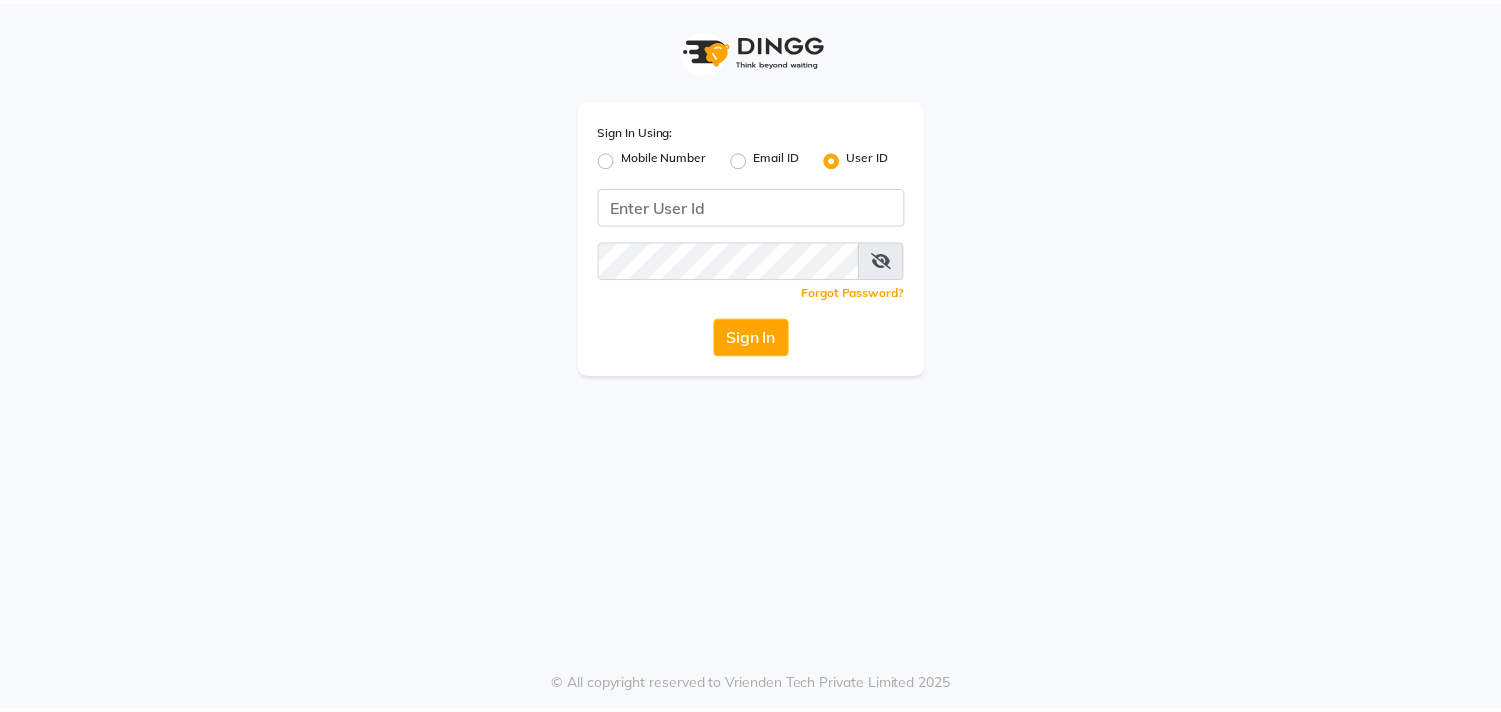 scroll, scrollTop: 0, scrollLeft: 0, axis: both 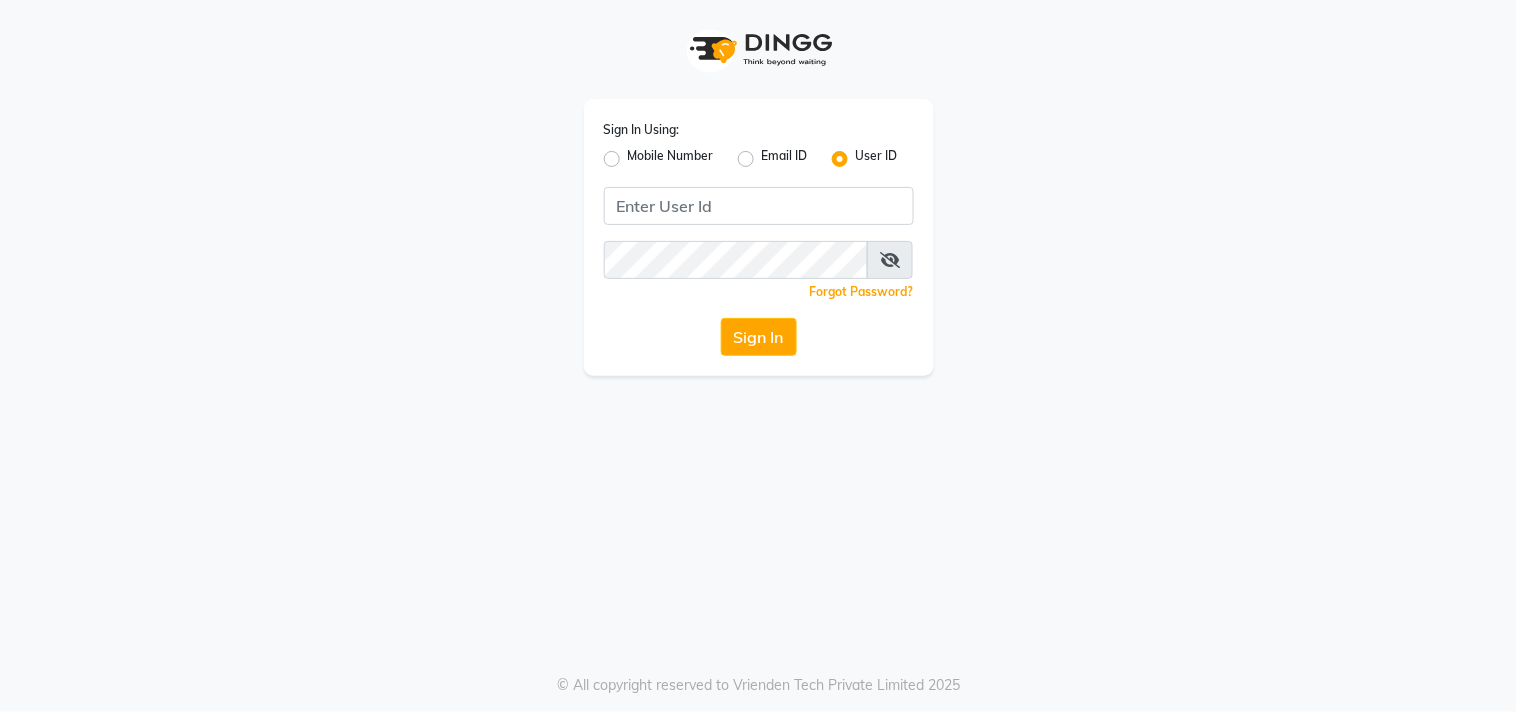 click on "Mobile Number" 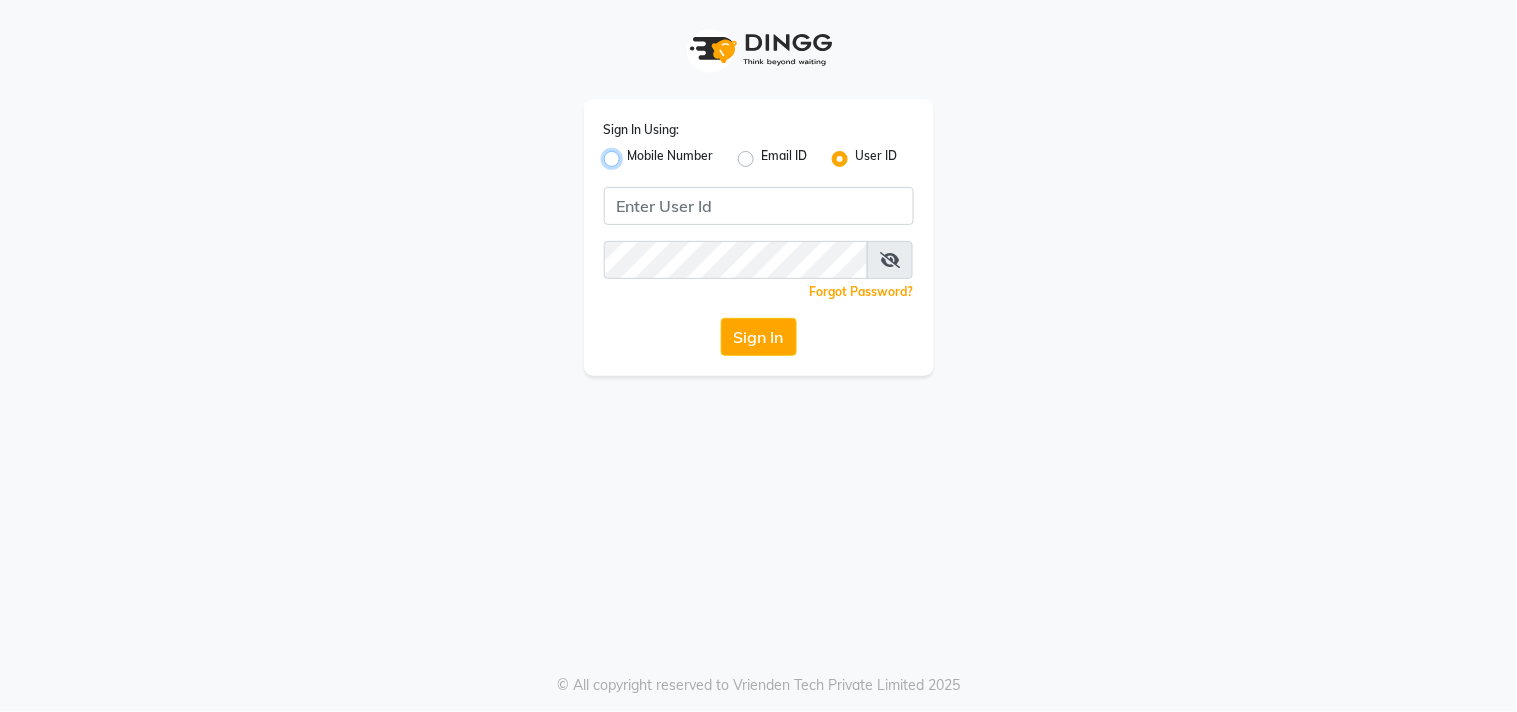 click on "Mobile Number" at bounding box center [634, 153] 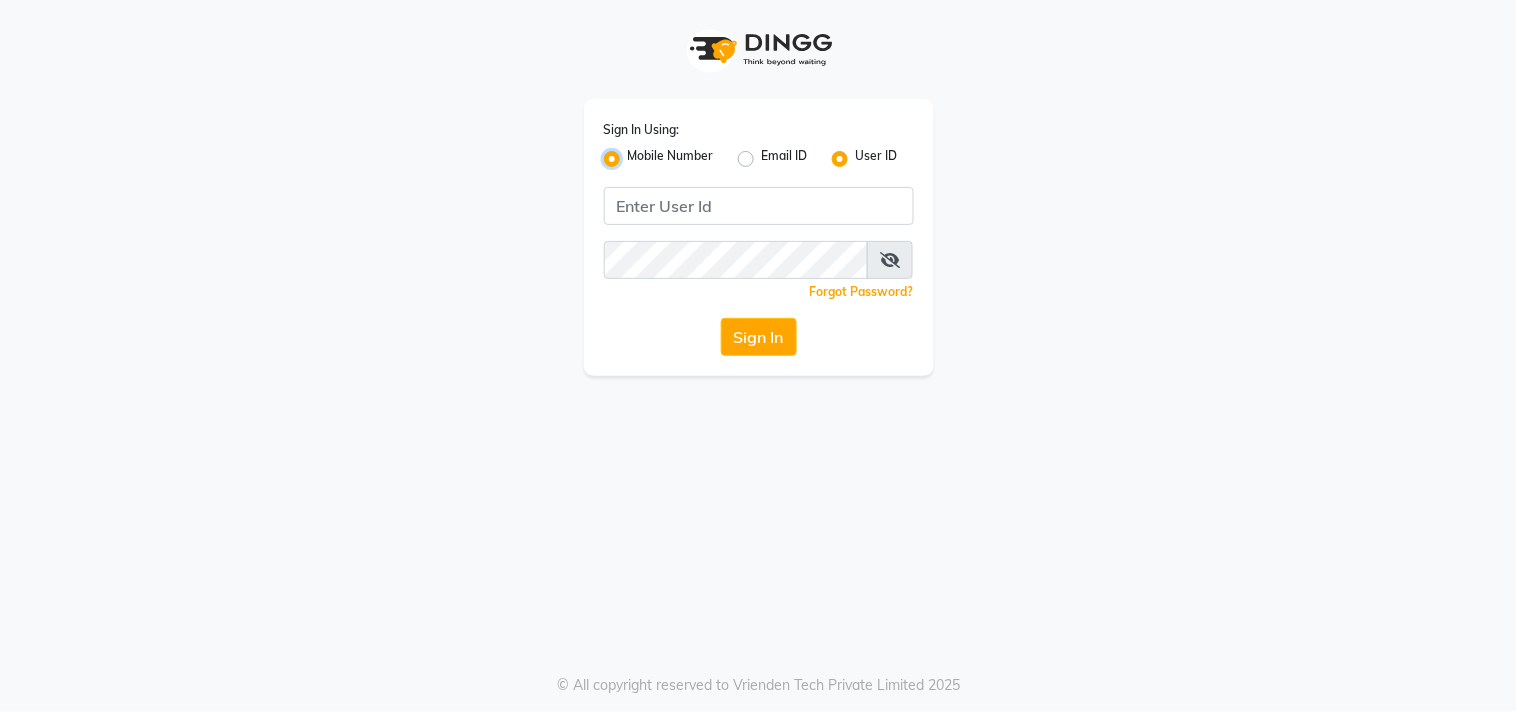 radio on "false" 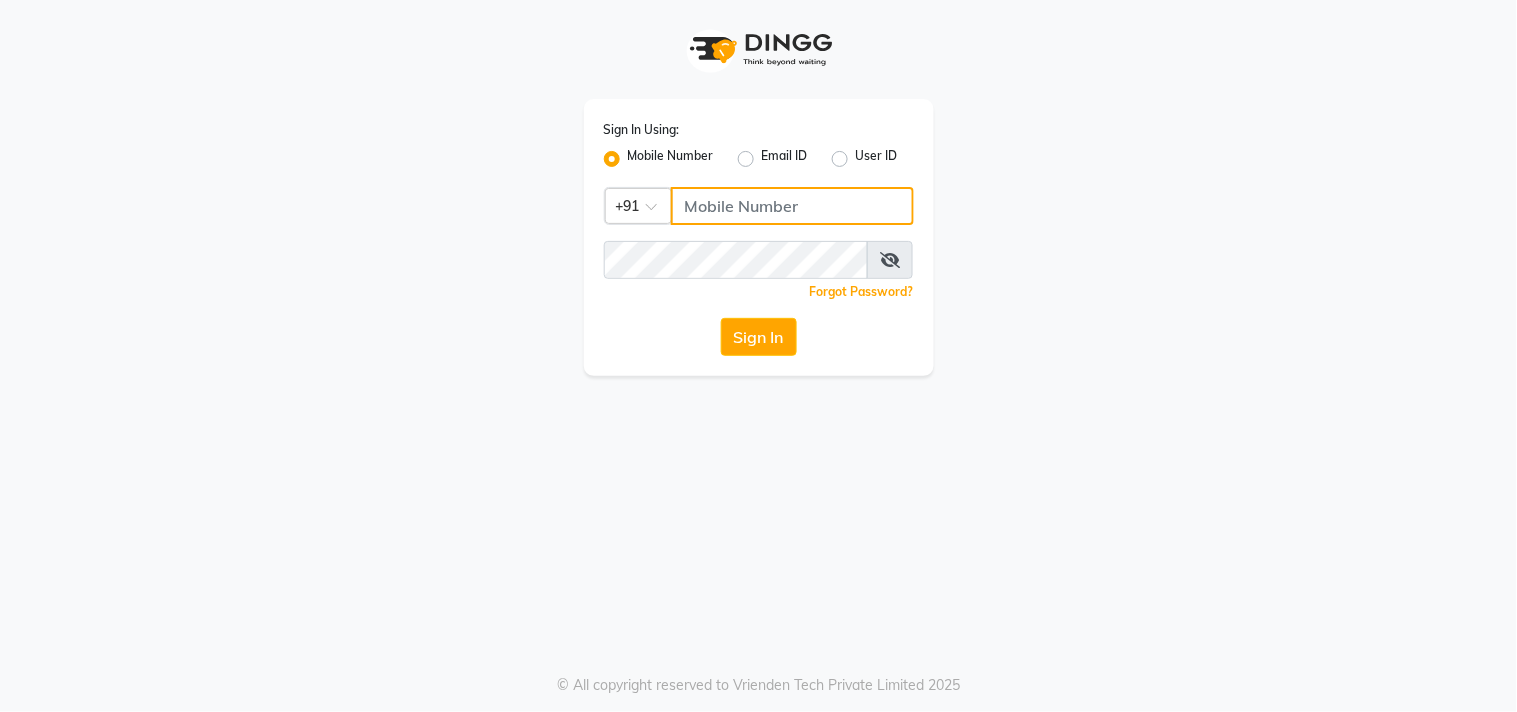 click 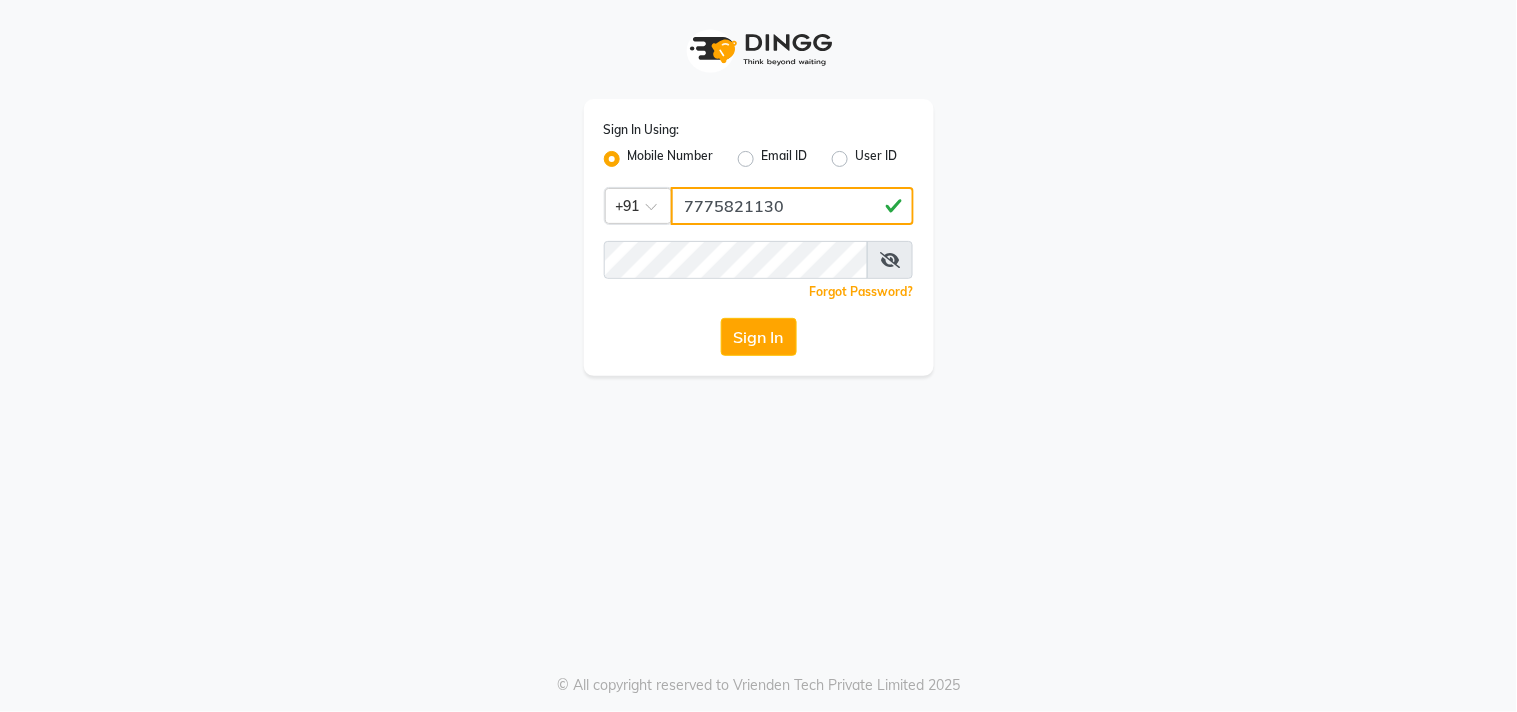 type on "7775821130" 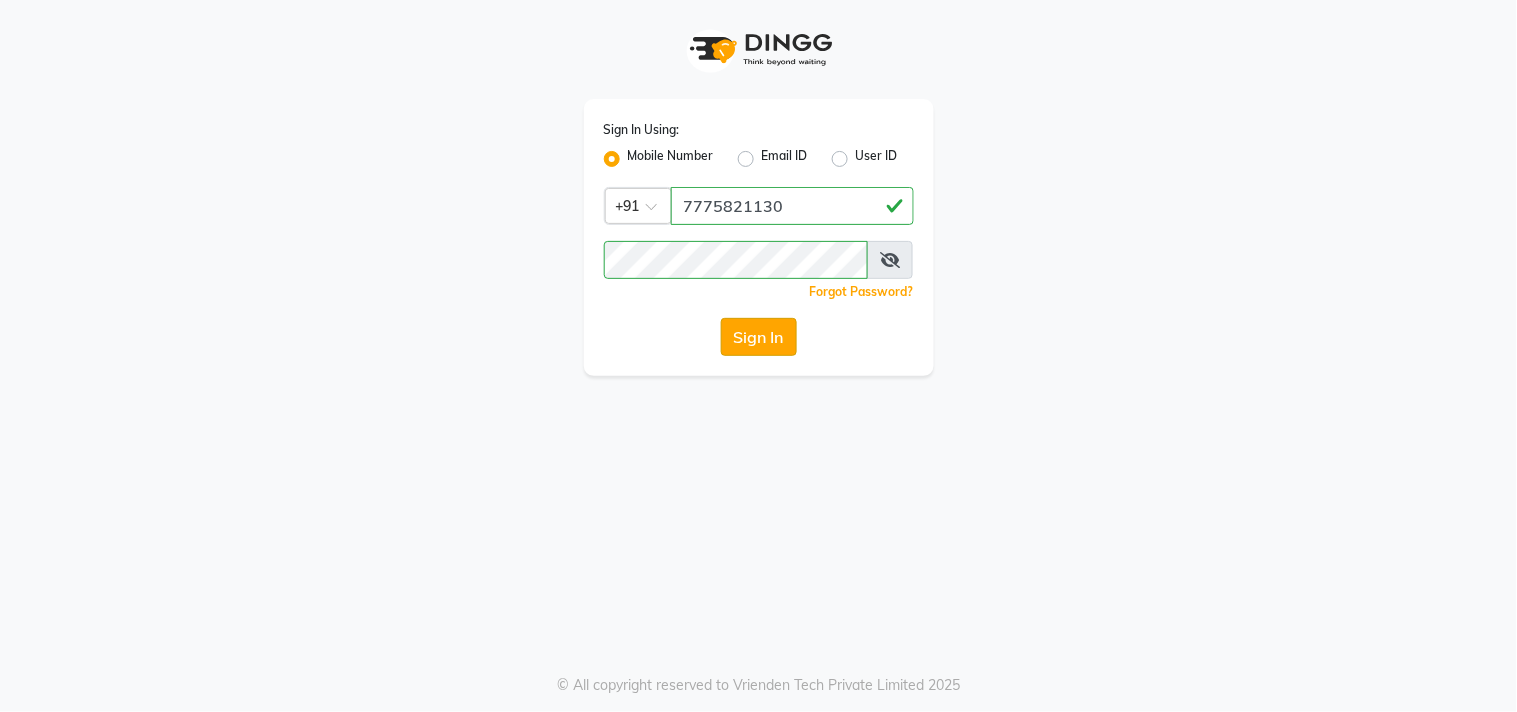 click on "Sign In" 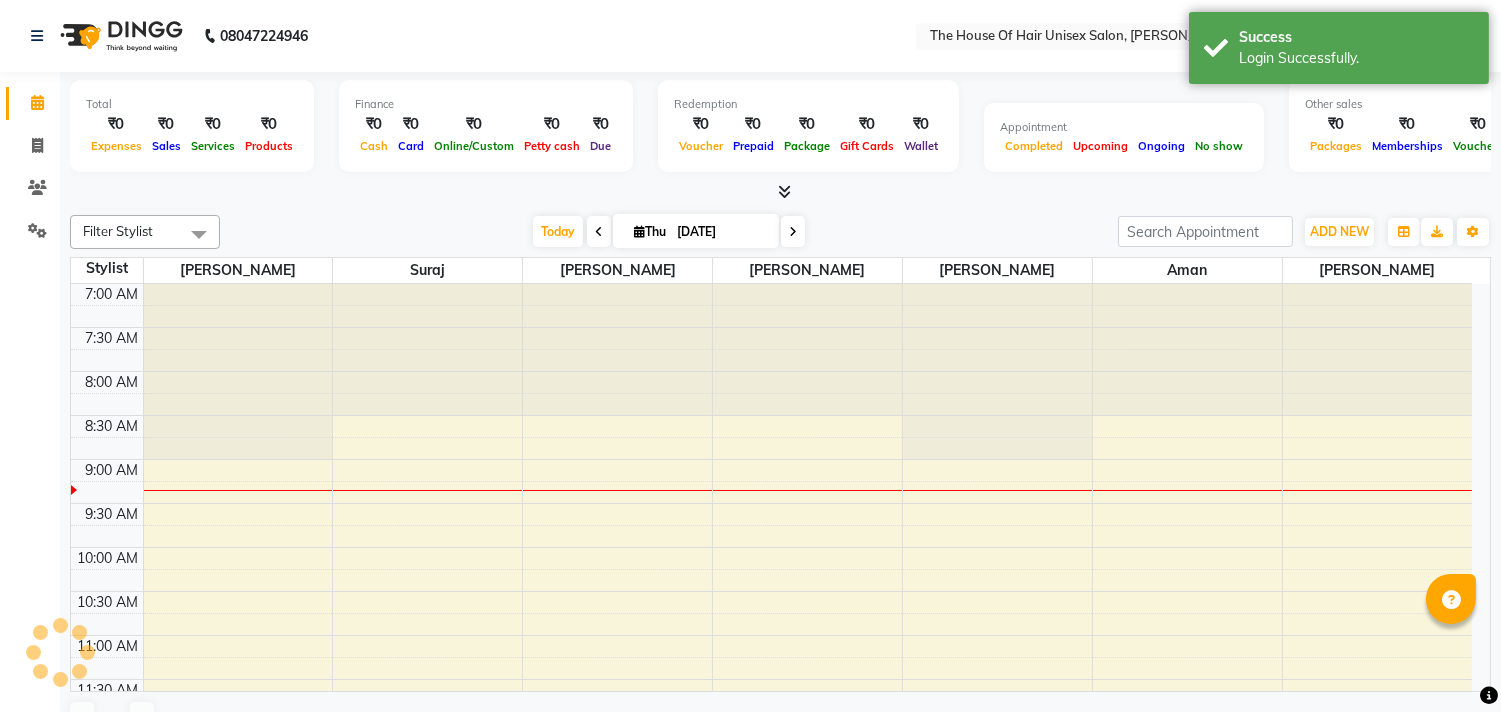select on "en" 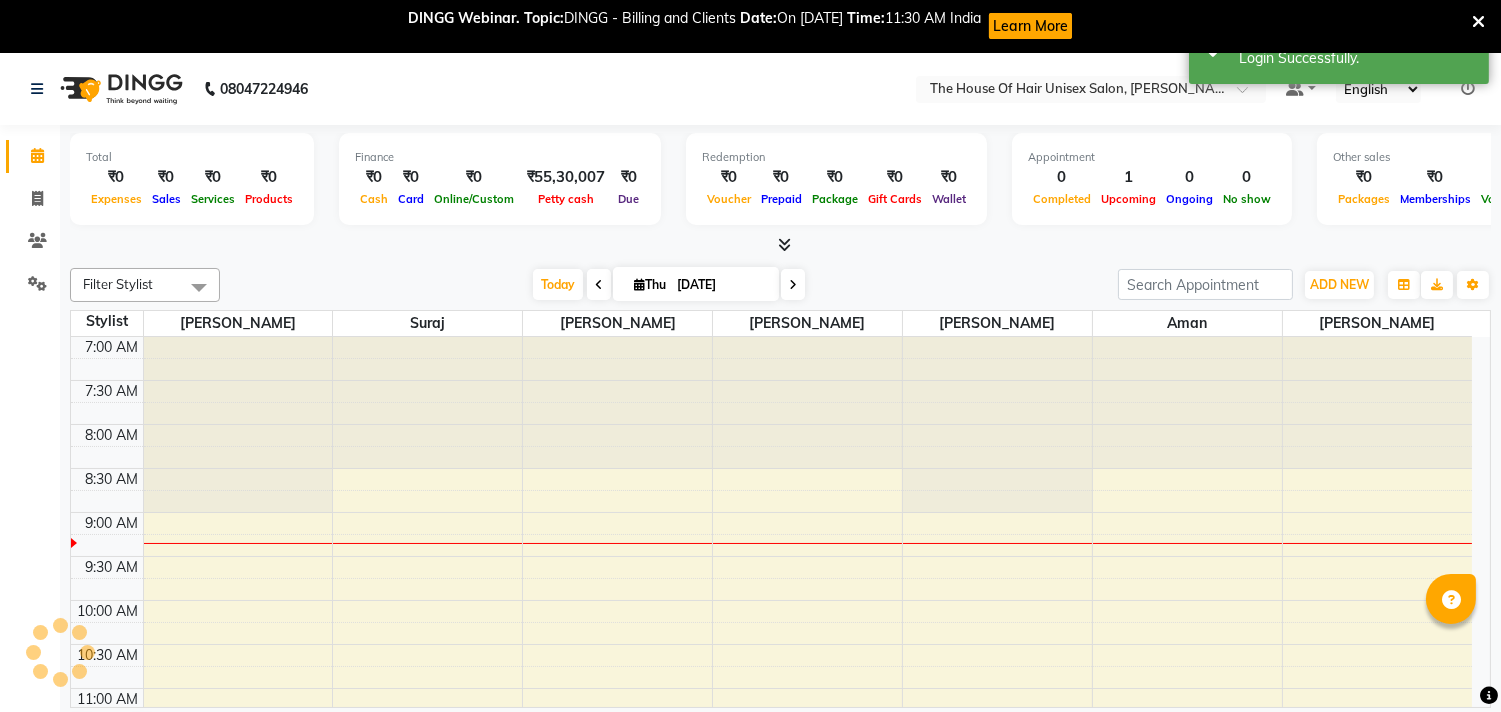 scroll, scrollTop: 58, scrollLeft: 0, axis: vertical 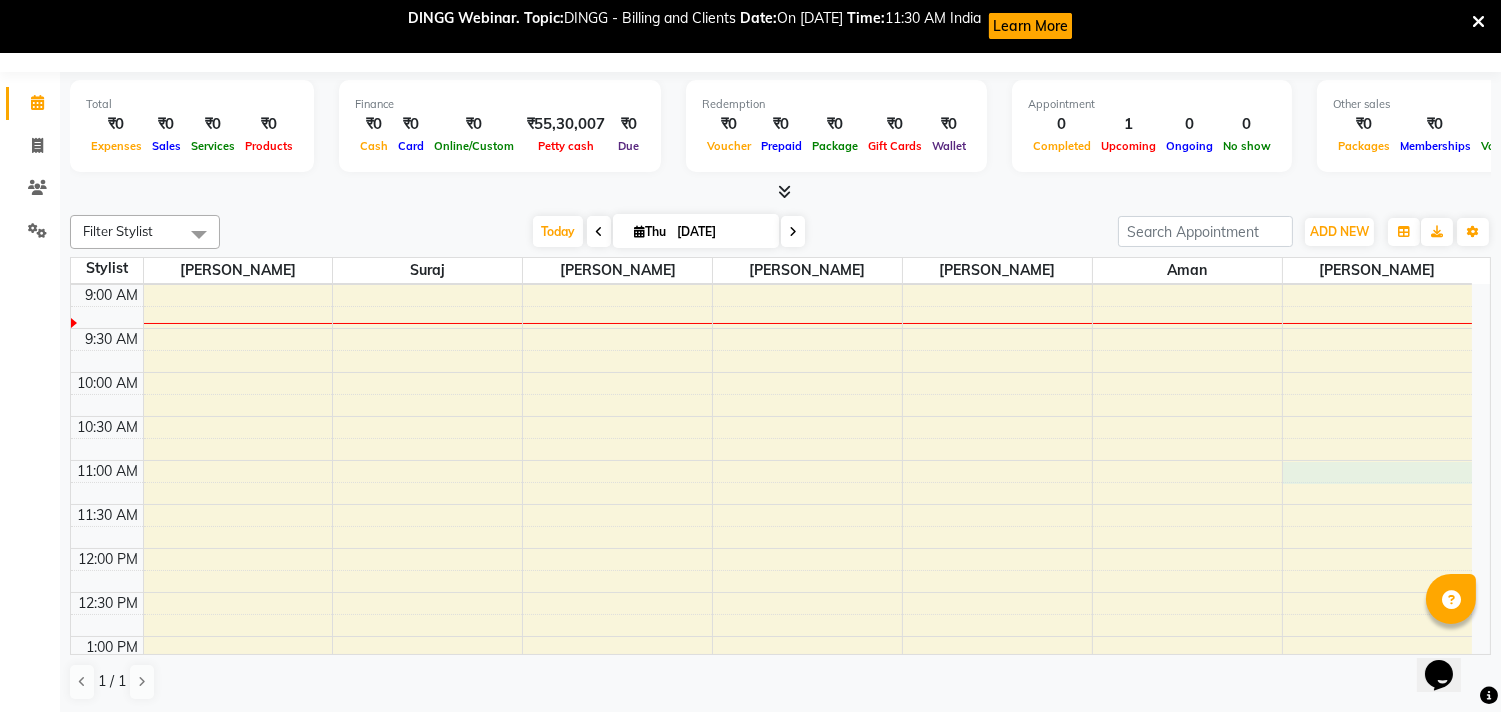 click on "7:00 AM 7:30 AM 8:00 AM 8:30 AM 9:00 AM 9:30 AM 10:00 AM 10:30 AM 11:00 AM 11:30 AM 12:00 PM 12:30 PM 1:00 PM 1:30 PM 2:00 PM 2:30 PM 3:00 PM 3:30 PM 4:00 PM 4:30 PM 5:00 PM 5:30 PM 6:00 PM 6:30 PM 7:00 PM 7:30 PM 8:00 PM 8:30 PM 9:00 PM 9:30 PM             [PERSON_NAME], TK01, 04:00 PM-05:00 PM, HairCut [[DEMOGRAPHIC_DATA]] without wash,[PERSON_NAME] Triming Crafting([DEMOGRAPHIC_DATA])" at bounding box center [771, 768] 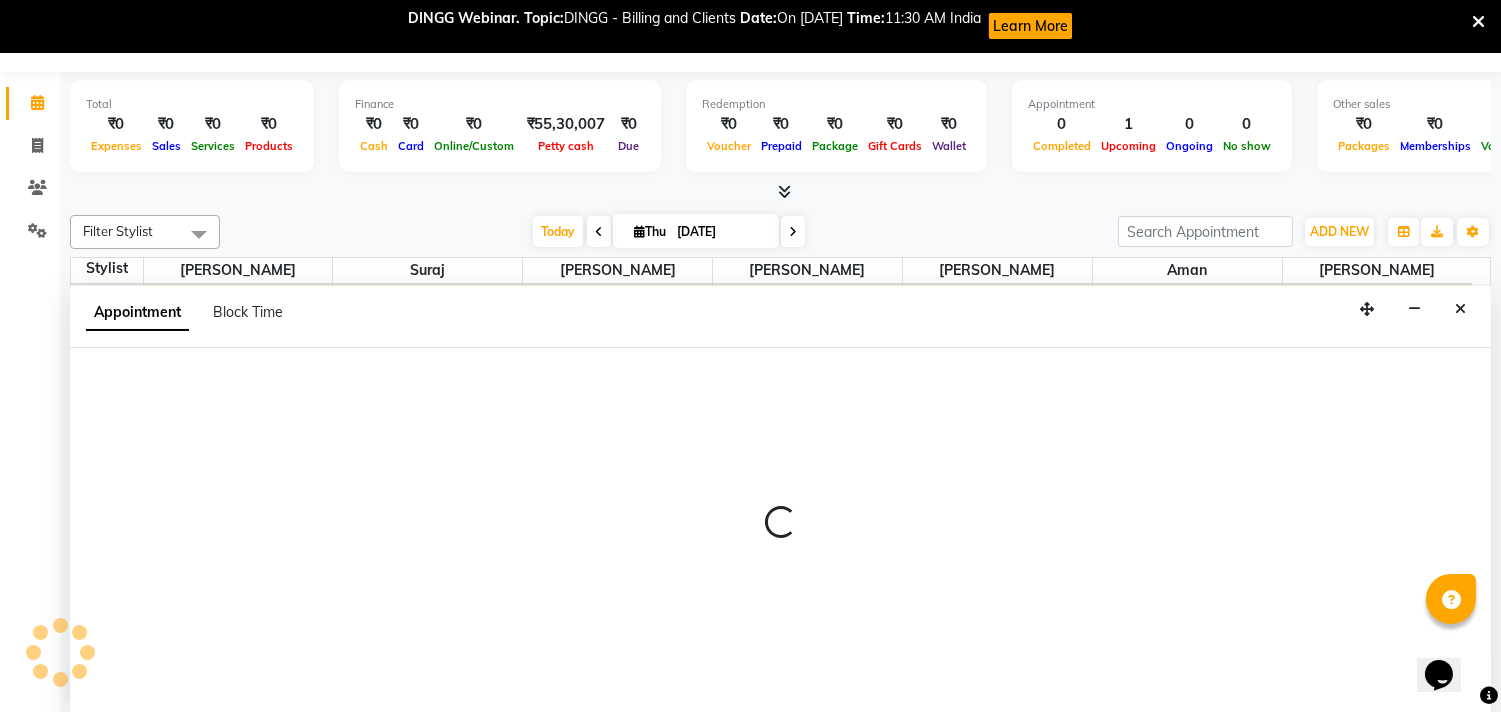 select on "76850" 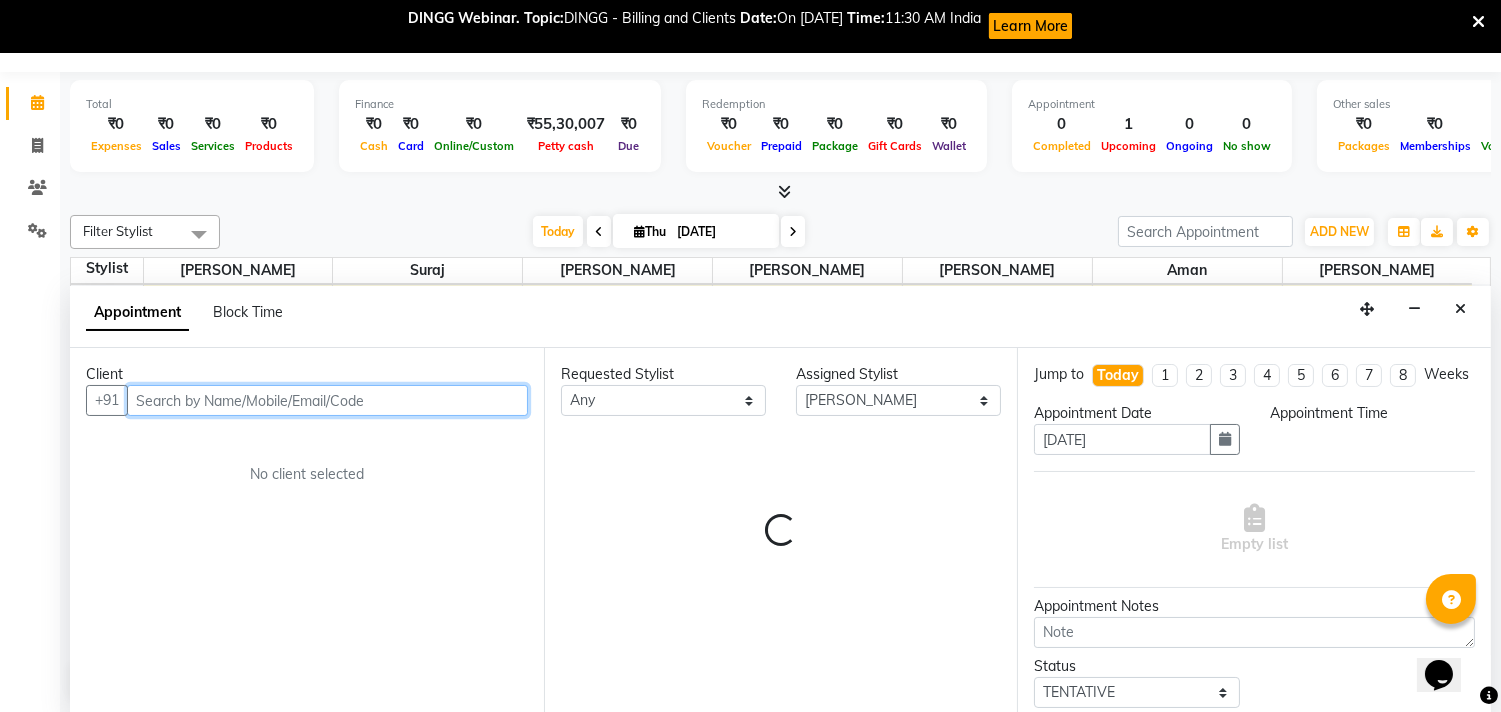 select on "660" 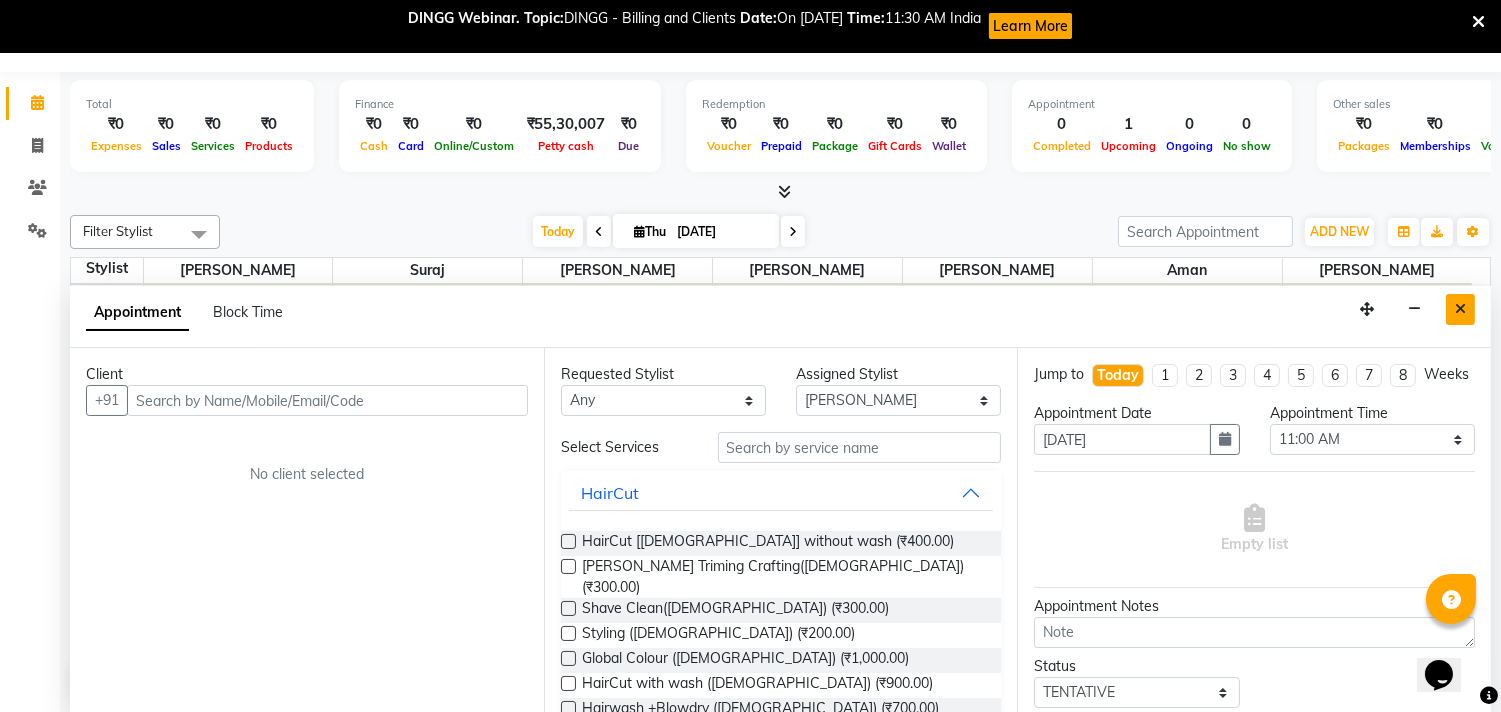 click at bounding box center [1460, 309] 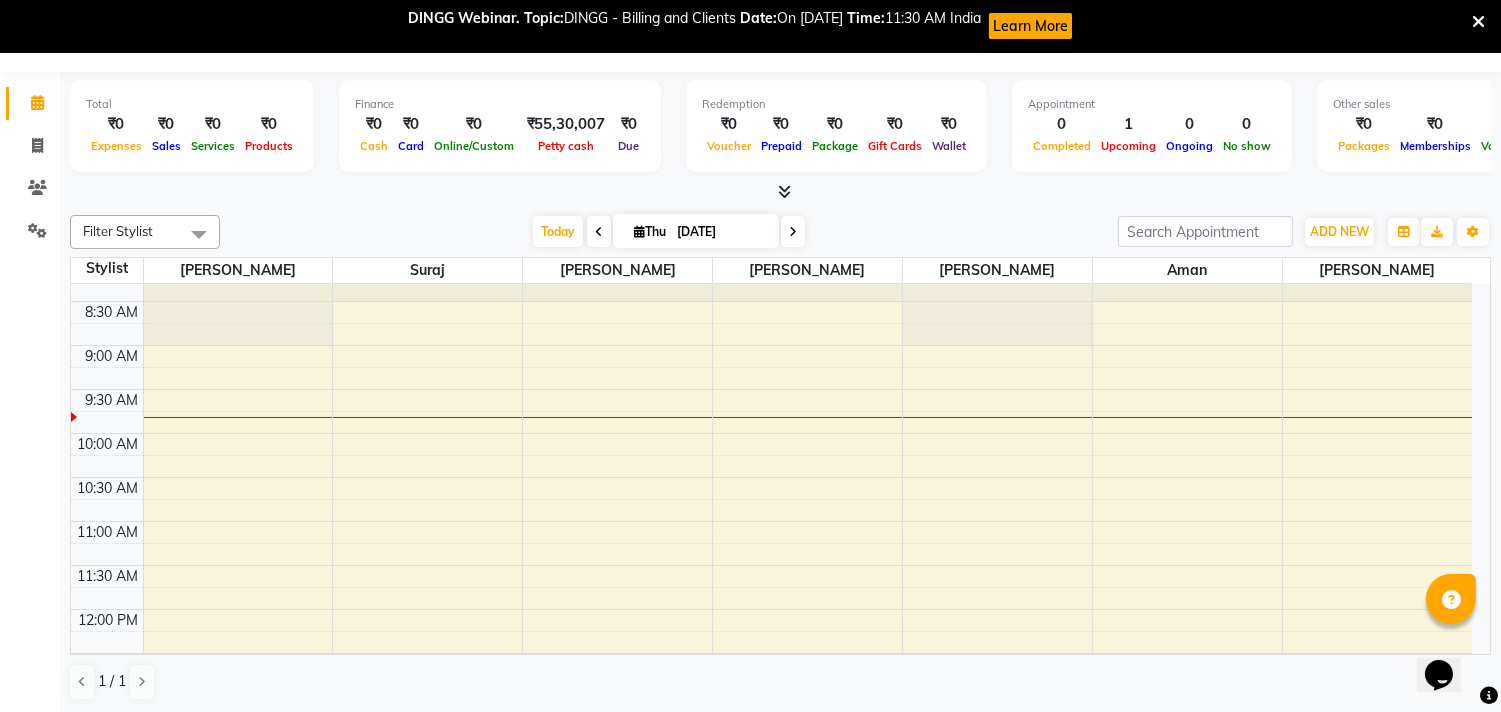 scroll, scrollTop: 126, scrollLeft: 0, axis: vertical 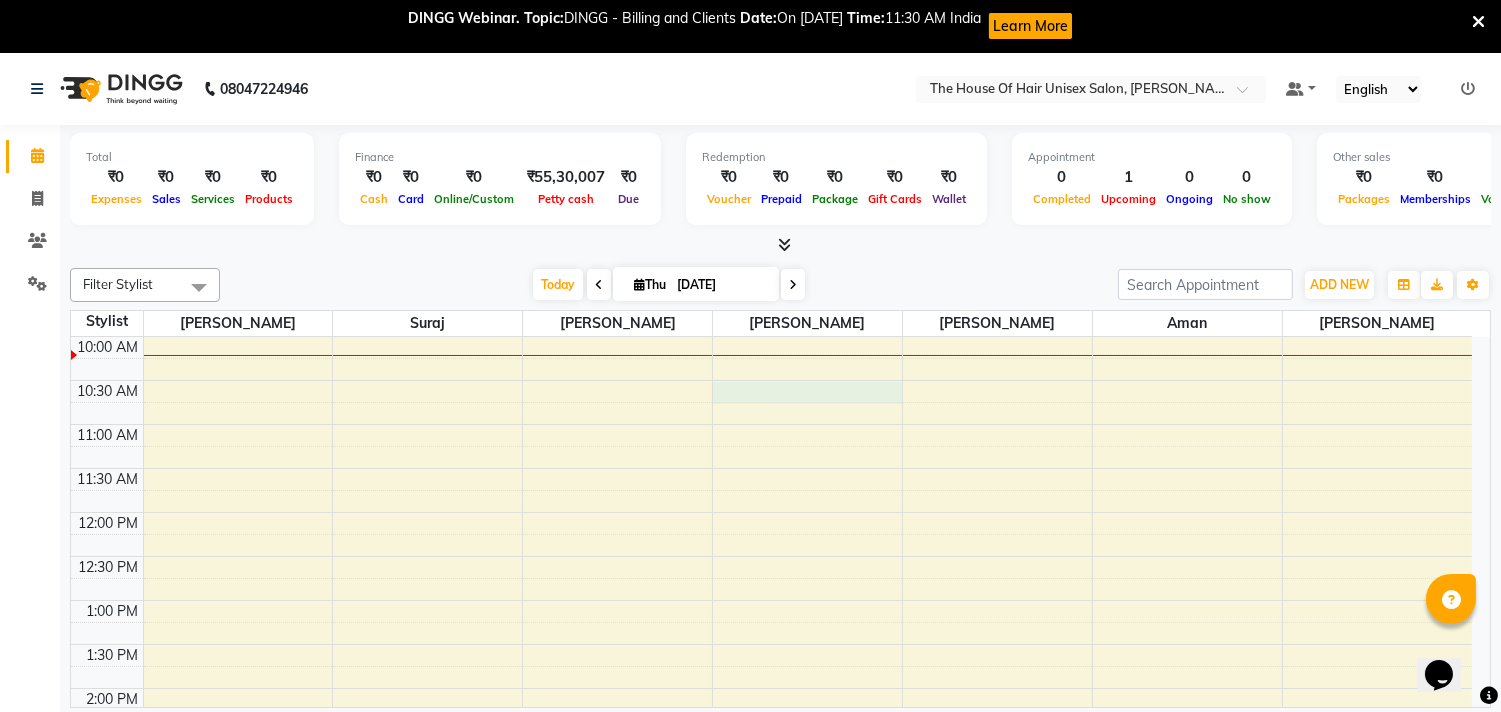 click on "7:00 AM 7:30 AM 8:00 AM 8:30 AM 9:00 AM 9:30 AM 10:00 AM 10:30 AM 11:00 AM 11:30 AM 12:00 PM 12:30 PM 1:00 PM 1:30 PM 2:00 PM 2:30 PM 3:00 PM 3:30 PM 4:00 PM 4:30 PM 5:00 PM 5:30 PM 6:00 PM 6:30 PM 7:00 PM 7:30 PM 8:00 PM 8:30 PM 9:00 PM 9:30 PM             [PERSON_NAME], TK01, 04:00 PM-05:00 PM, HairCut [[DEMOGRAPHIC_DATA]] without wash,[PERSON_NAME] Triming Crafting([DEMOGRAPHIC_DATA])" at bounding box center (771, 732) 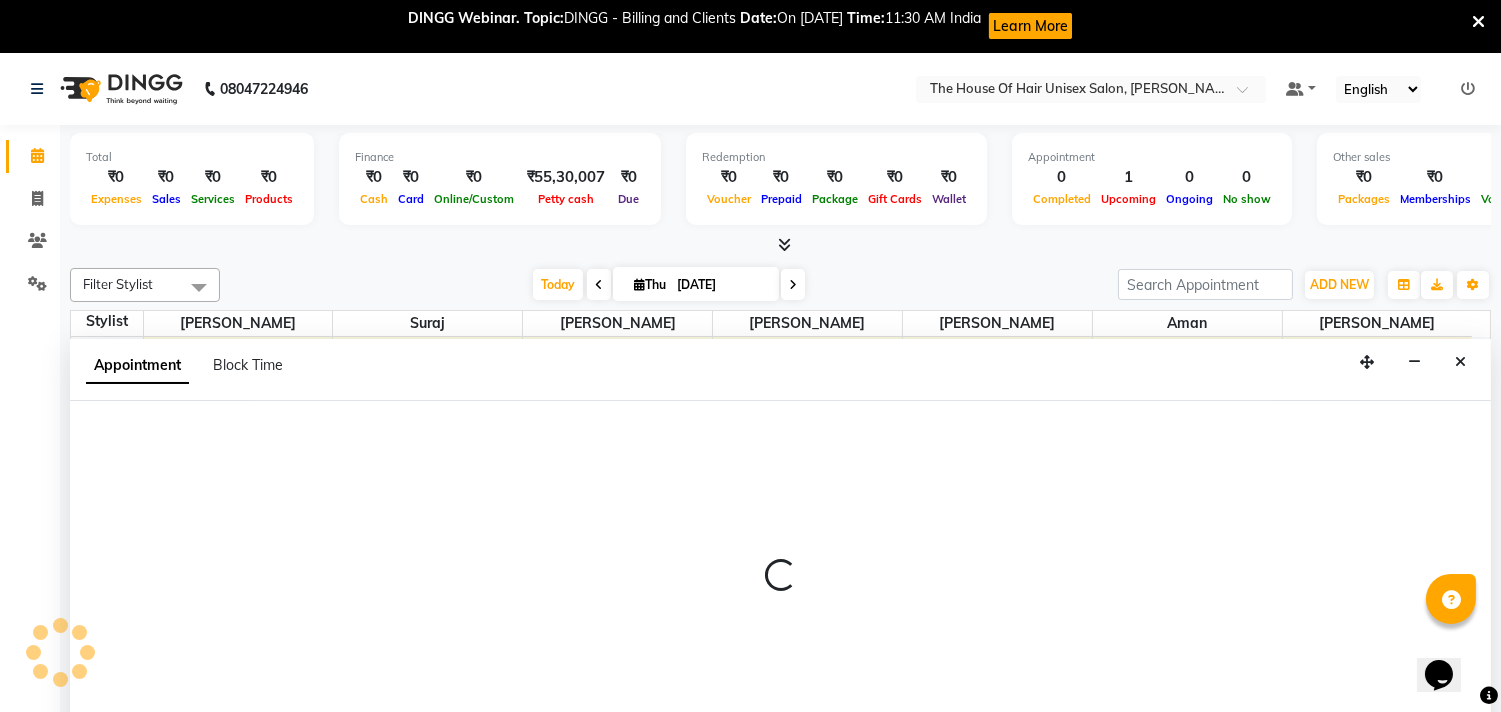 select on "20971" 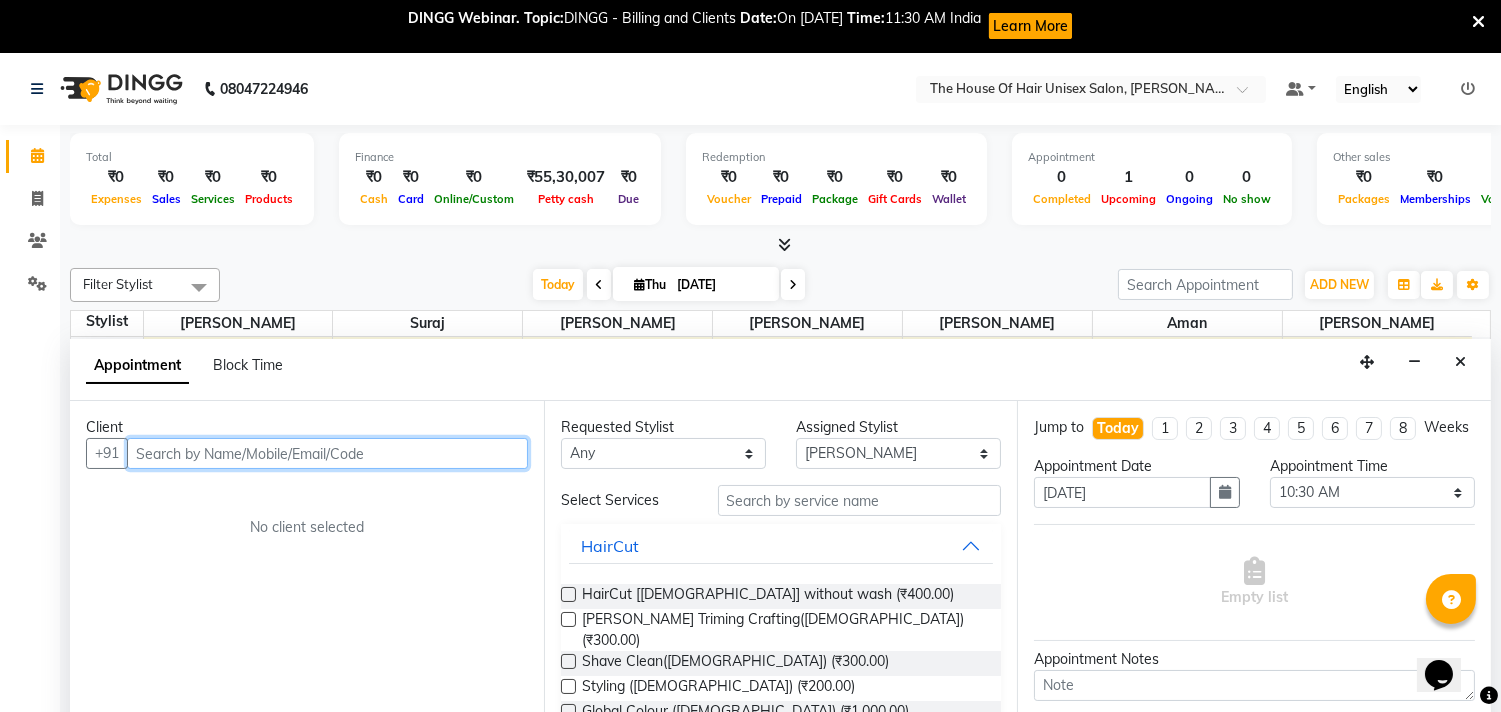 scroll, scrollTop: 53, scrollLeft: 0, axis: vertical 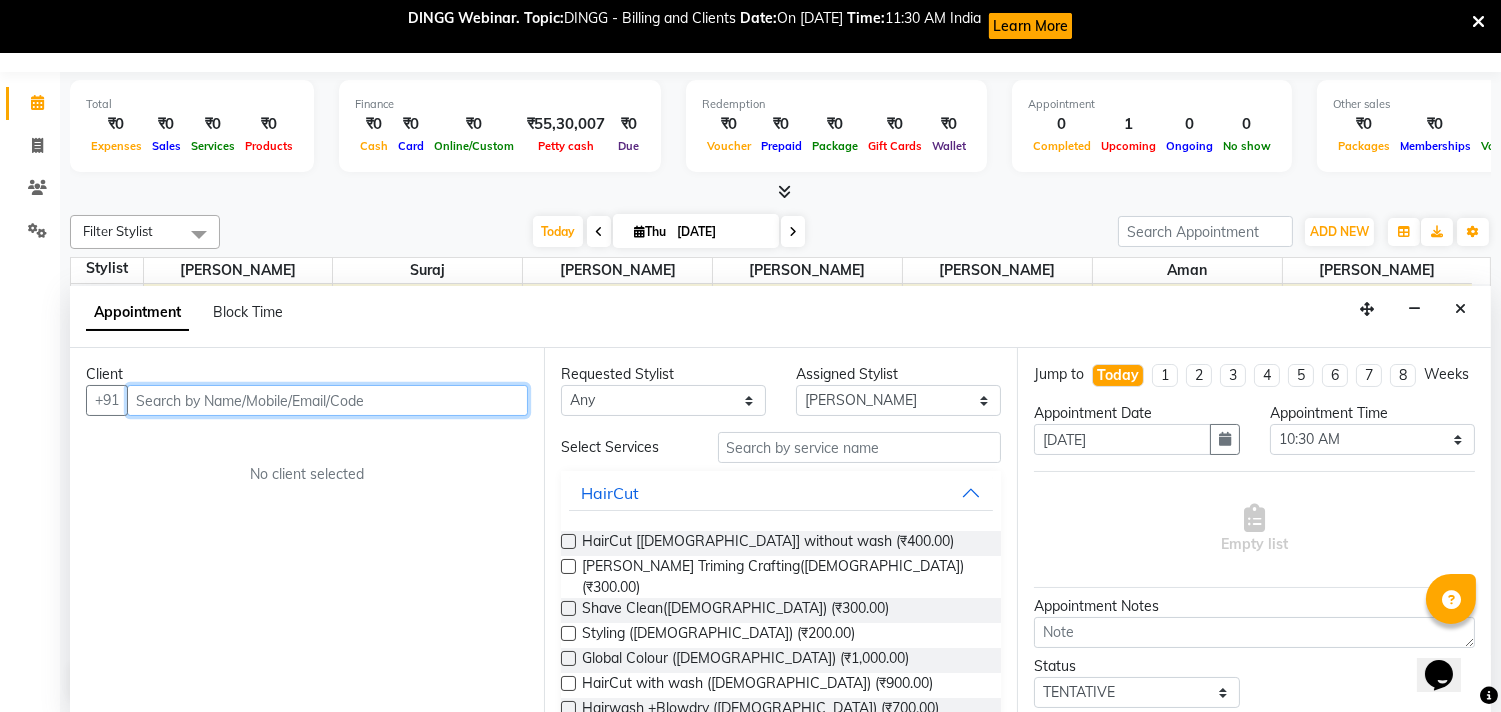 click at bounding box center (327, 400) 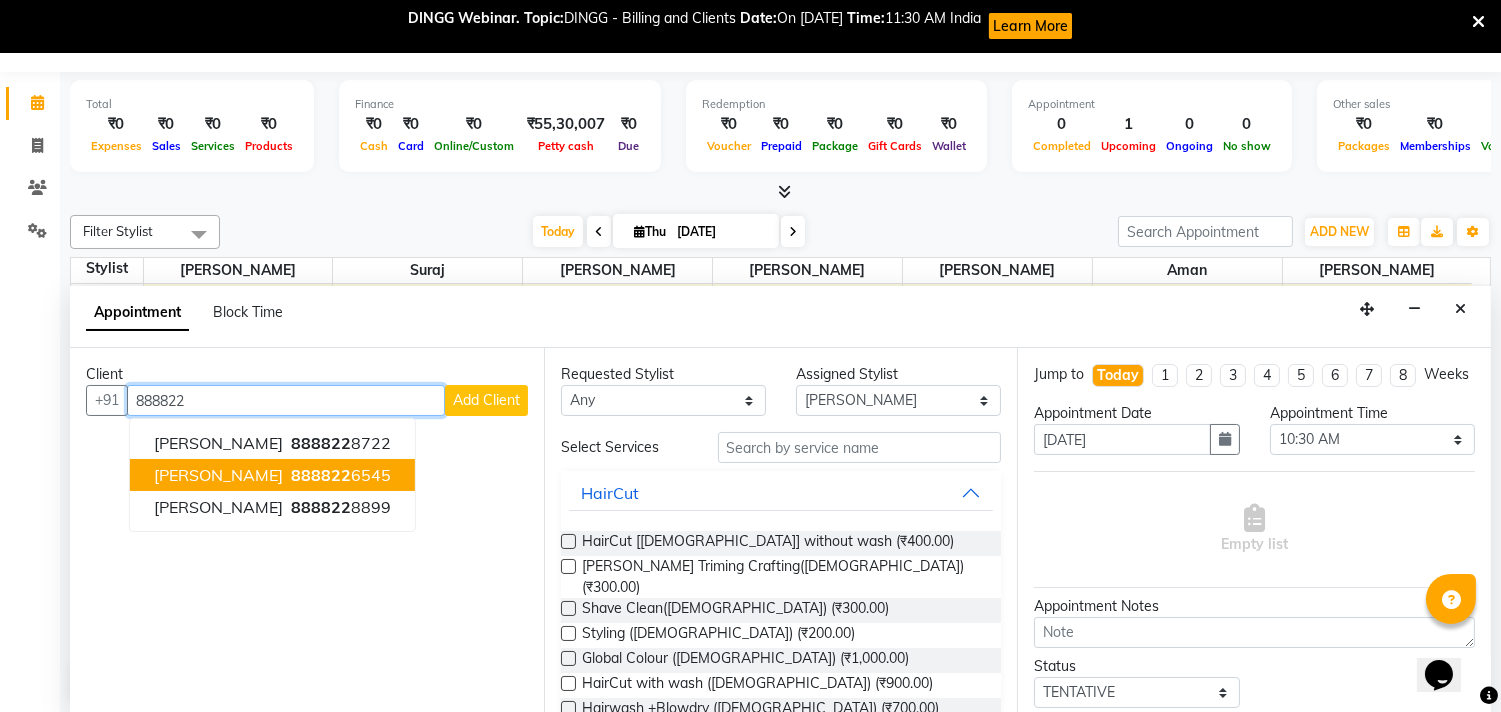 click on "888822 6545" at bounding box center (339, 475) 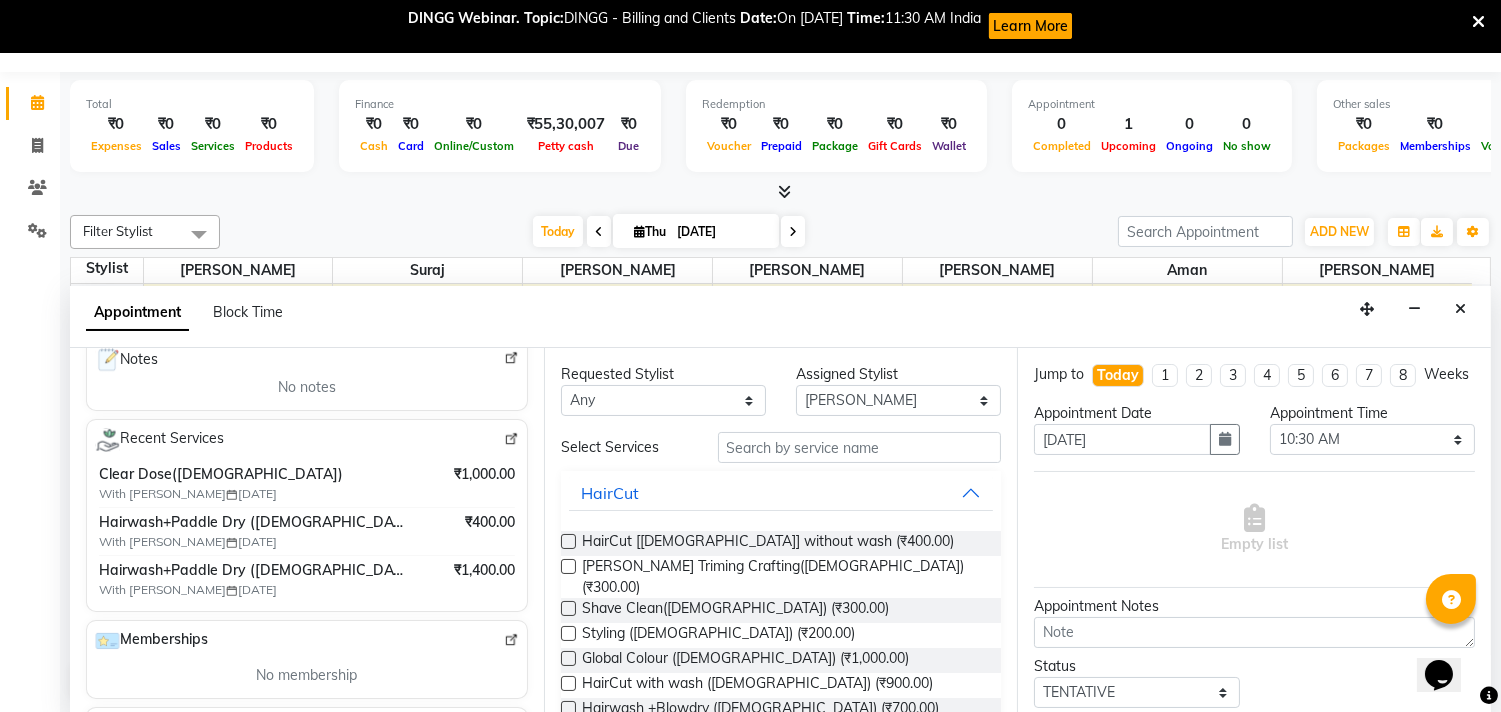 scroll, scrollTop: 296, scrollLeft: 0, axis: vertical 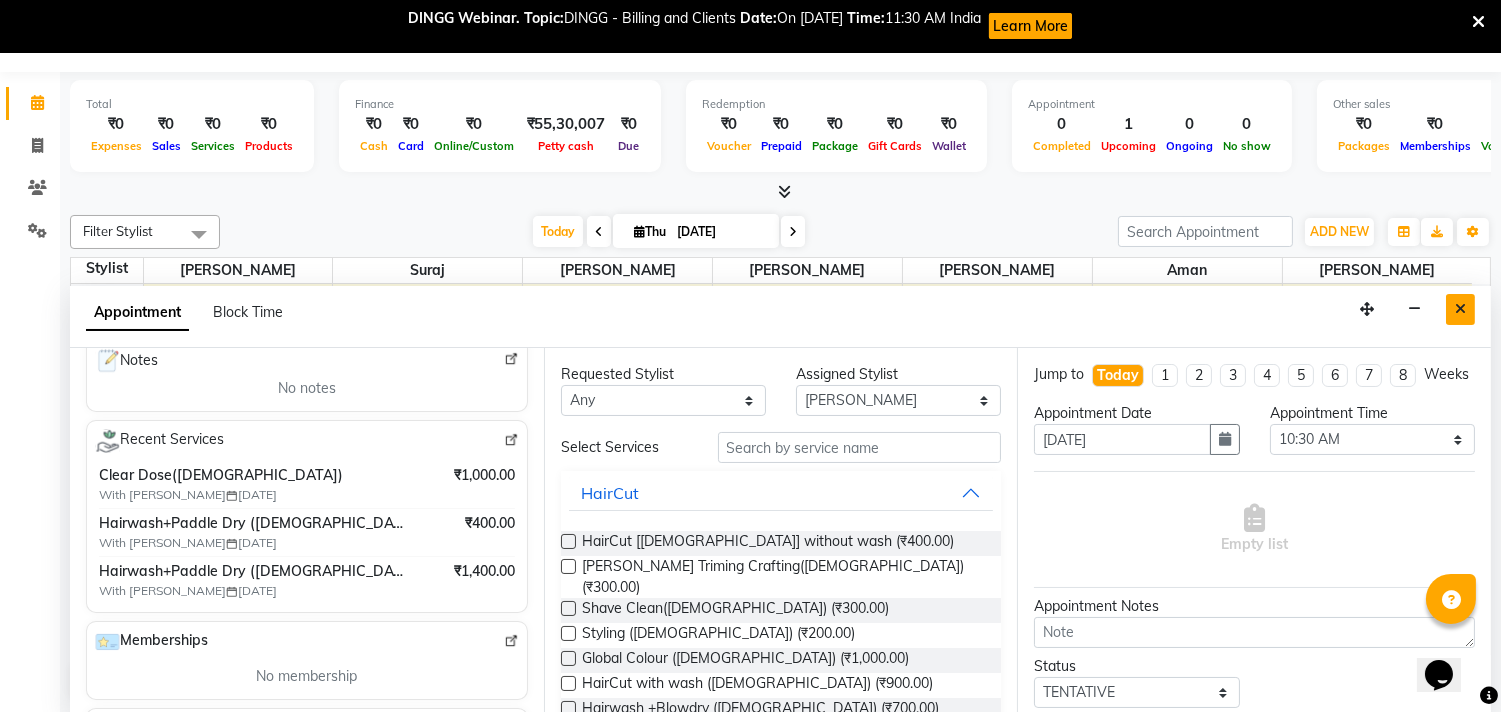 type on "8888226545" 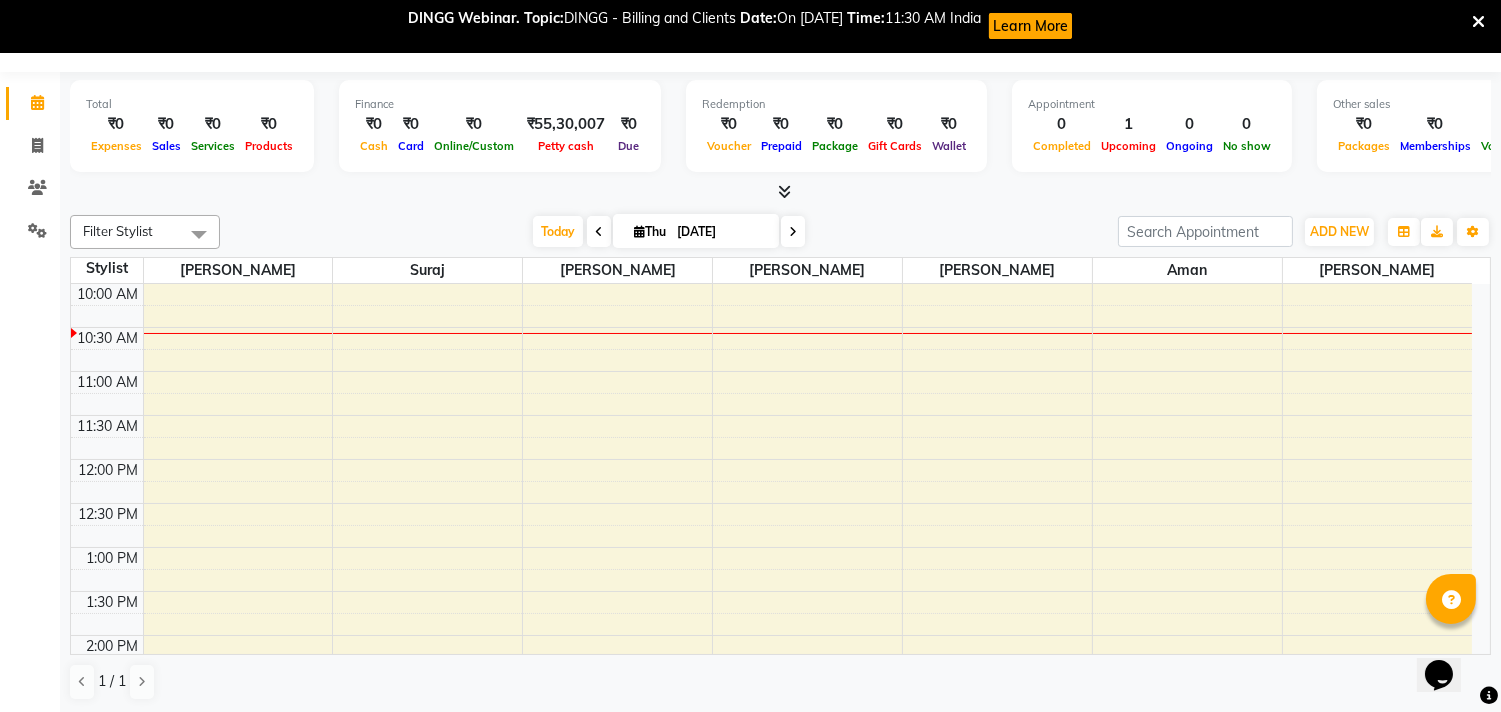 click at bounding box center (599, 232) 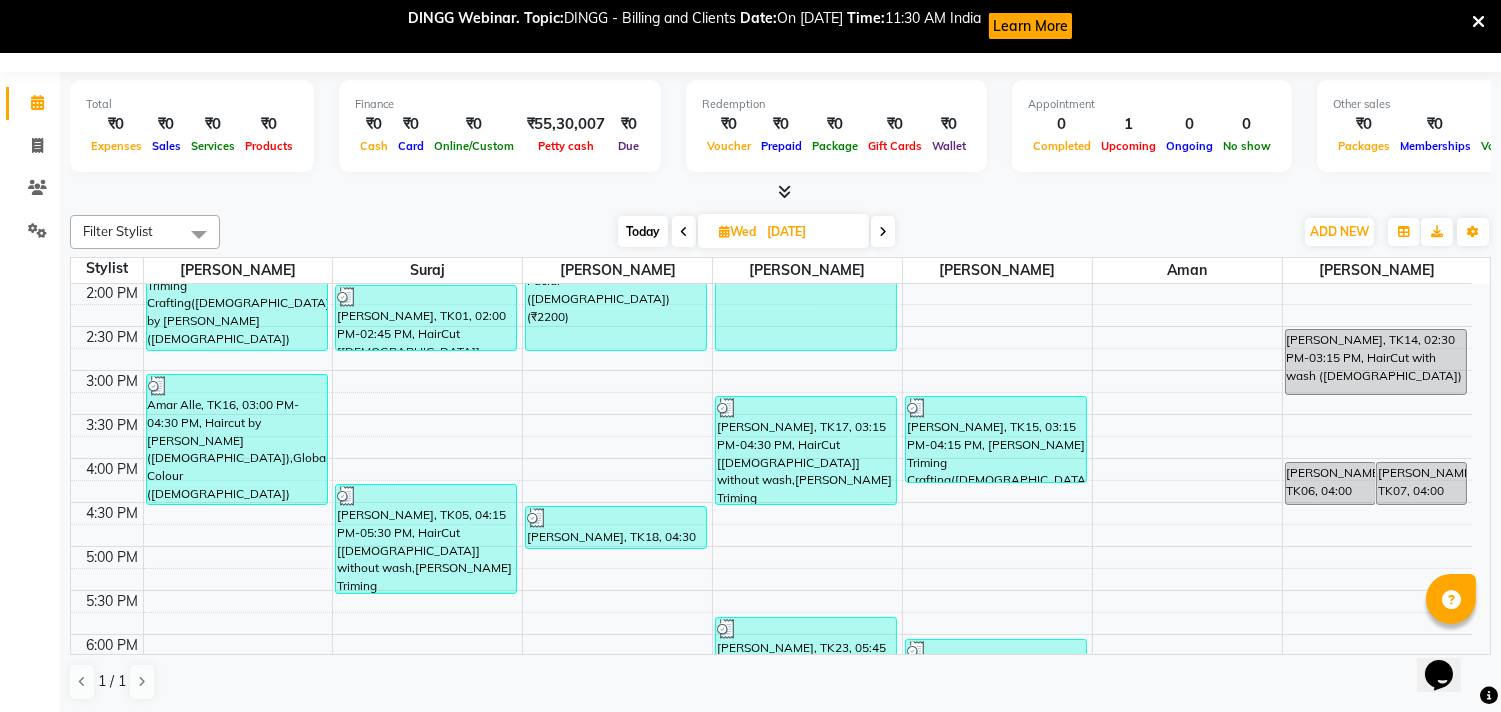 scroll, scrollTop: 633, scrollLeft: 0, axis: vertical 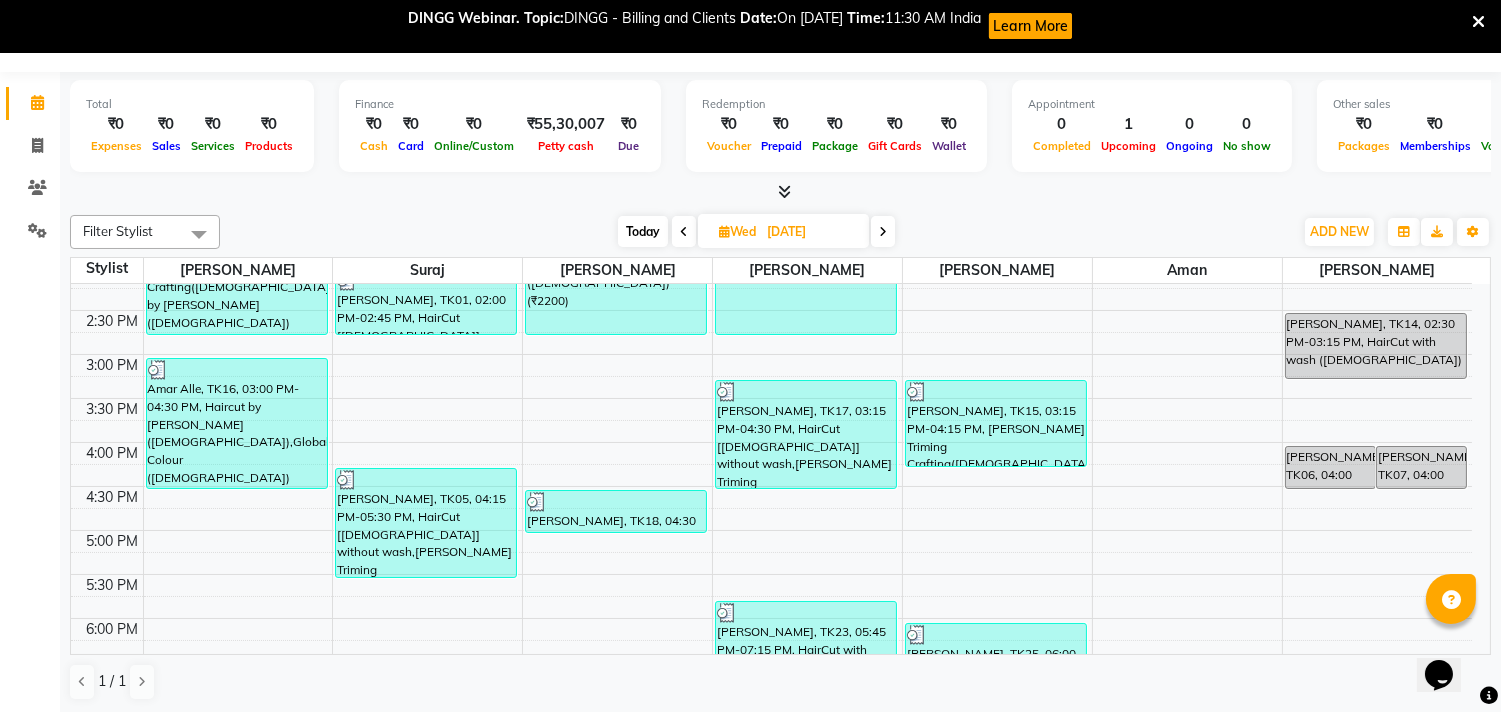 click at bounding box center [883, 232] 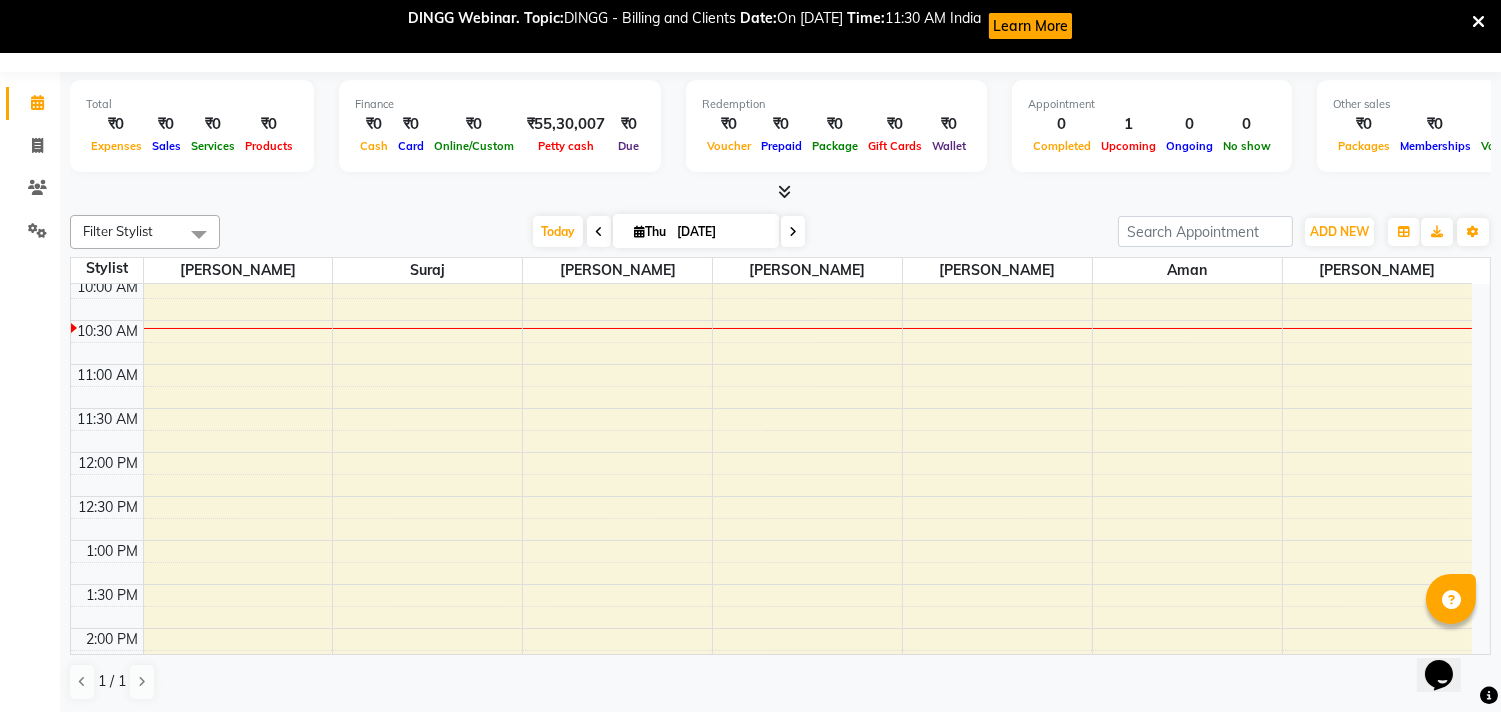 scroll, scrollTop: 272, scrollLeft: 0, axis: vertical 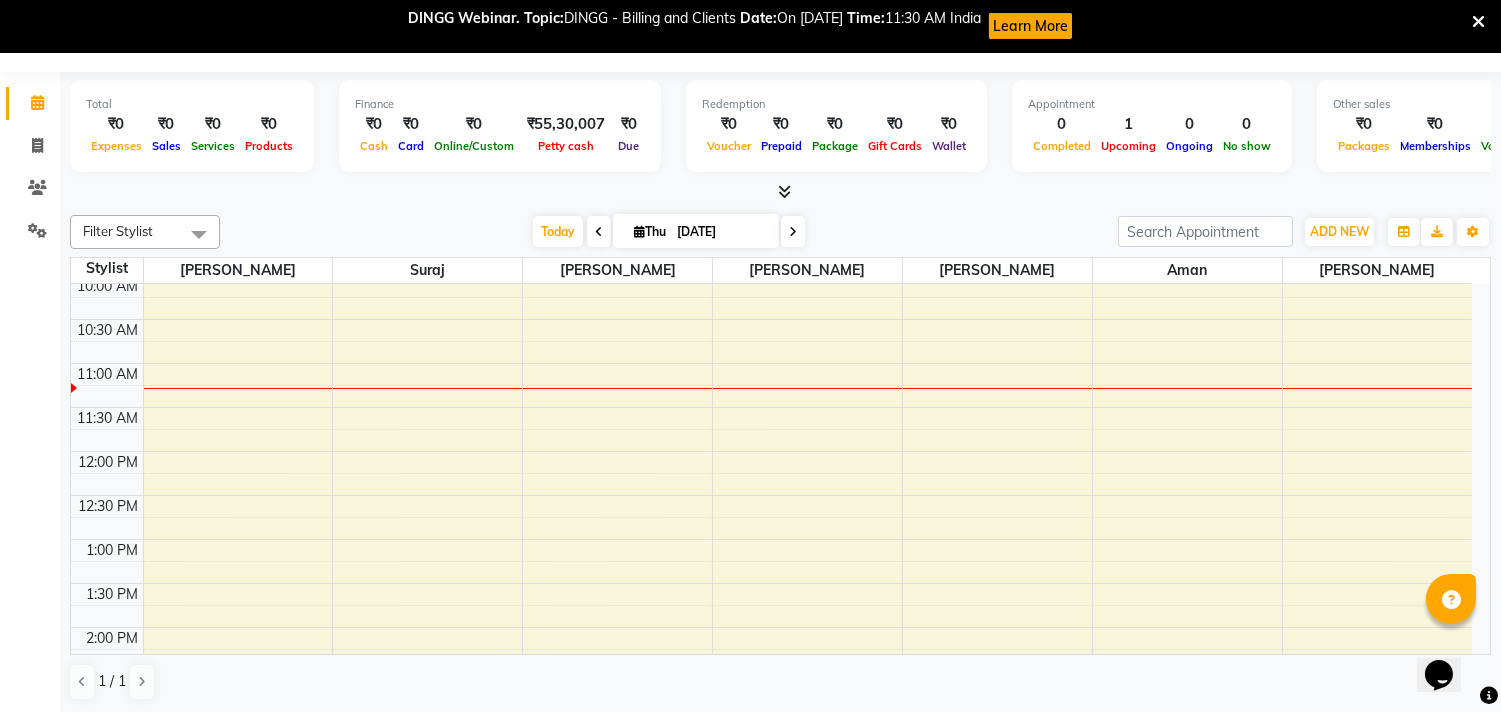 click at bounding box center (793, 232) 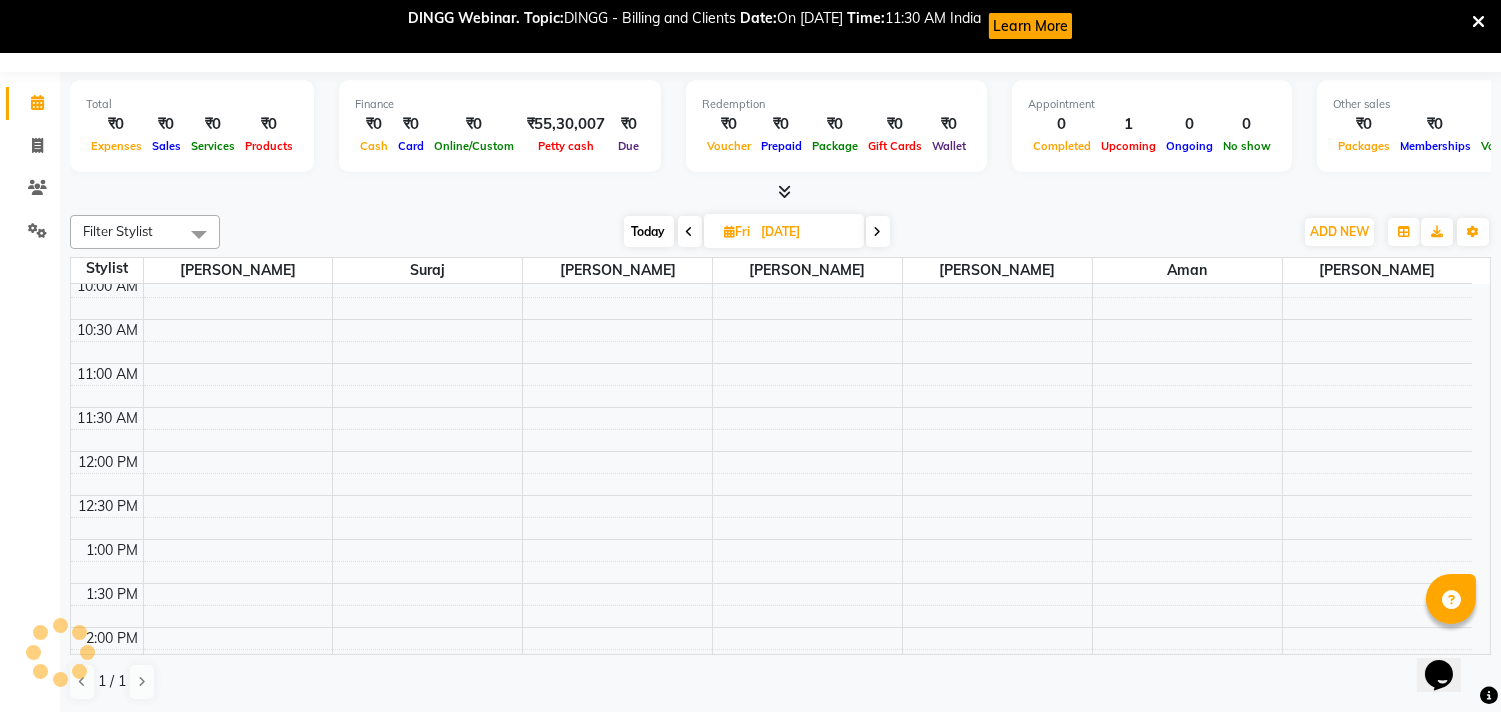 scroll, scrollTop: 355, scrollLeft: 0, axis: vertical 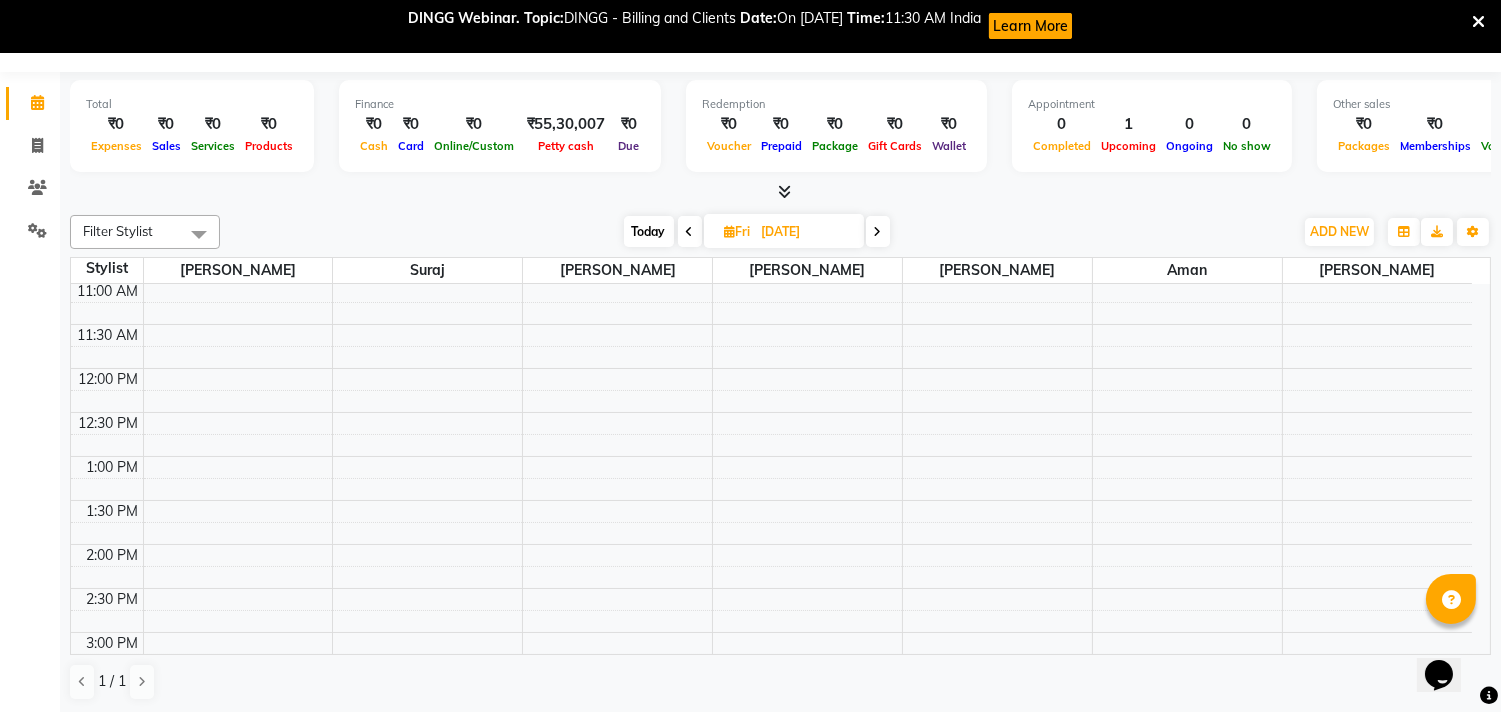 click at bounding box center (878, 231) 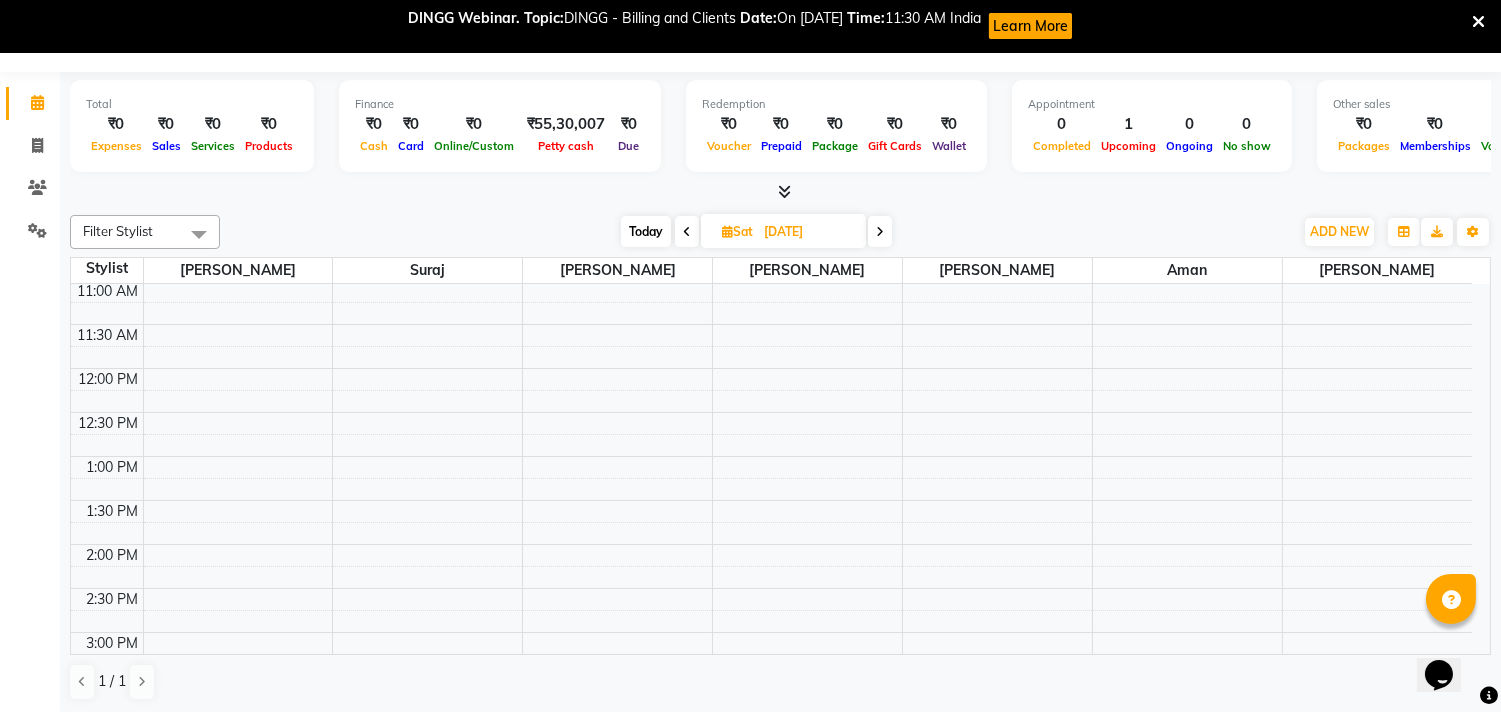 click at bounding box center [880, 231] 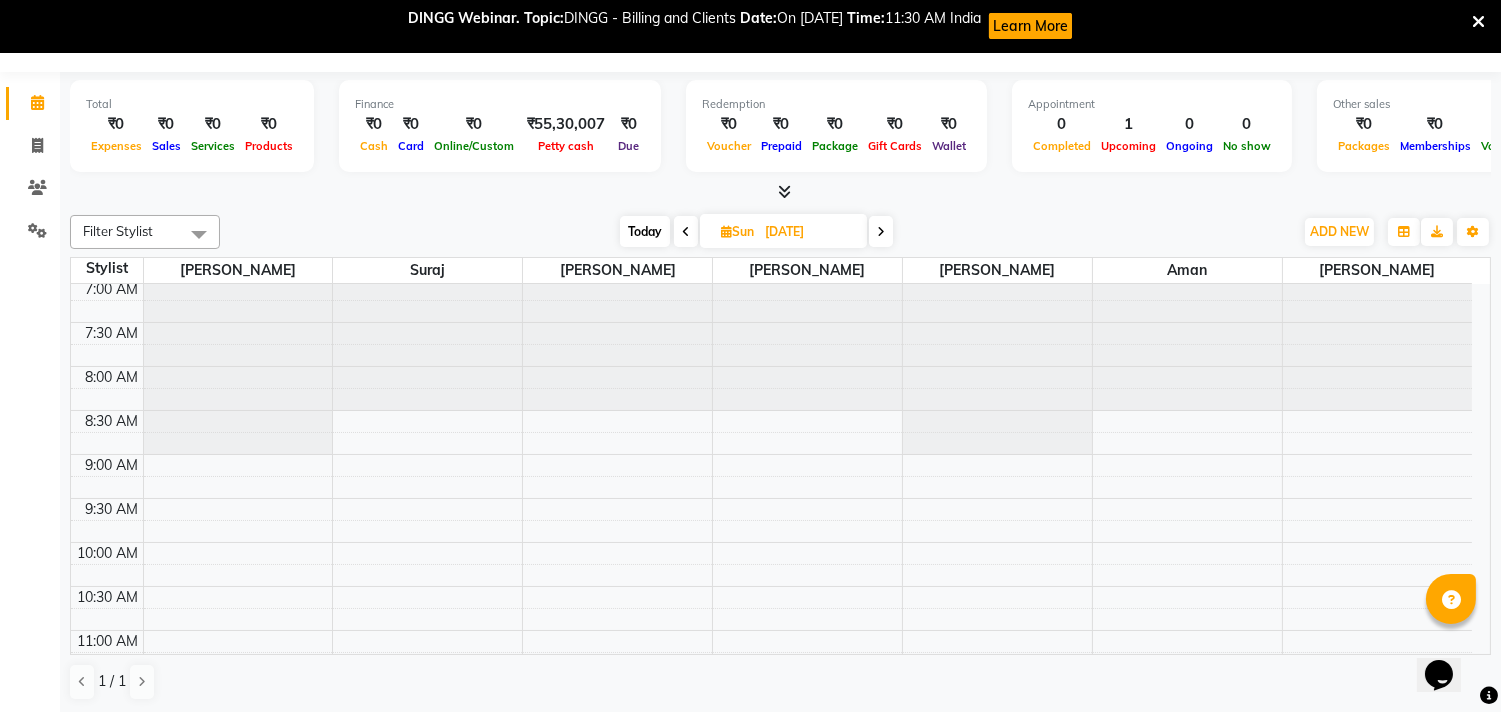 scroll, scrollTop: 0, scrollLeft: 0, axis: both 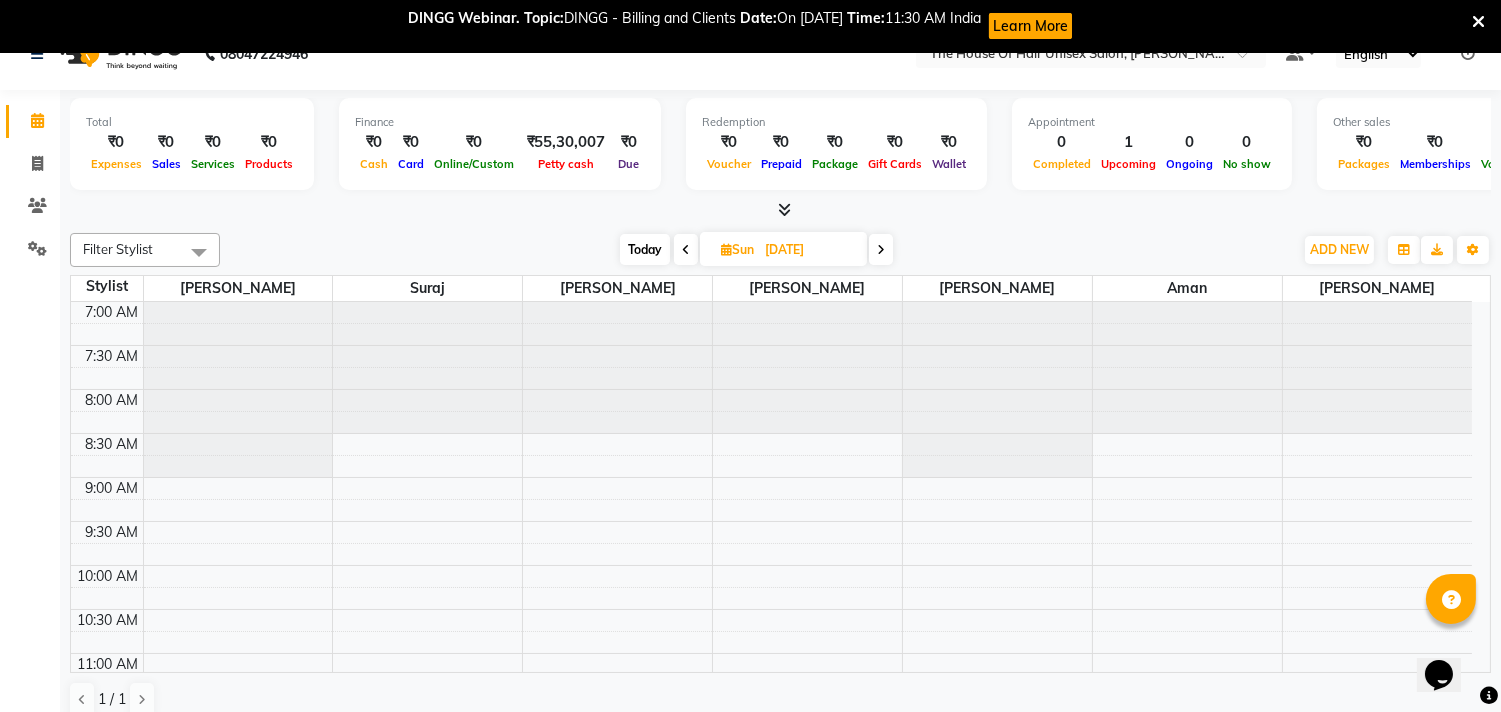 click on "Today" at bounding box center (645, 249) 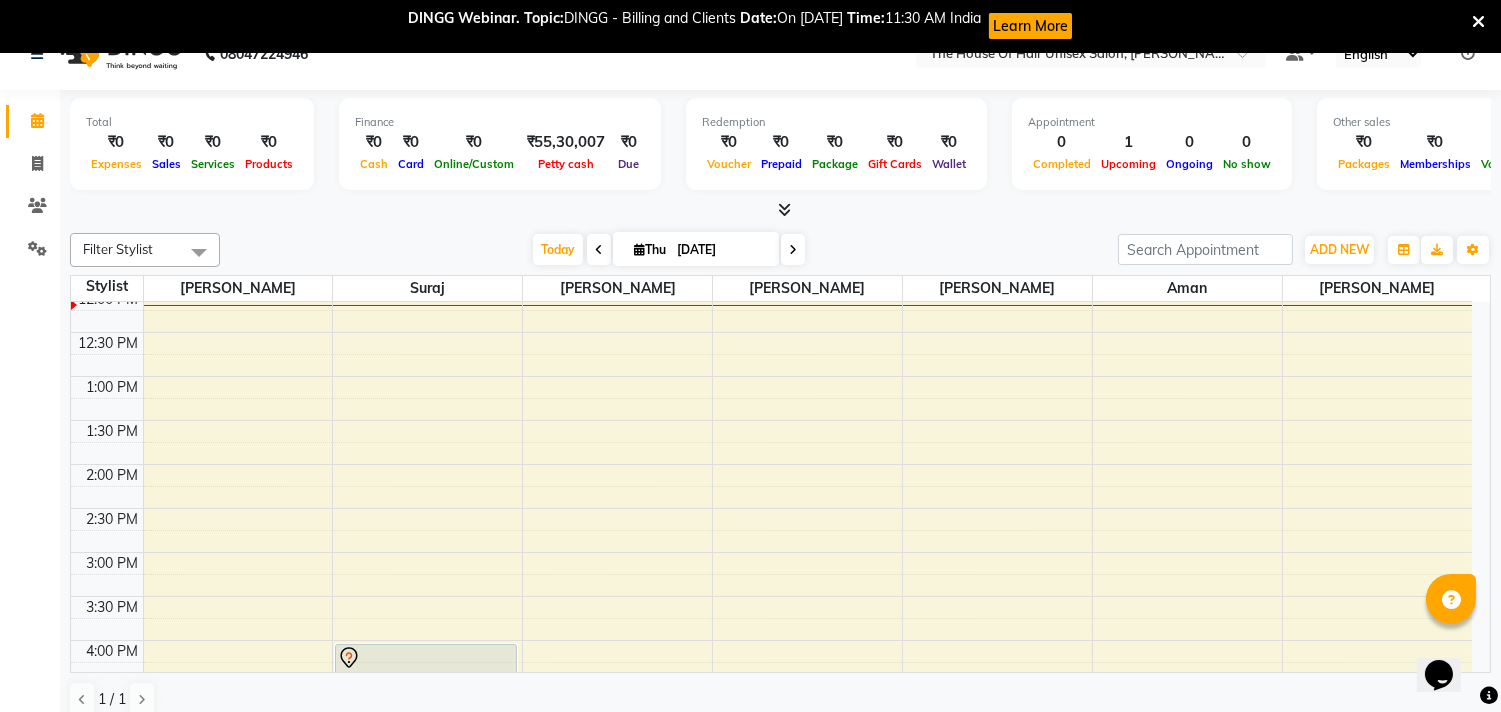 scroll, scrollTop: 443, scrollLeft: 0, axis: vertical 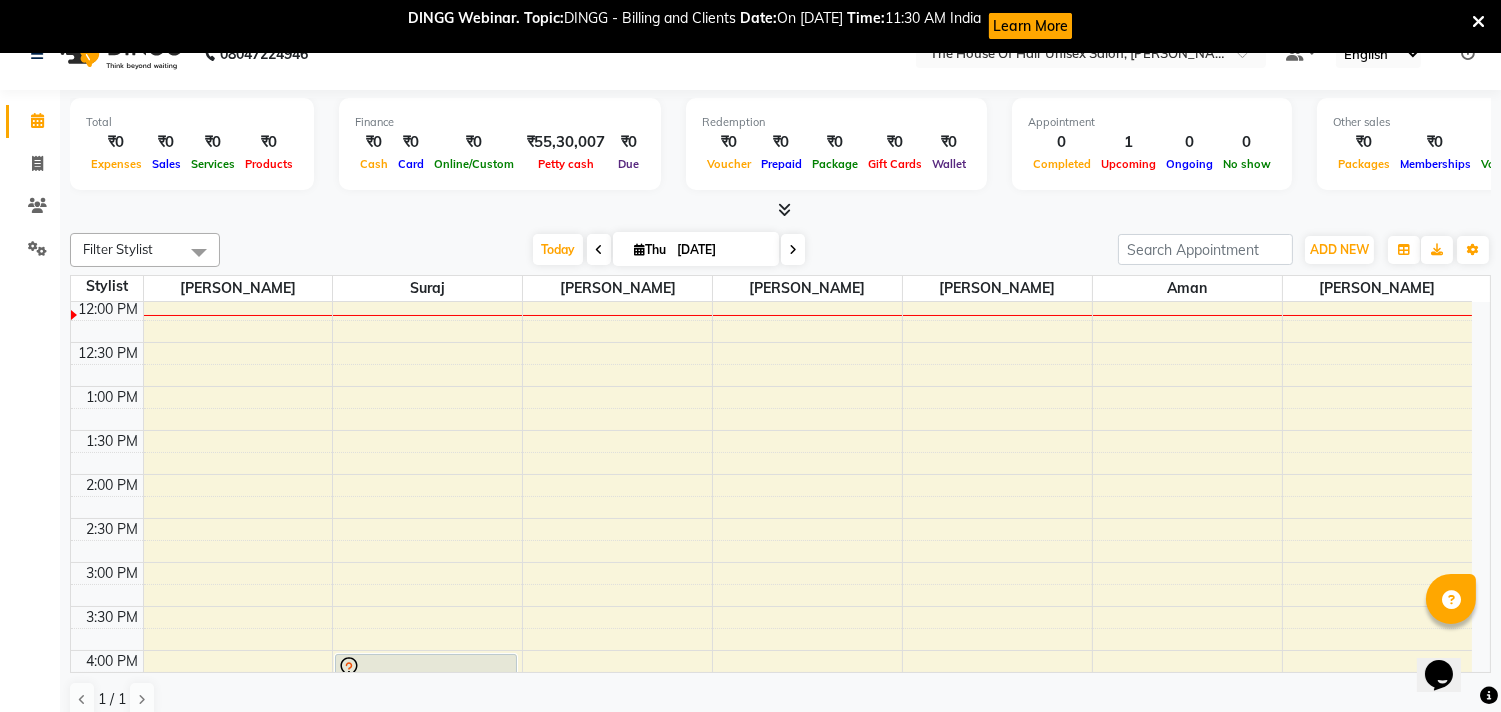 click on "7:00 AM 7:30 AM 8:00 AM 8:30 AM 9:00 AM 9:30 AM 10:00 AM 10:30 AM 11:00 AM 11:30 AM 12:00 PM 12:30 PM 1:00 PM 1:30 PM 2:00 PM 2:30 PM 3:00 PM 3:30 PM 4:00 PM 4:30 PM 5:00 PM 5:30 PM 6:00 PM 6:30 PM 7:00 PM 7:30 PM 8:00 PM 8:30 PM 9:00 PM 9:30 PM             [PERSON_NAME], TK01, 04:00 PM-05:00 PM, HairCut [[DEMOGRAPHIC_DATA]] without wash,[PERSON_NAME] Triming Crafting([DEMOGRAPHIC_DATA])" at bounding box center [771, 518] 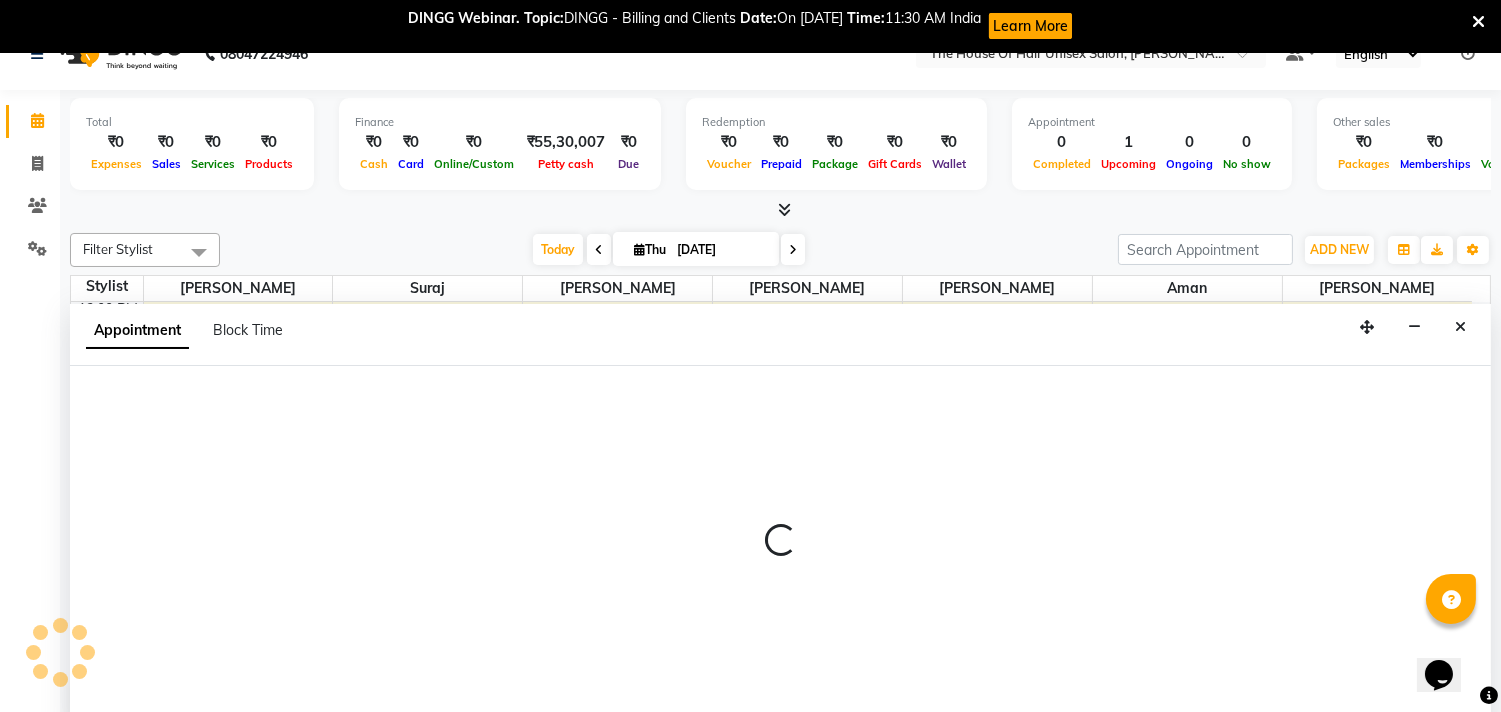select on "42814" 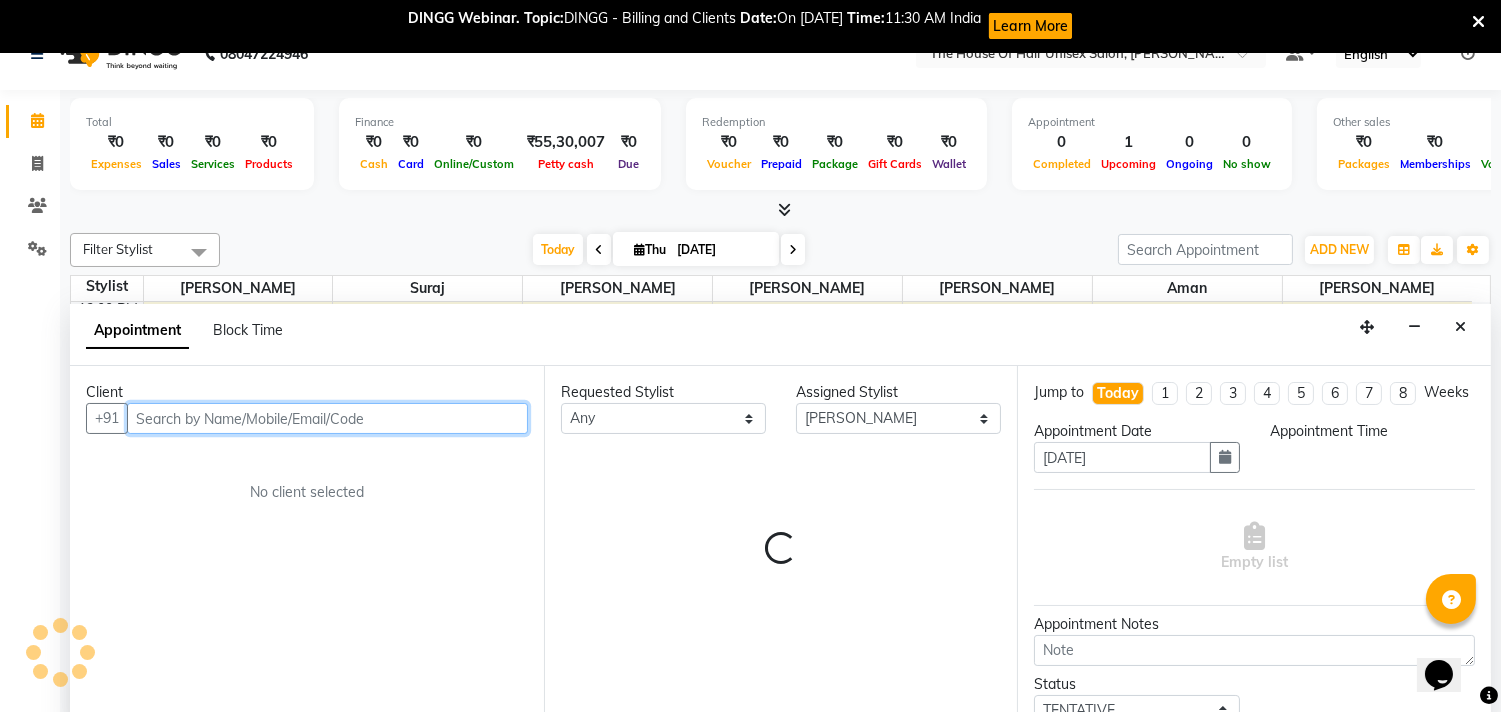 select on "825" 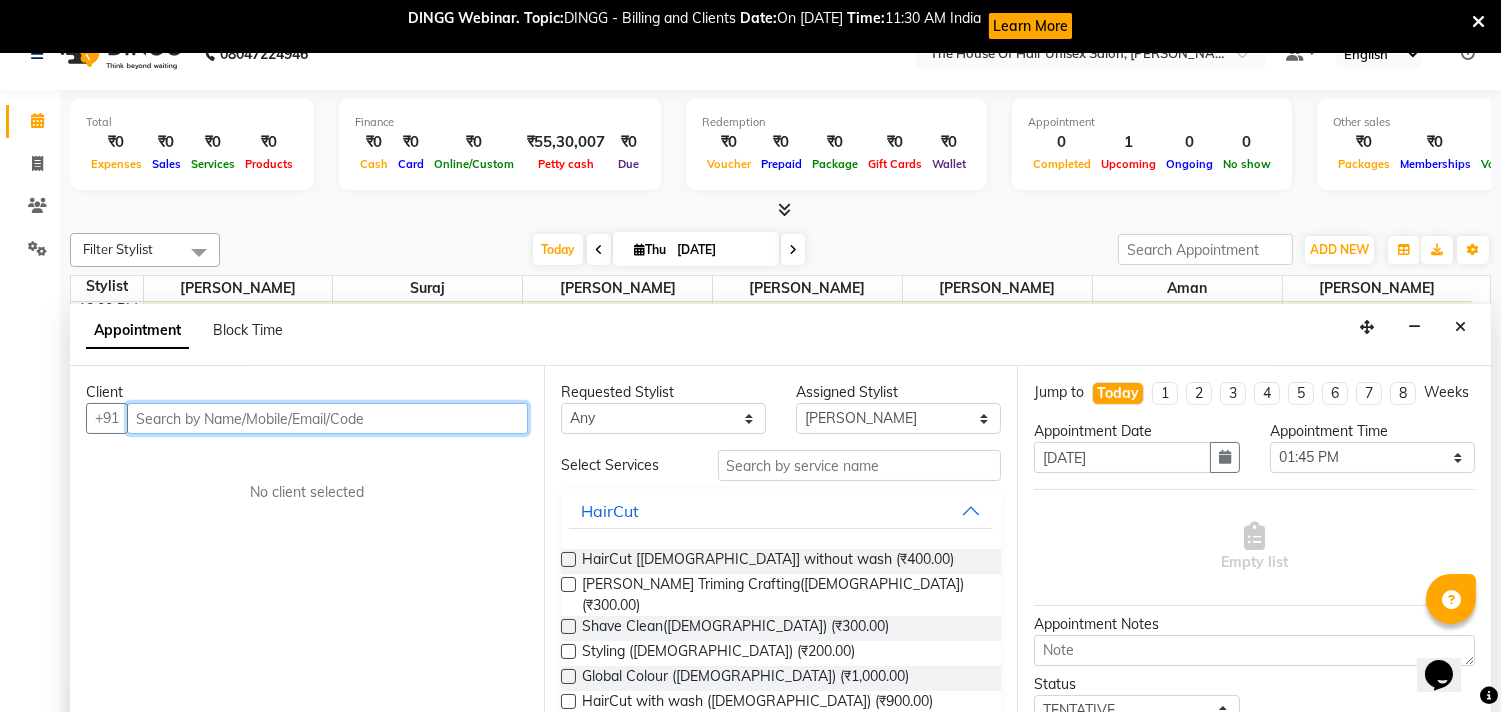 scroll, scrollTop: 53, scrollLeft: 0, axis: vertical 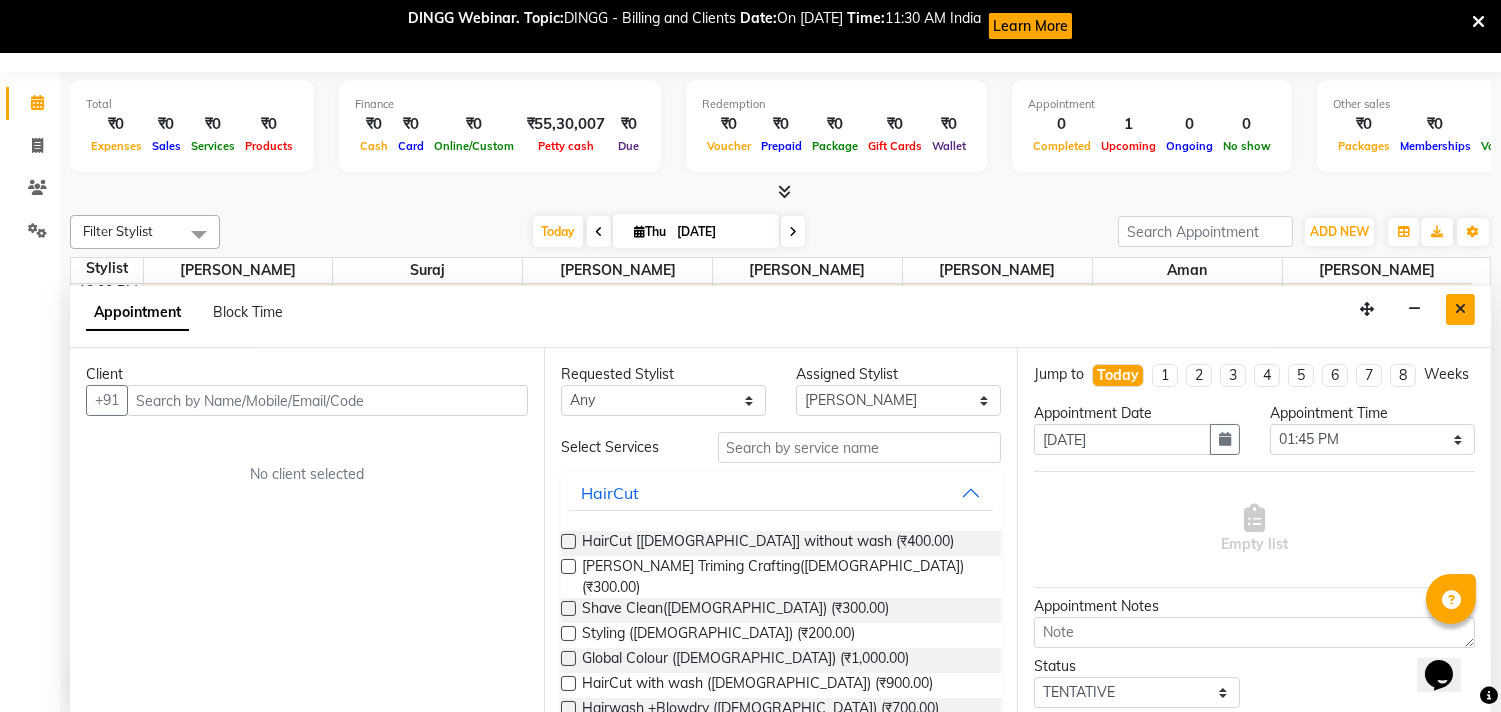 click at bounding box center (1460, 309) 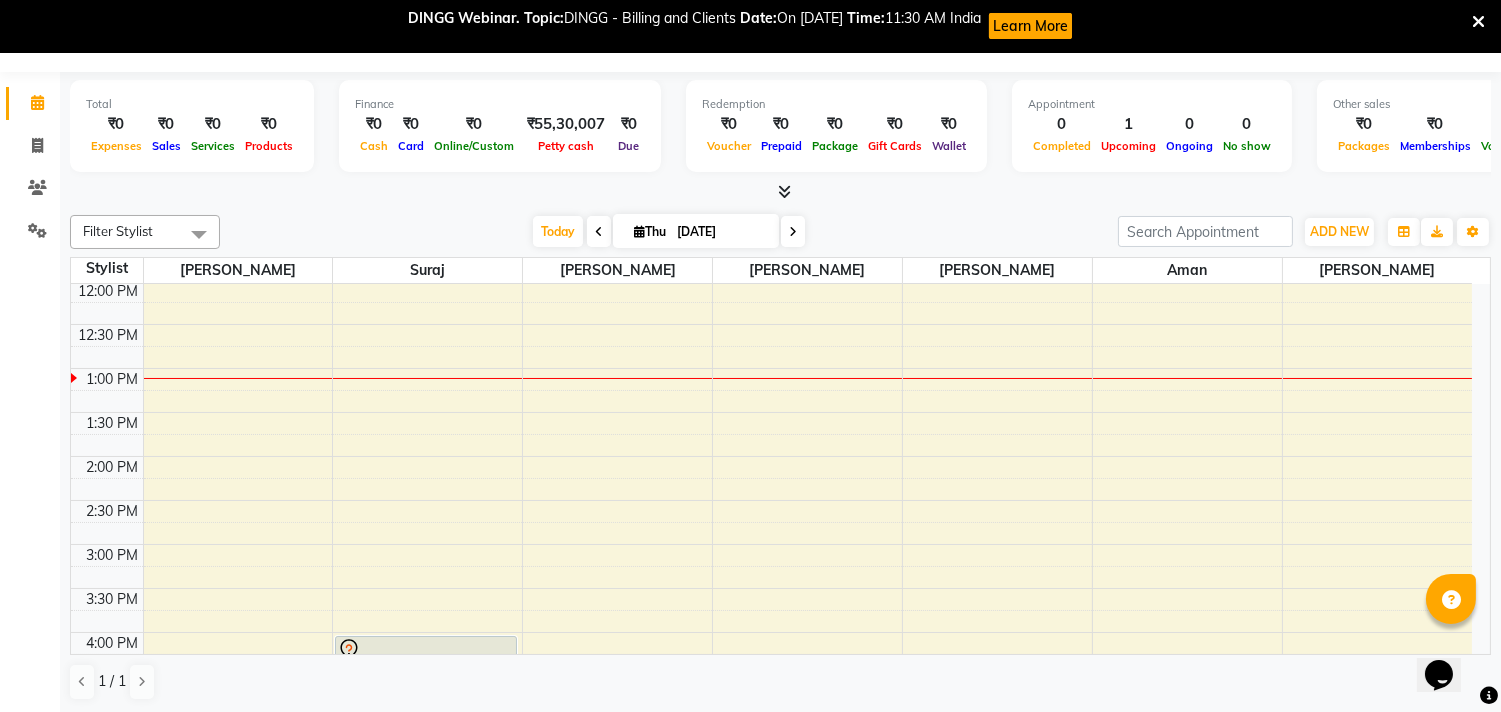 click at bounding box center (1478, 22) 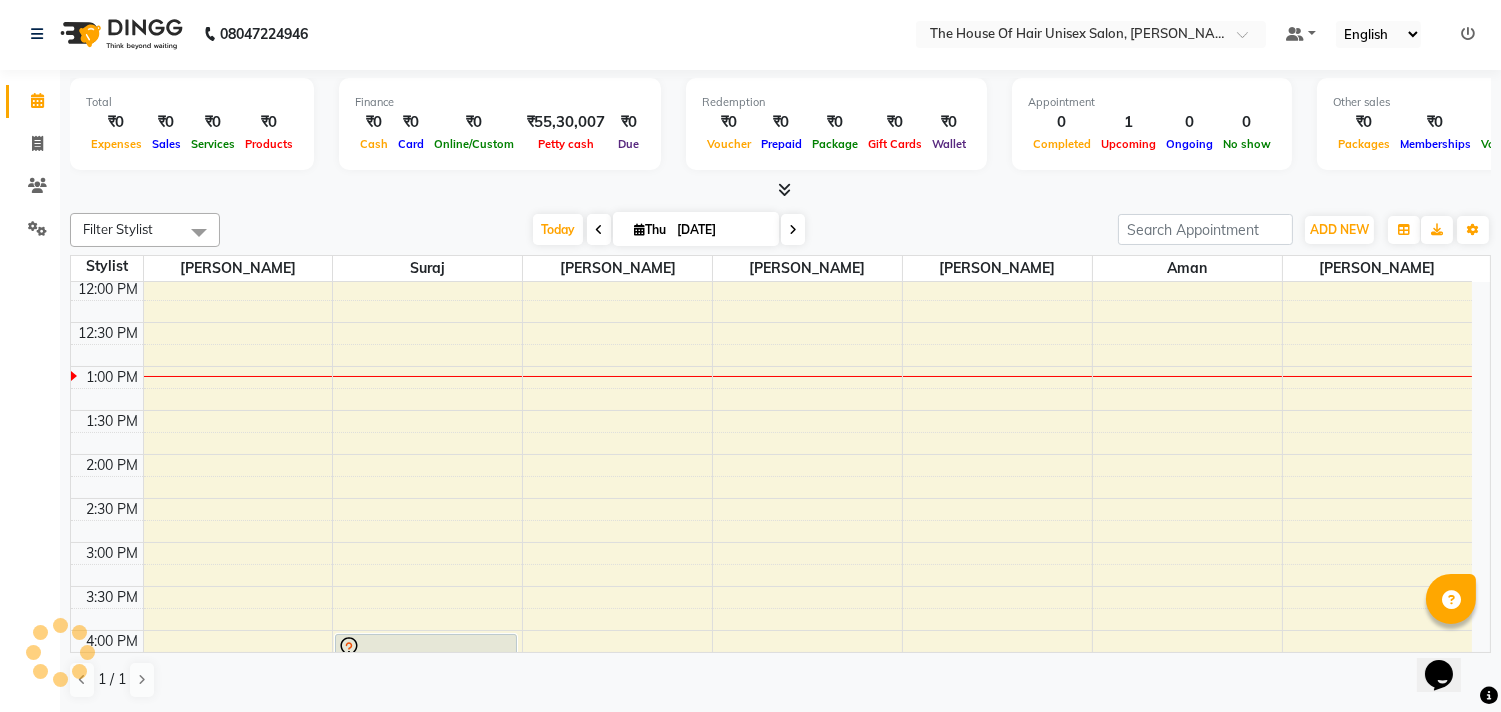 scroll, scrollTop: 1, scrollLeft: 0, axis: vertical 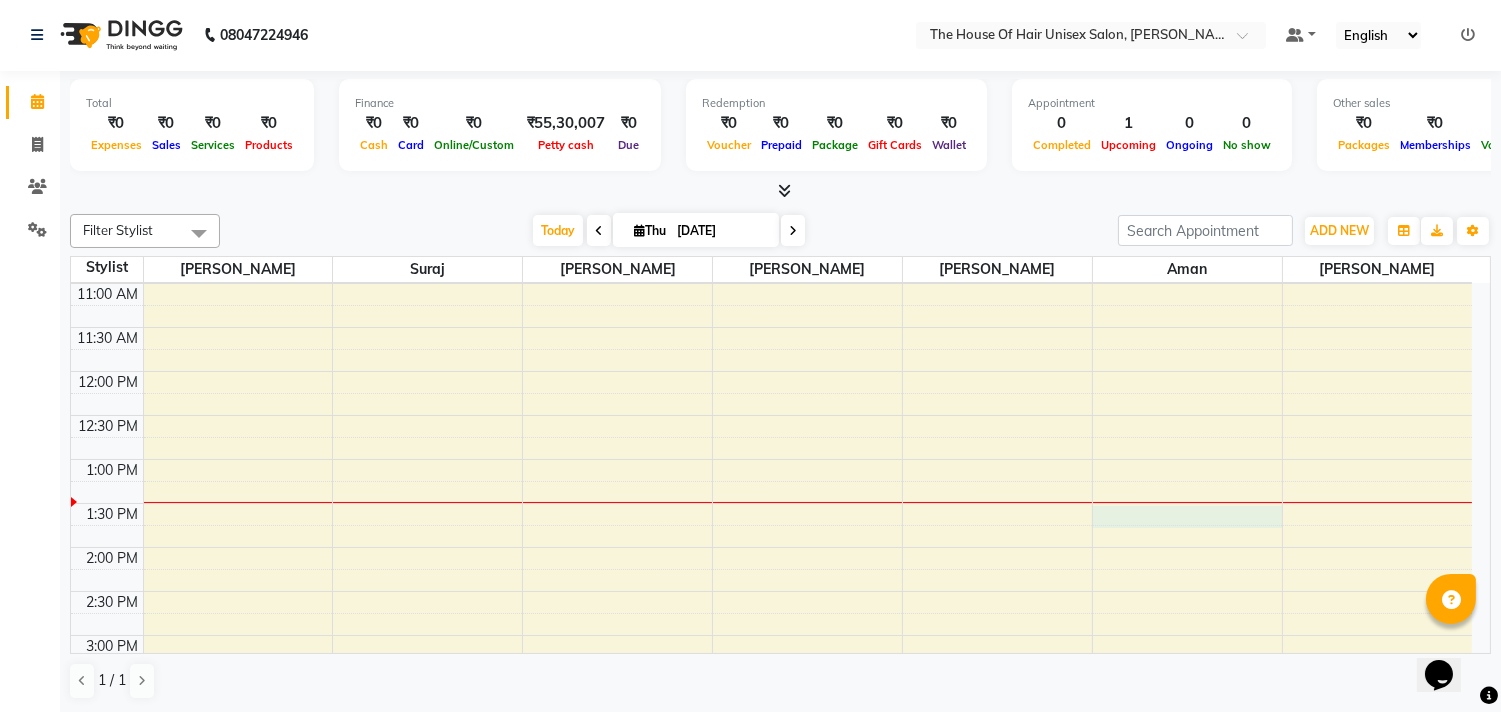 click on "7:00 AM 7:30 AM 8:00 AM 8:30 AM 9:00 AM 9:30 AM 10:00 AM 10:30 AM 11:00 AM 11:30 AM 12:00 PM 12:30 PM 1:00 PM 1:30 PM 2:00 PM 2:30 PM 3:00 PM 3:30 PM 4:00 PM 4:30 PM 5:00 PM 5:30 PM 6:00 PM 6:30 PM 7:00 PM 7:30 PM 8:00 PM 8:30 PM 9:00 PM 9:30 PM             [PERSON_NAME], TK01, 04:00 PM-05:00 PM, HairCut [[DEMOGRAPHIC_DATA]] without wash,[PERSON_NAME] Triming Crafting([DEMOGRAPHIC_DATA])" at bounding box center [771, 591] 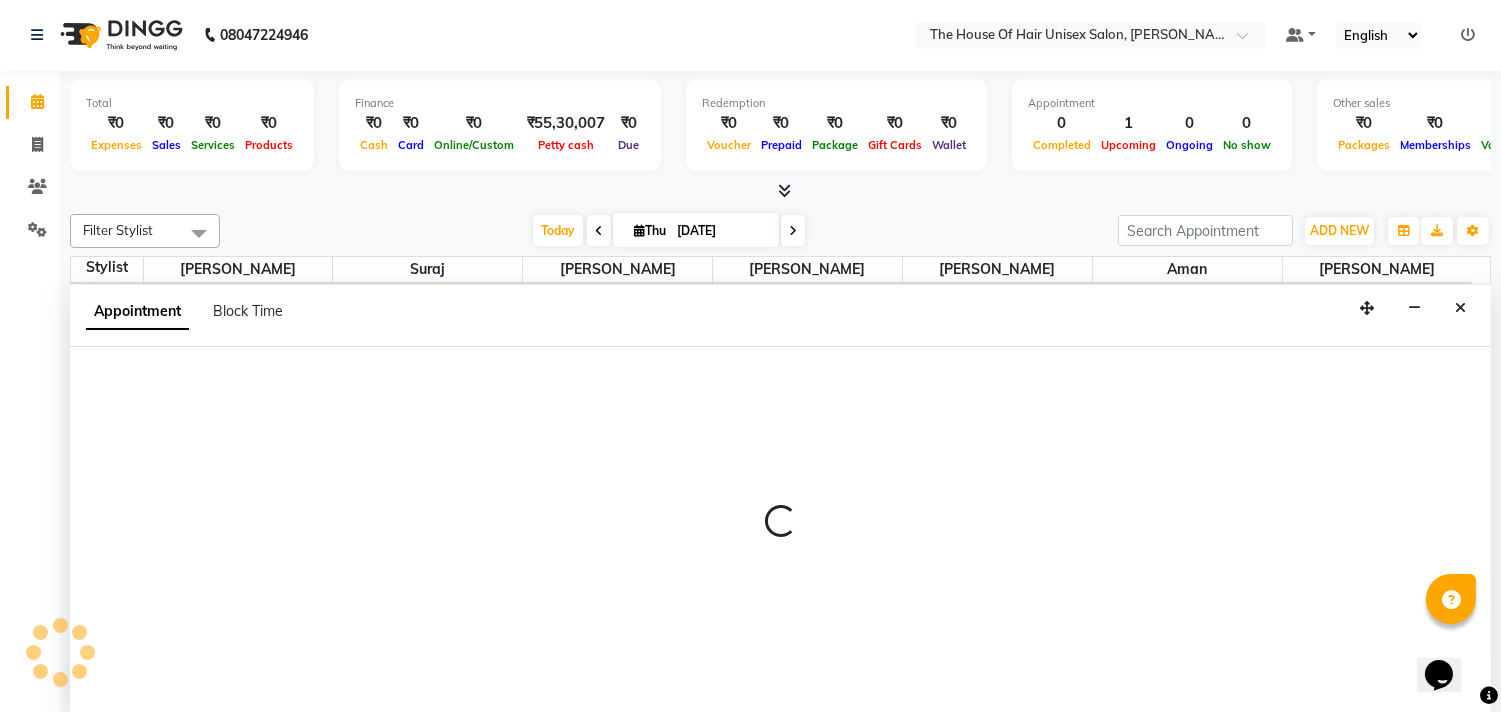select on "68981" 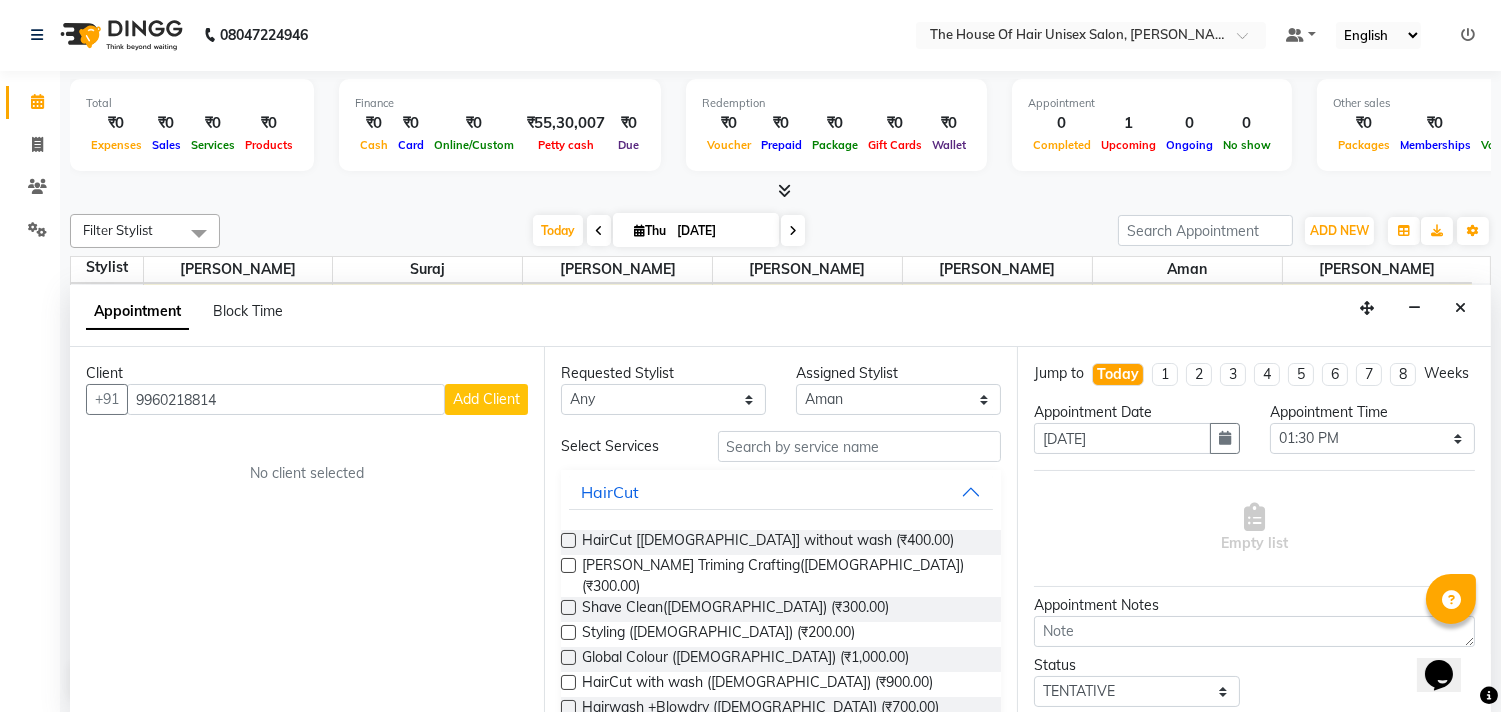 type on "9960218814" 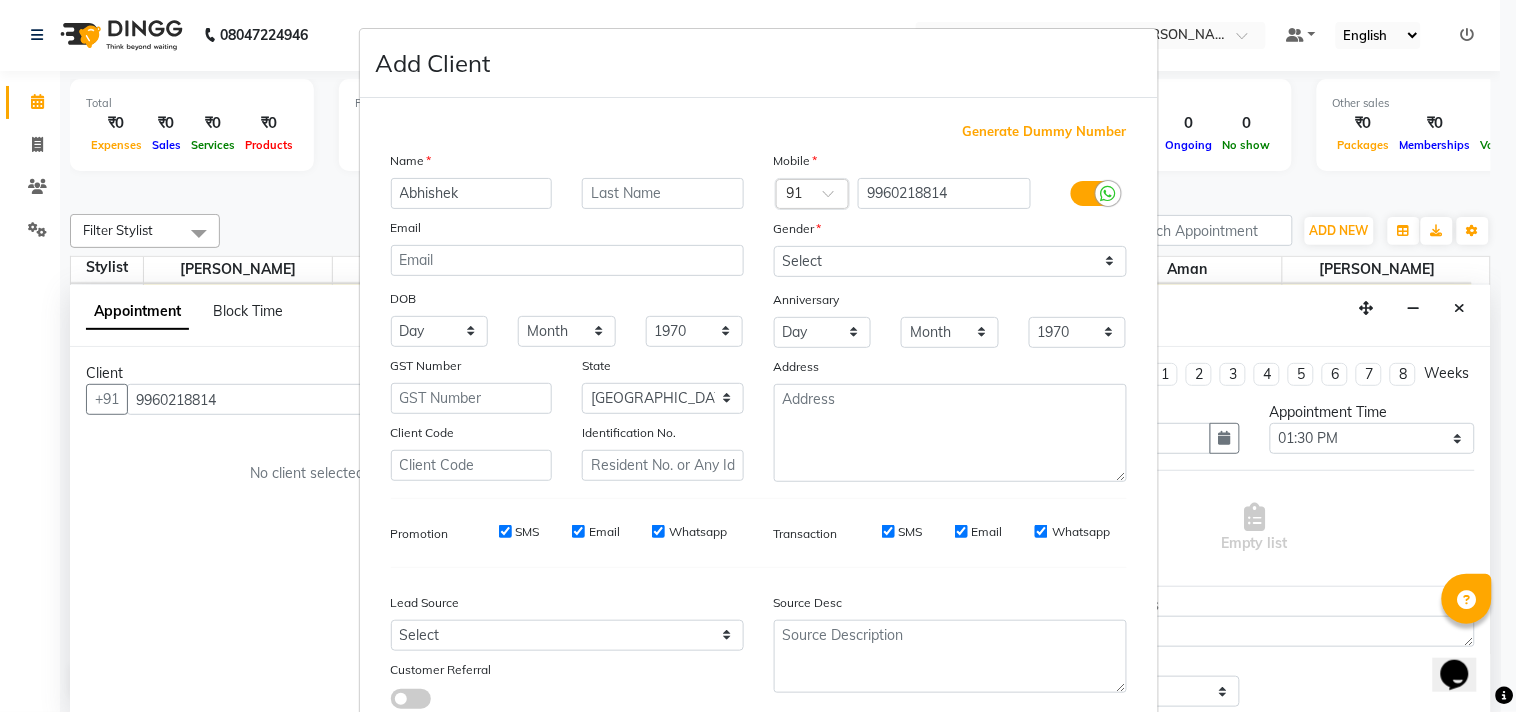 type on "Abhishek" 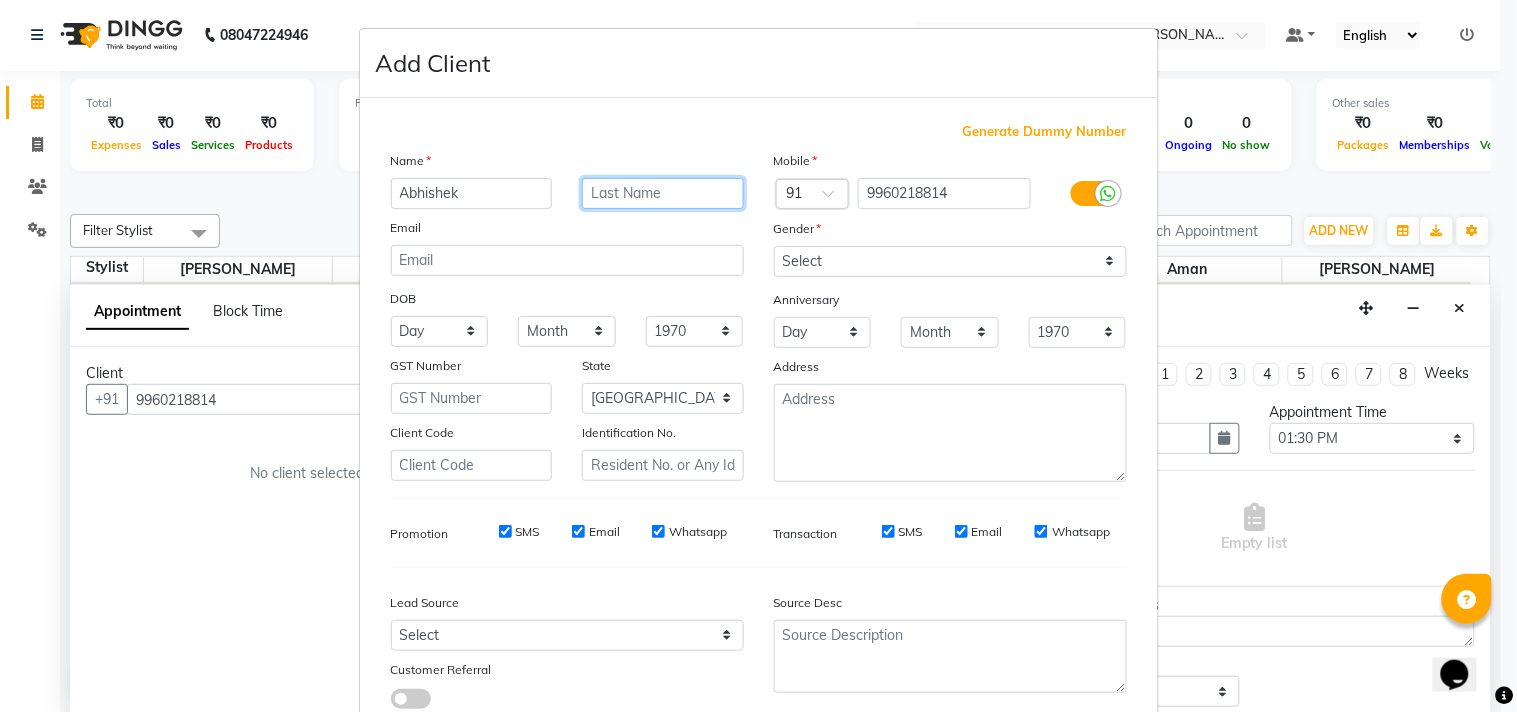 click at bounding box center (663, 193) 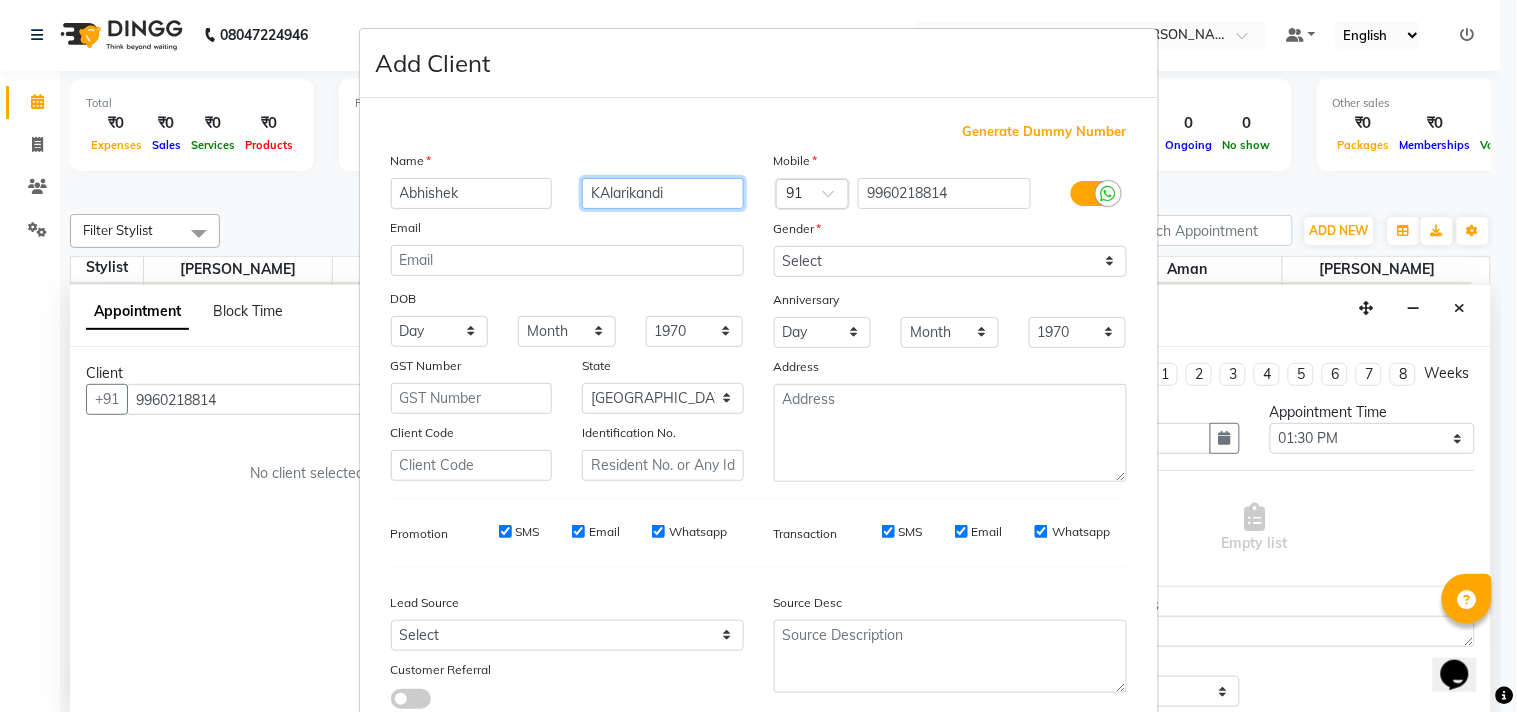 click on "KAlarikandi" at bounding box center [663, 193] 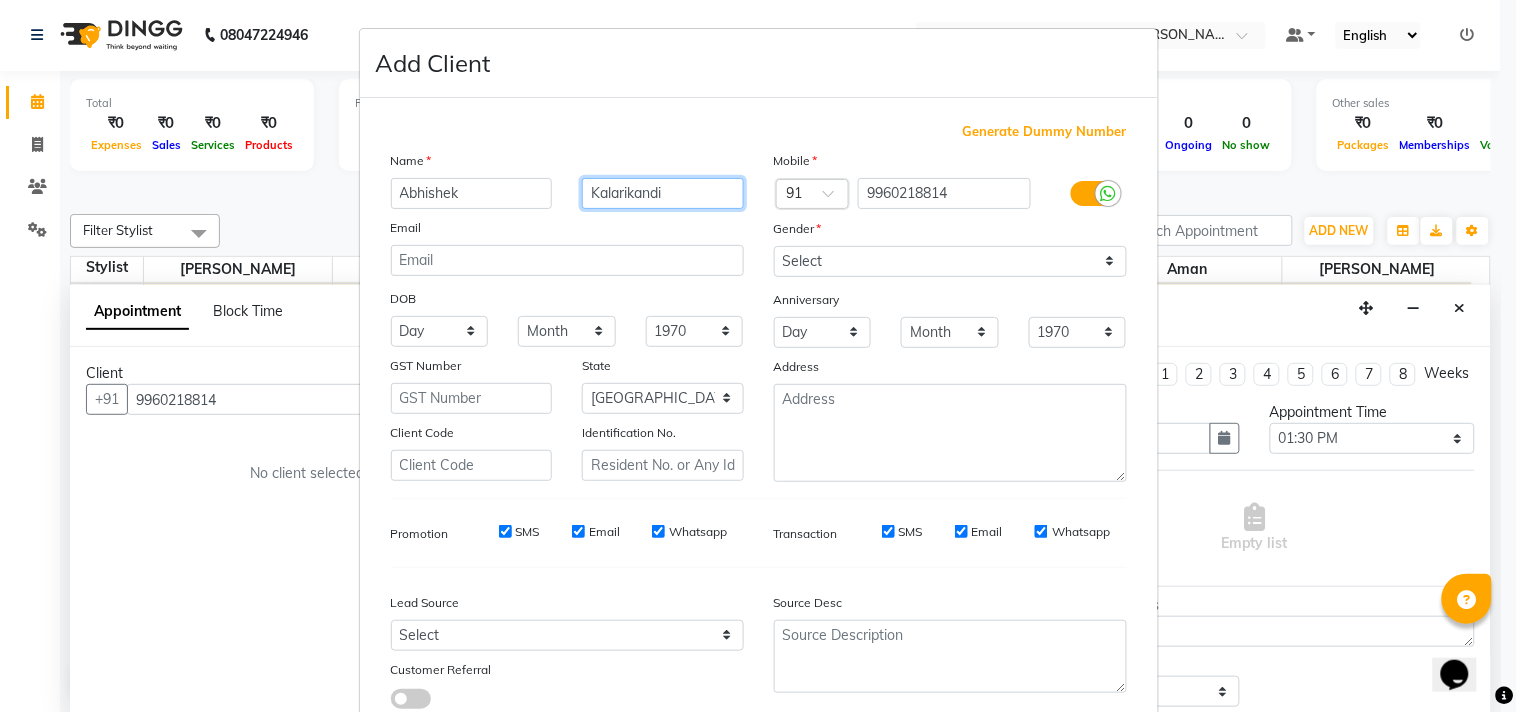 type on "Kalarikandi" 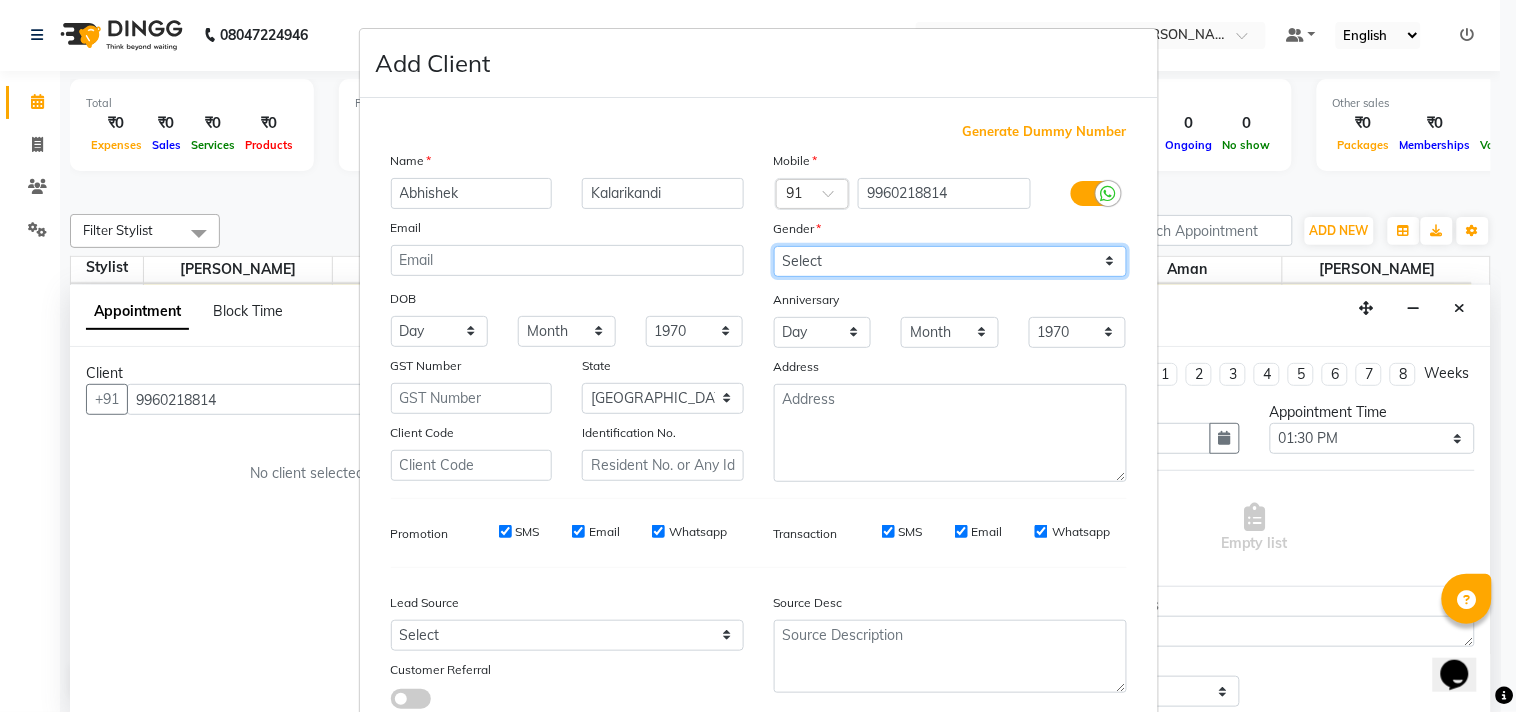 click on "Select [DEMOGRAPHIC_DATA] [DEMOGRAPHIC_DATA] Other Prefer Not To Say" at bounding box center [950, 261] 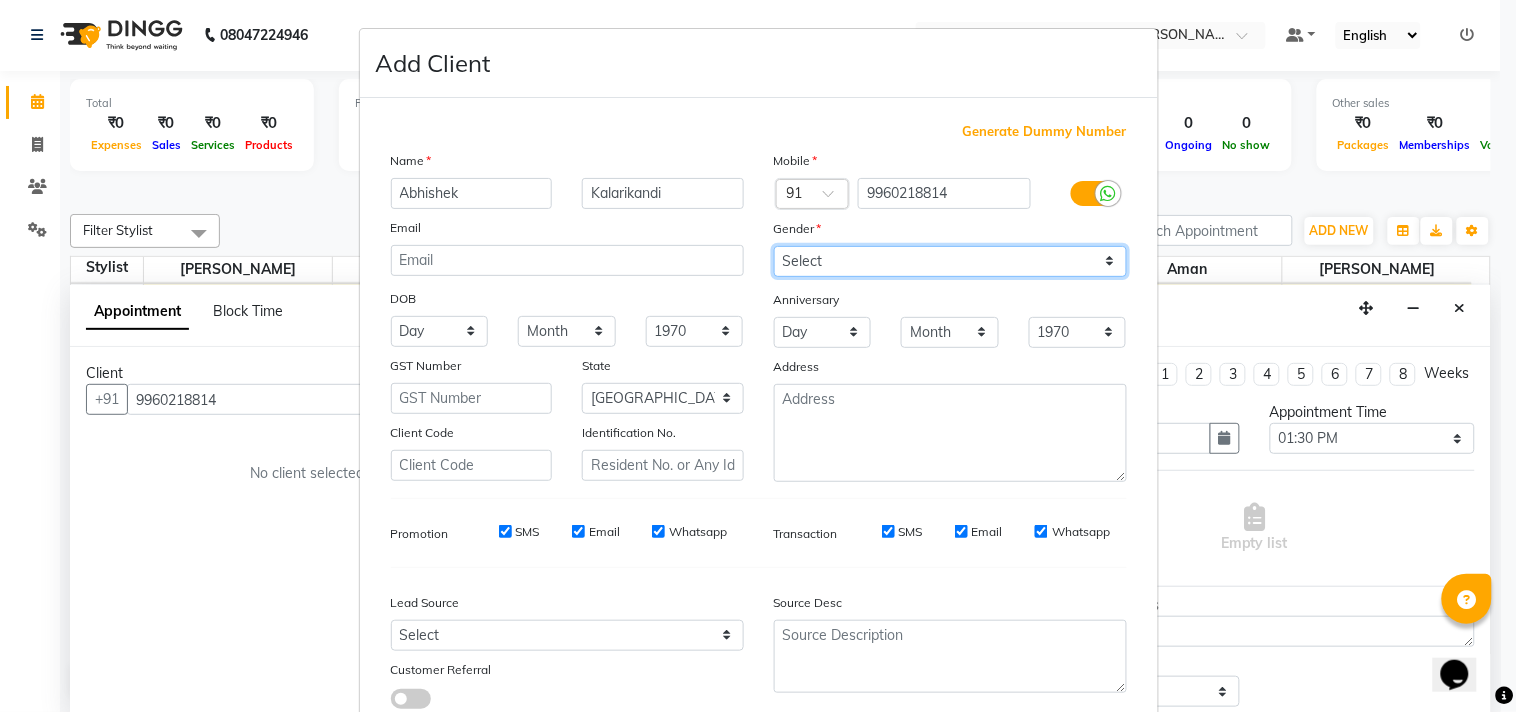 select on "[DEMOGRAPHIC_DATA]" 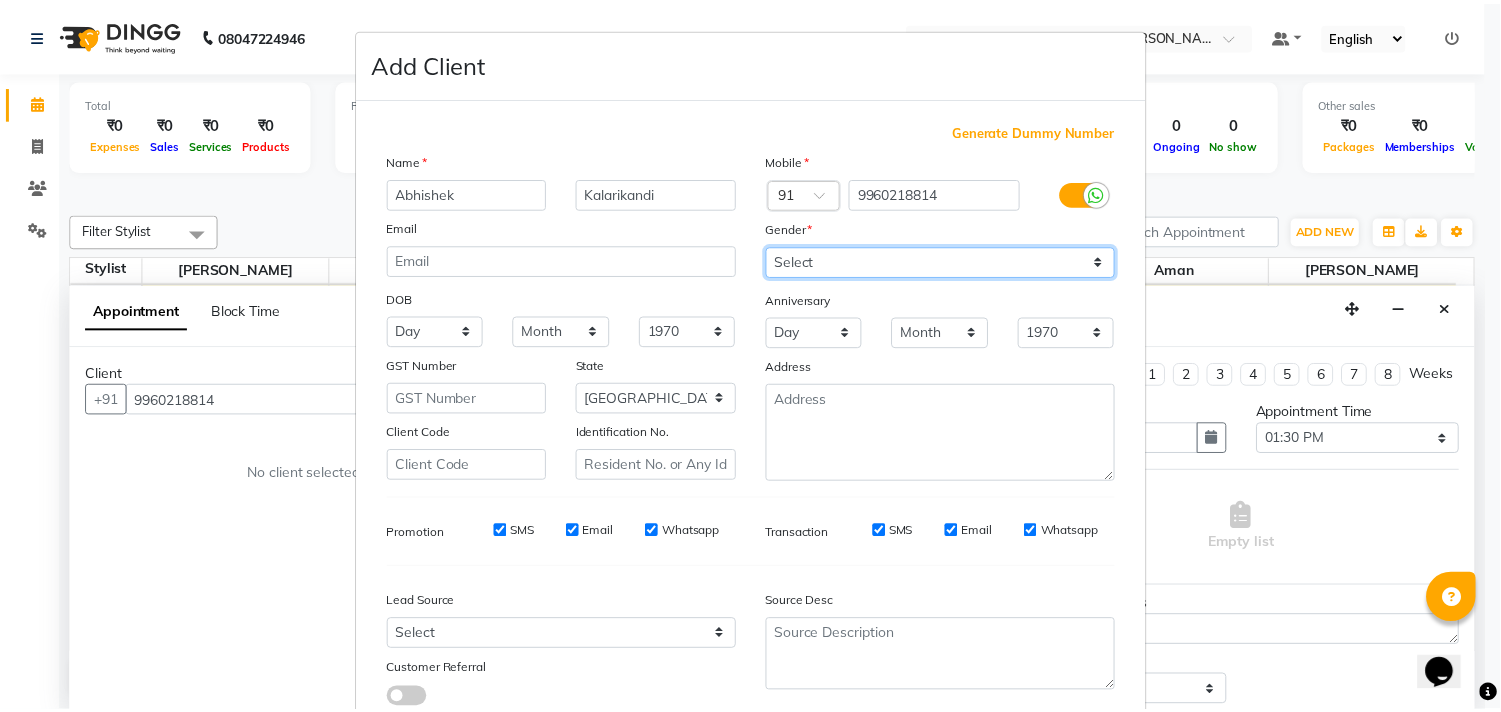 scroll, scrollTop: 138, scrollLeft: 0, axis: vertical 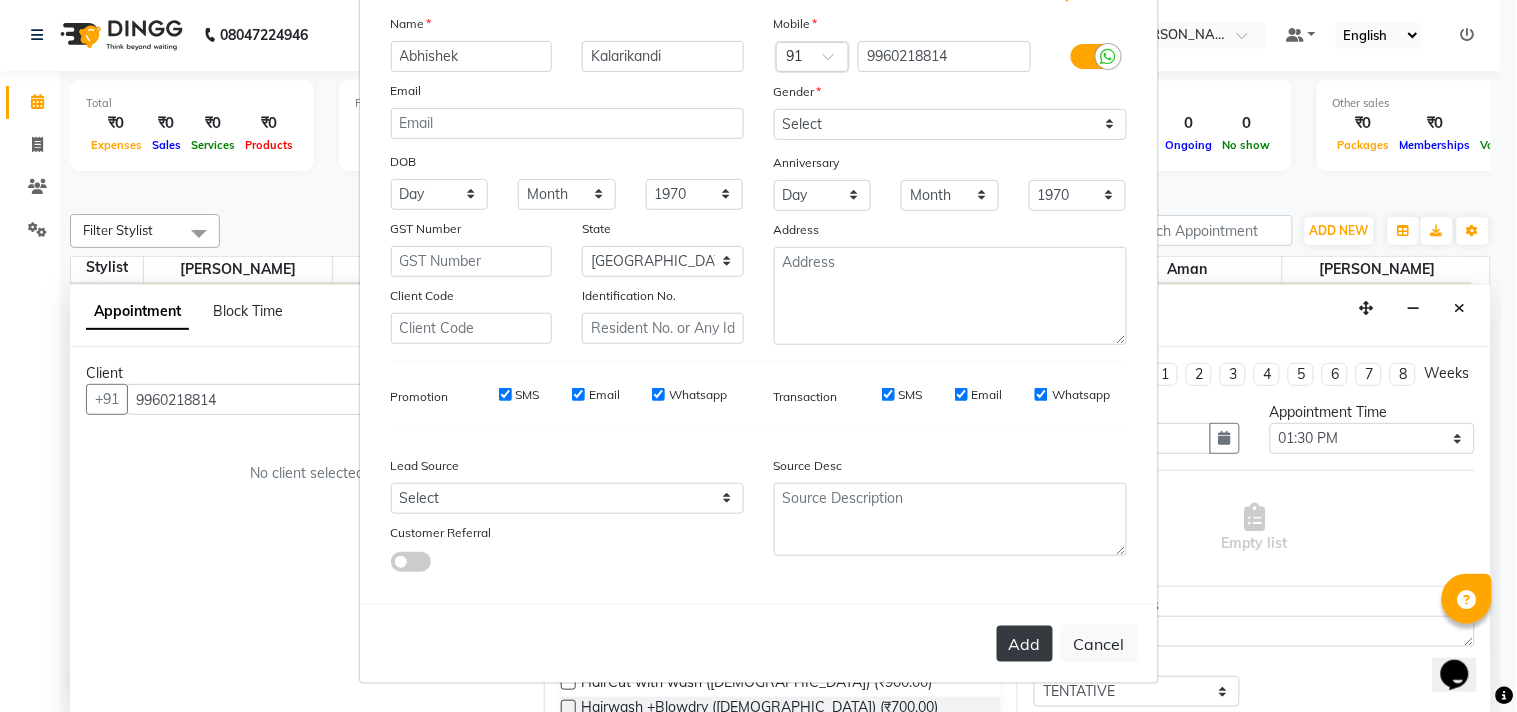 click on "Add" at bounding box center [1025, 644] 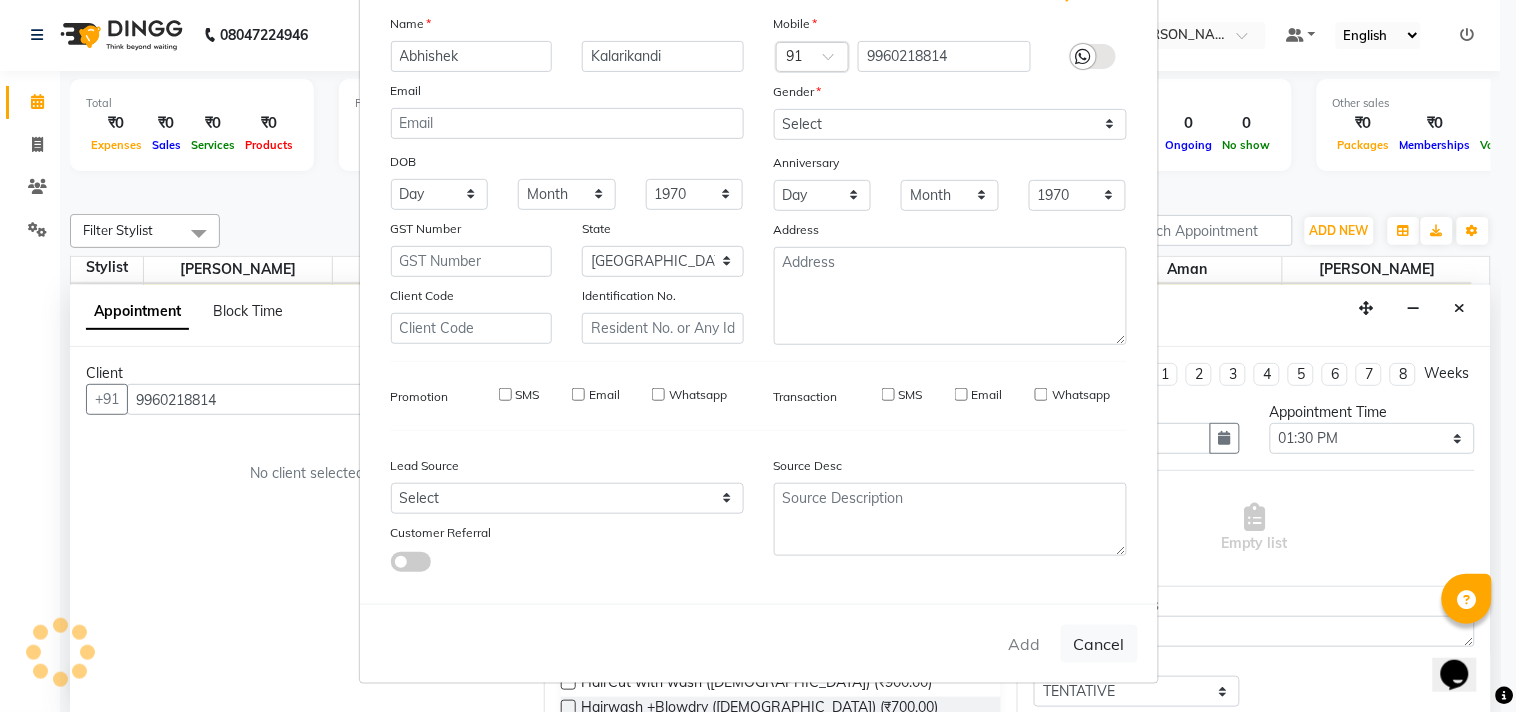 type 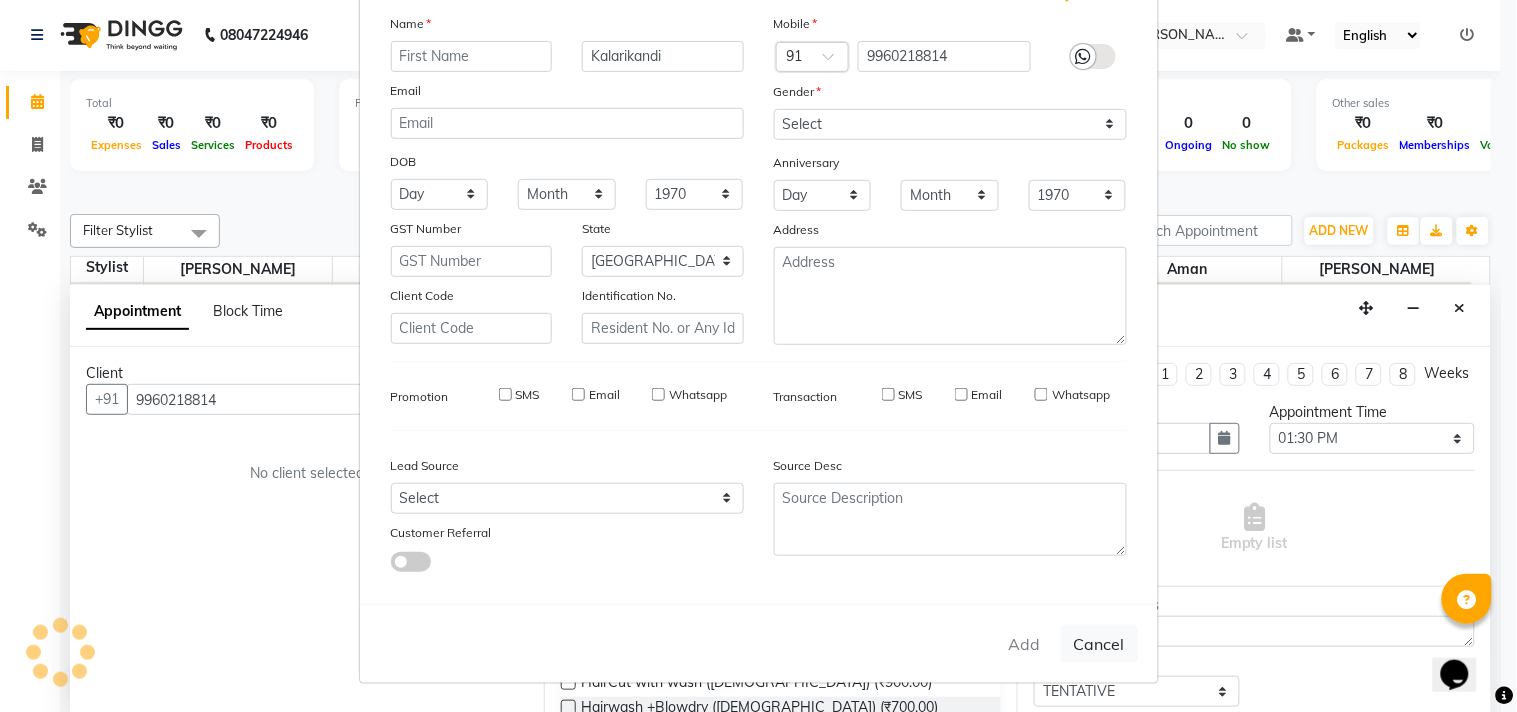 type 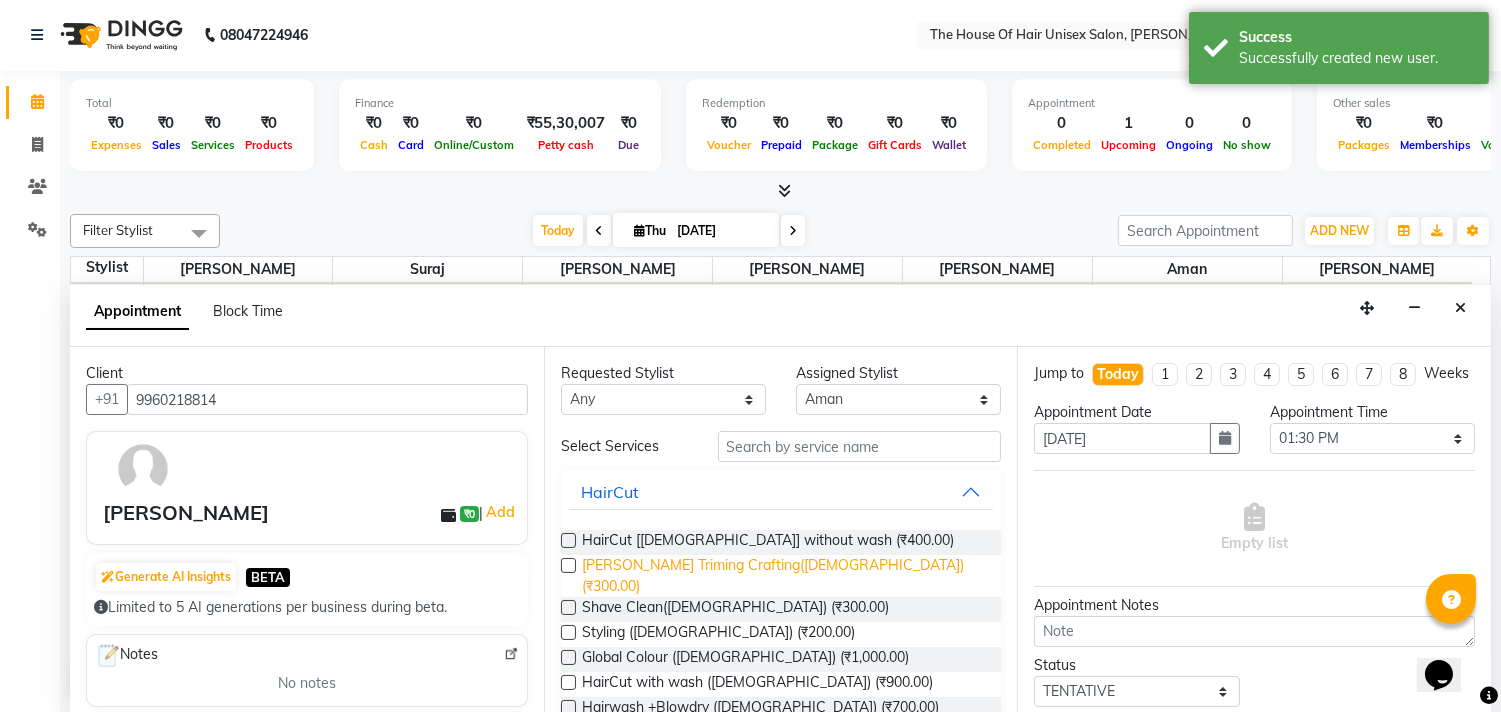 click on "[PERSON_NAME] Triming Crafting([DEMOGRAPHIC_DATA]) (₹300.00)" at bounding box center (784, 576) 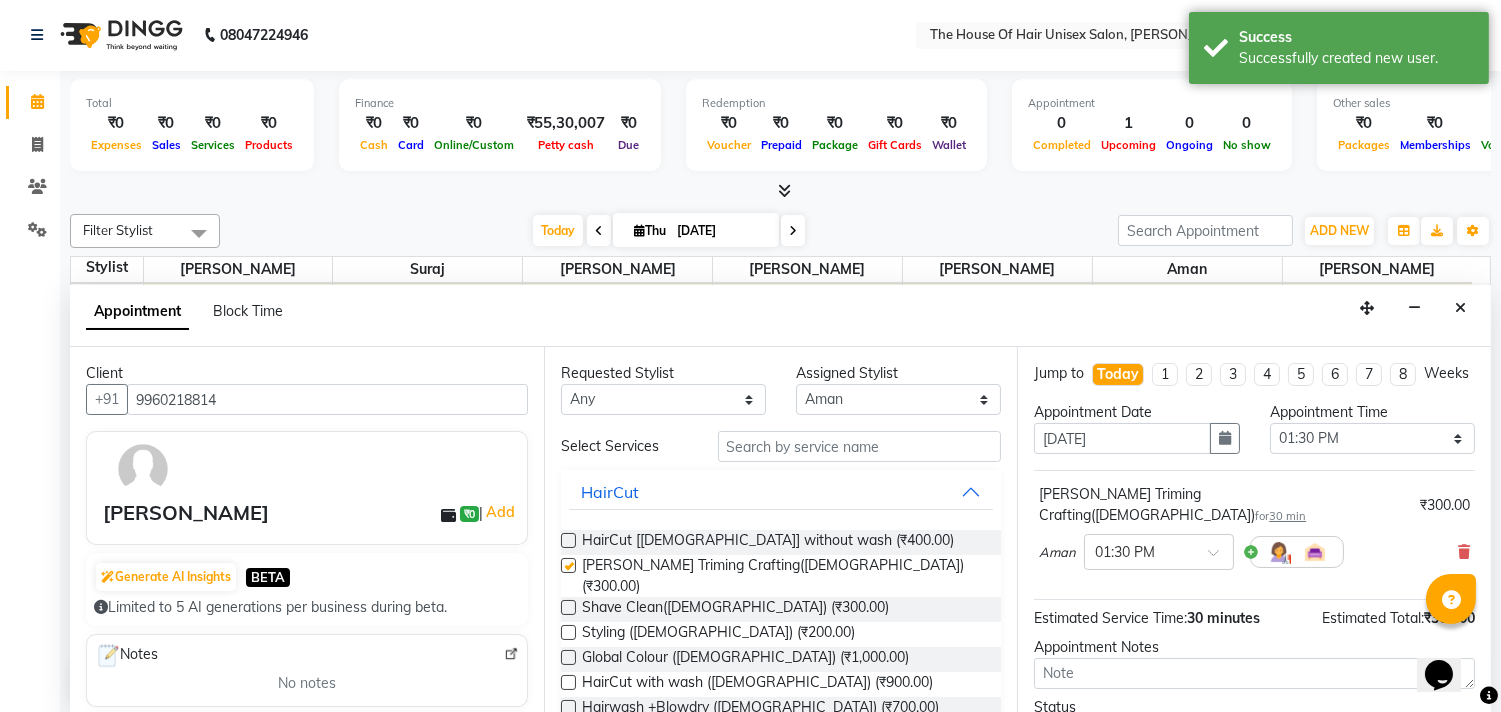 checkbox on "false" 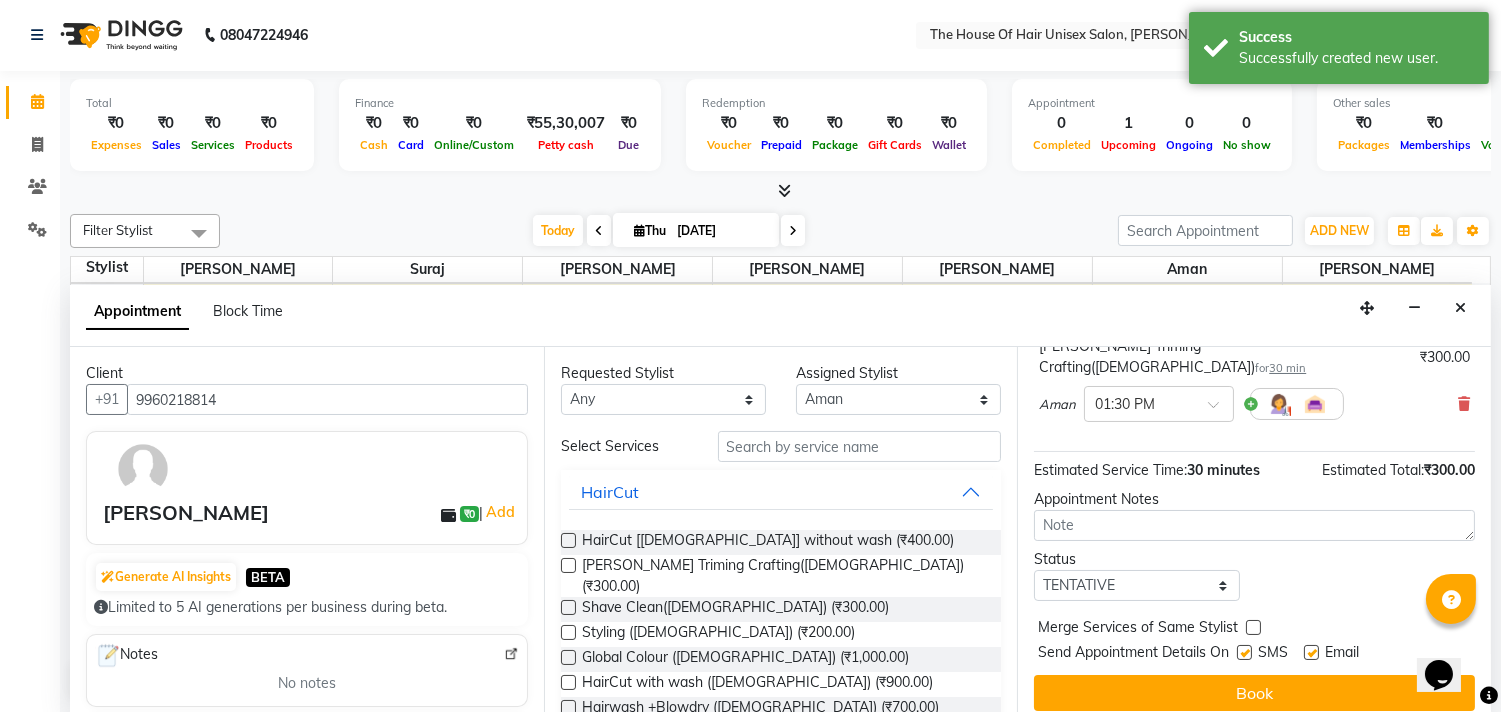 scroll, scrollTop: 161, scrollLeft: 0, axis: vertical 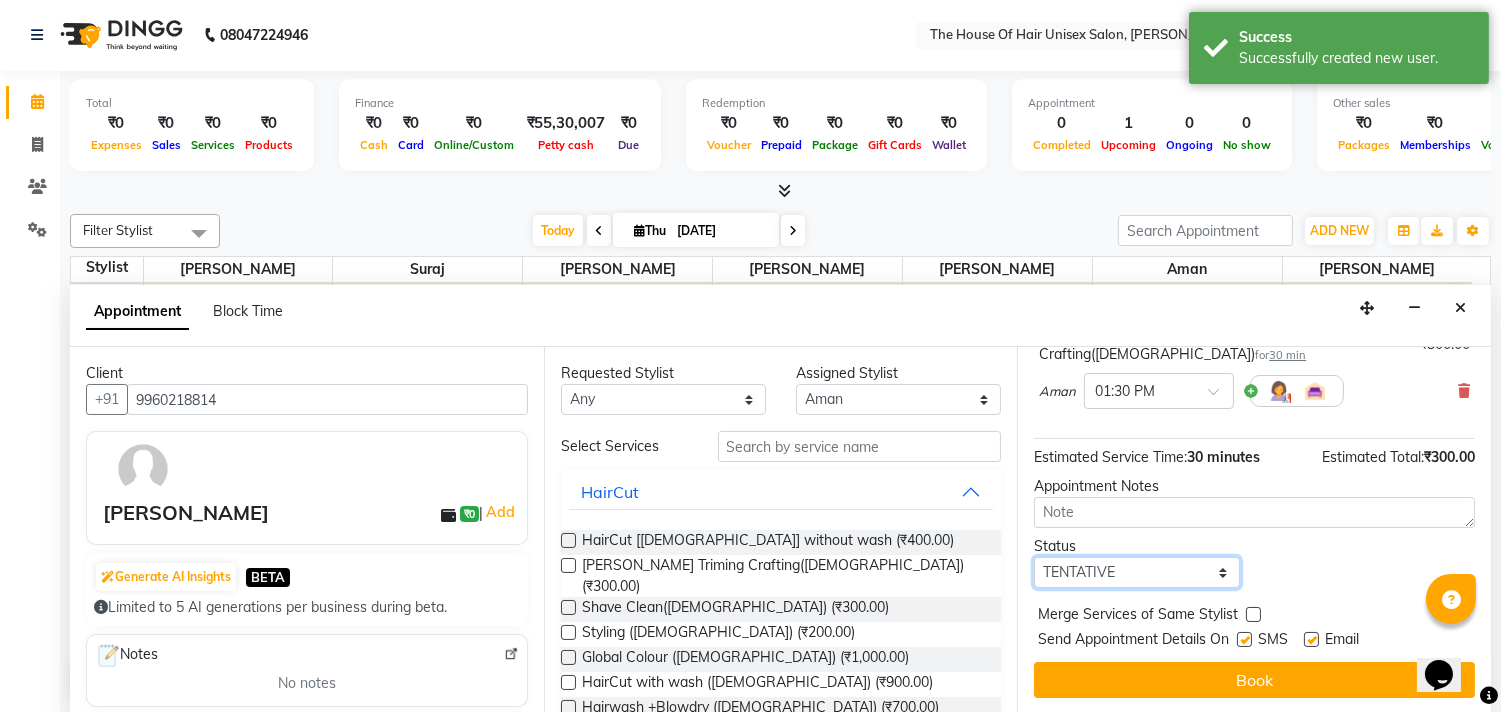 click on "Select TENTATIVE CONFIRM CHECK-IN UPCOMING" at bounding box center (1136, 572) 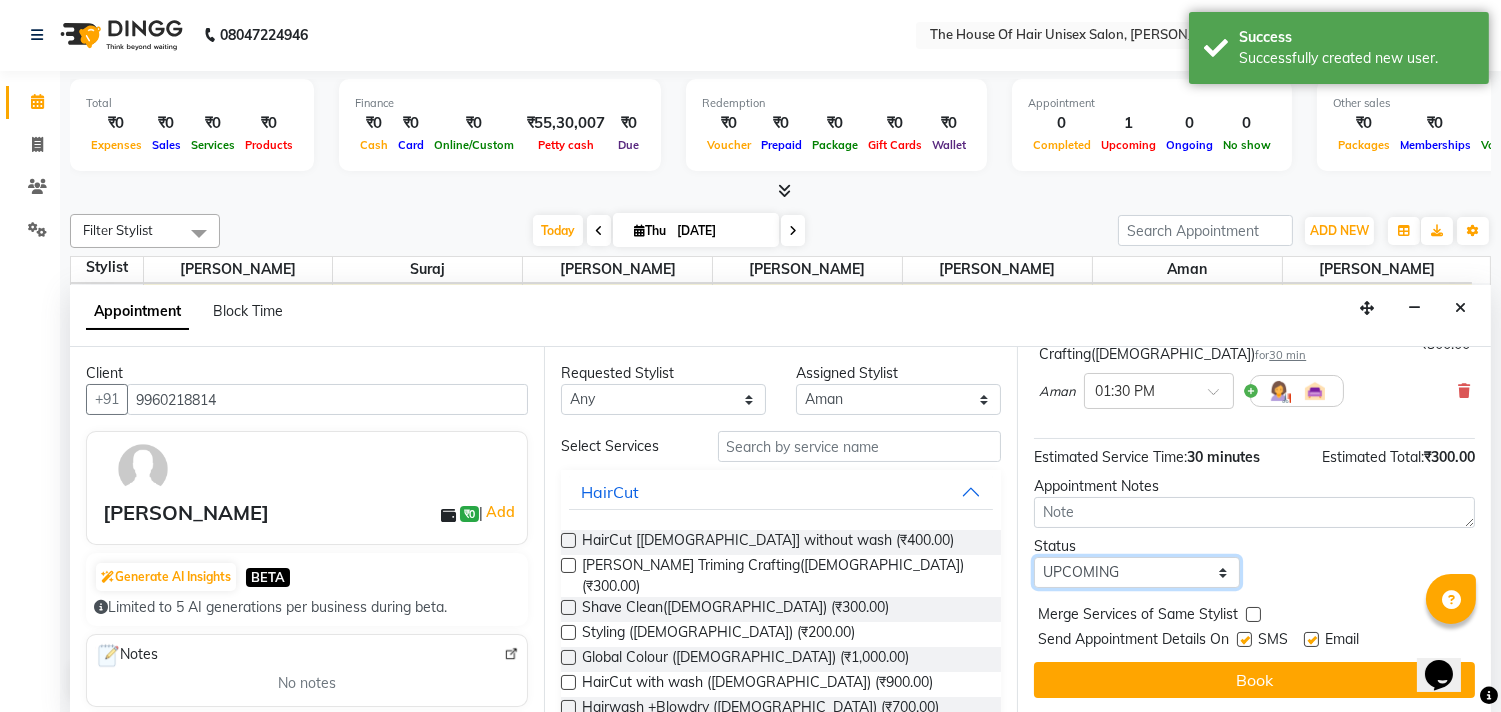 click on "Select TENTATIVE CONFIRM CHECK-IN UPCOMING" at bounding box center (1136, 572) 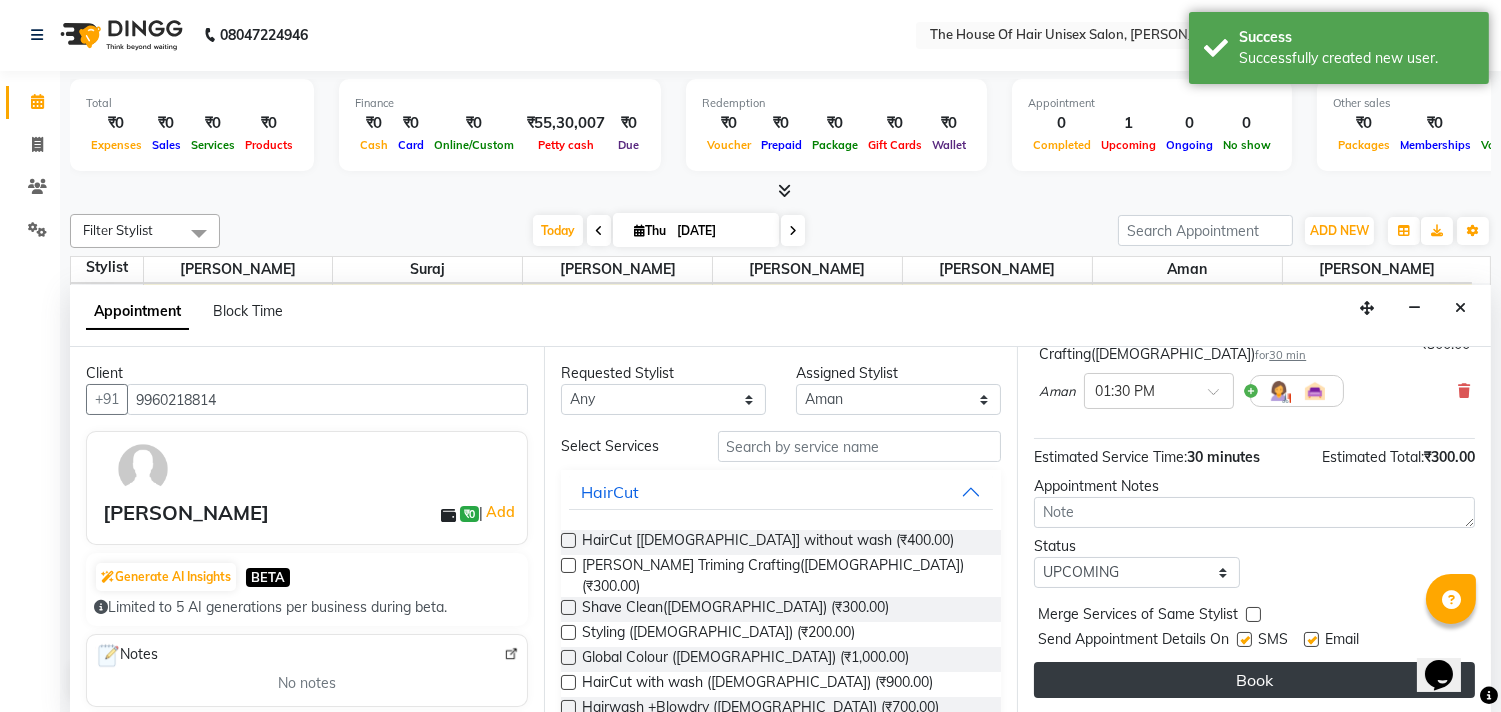 click on "Book" at bounding box center (1254, 680) 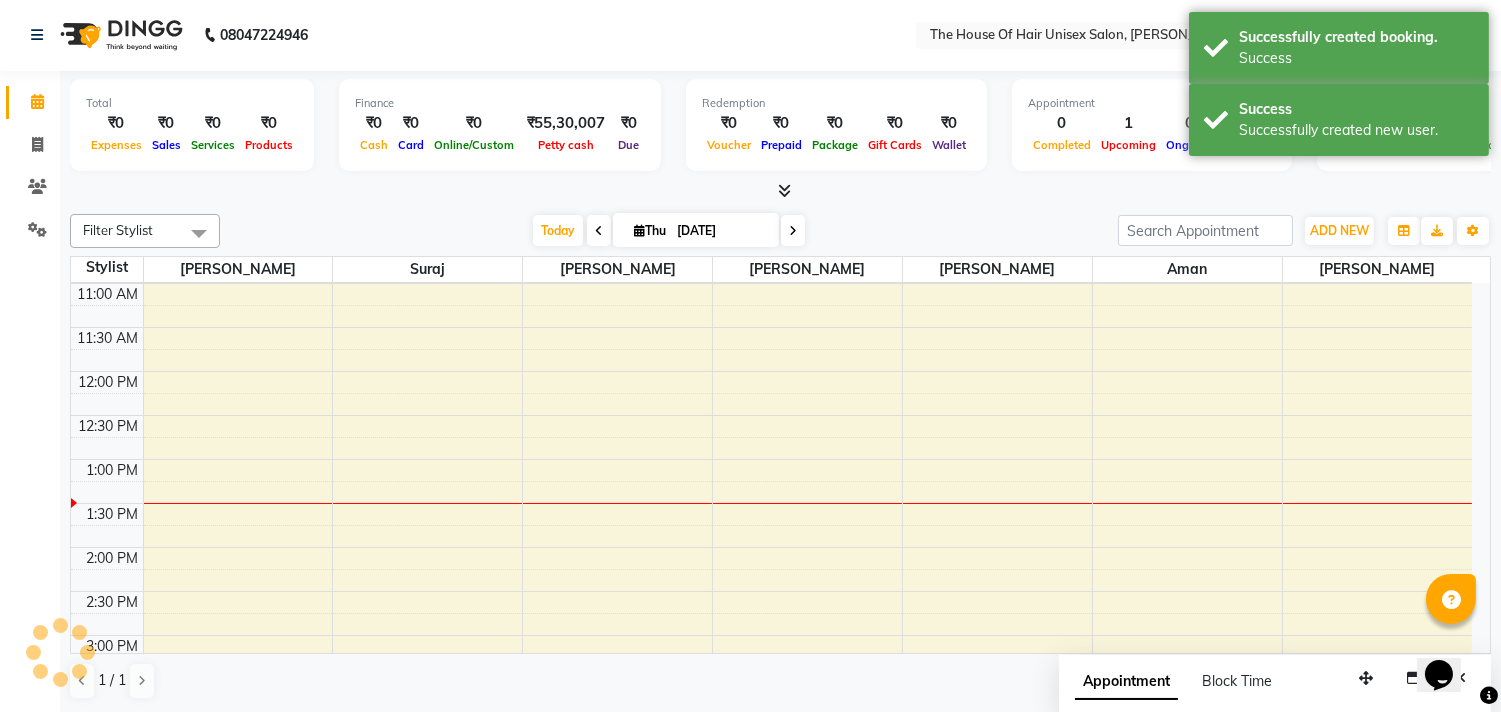 scroll, scrollTop: 0, scrollLeft: 0, axis: both 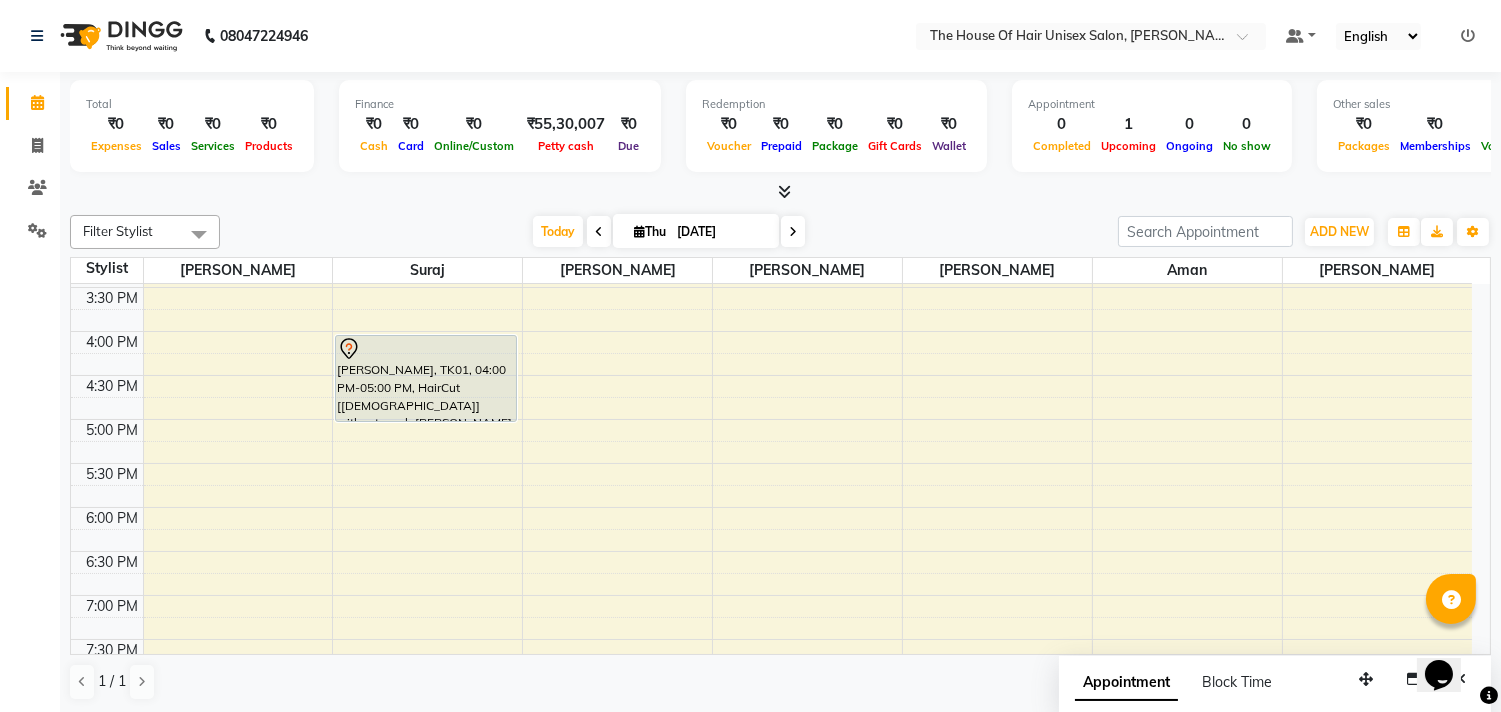 click on "7:00 AM 7:30 AM 8:00 AM 8:30 AM 9:00 AM 9:30 AM 10:00 AM 10:30 AM 11:00 AM 11:30 AM 12:00 PM 12:30 PM 1:00 PM 1:30 PM 2:00 PM 2:30 PM 3:00 PM 3:30 PM 4:00 PM 4:30 PM 5:00 PM 5:30 PM 6:00 PM 6:30 PM 7:00 PM 7:30 PM 8:00 PM 8:30 PM 9:00 PM 9:30 PM             [PERSON_NAME], TK01, 04:00 PM-05:00 PM, HairCut [[DEMOGRAPHIC_DATA]] without wash,[PERSON_NAME] Triming Crafting([DEMOGRAPHIC_DATA])    [PERSON_NAME], TK02, 01:30 PM-02:00 PM, [PERSON_NAME] Triming Crafting([DEMOGRAPHIC_DATA])" at bounding box center (771, 199) 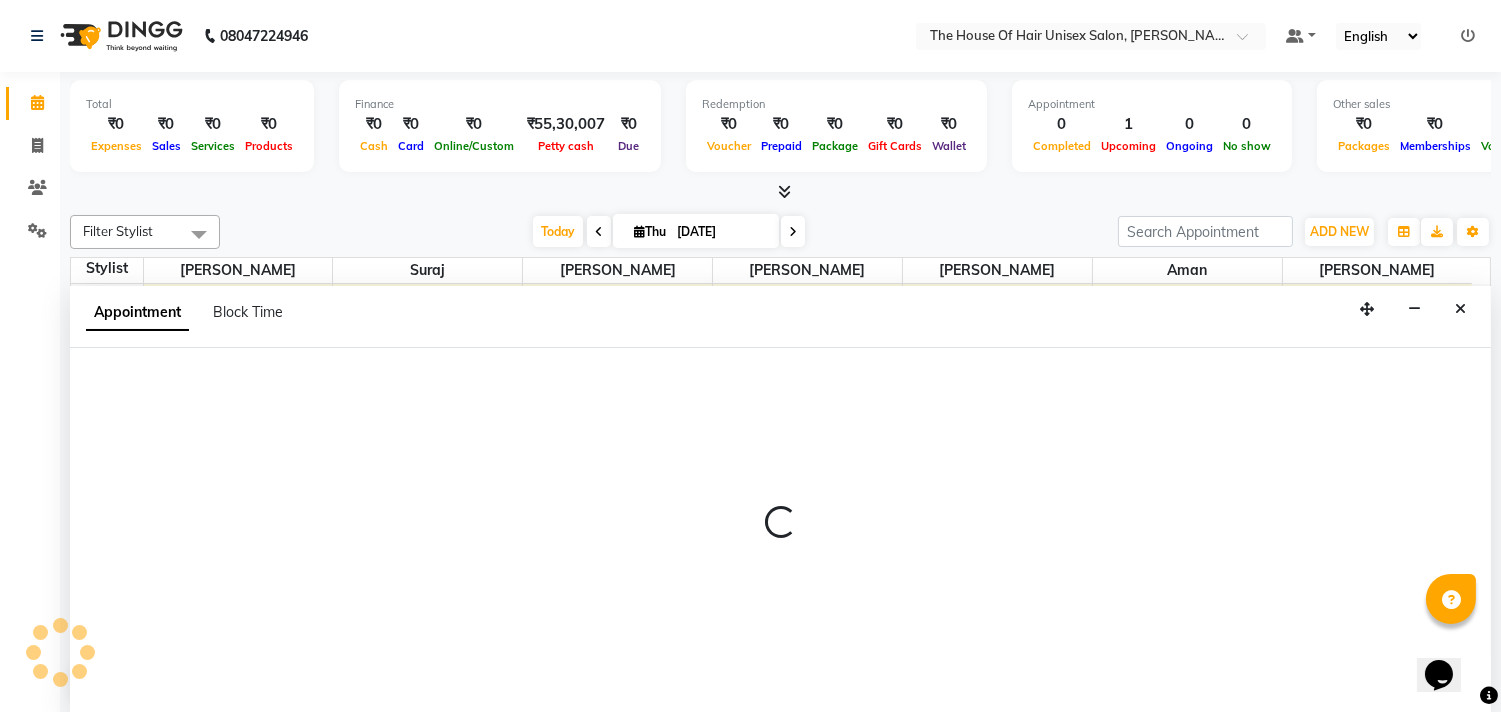 select on "13497" 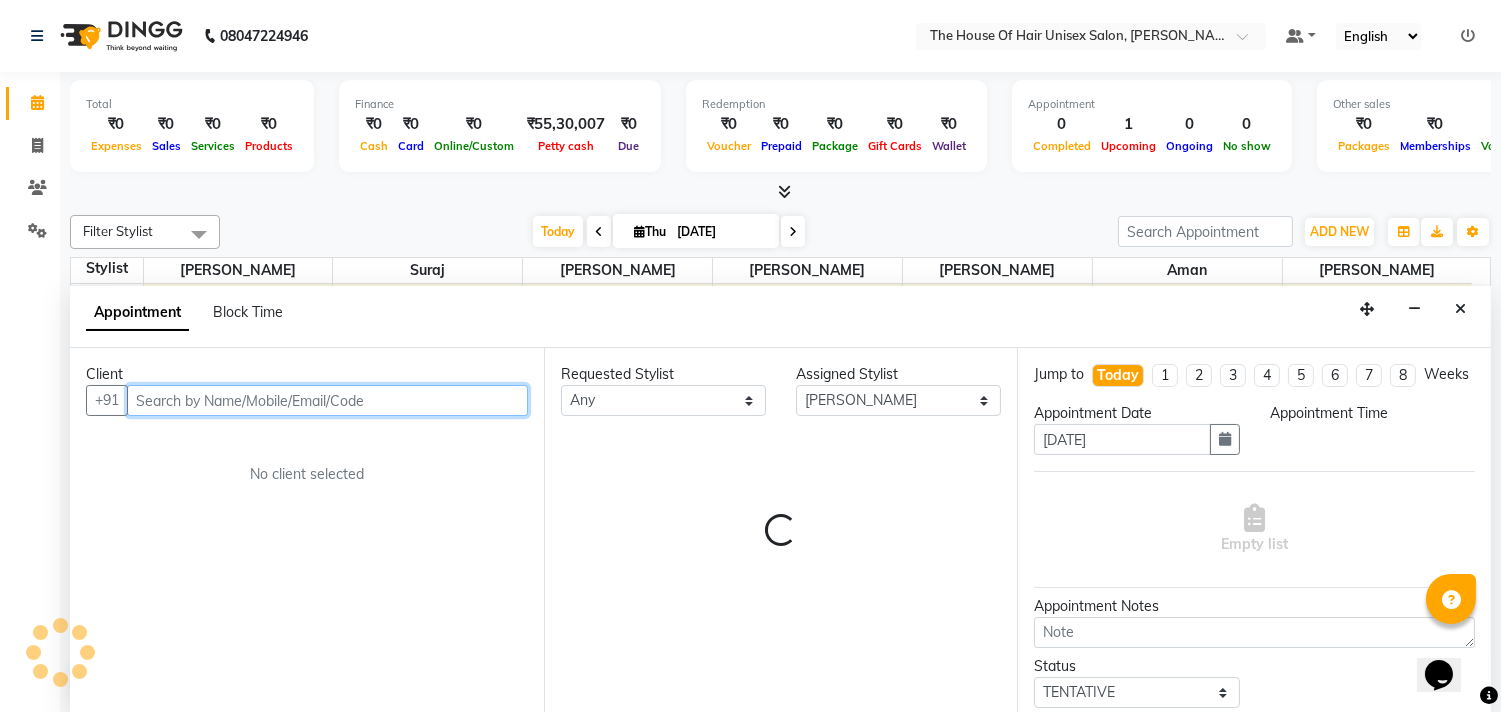 scroll, scrollTop: 1, scrollLeft: 0, axis: vertical 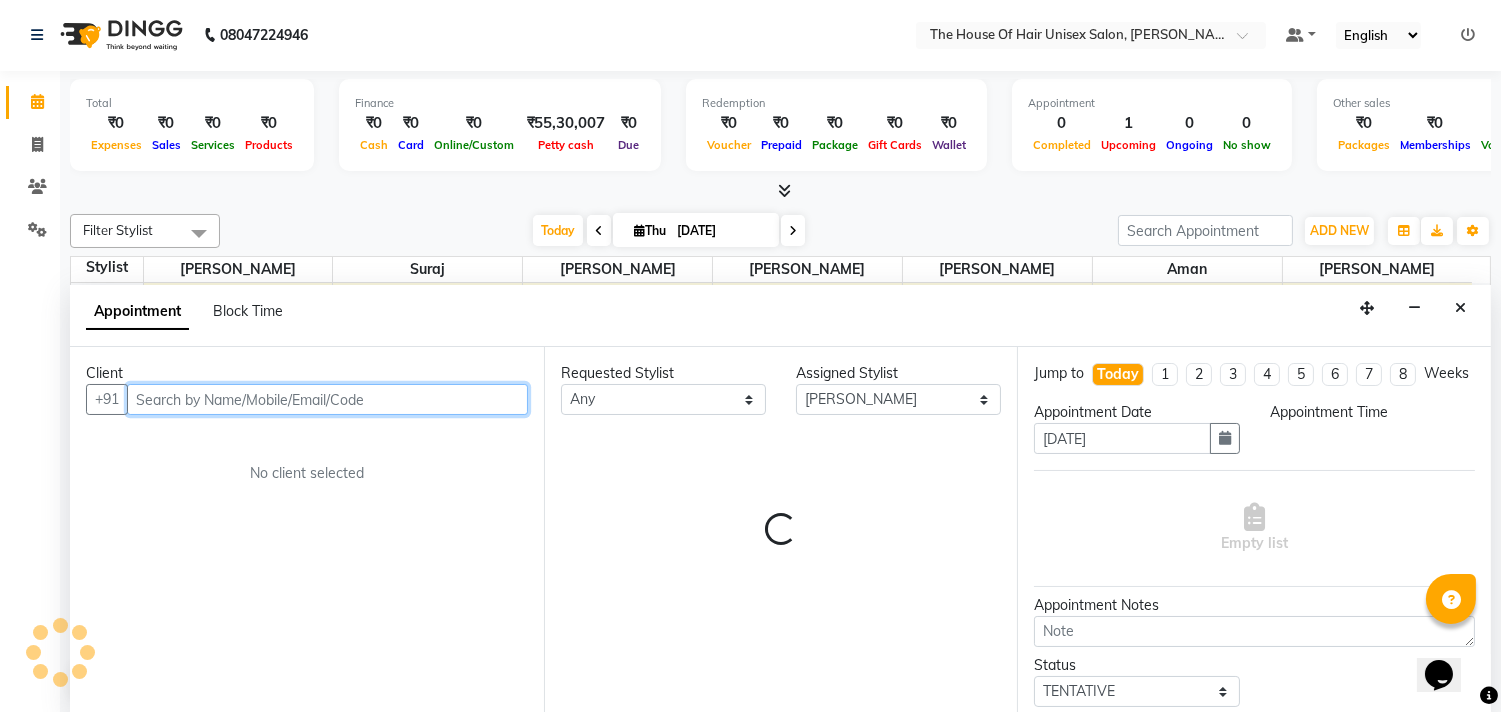 select on "1110" 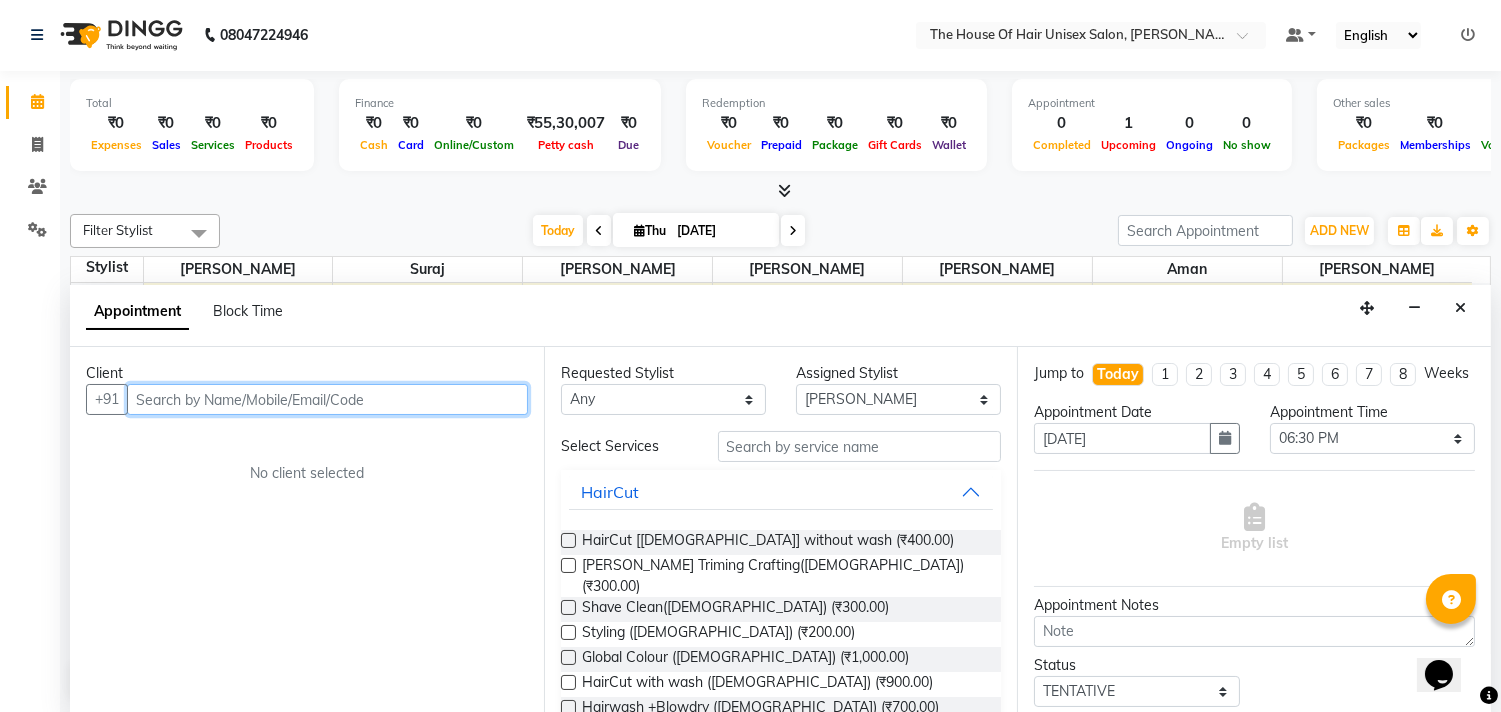 click at bounding box center (327, 399) 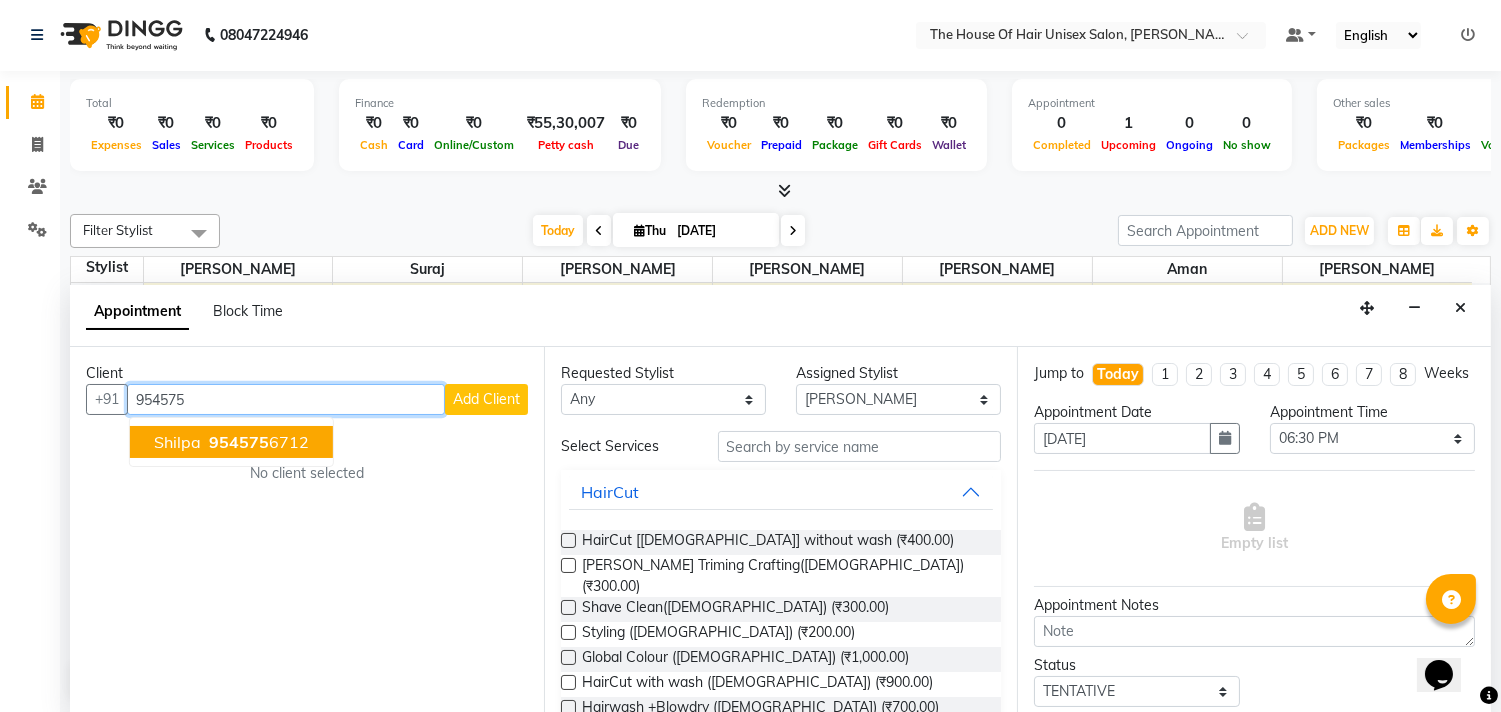 click on "954575" at bounding box center (239, 442) 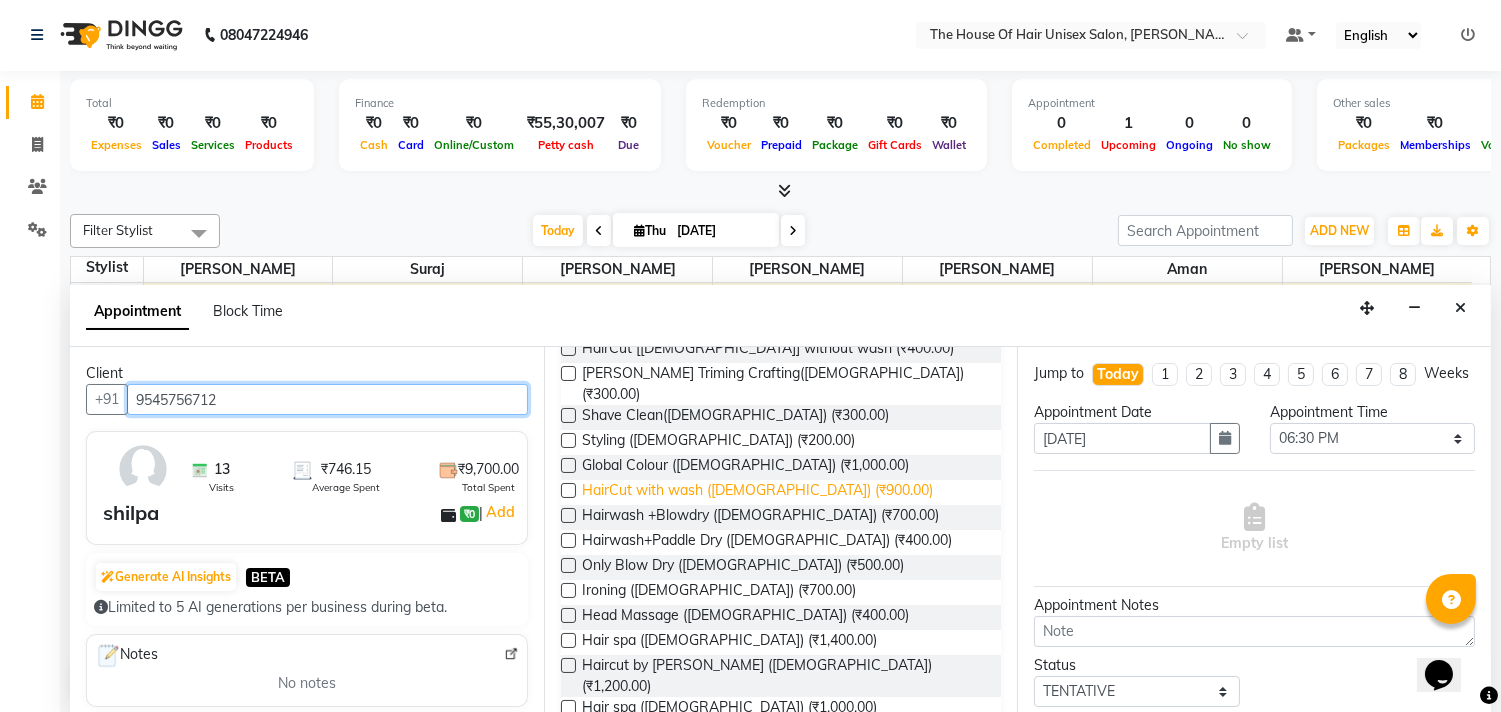 scroll, scrollTop: 201, scrollLeft: 0, axis: vertical 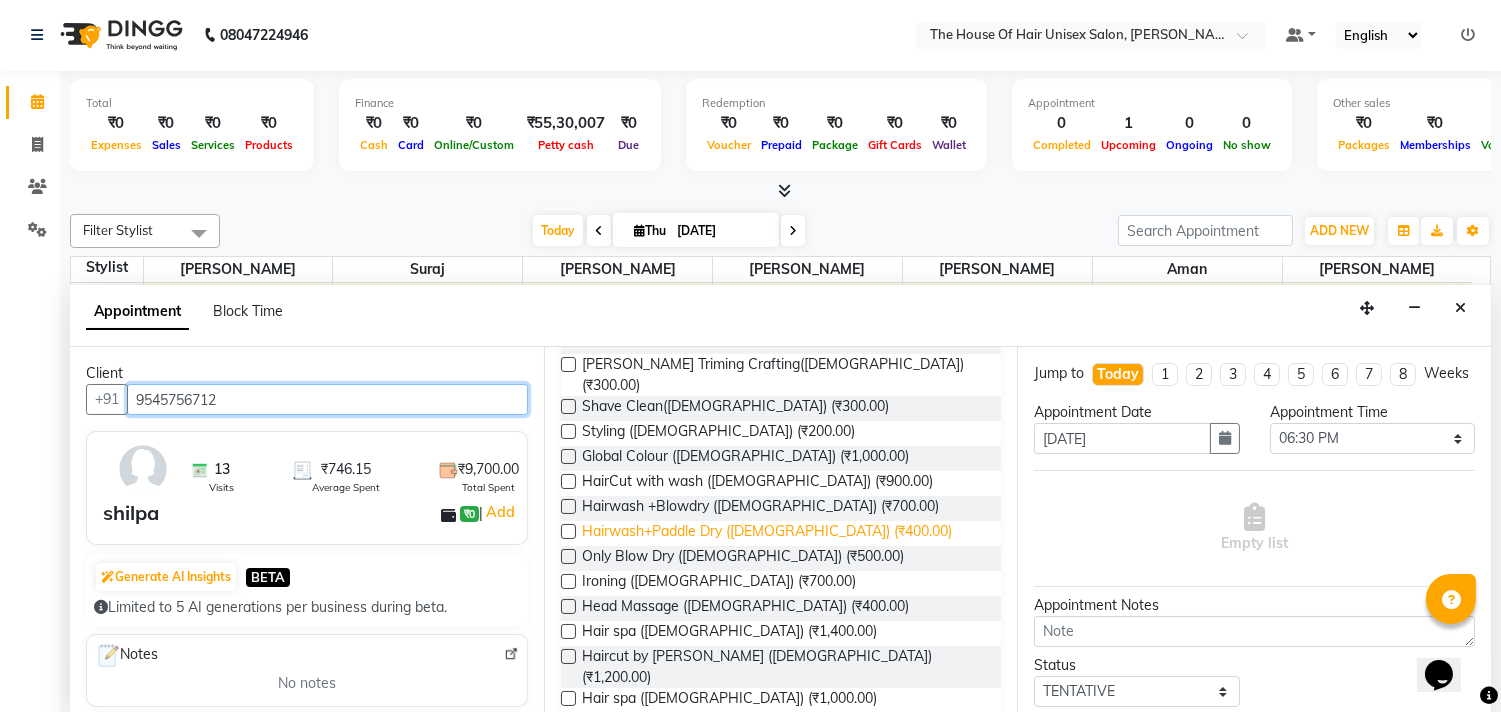 type on "9545756712" 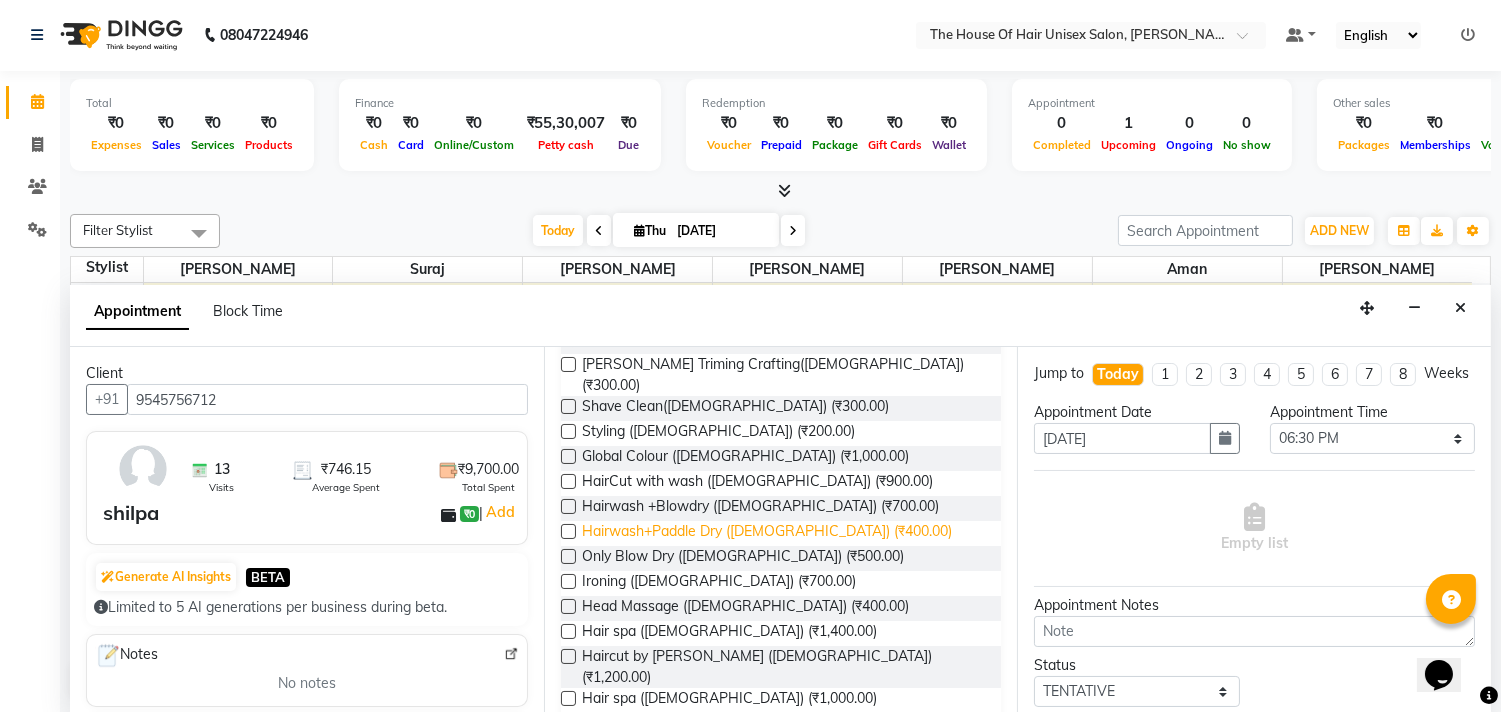click on "Hairwash+Paddle Dry ([DEMOGRAPHIC_DATA]) (₹400.00)" at bounding box center [767, 533] 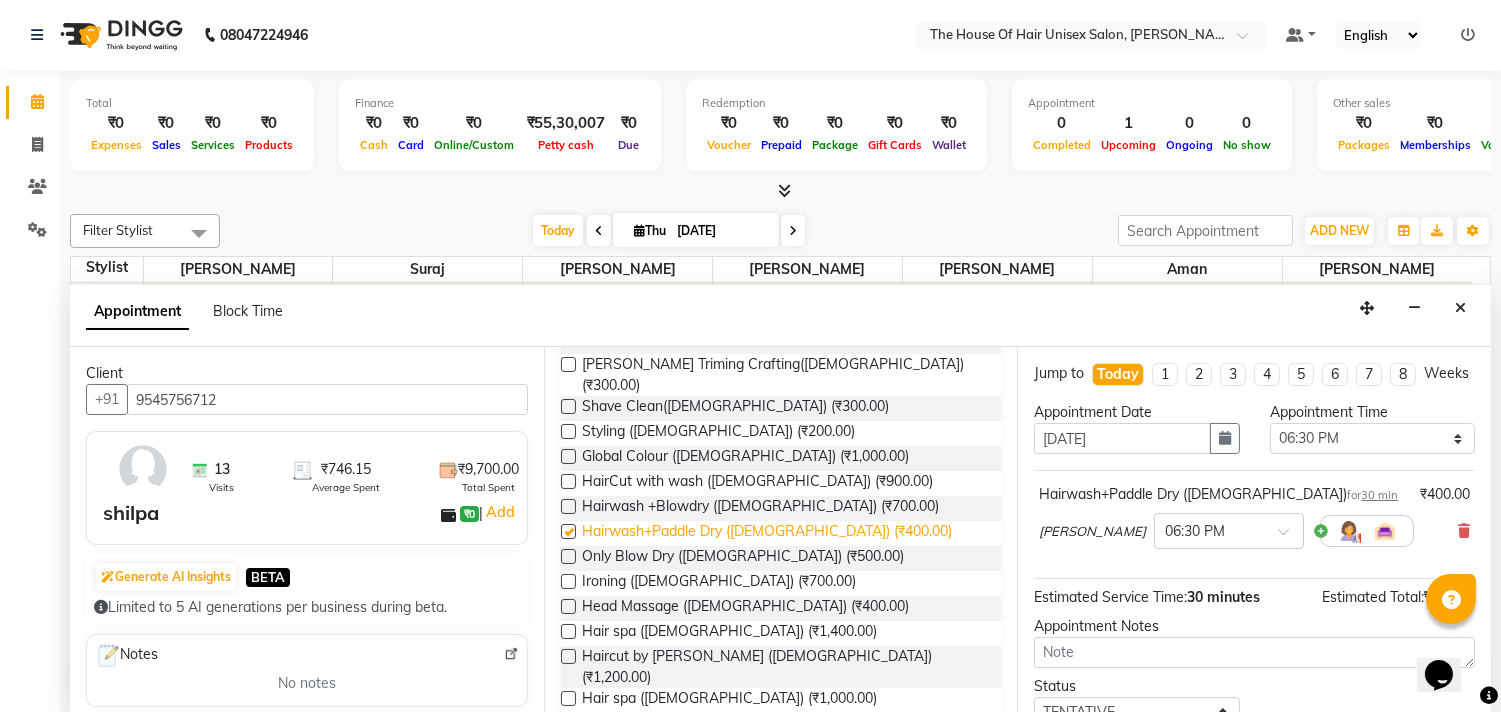checkbox on "false" 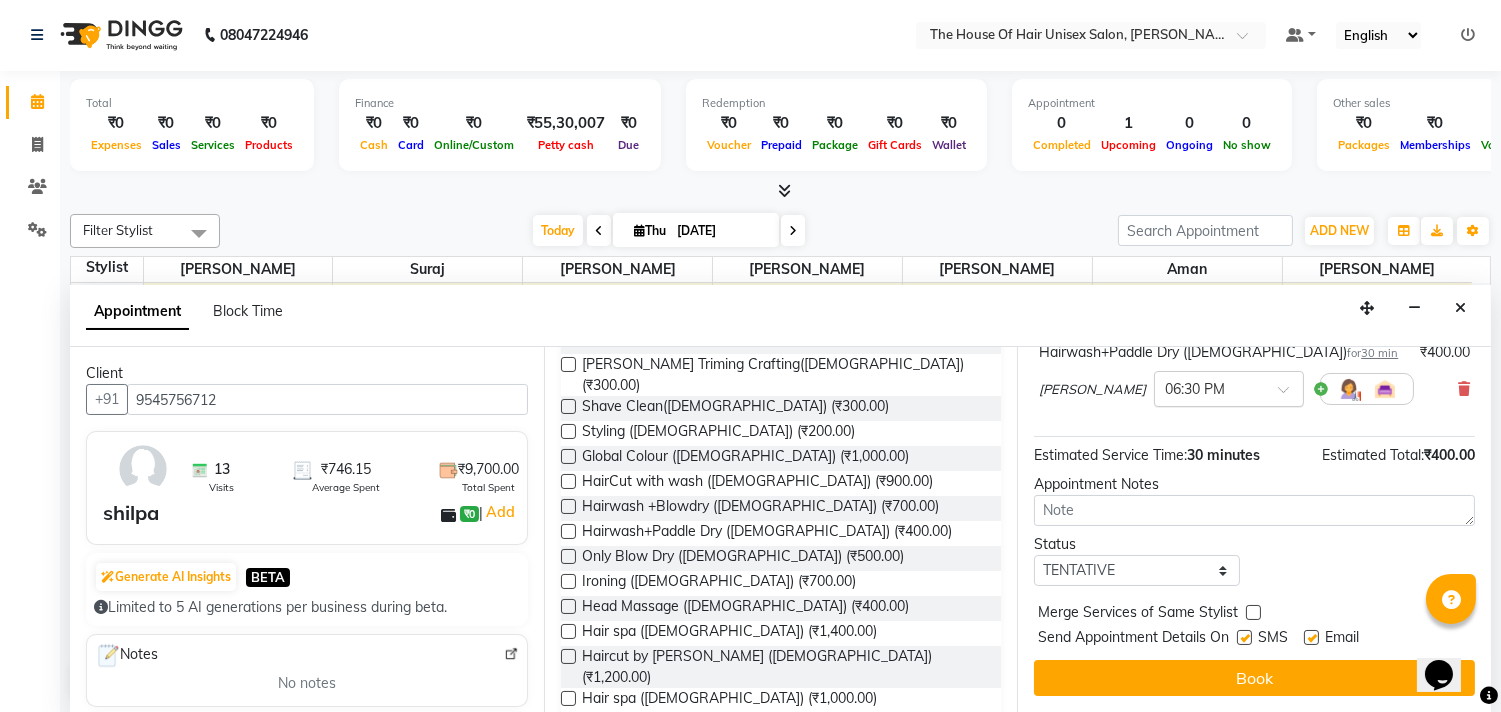 scroll, scrollTop: 161, scrollLeft: 0, axis: vertical 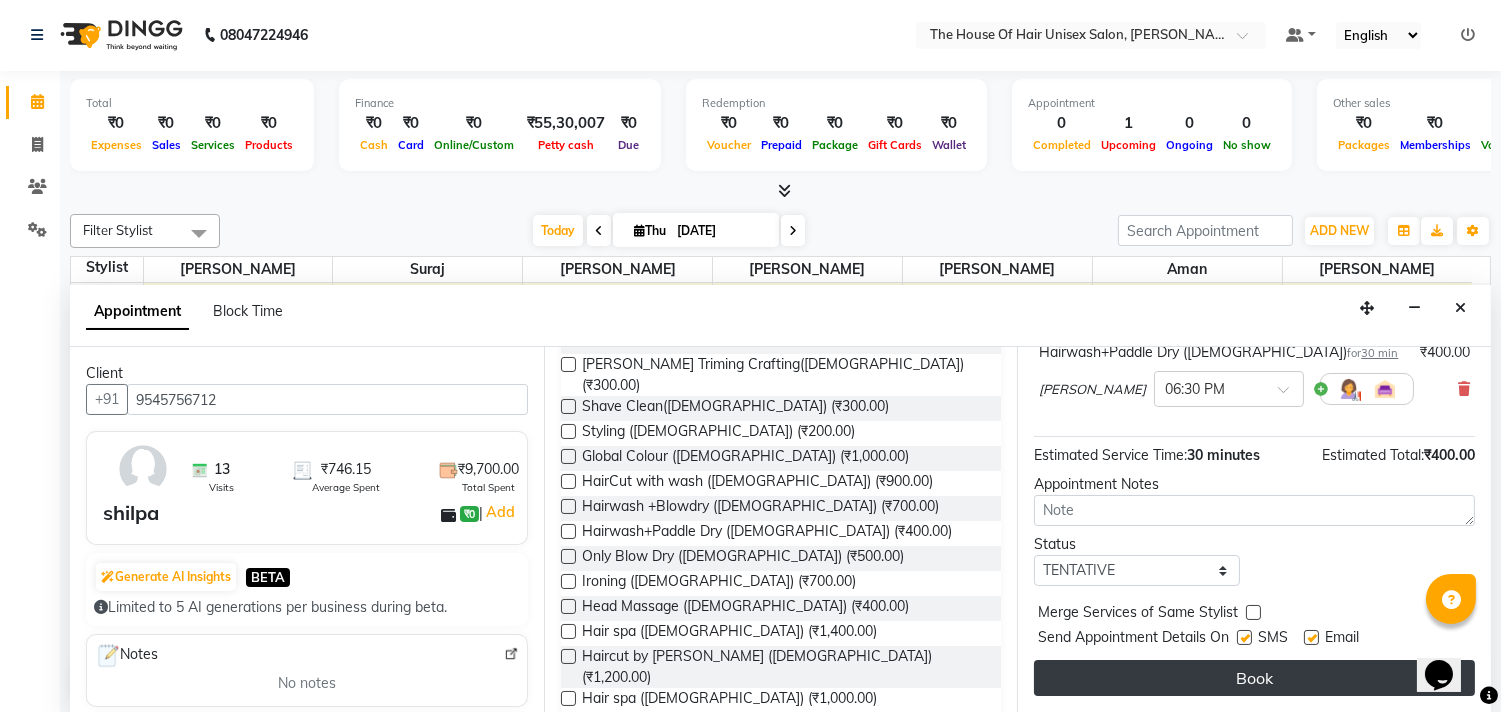 click on "Book" at bounding box center (1254, 678) 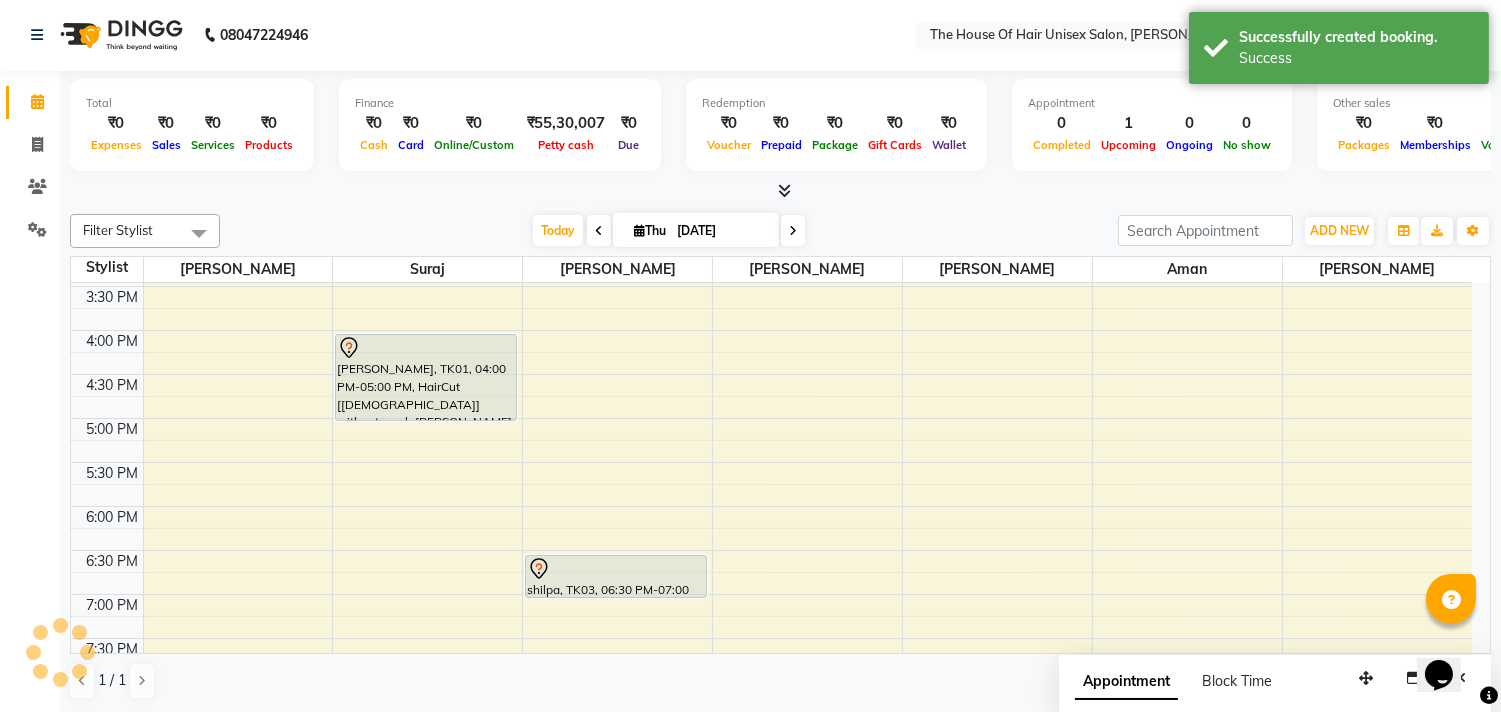 scroll, scrollTop: 0, scrollLeft: 0, axis: both 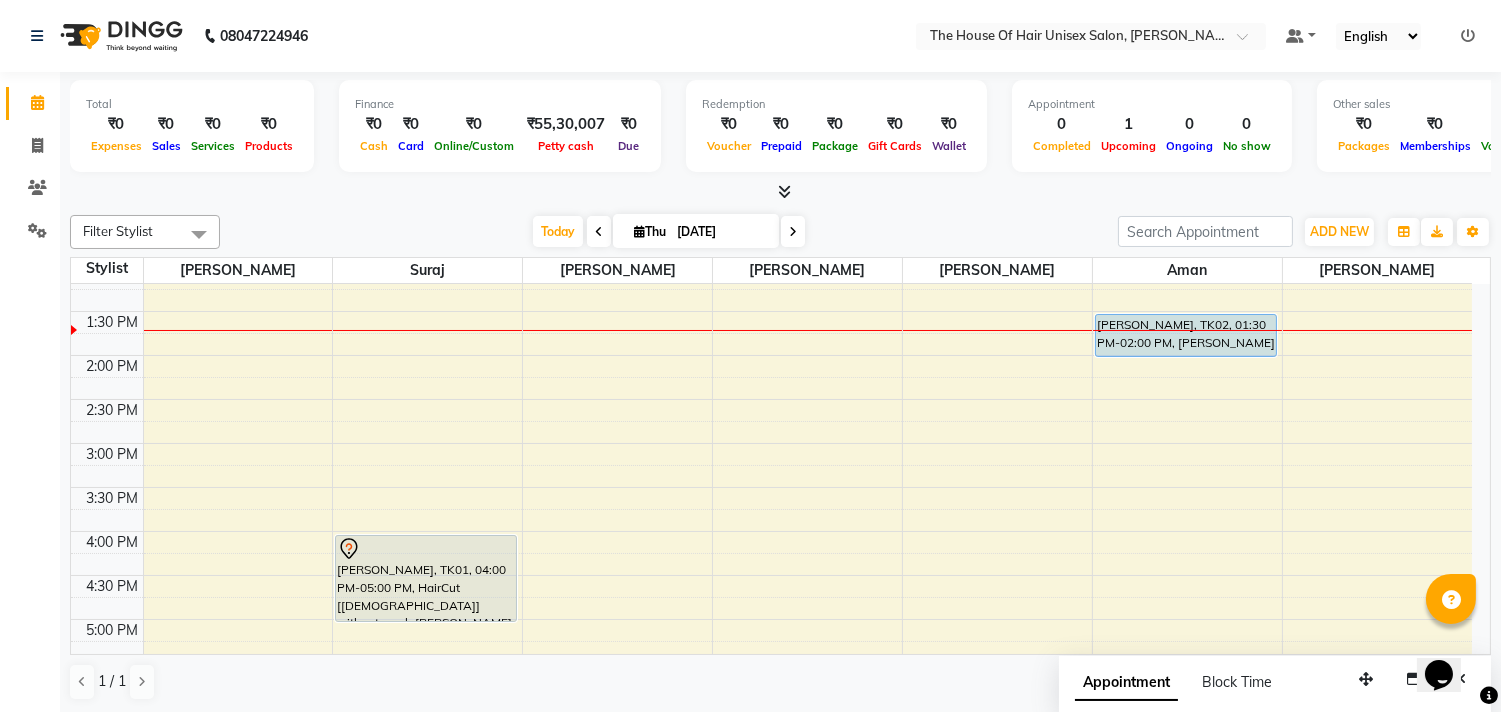 click at bounding box center (793, 232) 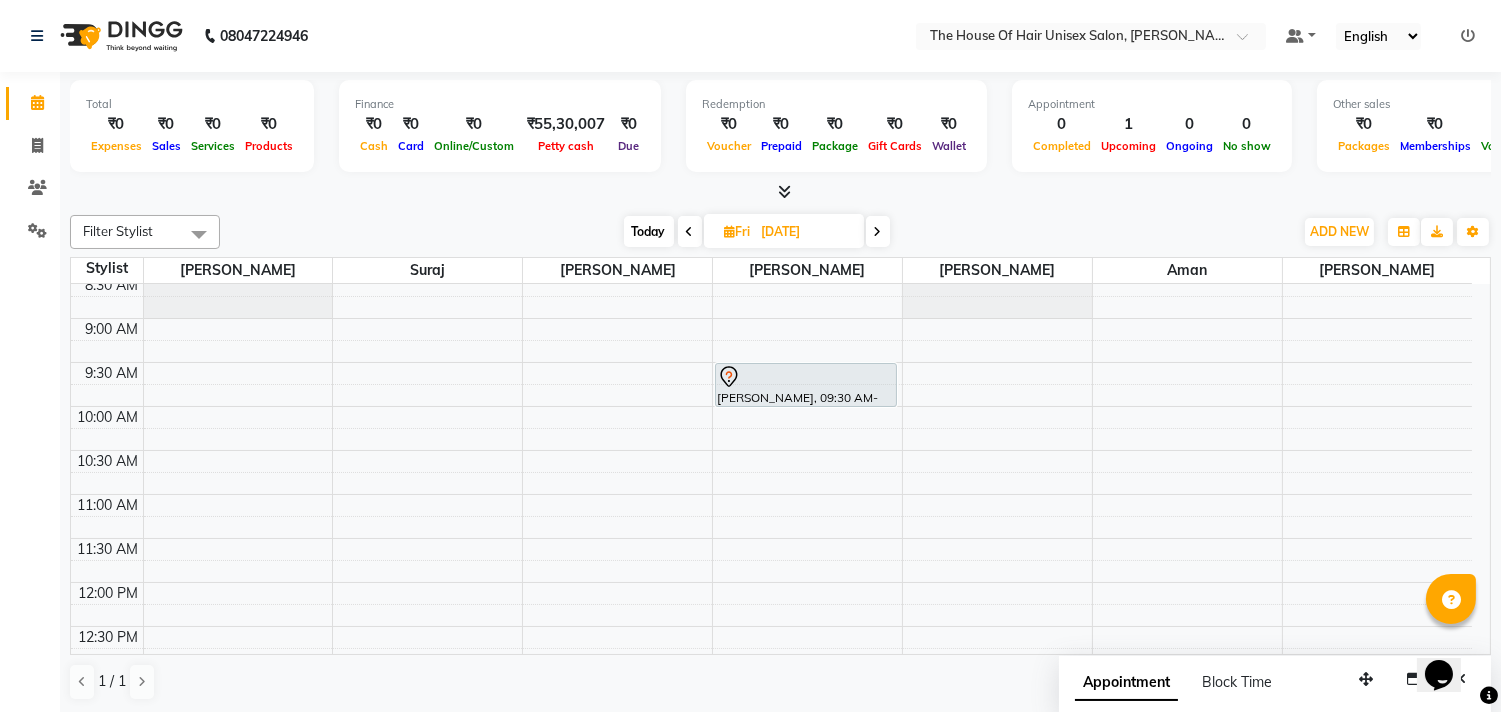 scroll, scrollTop: 140, scrollLeft: 0, axis: vertical 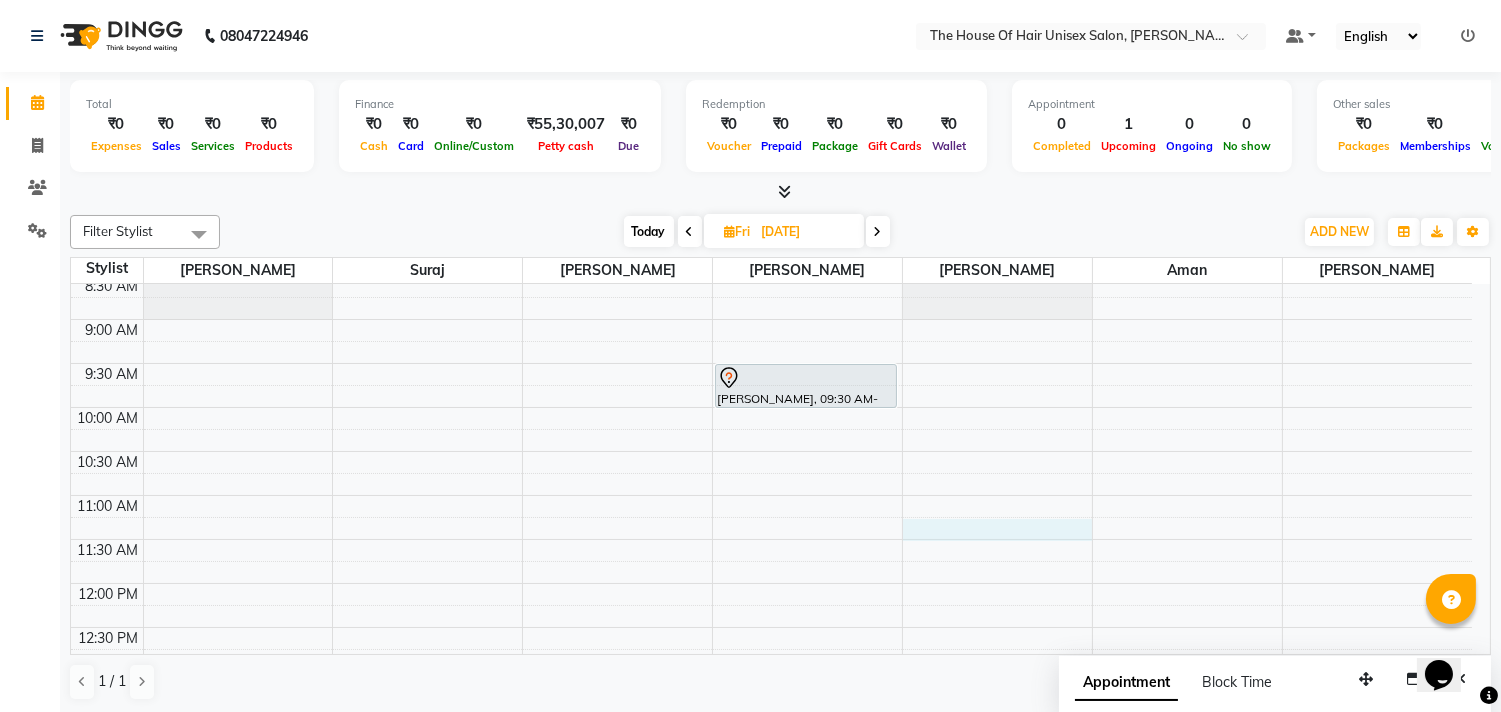click on "7:00 AM 7:30 AM 8:00 AM 8:30 AM 9:00 AM 9:30 AM 10:00 AM 10:30 AM 11:00 AM 11:30 AM 12:00 PM 12:30 PM 1:00 PM 1:30 PM 2:00 PM 2:30 PM 3:00 PM 3:30 PM 4:00 PM 4:30 PM 5:00 PM 5:30 PM 6:00 PM 6:30 PM 7:00 PM 7:30 PM 8:00 PM 8:30 PM 9:00 PM 9:30 PM             [PERSON_NAME], 09:30 AM-10:00 AM, [PERSON_NAME] Triming Crafting([DEMOGRAPHIC_DATA])             [PERSON_NAME], 04:00 PM-05:00 PM, HairCut [[DEMOGRAPHIC_DATA]] without wash,[PERSON_NAME] Triming Crafting([DEMOGRAPHIC_DATA])" at bounding box center [771, 803] 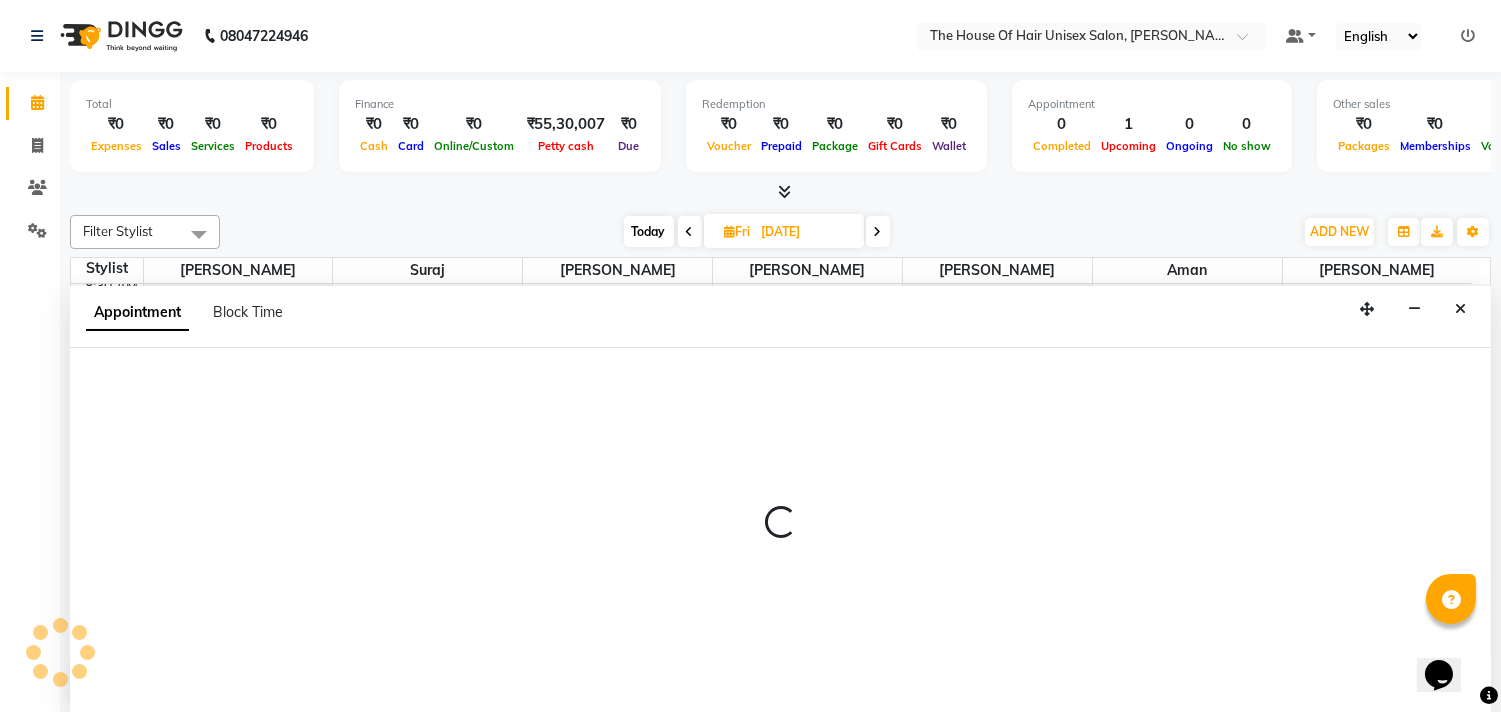 select on "42814" 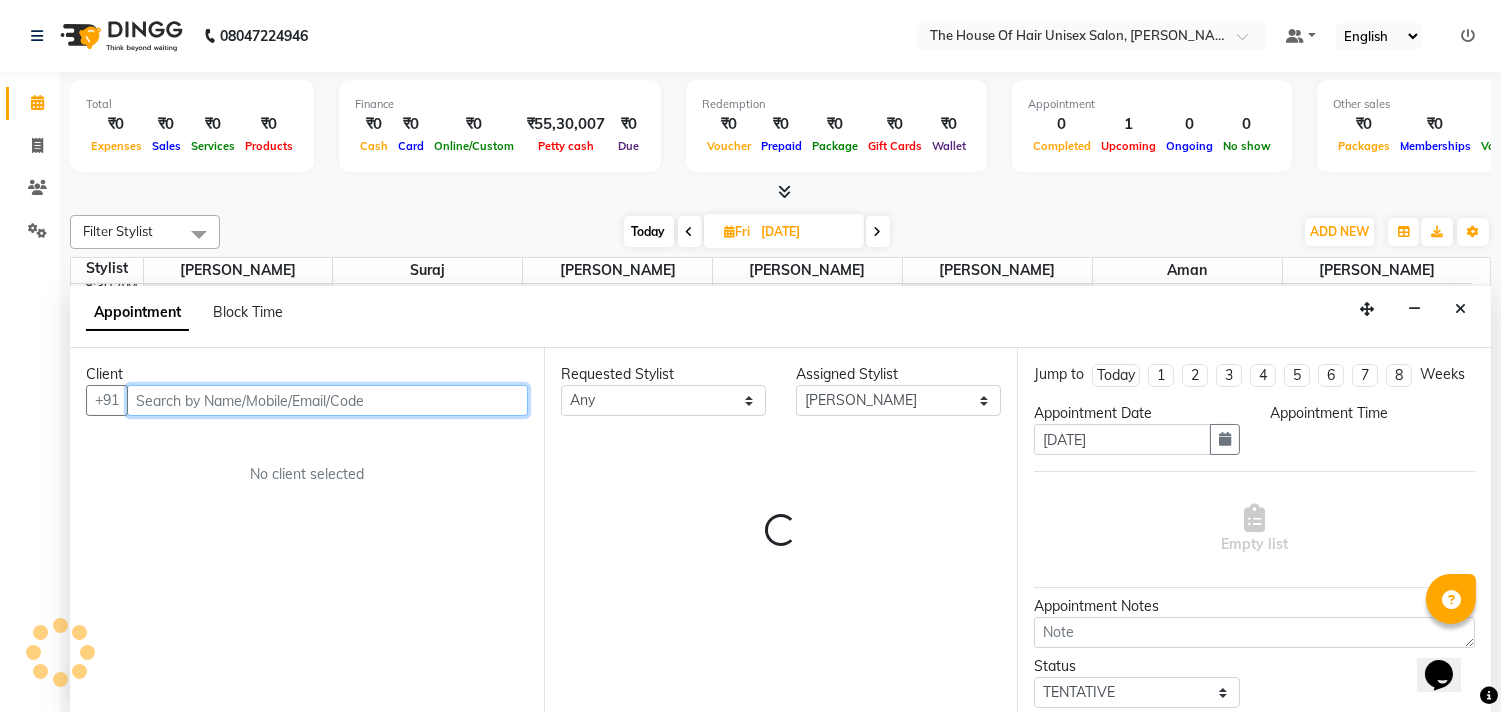scroll, scrollTop: 1, scrollLeft: 0, axis: vertical 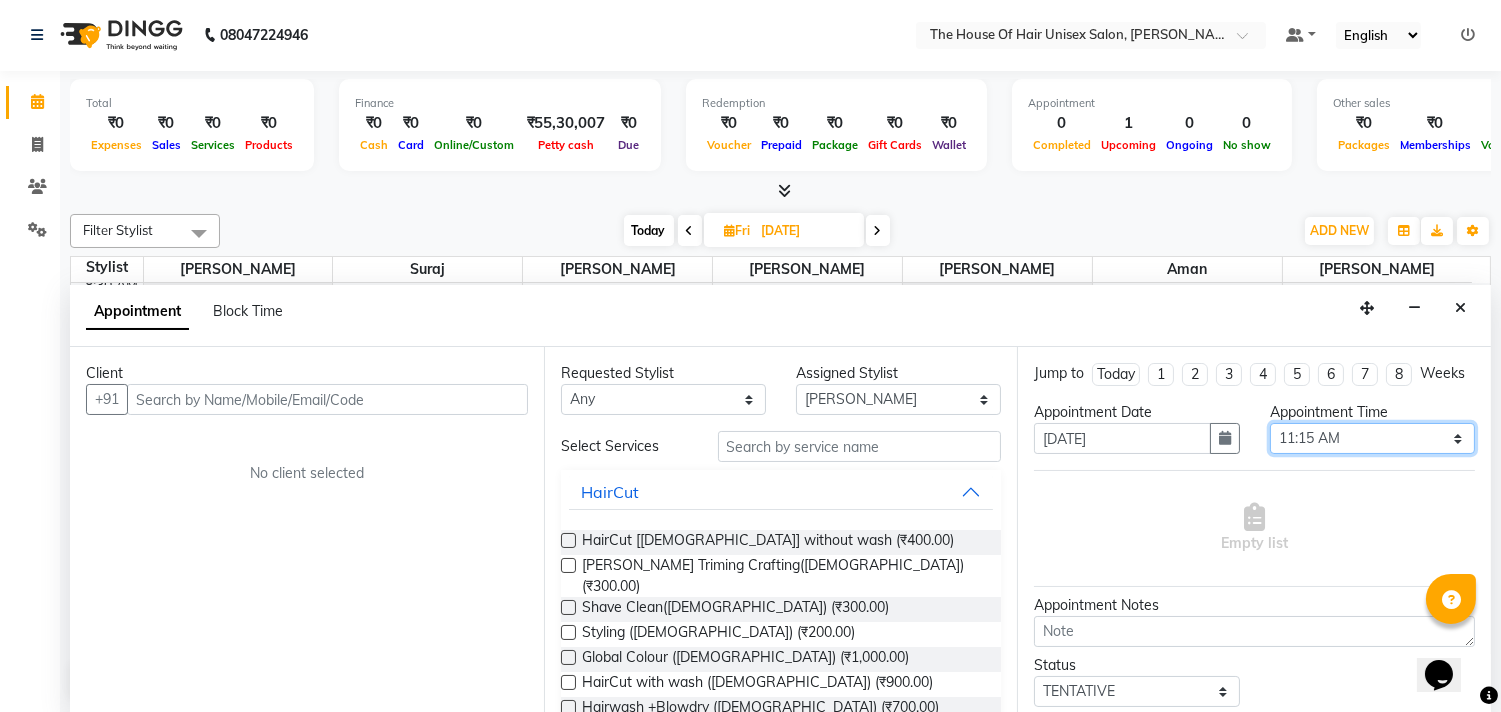 click on "Select 08:00 AM 08:15 AM 08:30 AM 08:45 AM 09:00 AM 09:15 AM 09:30 AM 09:45 AM 10:00 AM 10:15 AM 10:30 AM 10:45 AM 11:00 AM 11:15 AM 11:30 AM 11:45 AM 12:00 PM 12:15 PM 12:30 PM 12:45 PM 01:00 PM 01:15 PM 01:30 PM 01:45 PM 02:00 PM 02:15 PM 02:30 PM 02:45 PM 03:00 PM 03:15 PM 03:30 PM 03:45 PM 04:00 PM 04:15 PM 04:30 PM 04:45 PM 05:00 PM 05:15 PM 05:30 PM 05:45 PM 06:00 PM 06:15 PM 06:30 PM 06:45 PM 07:00 PM 07:15 PM 07:30 PM 07:45 PM 08:00 PM 08:15 PM 08:30 PM 08:45 PM 09:00 PM 09:15 PM 09:30 PM" at bounding box center [1372, 438] 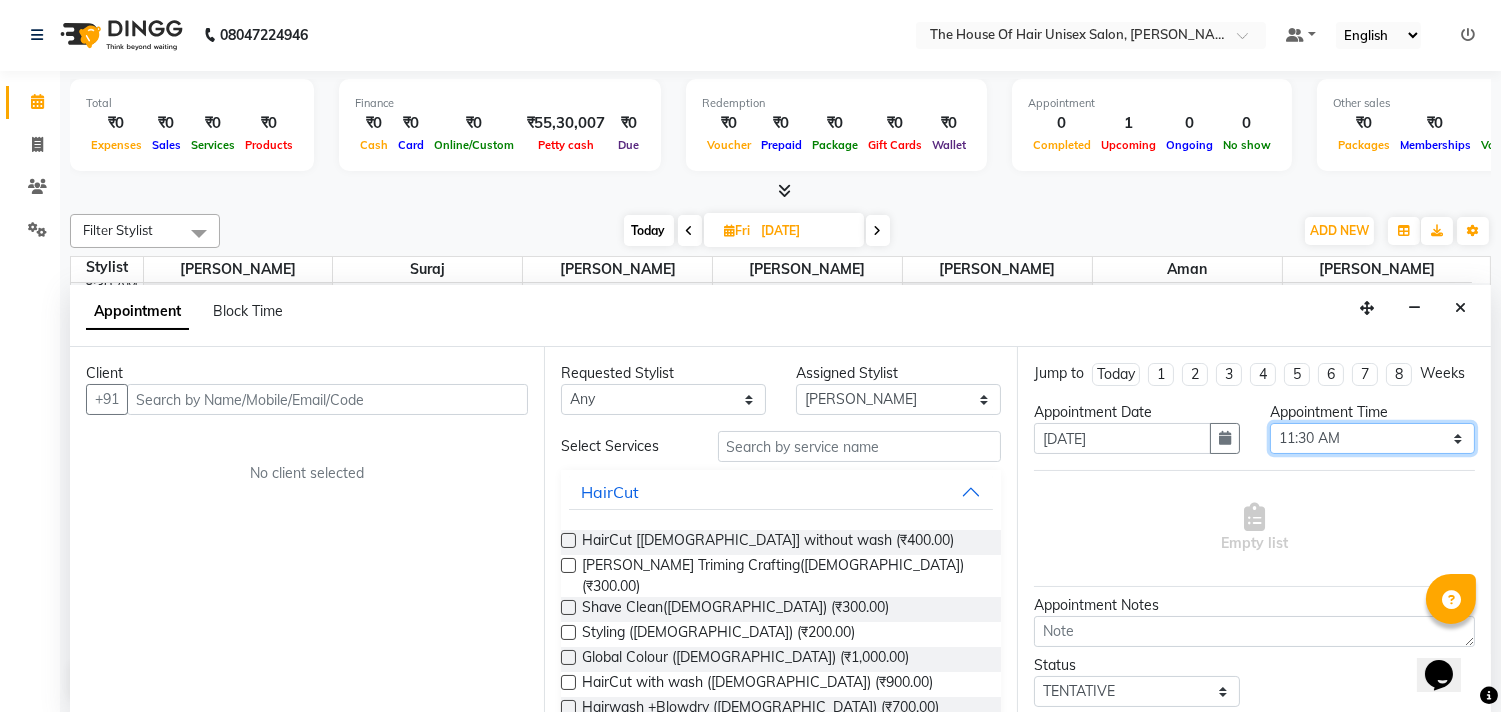 click on "Select 08:00 AM 08:15 AM 08:30 AM 08:45 AM 09:00 AM 09:15 AM 09:30 AM 09:45 AM 10:00 AM 10:15 AM 10:30 AM 10:45 AM 11:00 AM 11:15 AM 11:30 AM 11:45 AM 12:00 PM 12:15 PM 12:30 PM 12:45 PM 01:00 PM 01:15 PM 01:30 PM 01:45 PM 02:00 PM 02:15 PM 02:30 PM 02:45 PM 03:00 PM 03:15 PM 03:30 PM 03:45 PM 04:00 PM 04:15 PM 04:30 PM 04:45 PM 05:00 PM 05:15 PM 05:30 PM 05:45 PM 06:00 PM 06:15 PM 06:30 PM 06:45 PM 07:00 PM 07:15 PM 07:30 PM 07:45 PM 08:00 PM 08:15 PM 08:30 PM 08:45 PM 09:00 PM 09:15 PM 09:30 PM" at bounding box center [1372, 438] 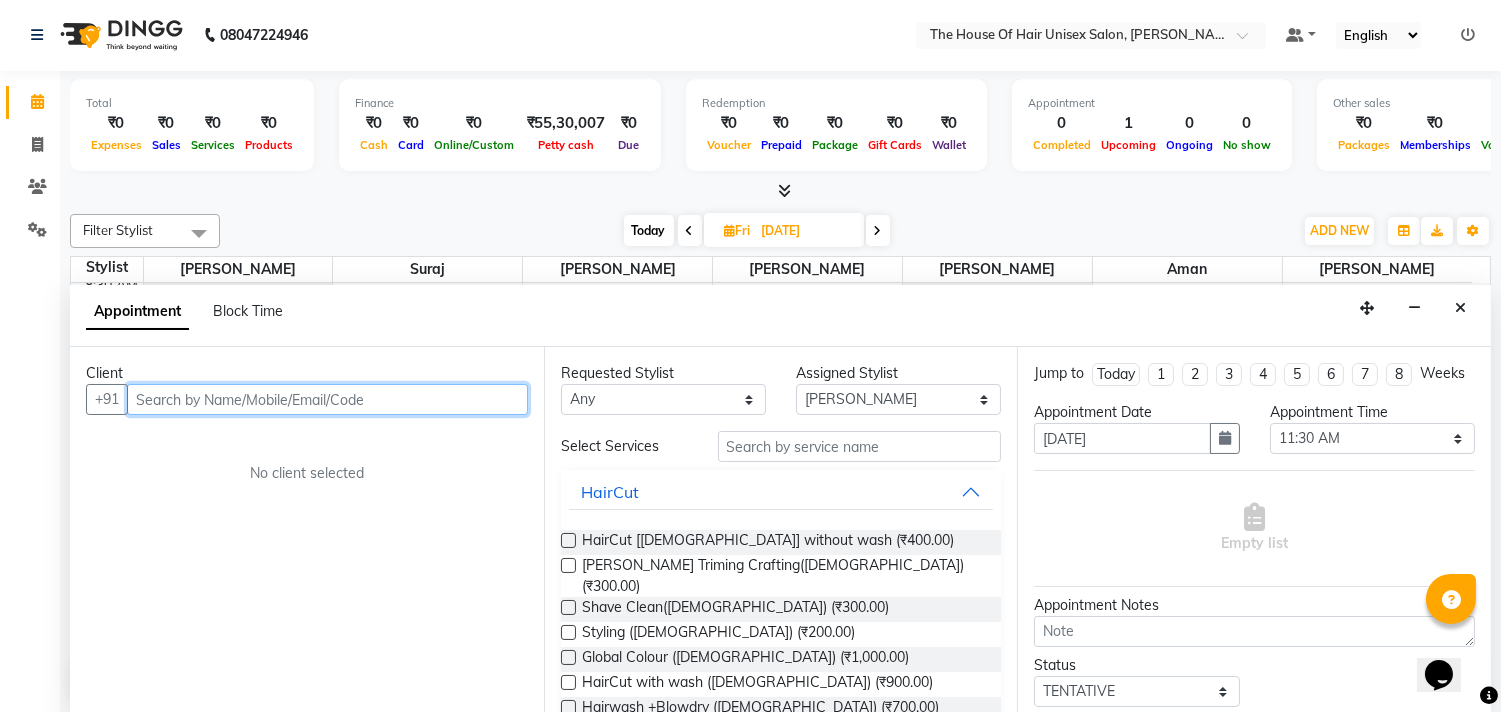 click at bounding box center (327, 399) 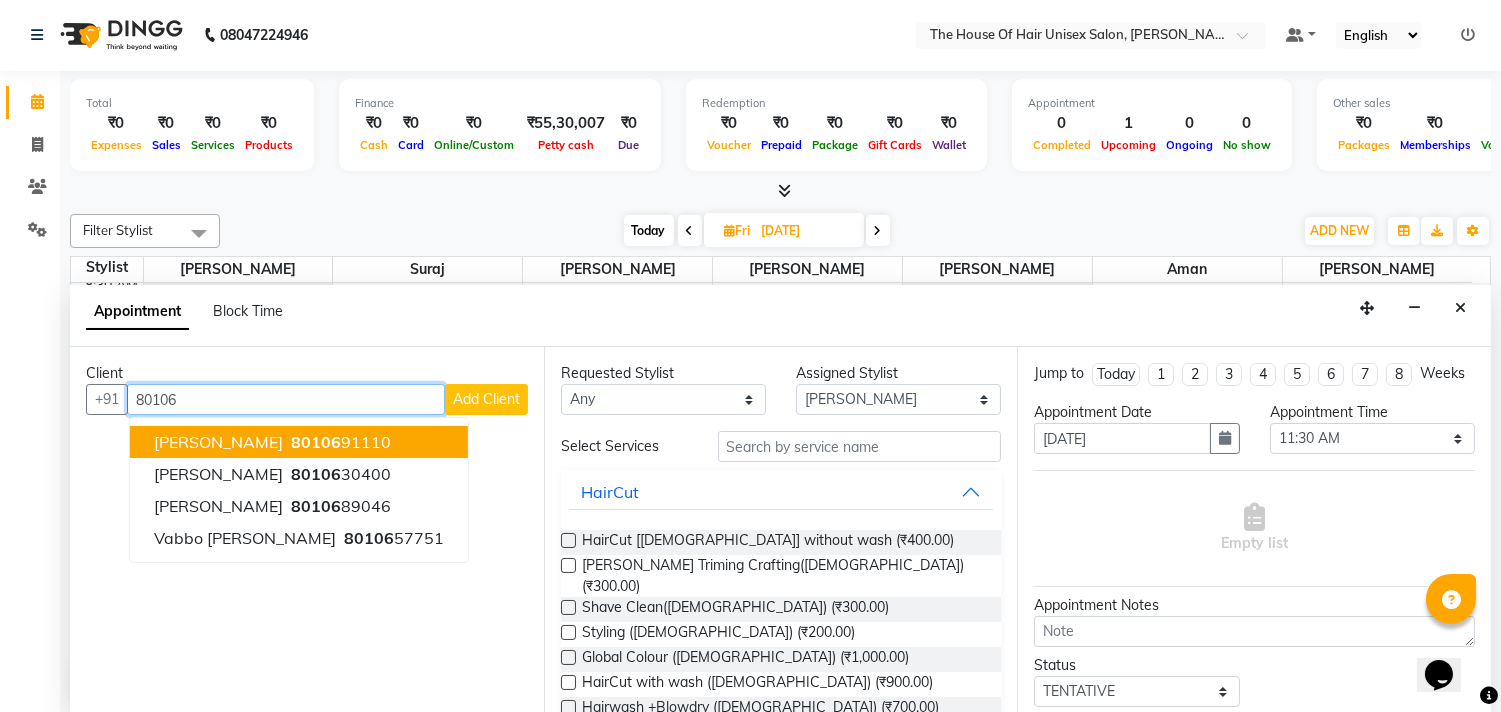click on "[PERSON_NAME]" at bounding box center (218, 442) 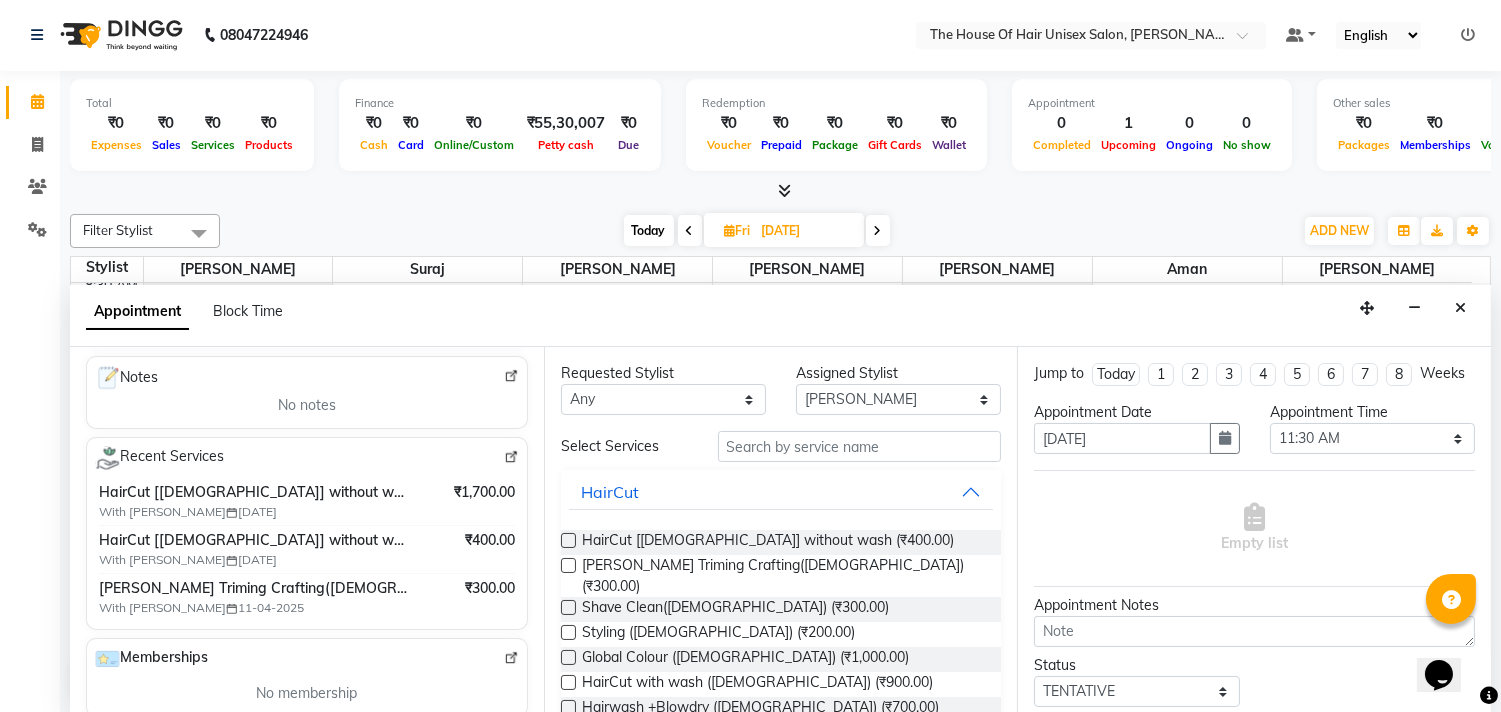 scroll, scrollTop: 280, scrollLeft: 0, axis: vertical 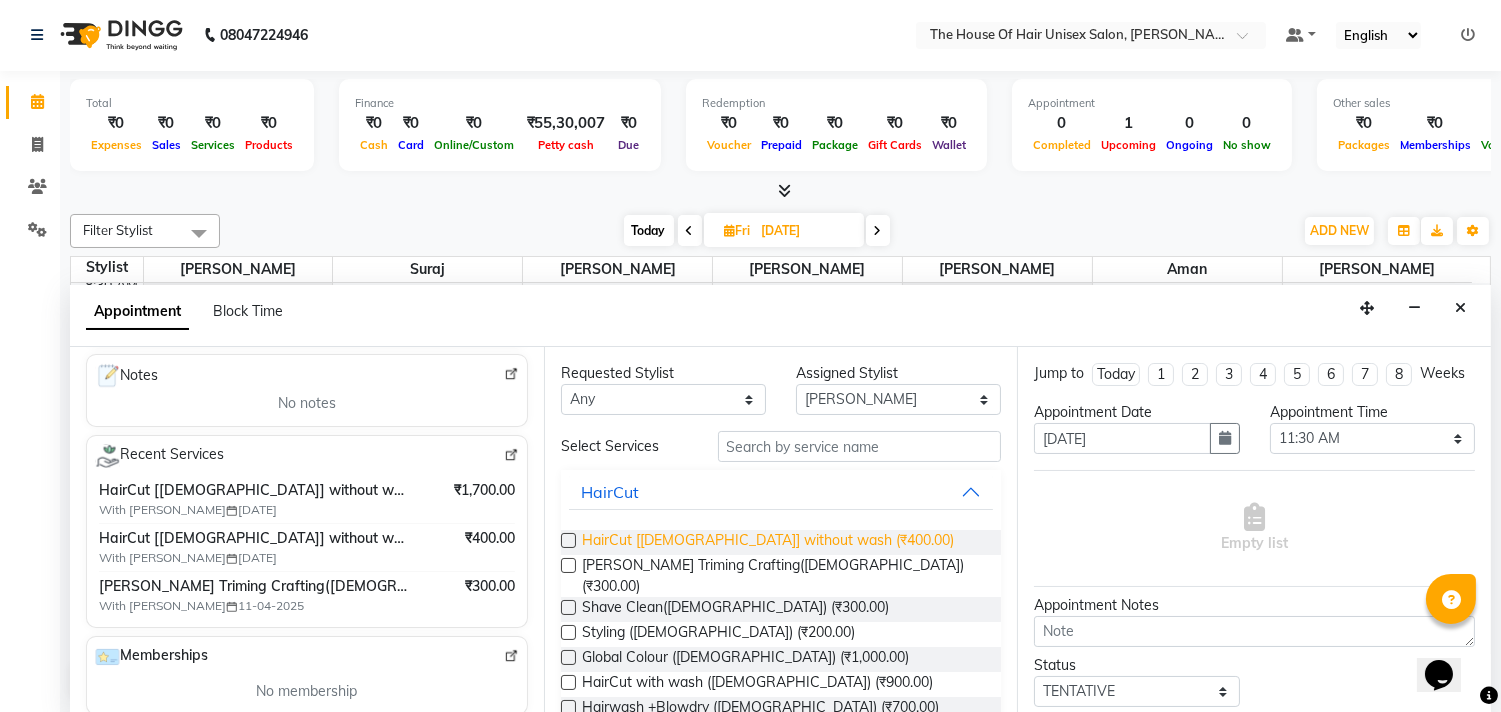 type on "8010691110" 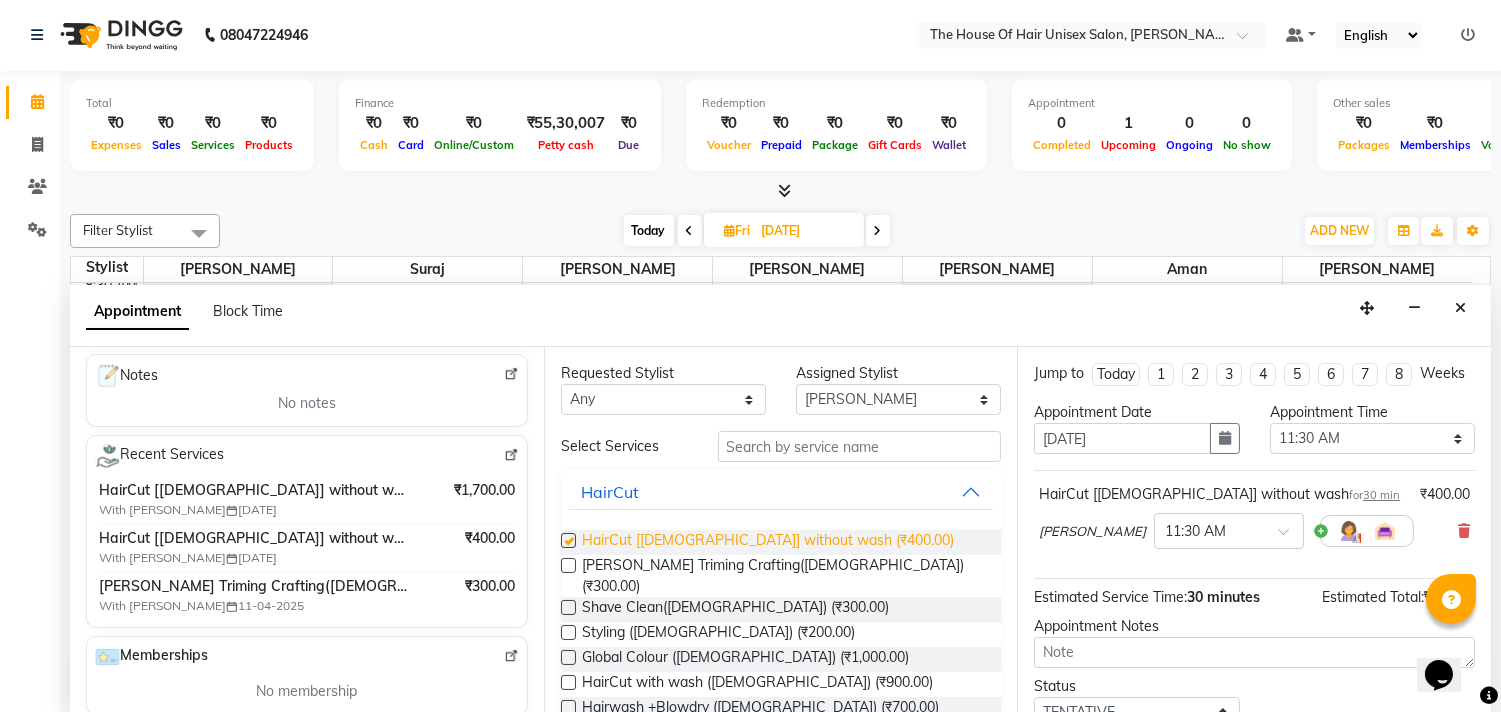 checkbox on "false" 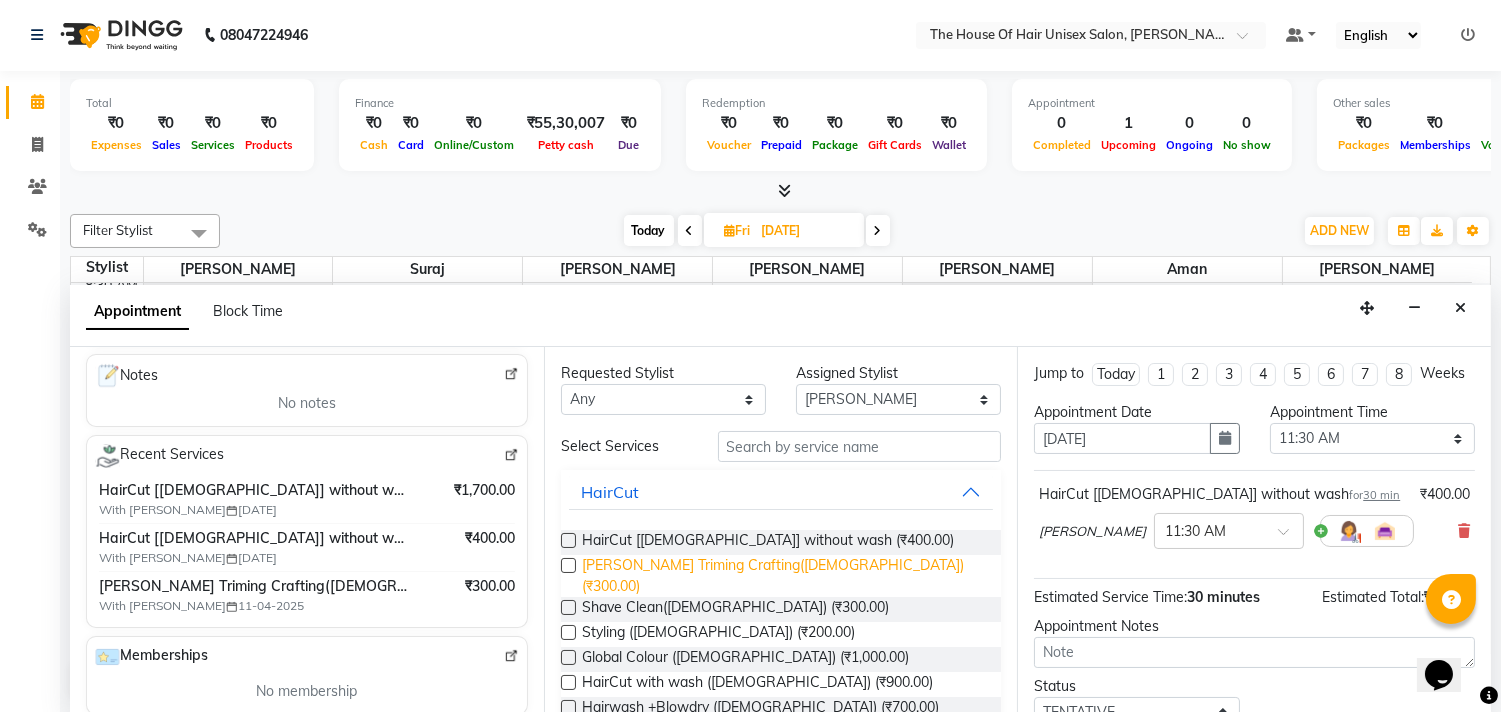 click on "[PERSON_NAME] Triming Crafting([DEMOGRAPHIC_DATA]) (₹300.00)" at bounding box center (784, 576) 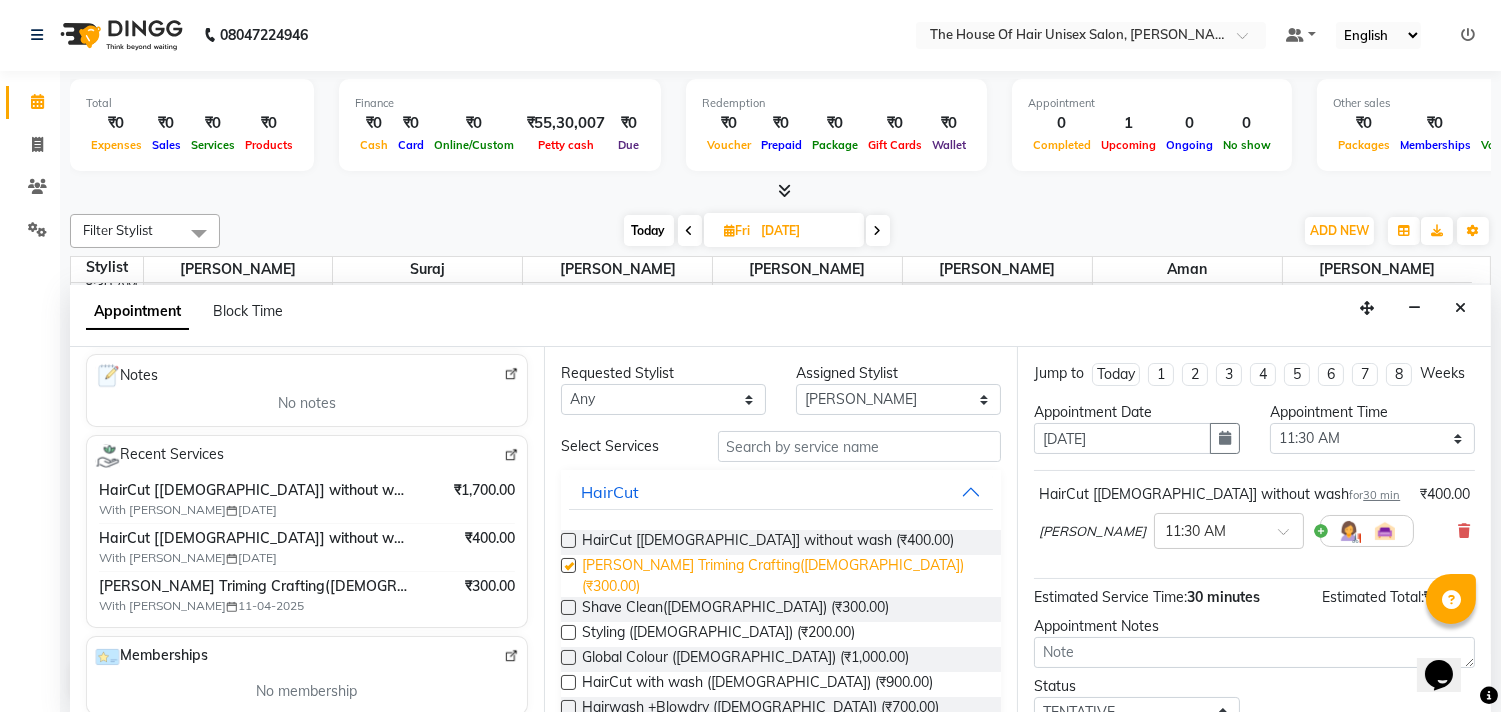 checkbox on "false" 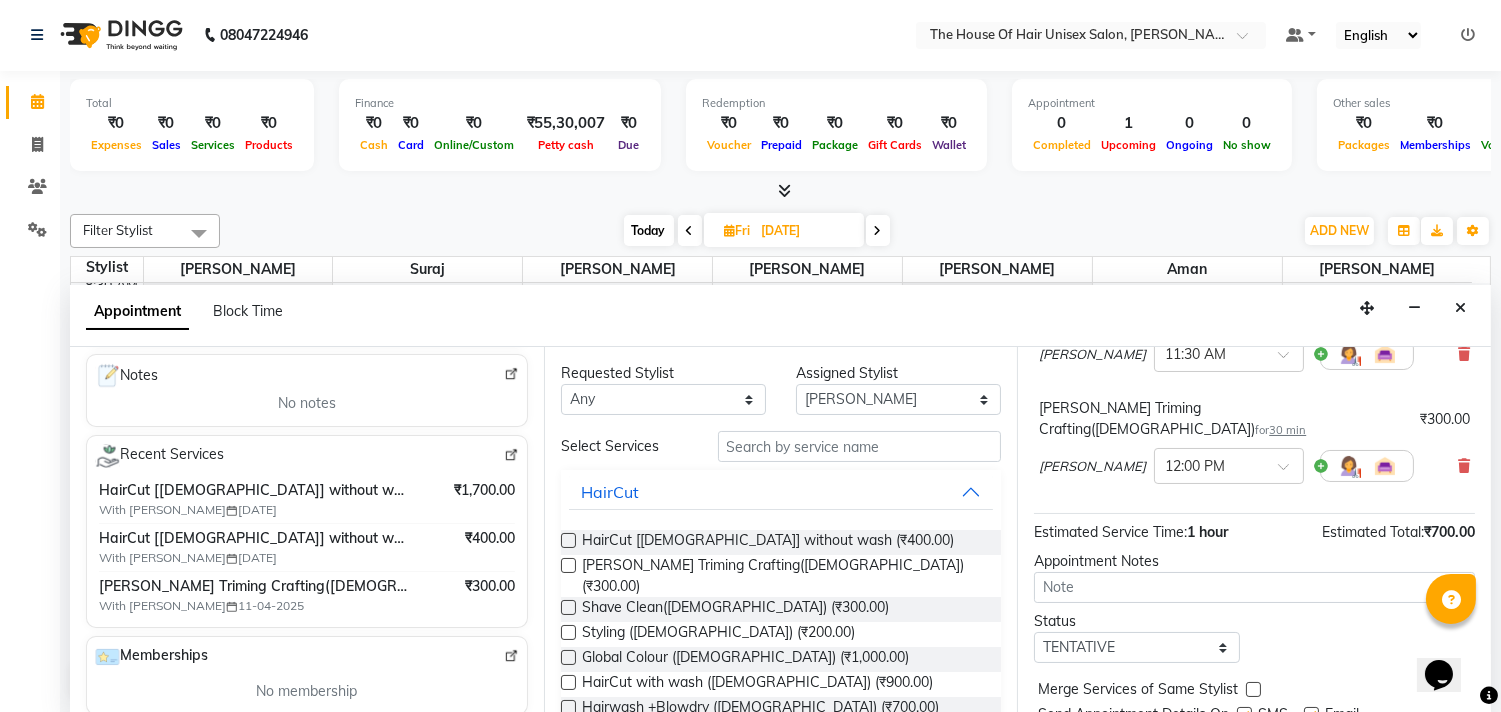 scroll, scrollTop: 251, scrollLeft: 0, axis: vertical 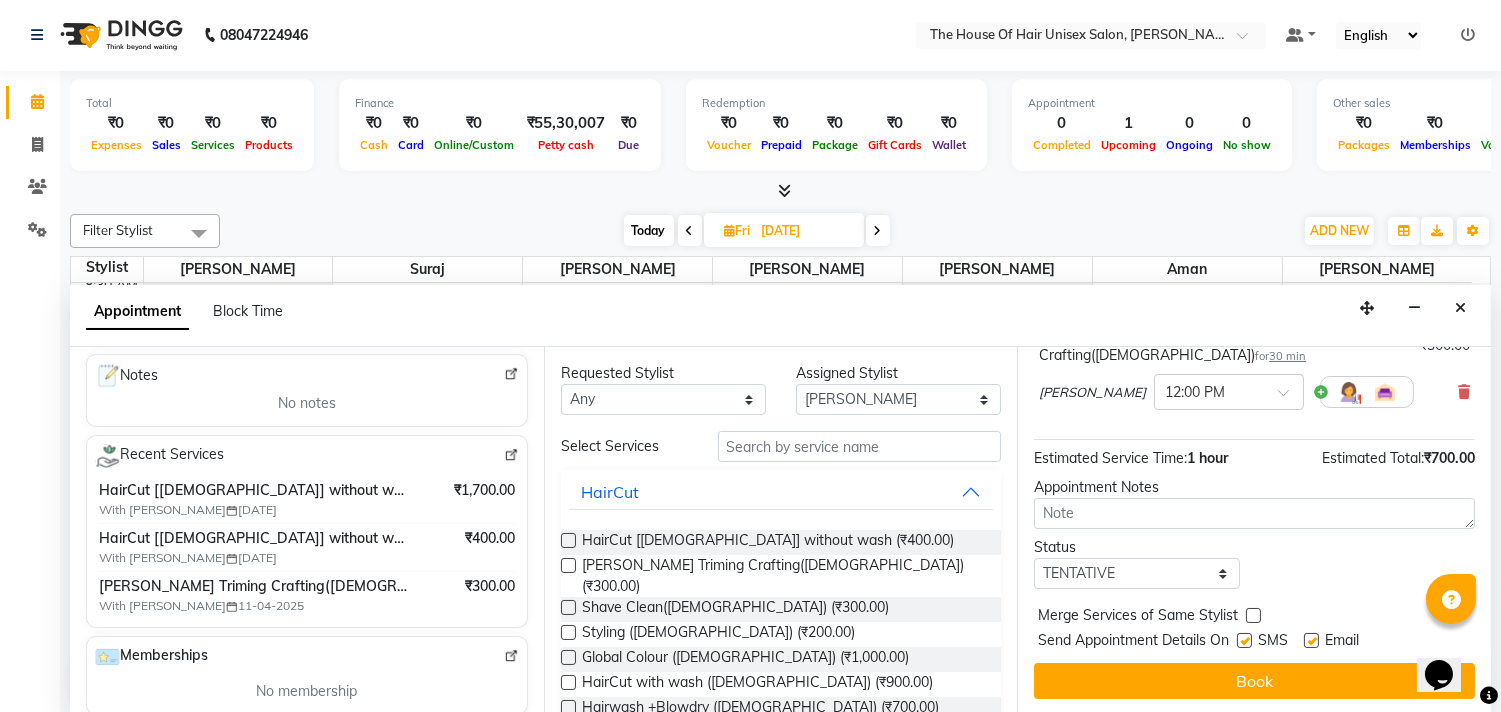 click at bounding box center (1253, 615) 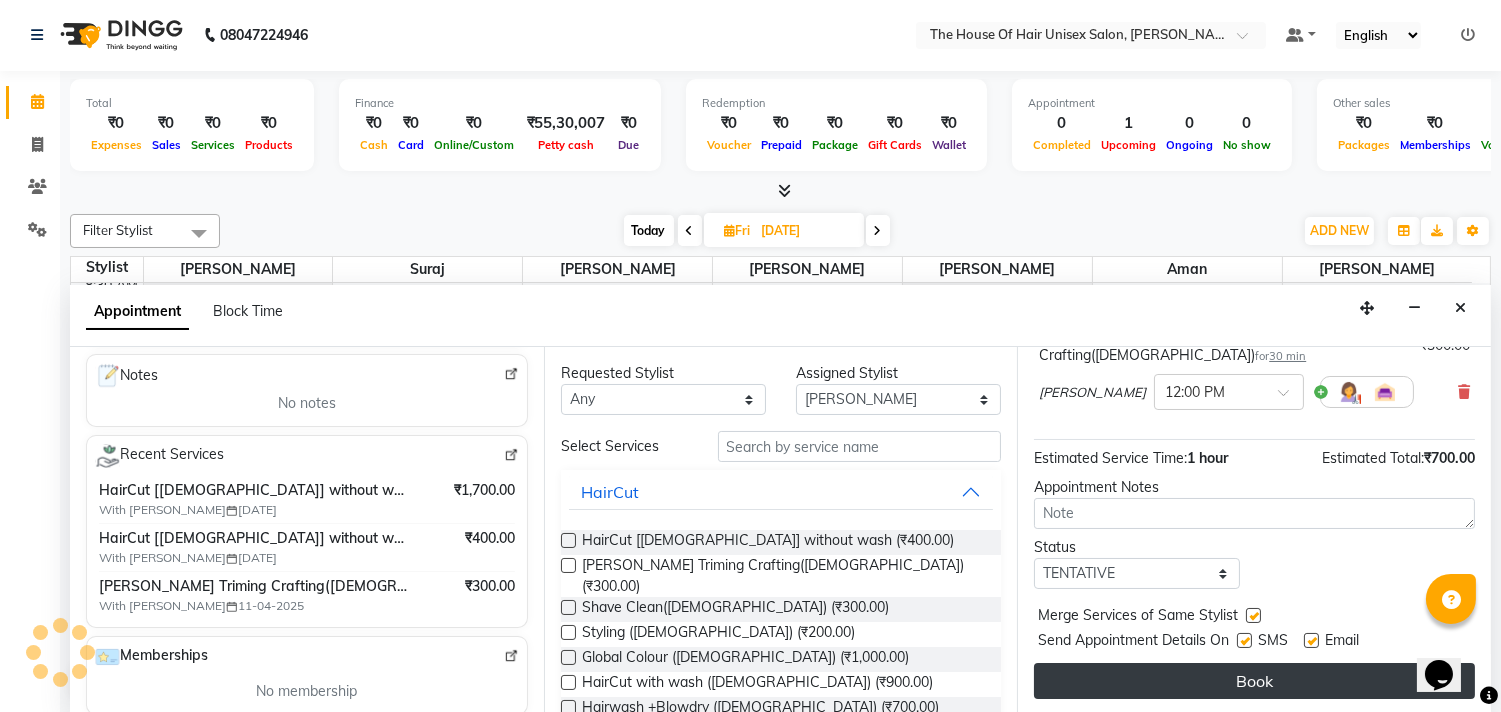 click on "Book" at bounding box center (1254, 681) 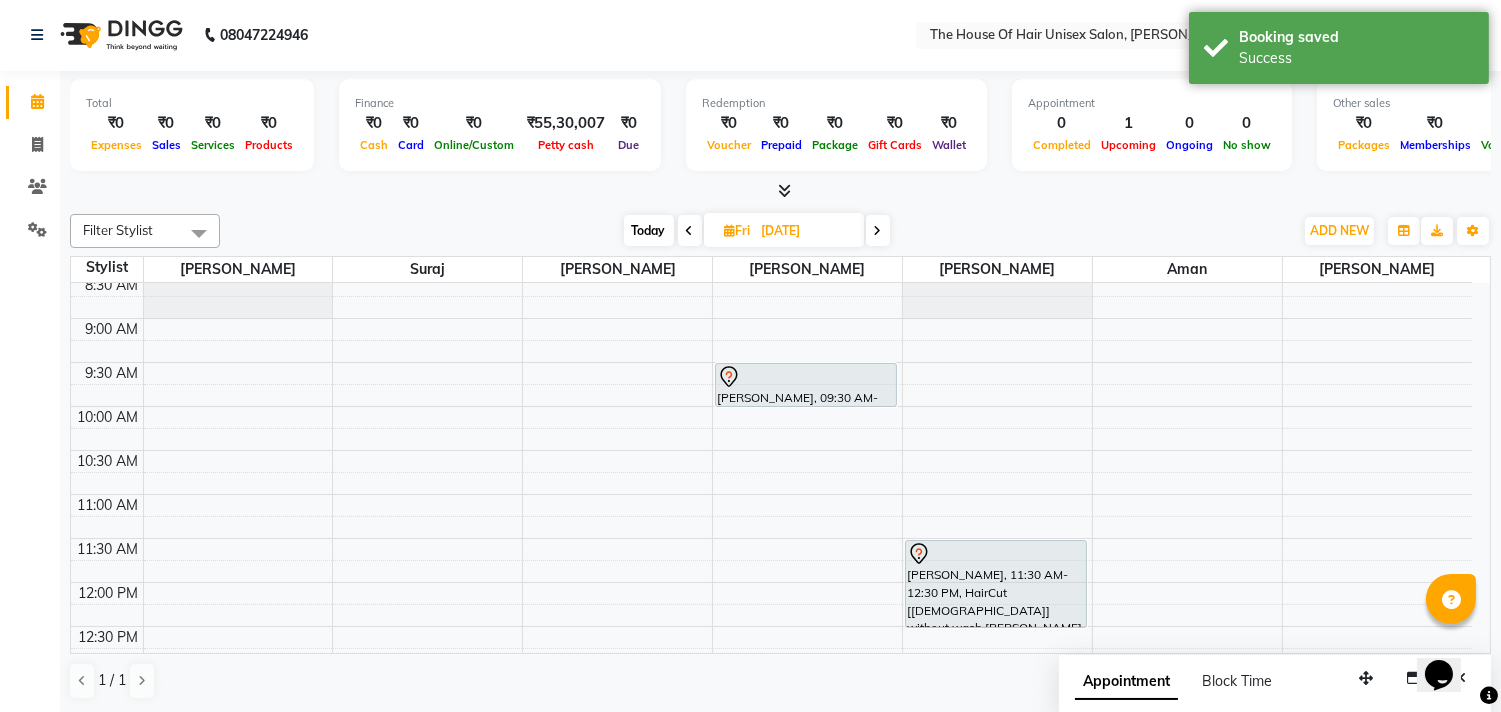 scroll, scrollTop: 0, scrollLeft: 0, axis: both 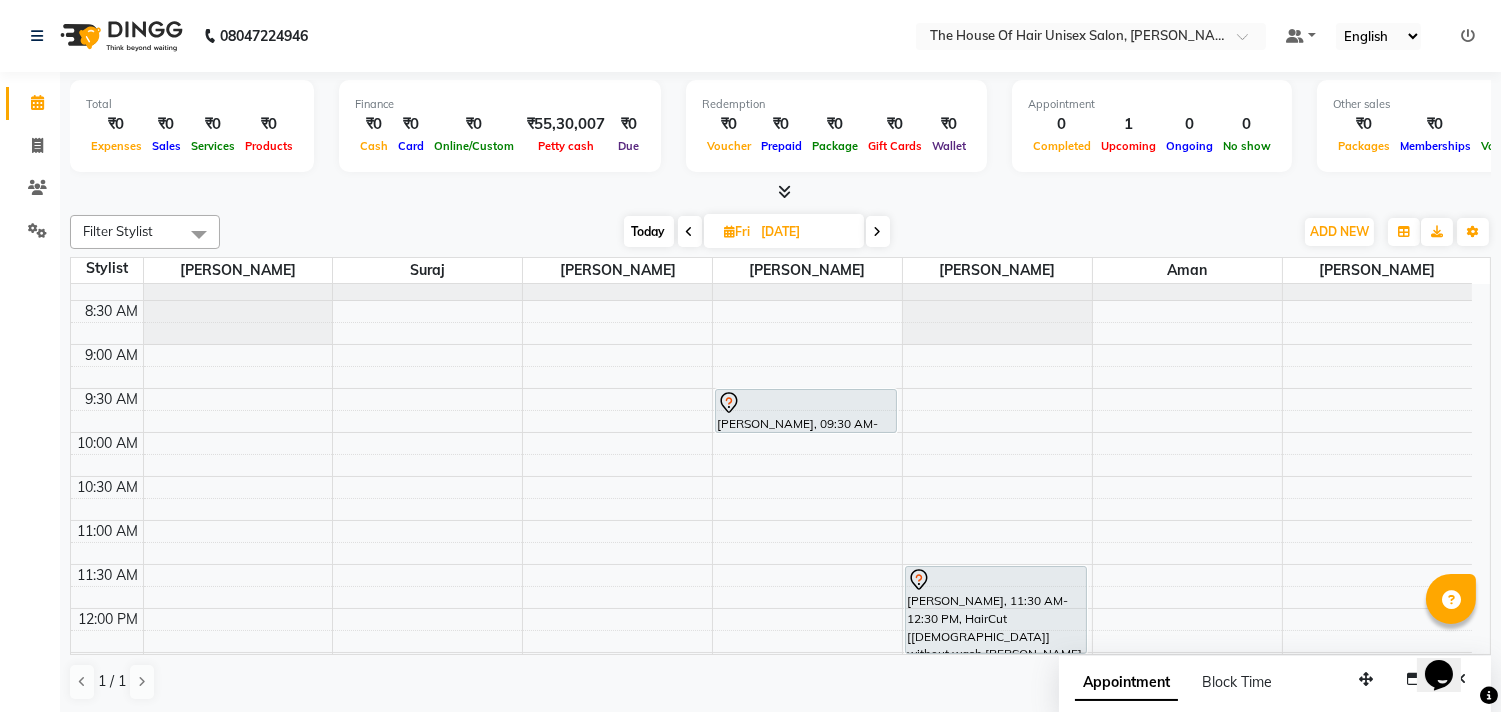 click at bounding box center (690, 232) 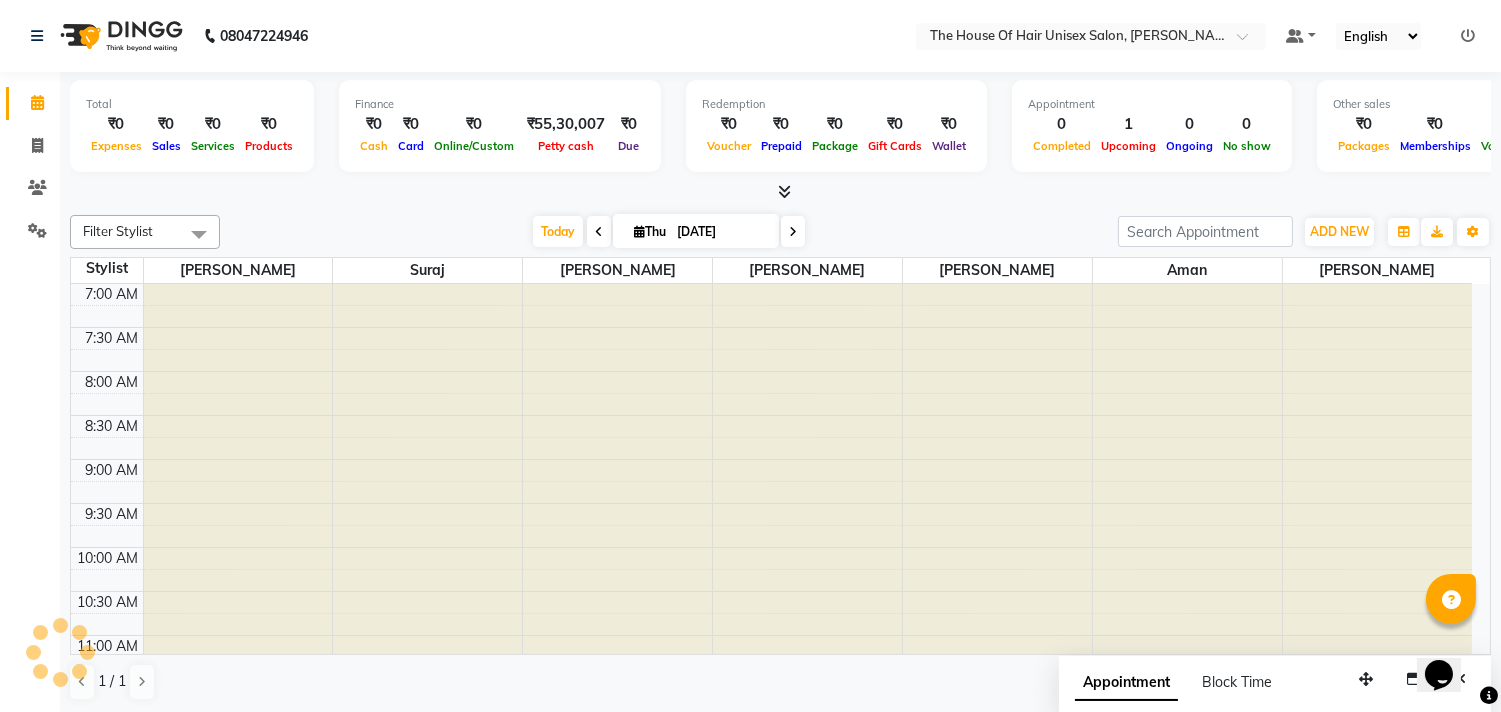 scroll, scrollTop: 531, scrollLeft: 0, axis: vertical 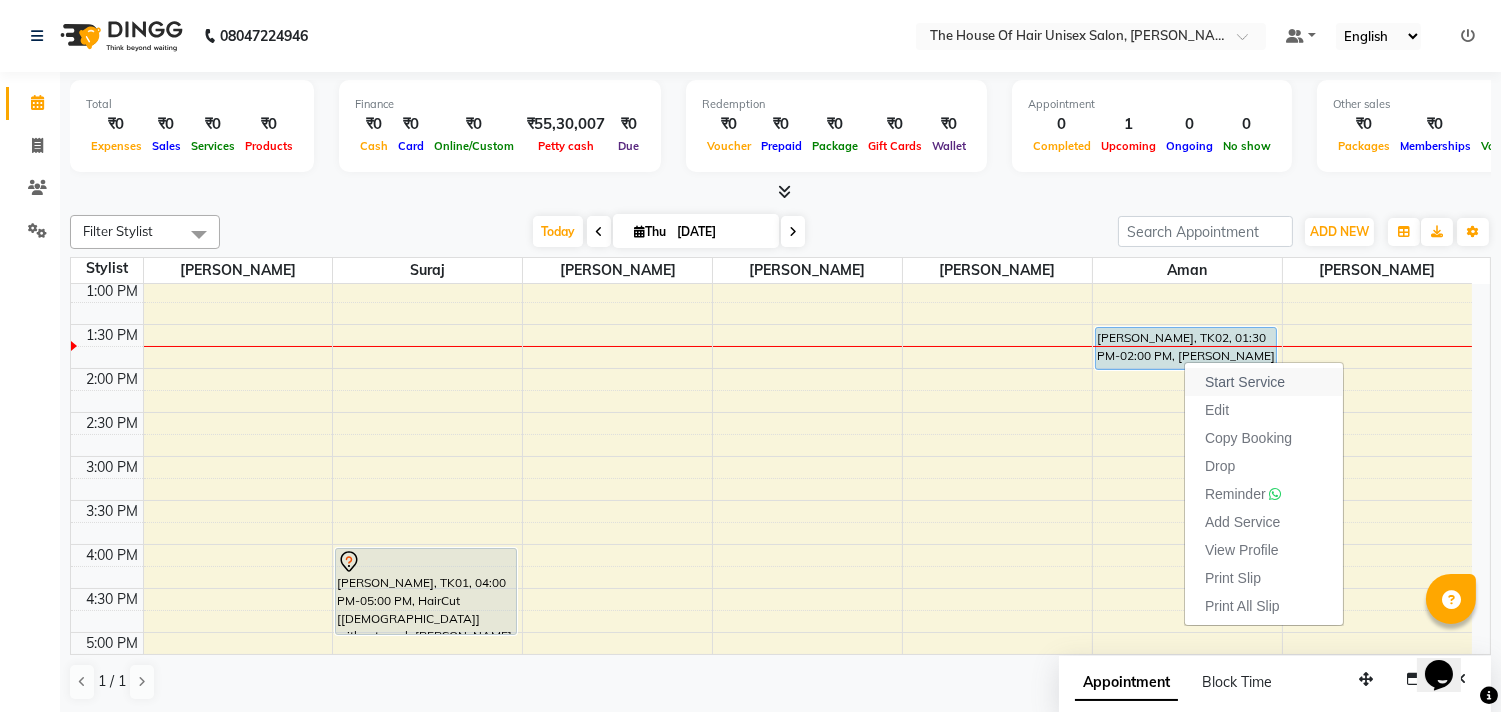 click on "Start Service" at bounding box center (1245, 382) 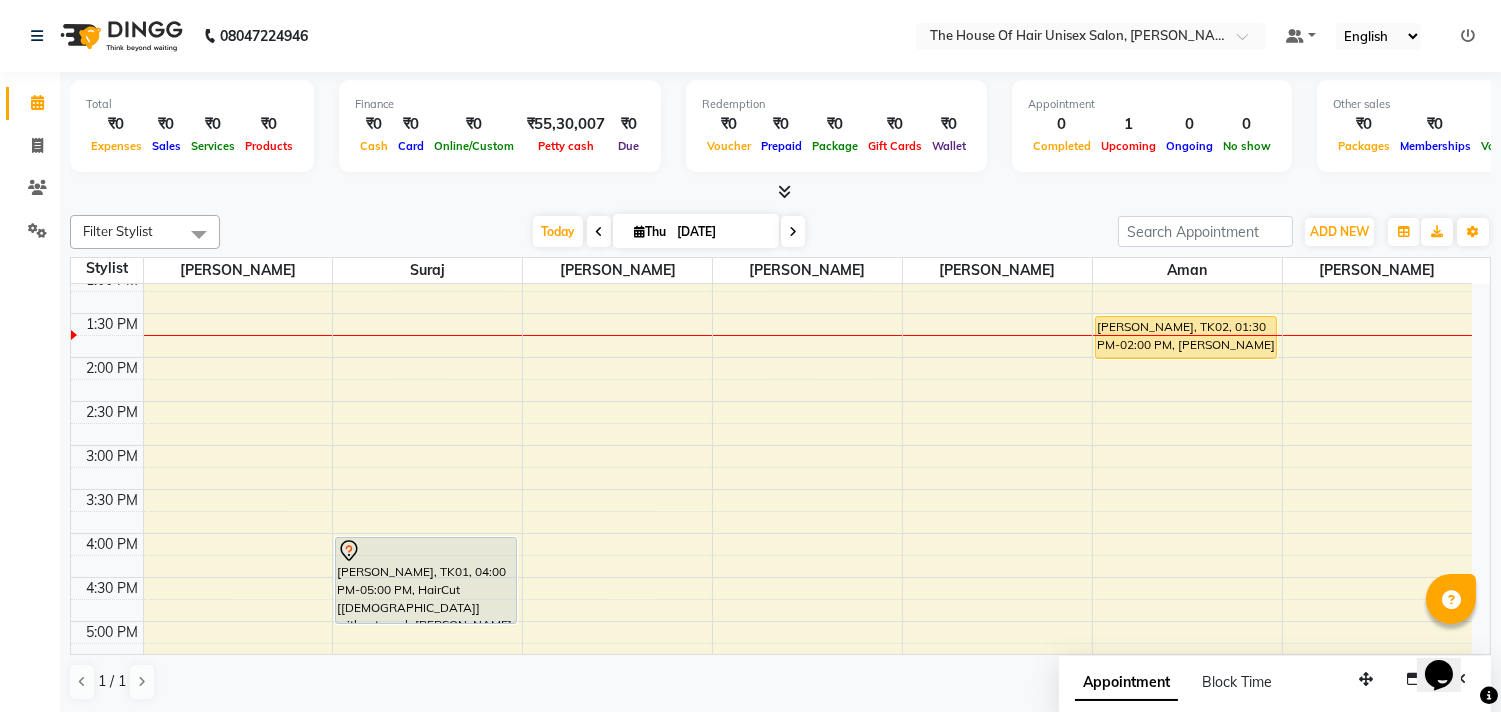 scroll, scrollTop: 546, scrollLeft: 0, axis: vertical 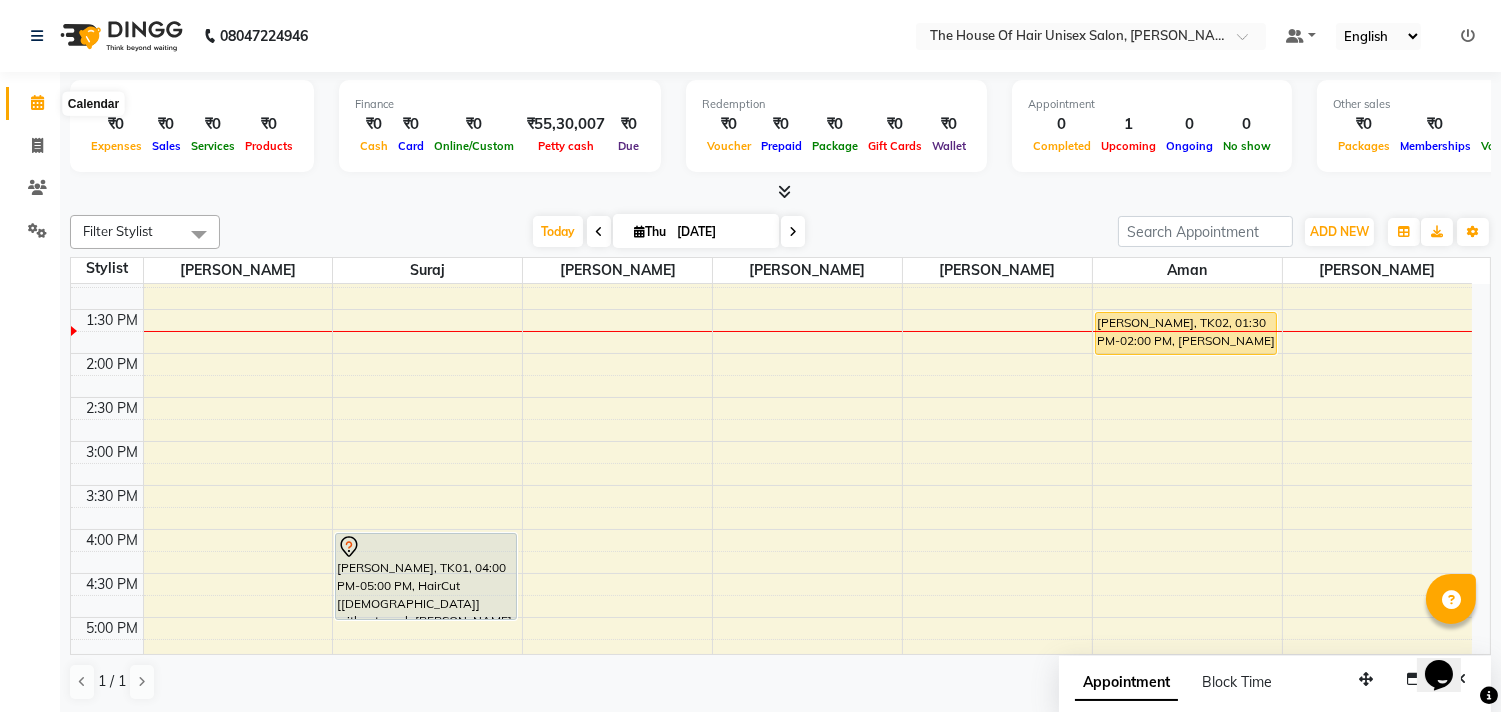 click 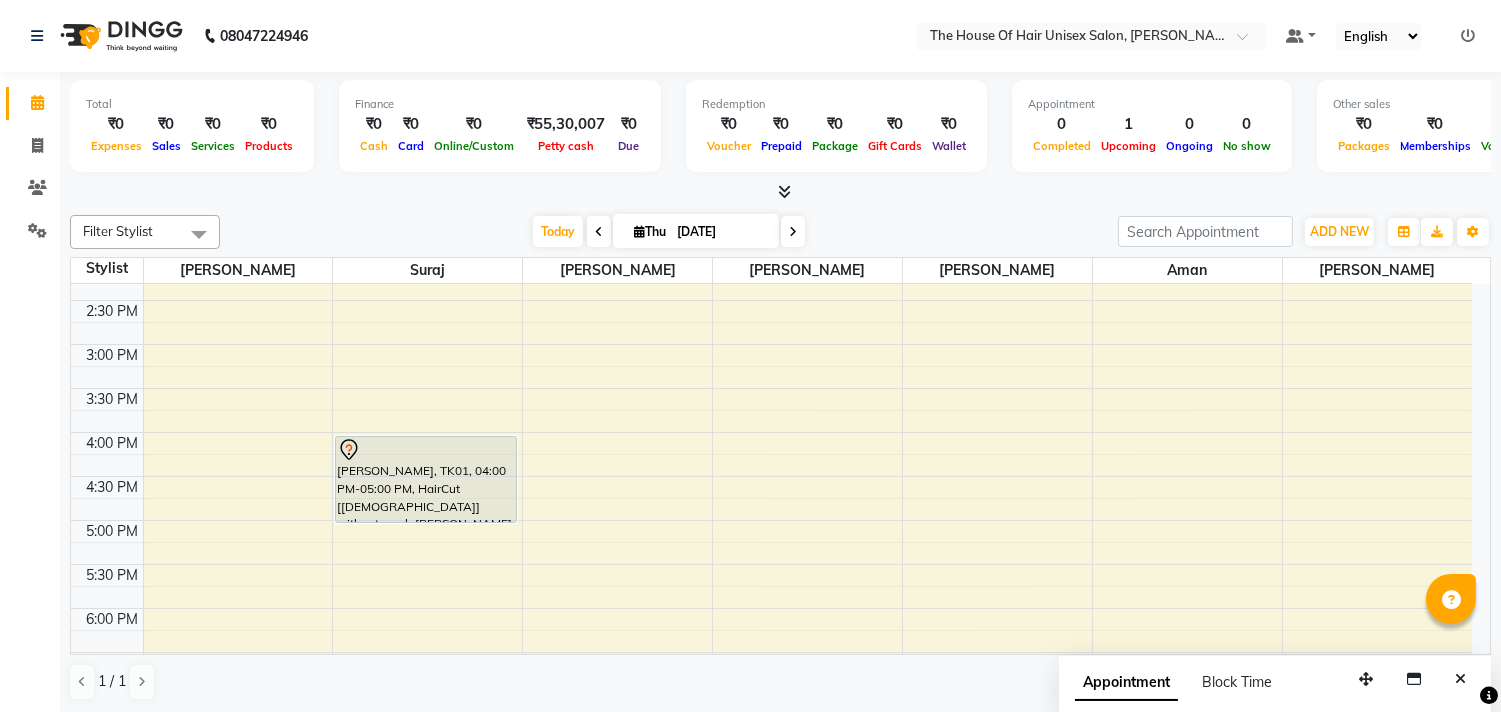 scroll, scrollTop: 665, scrollLeft: 0, axis: vertical 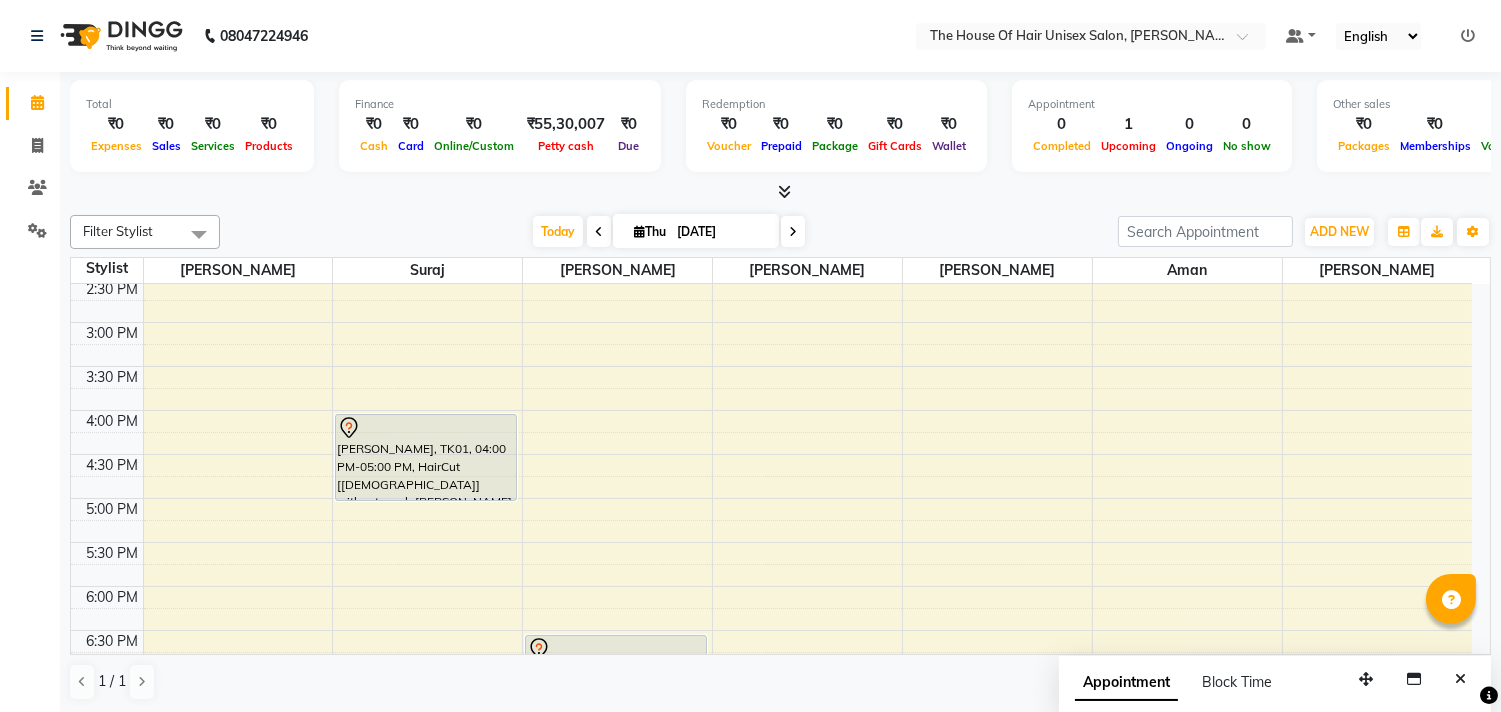 click on "7:00 AM 7:30 AM 8:00 AM 8:30 AM 9:00 AM 9:30 AM 10:00 AM 10:30 AM 11:00 AM 11:30 AM 12:00 PM 12:30 PM 1:00 PM 1:30 PM 2:00 PM 2:30 PM 3:00 PM 3:30 PM 4:00 PM 4:30 PM 5:00 PM 5:30 PM 6:00 PM 6:30 PM 7:00 PM 7:30 PM 8:00 PM 8:30 PM 9:00 PM 9:30 PM             [PERSON_NAME], TK01, 04:00 PM-05:00 PM, HairCut [[DEMOGRAPHIC_DATA]] without wash,[PERSON_NAME] Triming Crafting([DEMOGRAPHIC_DATA])             shilpa, TK03, 06:30 PM-07:00 PM, Hairwash+Paddle Dry ([DEMOGRAPHIC_DATA])    Abhishek Kalarikandi, TK02, 01:30 PM-02:00 PM, [PERSON_NAME] Triming Crafting([DEMOGRAPHIC_DATA])" at bounding box center (771, 278) 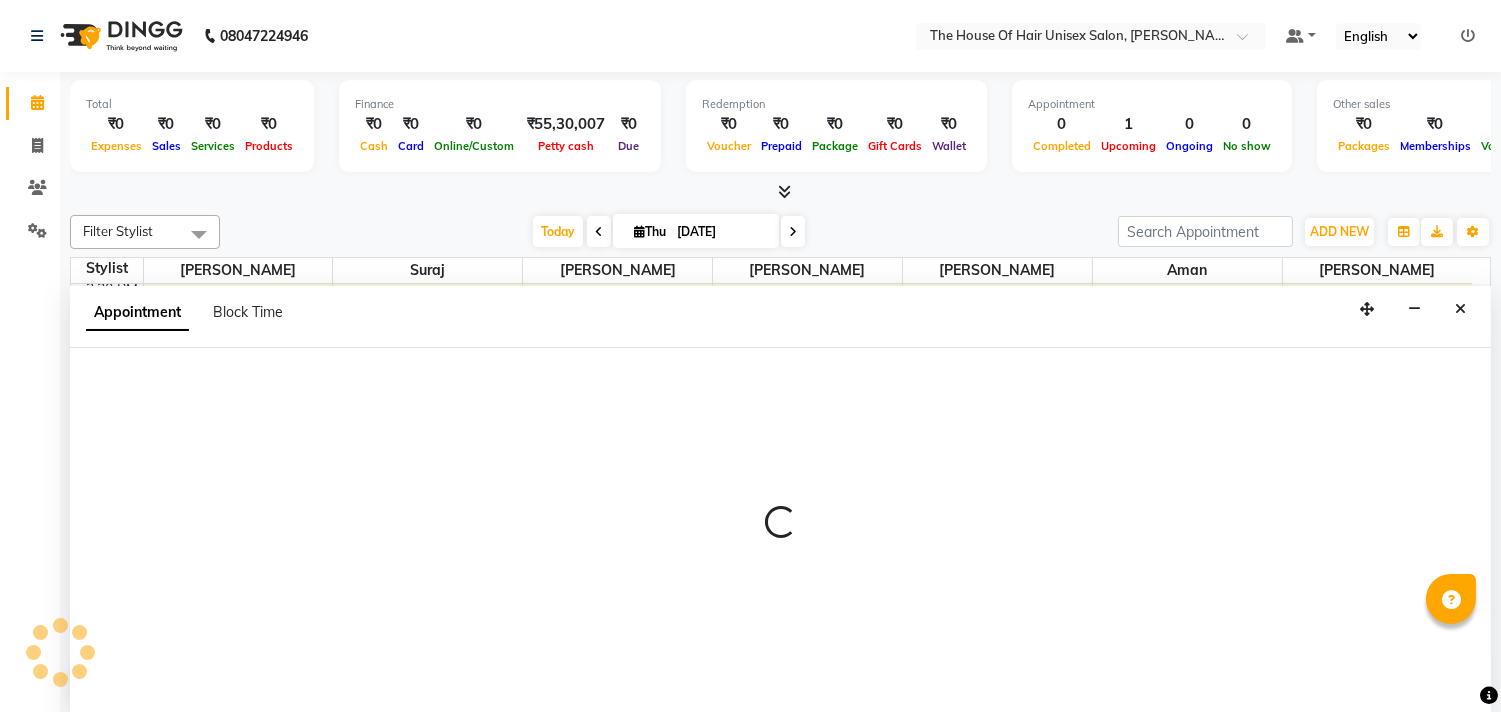 select on "20971" 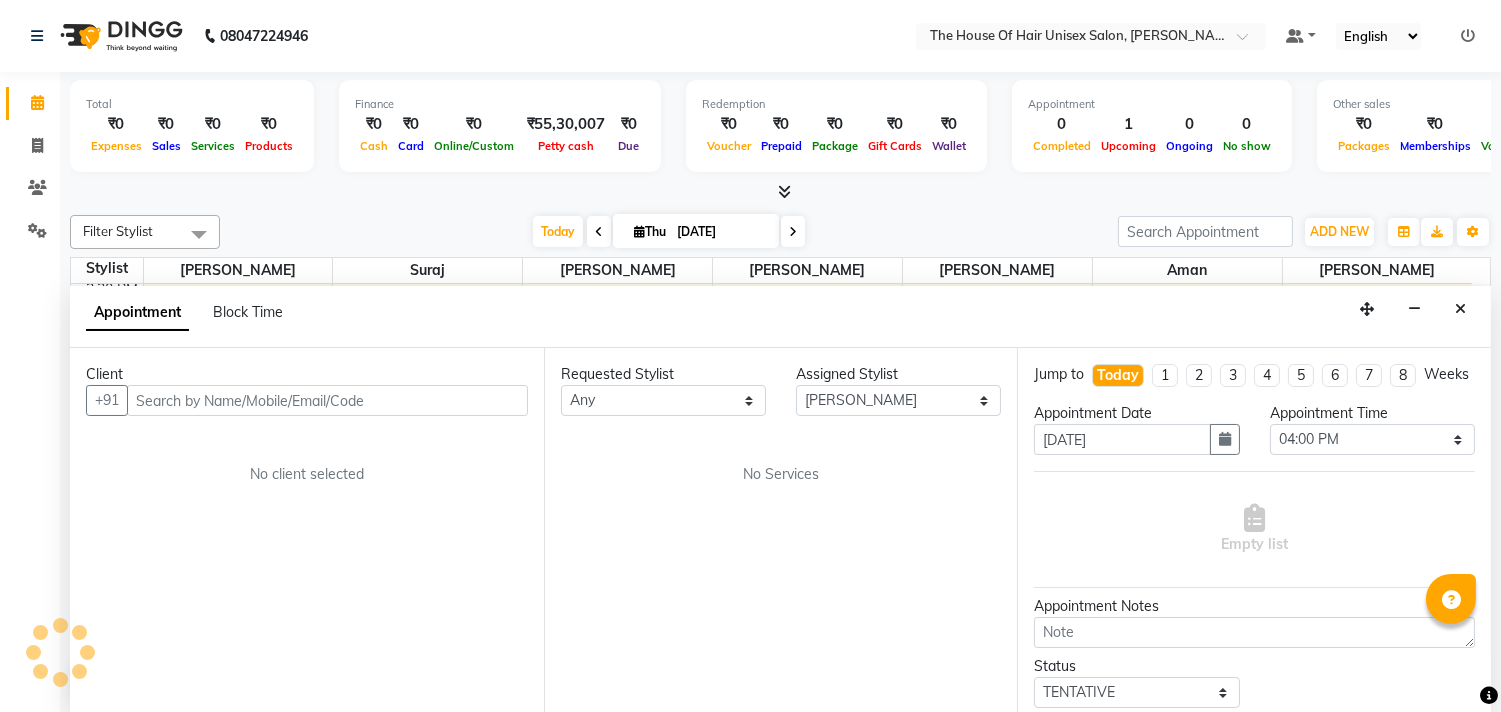 scroll, scrollTop: 1, scrollLeft: 0, axis: vertical 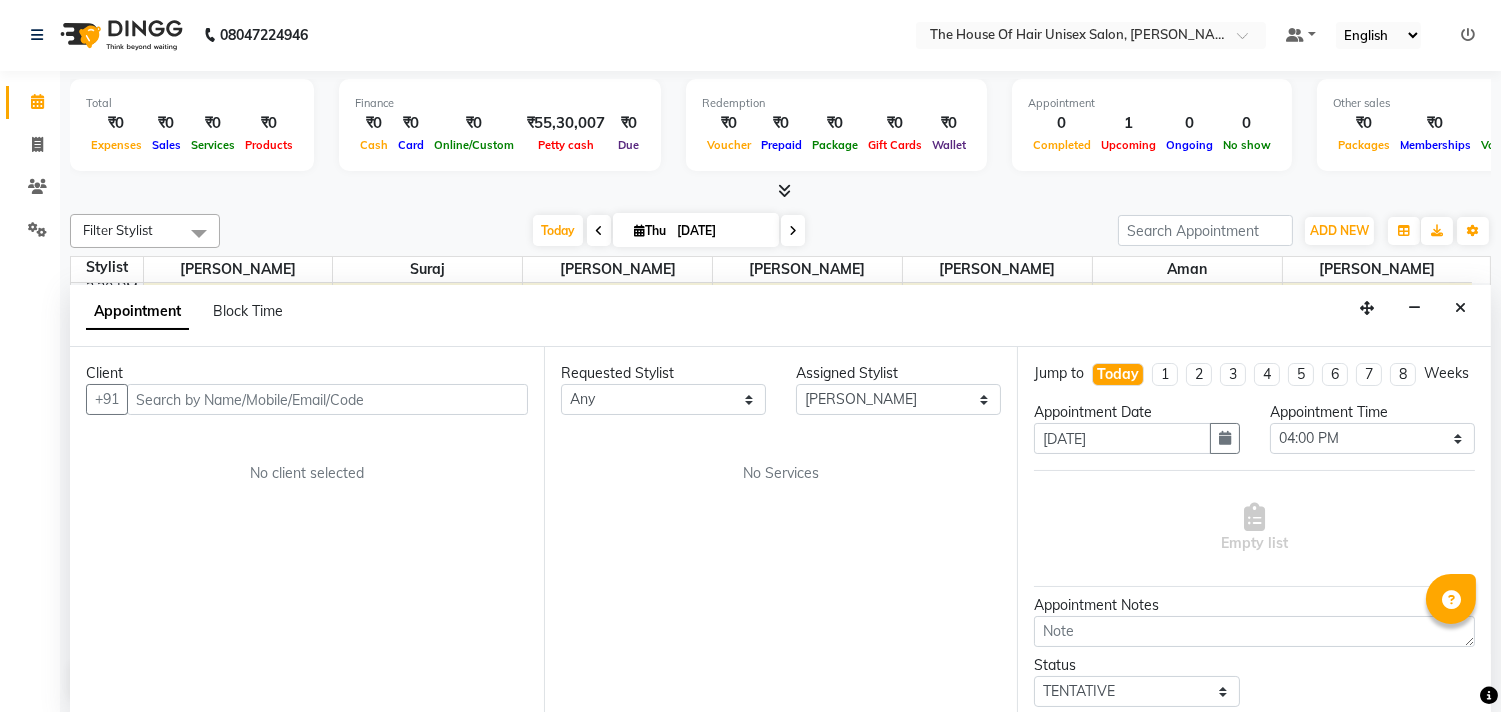 click at bounding box center [327, 399] 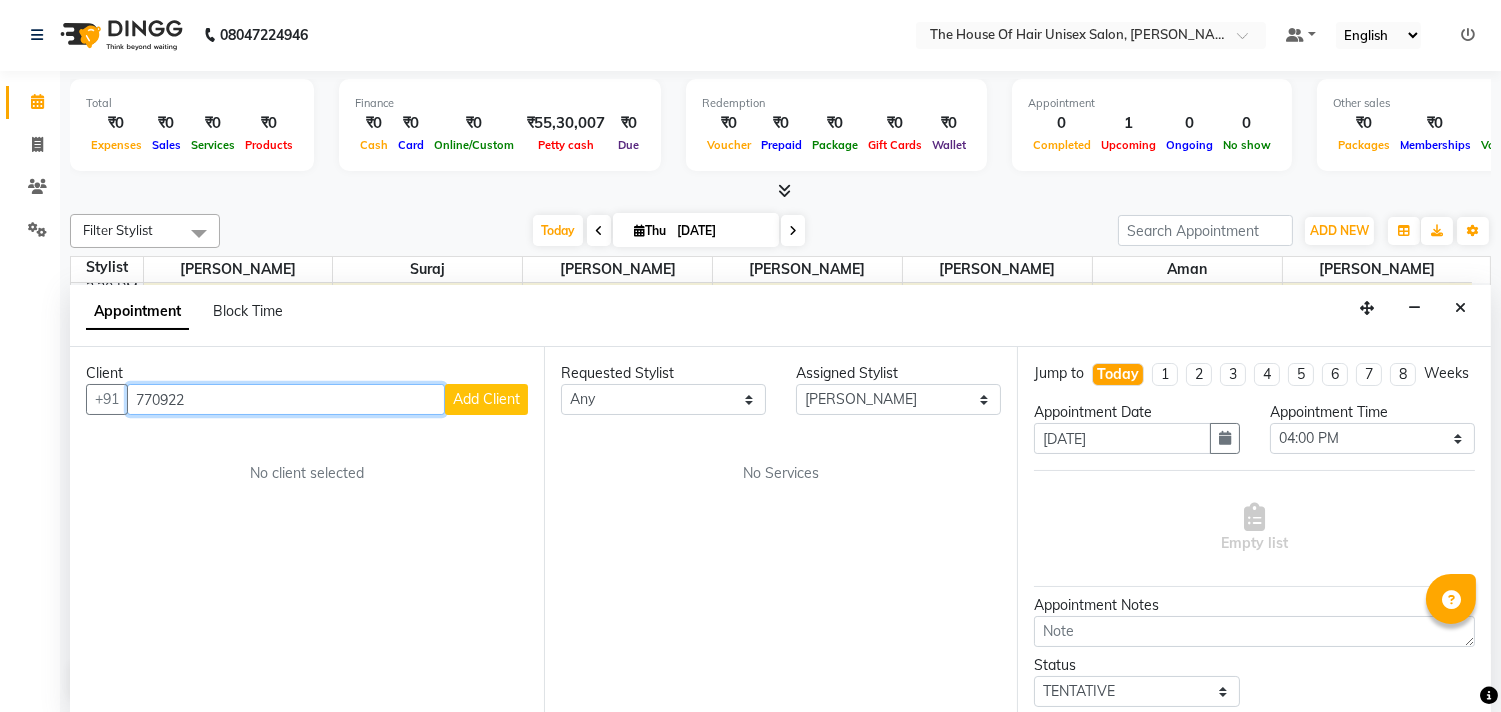 click on "770922" at bounding box center (286, 399) 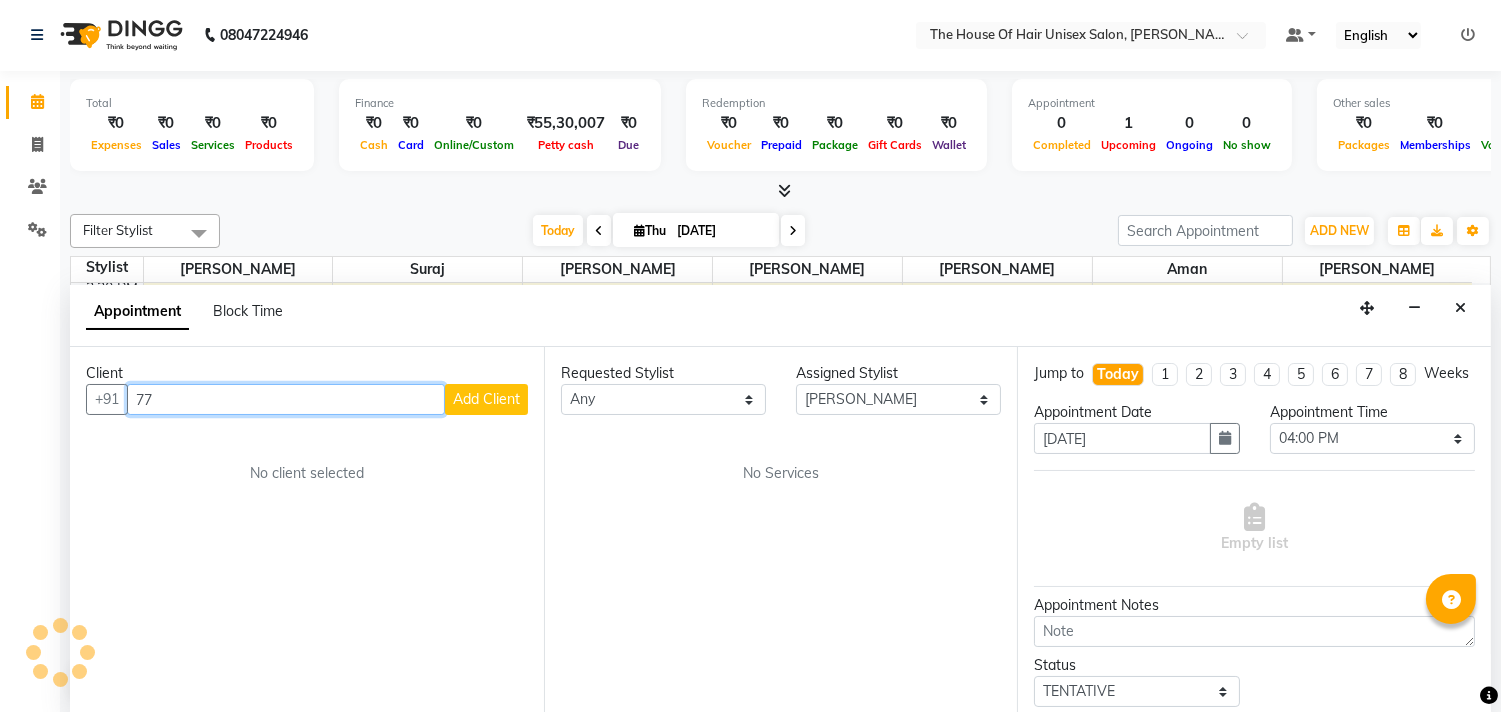 type on "7" 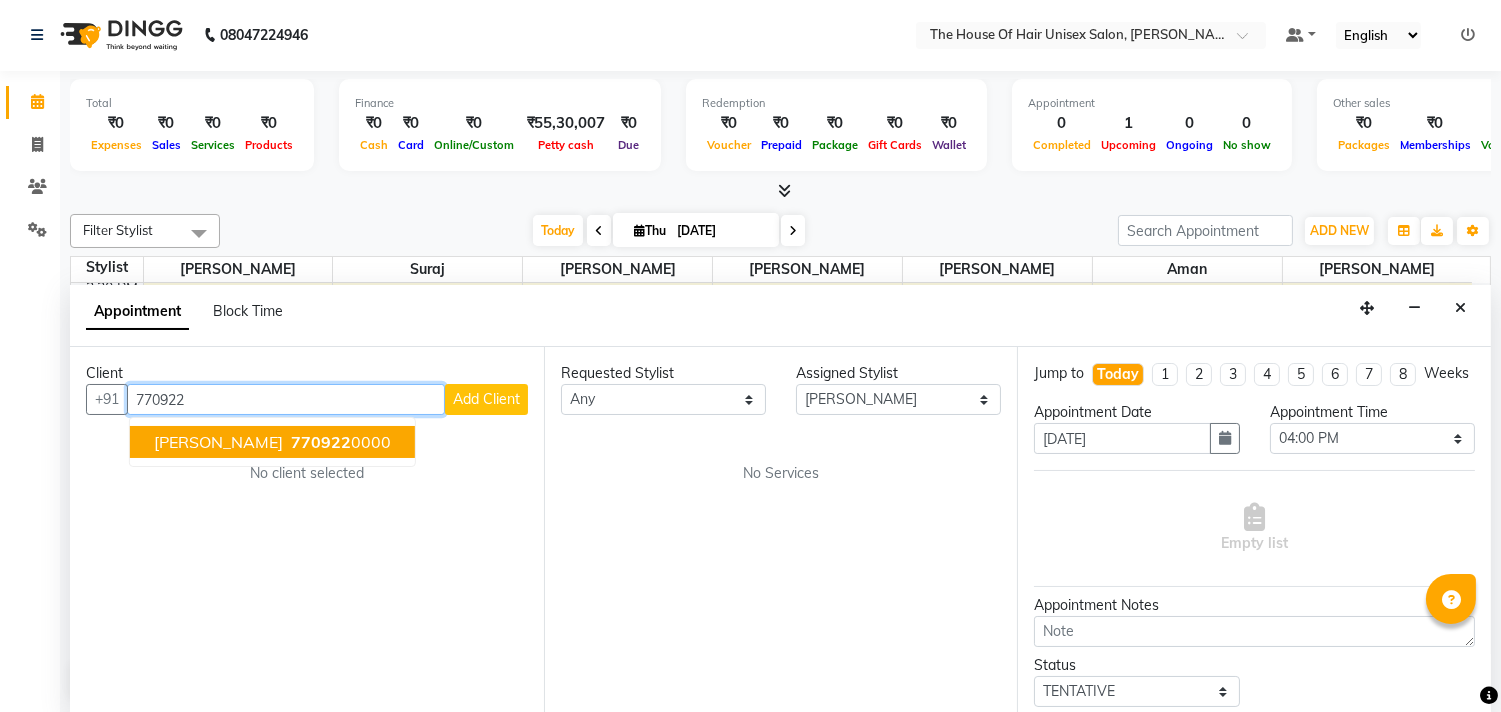 click on "[PERSON_NAME]" at bounding box center [218, 442] 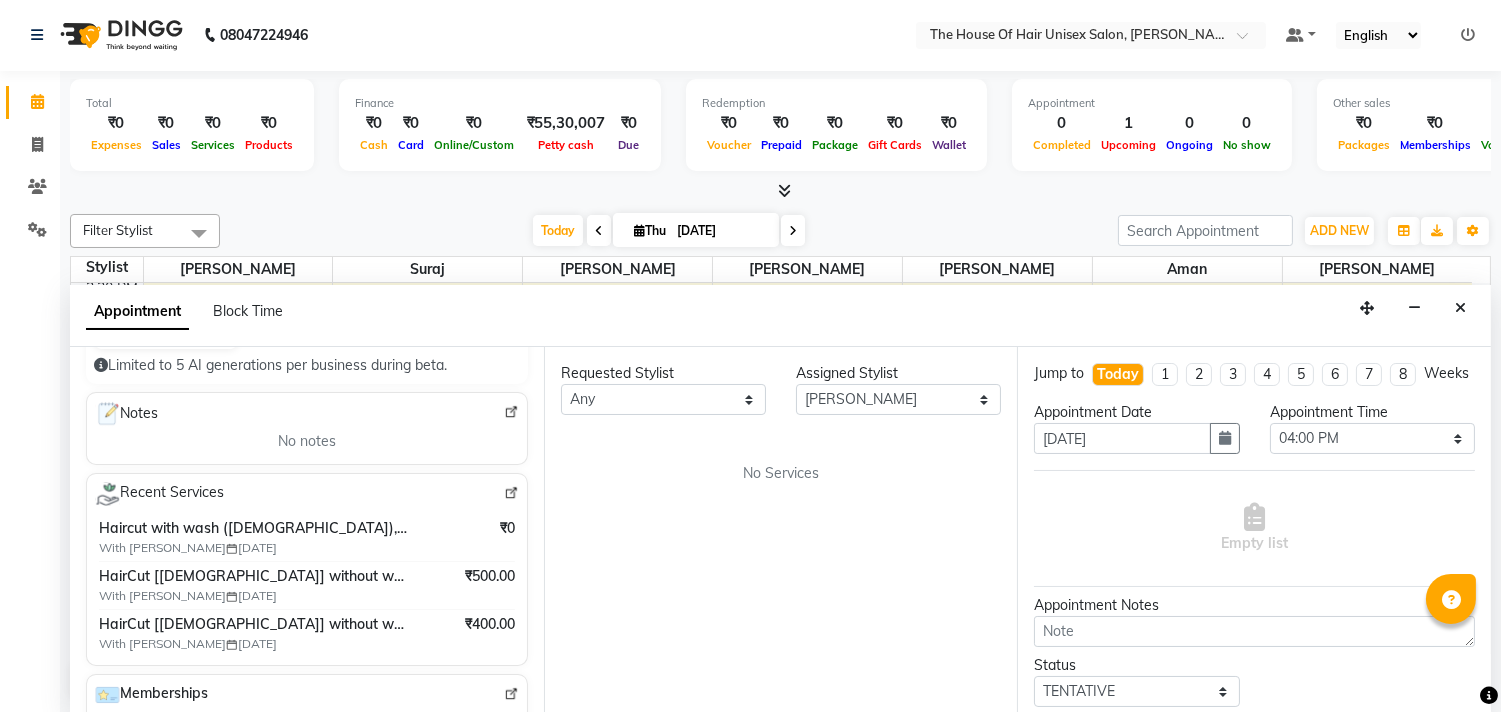 scroll, scrollTop: 320, scrollLeft: 0, axis: vertical 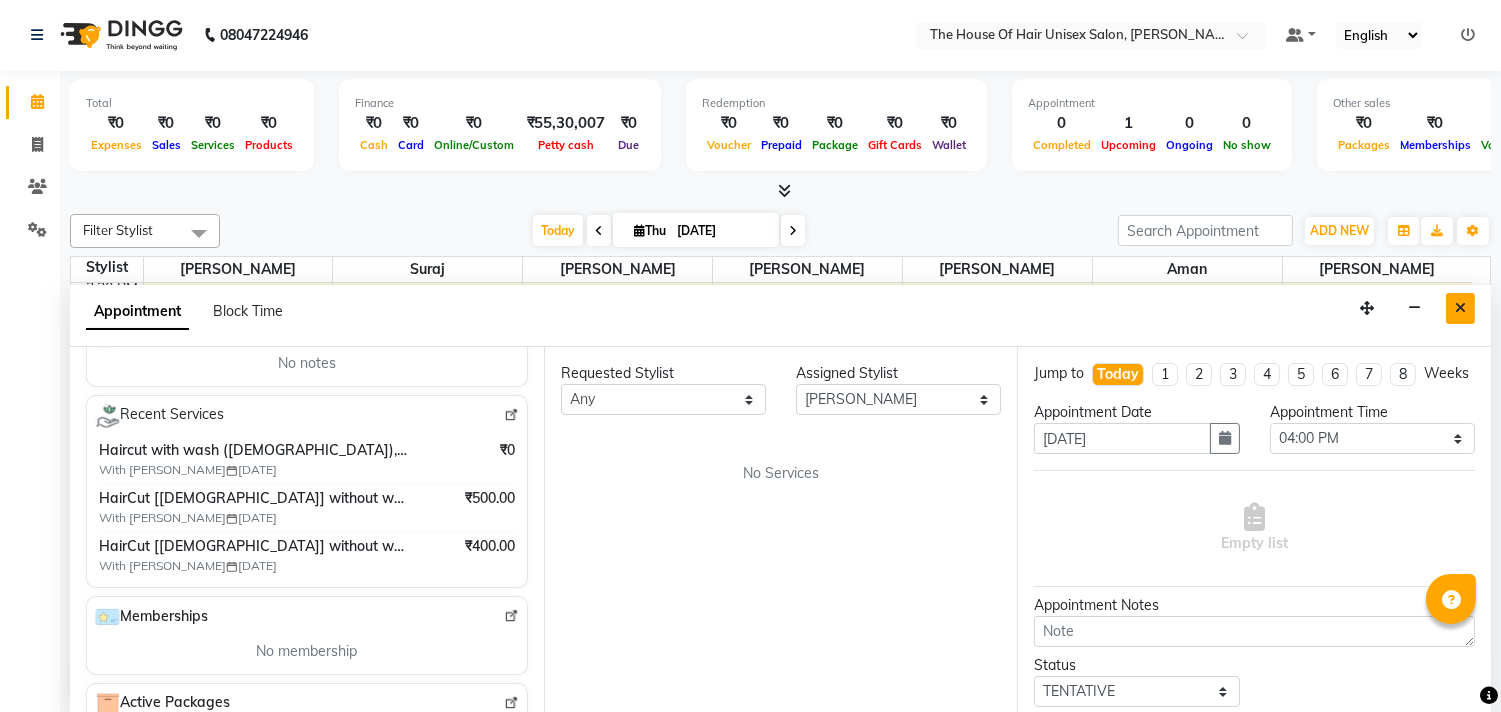 click at bounding box center [1460, 308] 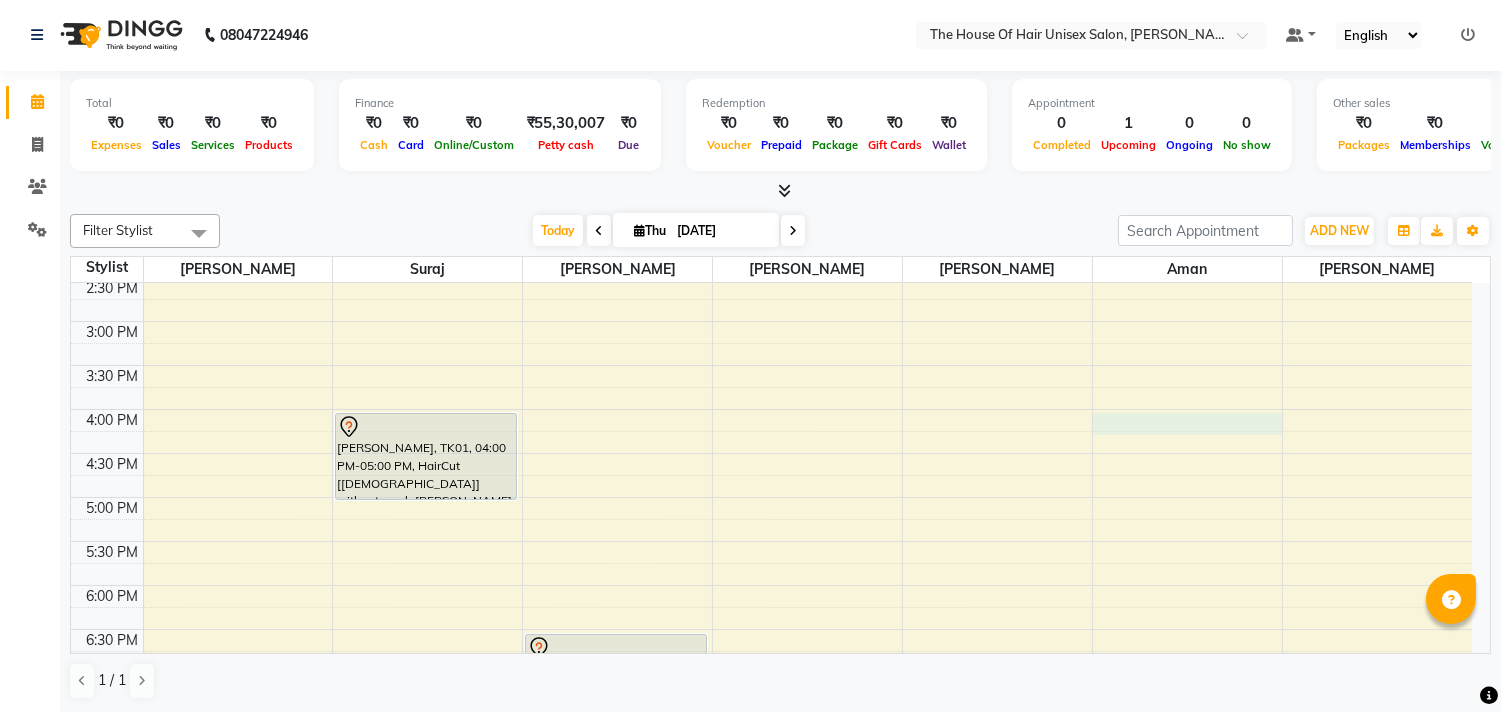 click on "7:00 AM 7:30 AM 8:00 AM 8:30 AM 9:00 AM 9:30 AM 10:00 AM 10:30 AM 11:00 AM 11:30 AM 12:00 PM 12:30 PM 1:00 PM 1:30 PM 2:00 PM 2:30 PM 3:00 PM 3:30 PM 4:00 PM 4:30 PM 5:00 PM 5:30 PM 6:00 PM 6:30 PM 7:00 PM 7:30 PM 8:00 PM 8:30 PM 9:00 PM 9:30 PM             [PERSON_NAME], TK01, 04:00 PM-05:00 PM, HairCut [[DEMOGRAPHIC_DATA]] without wash,[PERSON_NAME] Triming Crafting([DEMOGRAPHIC_DATA])             shilpa, TK03, 06:30 PM-07:00 PM, Hairwash+Paddle Dry ([DEMOGRAPHIC_DATA])    Abhishek Kalarikandi, TK02, 01:30 PM-02:00 PM, [PERSON_NAME] Triming Crafting([DEMOGRAPHIC_DATA])" at bounding box center (771, 277) 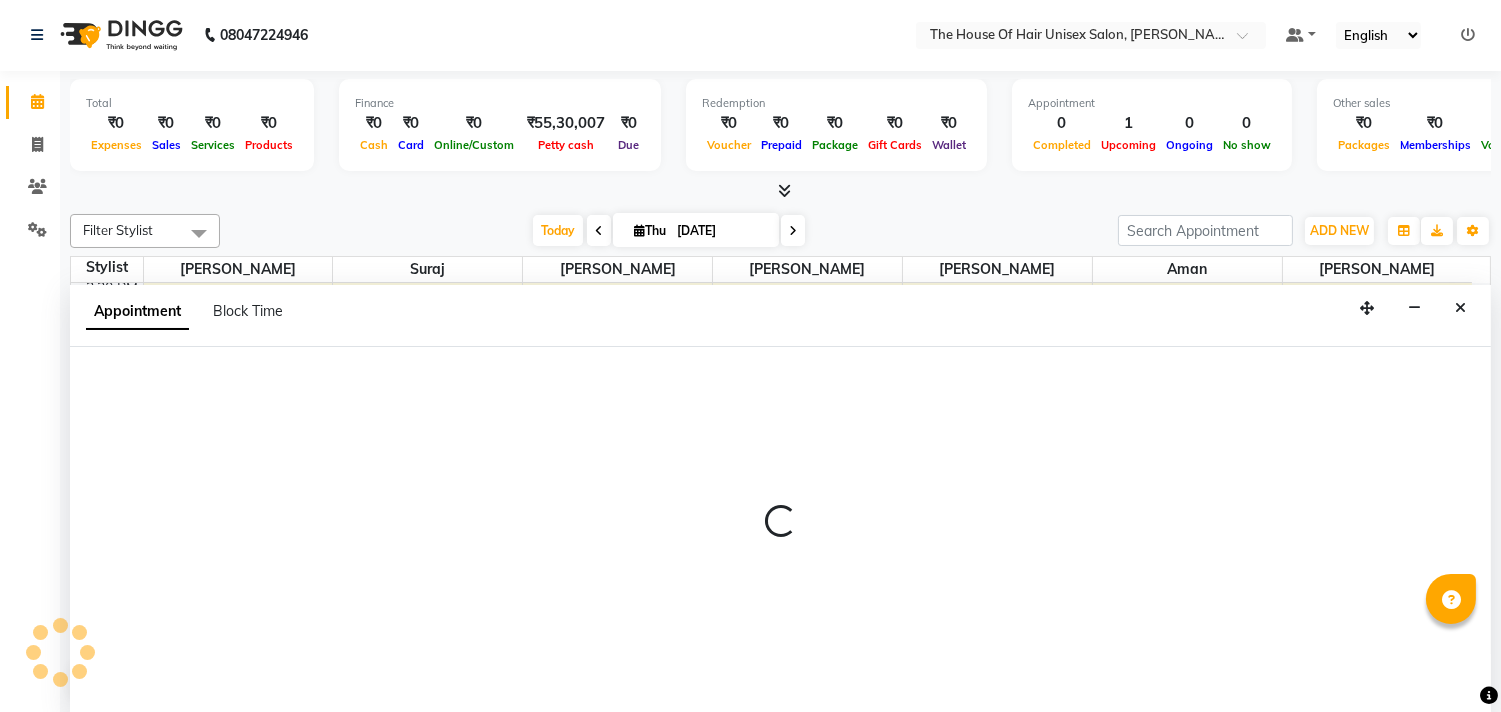 select on "68981" 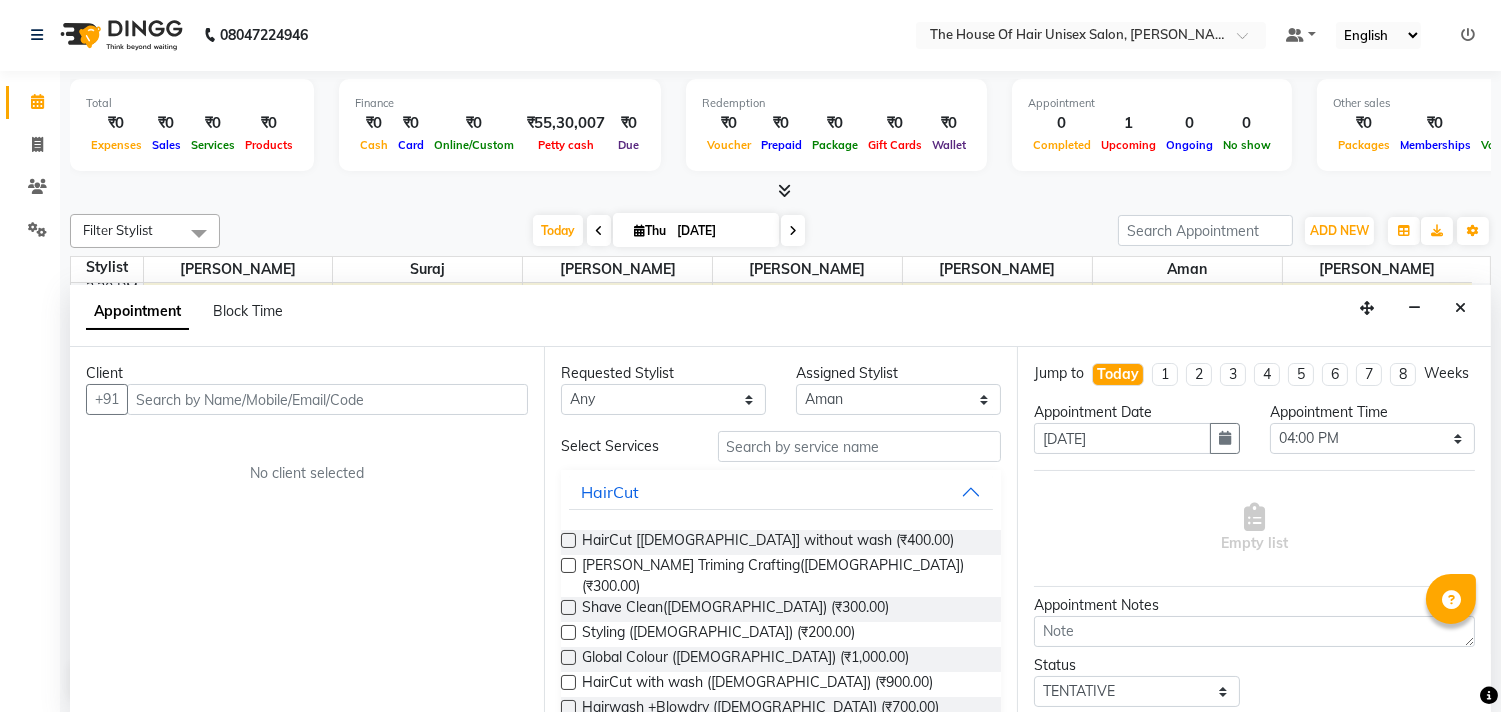 click at bounding box center [327, 399] 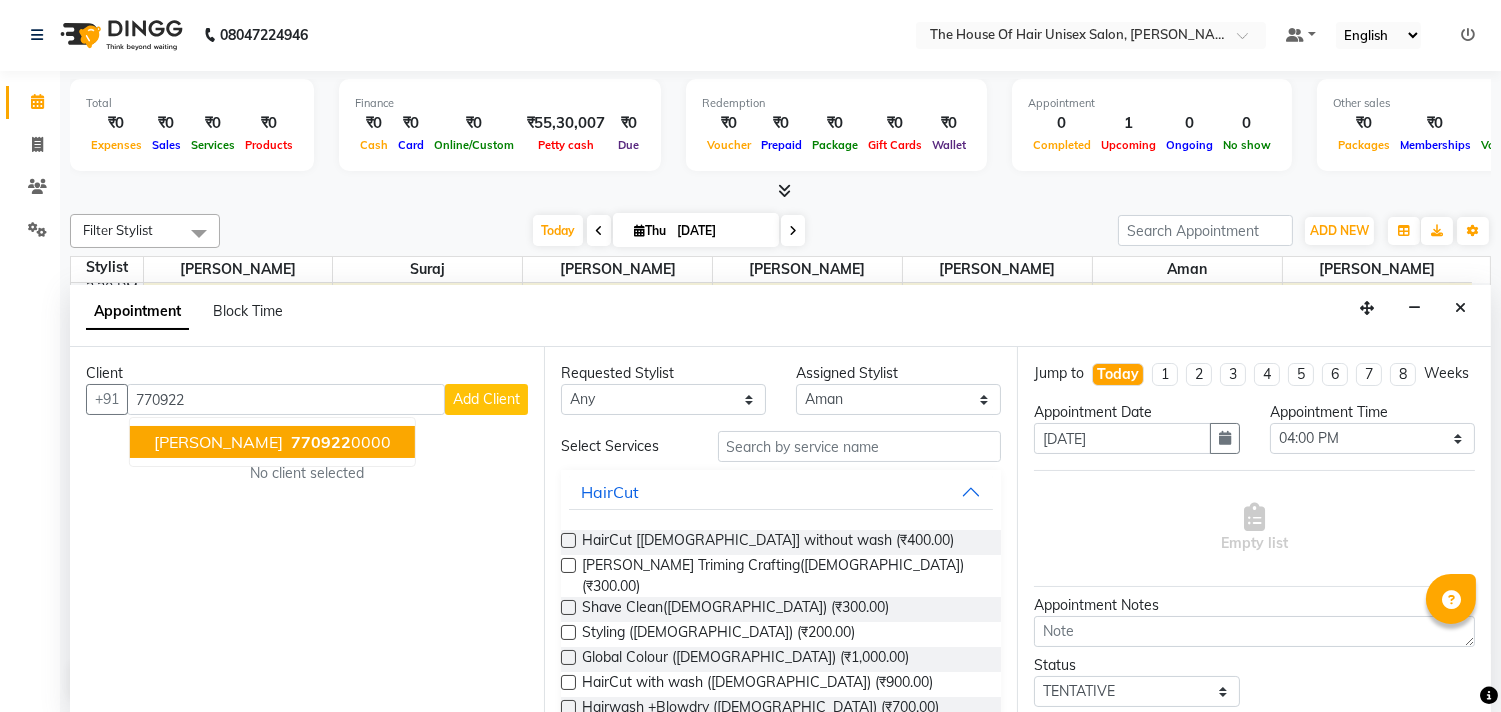click on "770922" at bounding box center (321, 442) 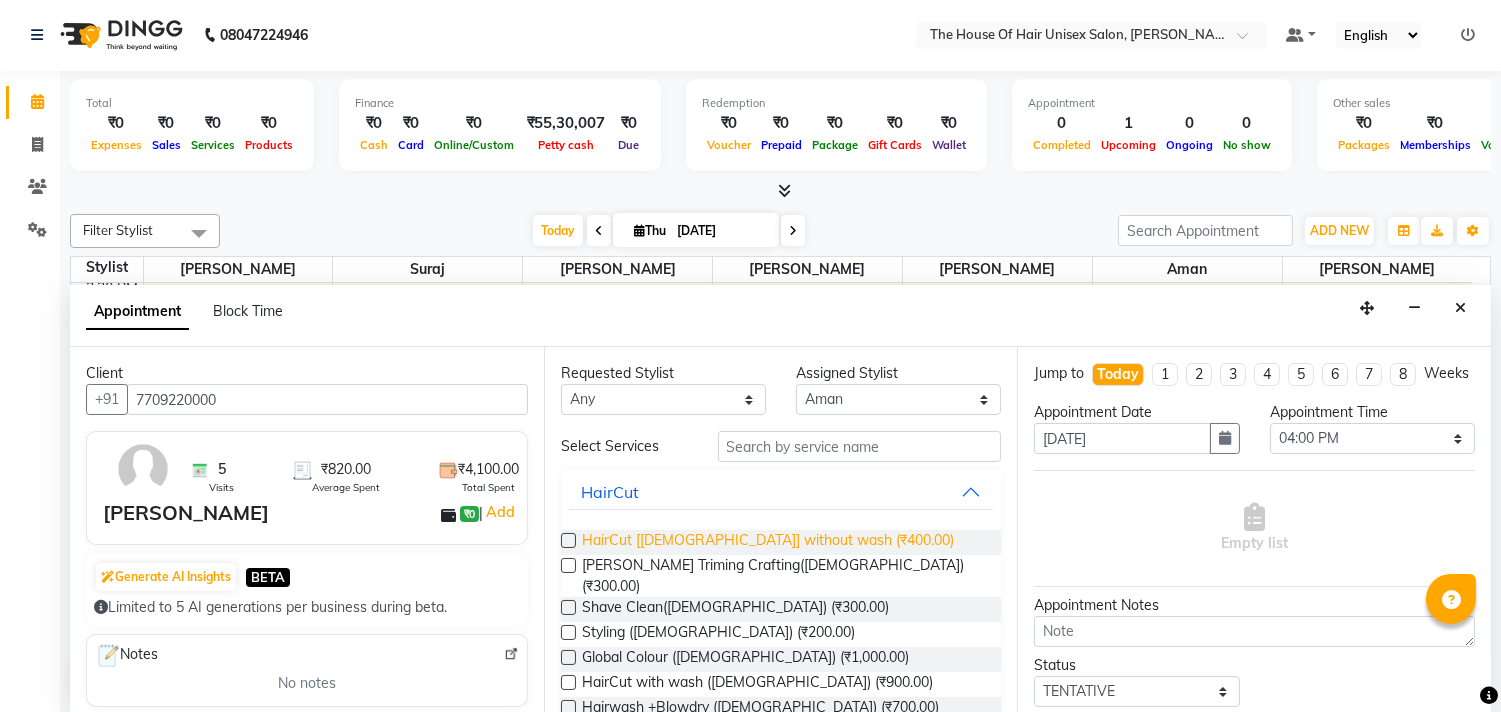 type on "7709220000" 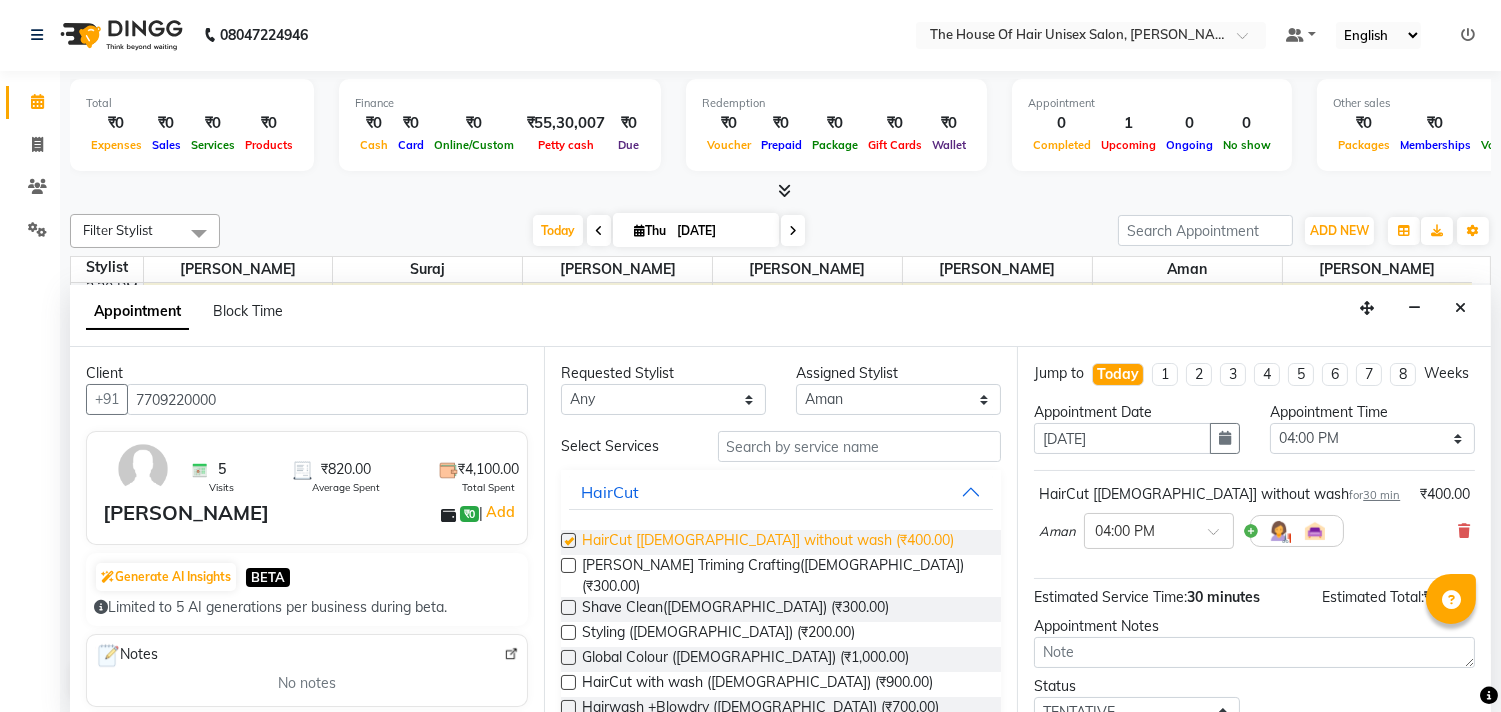 checkbox on "false" 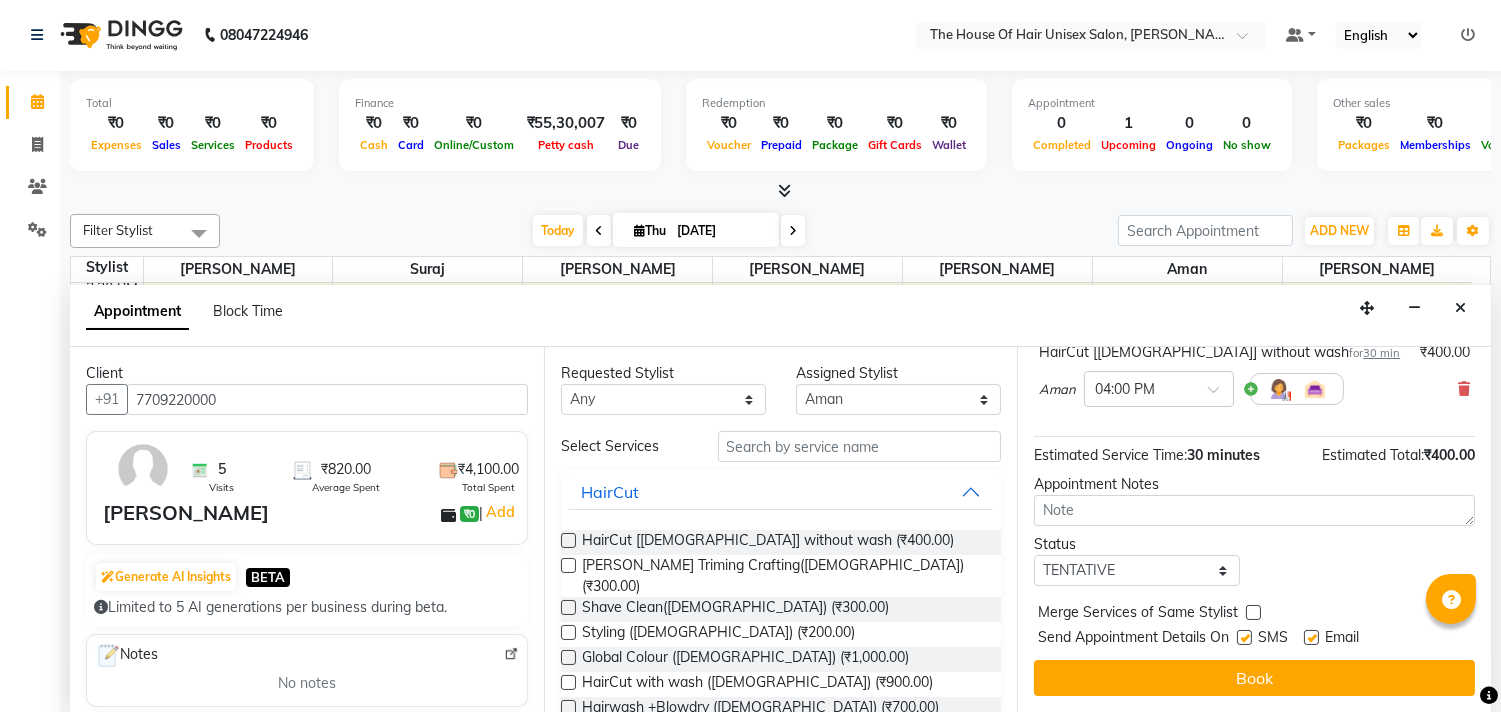 scroll, scrollTop: 147, scrollLeft: 0, axis: vertical 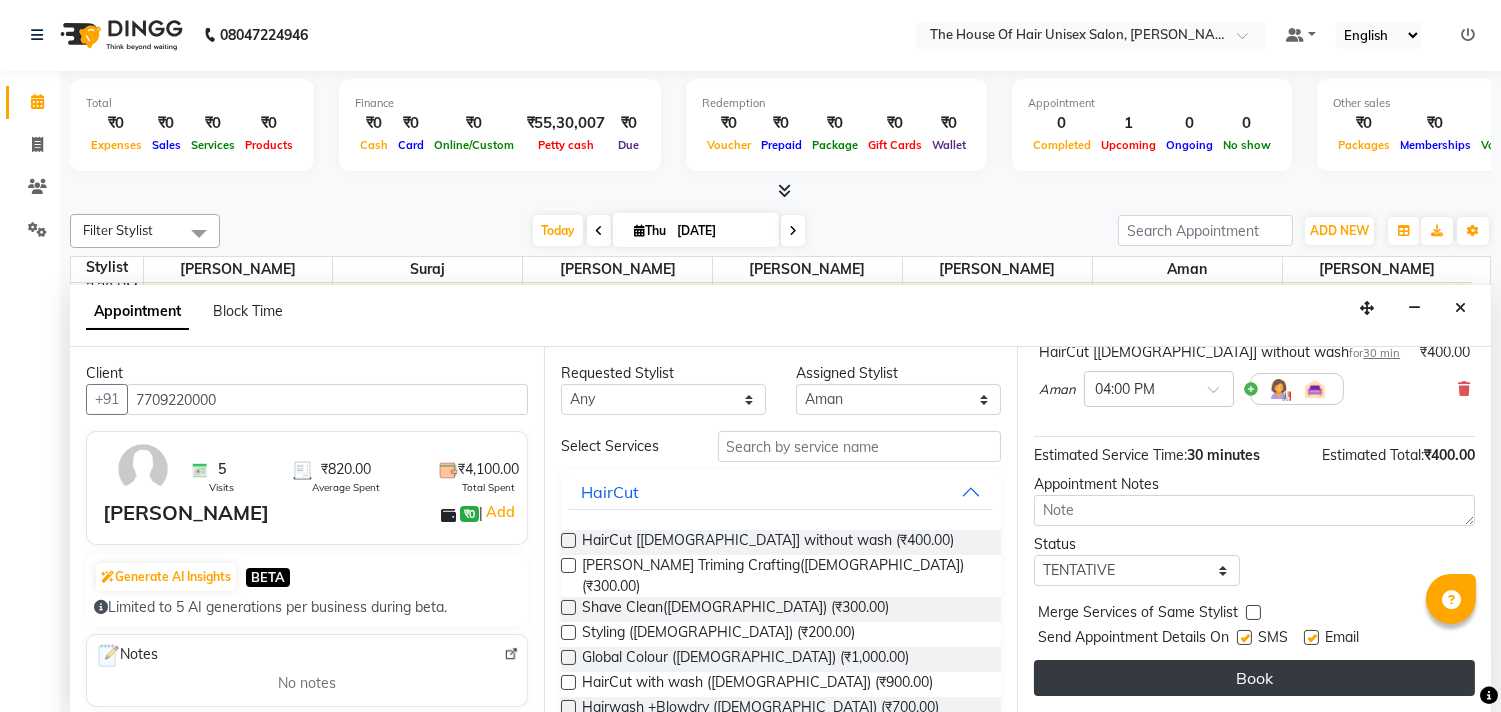 click on "Book" at bounding box center (1254, 678) 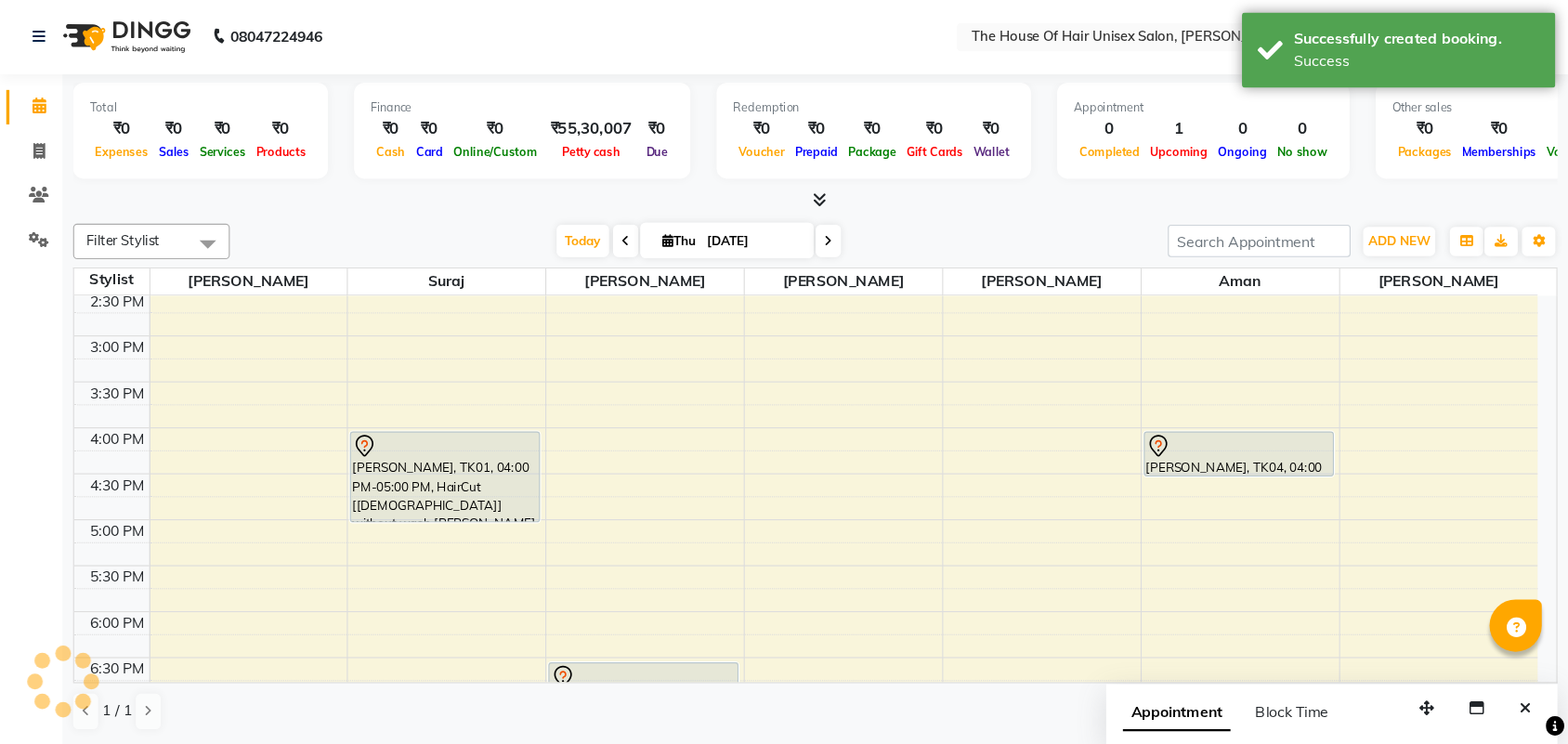 scroll, scrollTop: 0, scrollLeft: 0, axis: both 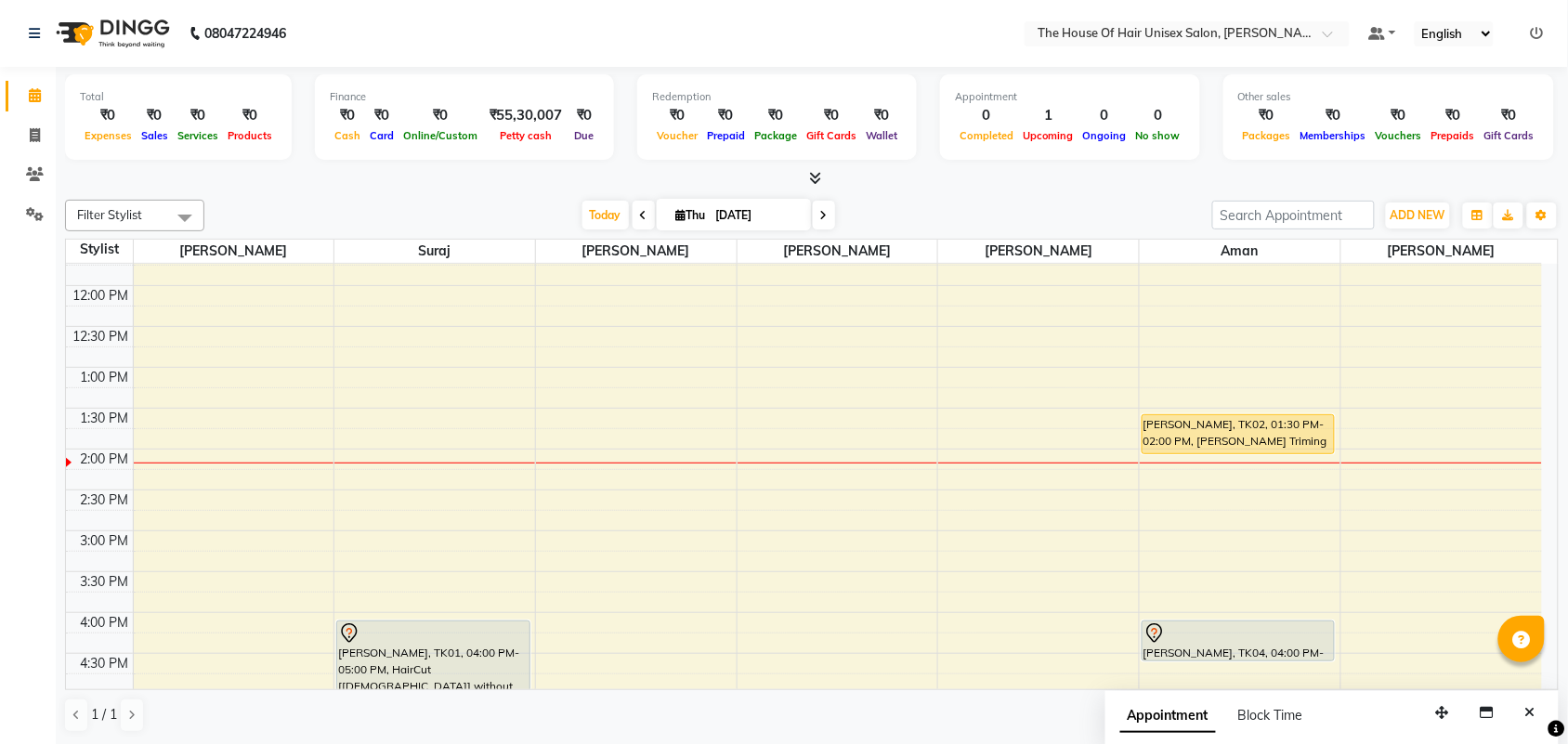 click at bounding box center [824, 215] 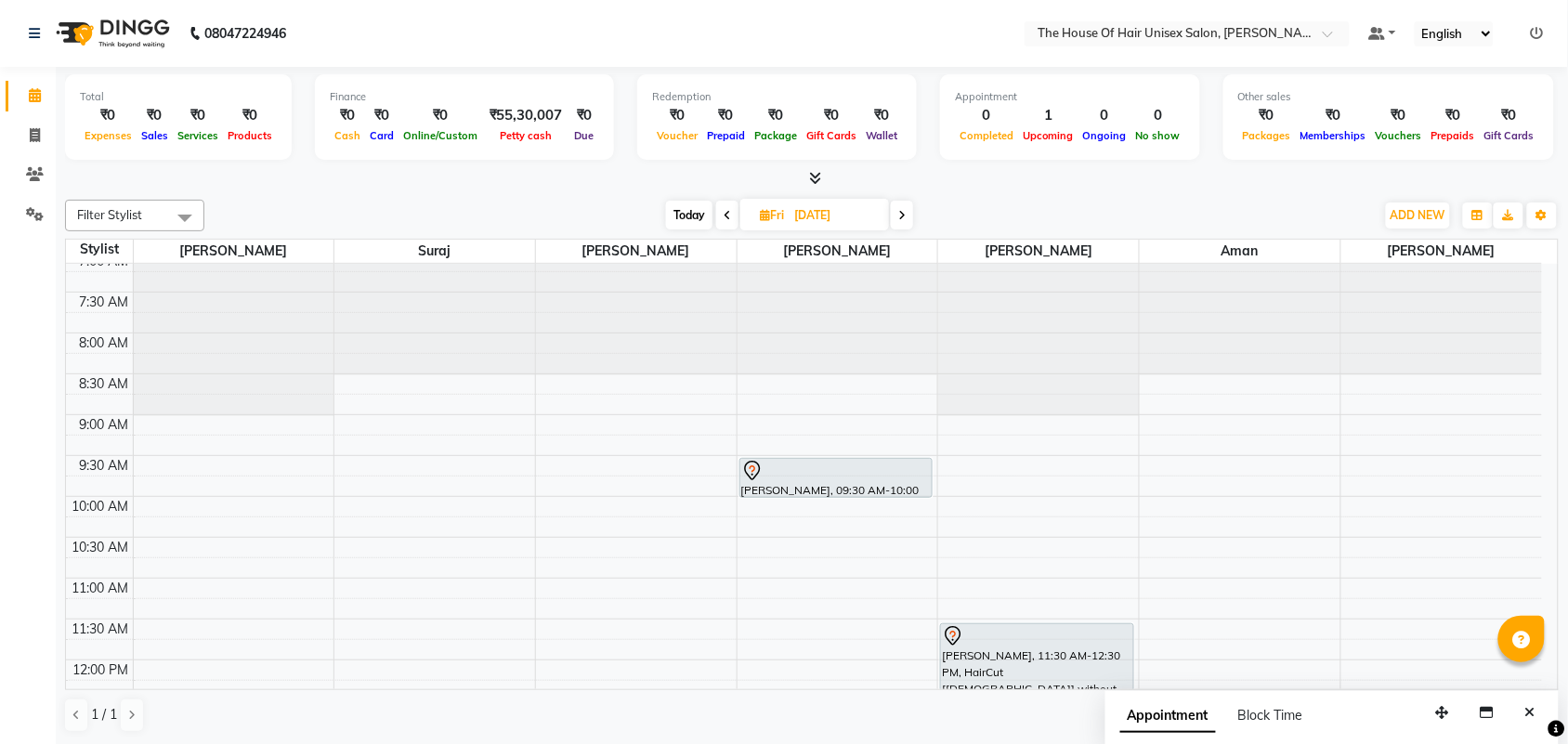 scroll, scrollTop: 0, scrollLeft: 0, axis: both 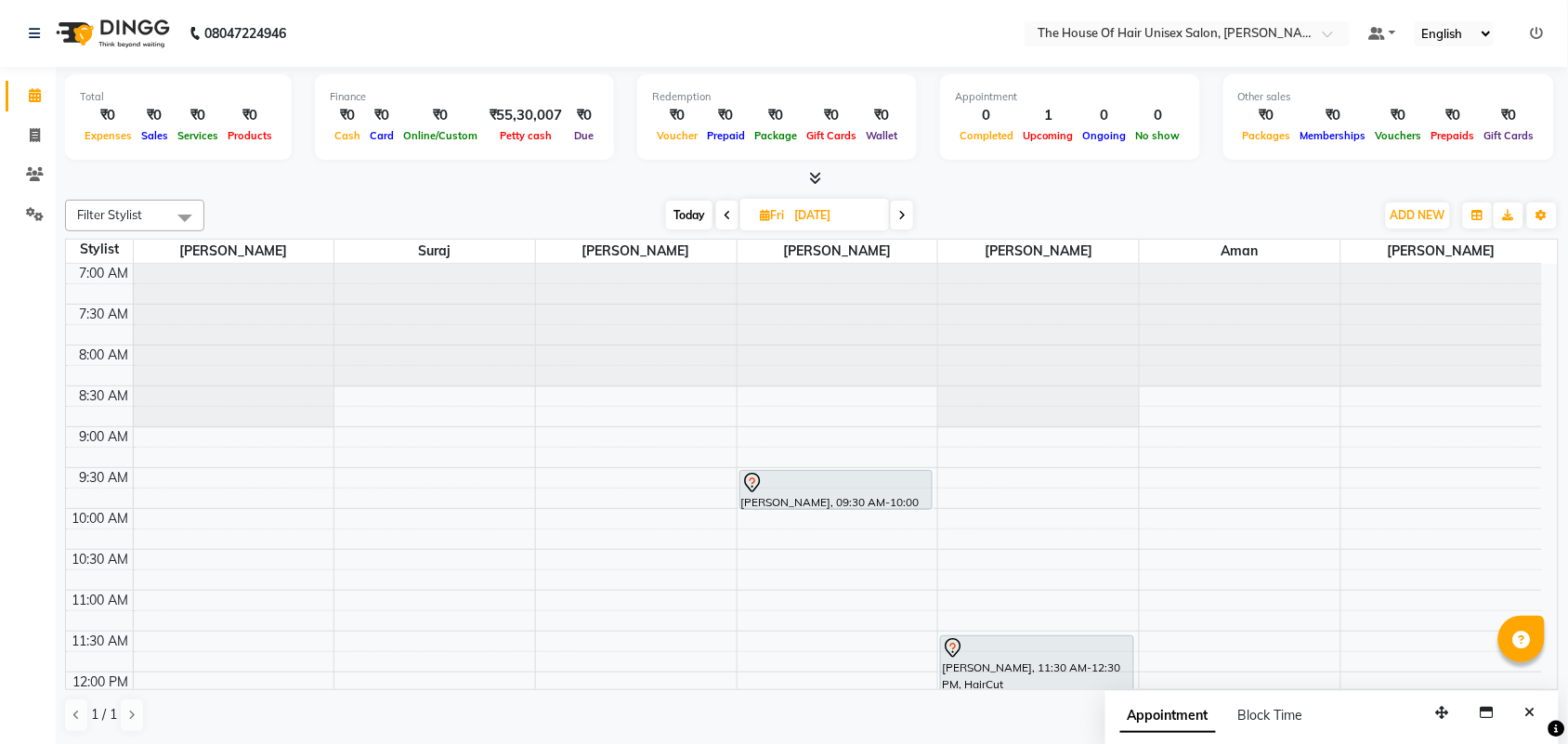 click on "Today" at bounding box center (689, 215) 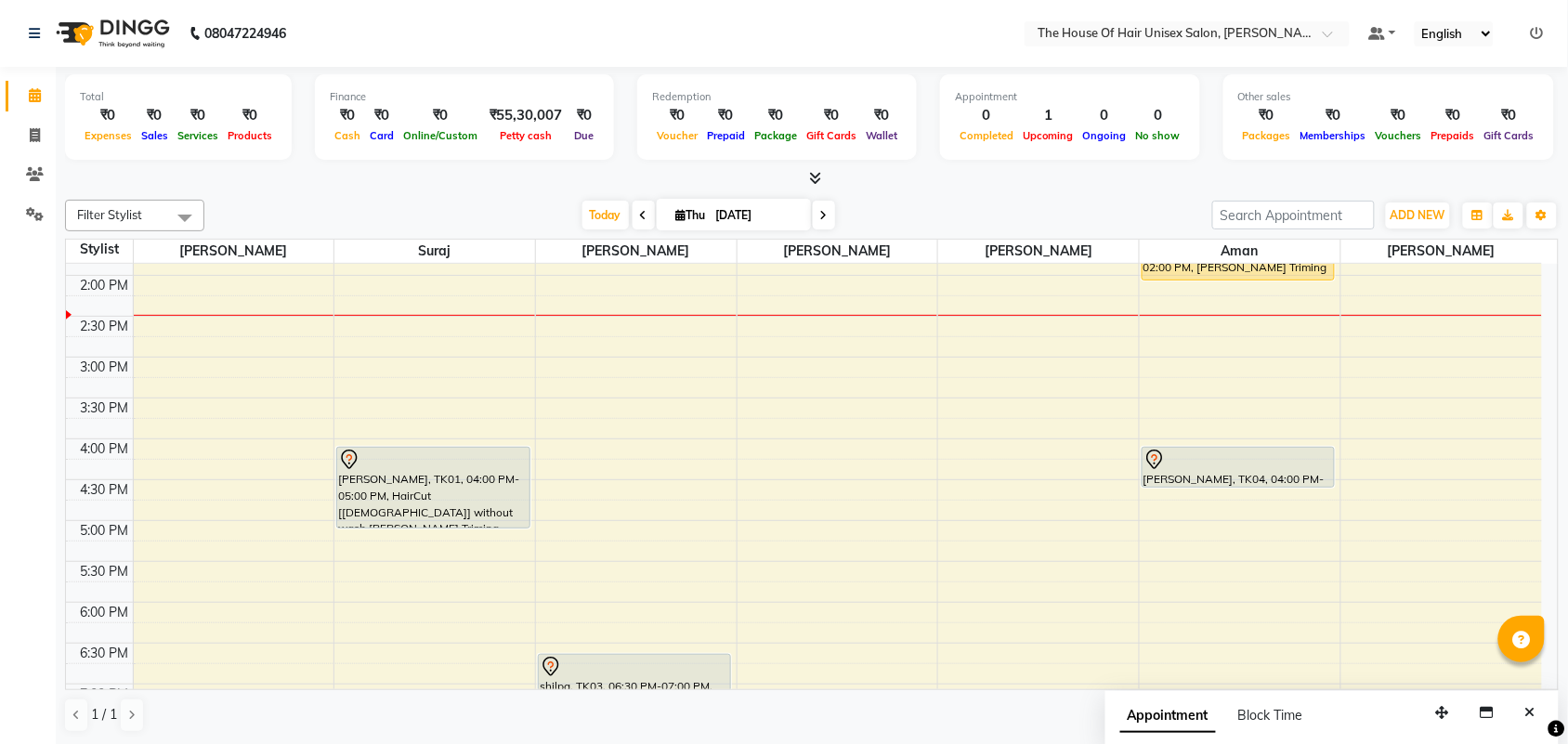 scroll, scrollTop: 563, scrollLeft: 0, axis: vertical 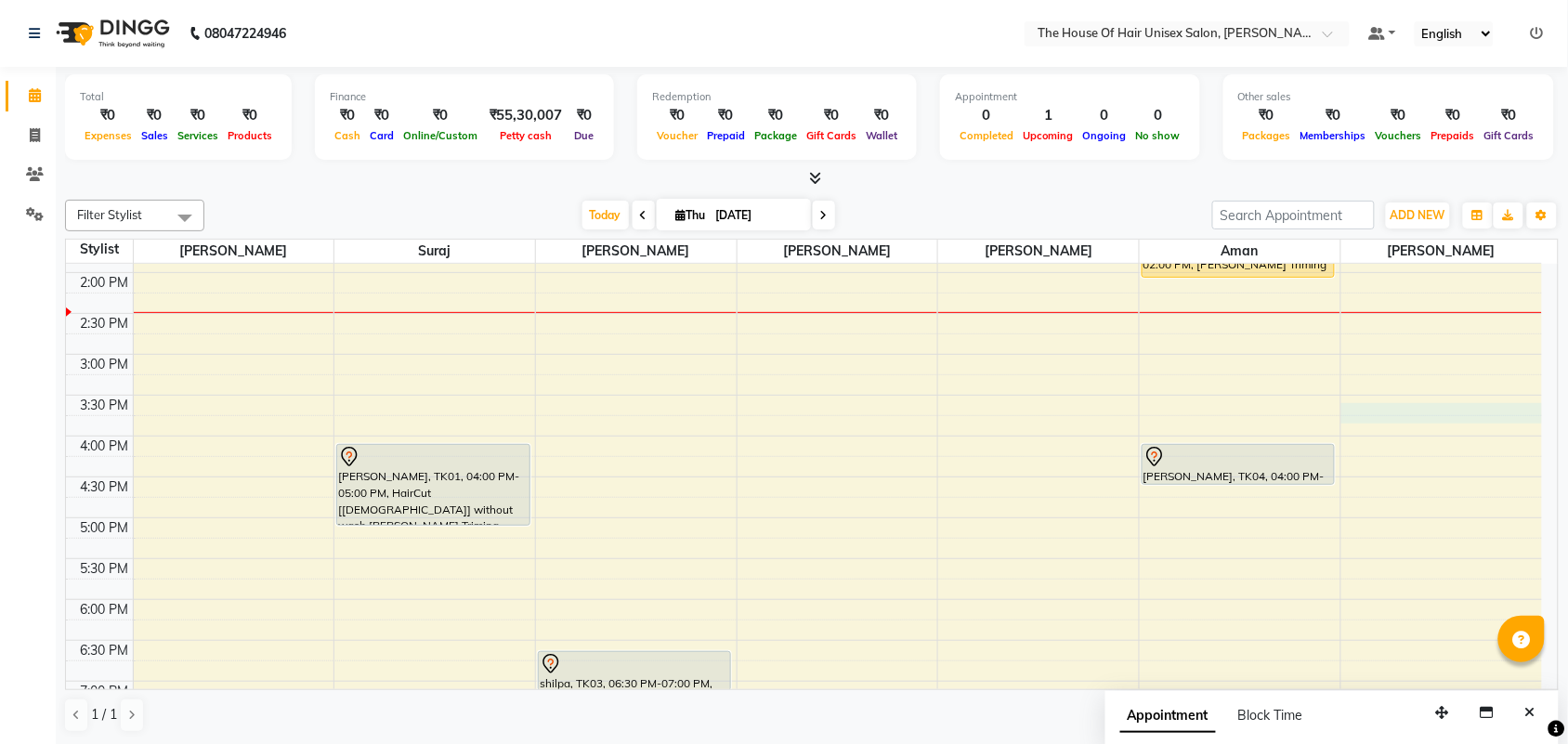 click on "7:00 AM 7:30 AM 8:00 AM 8:30 AM 9:00 AM 9:30 AM 10:00 AM 10:30 AM 11:00 AM 11:30 AM 12:00 PM 12:30 PM 1:00 PM 1:30 PM 2:00 PM 2:30 PM 3:00 PM 3:30 PM 4:00 PM 4:30 PM 5:00 PM 5:30 PM 6:00 PM 6:30 PM 7:00 PM 7:30 PM 8:00 PM 8:30 PM 9:00 PM 9:30 PM             [PERSON_NAME], TK01, 04:00 PM-05:00 PM, HairCut [[DEMOGRAPHIC_DATA]] without wash,[PERSON_NAME] Triming Crafting([DEMOGRAPHIC_DATA])             shilpa, TK03, 06:30 PM-07:00 PM, Hairwash+Paddle Dry ([DEMOGRAPHIC_DATA])    Abhishek Kalarikandi, TK02, 01:30 PM-02:00 PM, [PERSON_NAME] Triming Crafting([DEMOGRAPHIC_DATA])             [PERSON_NAME], TK04, 04:00 PM-04:30 PM, HairCut [[DEMOGRAPHIC_DATA]] without wash" at bounding box center [804, 313] 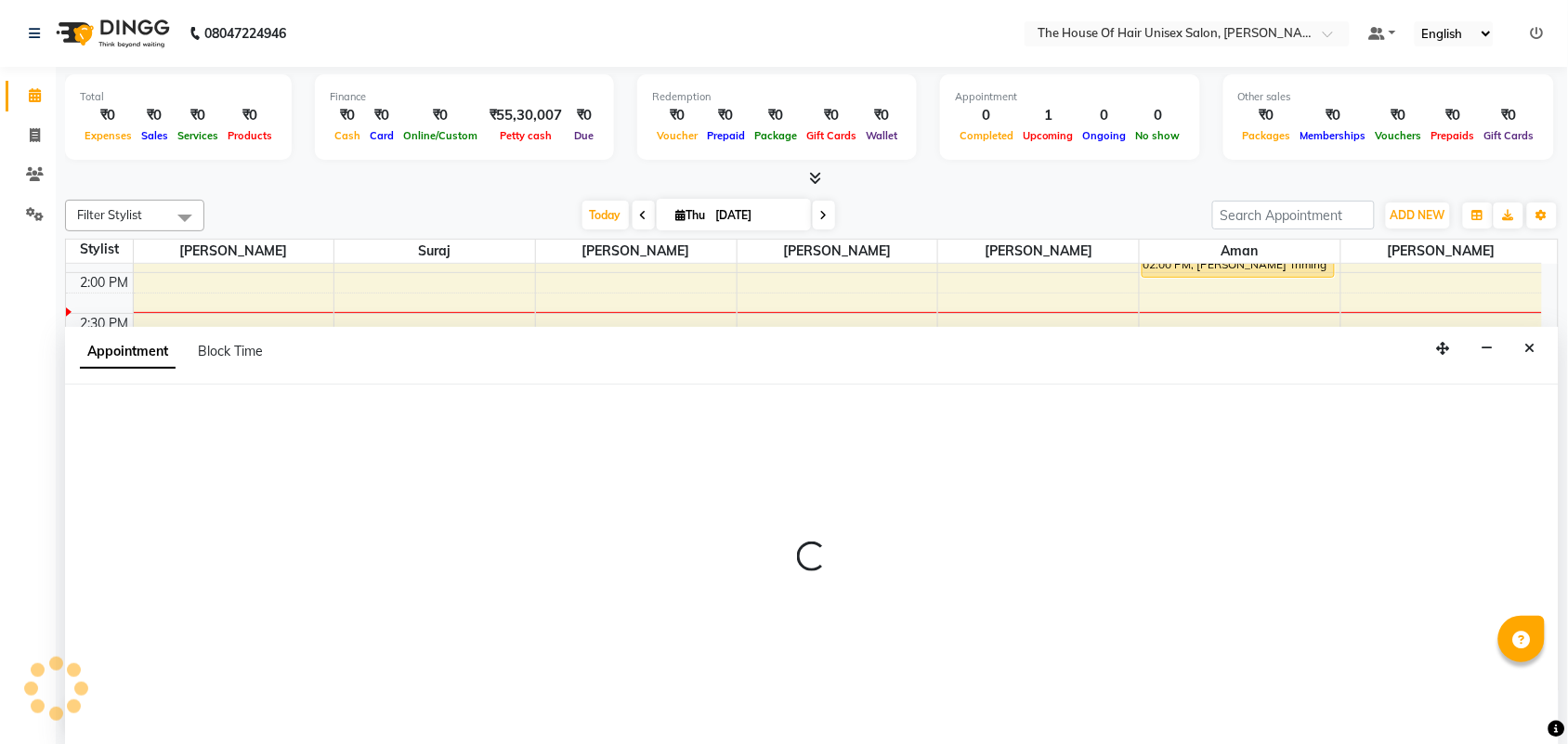 select on "76850" 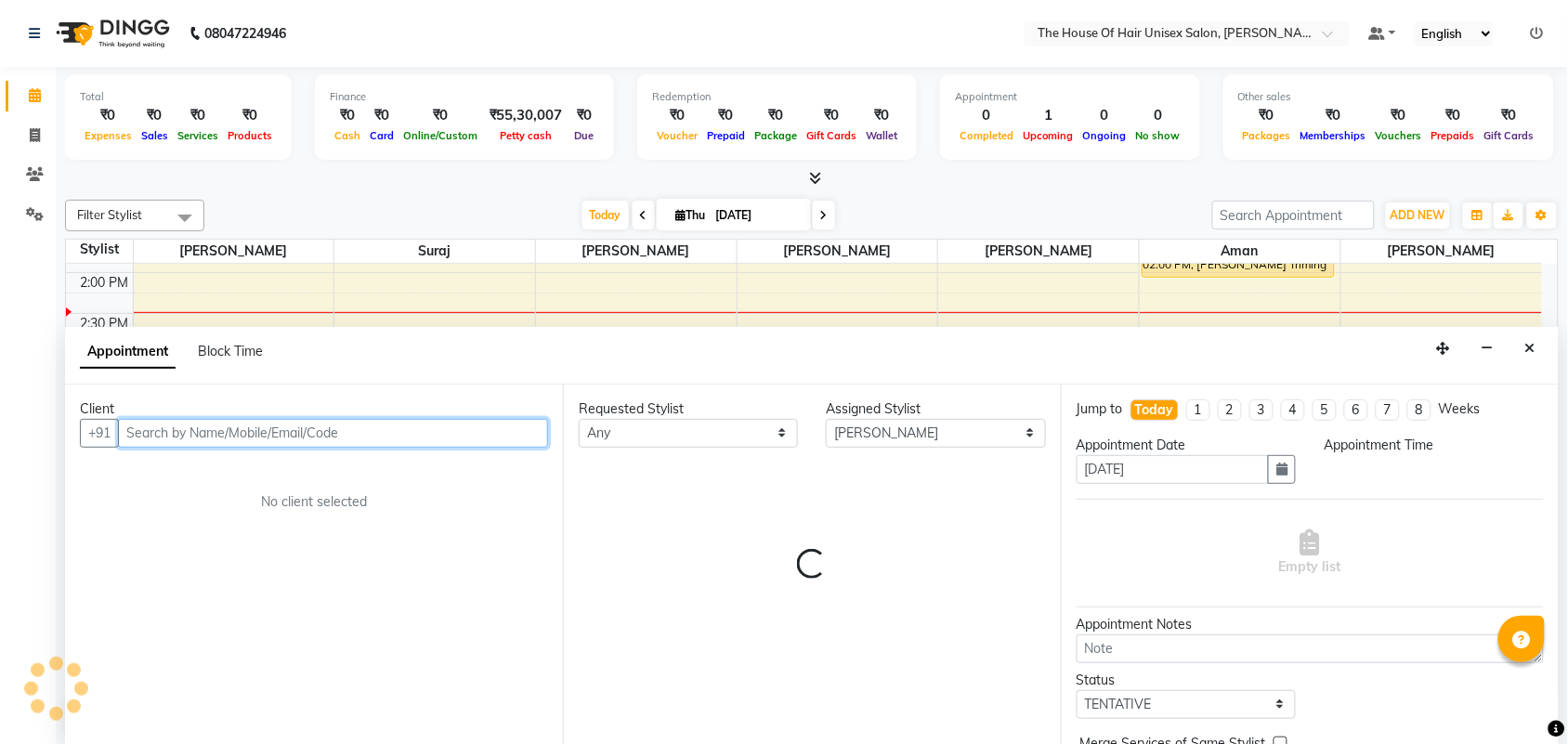select on "930" 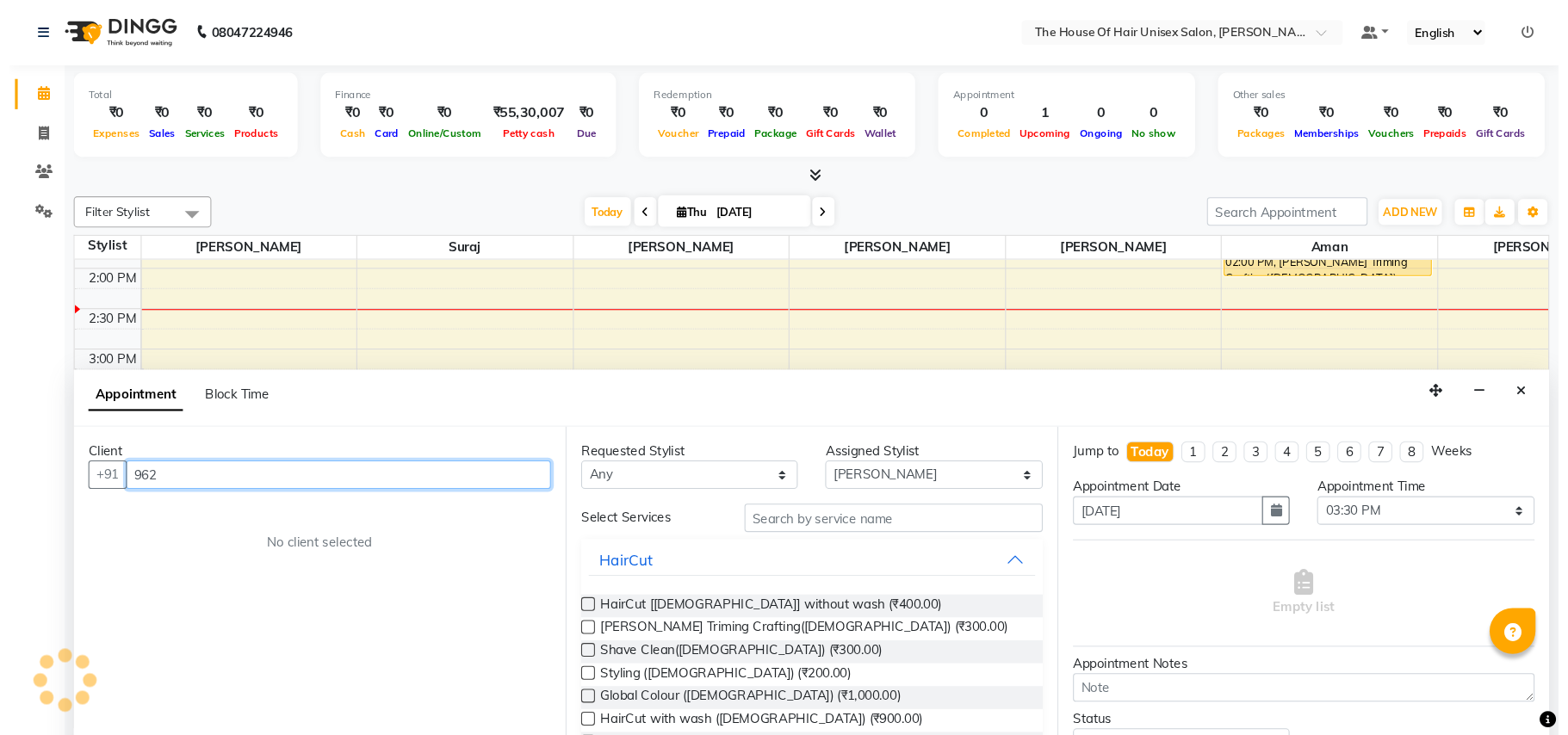 scroll, scrollTop: 0, scrollLeft: 0, axis: both 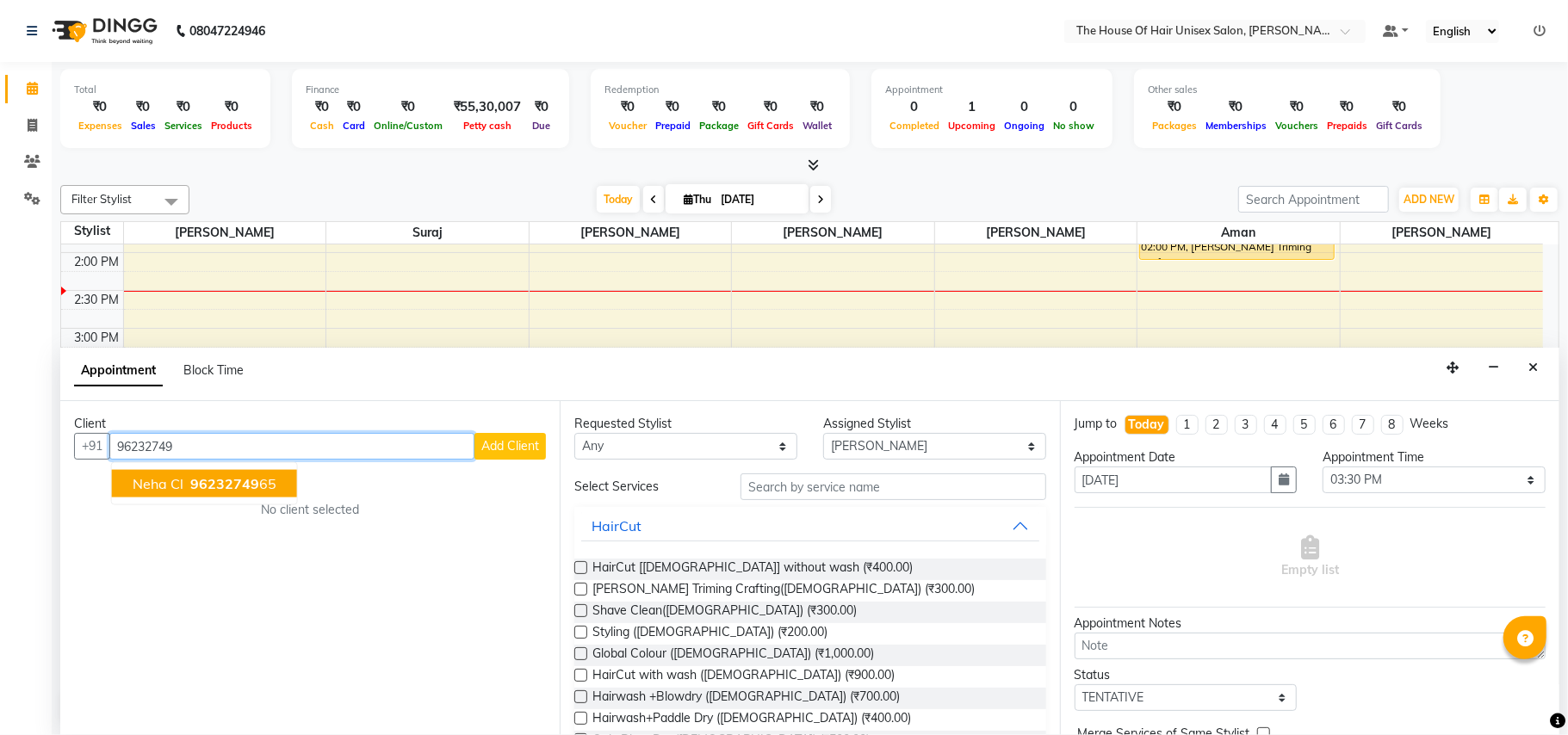 click on "96232749" at bounding box center (225, 484) 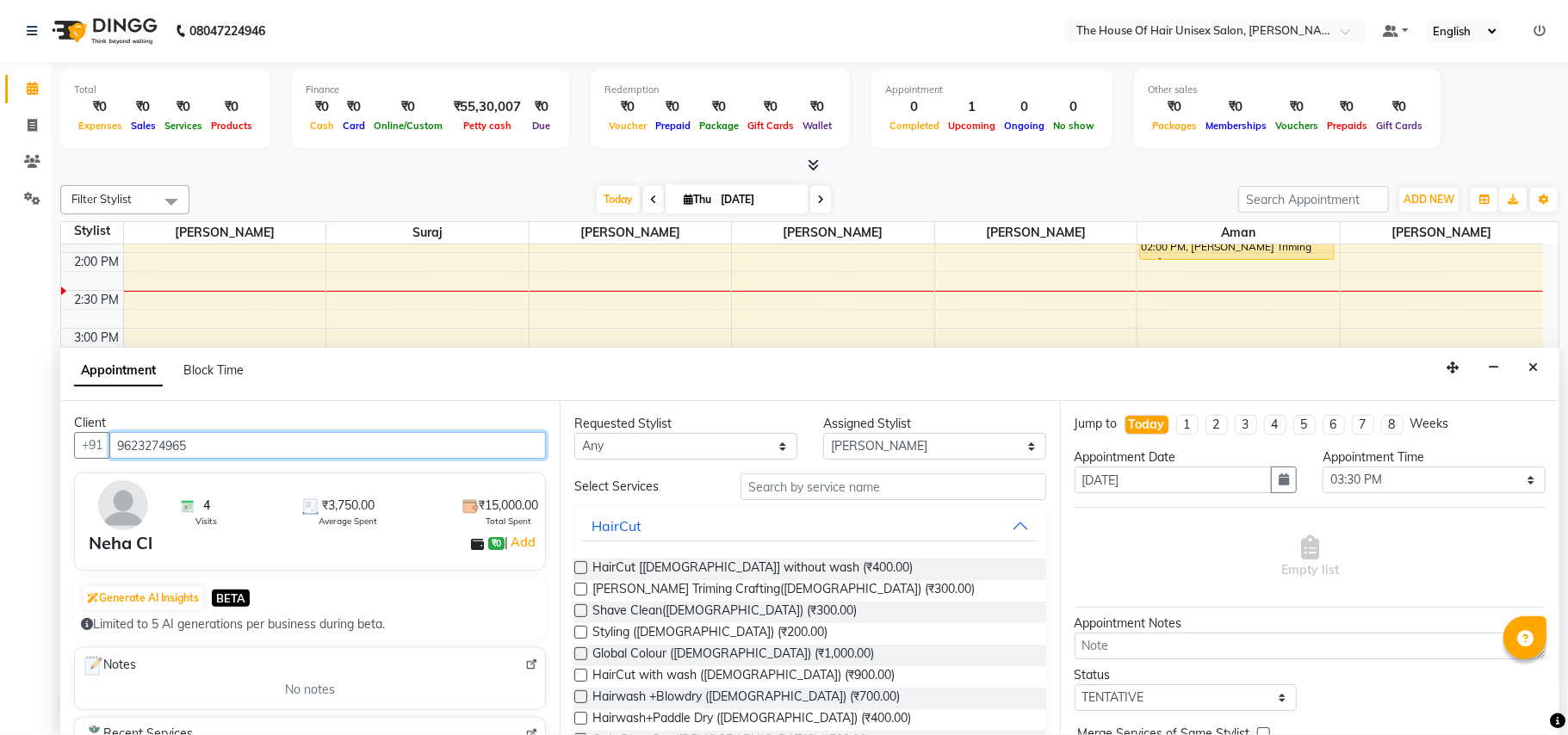 scroll, scrollTop: 0, scrollLeft: 0, axis: both 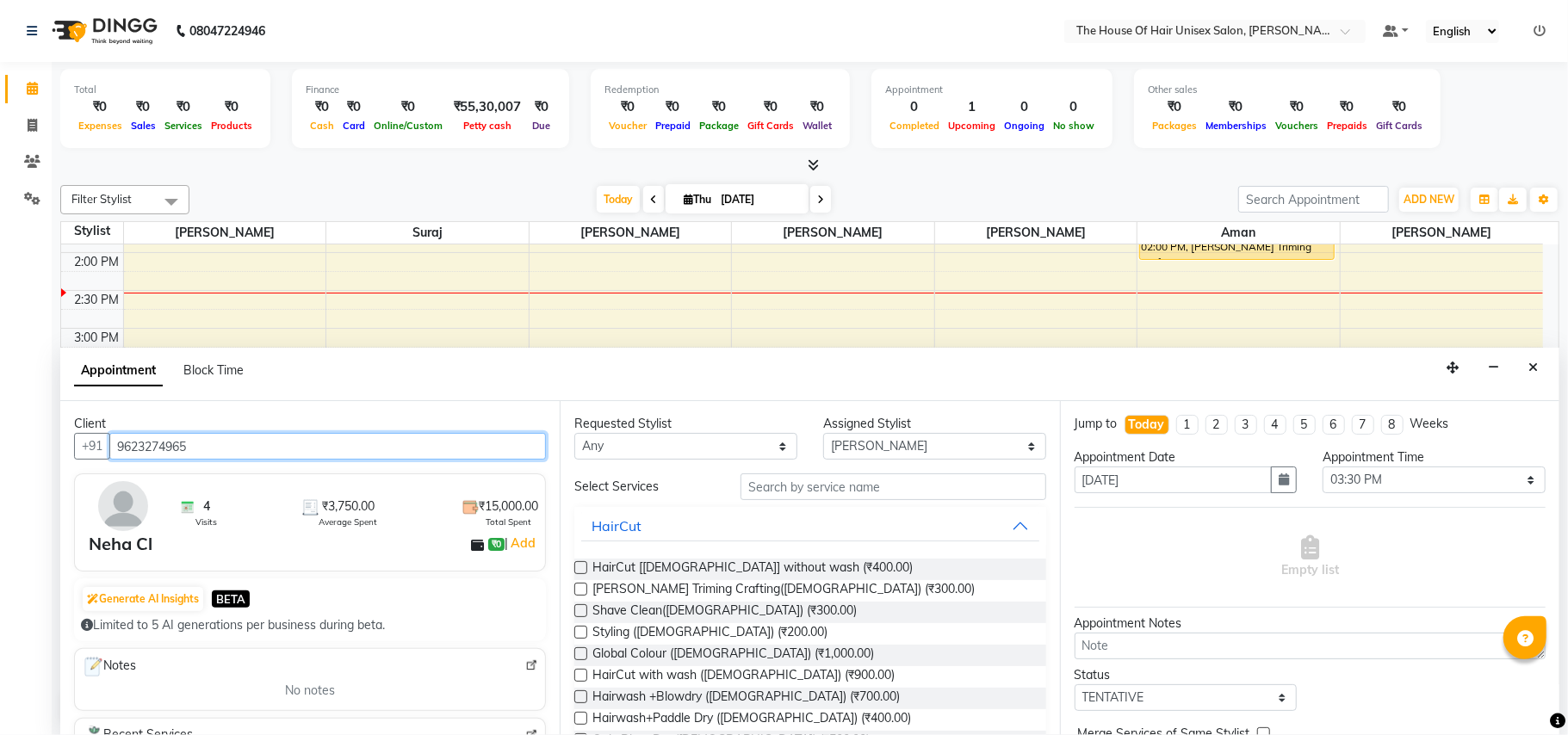 type on "9623274965" 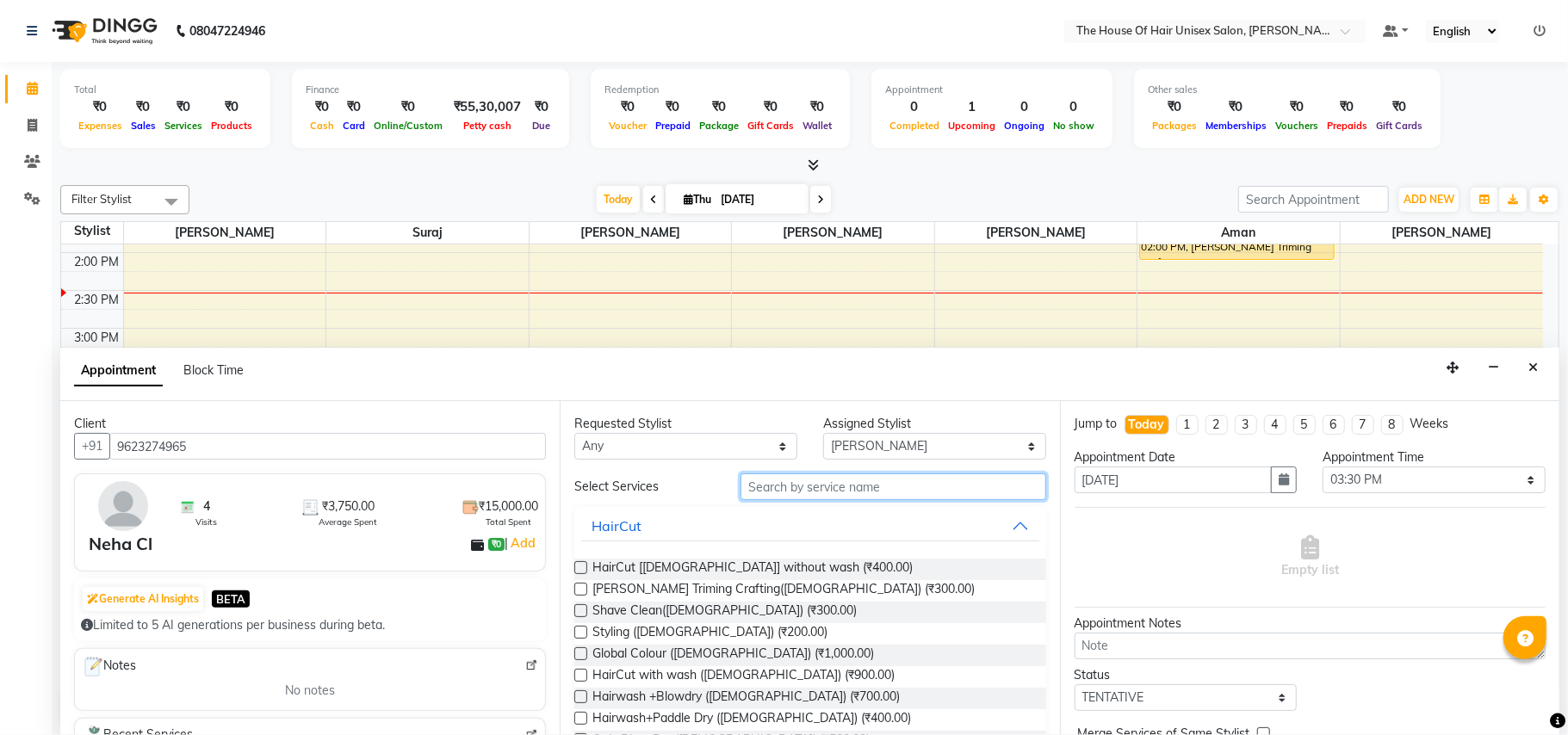 click at bounding box center [893, 486] 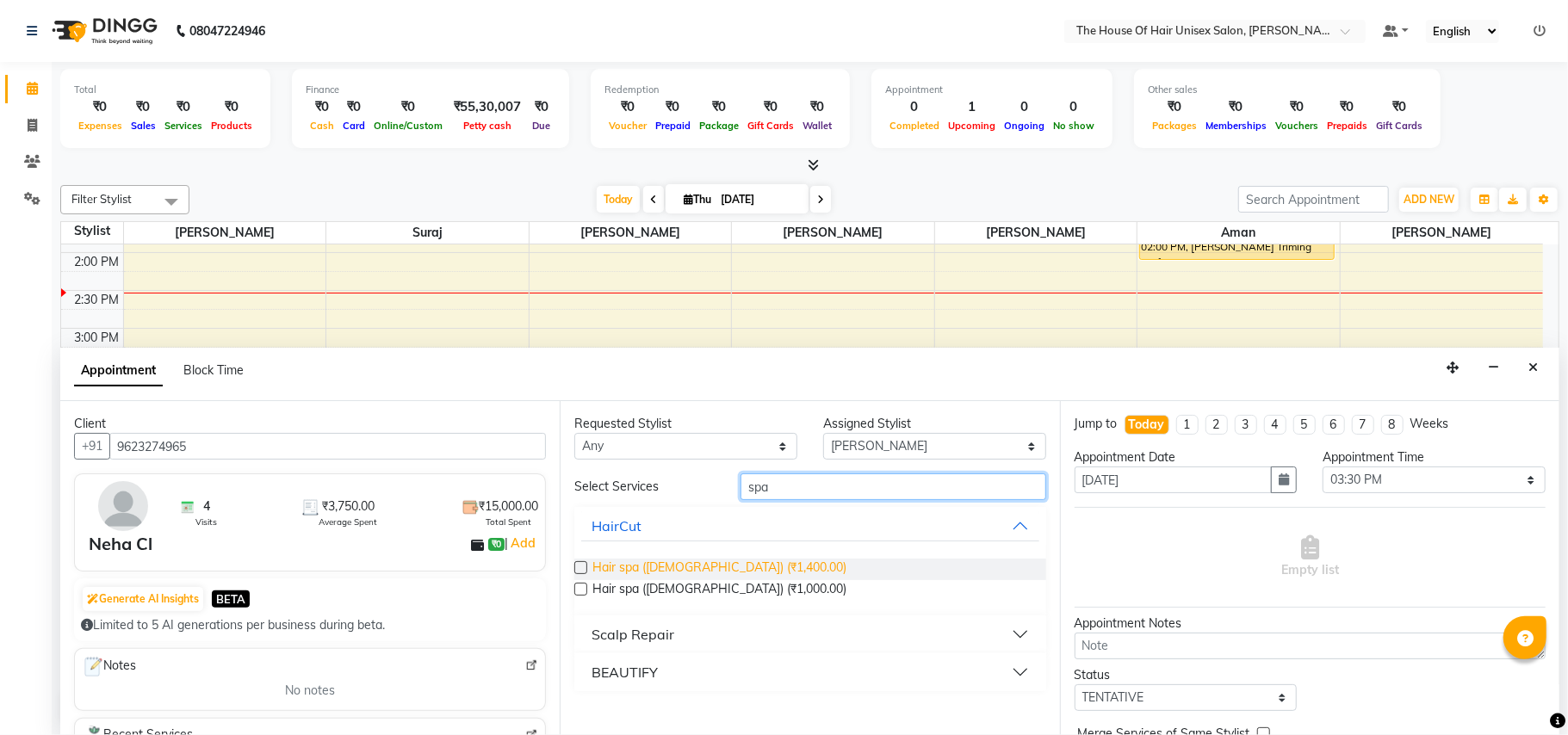 type on "spa" 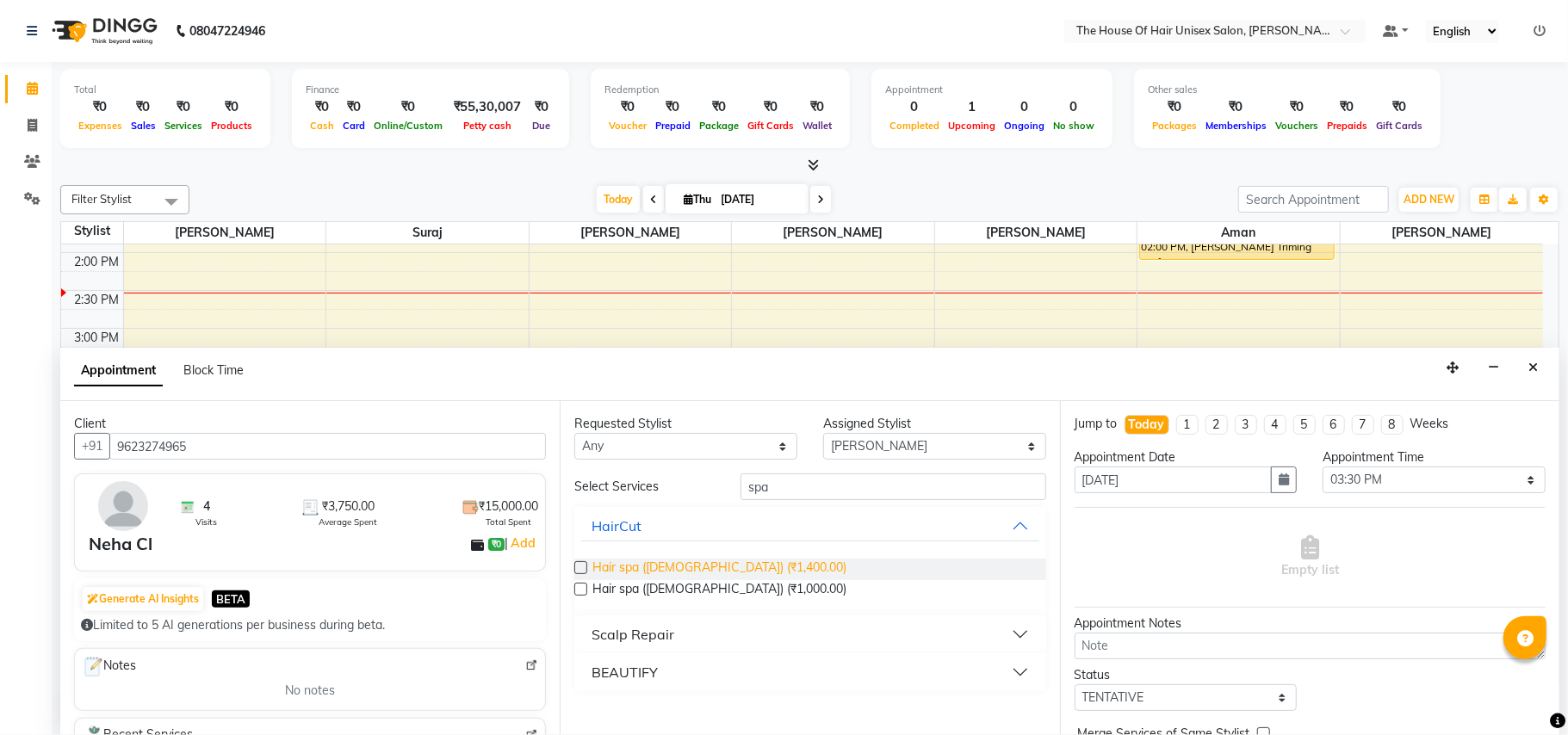 click on "Hair spa ([DEMOGRAPHIC_DATA]) (₹1,400.00)" at bounding box center (719, 569) 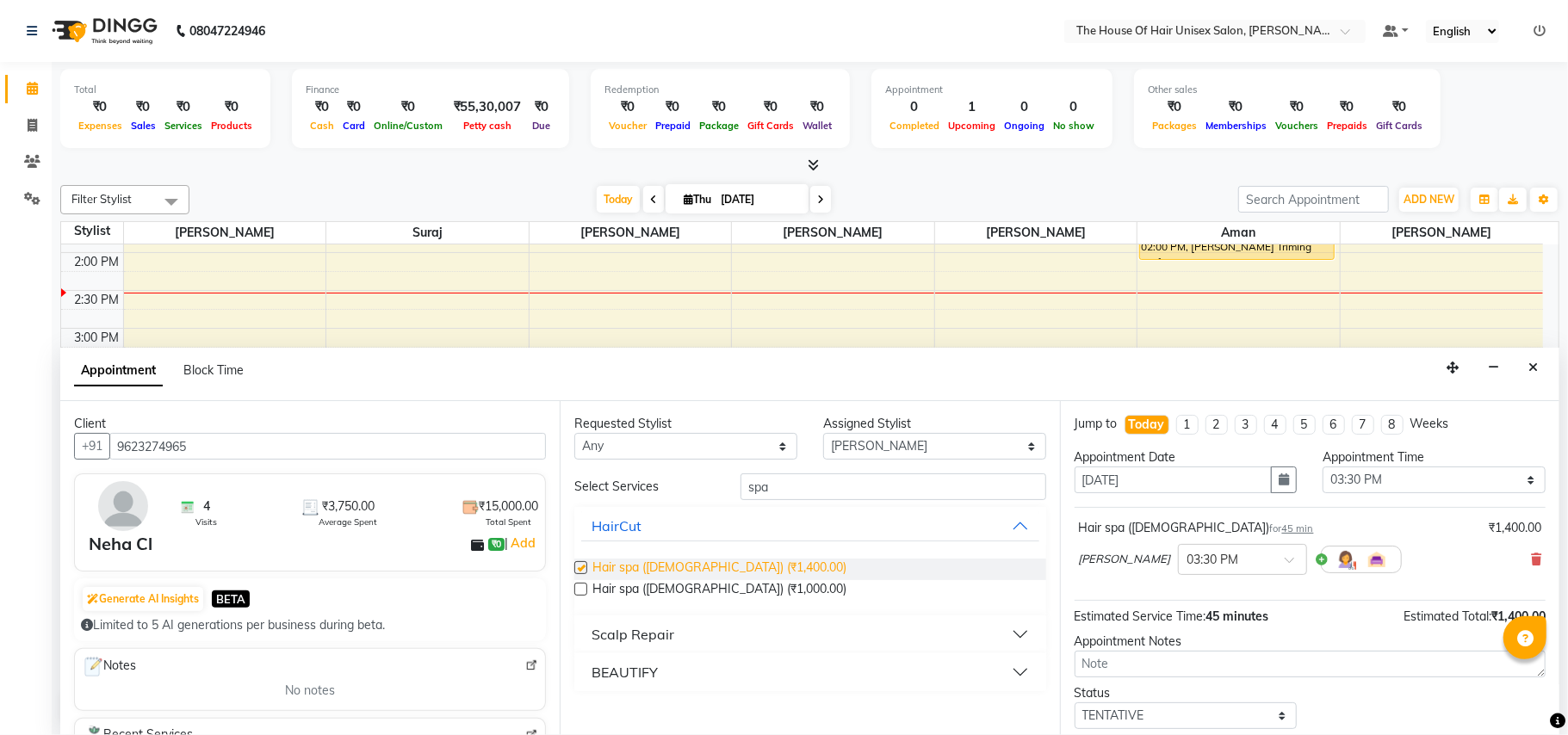 checkbox on "false" 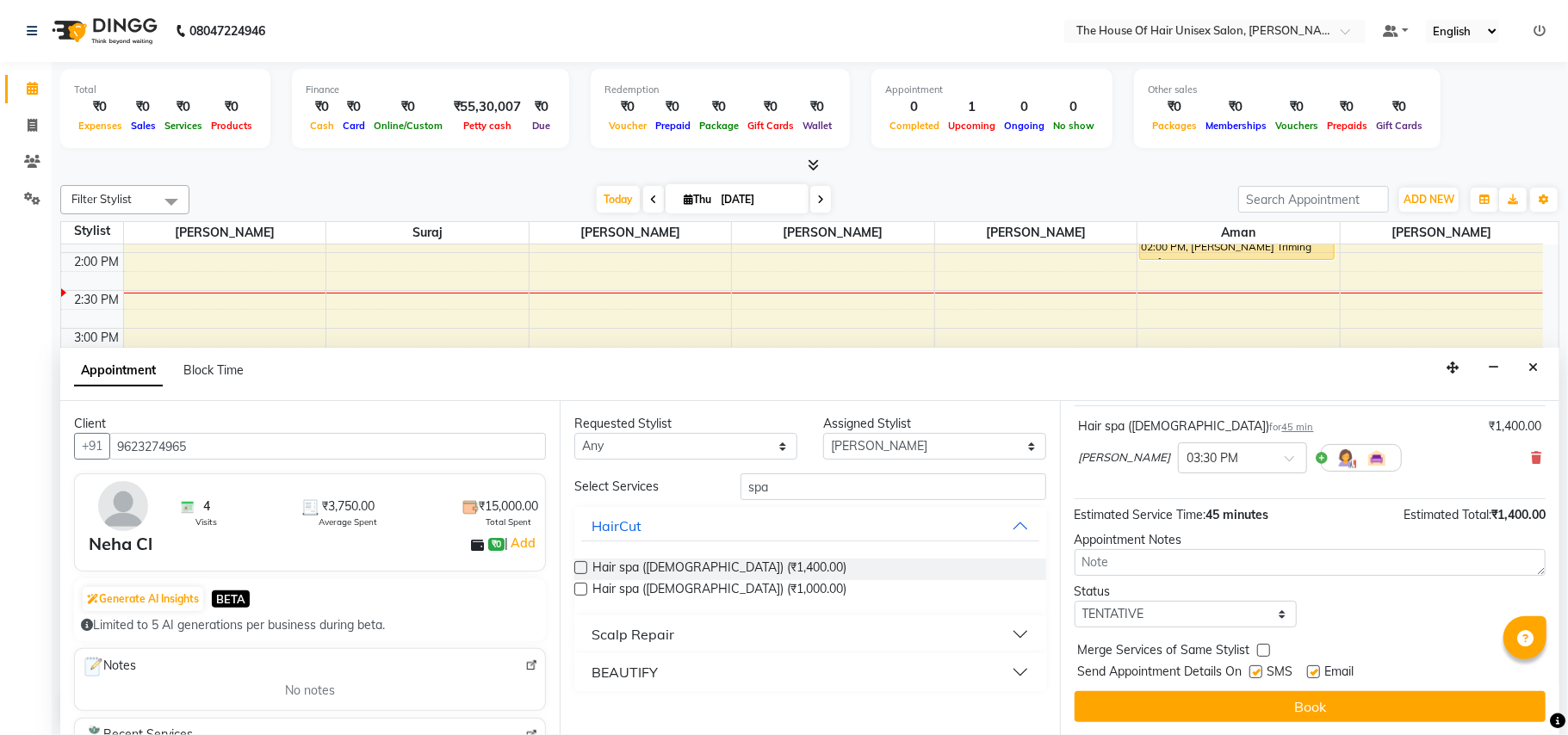 scroll, scrollTop: 104, scrollLeft: 0, axis: vertical 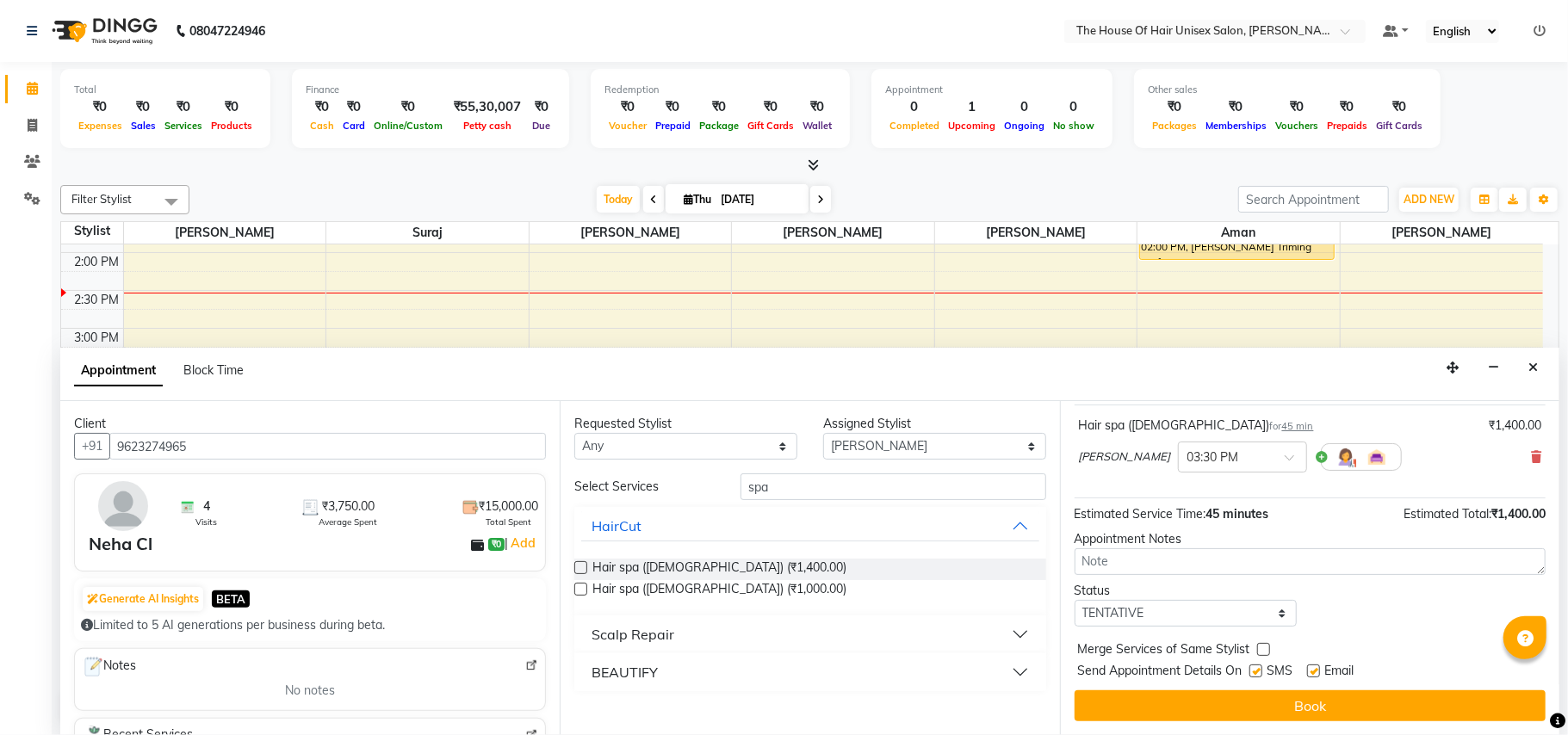 click at bounding box center [1263, 649] 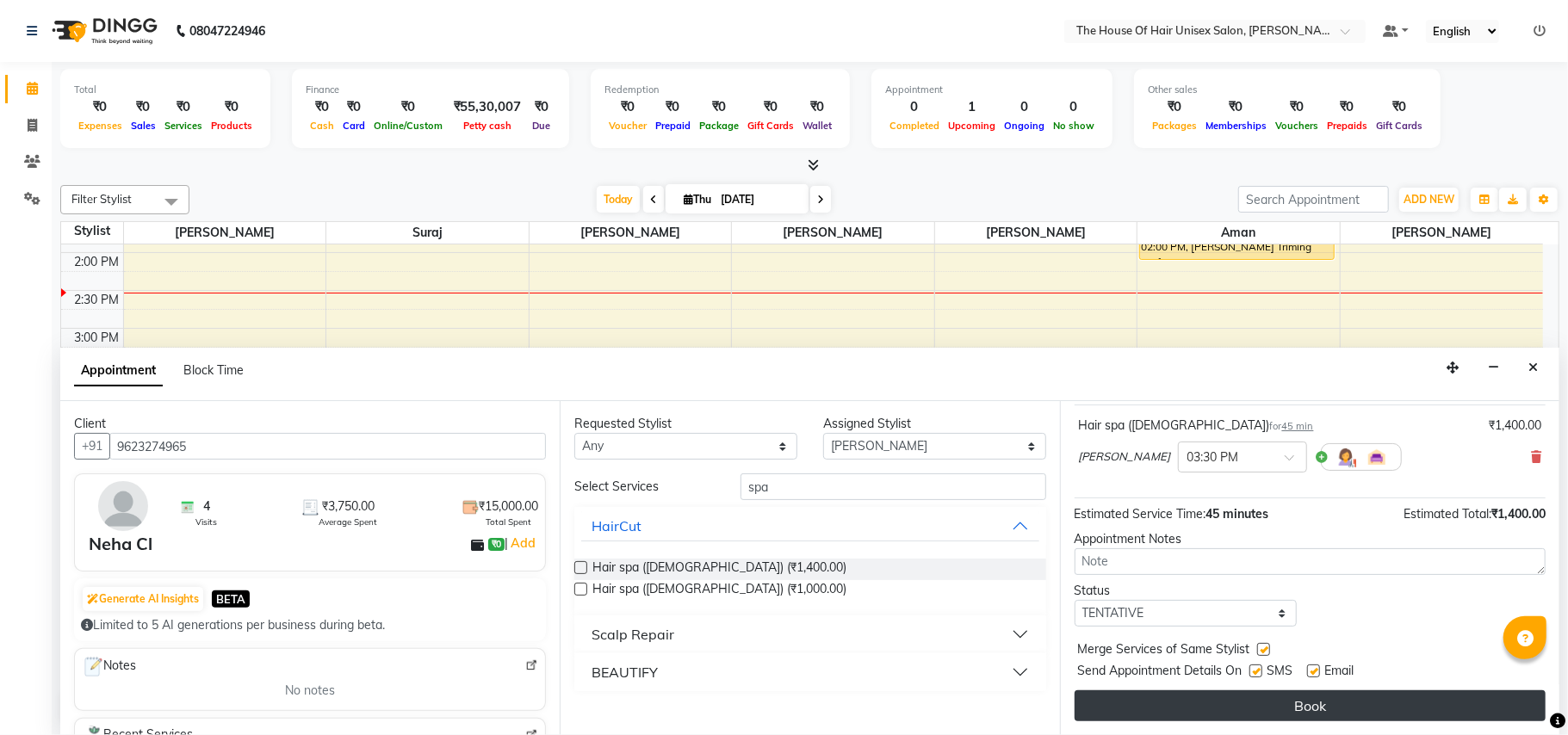 click on "Book" at bounding box center [1310, 706] 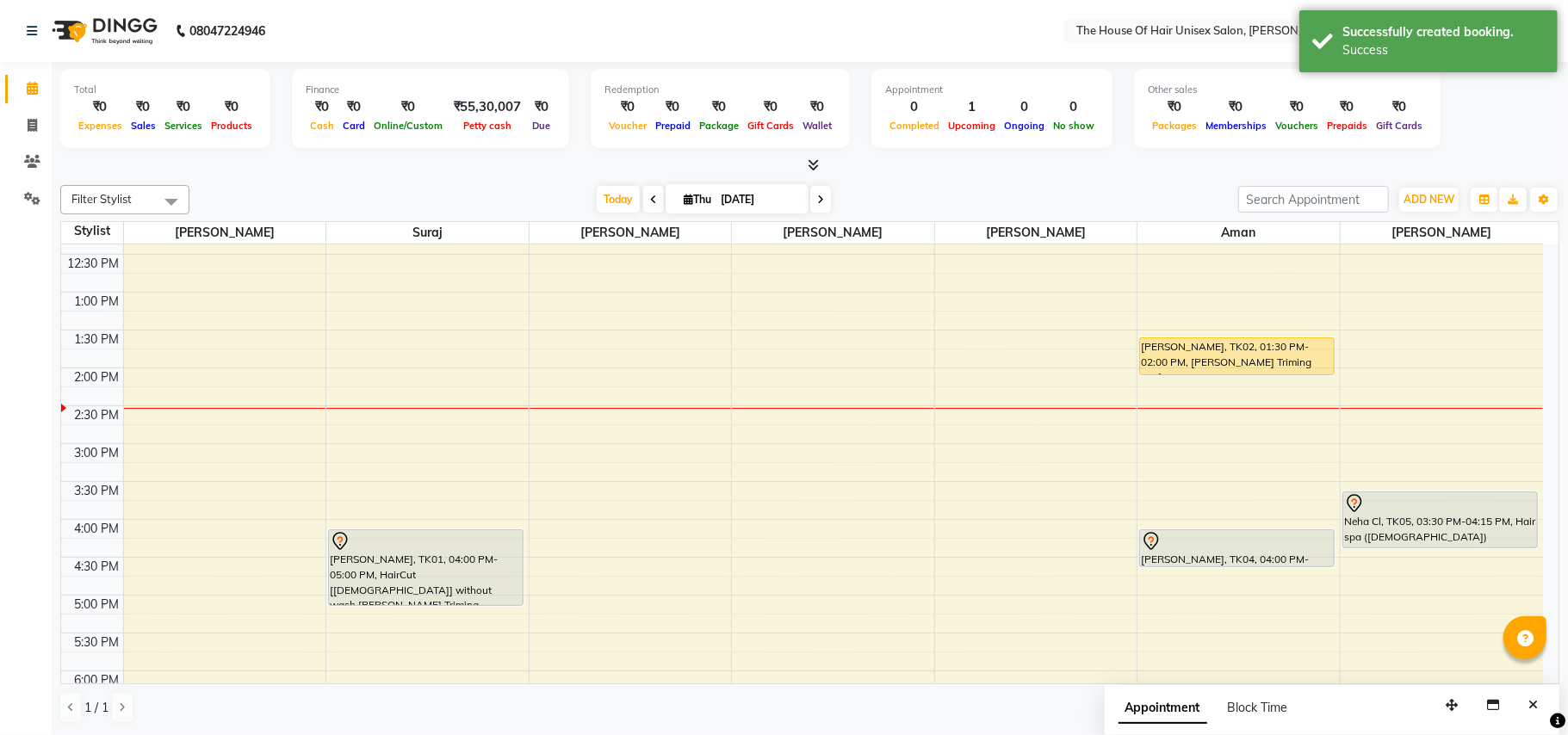 scroll, scrollTop: 392, scrollLeft: 0, axis: vertical 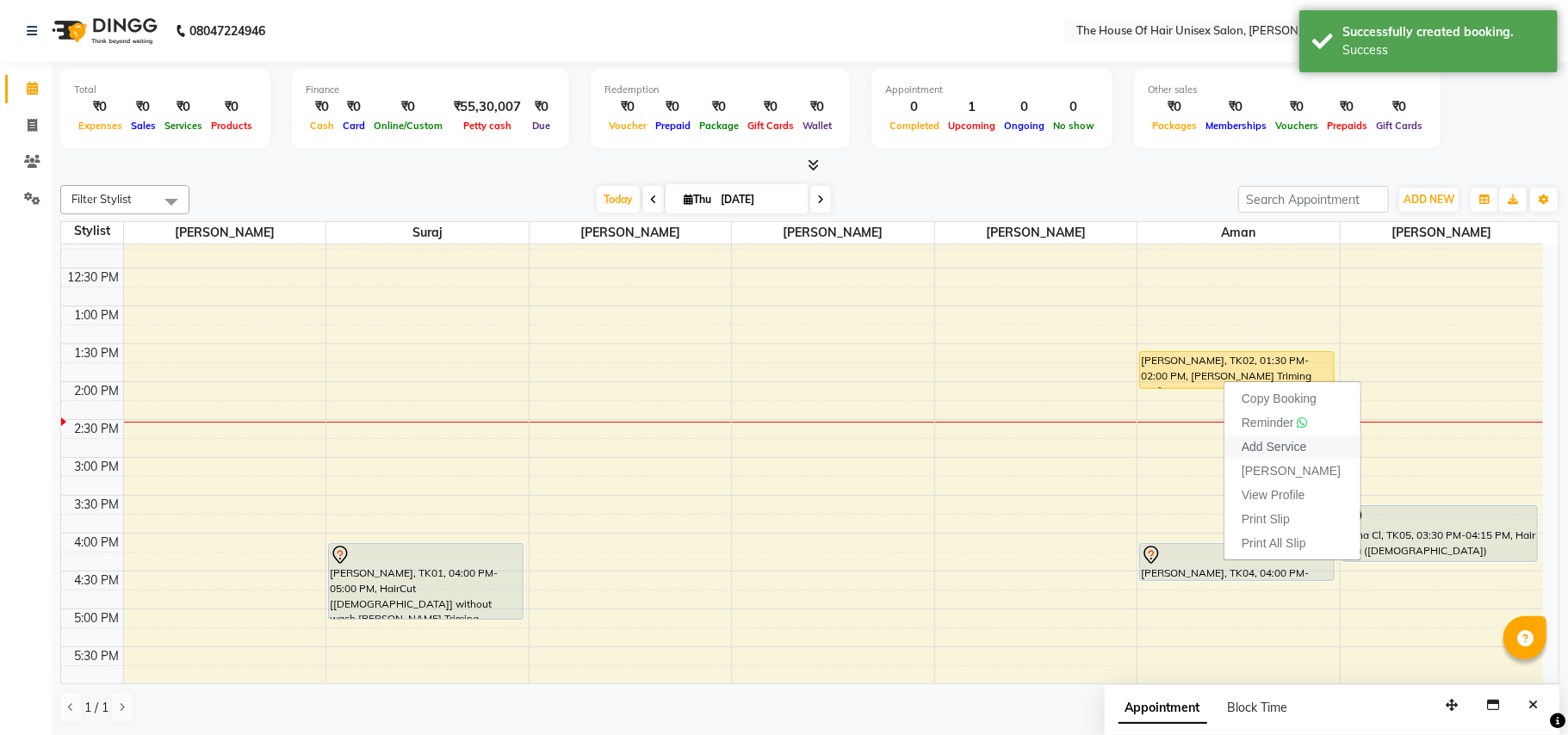 click on "Add Service" at bounding box center [1274, 447] 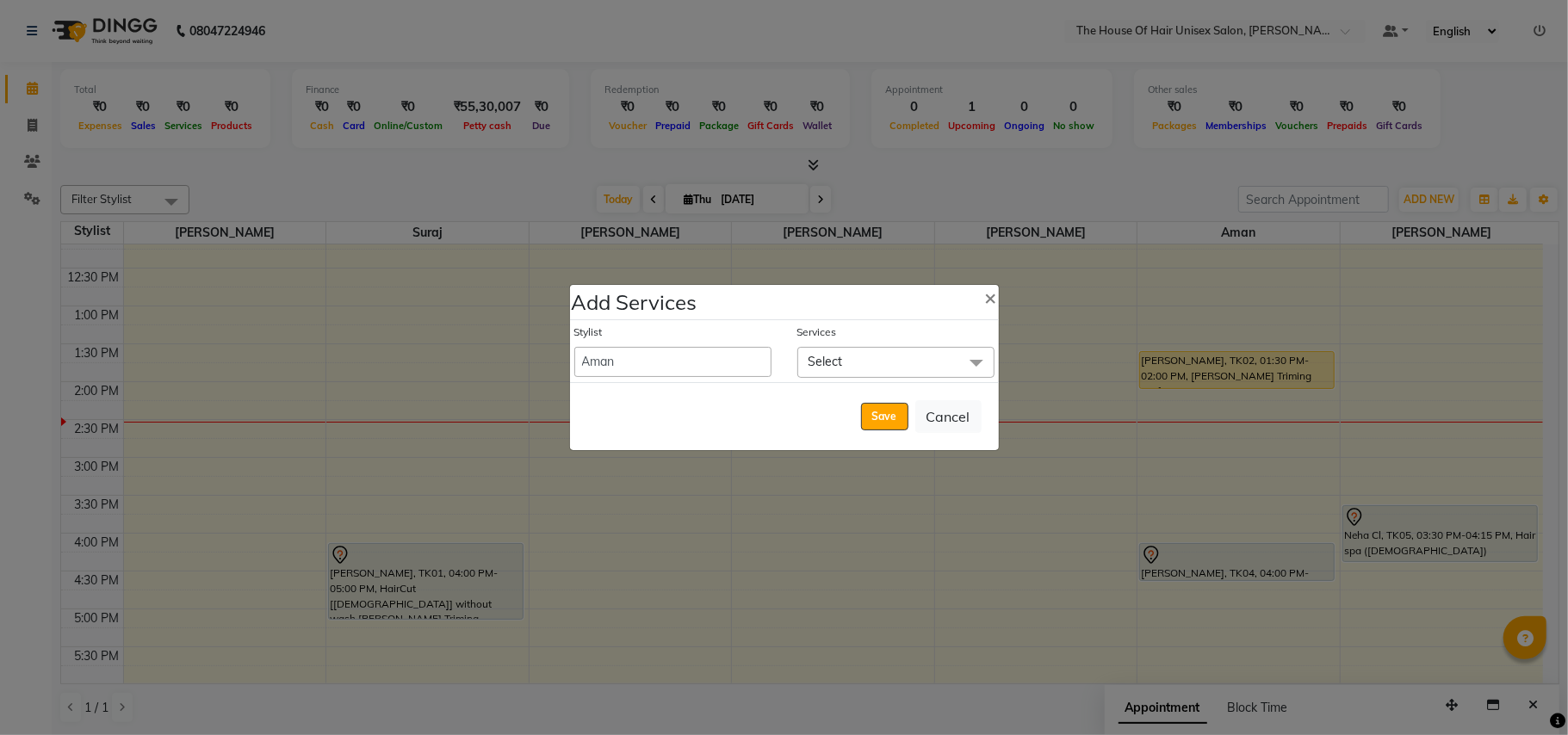 click on "Select" 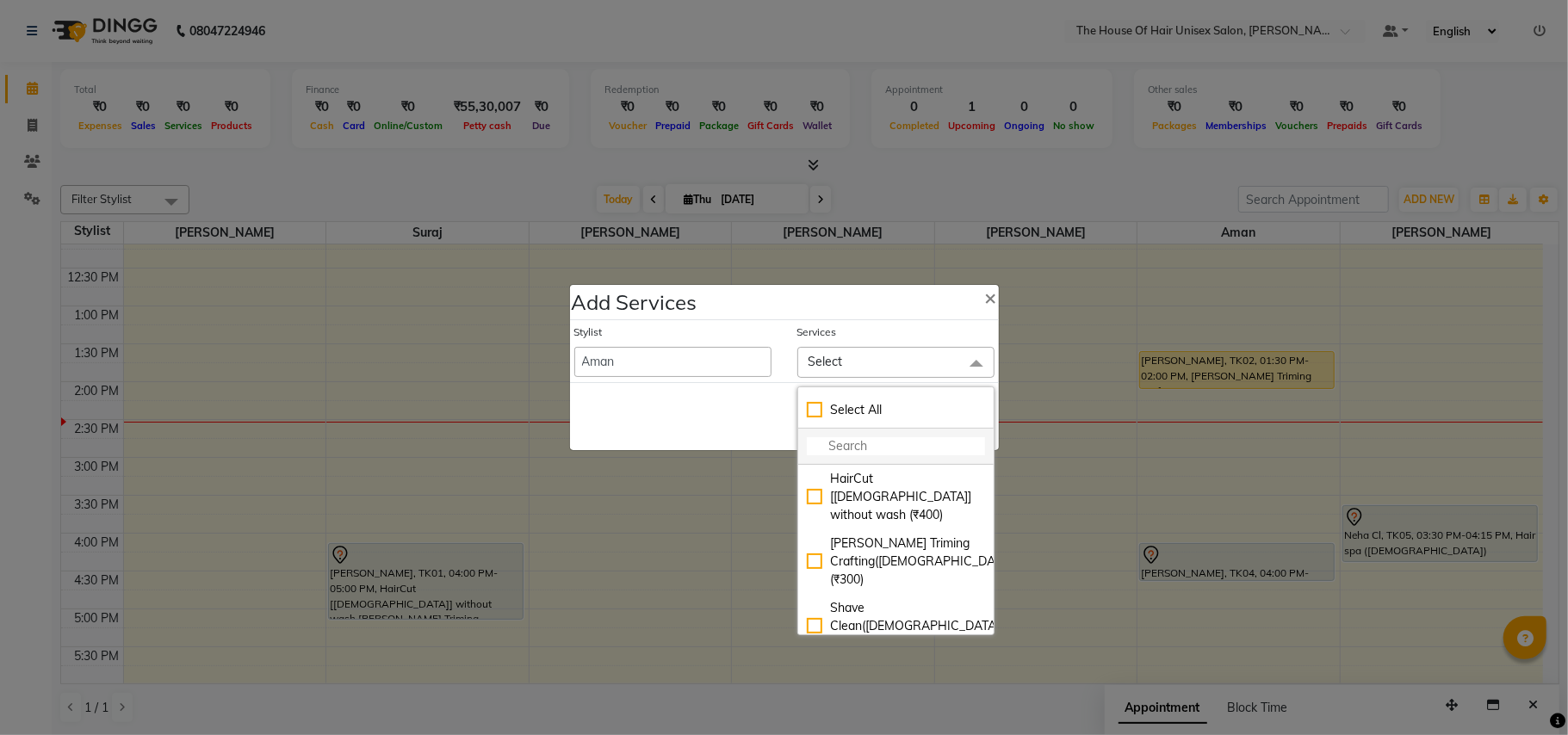 click 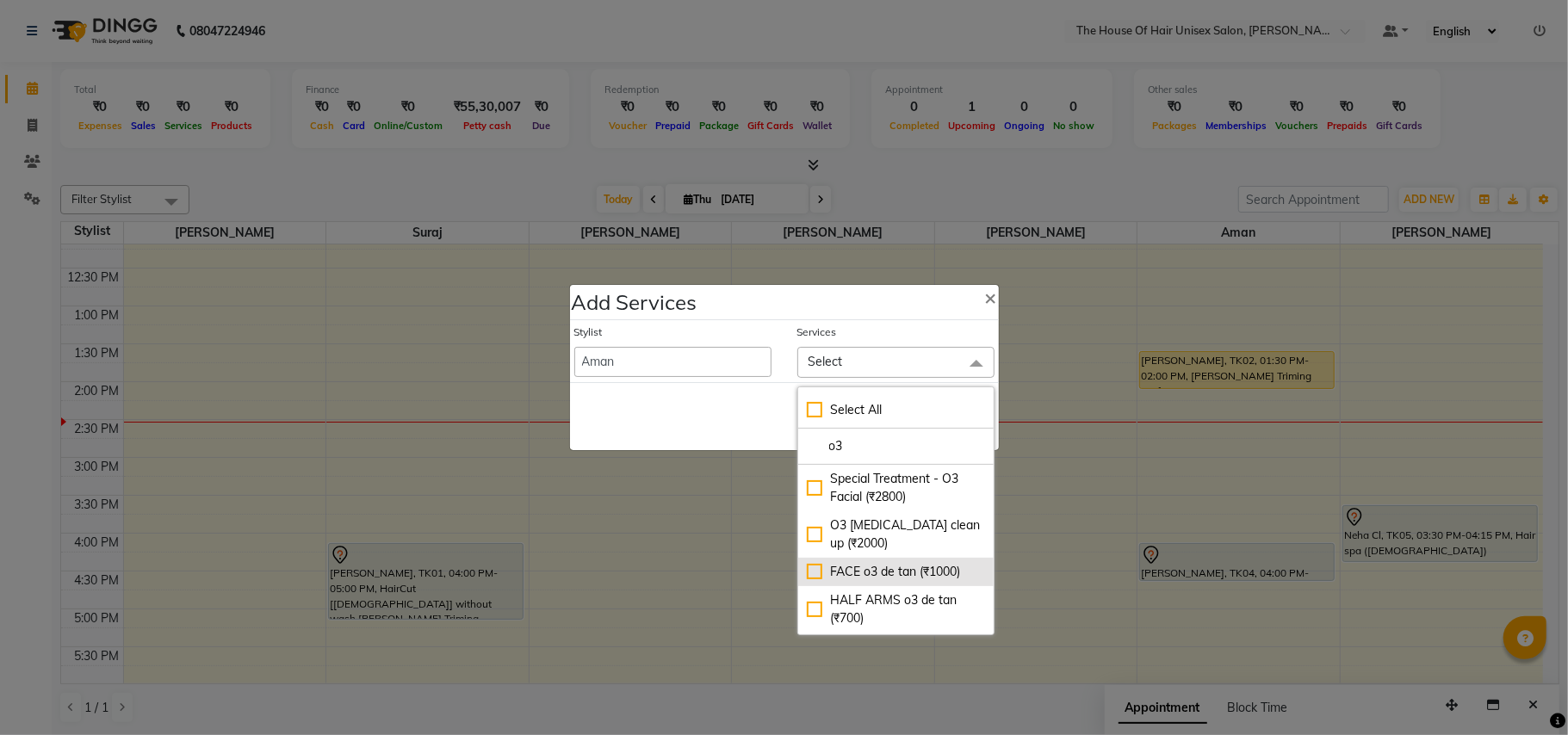 type on "o3" 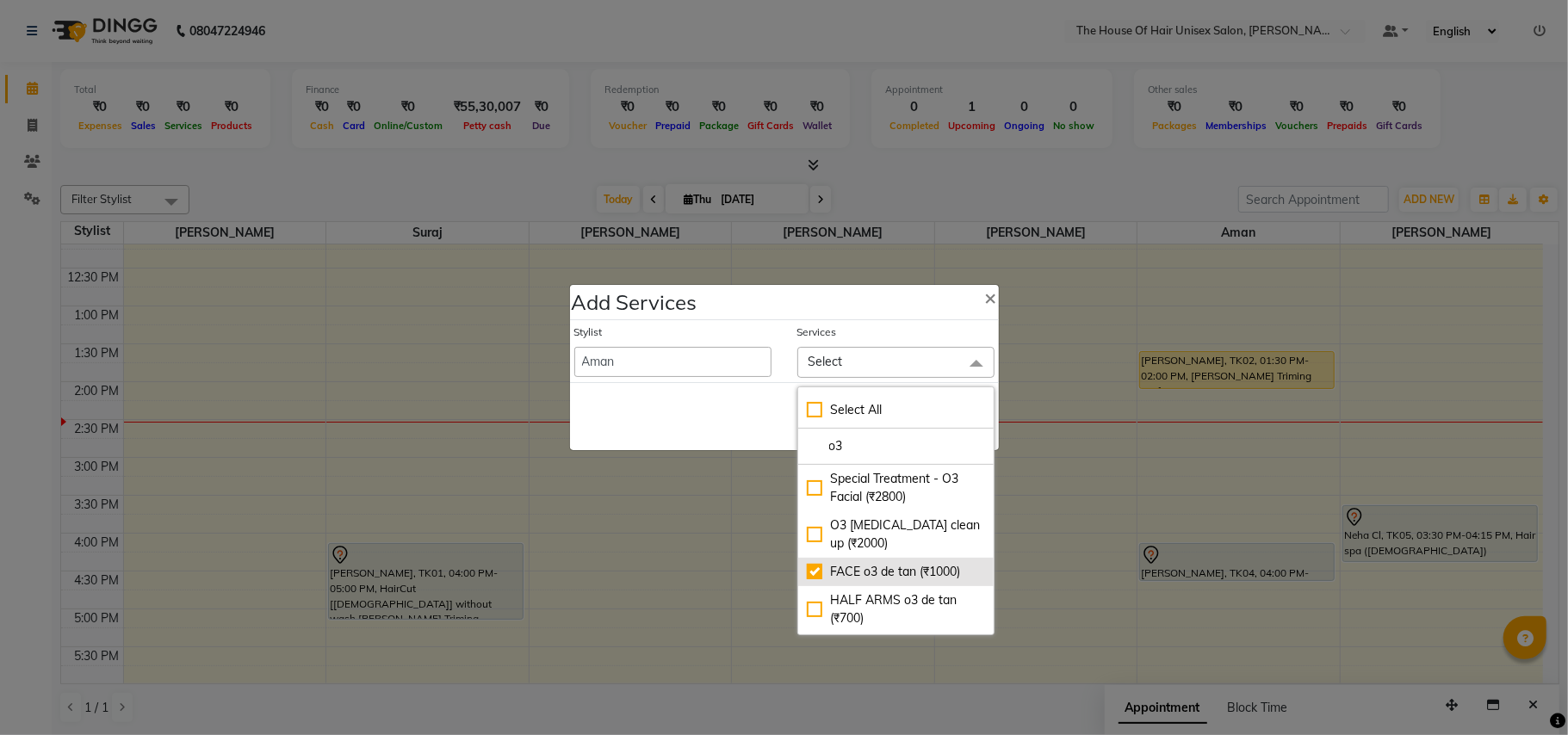 checkbox on "true" 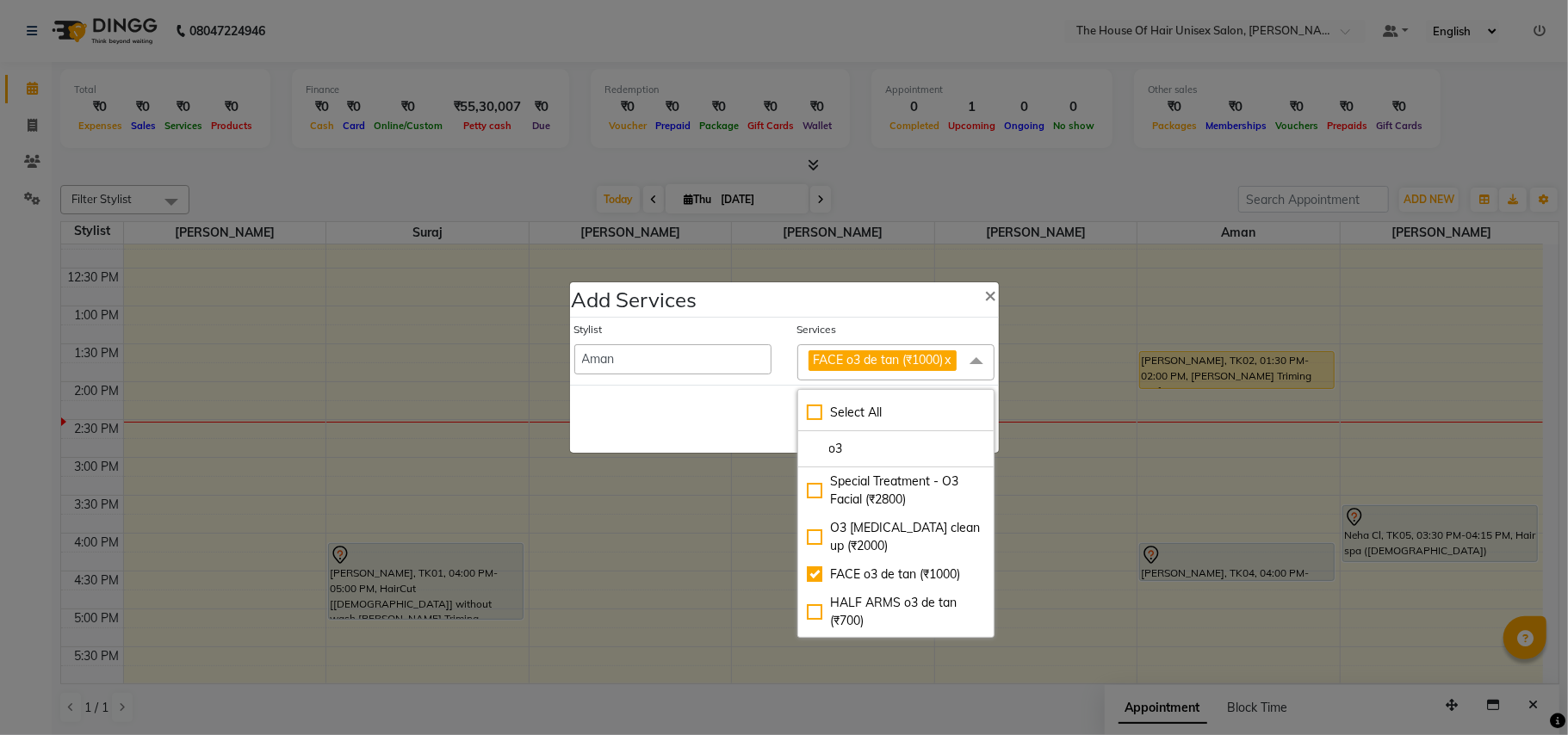 click on "Save   Cancel" 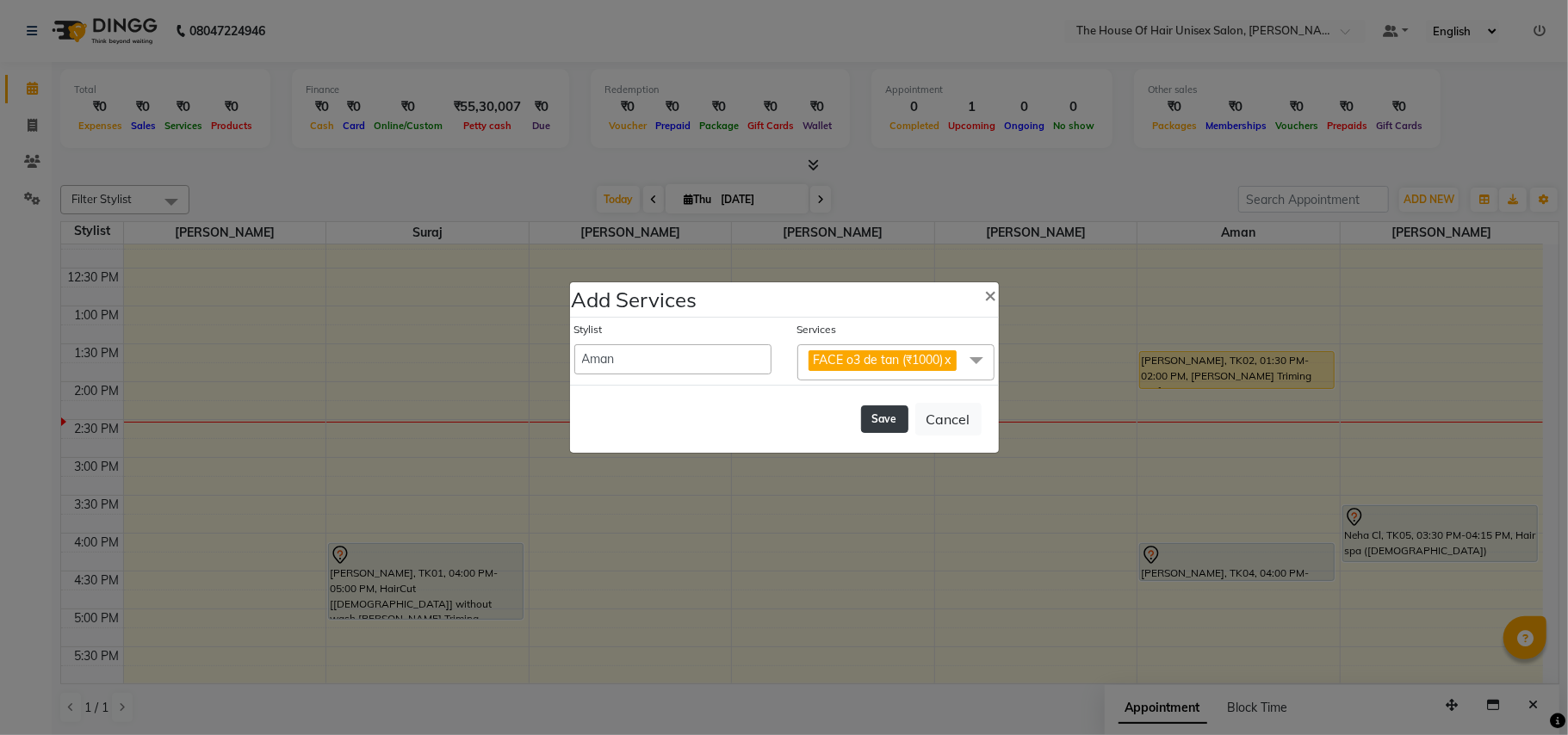 click on "Save" 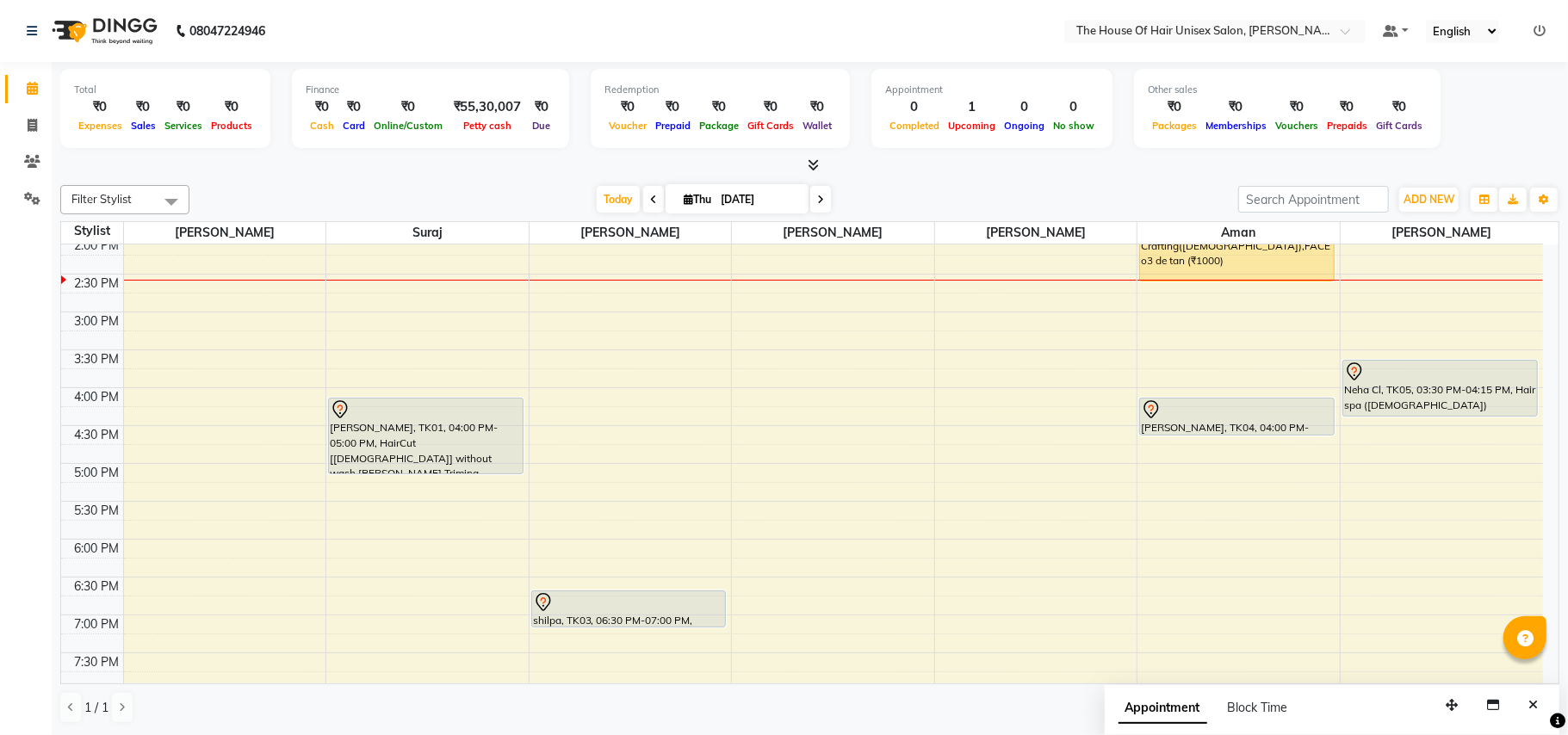 scroll, scrollTop: 545, scrollLeft: 0, axis: vertical 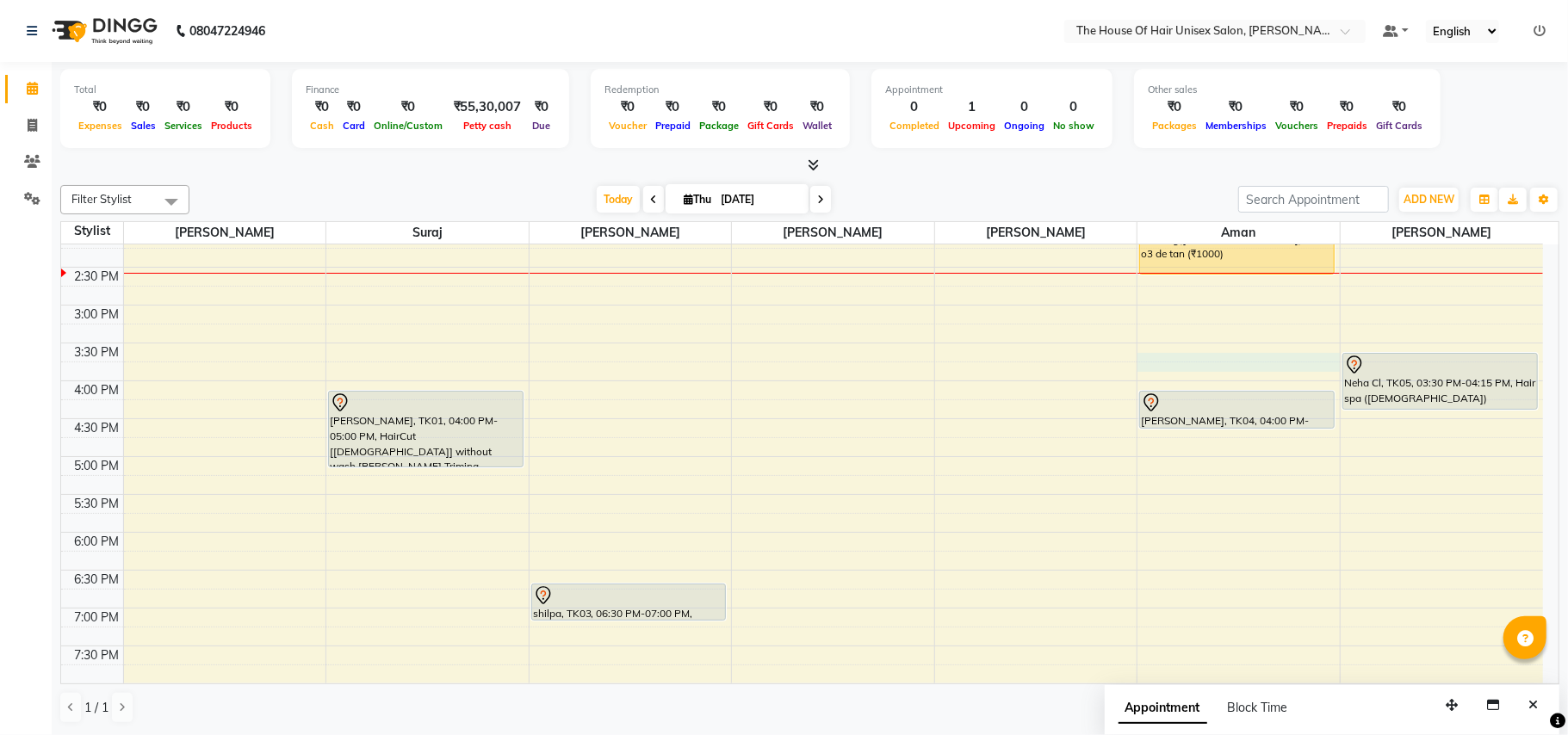 click on "7:00 AM 7:30 AM 8:00 AM 8:30 AM 9:00 AM 9:30 AM 10:00 AM 10:30 AM 11:00 AM 11:30 AM 12:00 PM 12:30 PM 1:00 PM 1:30 PM 2:00 PM 2:30 PM 3:00 PM 3:30 PM 4:00 PM 4:30 PM 5:00 PM 5:30 PM 6:00 PM 6:30 PM 7:00 PM 7:30 PM 8:00 PM 8:30 PM 9:00 PM 9:30 PM             [PERSON_NAME], TK01, 04:00 PM-05:00 PM, HairCut [[DEMOGRAPHIC_DATA]] without wash,[PERSON_NAME] Triming Crafting([DEMOGRAPHIC_DATA])             shilpa, TK03, 06:30 PM-07:00 PM, Hairwash+Paddle Dry ([DEMOGRAPHIC_DATA])    Abhishek Kalarikandi, TK02, 01:30 PM-02:30 PM, [PERSON_NAME] Triming Crafting([DEMOGRAPHIC_DATA]),FACE o3 de tan  (₹1000)             [PERSON_NAME], TK04, 04:00 PM-04:30 PM, HairCut [[DEMOGRAPHIC_DATA]] without wash             Neha Cl, TK05, 03:30 PM-04:15 PM, Hair spa ([DEMOGRAPHIC_DATA])" at bounding box center (802, 267) 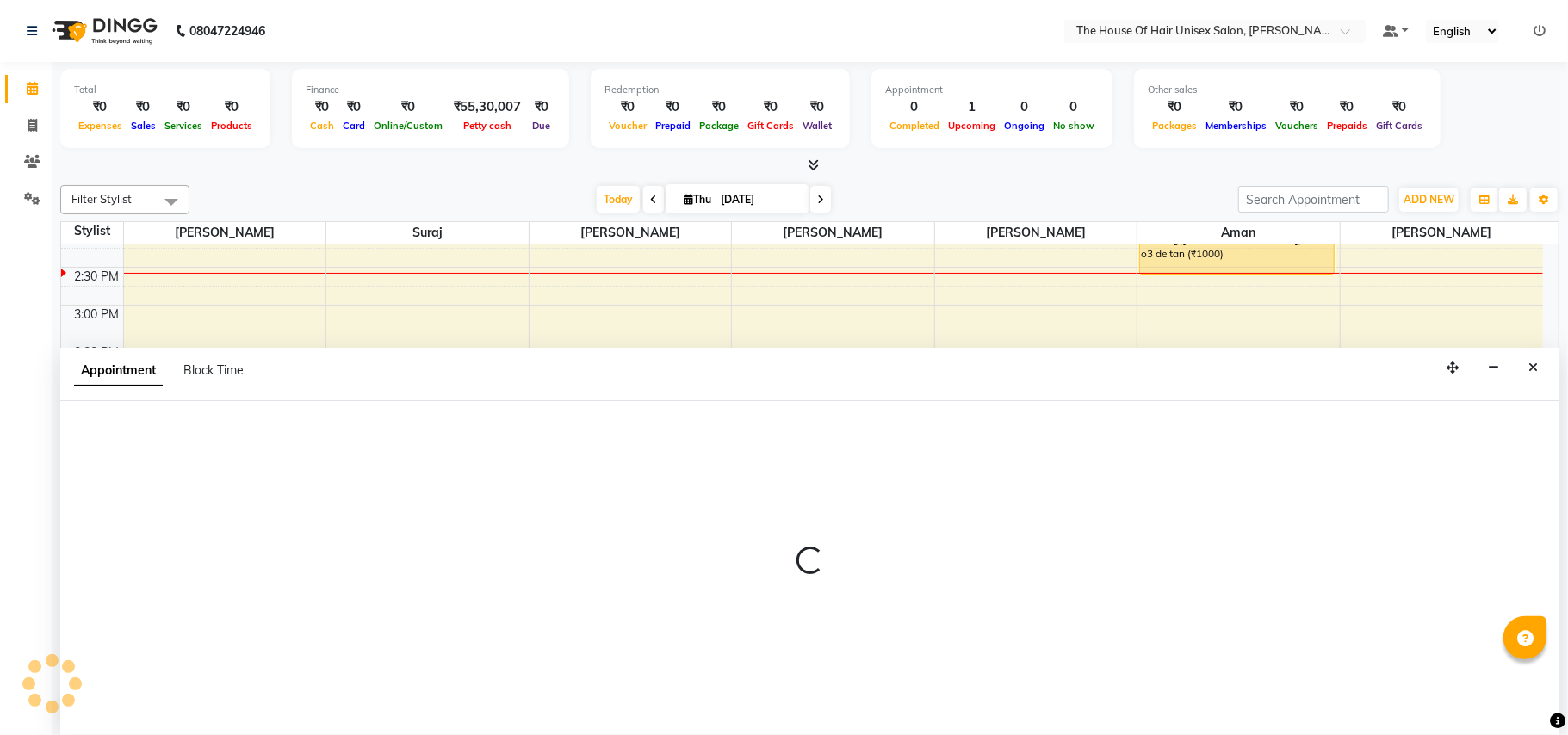 select on "68981" 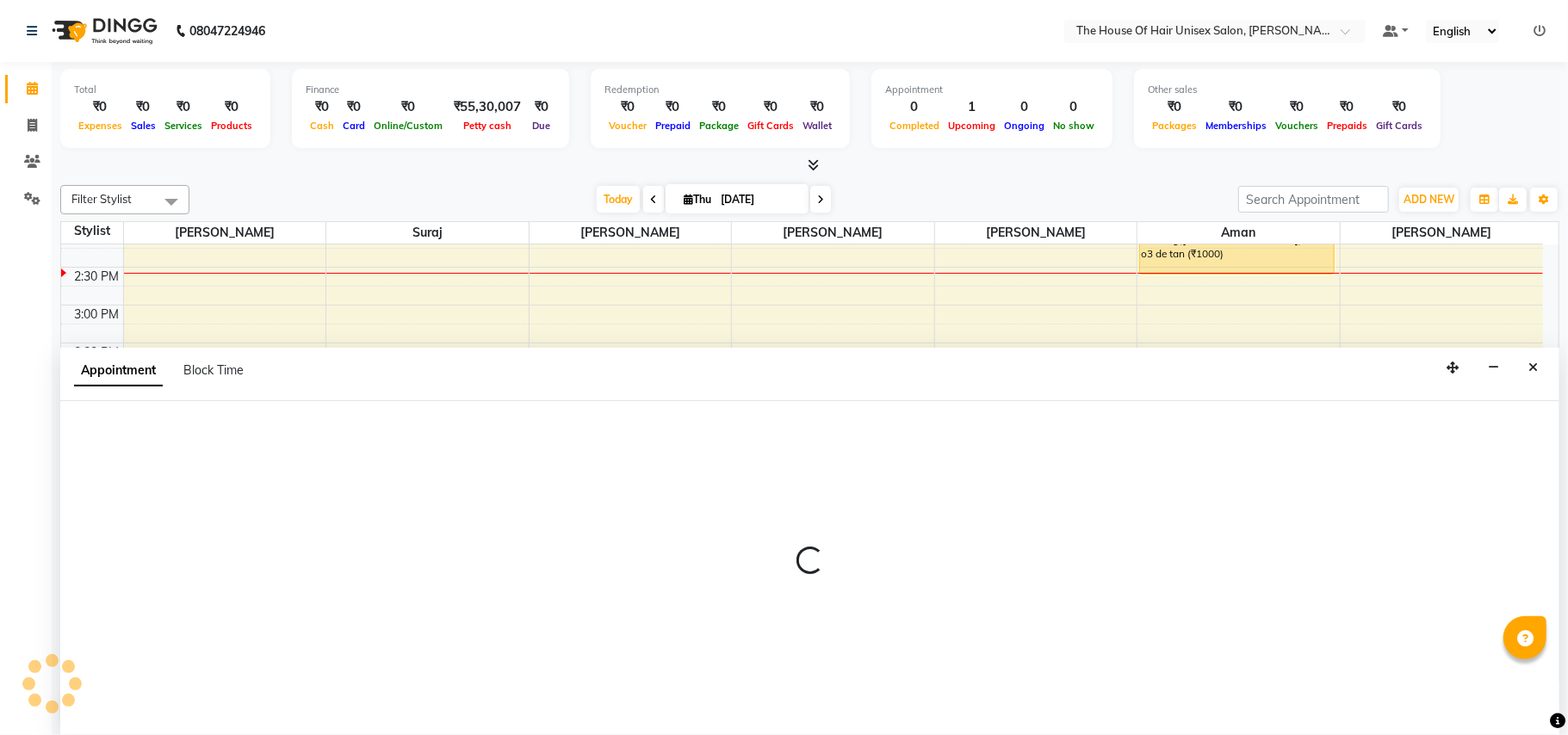 select on "930" 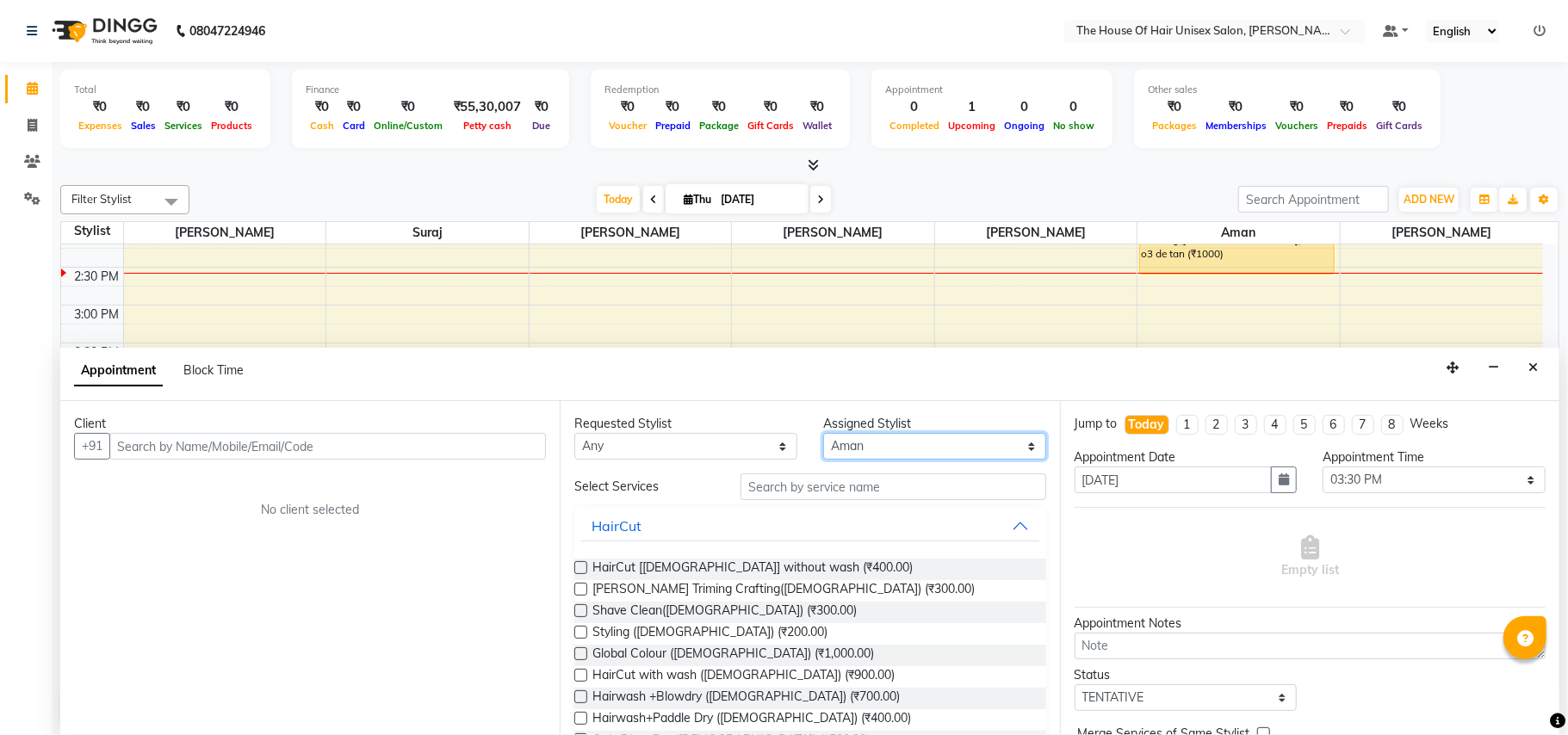 click on "Select [PERSON_NAME] [PERSON_NAME] [PERSON_NAME] [PERSON_NAME] [PERSON_NAME]" at bounding box center [934, 446] 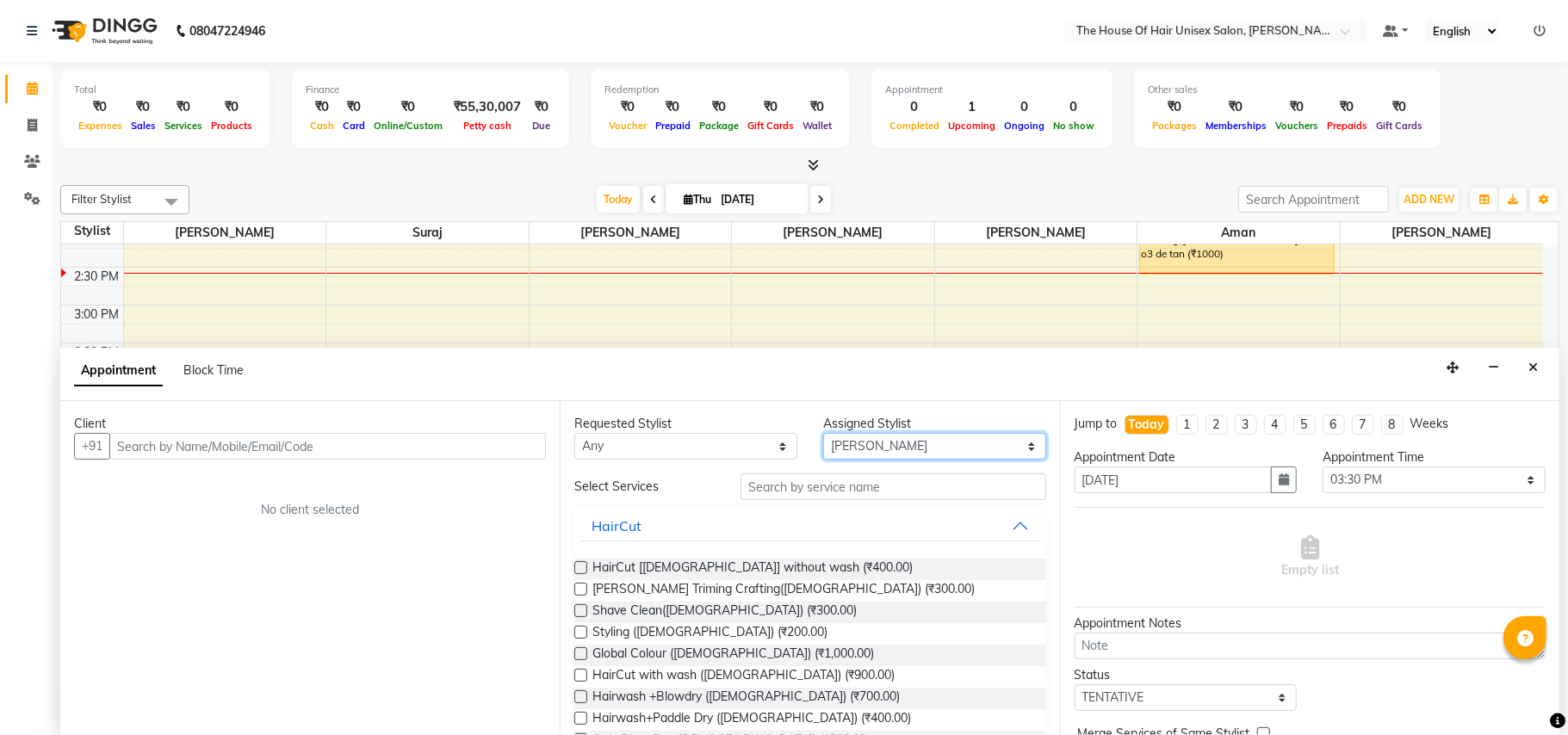 click on "Select [PERSON_NAME] [PERSON_NAME] [PERSON_NAME] [PERSON_NAME] [PERSON_NAME]" at bounding box center [934, 446] 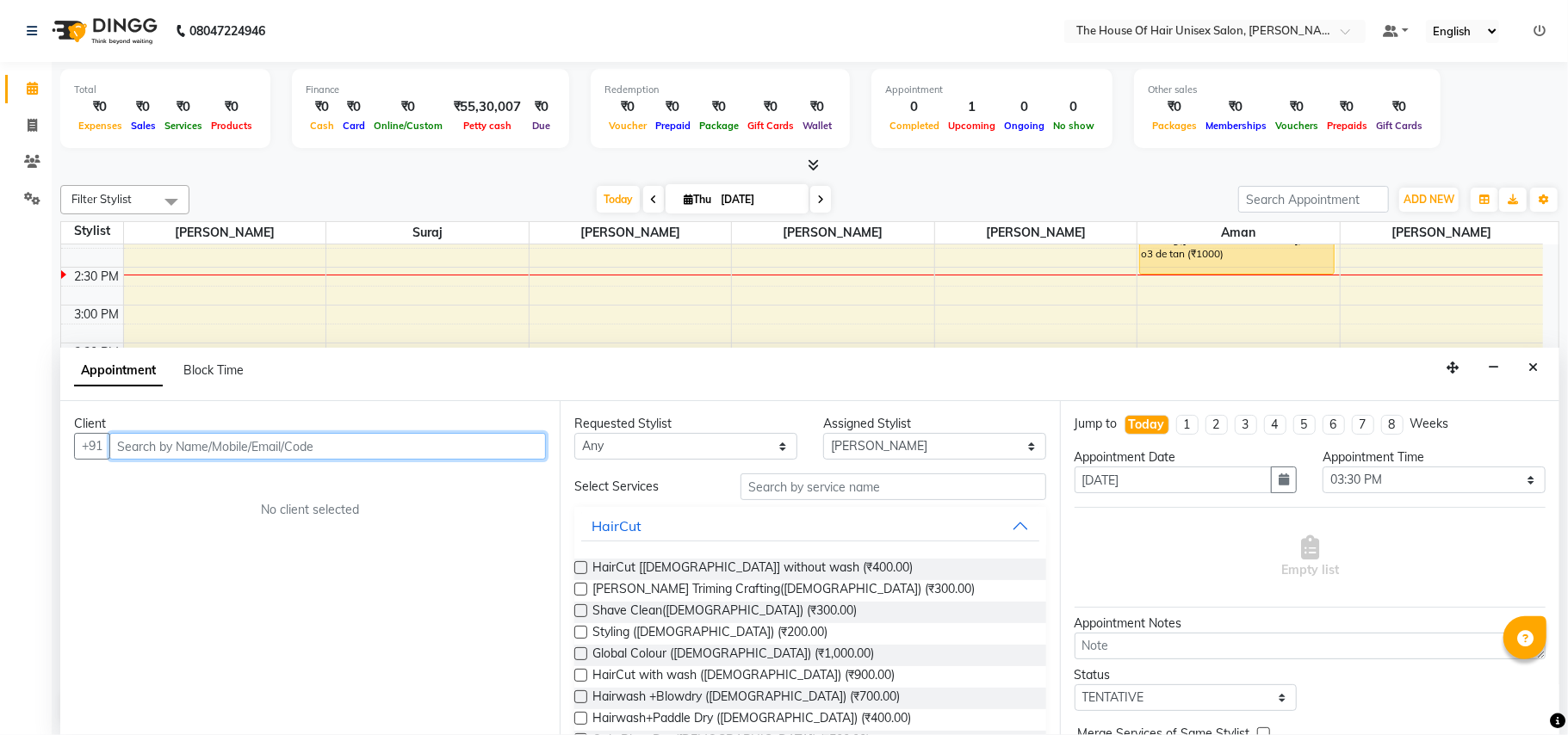 click at bounding box center (327, 446) 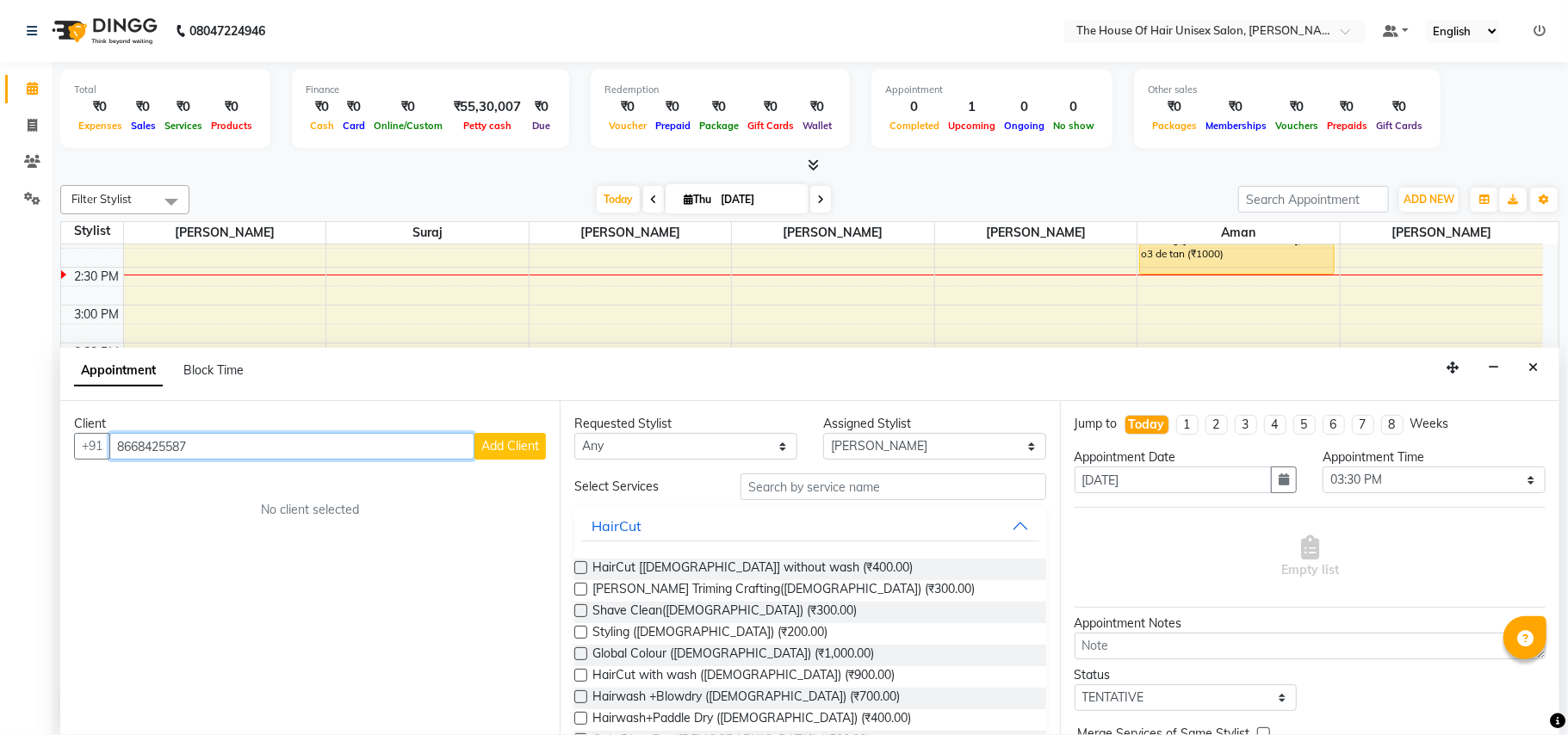 type on "8668425587" 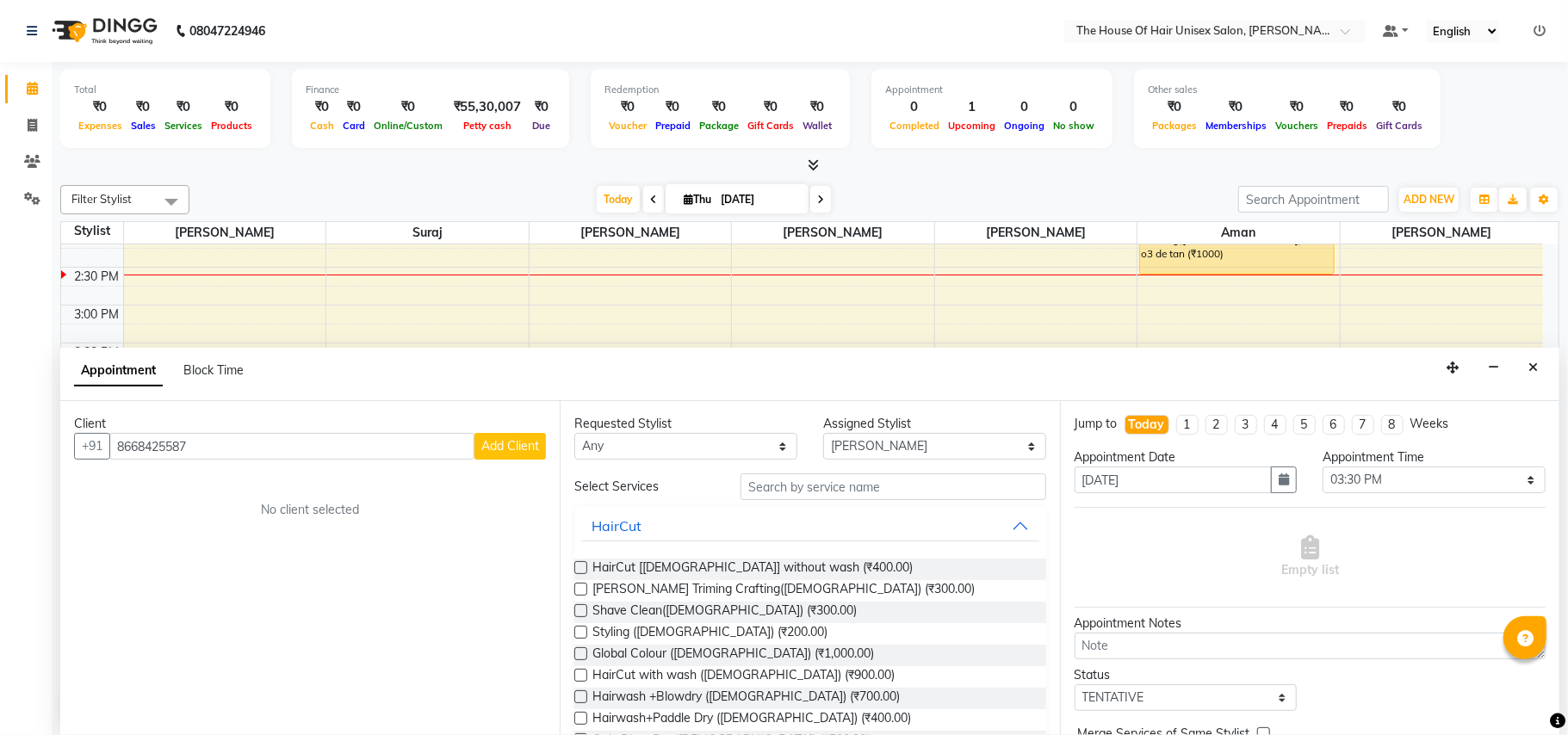 click on "Add Client" at bounding box center [510, 446] 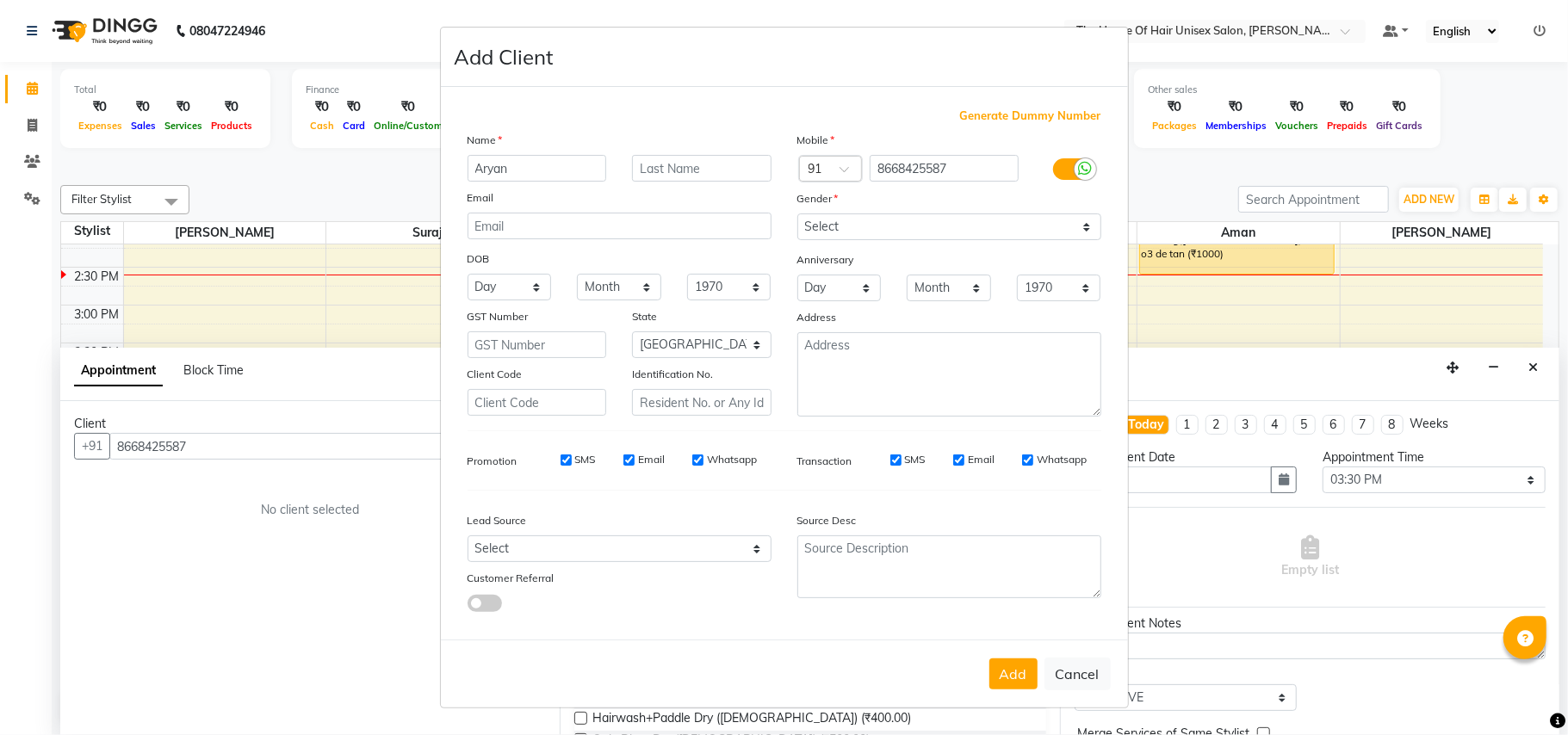 type on "Aryan" 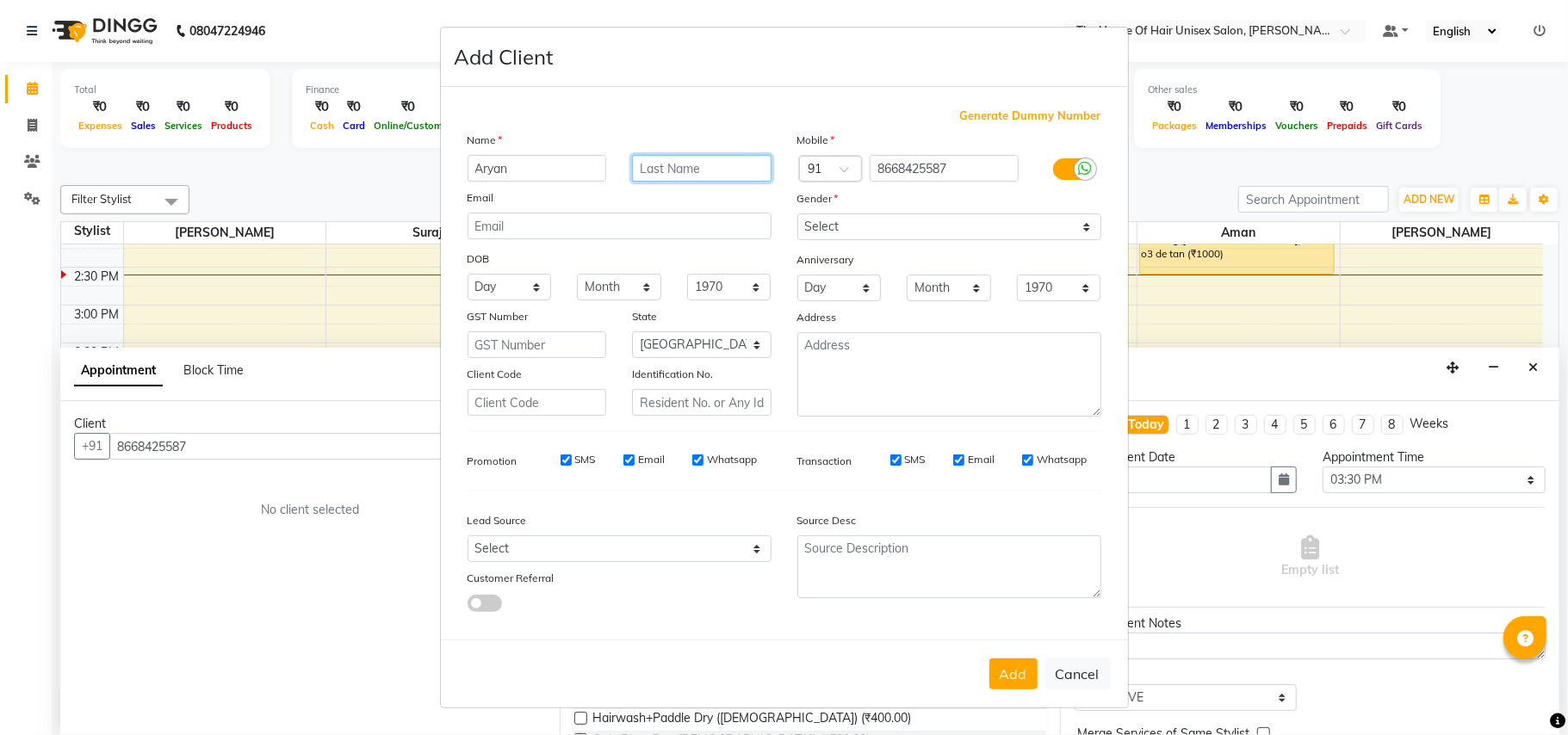 click at bounding box center [702, 168] 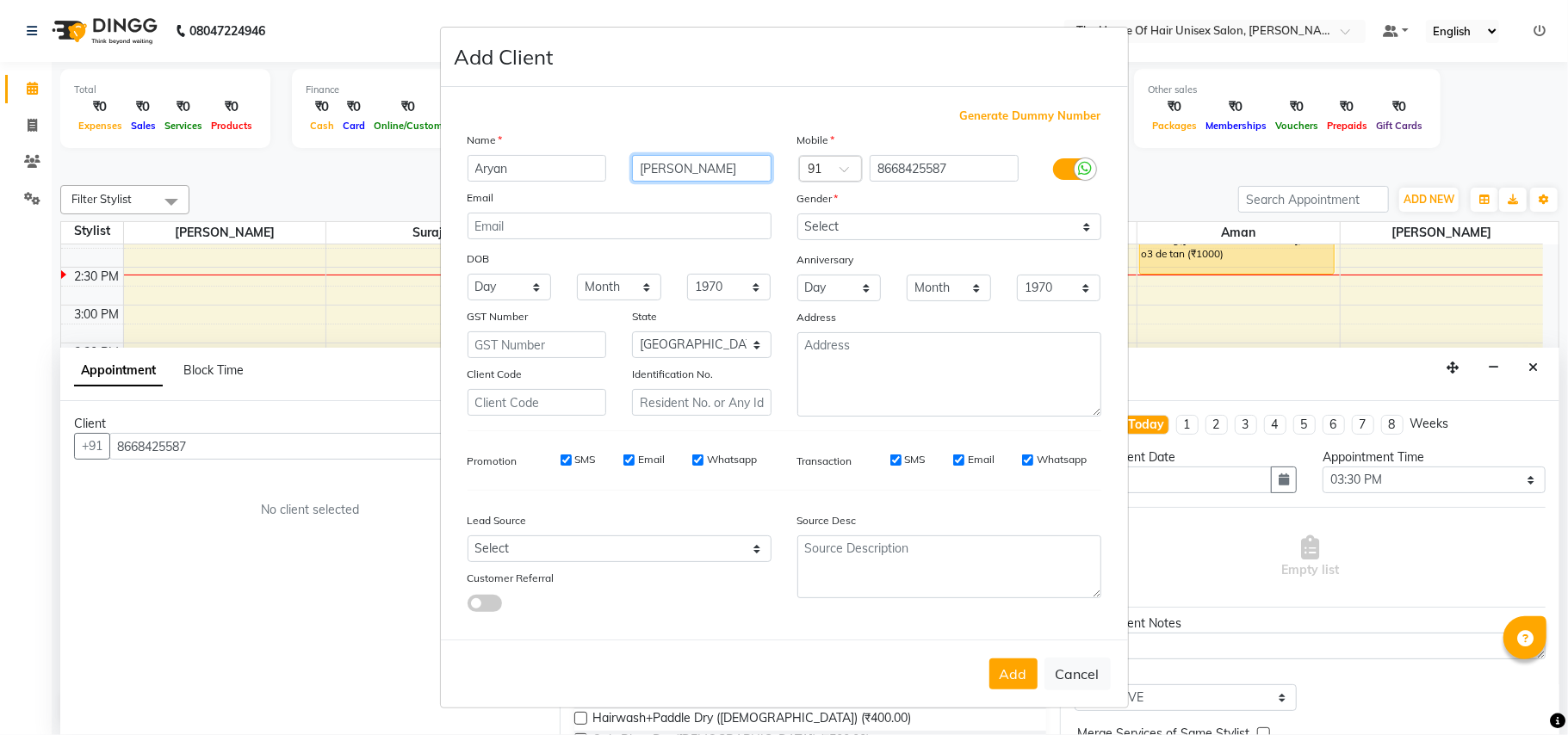 type on "[PERSON_NAME]" 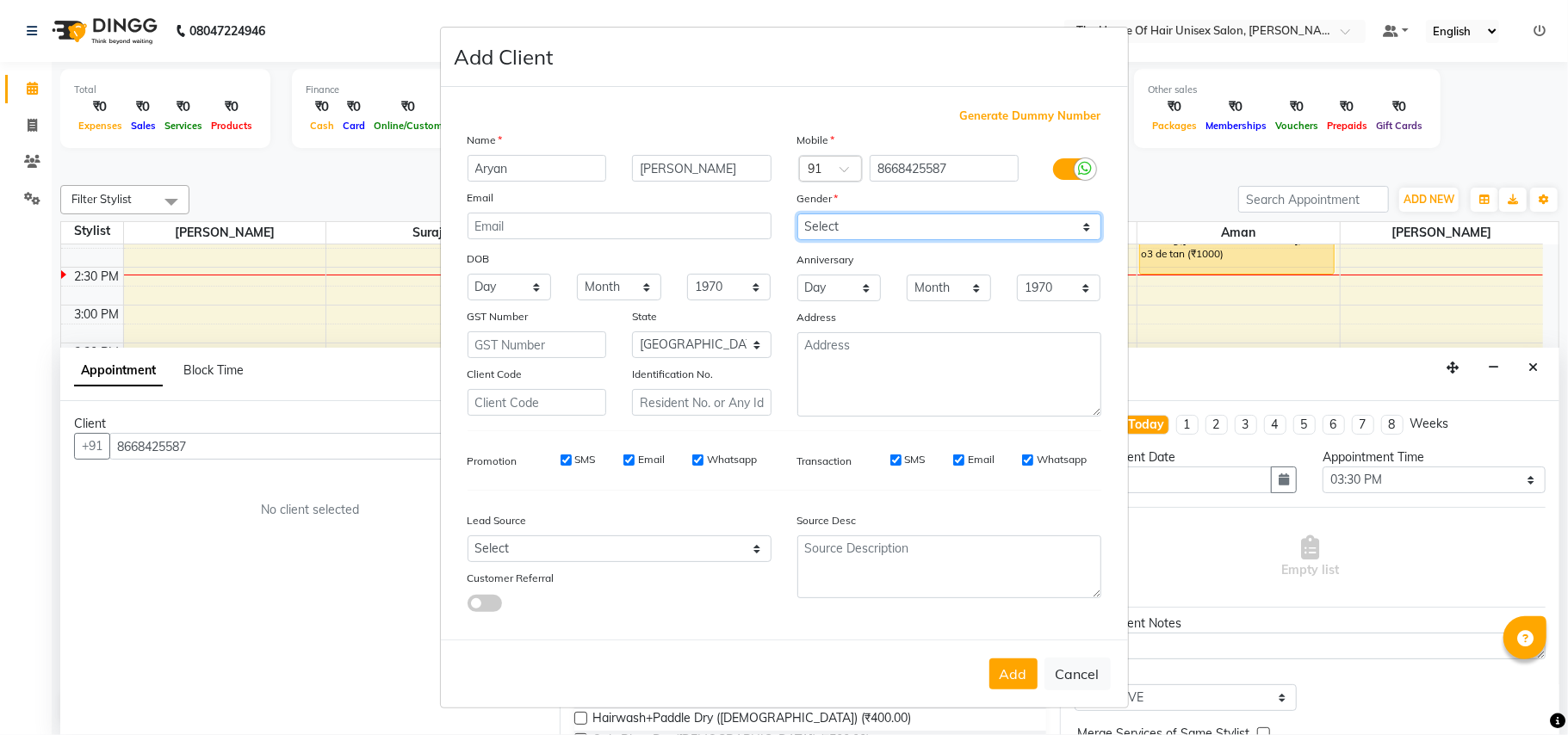click on "Select [DEMOGRAPHIC_DATA] [DEMOGRAPHIC_DATA] Other Prefer Not To Say" at bounding box center [949, 226] 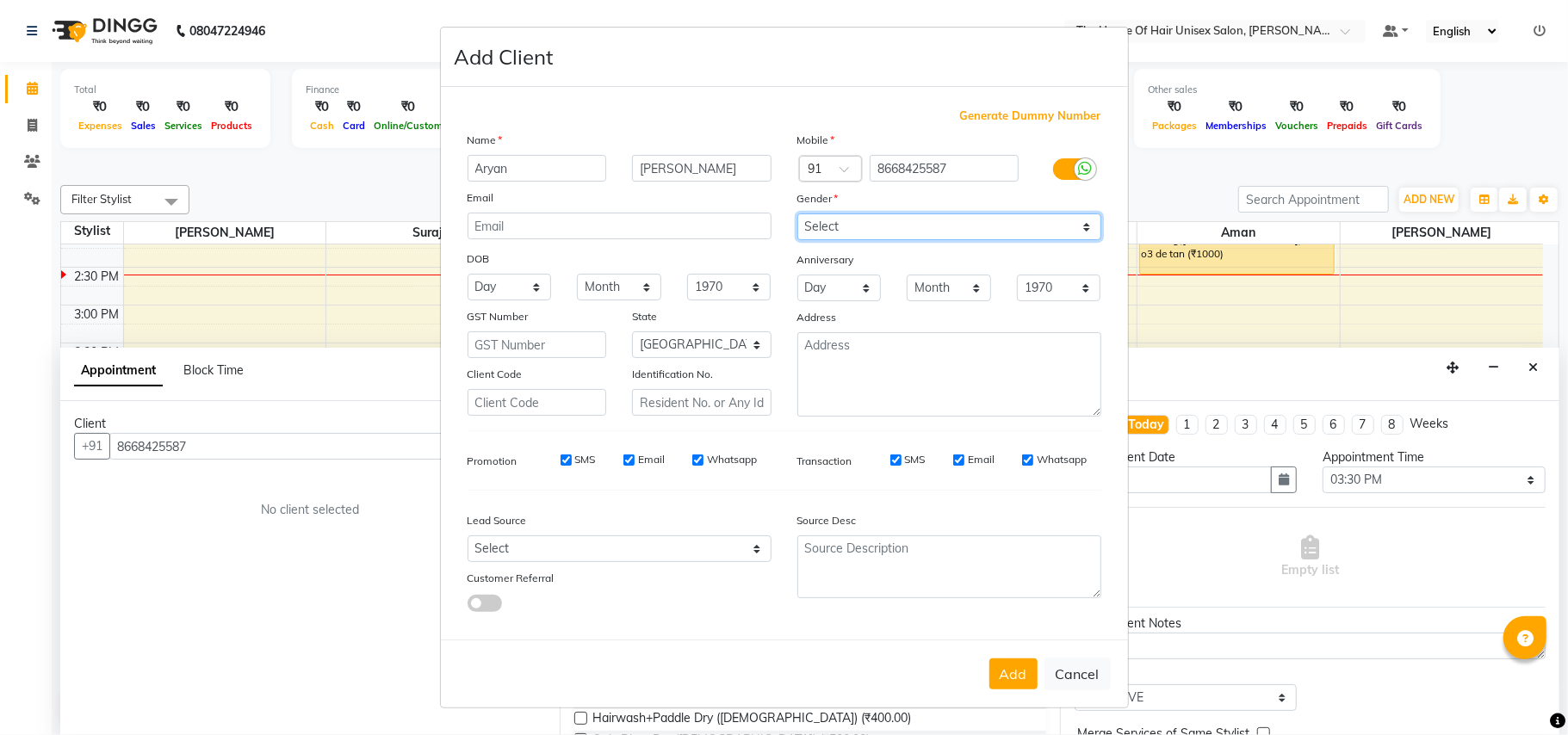select on "[DEMOGRAPHIC_DATA]" 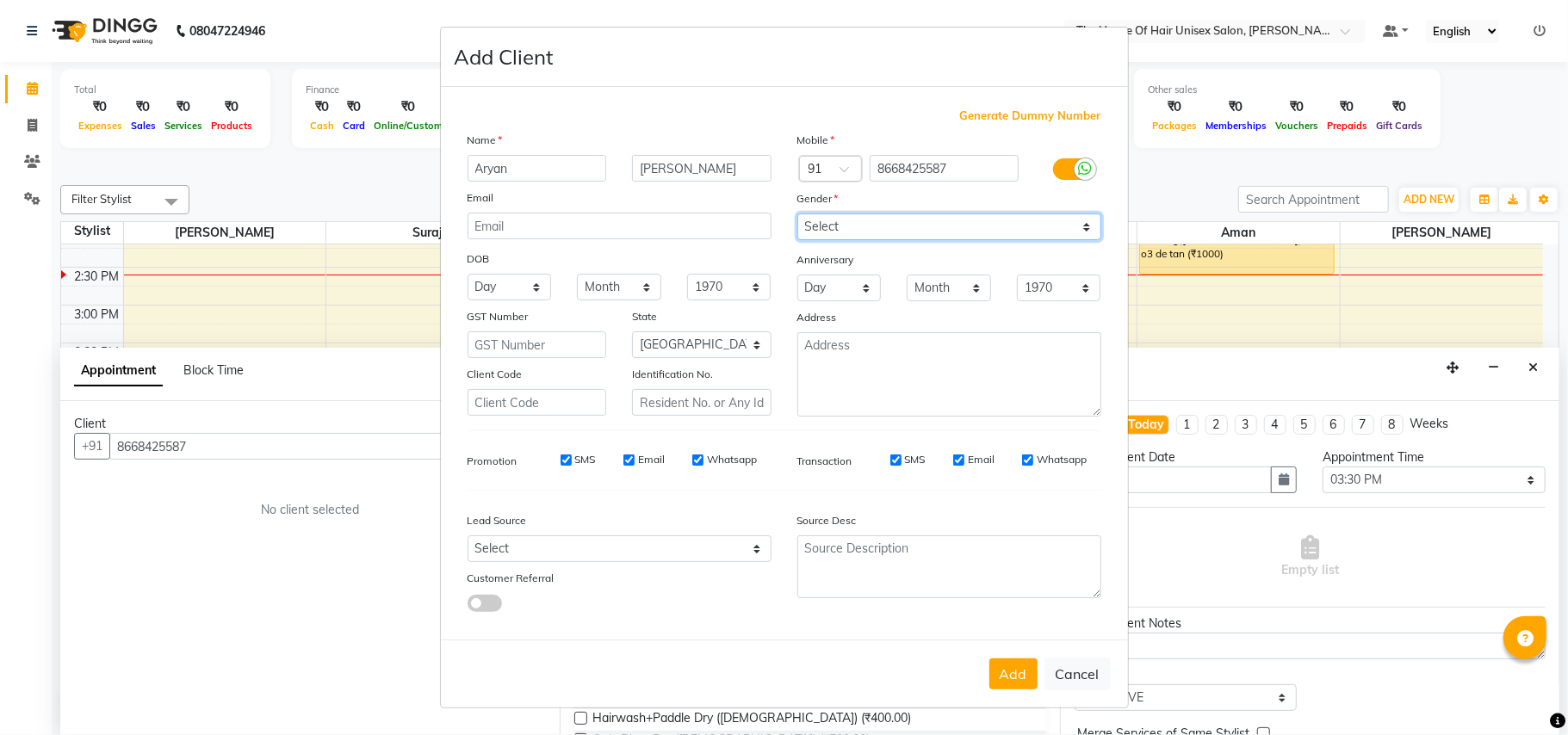 click on "Select [DEMOGRAPHIC_DATA] [DEMOGRAPHIC_DATA] Other Prefer Not To Say" at bounding box center (949, 226) 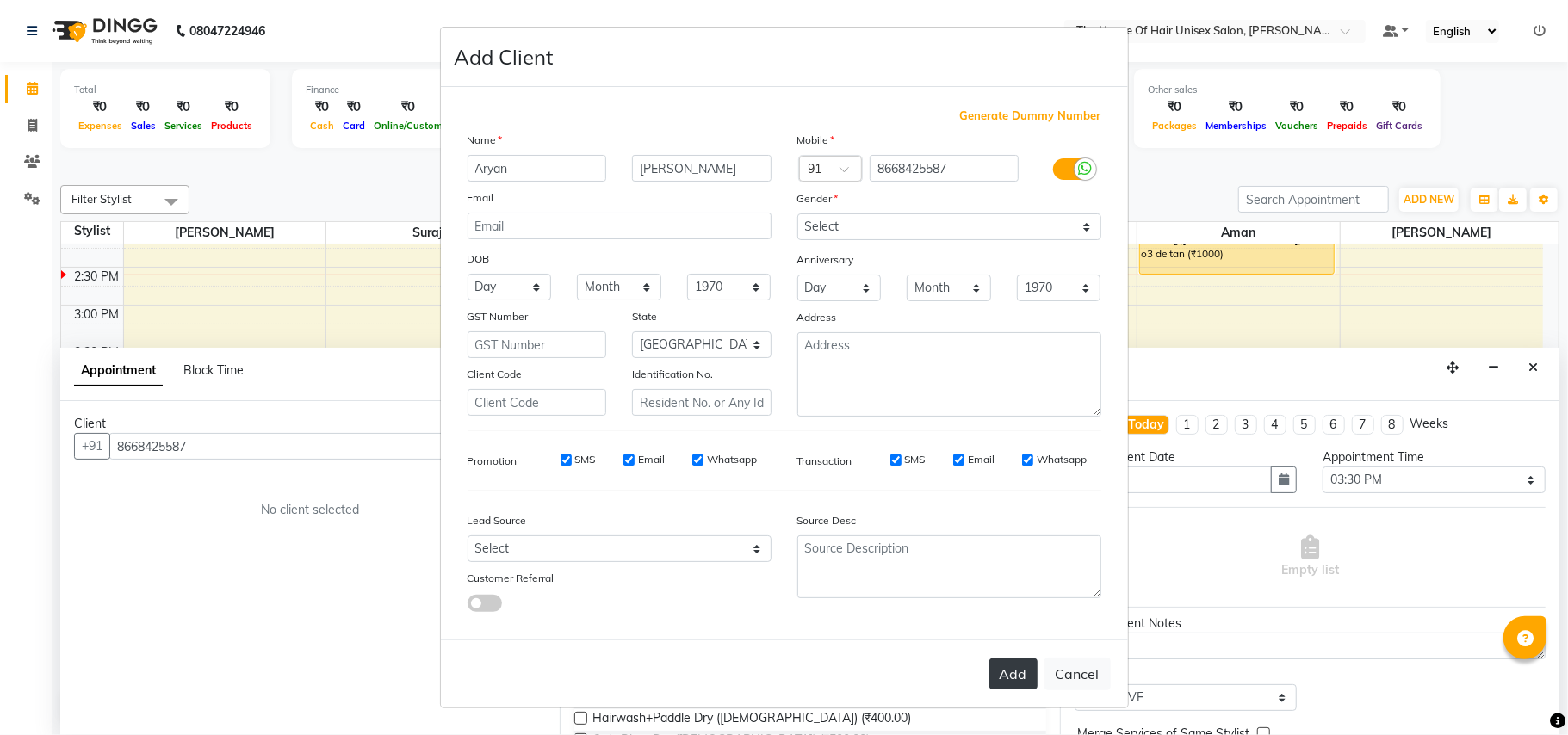 click on "Add" at bounding box center [1013, 674] 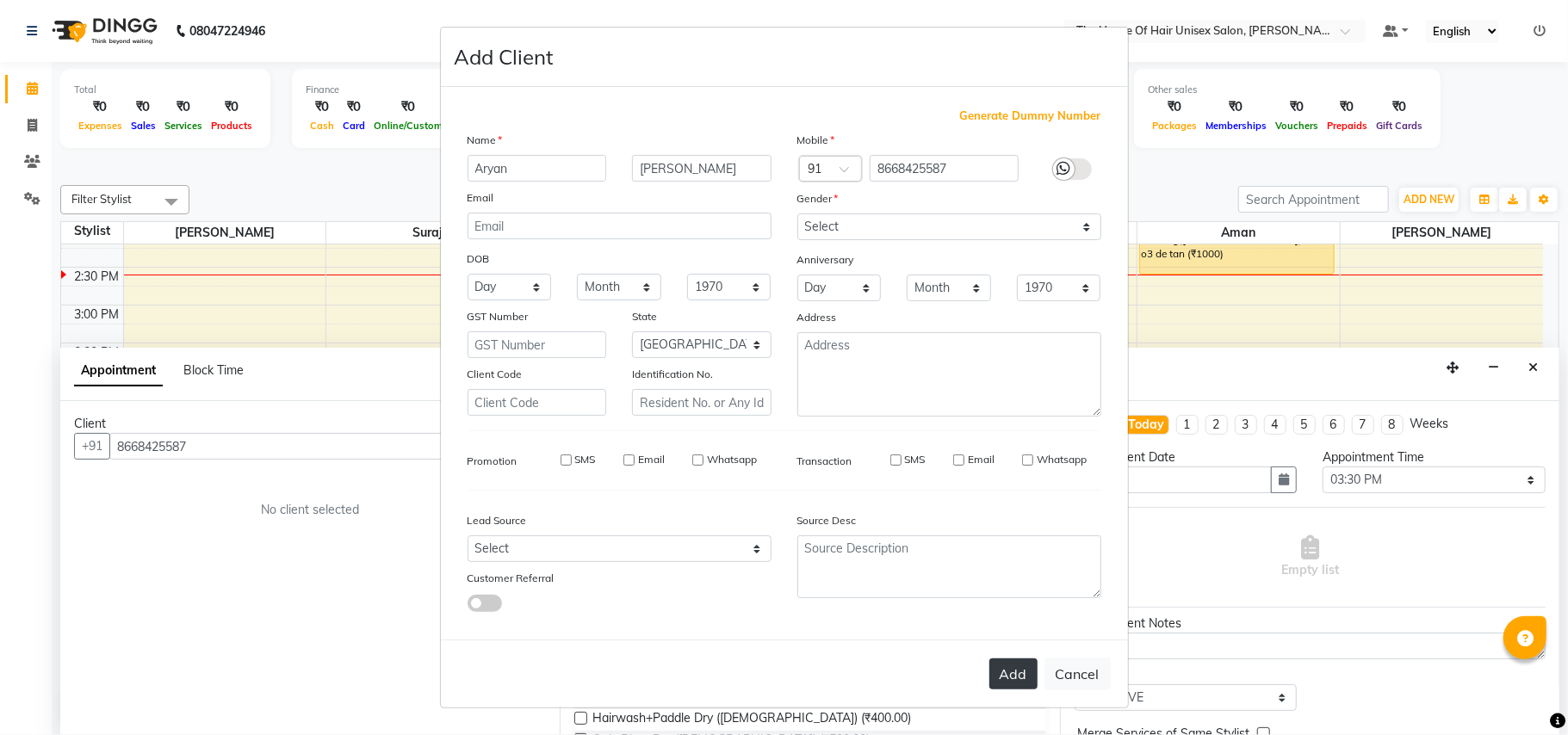 type 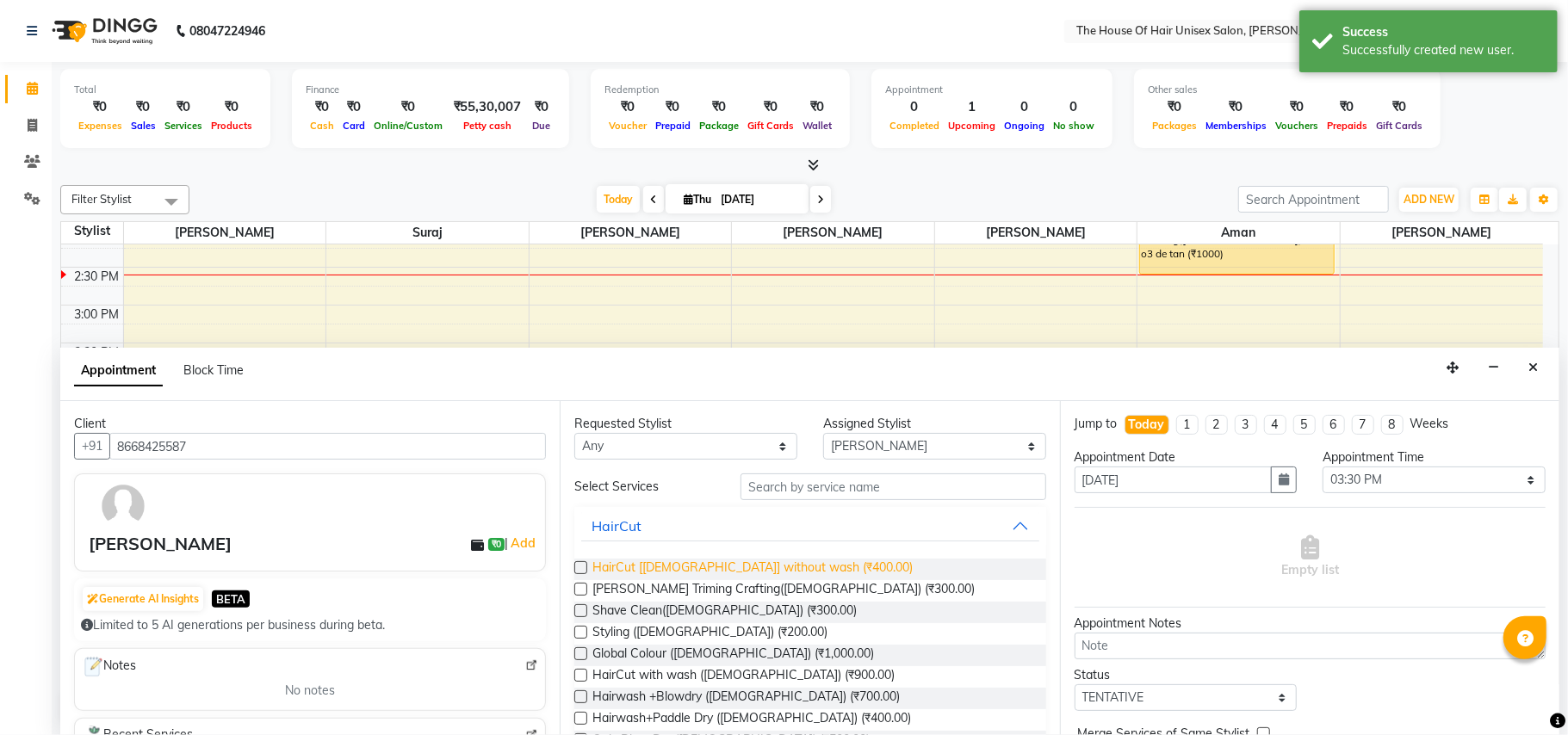 click on "HairCut [[DEMOGRAPHIC_DATA]] without wash (₹400.00)" at bounding box center (753, 569) 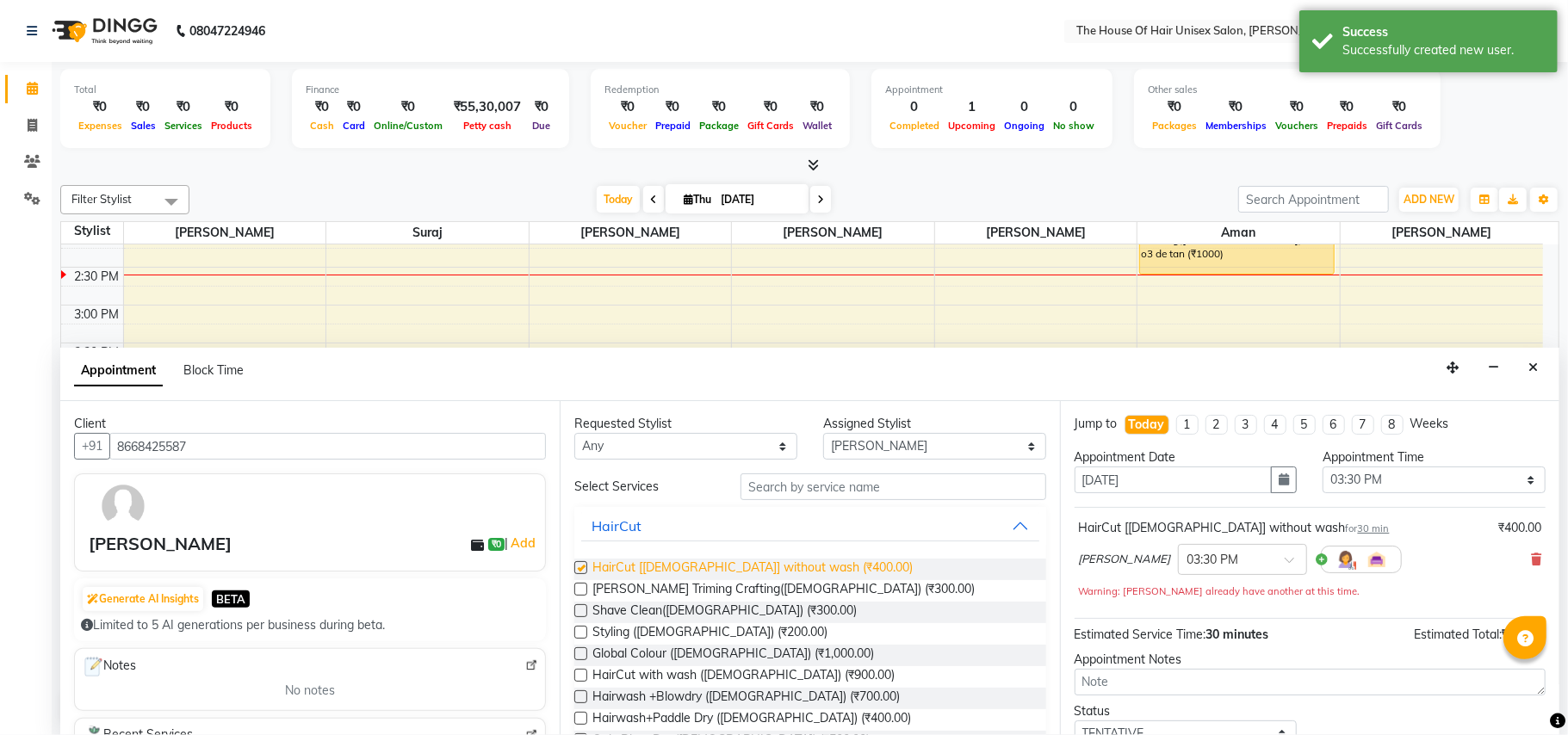 checkbox on "false" 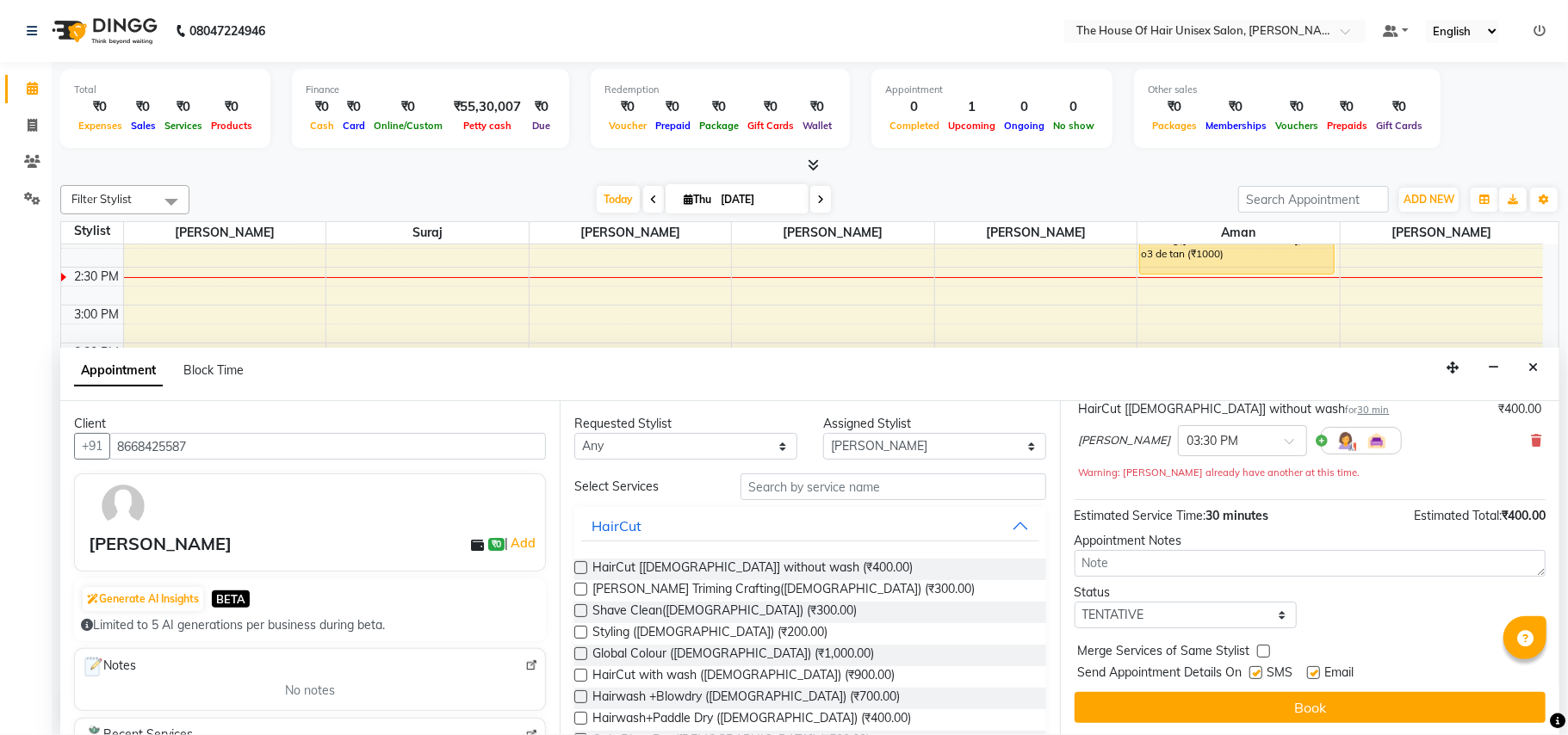 scroll, scrollTop: 122, scrollLeft: 0, axis: vertical 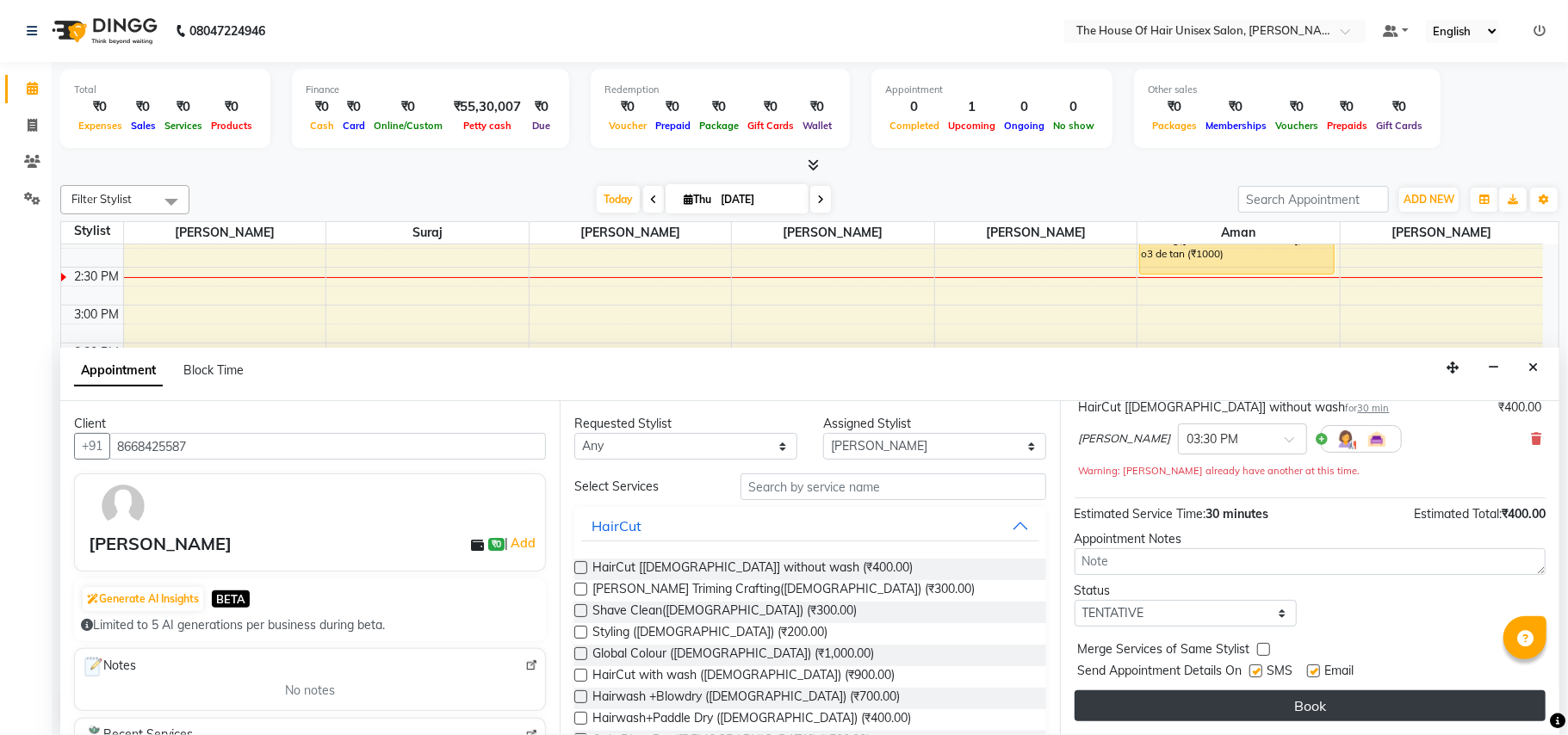 click on "Book" at bounding box center [1310, 706] 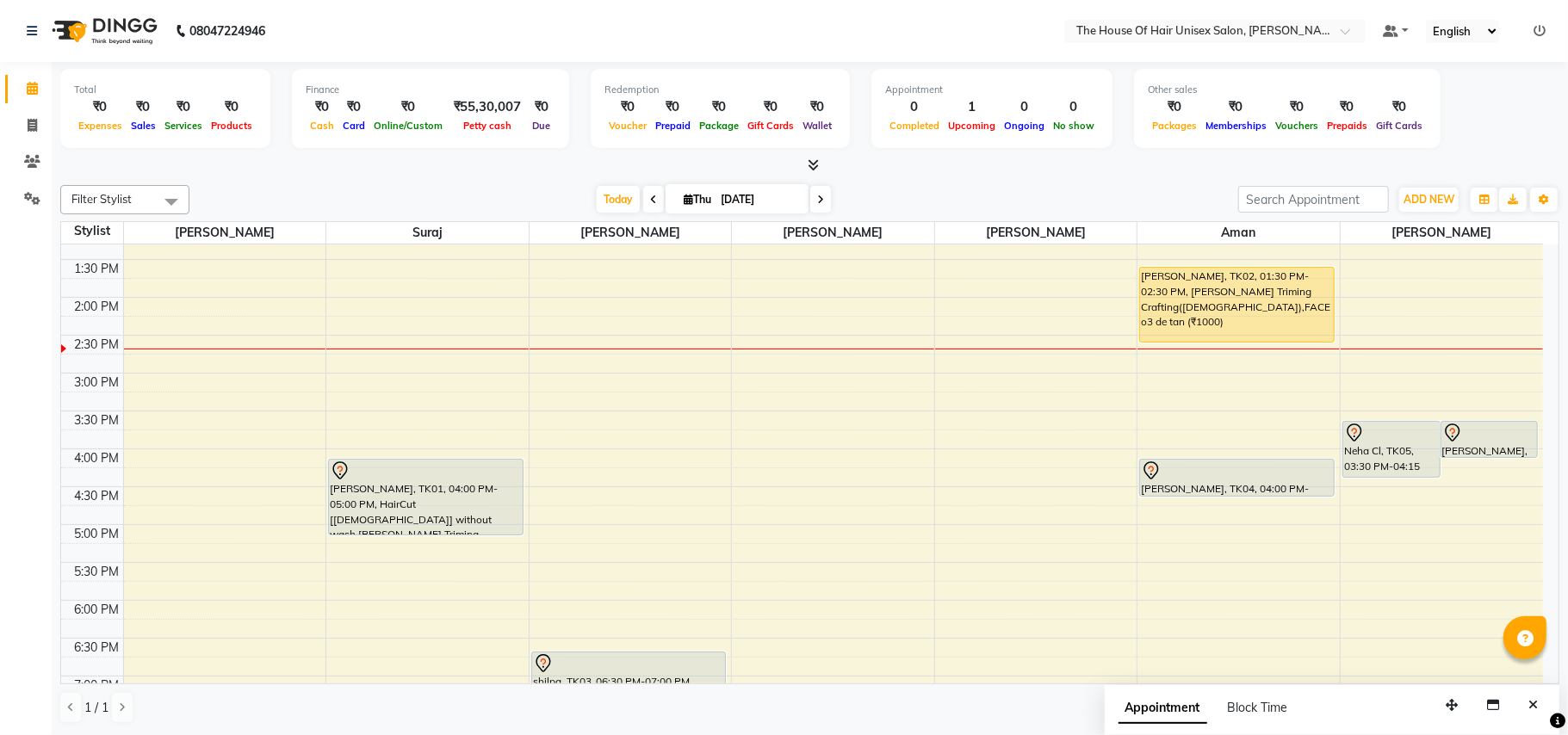 scroll, scrollTop: 476, scrollLeft: 0, axis: vertical 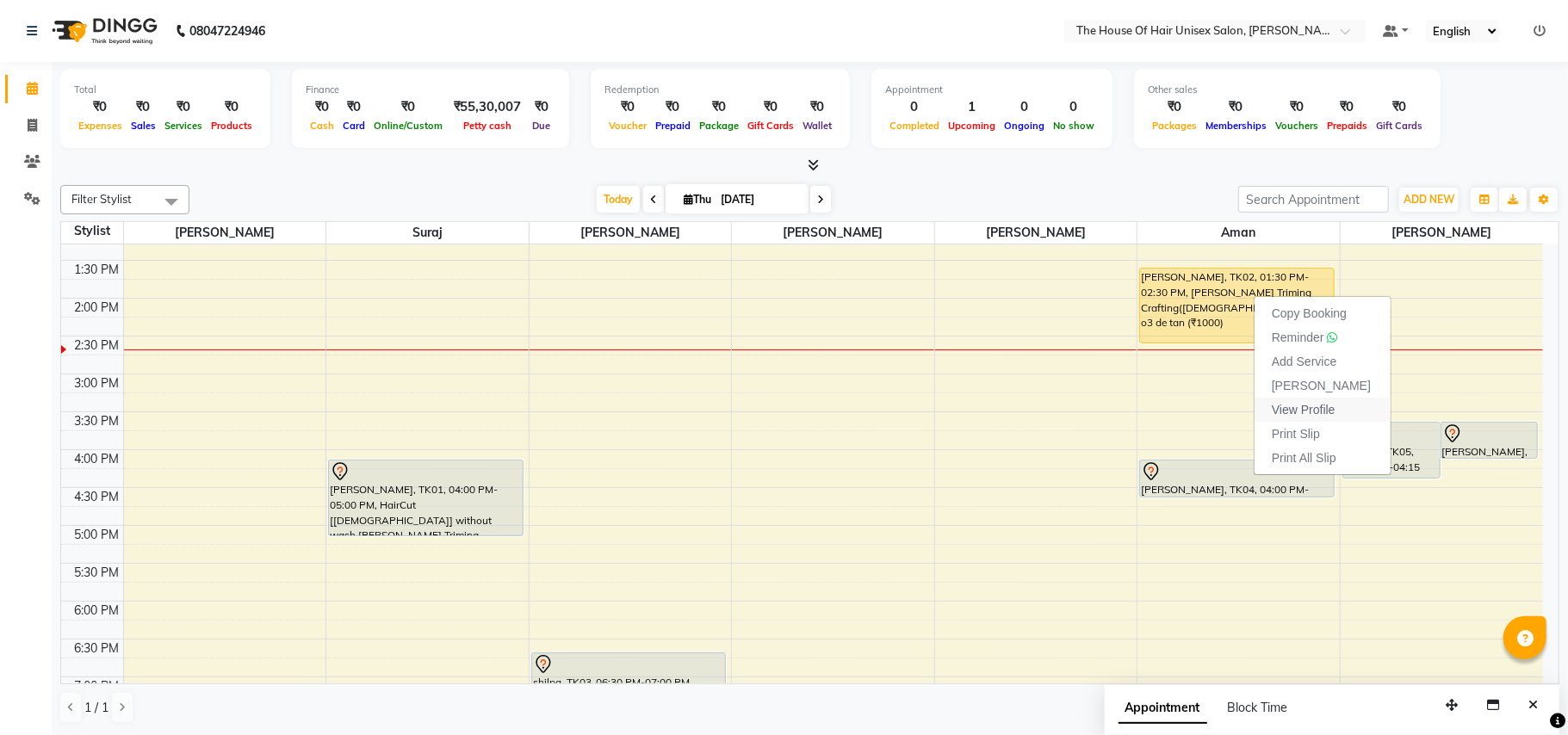 click on "View Profile" at bounding box center [1304, 410] 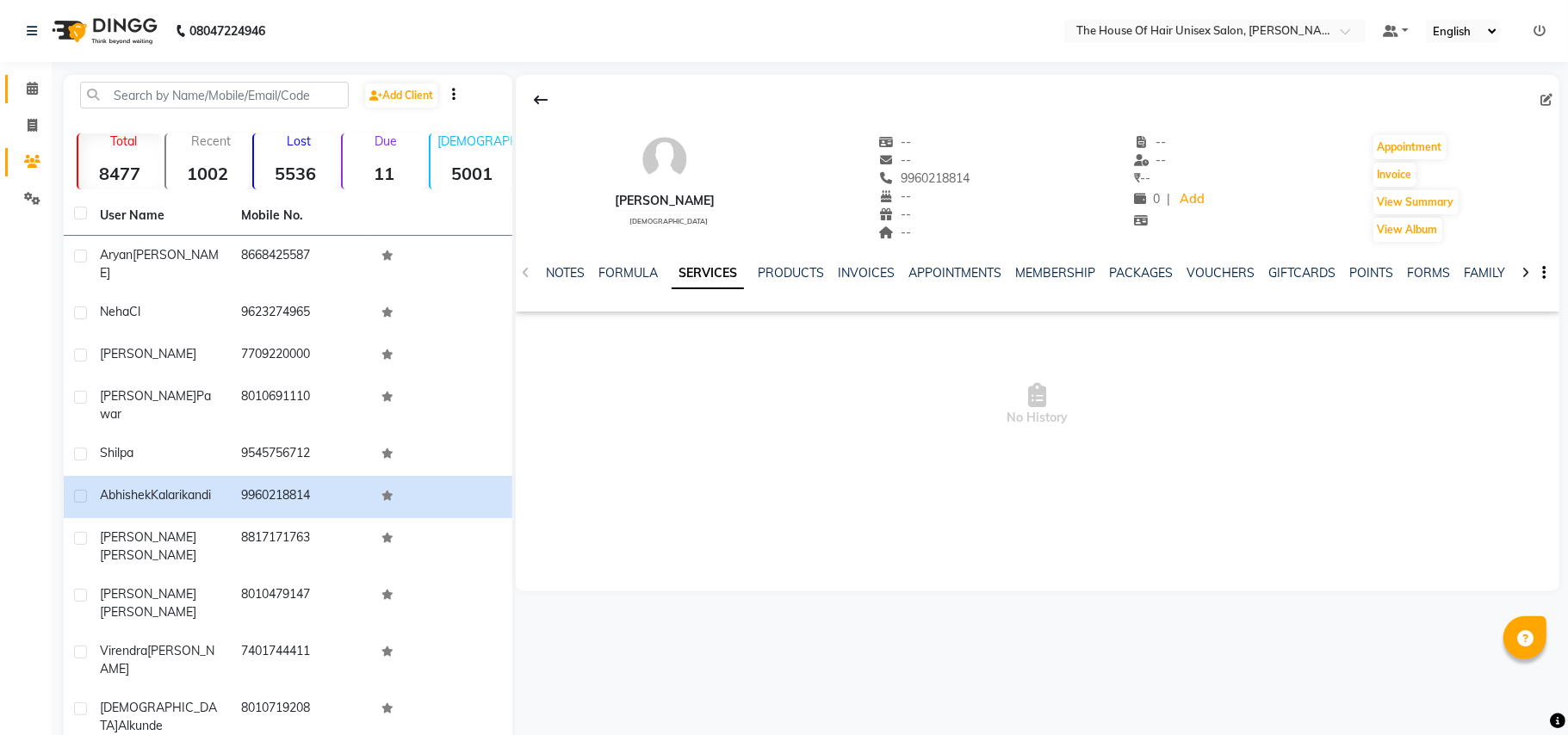 click on "Calendar" 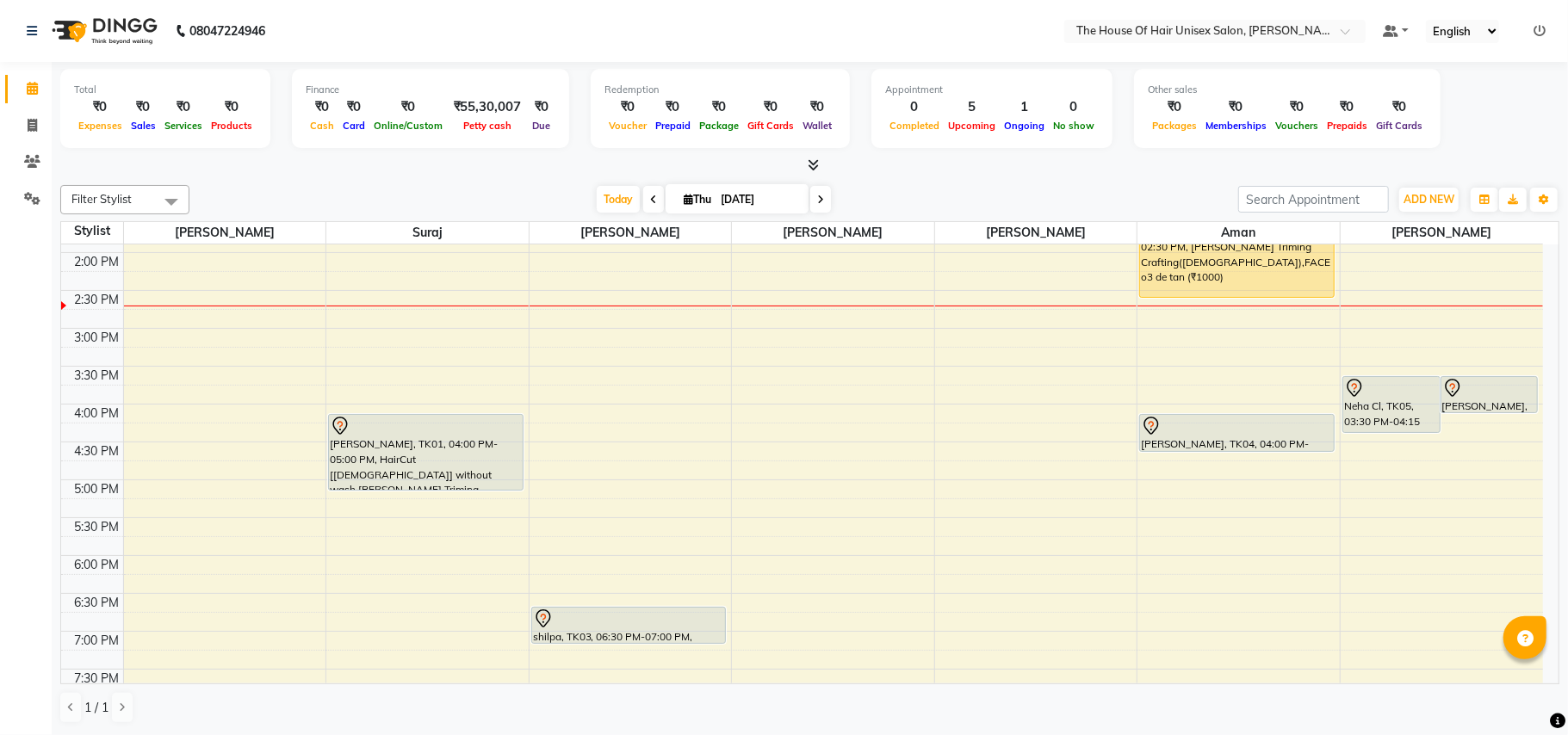 scroll, scrollTop: 513, scrollLeft: 0, axis: vertical 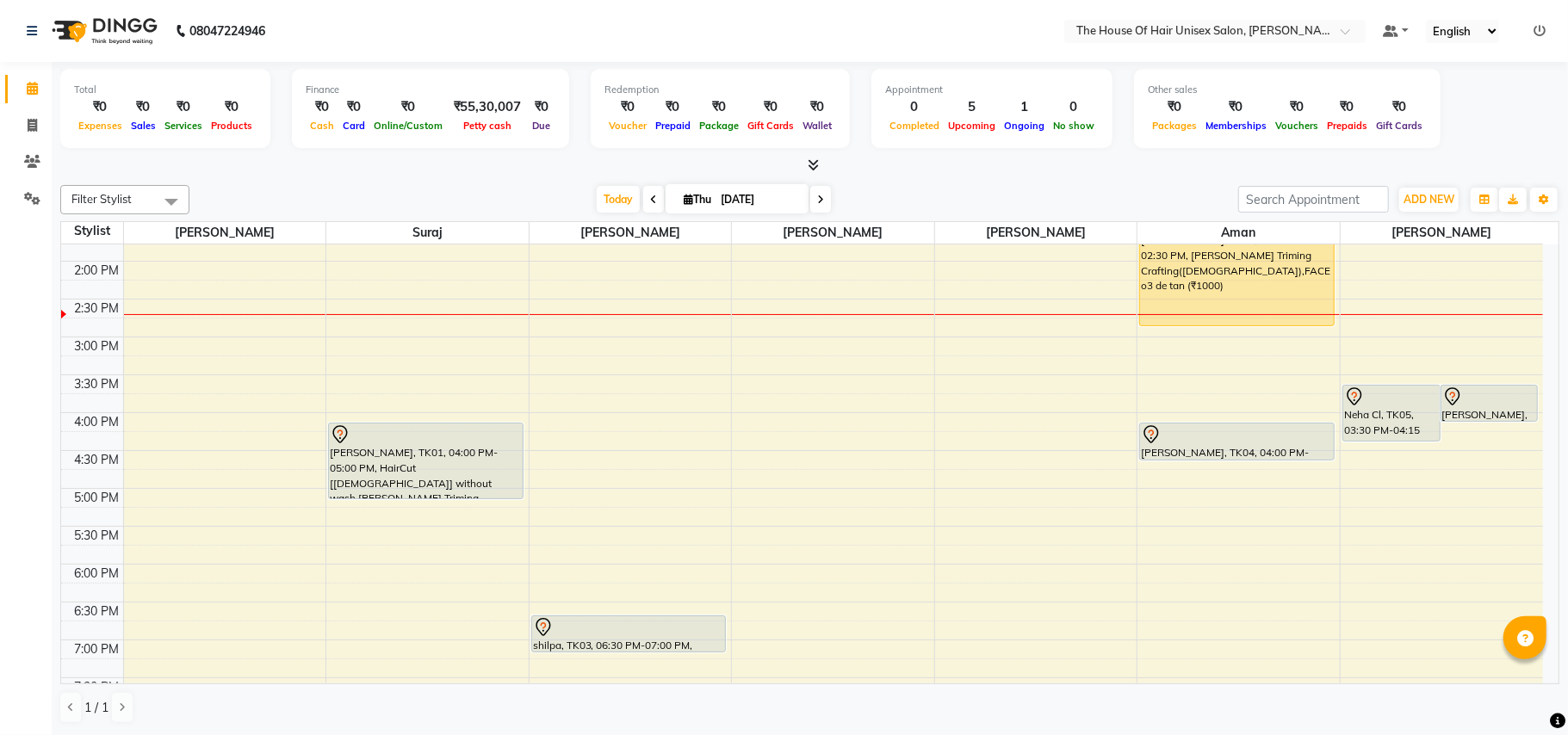 click on "[PERSON_NAME], TK02, 01:30 PM-02:30 PM, [PERSON_NAME] Triming Crafting([DEMOGRAPHIC_DATA]),FACE o3 de tan  (₹1000)             [PERSON_NAME], TK04, 04:00 PM-04:30 PM, HairCut [[DEMOGRAPHIC_DATA]] without wash    [PERSON_NAME], TK02, 01:30 PM-02:30 PM, [PERSON_NAME] Triming Crafting([DEMOGRAPHIC_DATA]),FACE o3 de tan  (₹1000)" at bounding box center (1238, 299) 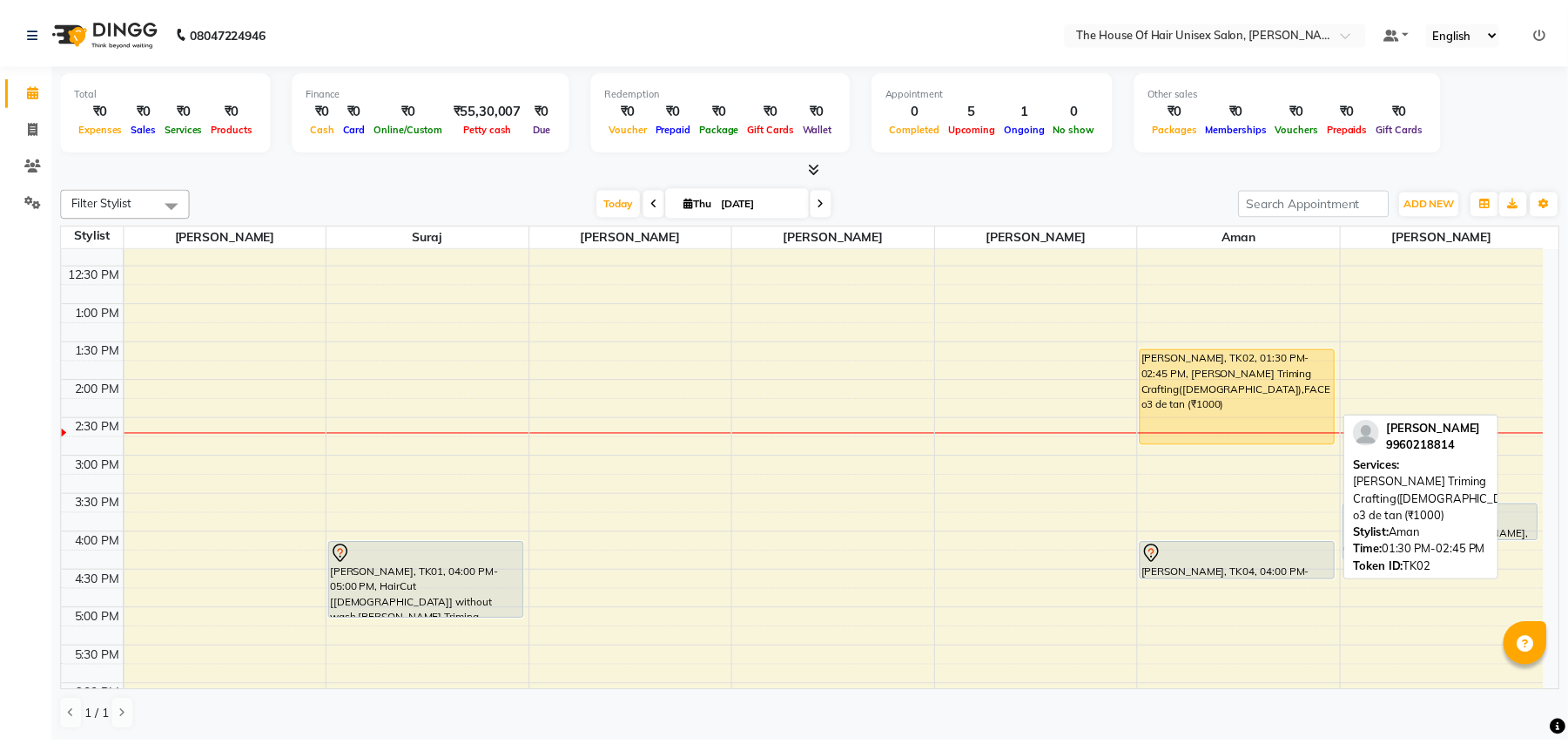 scroll, scrollTop: 402, scrollLeft: 0, axis: vertical 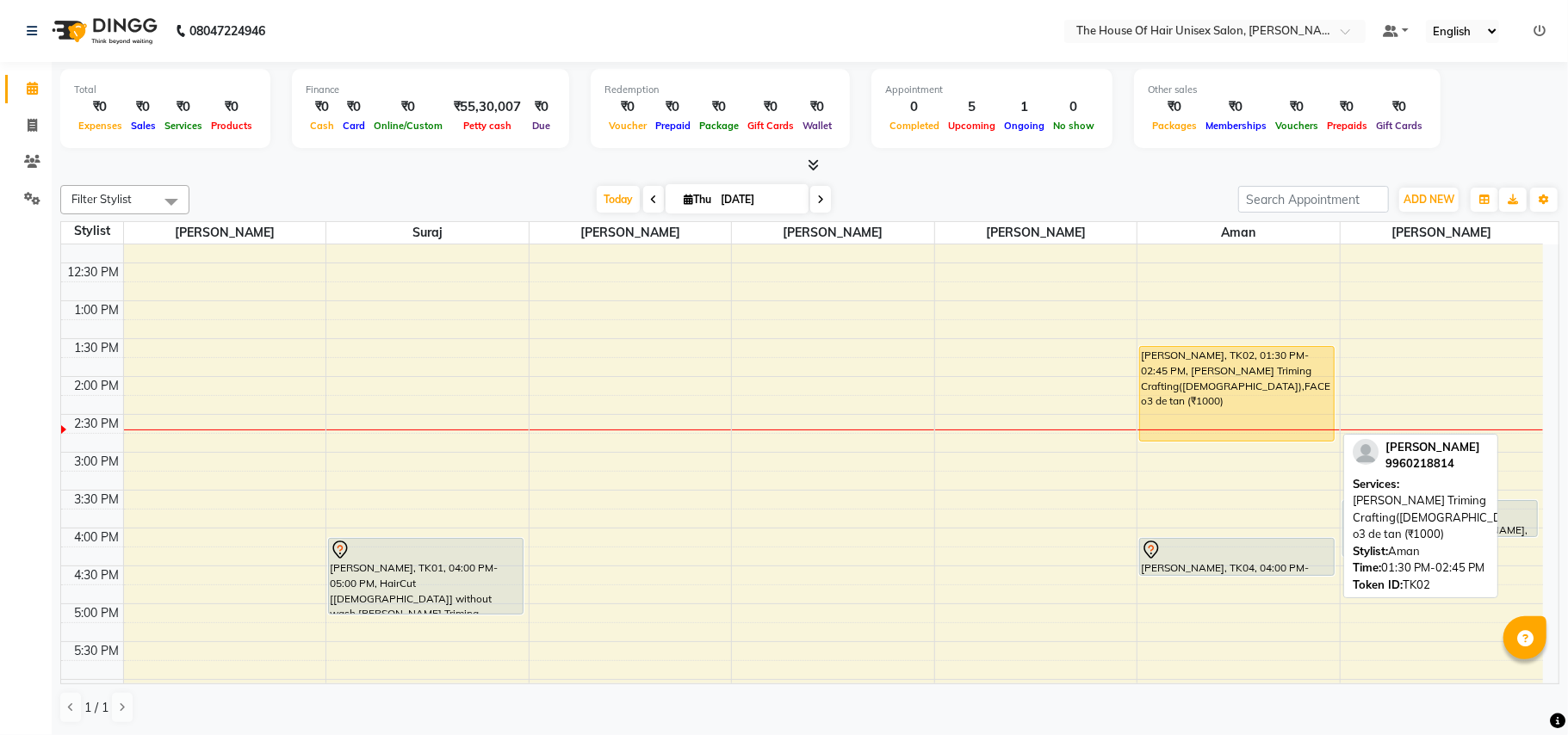 click on "[PERSON_NAME], TK02, 01:30 PM-02:45 PM, [PERSON_NAME] Triming Crafting([DEMOGRAPHIC_DATA]),FACE o3 de tan  (₹1000)" at bounding box center [1236, 393] 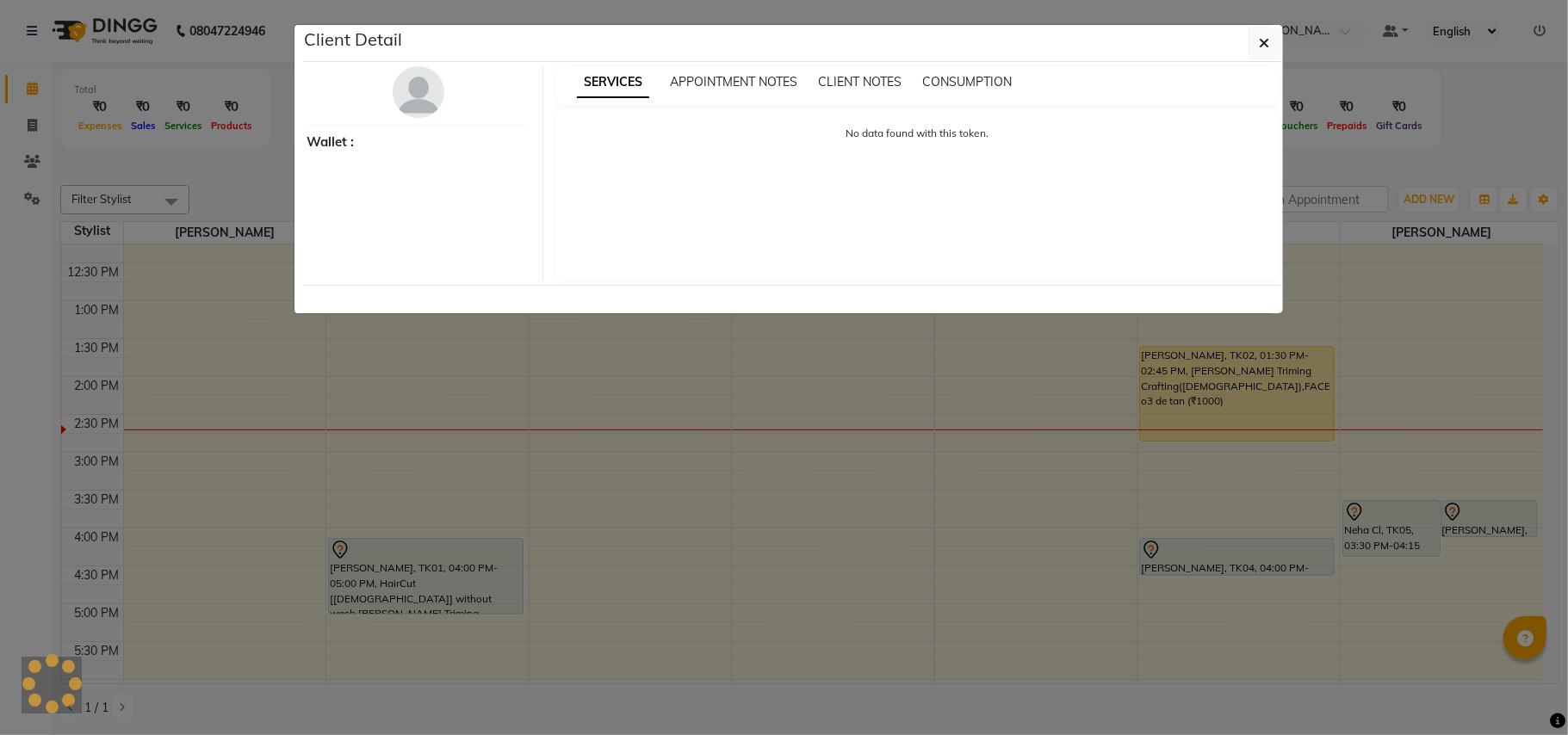 select on "1" 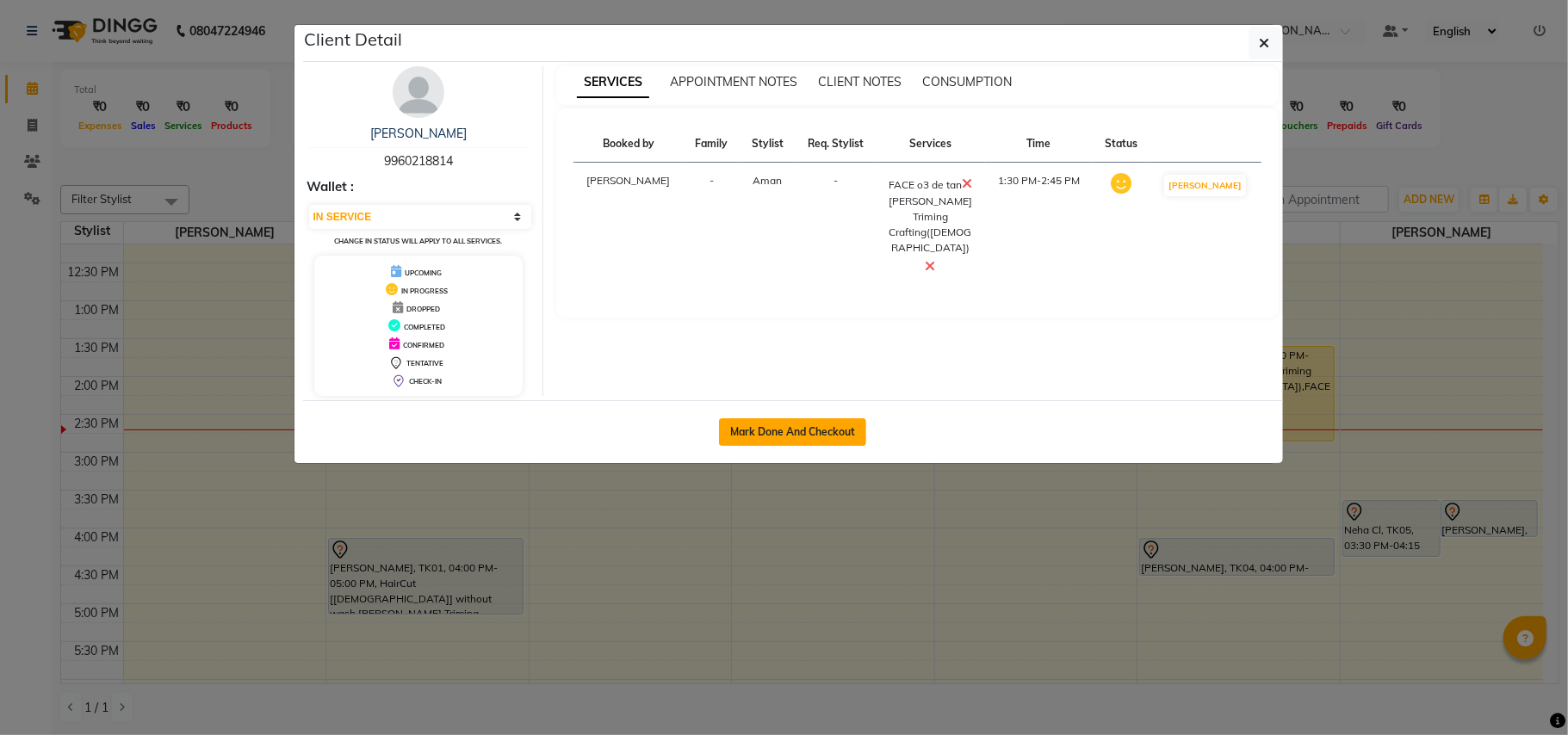 click on "Mark Done And Checkout" 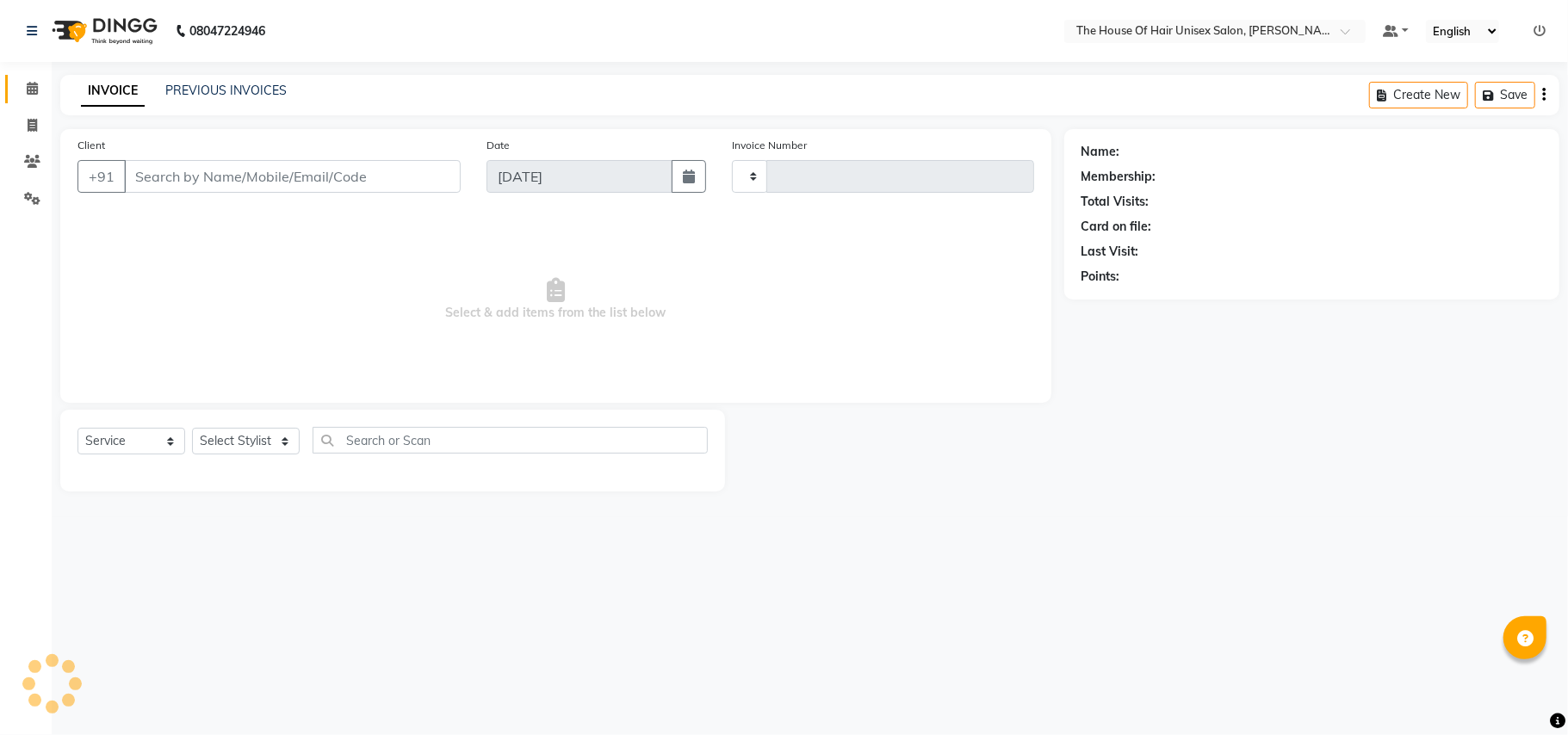 type on "1723" 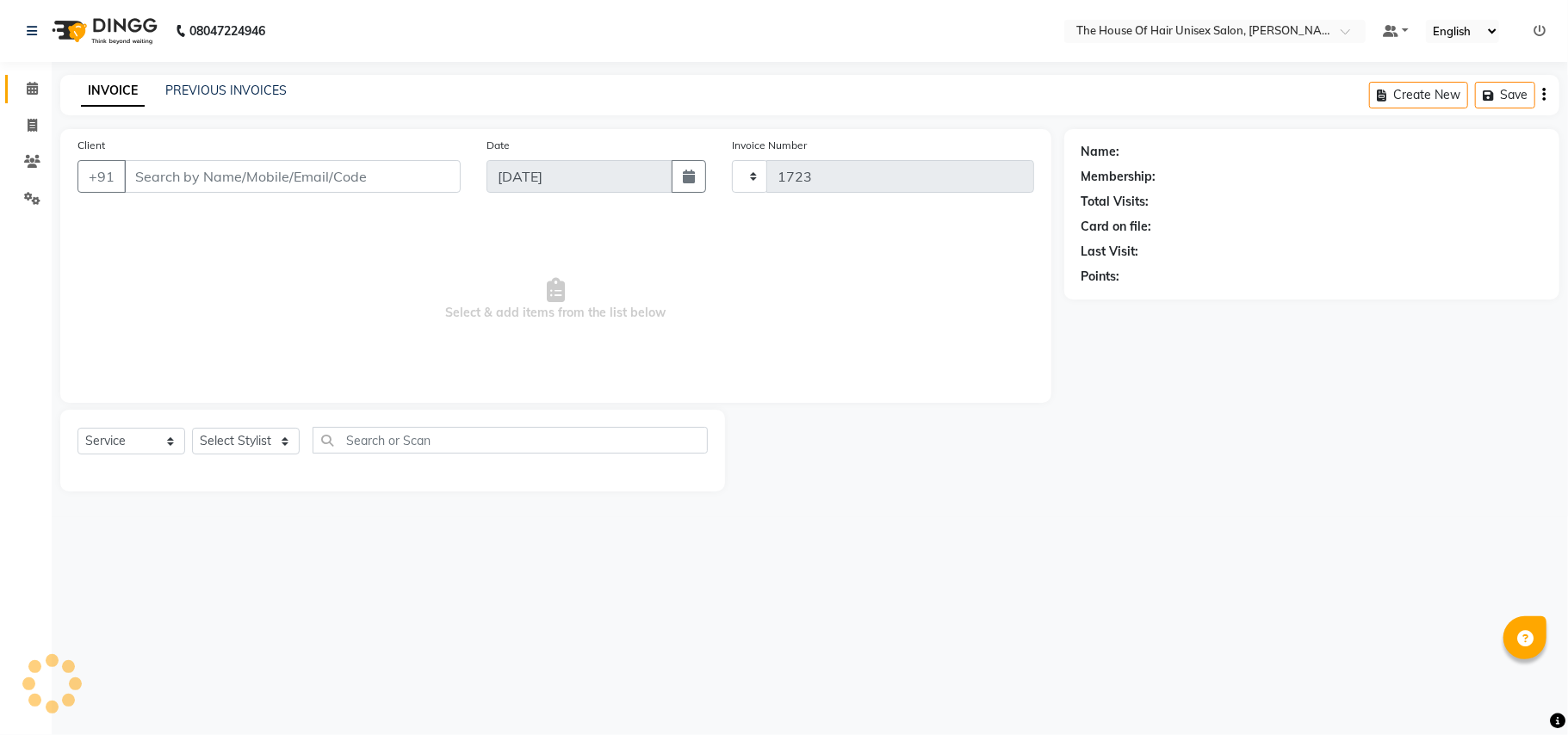 select on "598" 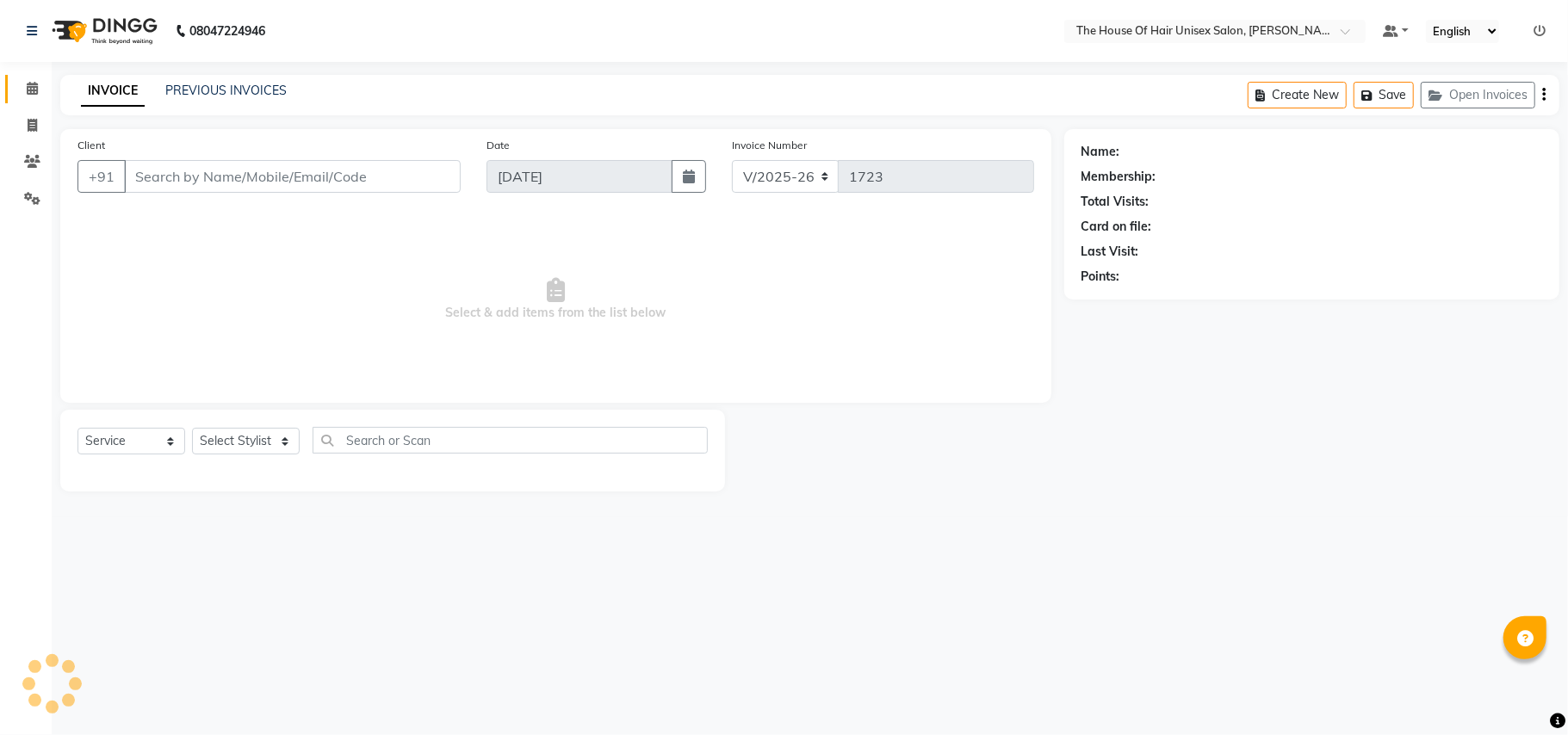 type on "9960218814" 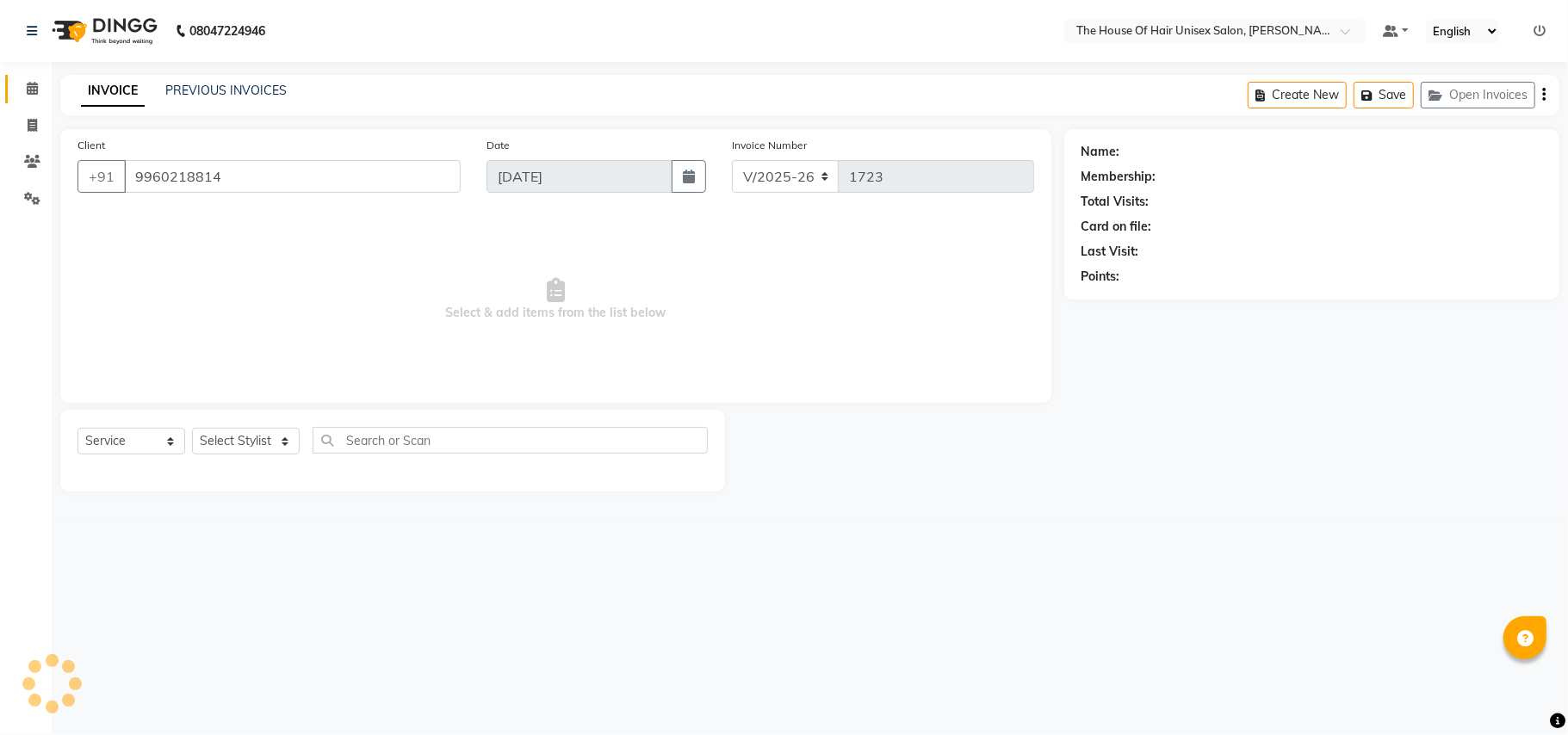 select on "68981" 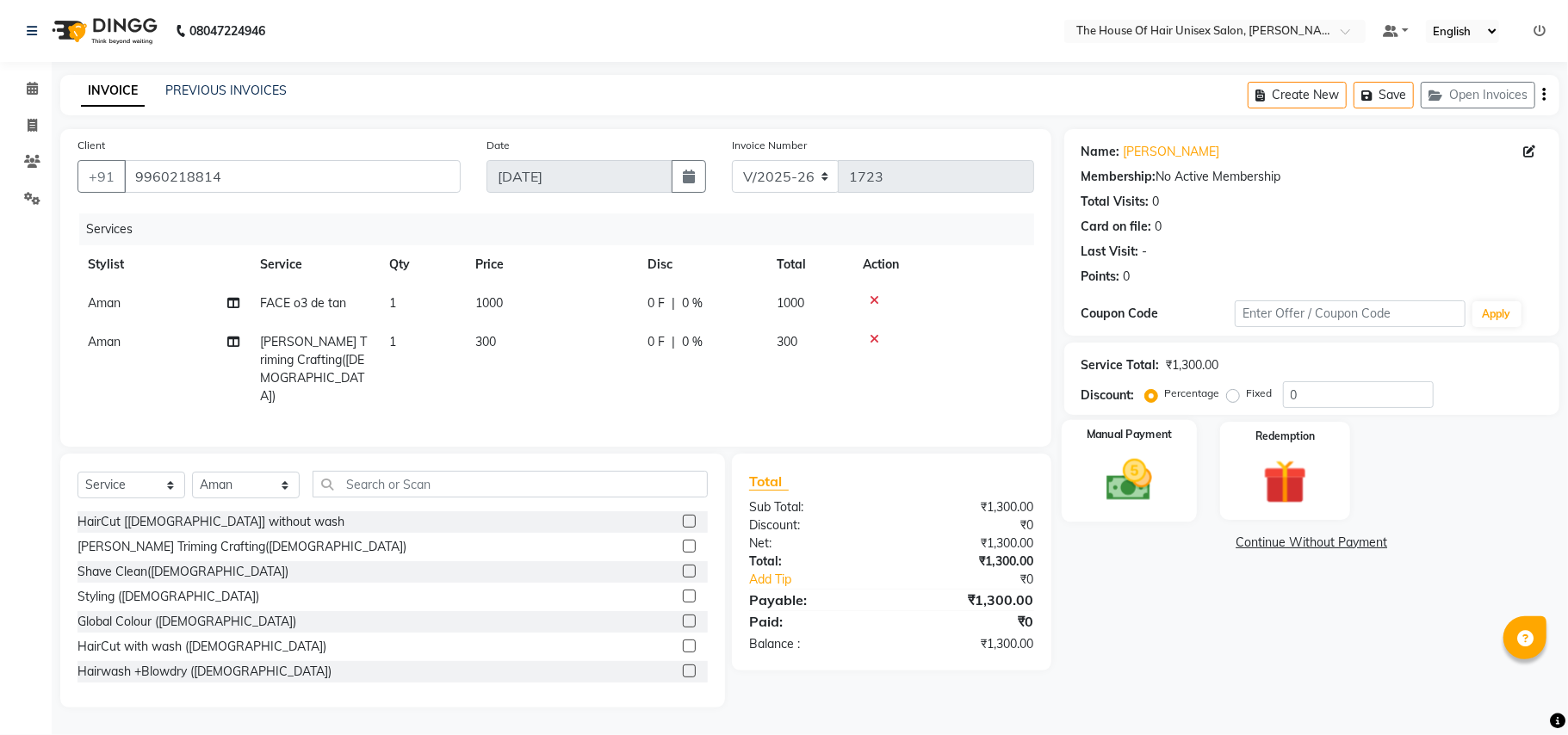click 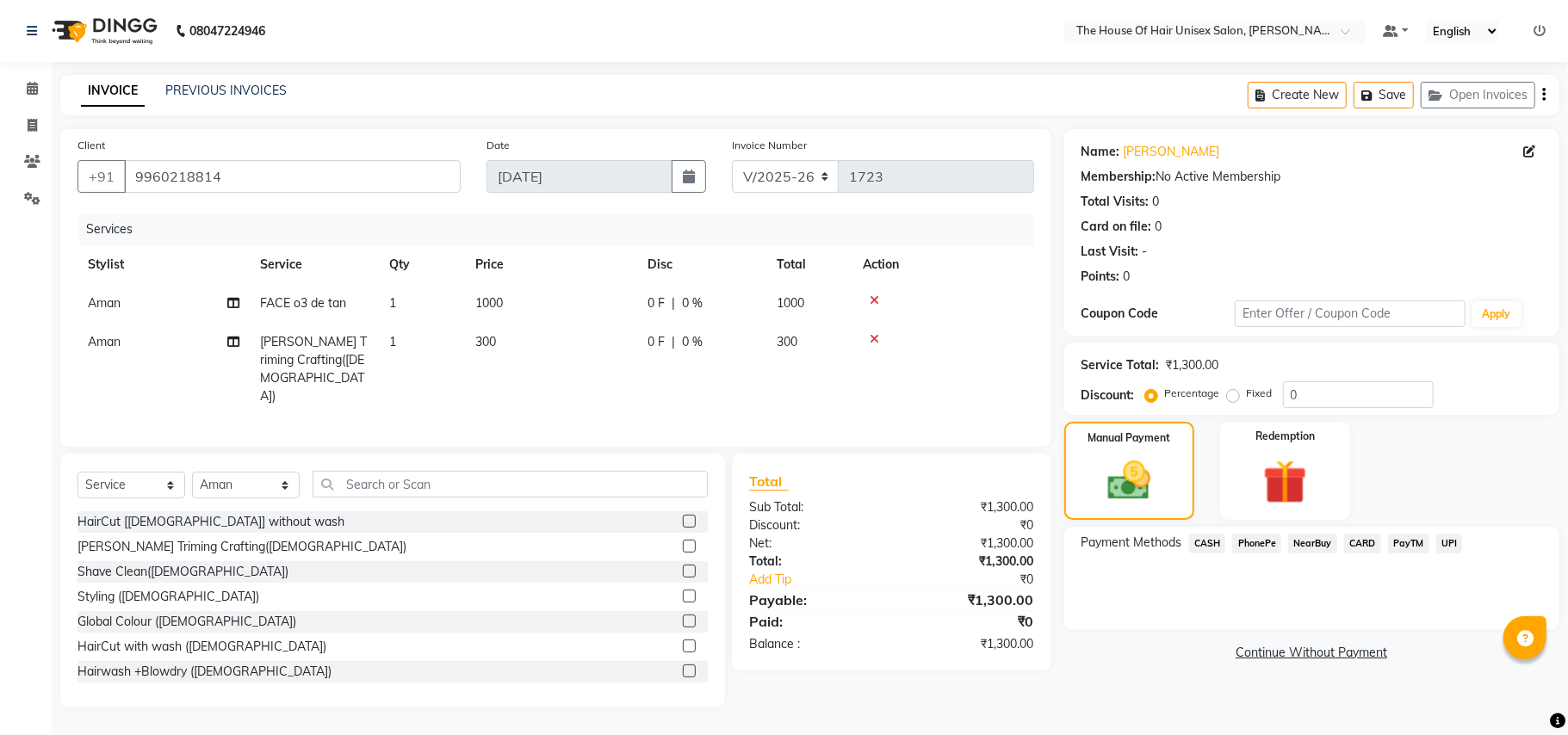 click on "UPI" 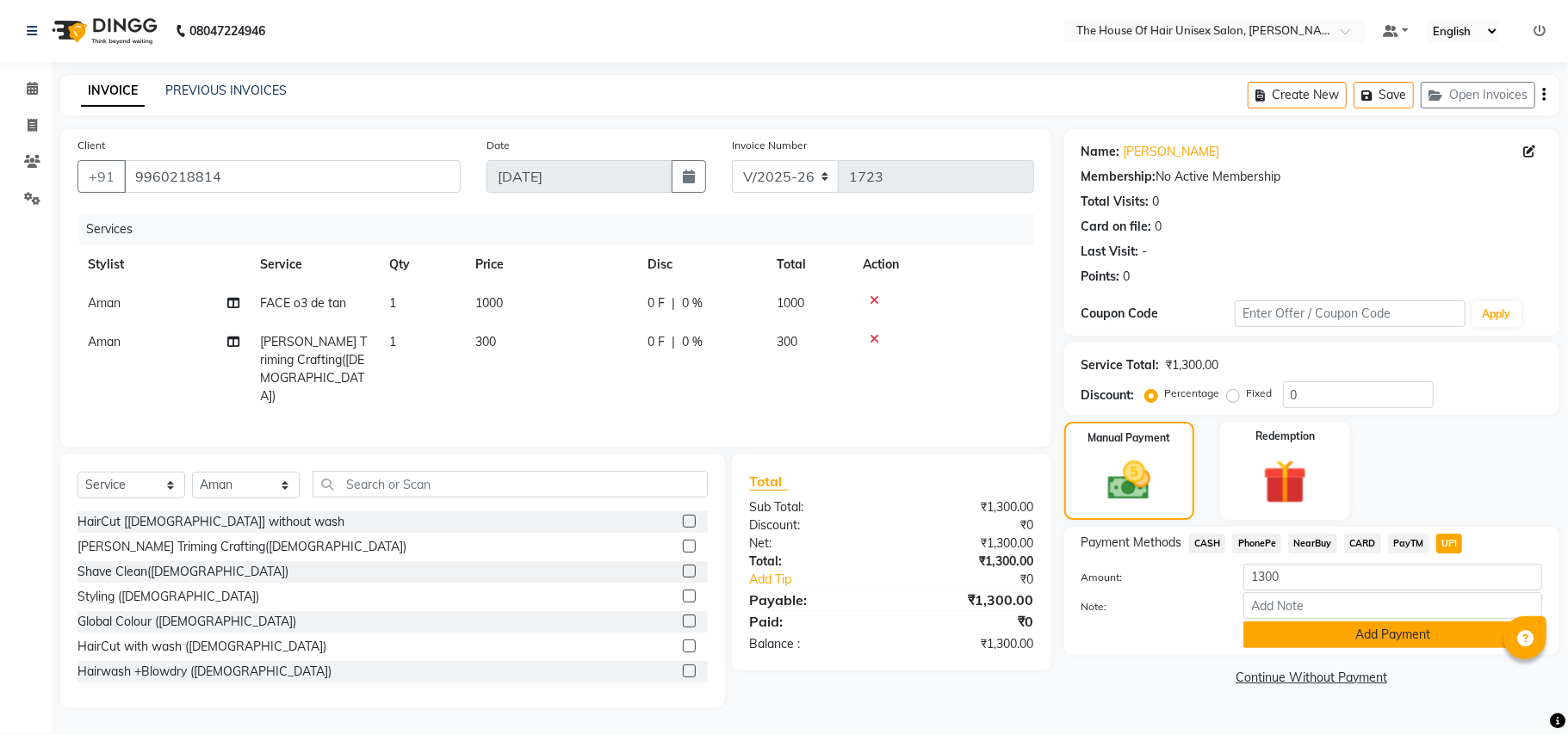 click on "Add Payment" 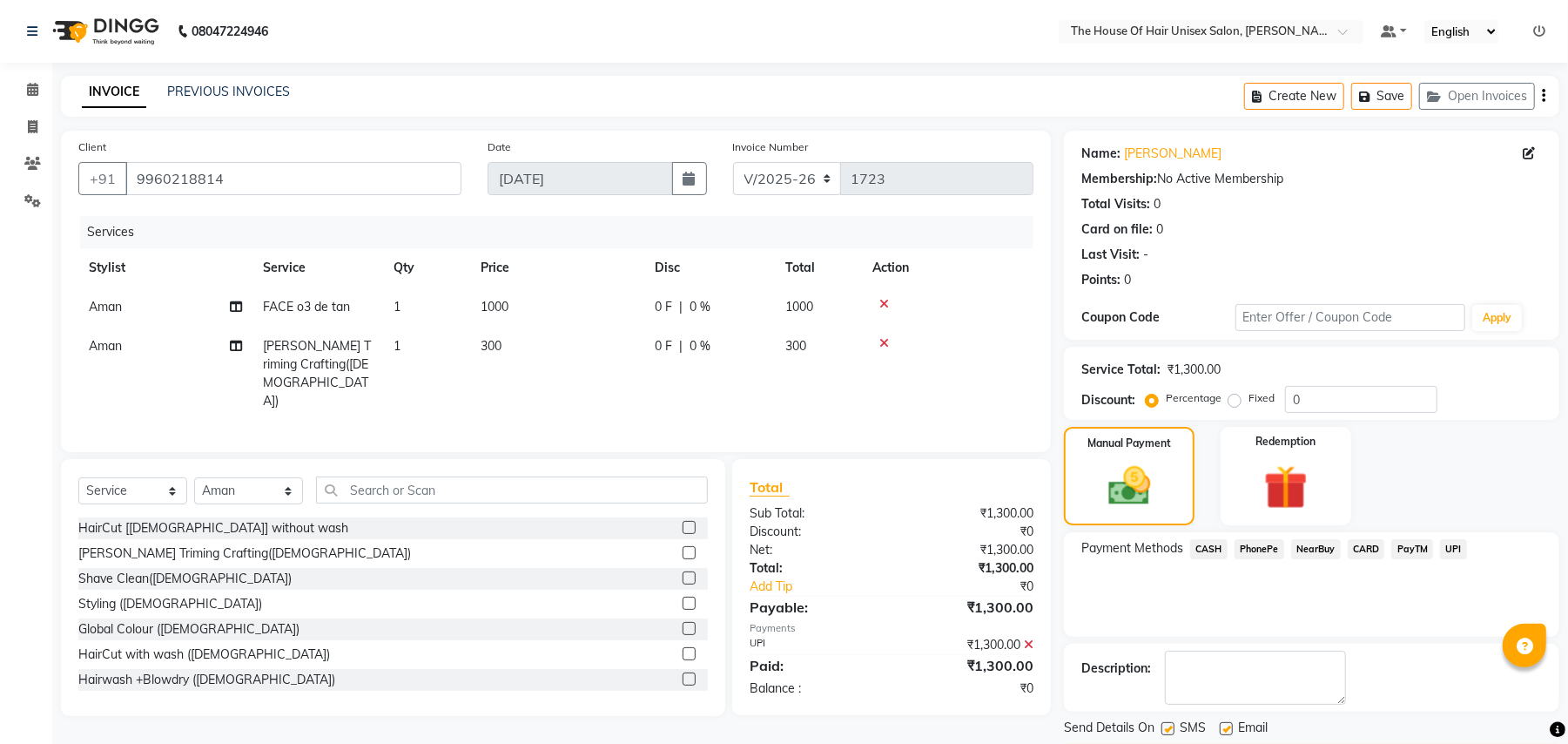 scroll, scrollTop: 54, scrollLeft: 0, axis: vertical 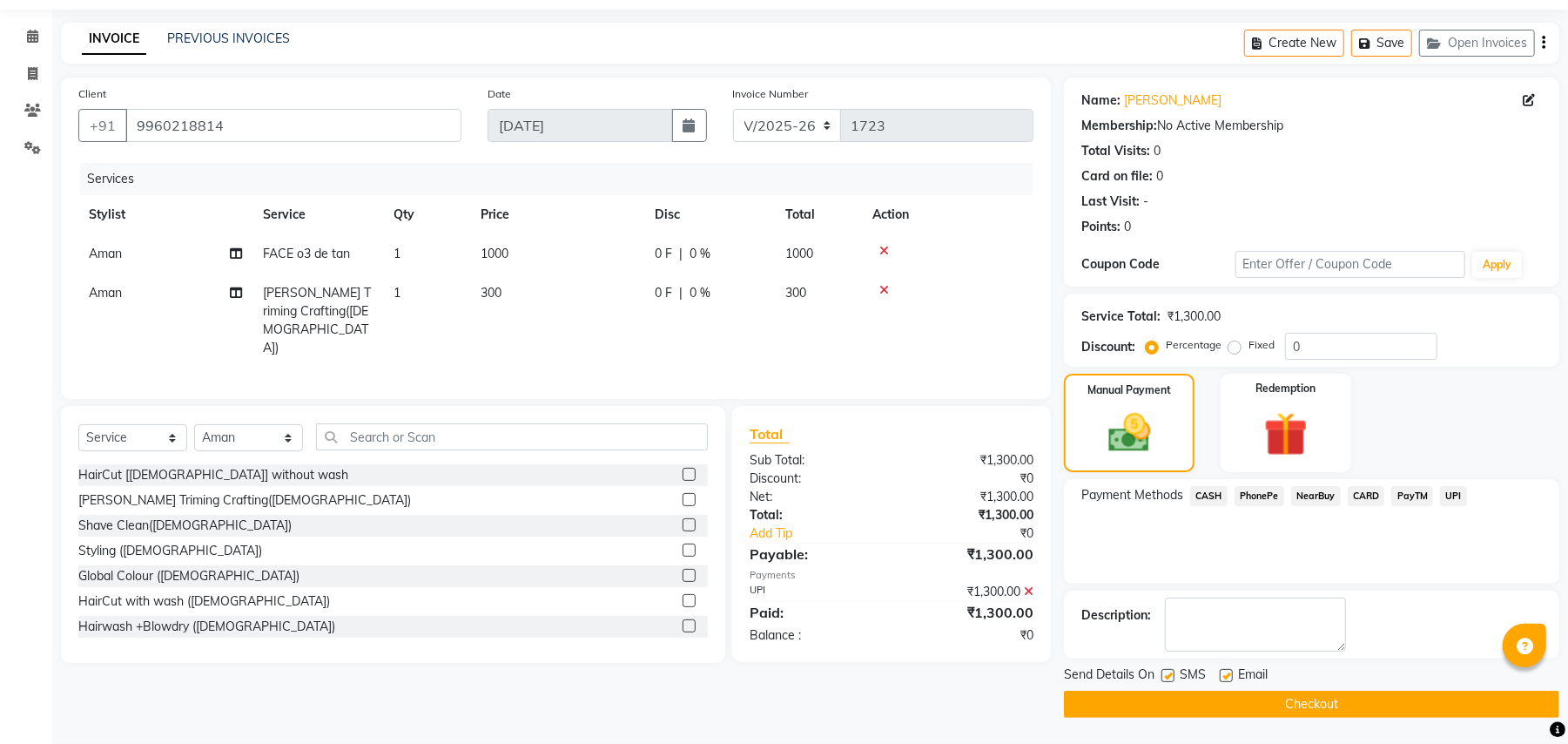 click on "Checkout" 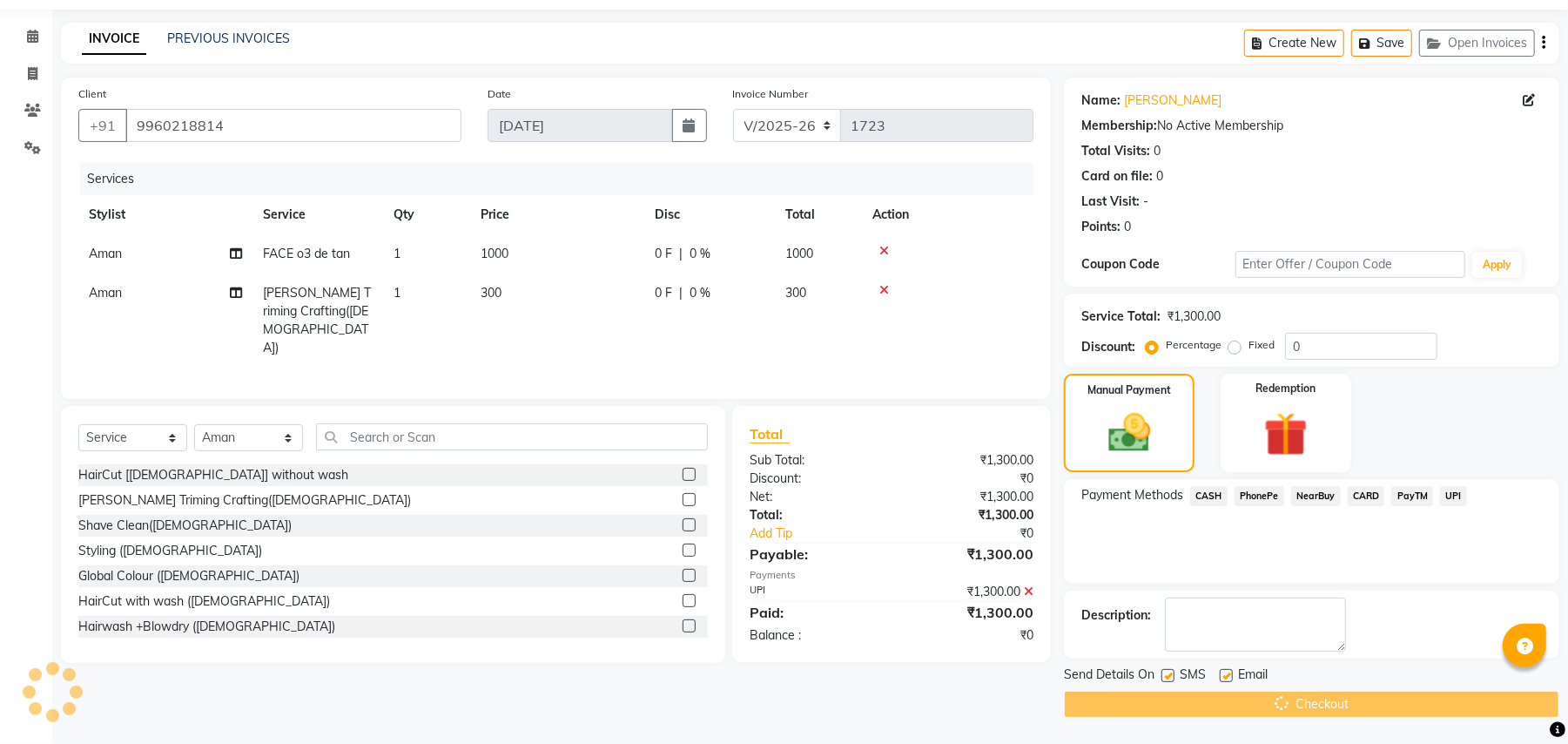 click on "Checkout" 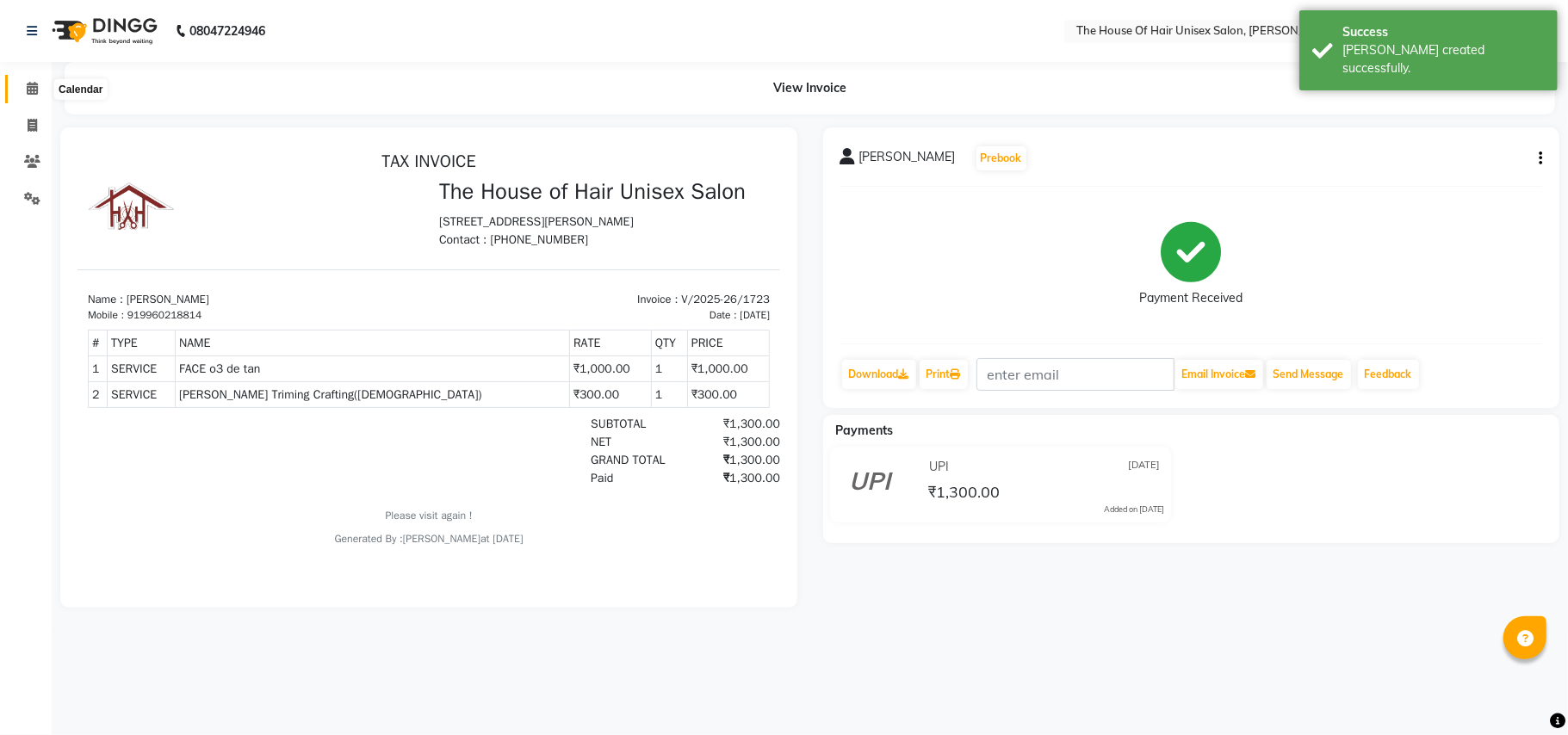 scroll, scrollTop: 0, scrollLeft: 0, axis: both 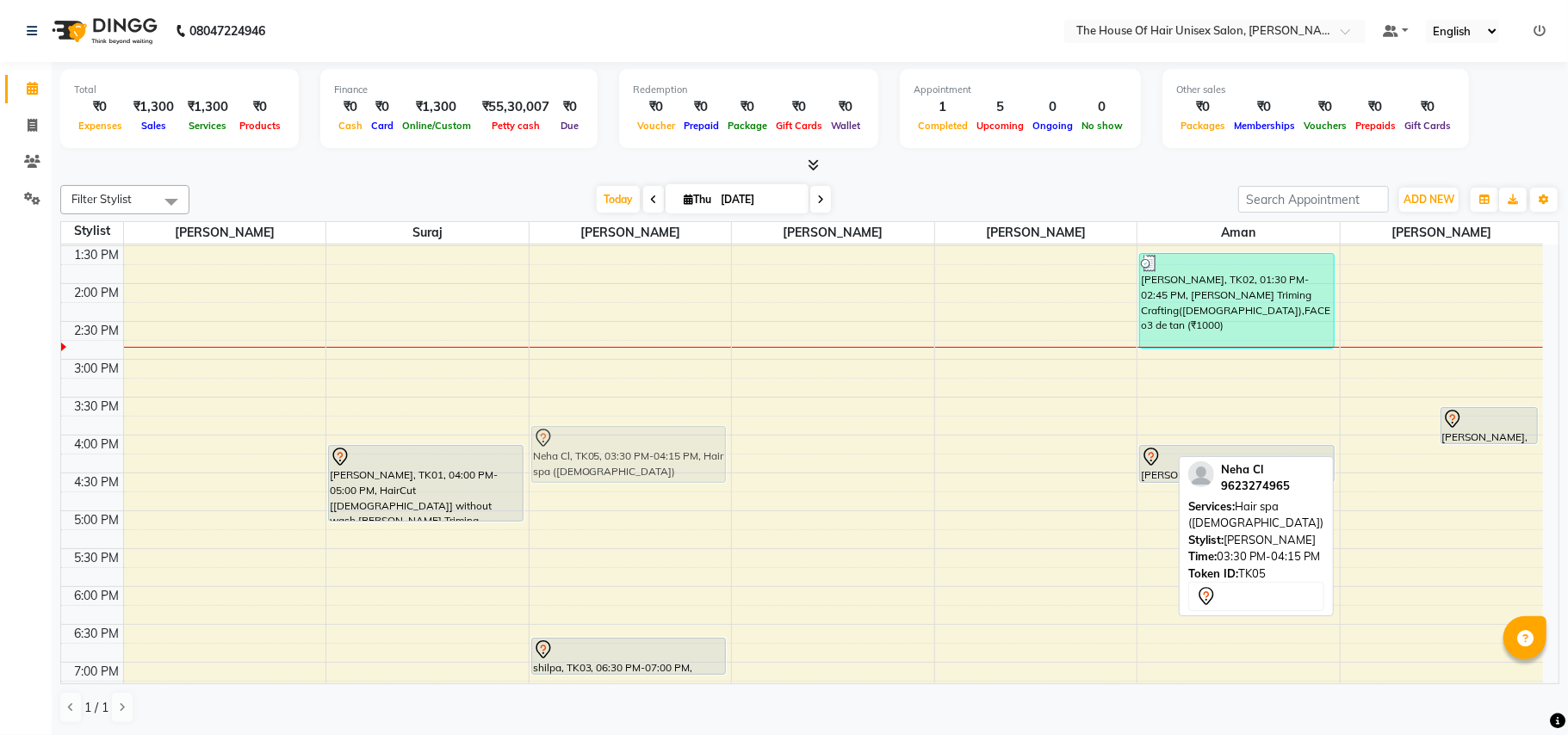 drag, startPoint x: 1389, startPoint y: 435, endPoint x: 642, endPoint y: 462, distance: 747.48779 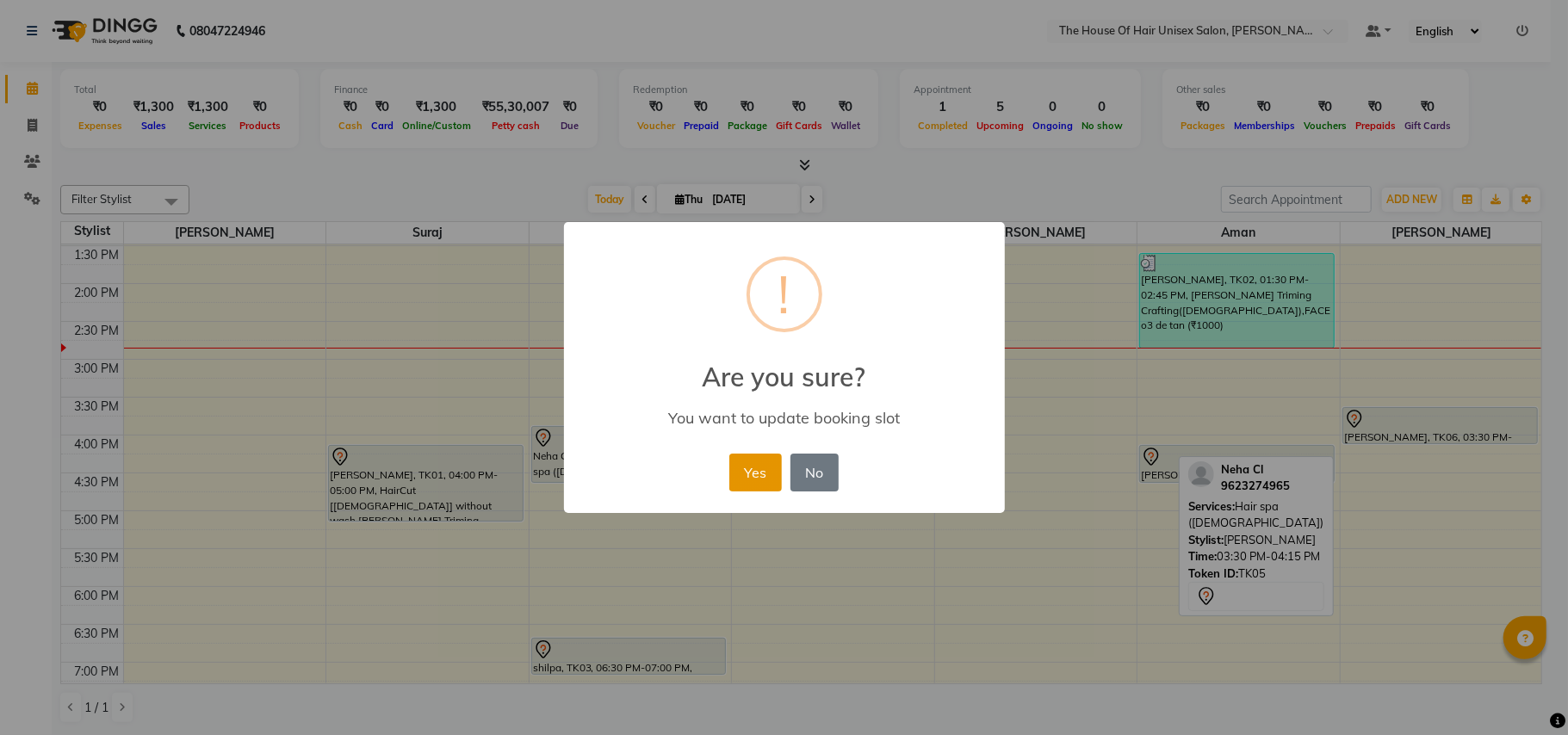 click on "Yes" at bounding box center [755, 472] 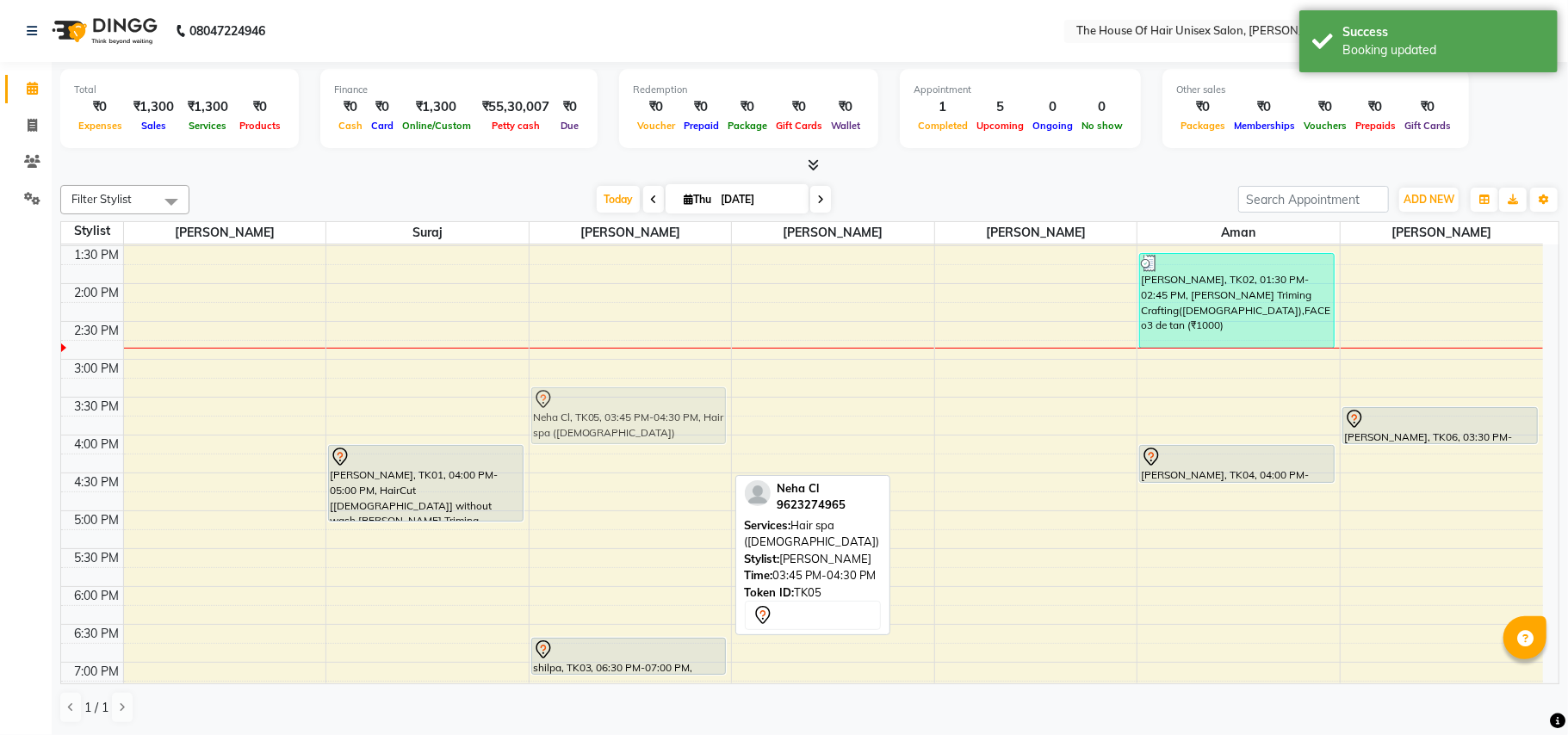 drag, startPoint x: 624, startPoint y: 439, endPoint x: 624, endPoint y: 411, distance: 28 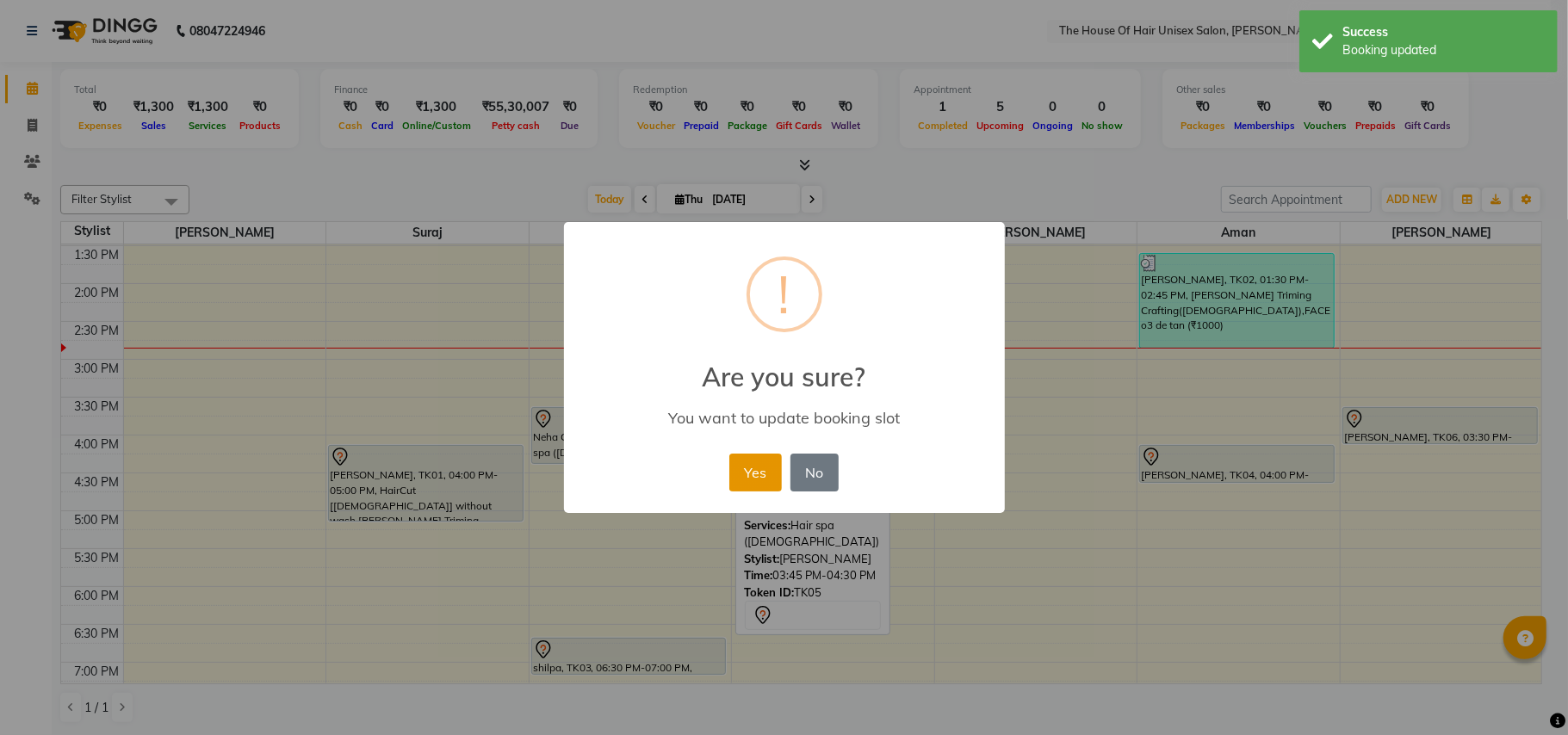 click on "Yes" at bounding box center [755, 472] 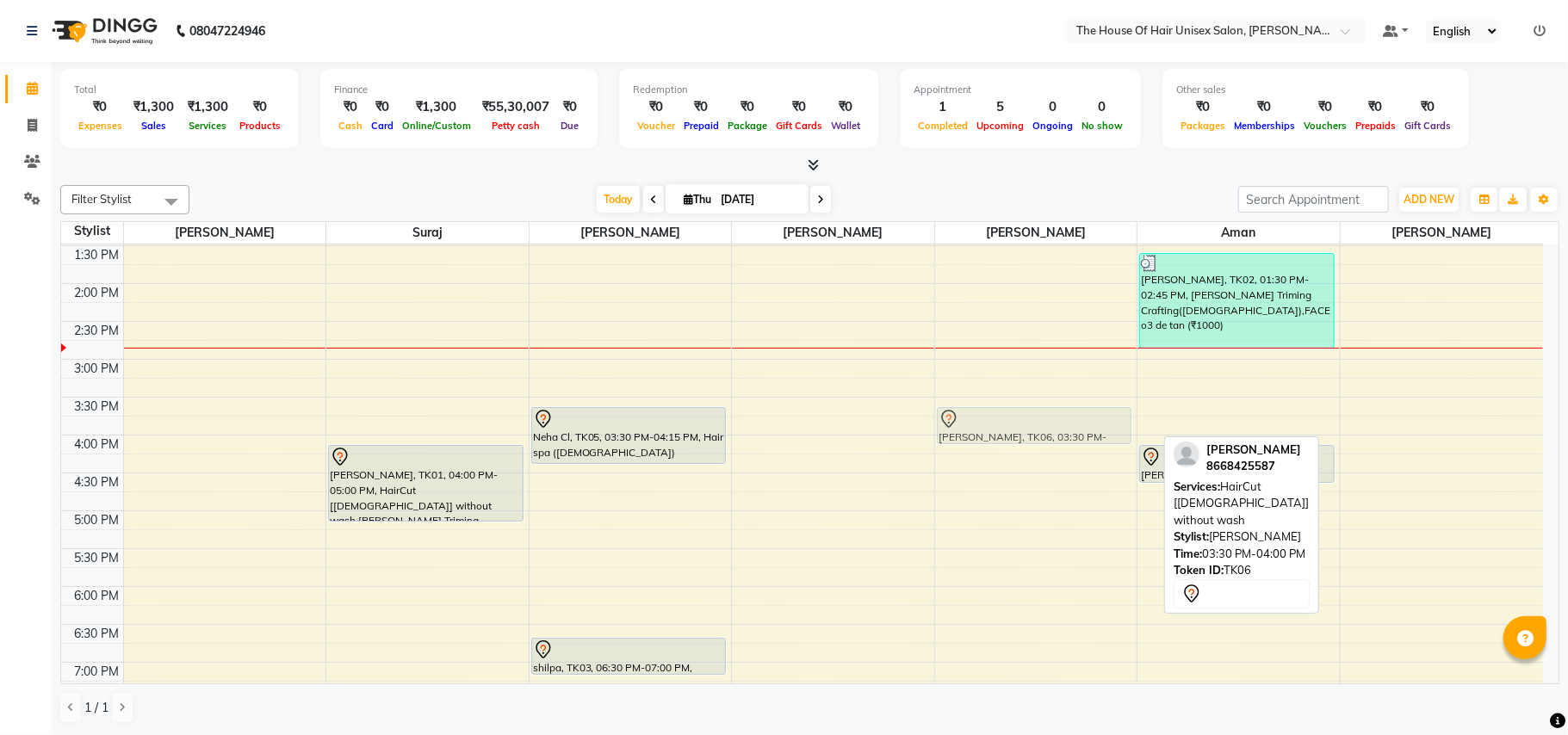 drag, startPoint x: 1388, startPoint y: 421, endPoint x: 1048, endPoint y: 417, distance: 340.02353 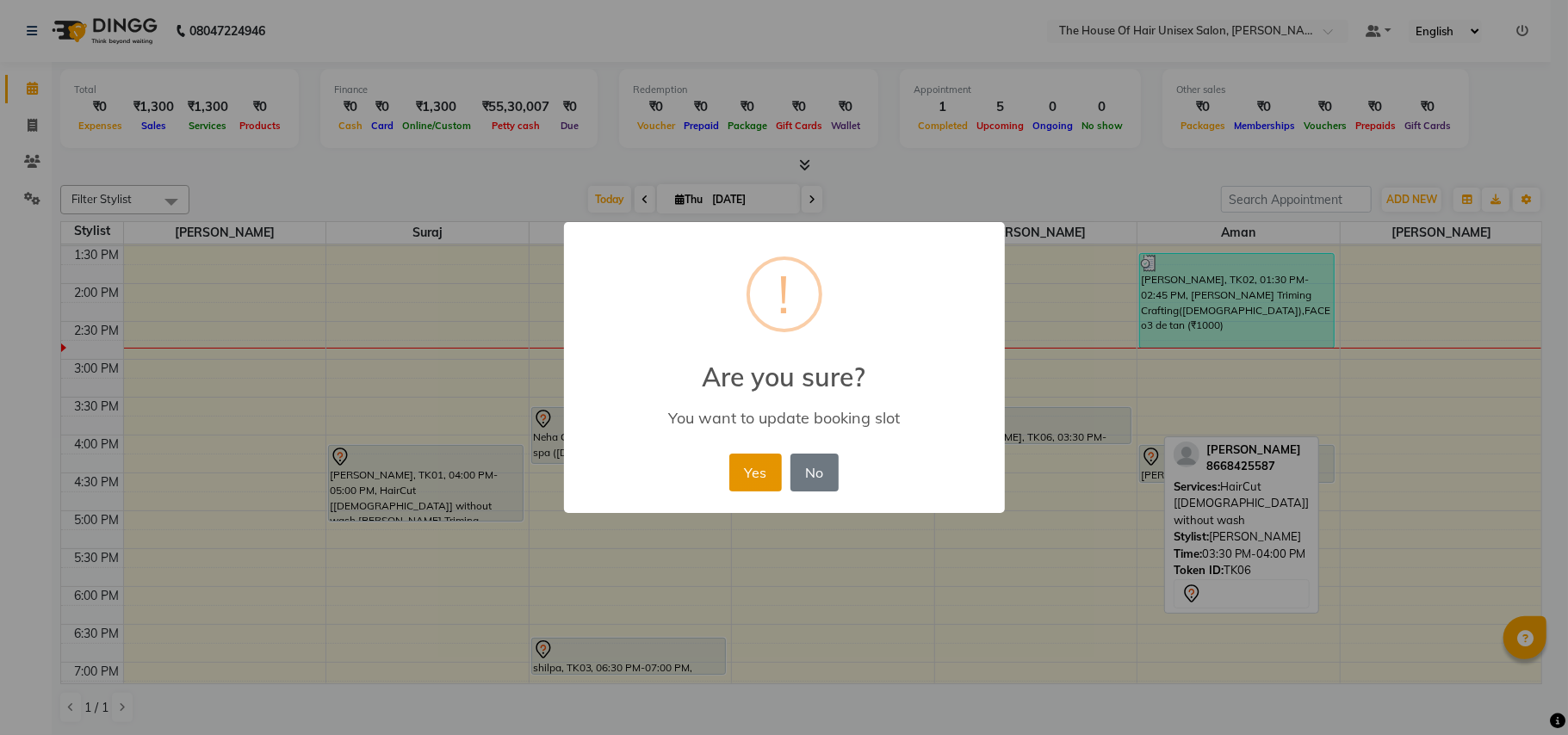 click on "Yes" at bounding box center [755, 472] 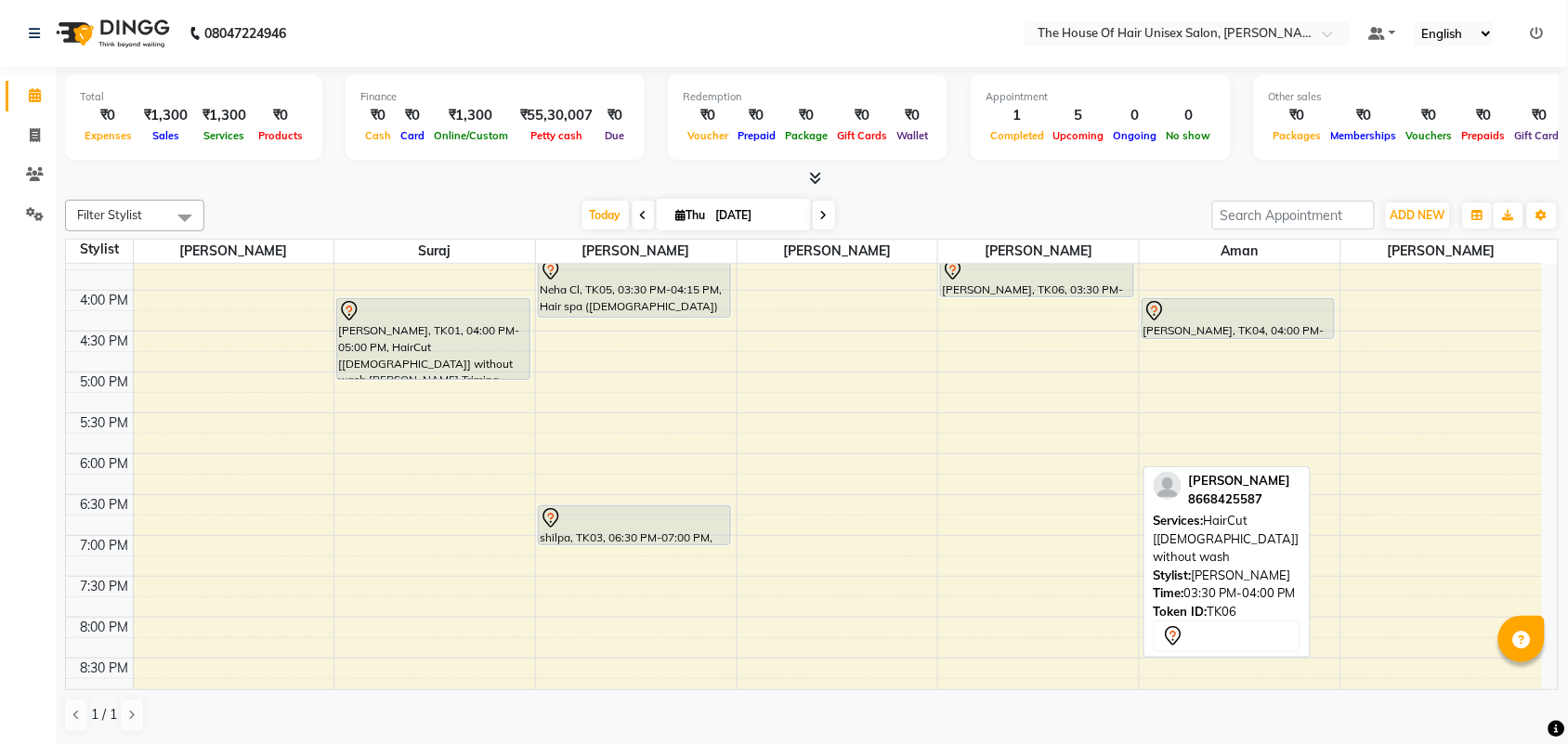 scroll, scrollTop: 814, scrollLeft: 0, axis: vertical 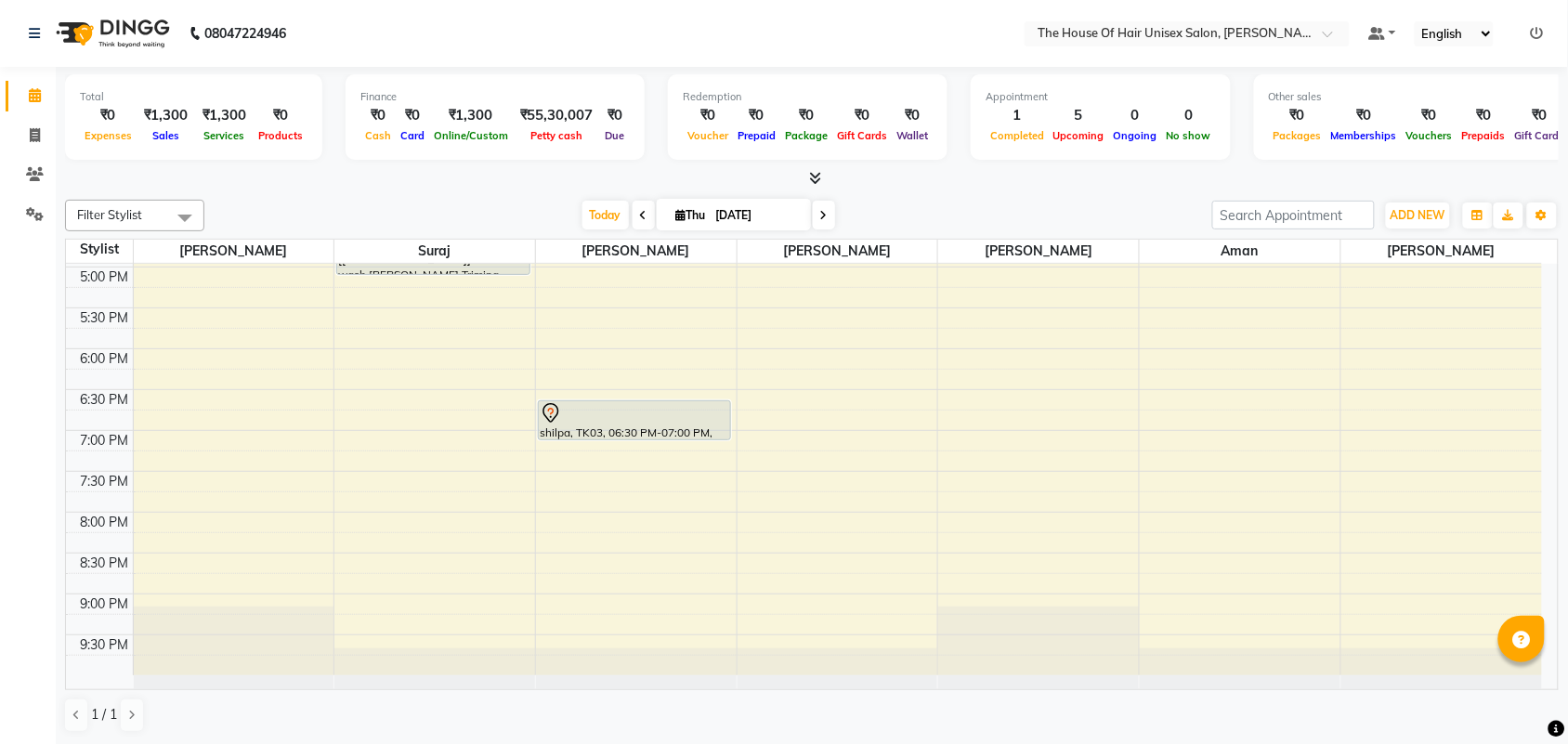 click on "7:00 AM 7:30 AM 8:00 AM 8:30 AM 9:00 AM 9:30 AM 10:00 AM 10:30 AM 11:00 AM 11:30 AM 12:00 PM 12:30 PM 1:00 PM 1:30 PM 2:00 PM 2:30 PM 3:00 PM 3:30 PM 4:00 PM 4:30 PM 5:00 PM 5:30 PM 6:00 PM 6:30 PM 7:00 PM 7:30 PM 8:00 PM 8:30 PM 9:00 PM 9:30 PM             [PERSON_NAME], TK01, 04:00 PM-05:00 PM, HairCut [[DEMOGRAPHIC_DATA]] without wash,[PERSON_NAME] Triming Crafting([DEMOGRAPHIC_DATA])             Neha Cl, TK05, 03:30 PM-04:15 PM, Hair spa ([DEMOGRAPHIC_DATA])             shilpa, TK03, 06:30 PM-07:00 PM, Hairwash+Paddle Dry ([DEMOGRAPHIC_DATA])             [PERSON_NAME], TK06, 03:30 PM-04:00 PM, HairCut [[DEMOGRAPHIC_DATA]] without wash     Abhishek Kalarikandi, TK02, 01:30 PM-02:45 PM, [PERSON_NAME] Triming Crafting([DEMOGRAPHIC_DATA]),FACE o3 de tan  (₹1000)             [PERSON_NAME], TK04, 04:00 PM-04:30 PM, HairCut [[DEMOGRAPHIC_DATA]] without wash" at bounding box center (804, 62) 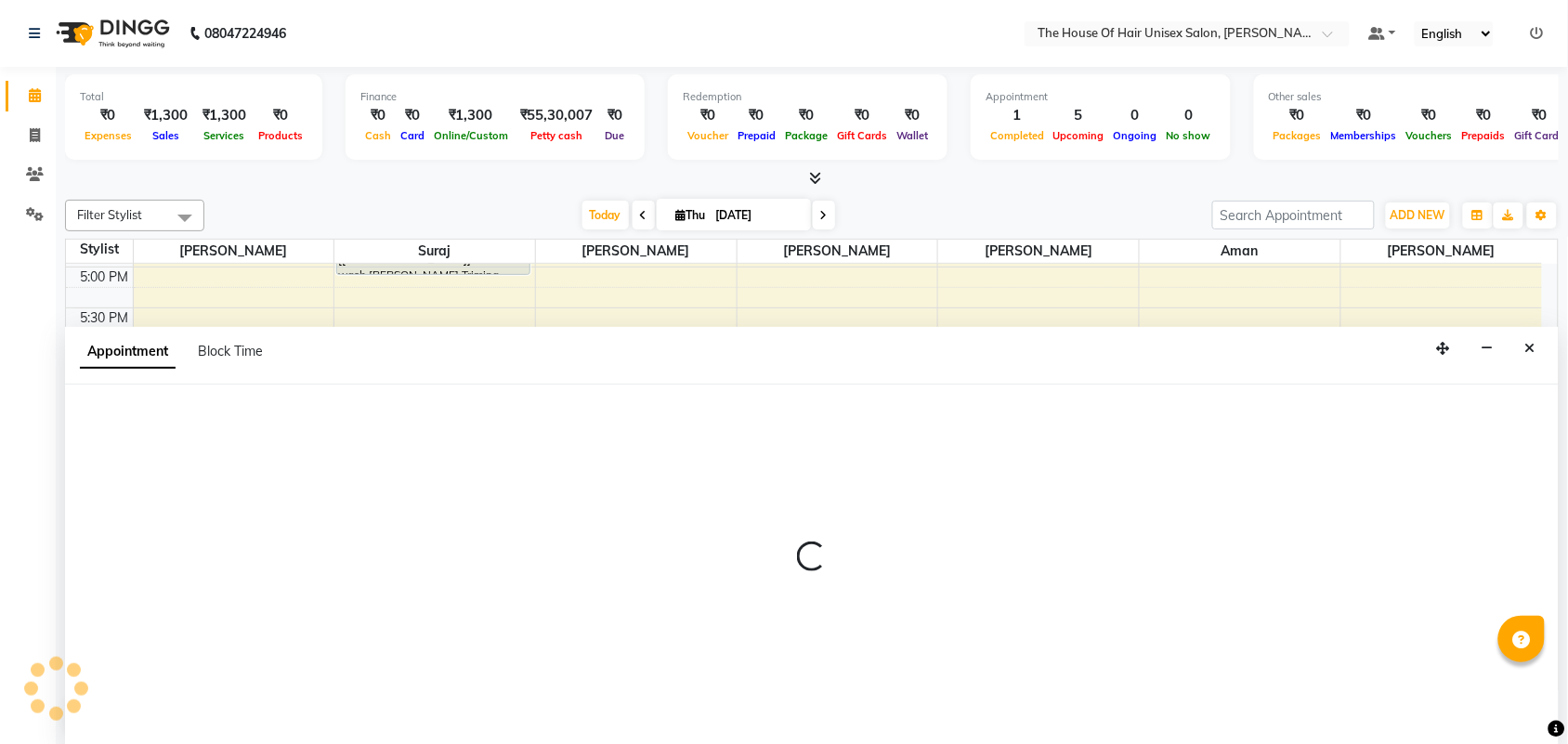select on "42814" 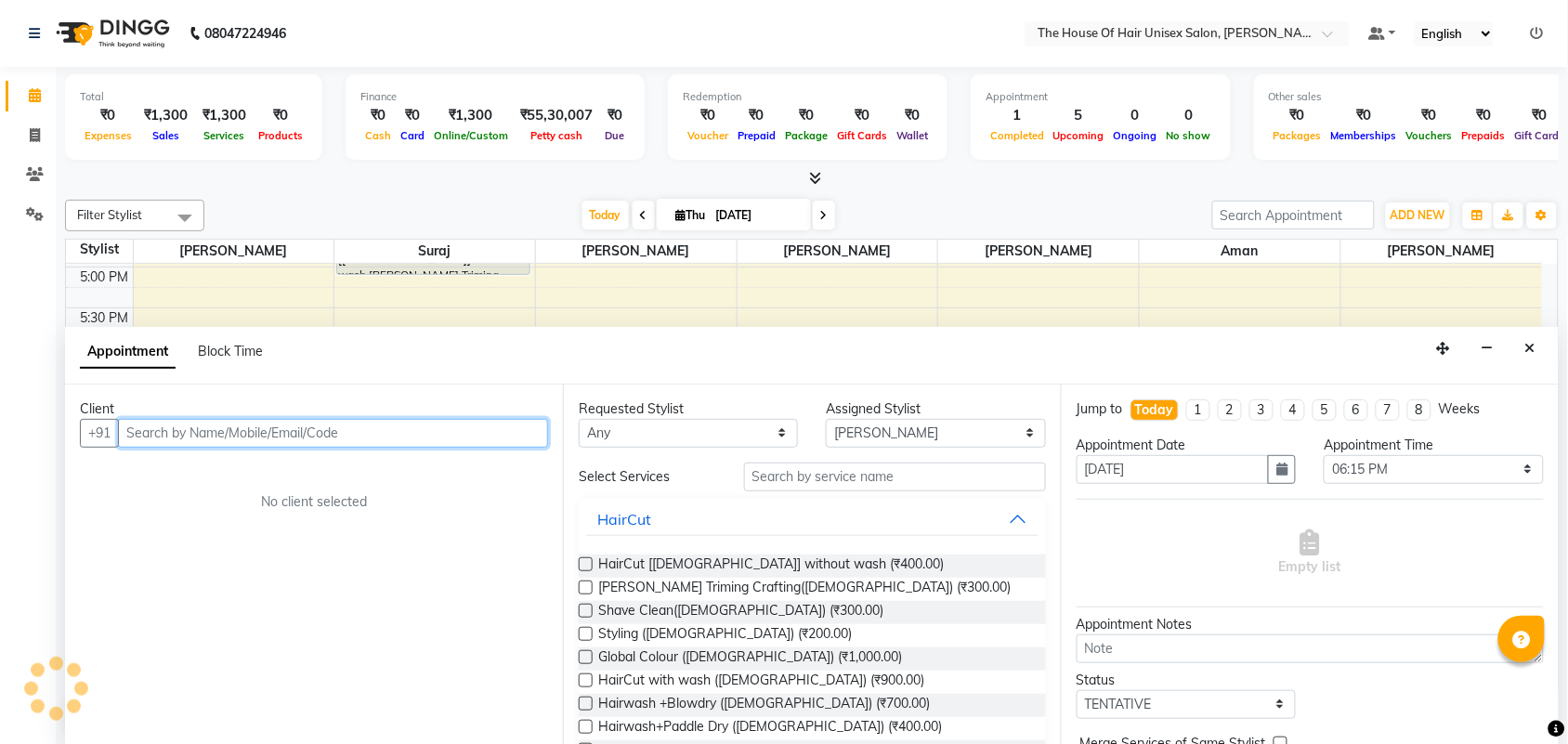 scroll, scrollTop: 1, scrollLeft: 0, axis: vertical 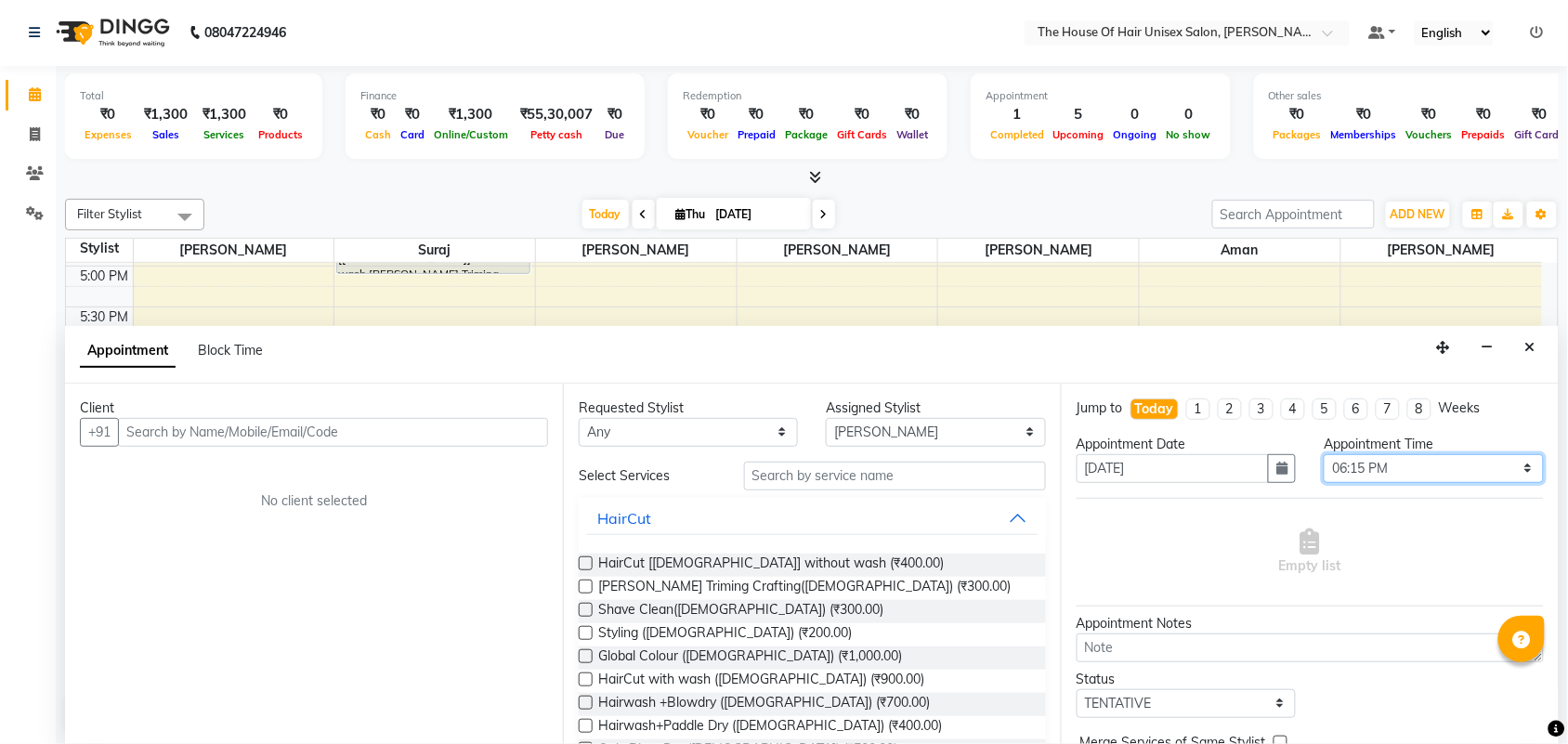 click on "Select 08:00 AM 08:15 AM 08:30 AM 08:45 AM 09:00 AM 09:15 AM 09:30 AM 09:45 AM 10:00 AM 10:15 AM 10:30 AM 10:45 AM 11:00 AM 11:15 AM 11:30 AM 11:45 AM 12:00 PM 12:15 PM 12:30 PM 12:45 PM 01:00 PM 01:15 PM 01:30 PM 01:45 PM 02:00 PM 02:15 PM 02:30 PM 02:45 PM 03:00 PM 03:15 PM 03:30 PM 03:45 PM 04:00 PM 04:15 PM 04:30 PM 04:45 PM 05:00 PM 05:15 PM 05:30 PM 05:45 PM 06:00 PM 06:15 PM 06:30 PM 06:45 PM 07:00 PM 07:15 PM 07:30 PM 07:45 PM 08:00 PM 08:15 PM 08:30 PM 08:45 PM 09:00 PM 09:15 PM 09:30 PM" at bounding box center [1433, 468] 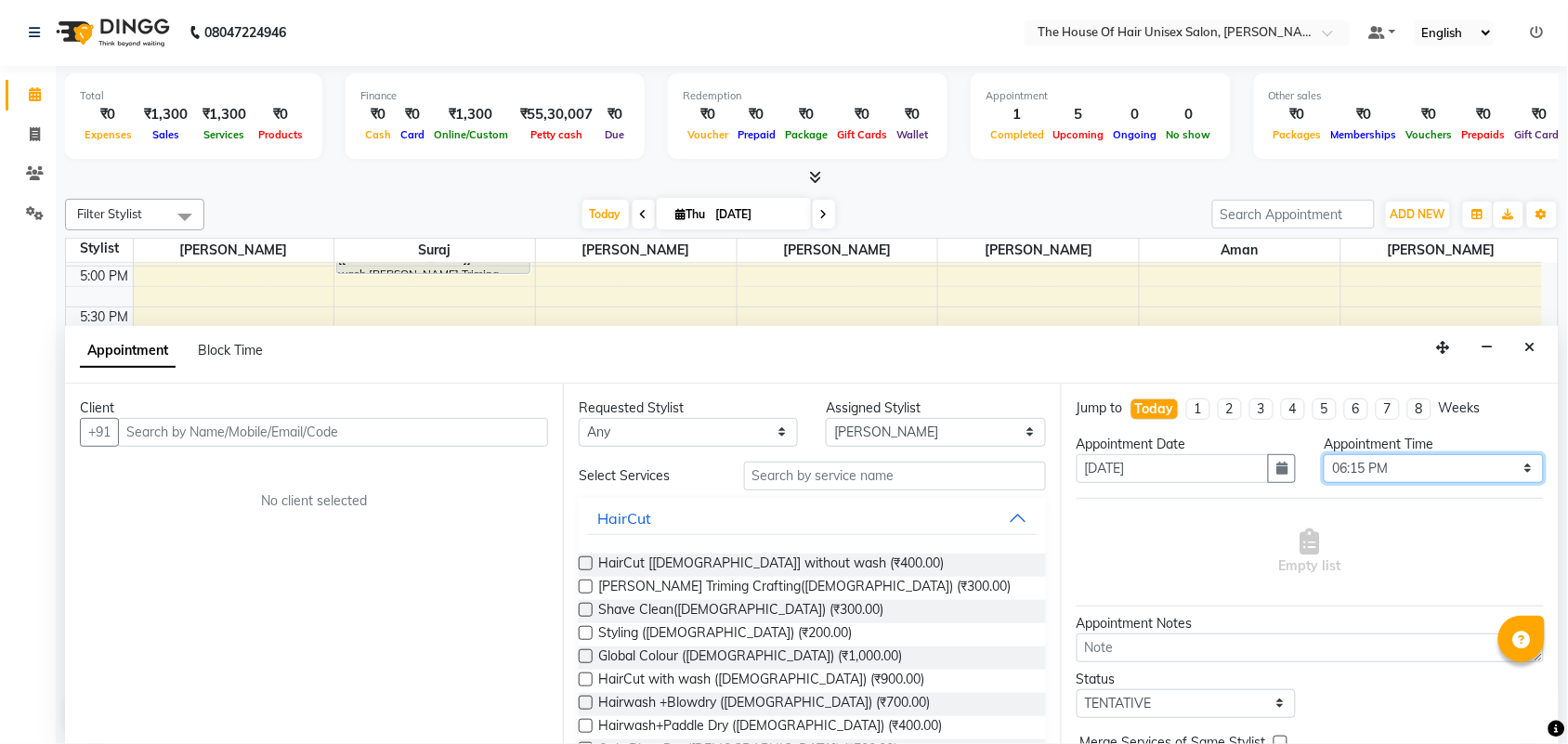 select on "1080" 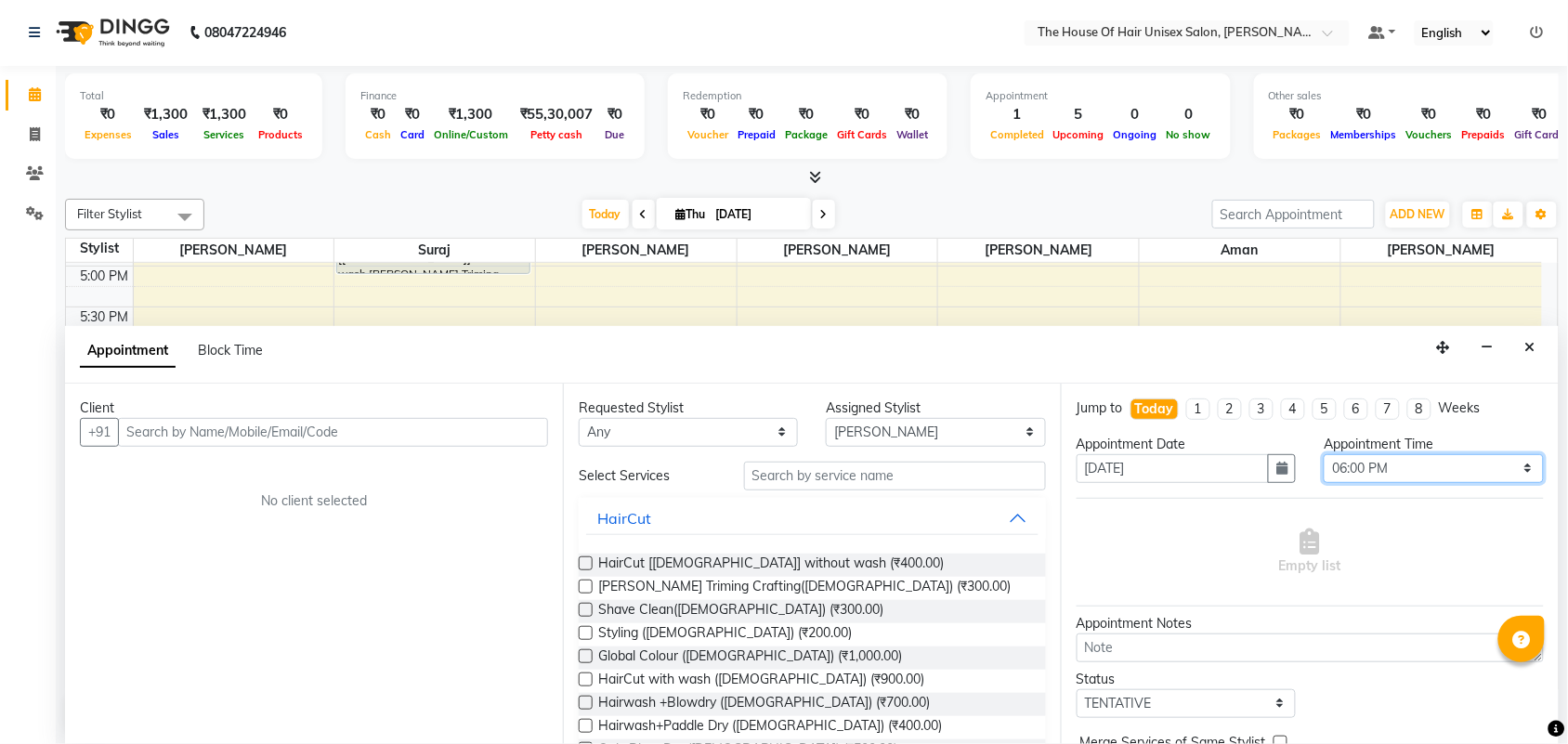 click on "Select 08:00 AM 08:15 AM 08:30 AM 08:45 AM 09:00 AM 09:15 AM 09:30 AM 09:45 AM 10:00 AM 10:15 AM 10:30 AM 10:45 AM 11:00 AM 11:15 AM 11:30 AM 11:45 AM 12:00 PM 12:15 PM 12:30 PM 12:45 PM 01:00 PM 01:15 PM 01:30 PM 01:45 PM 02:00 PM 02:15 PM 02:30 PM 02:45 PM 03:00 PM 03:15 PM 03:30 PM 03:45 PM 04:00 PM 04:15 PM 04:30 PM 04:45 PM 05:00 PM 05:15 PM 05:30 PM 05:45 PM 06:00 PM 06:15 PM 06:30 PM 06:45 PM 07:00 PM 07:15 PM 07:30 PM 07:45 PM 08:00 PM 08:15 PM 08:30 PM 08:45 PM 09:00 PM 09:15 PM 09:30 PM" at bounding box center [1433, 468] 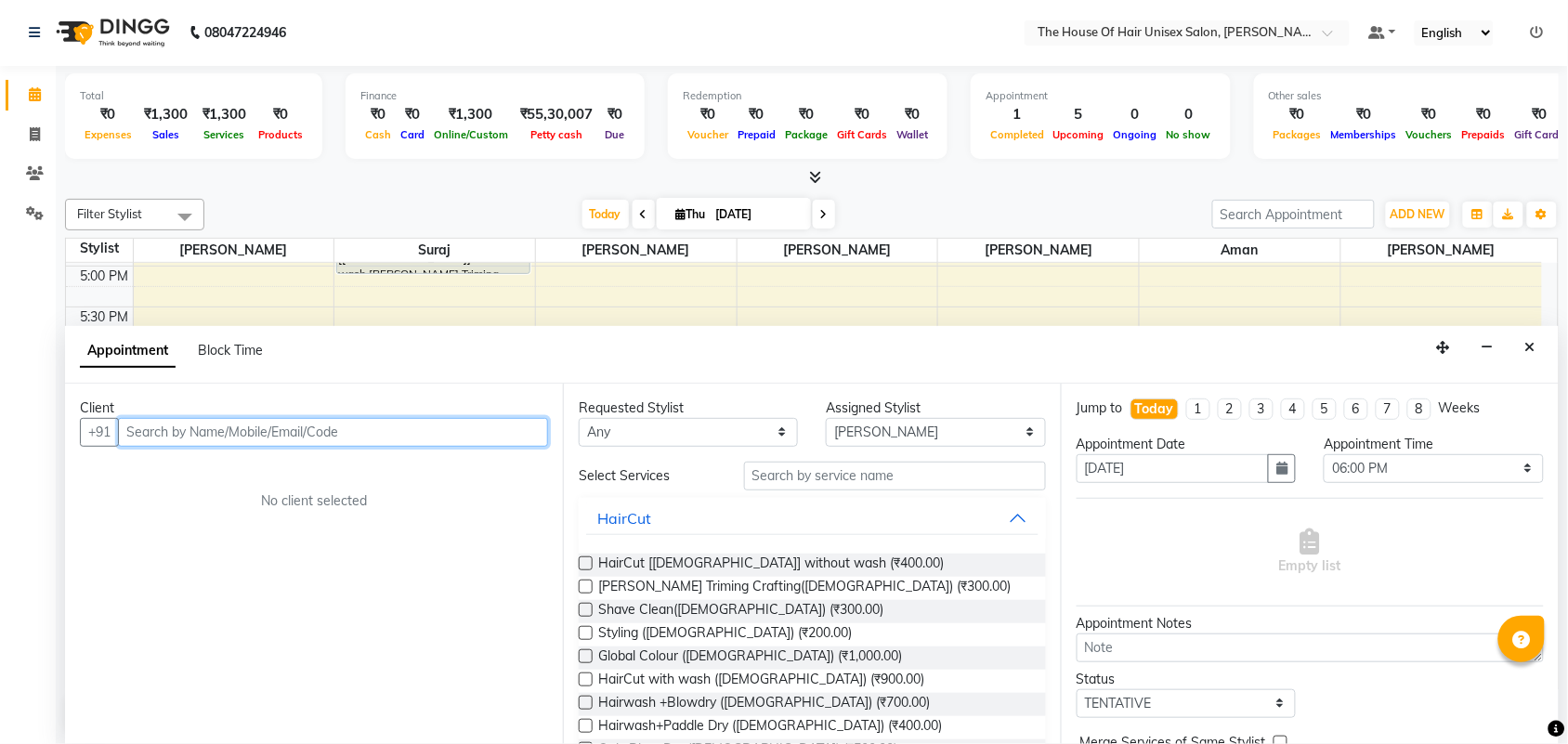 click at bounding box center [333, 432] 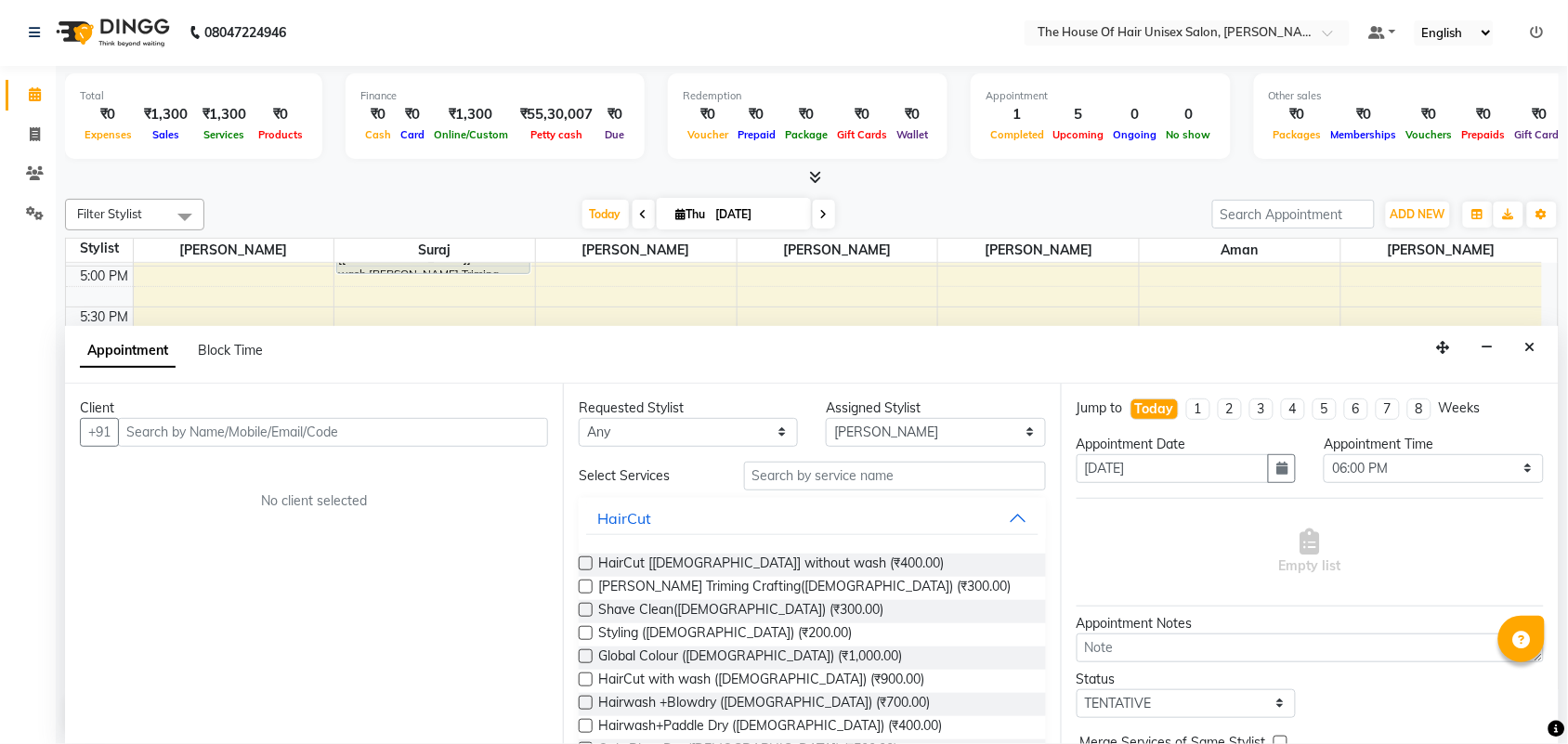 click on "Client +91  No client selected" at bounding box center (314, 564) 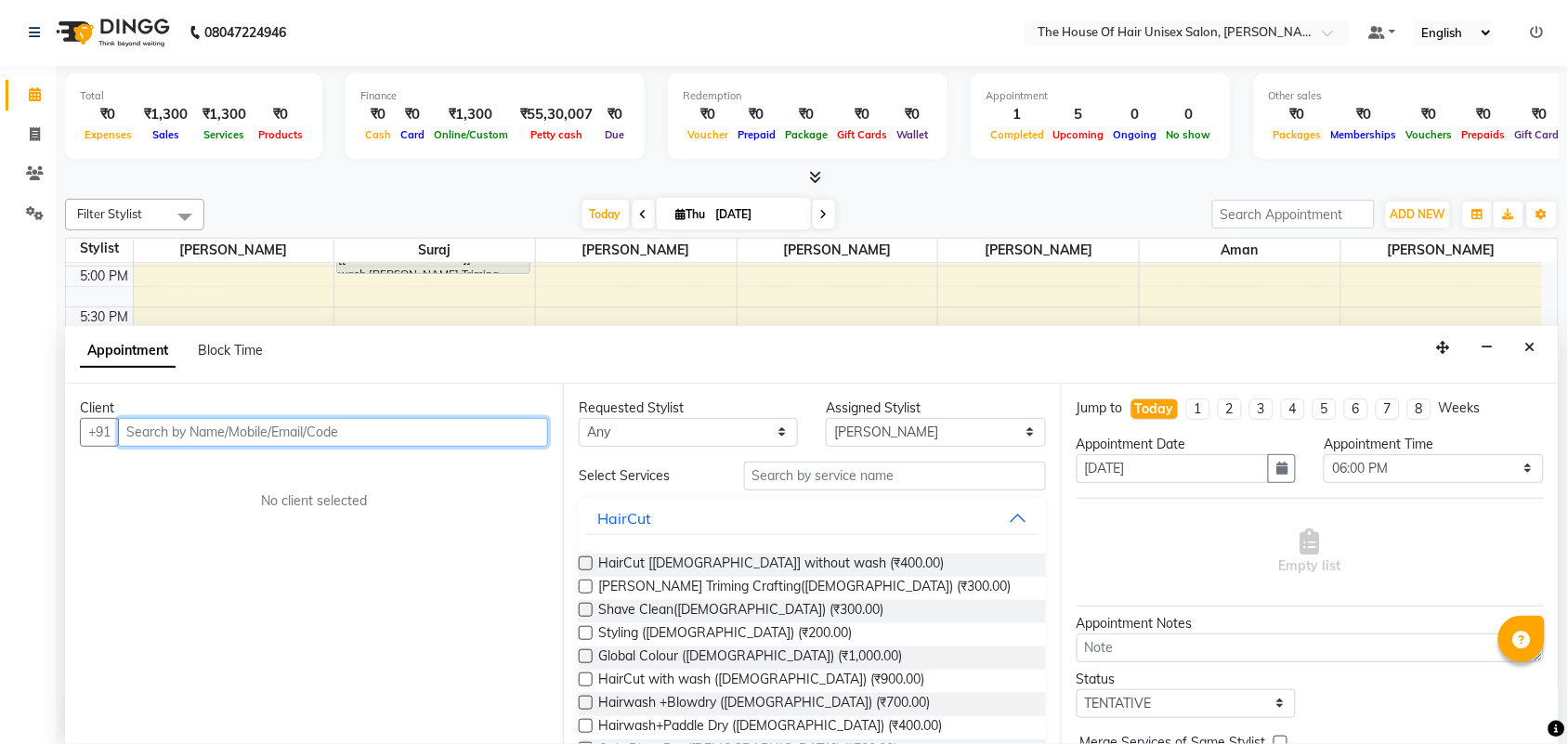 click at bounding box center [333, 432] 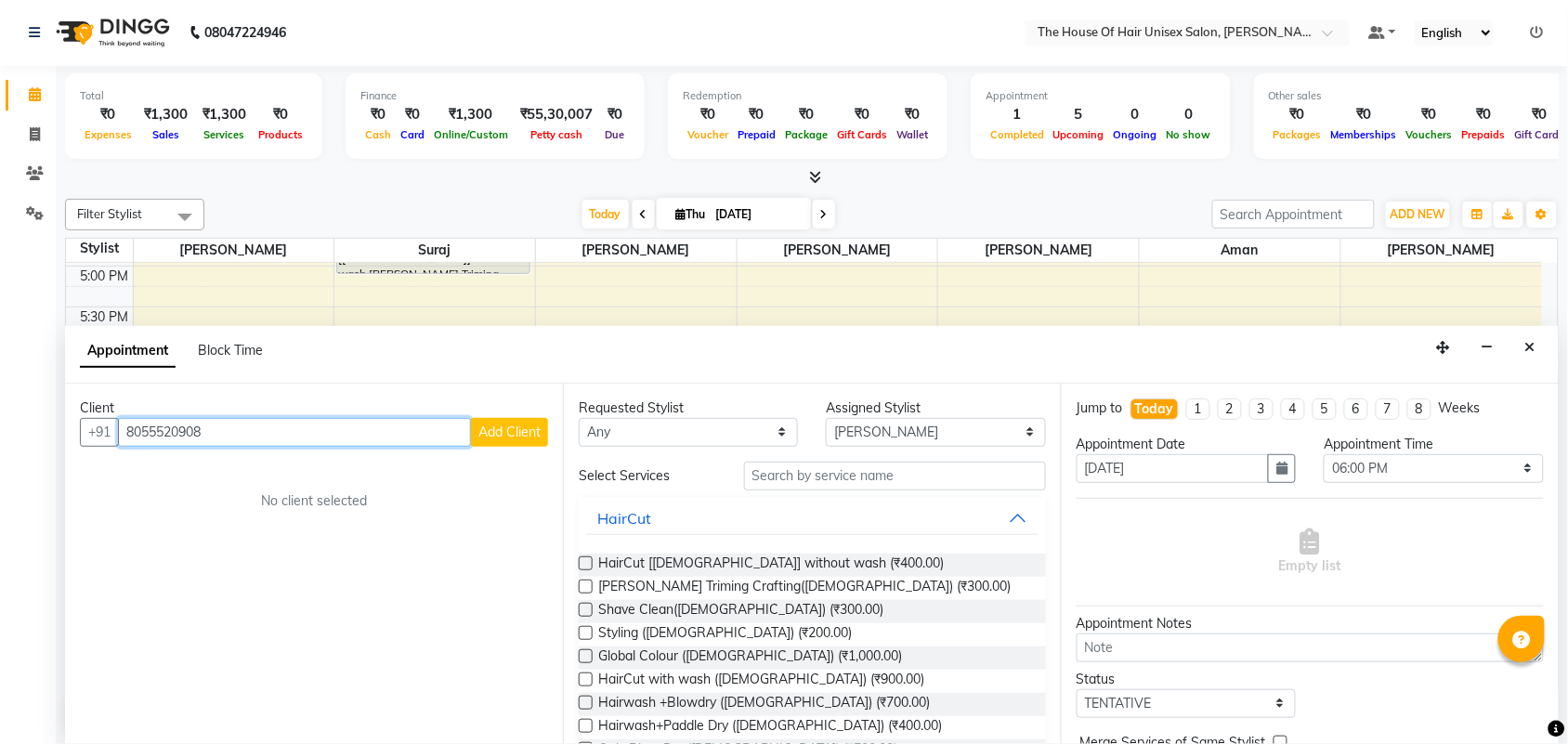 type on "8055520908" 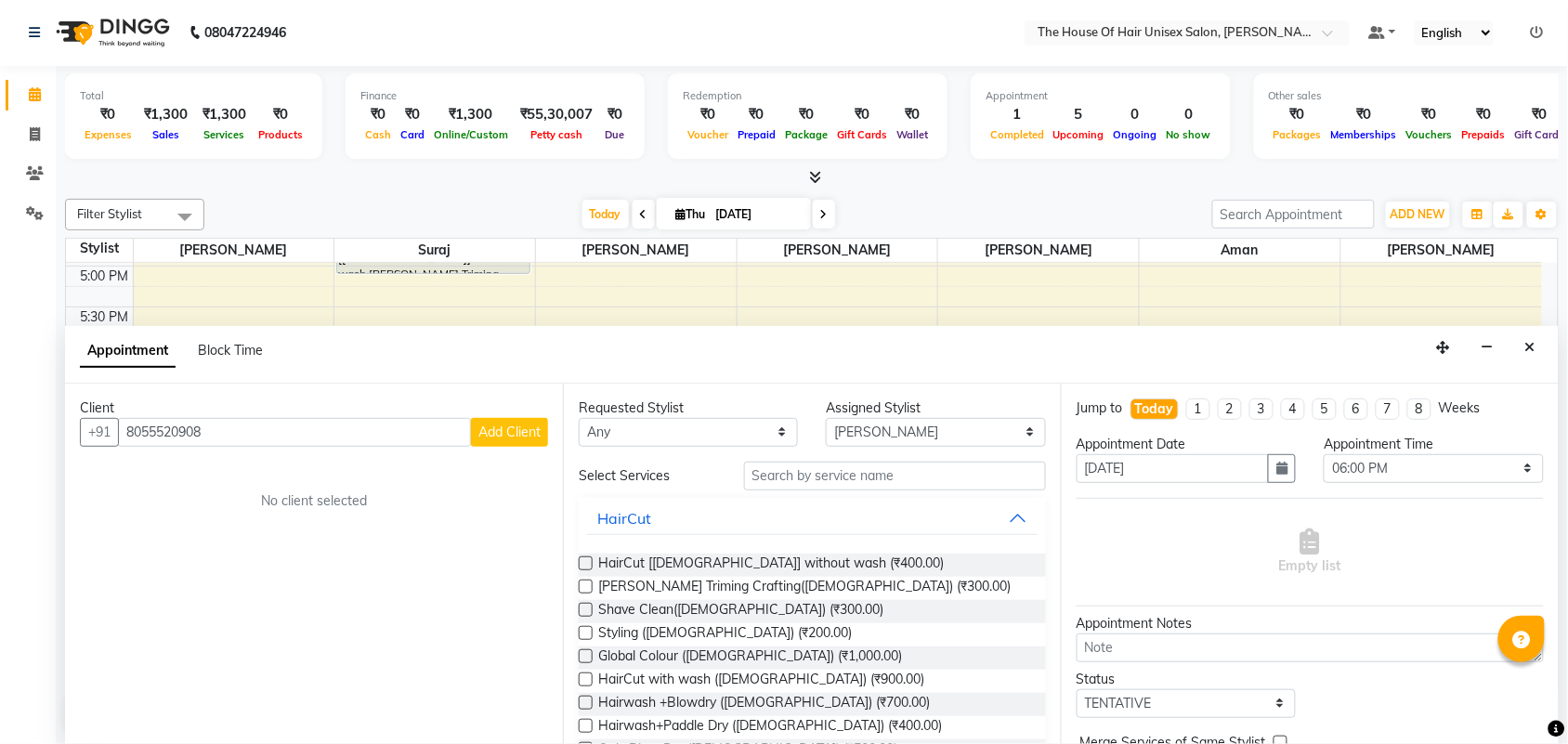 click on "Add Client" at bounding box center (509, 432) 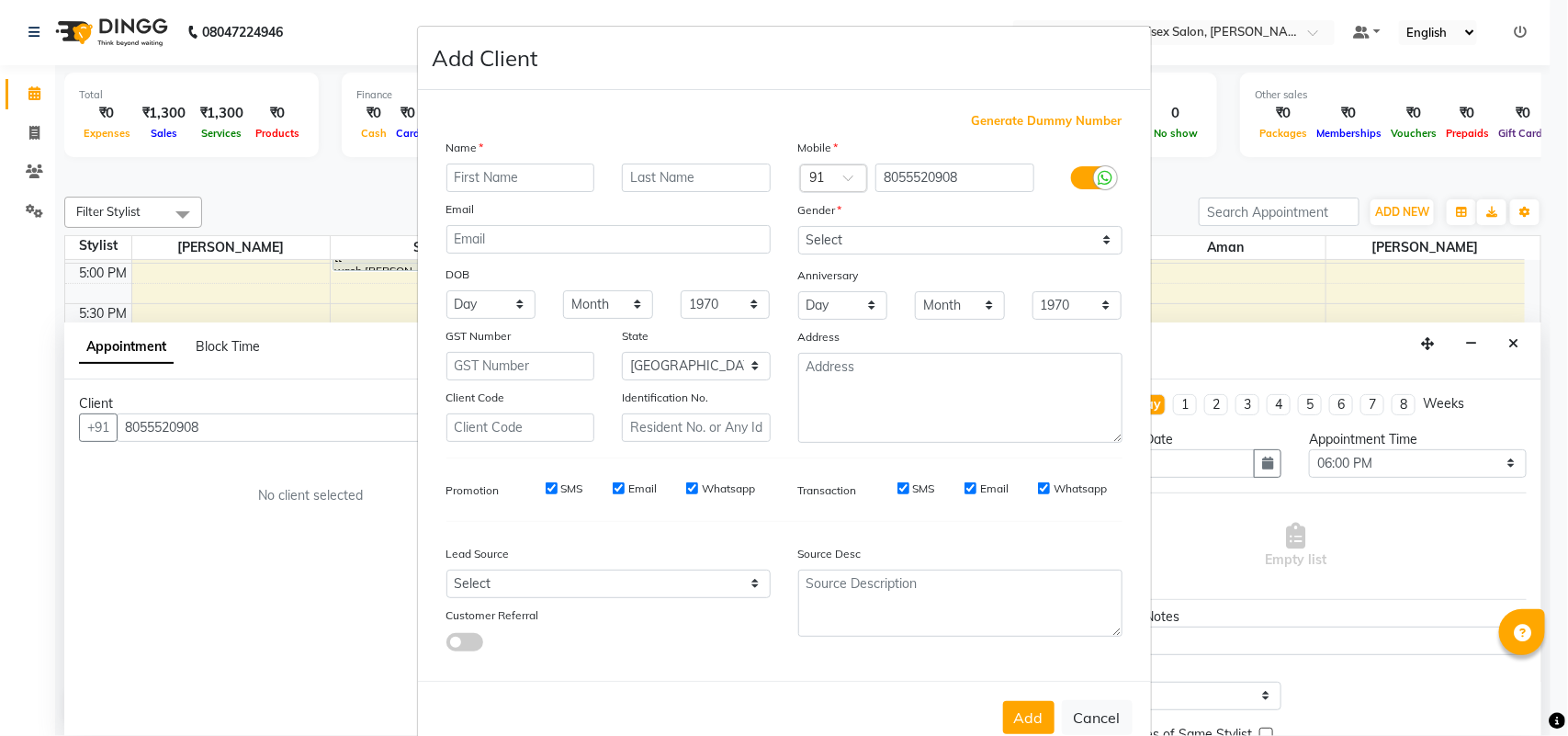 click at bounding box center (521, 177) 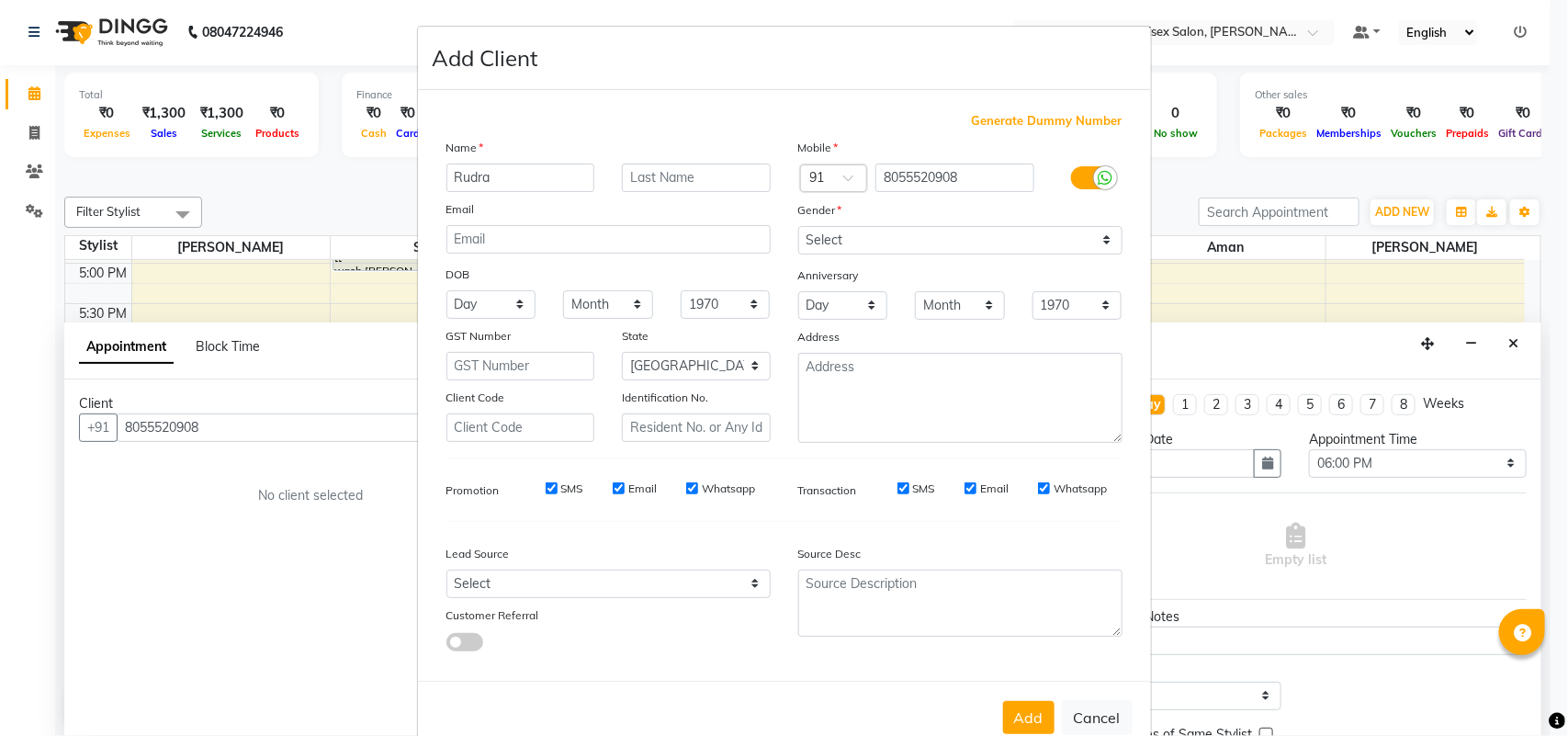 type on "Rudra" 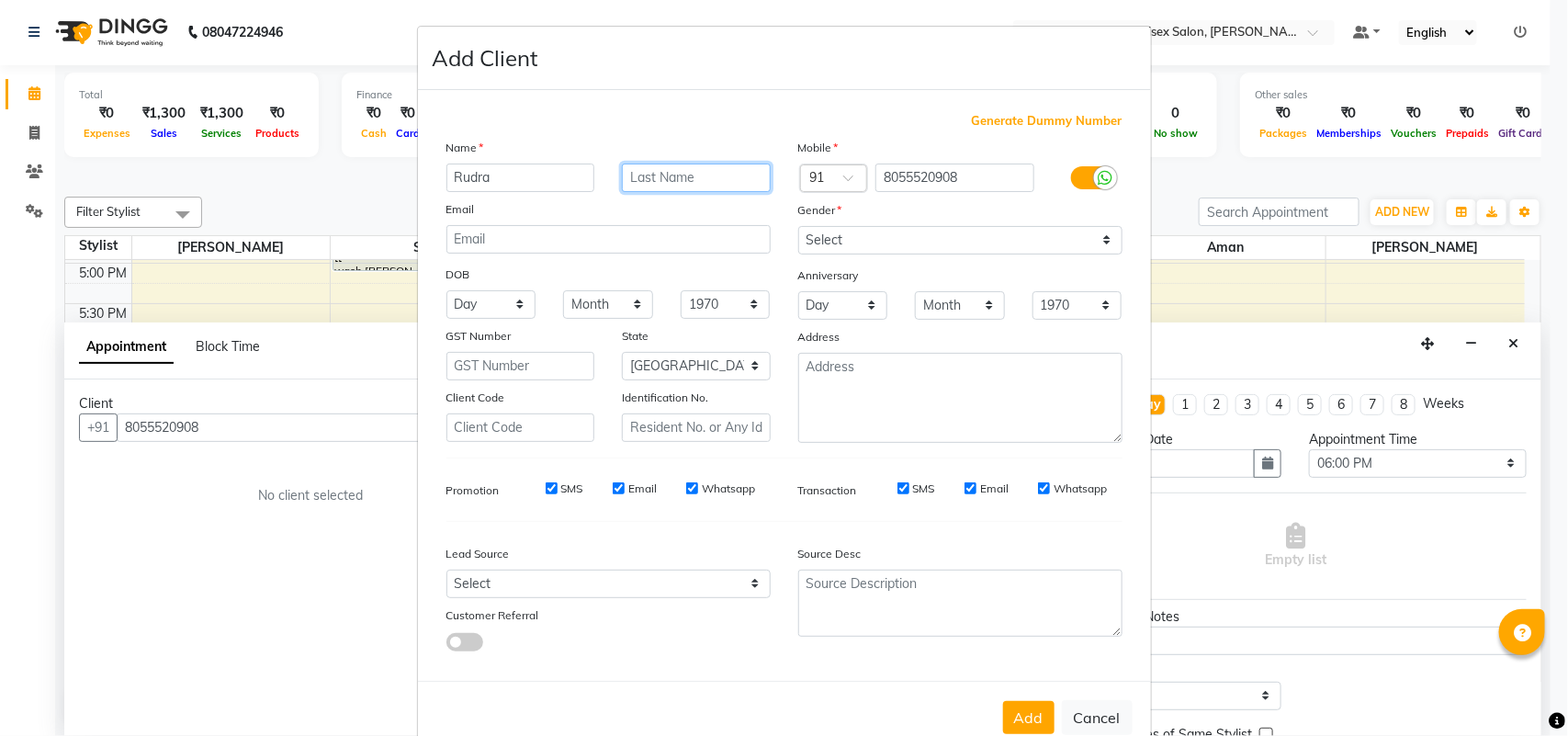 click at bounding box center (696, 177) 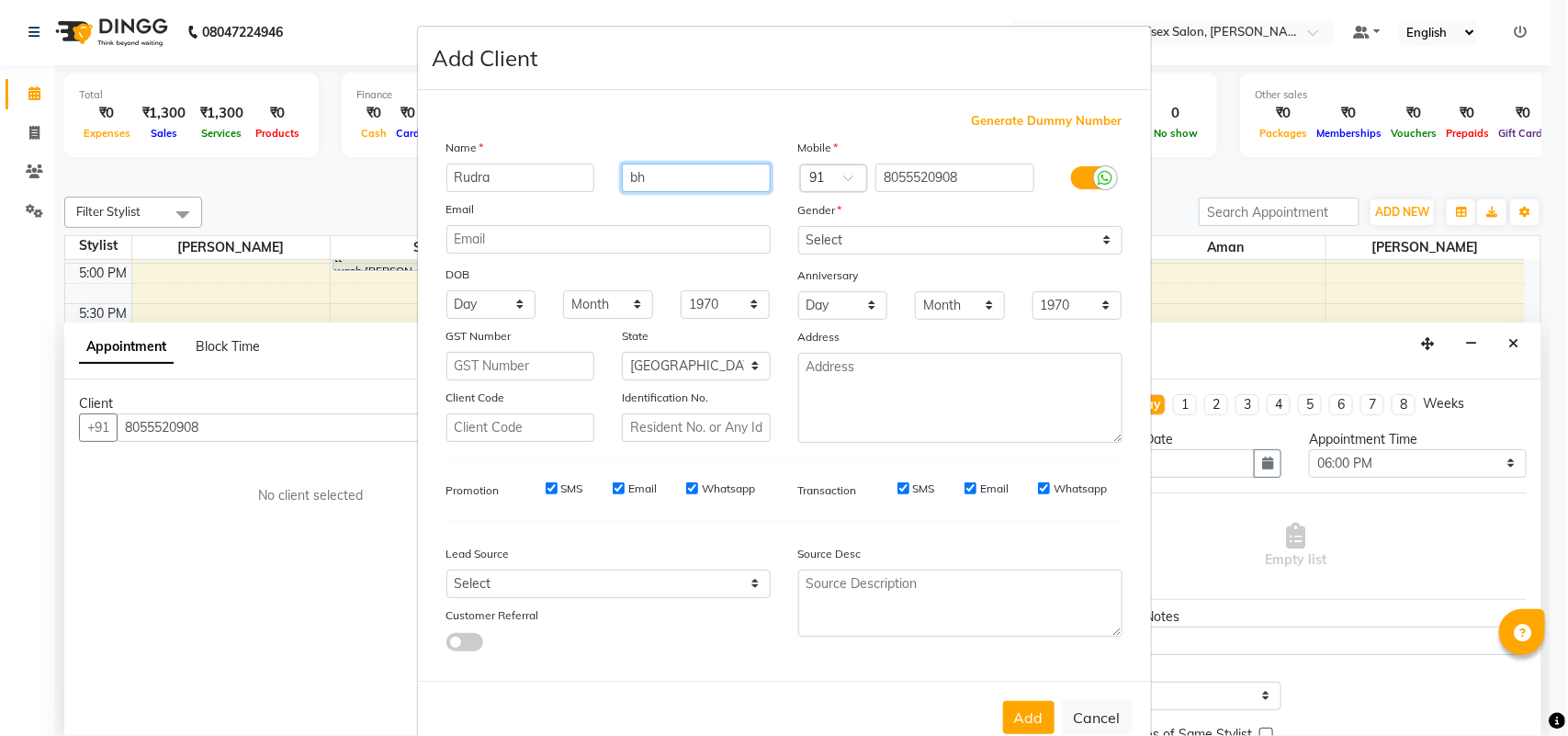 type on "b" 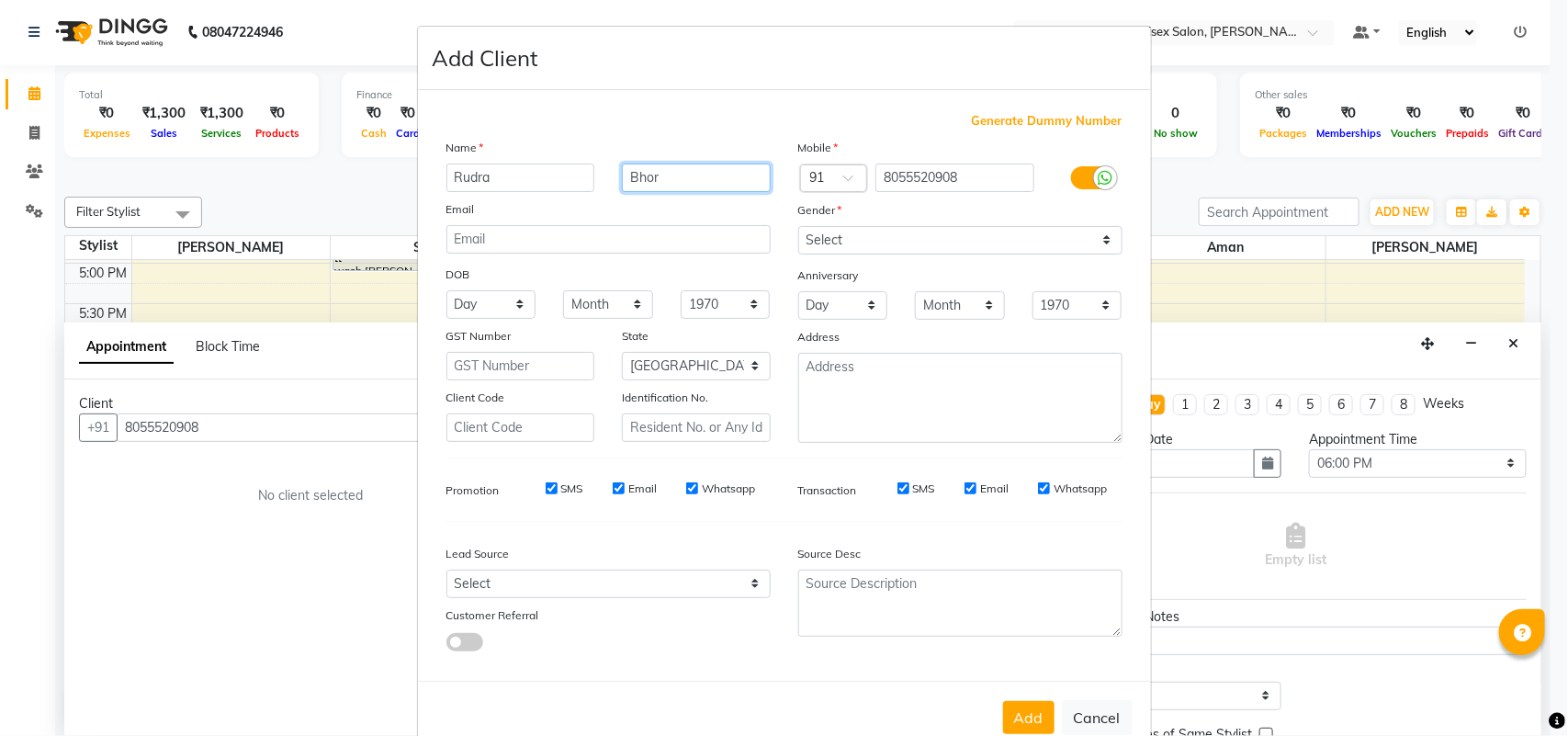 type on "Bhor" 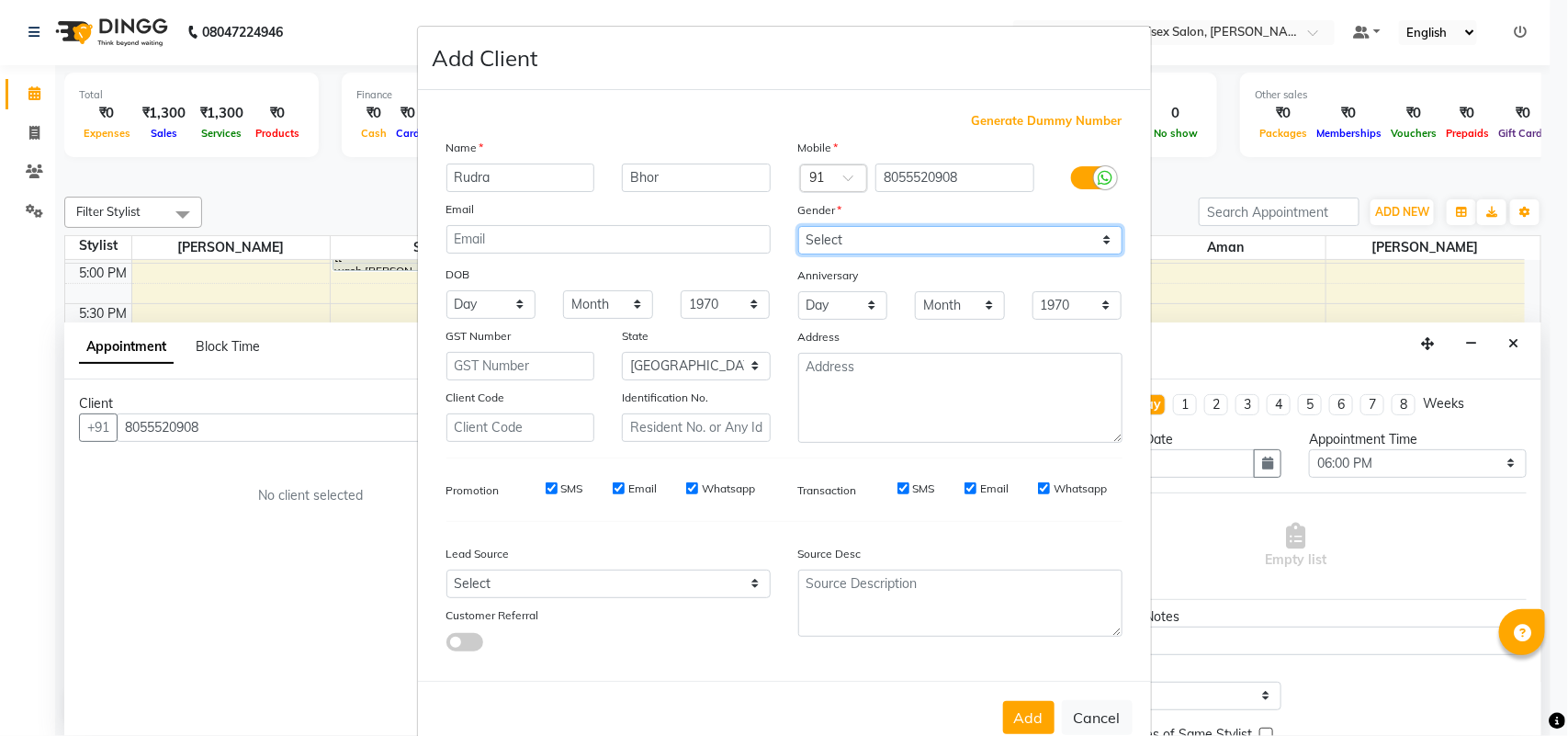 click on "Select [DEMOGRAPHIC_DATA] [DEMOGRAPHIC_DATA] Other Prefer Not To Say" at bounding box center (960, 240) 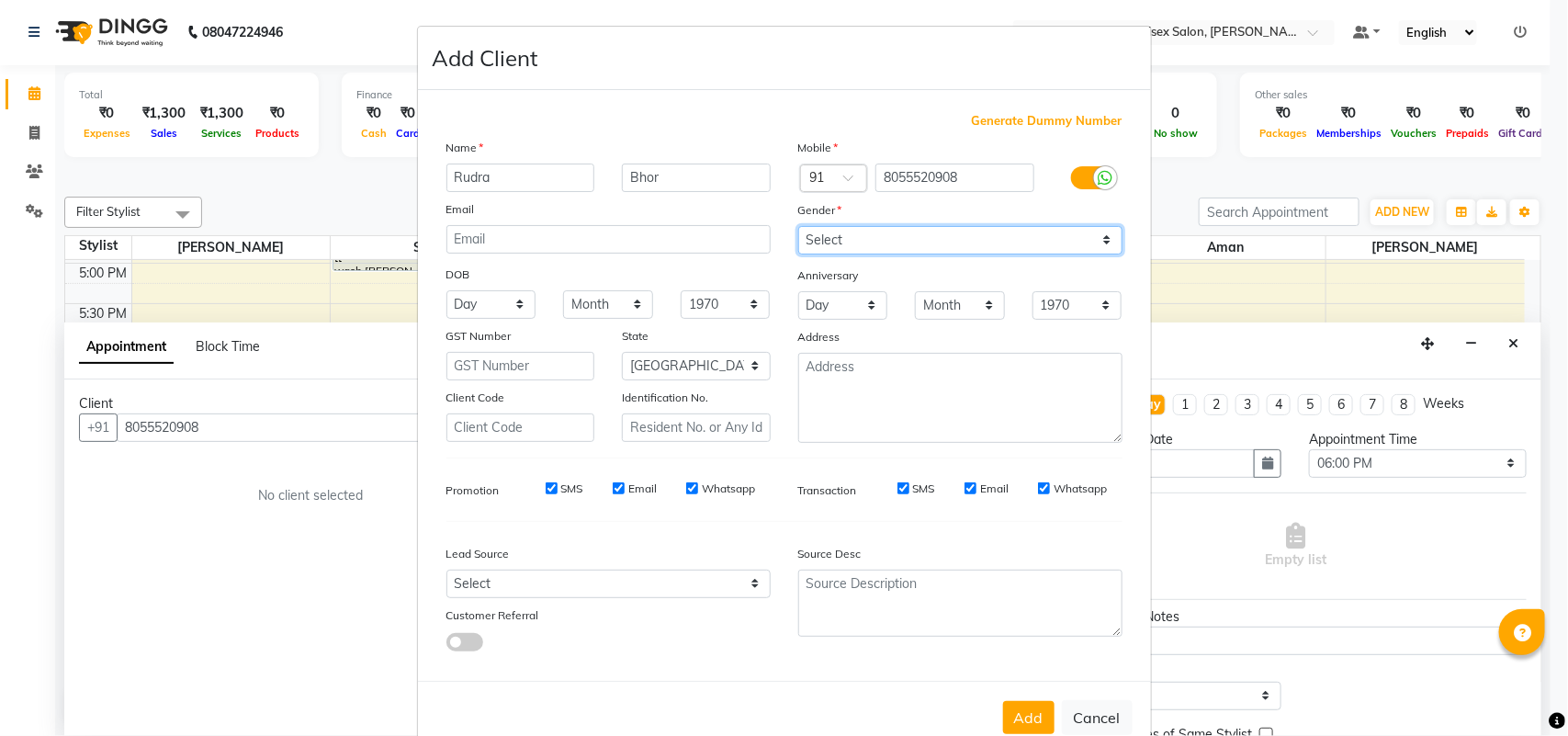 select on "[DEMOGRAPHIC_DATA]" 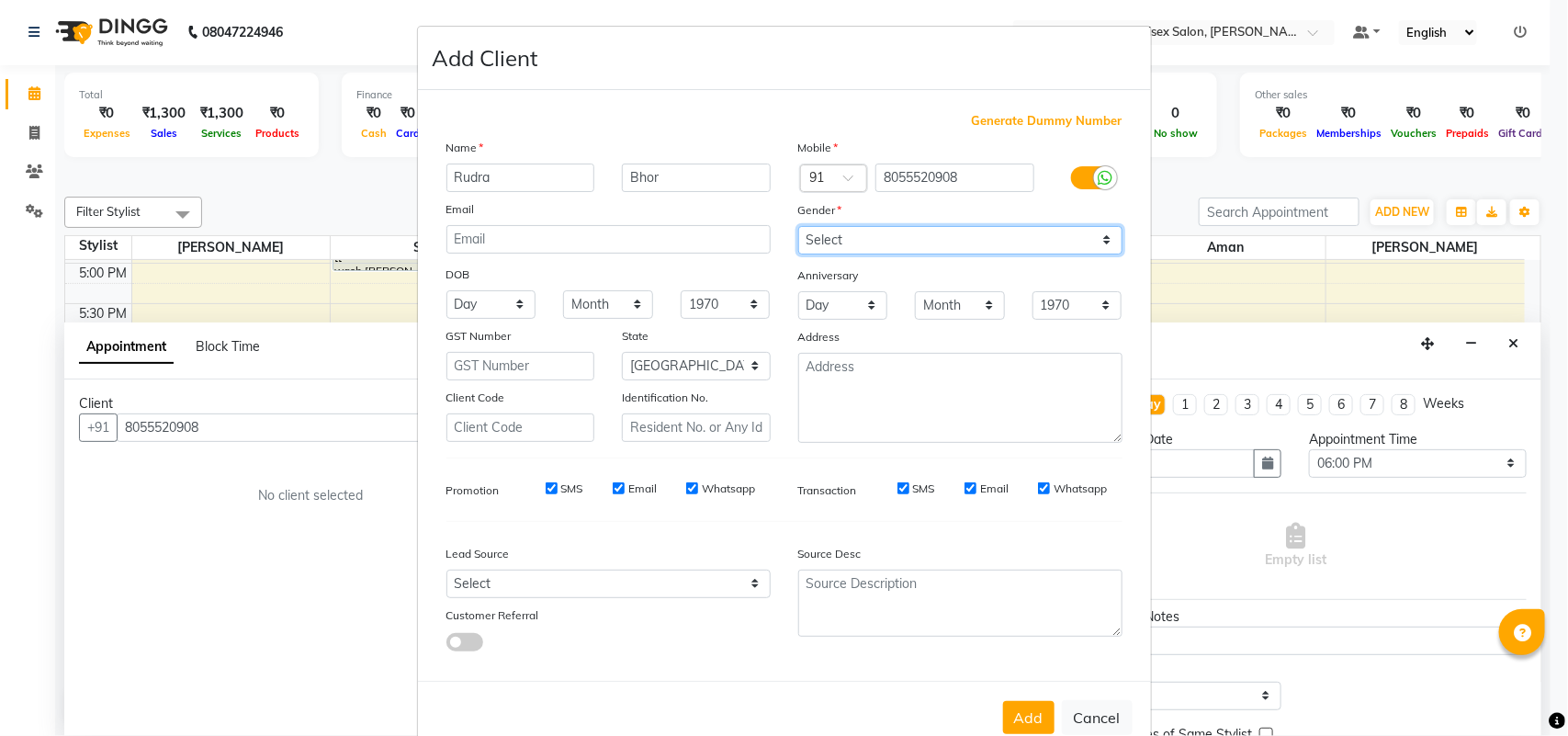 click on "Select [DEMOGRAPHIC_DATA] [DEMOGRAPHIC_DATA] Other Prefer Not To Say" at bounding box center (960, 240) 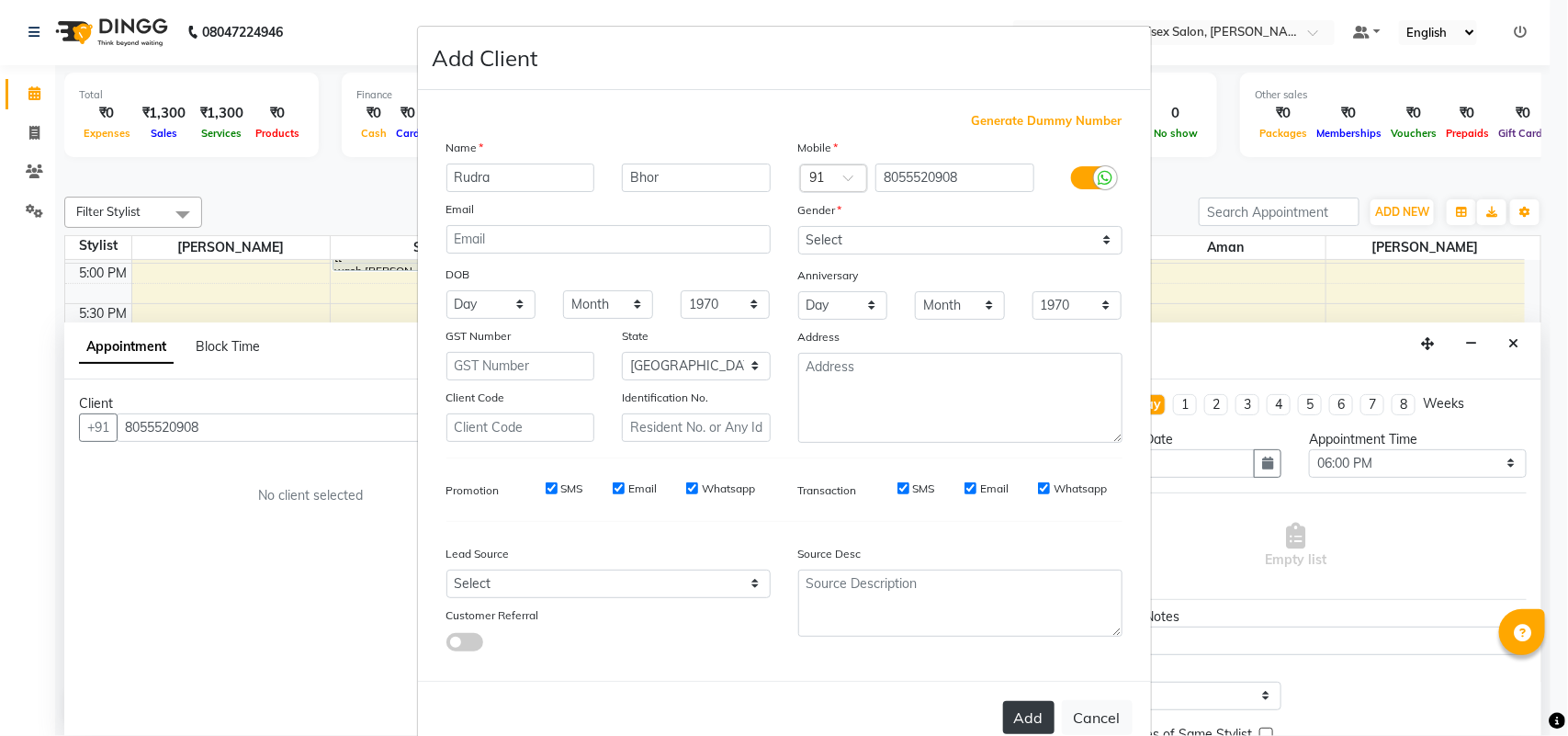 click on "Add" at bounding box center [1029, 718] 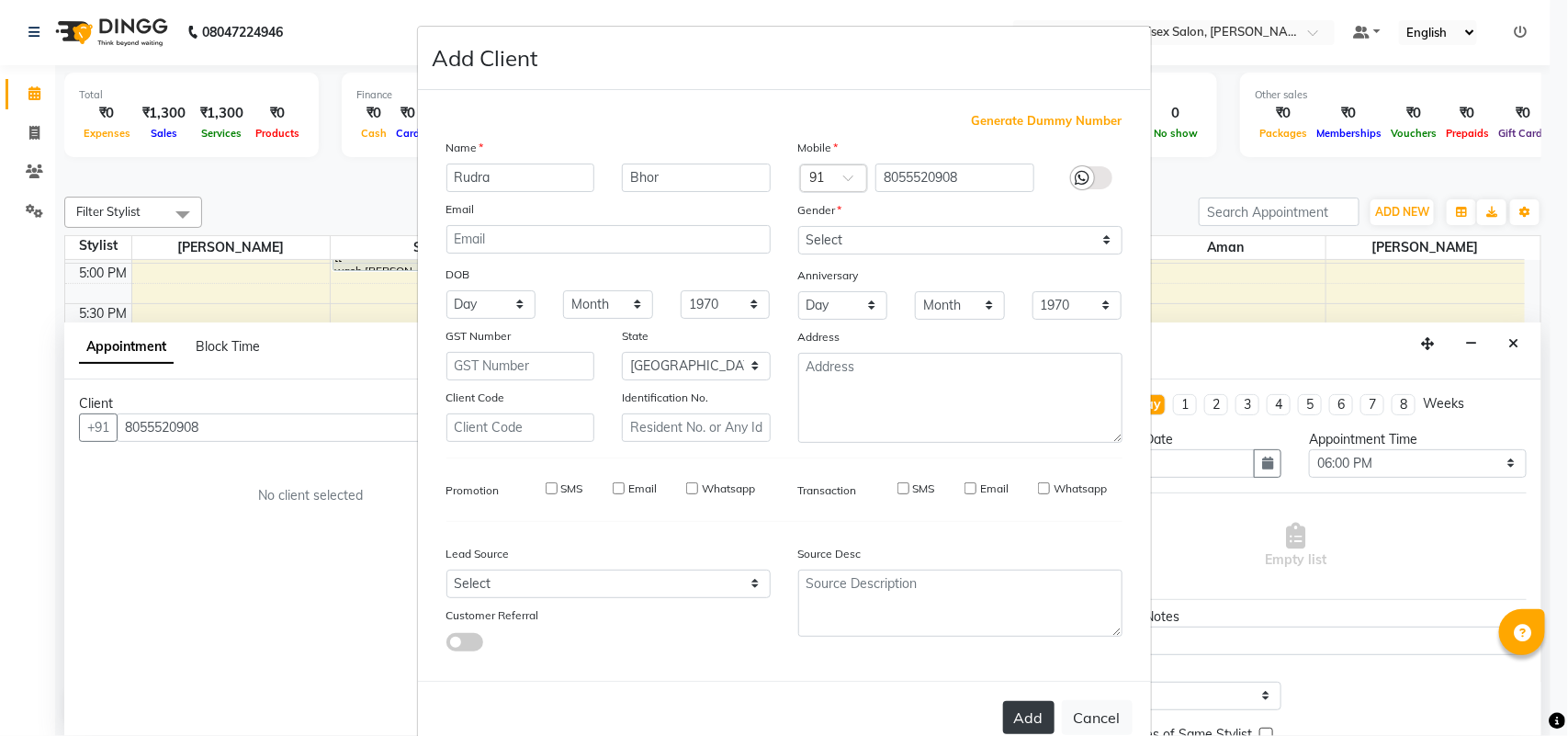 type 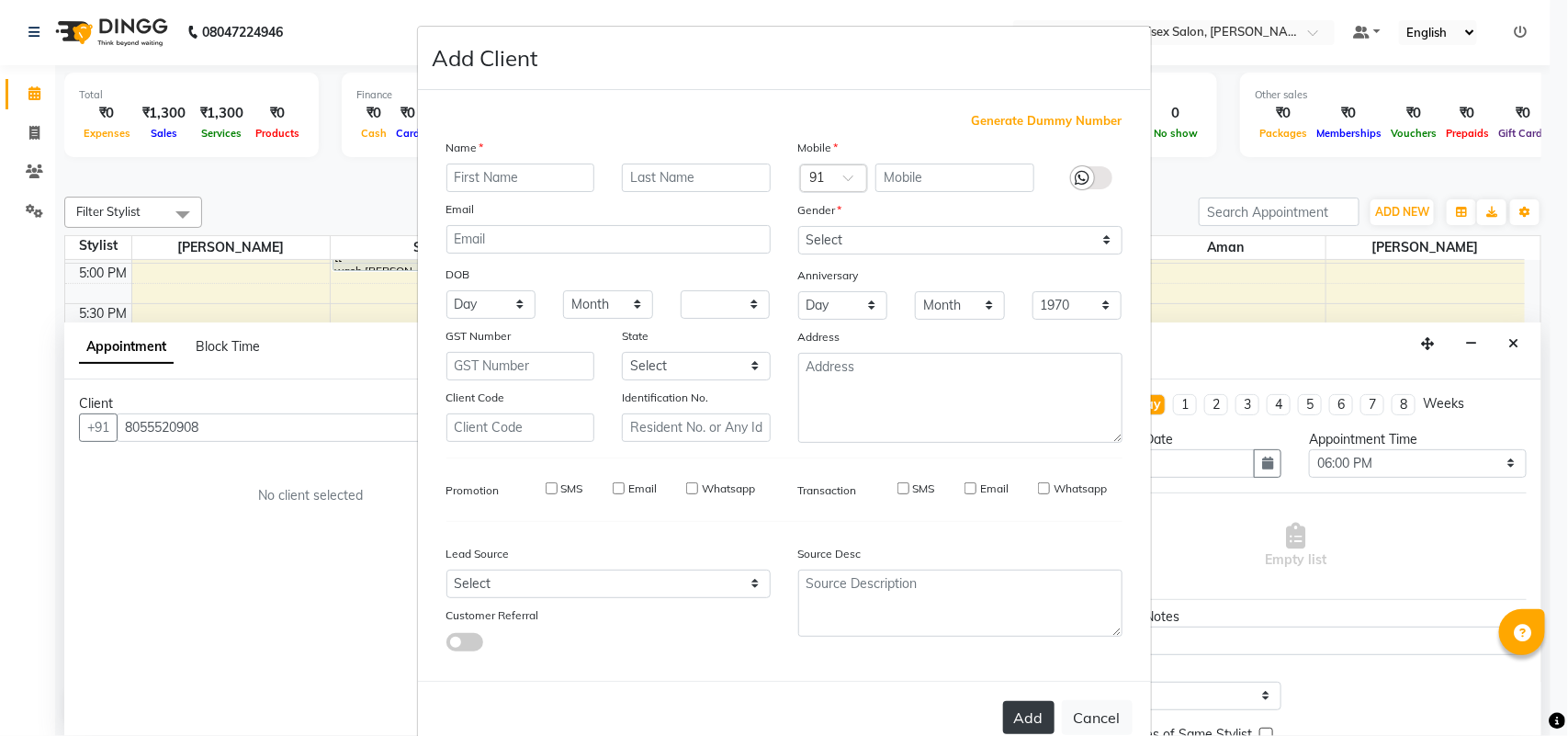 select 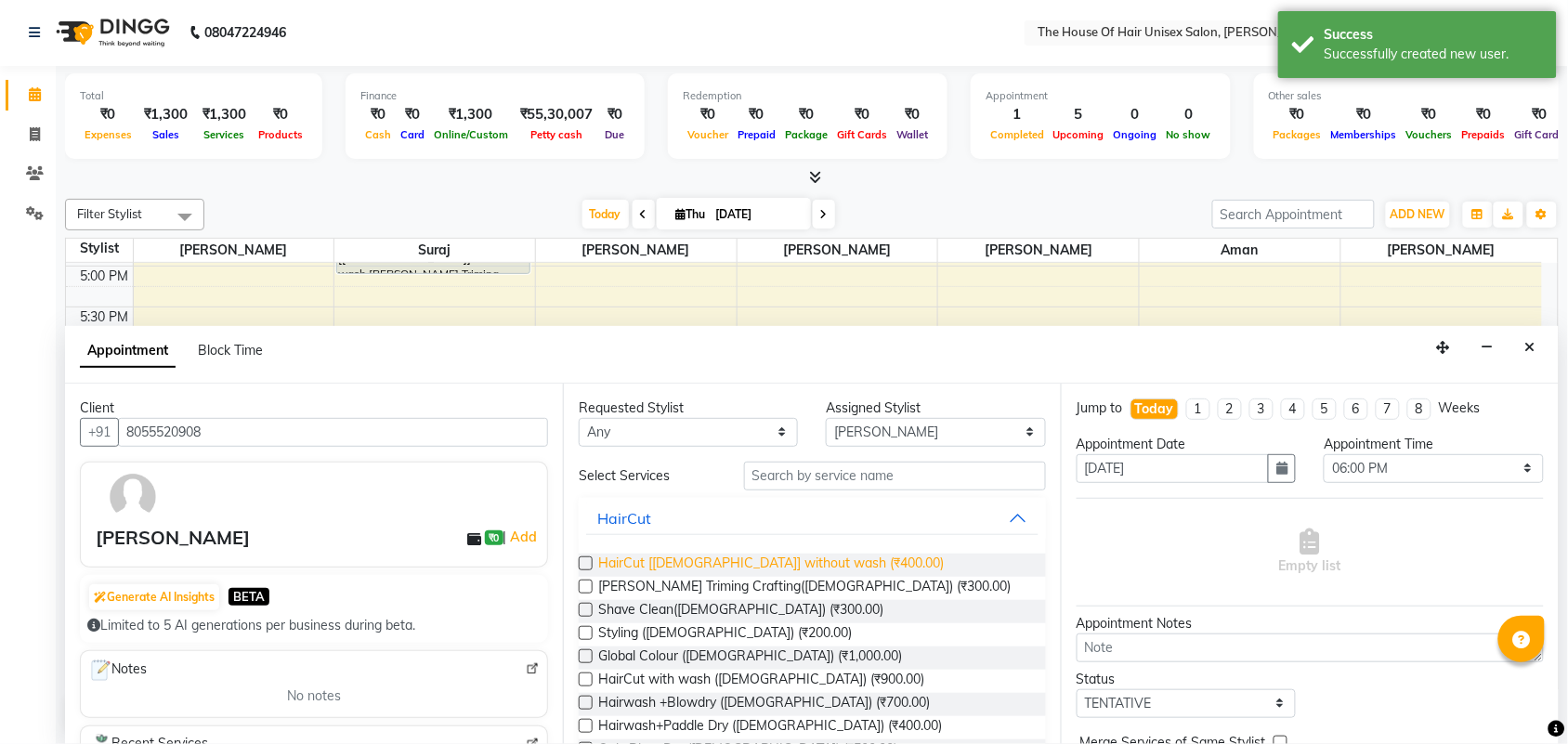 click on "HairCut [[DEMOGRAPHIC_DATA]] without wash (₹400.00)" at bounding box center (771, 565) 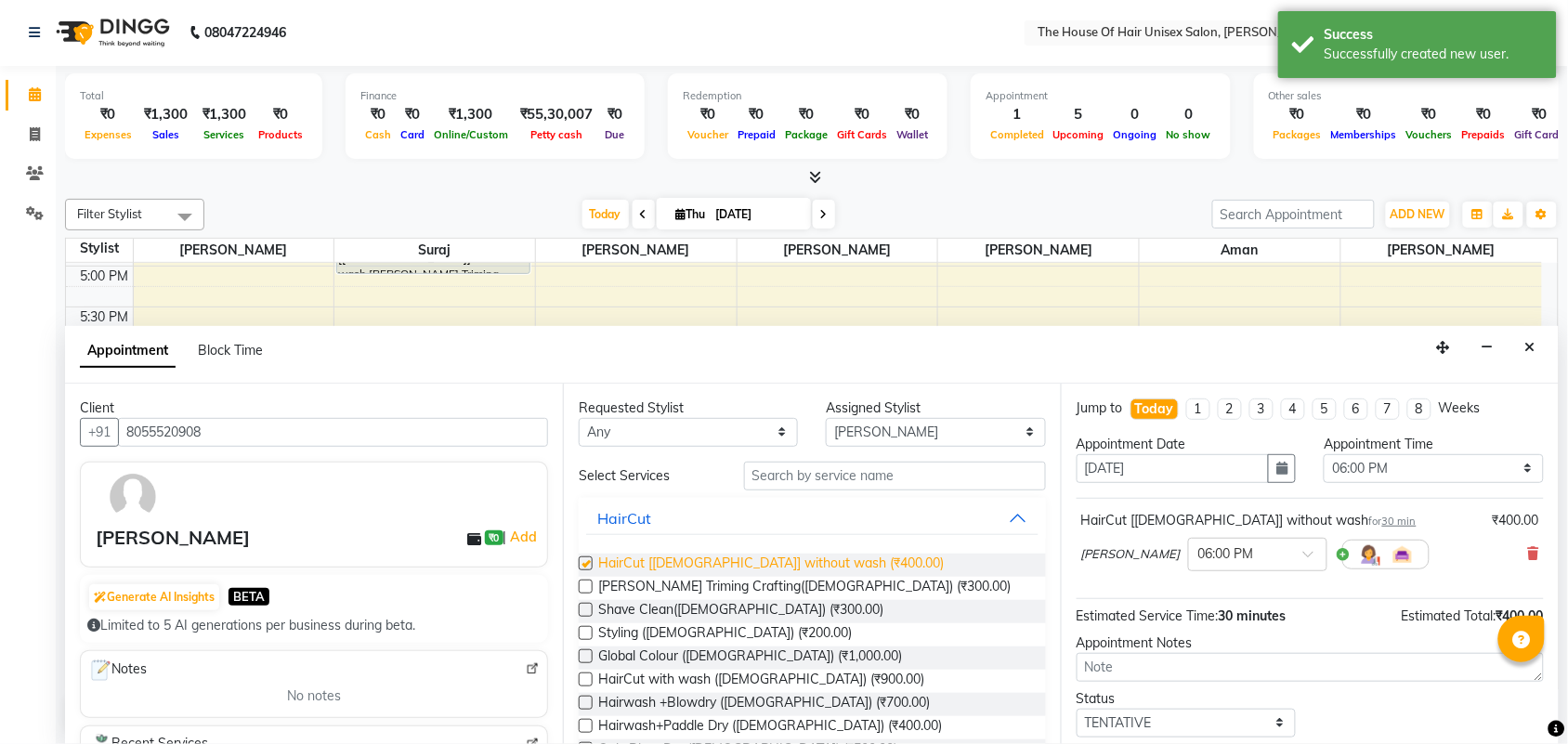 checkbox on "false" 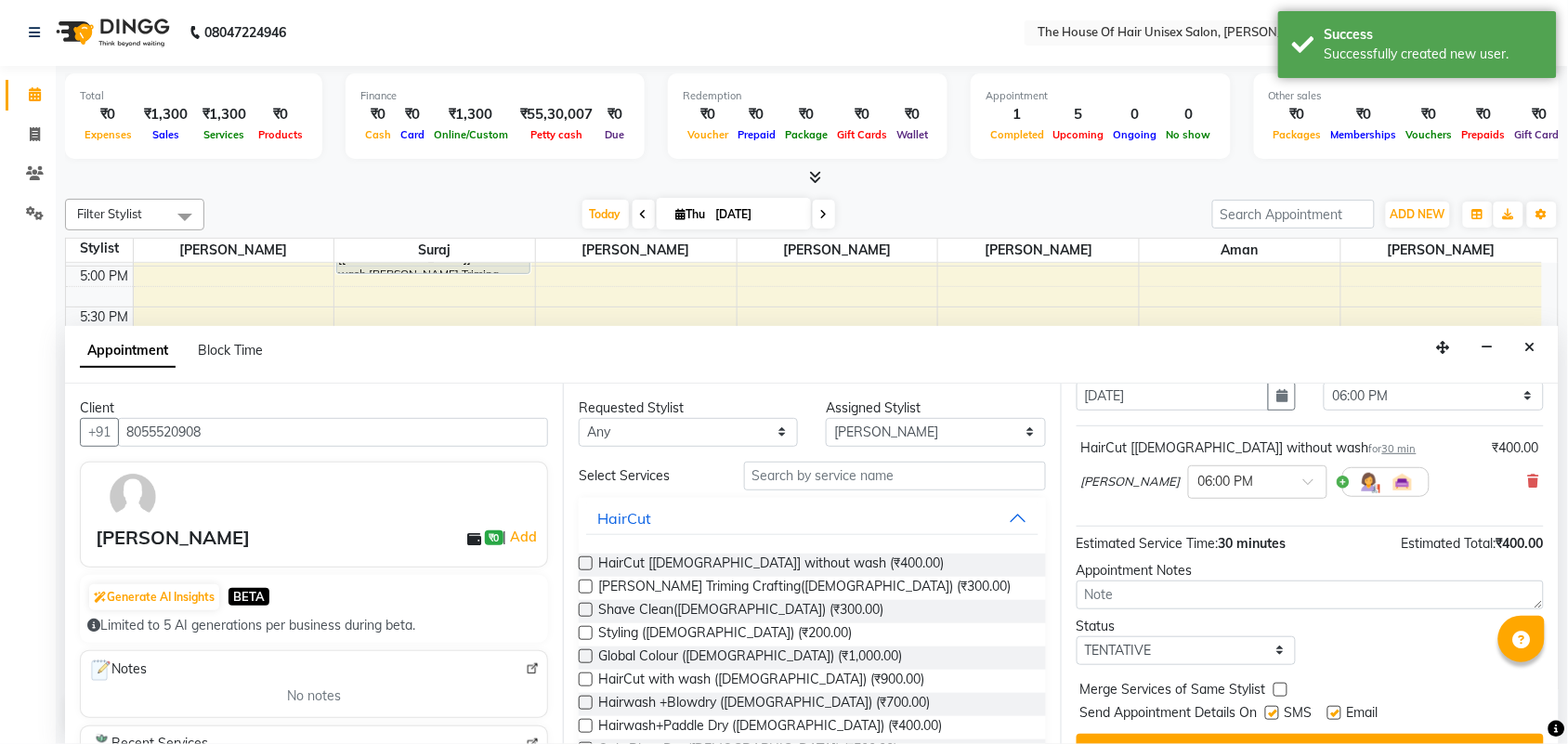 scroll, scrollTop: 86, scrollLeft: 0, axis: vertical 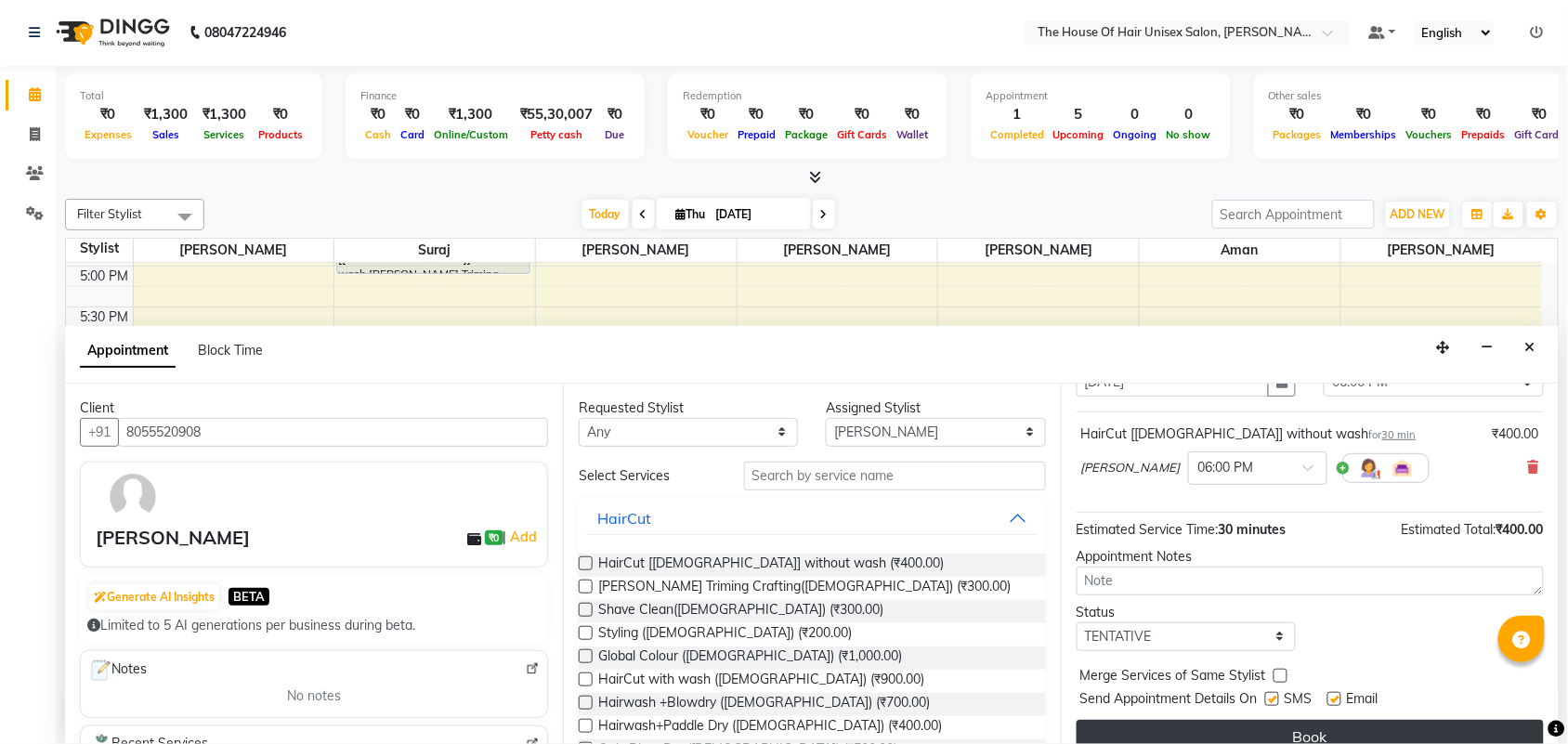 click on "Book" at bounding box center (1310, 737) 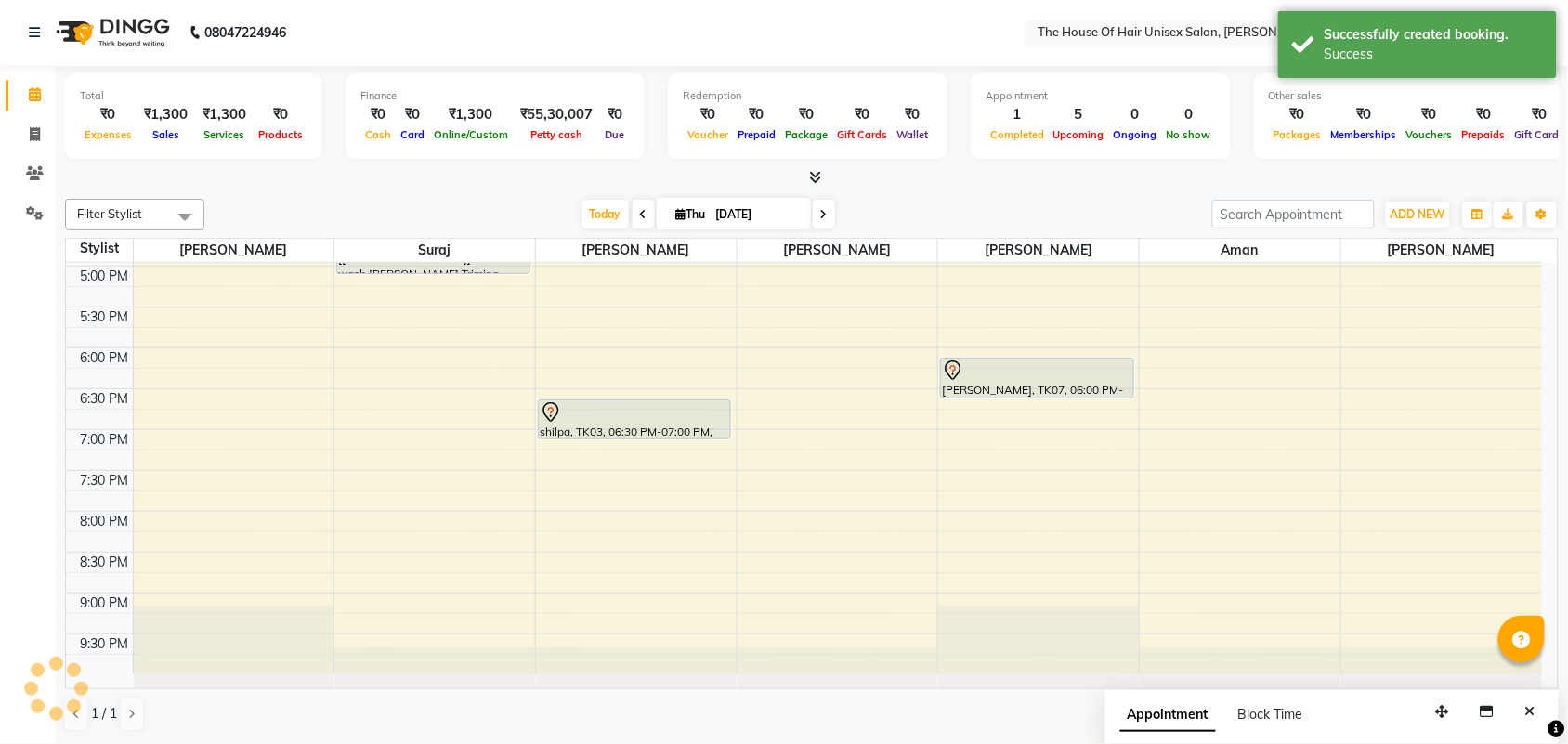scroll, scrollTop: 0, scrollLeft: 0, axis: both 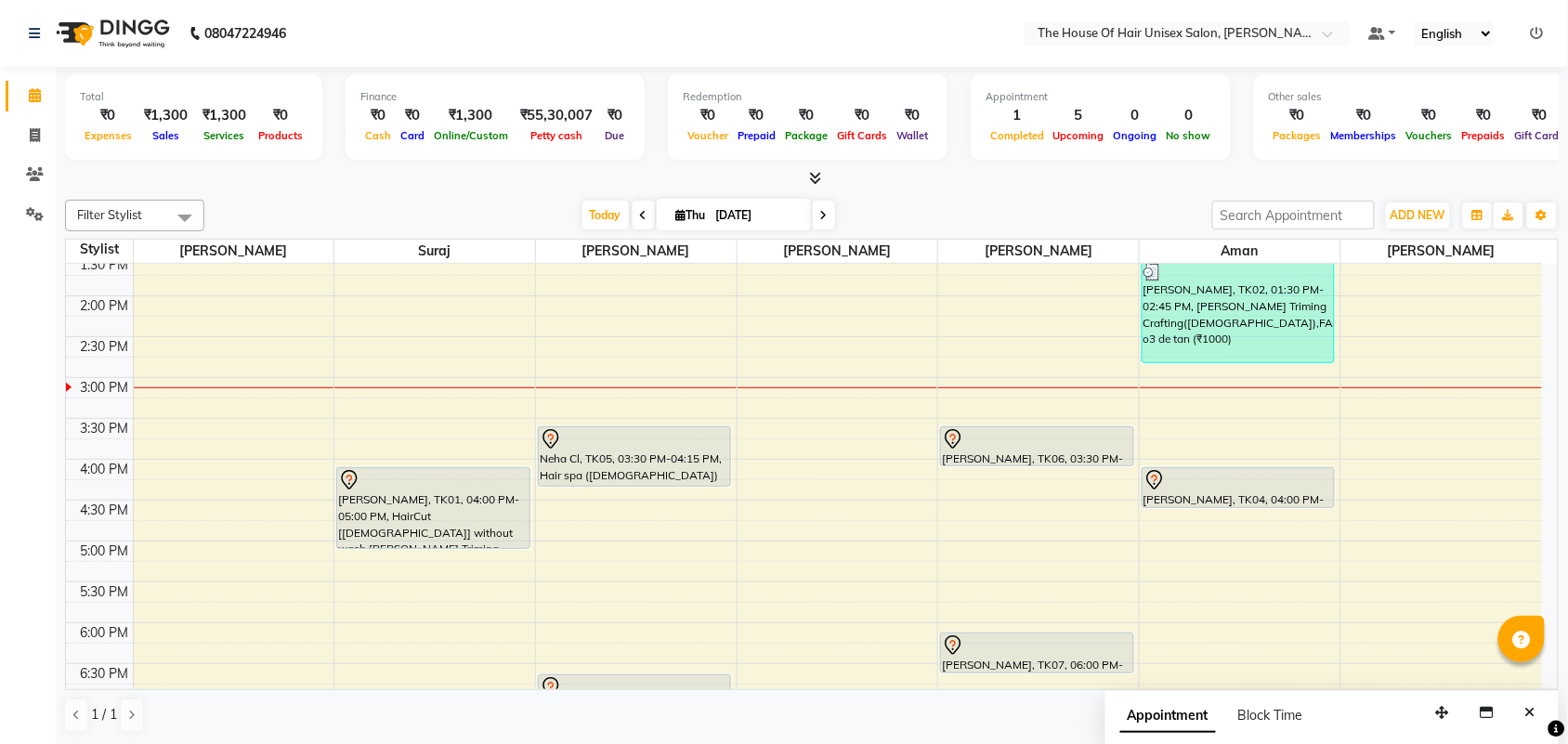 click at bounding box center (824, 215) 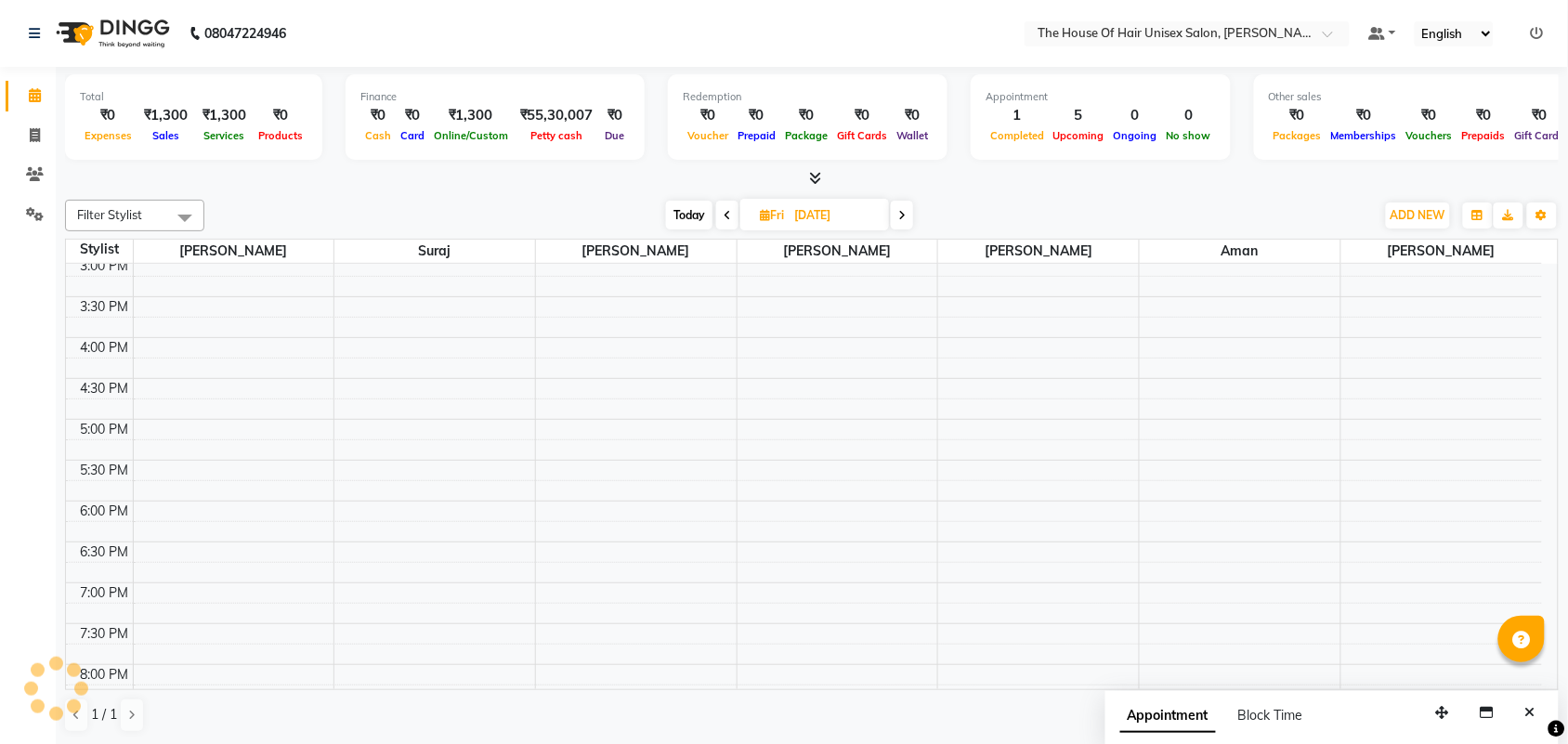 scroll, scrollTop: 662, scrollLeft: 0, axis: vertical 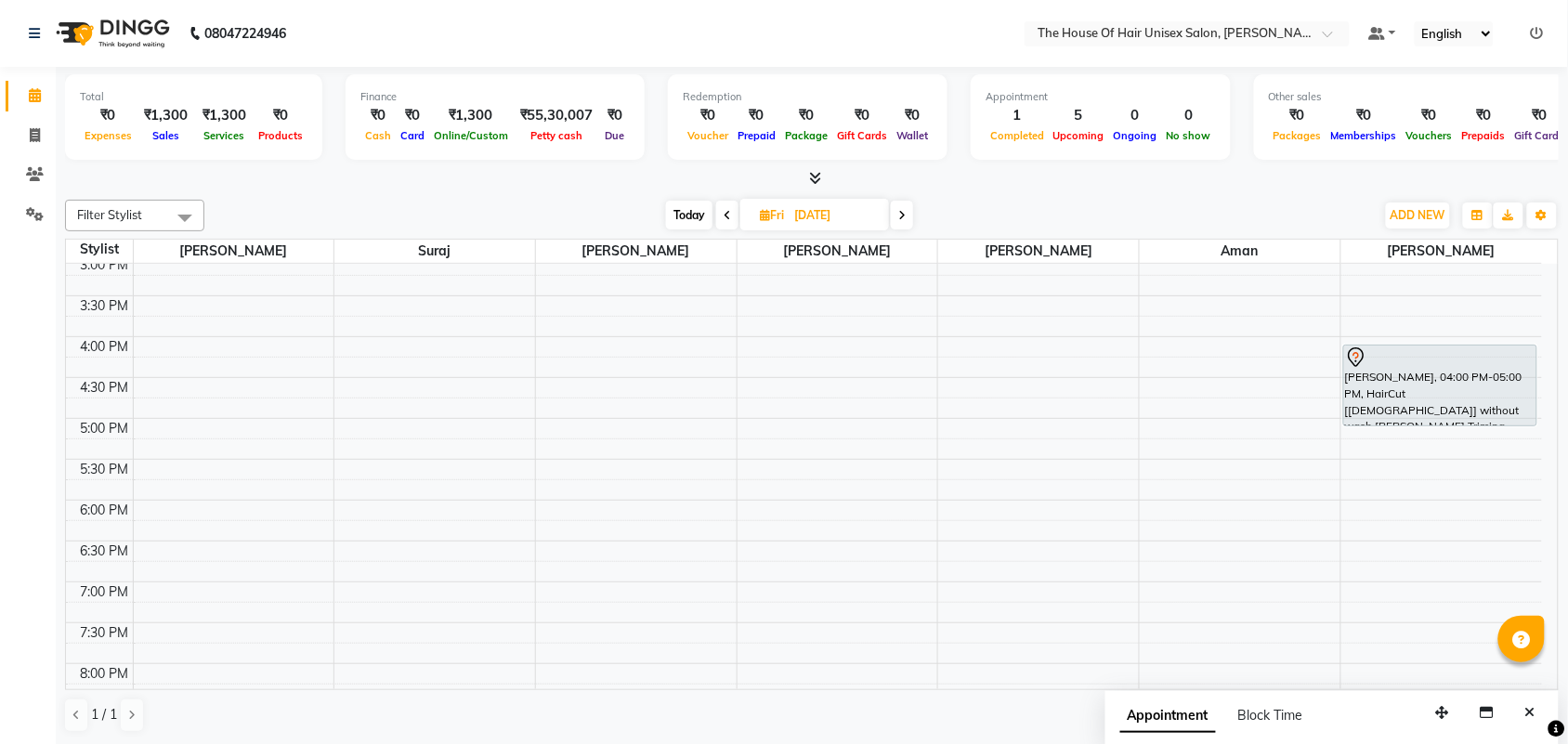 click at bounding box center (902, 215) 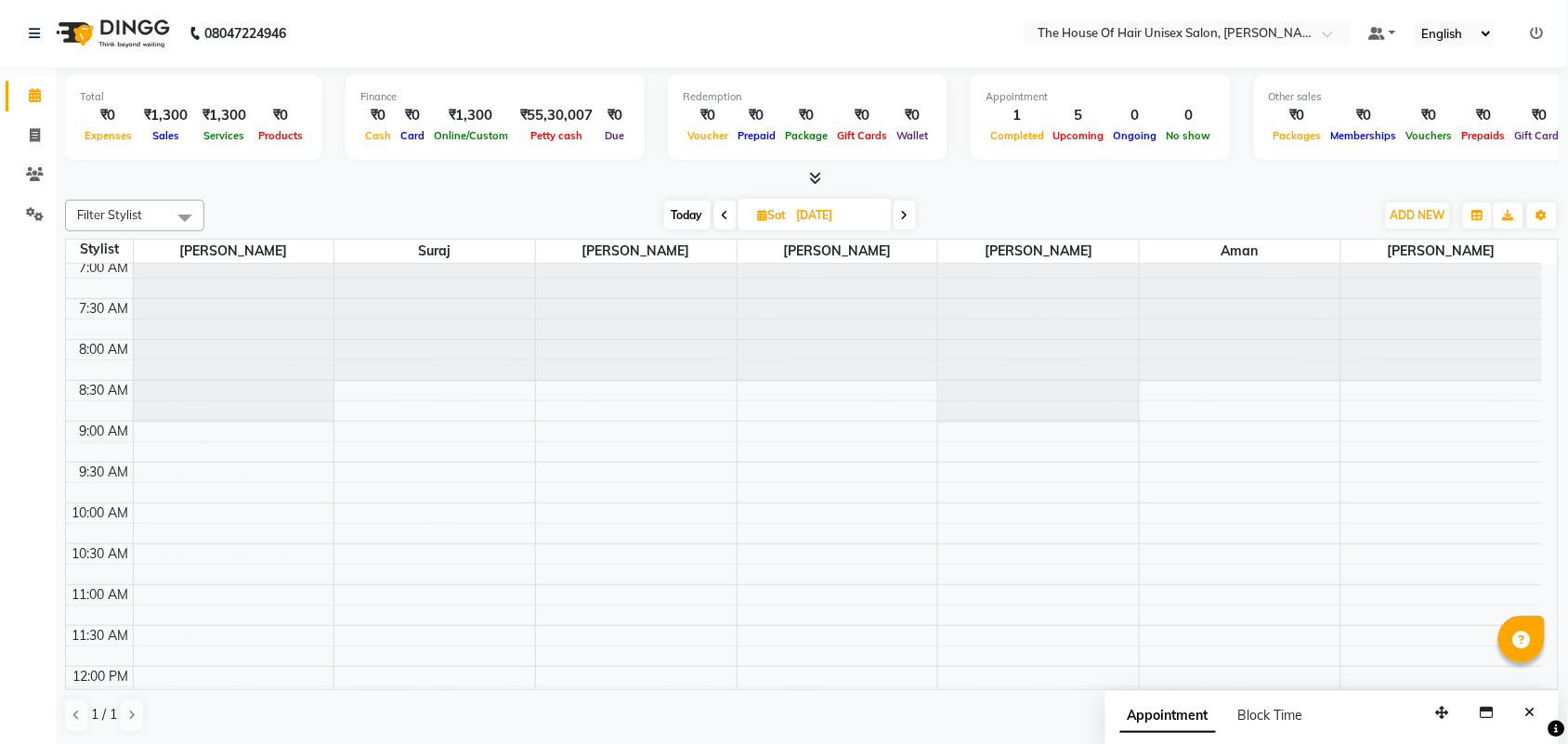 scroll, scrollTop: 0, scrollLeft: 0, axis: both 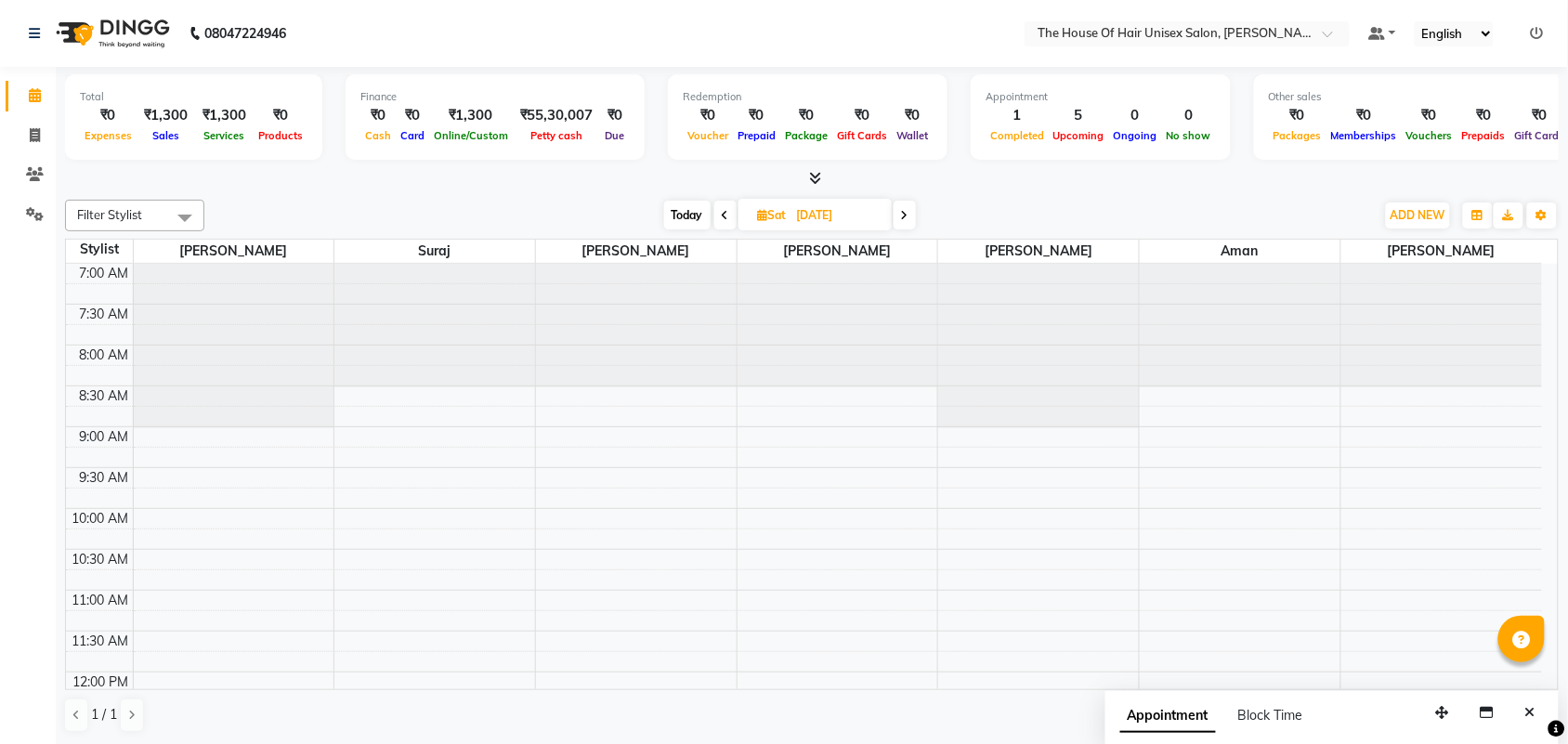 click on "Today" at bounding box center (687, 215) 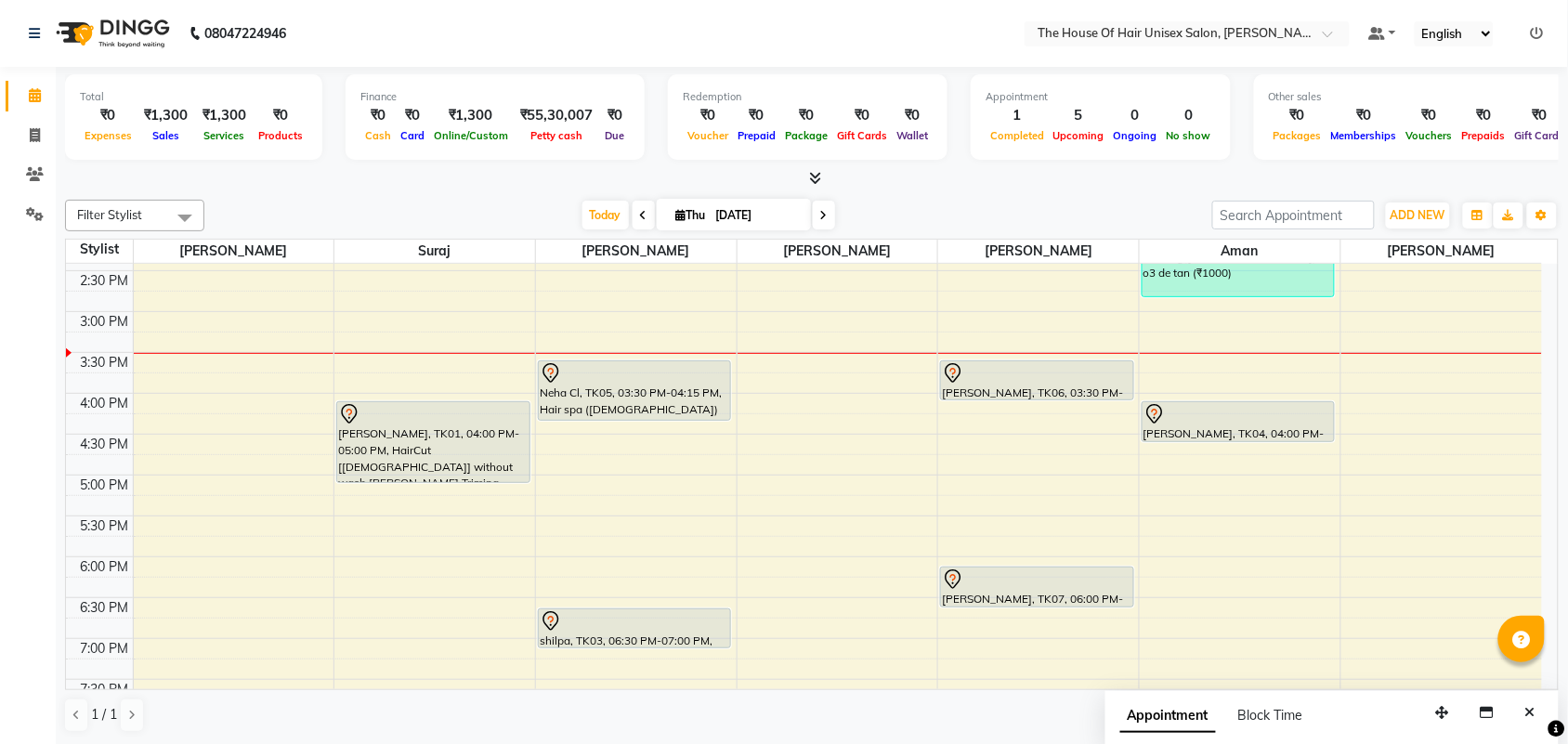 scroll, scrollTop: 602, scrollLeft: 0, axis: vertical 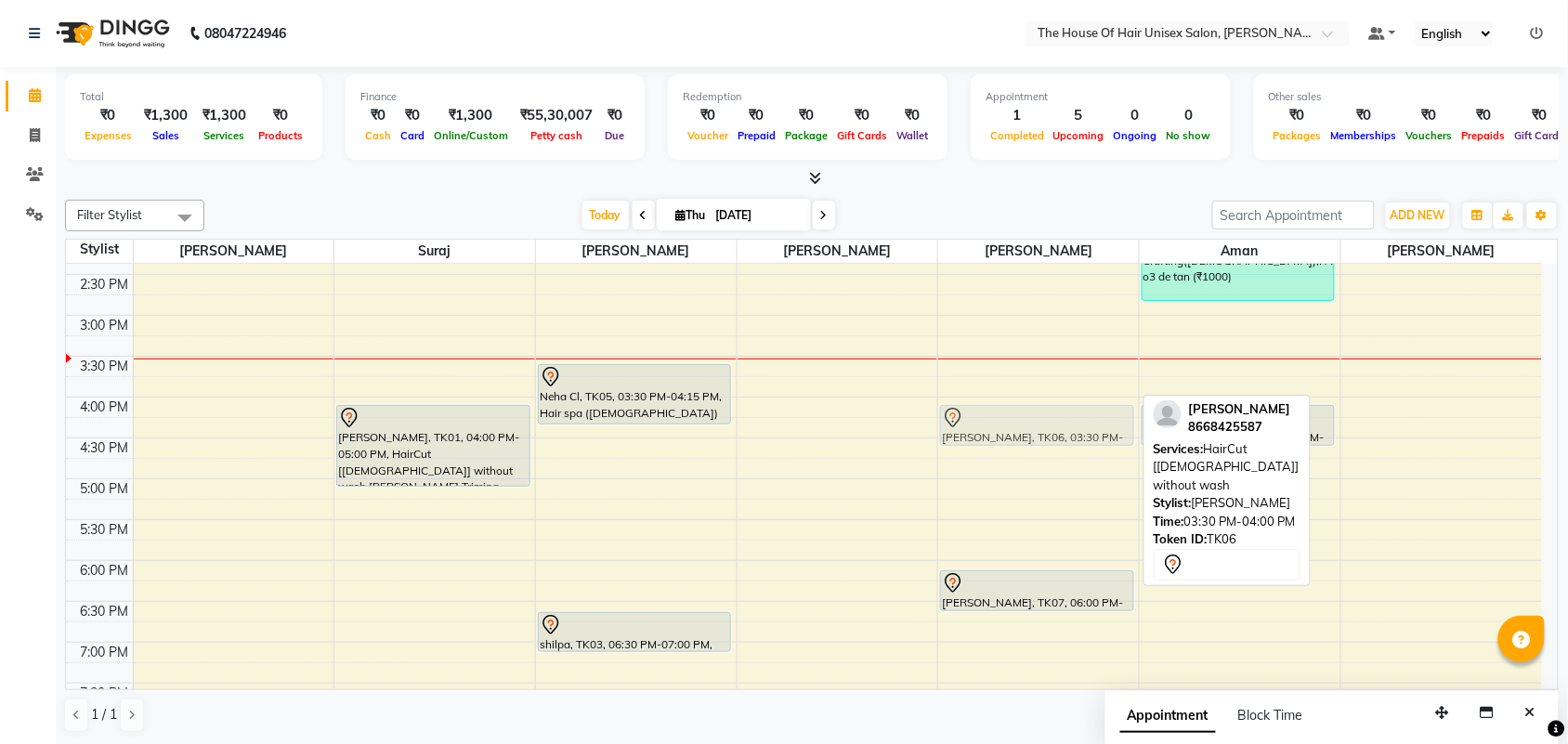drag, startPoint x: 1047, startPoint y: 387, endPoint x: 1052, endPoint y: 425, distance: 38.327536 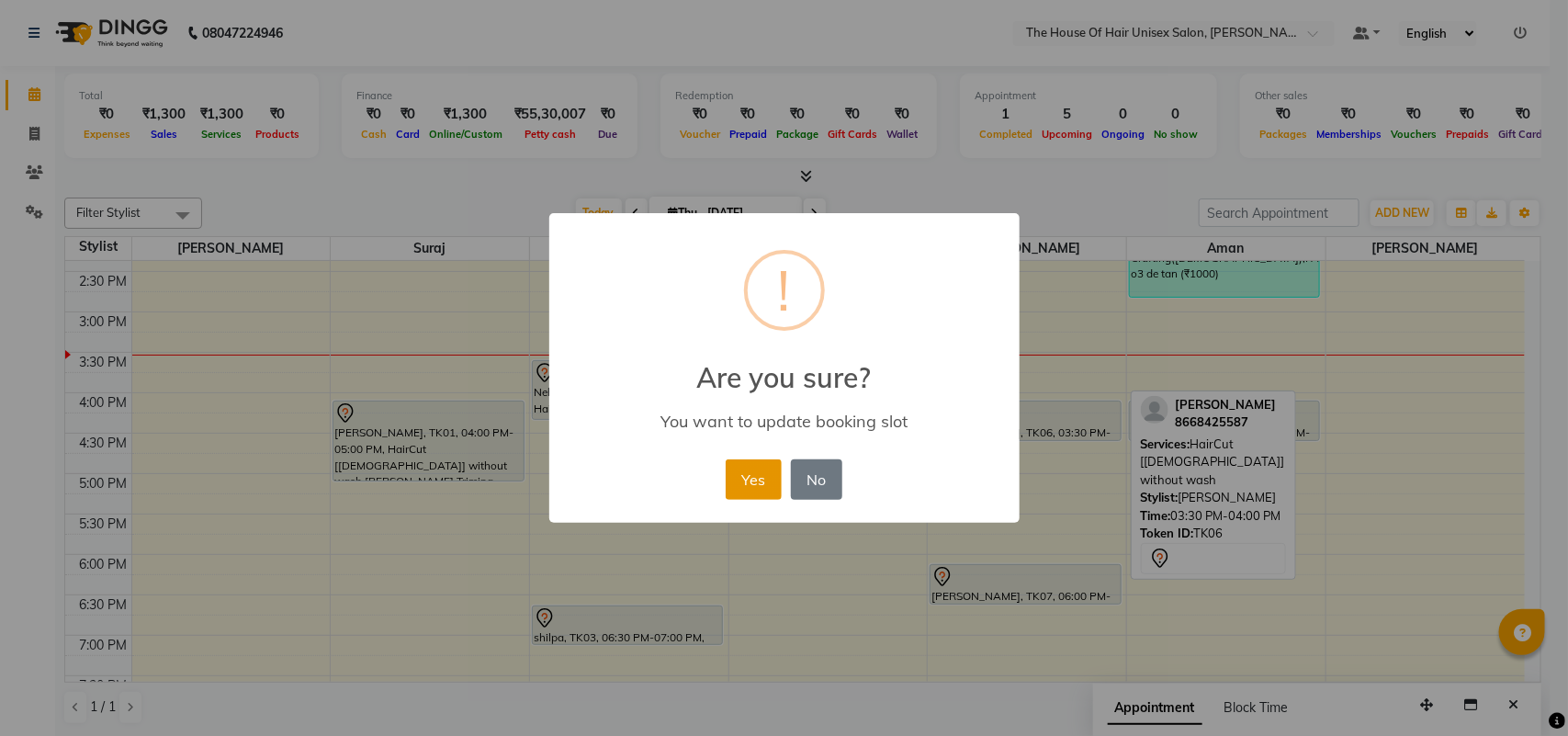 click on "Yes" at bounding box center [753, 480] 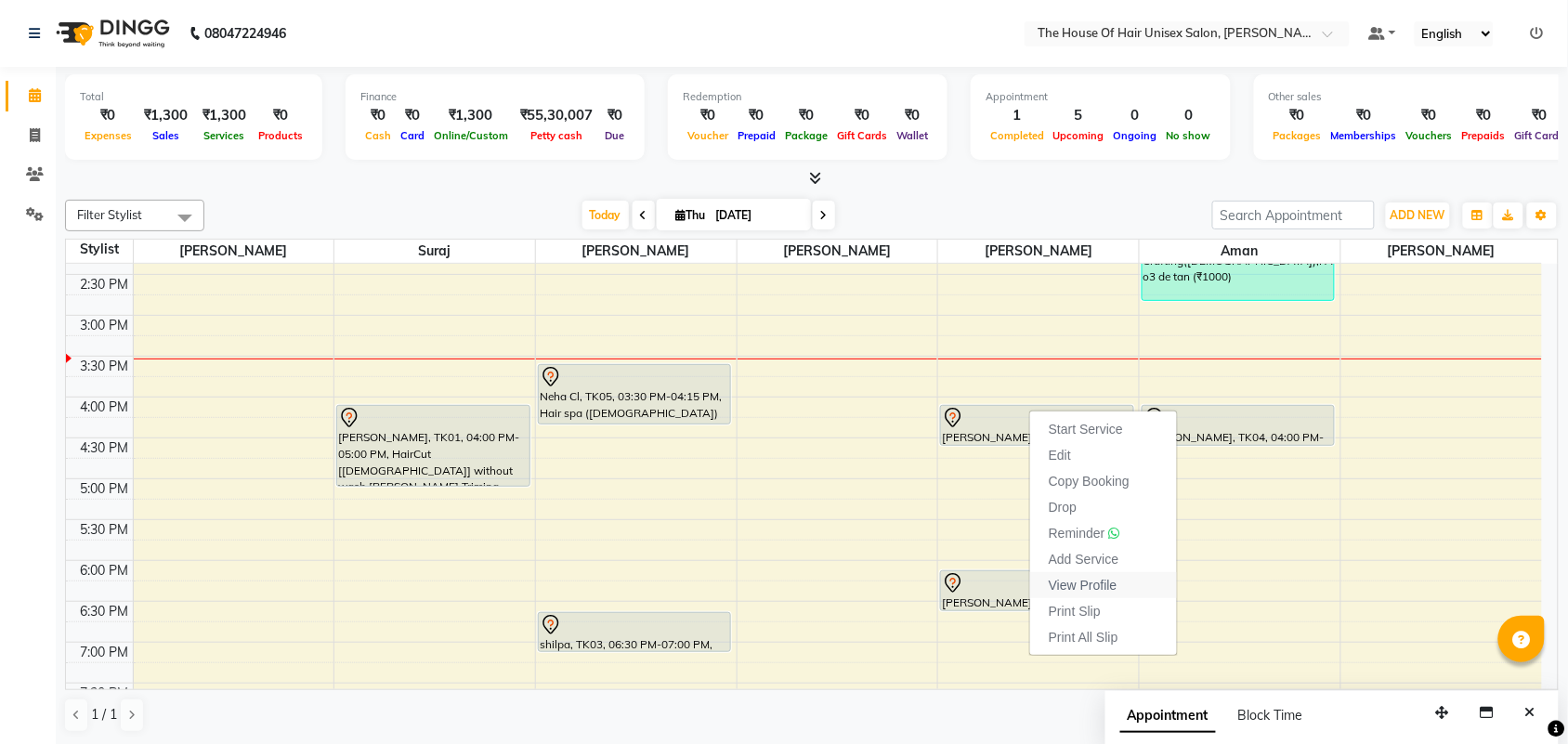 click on "View Profile" at bounding box center [1083, 585] 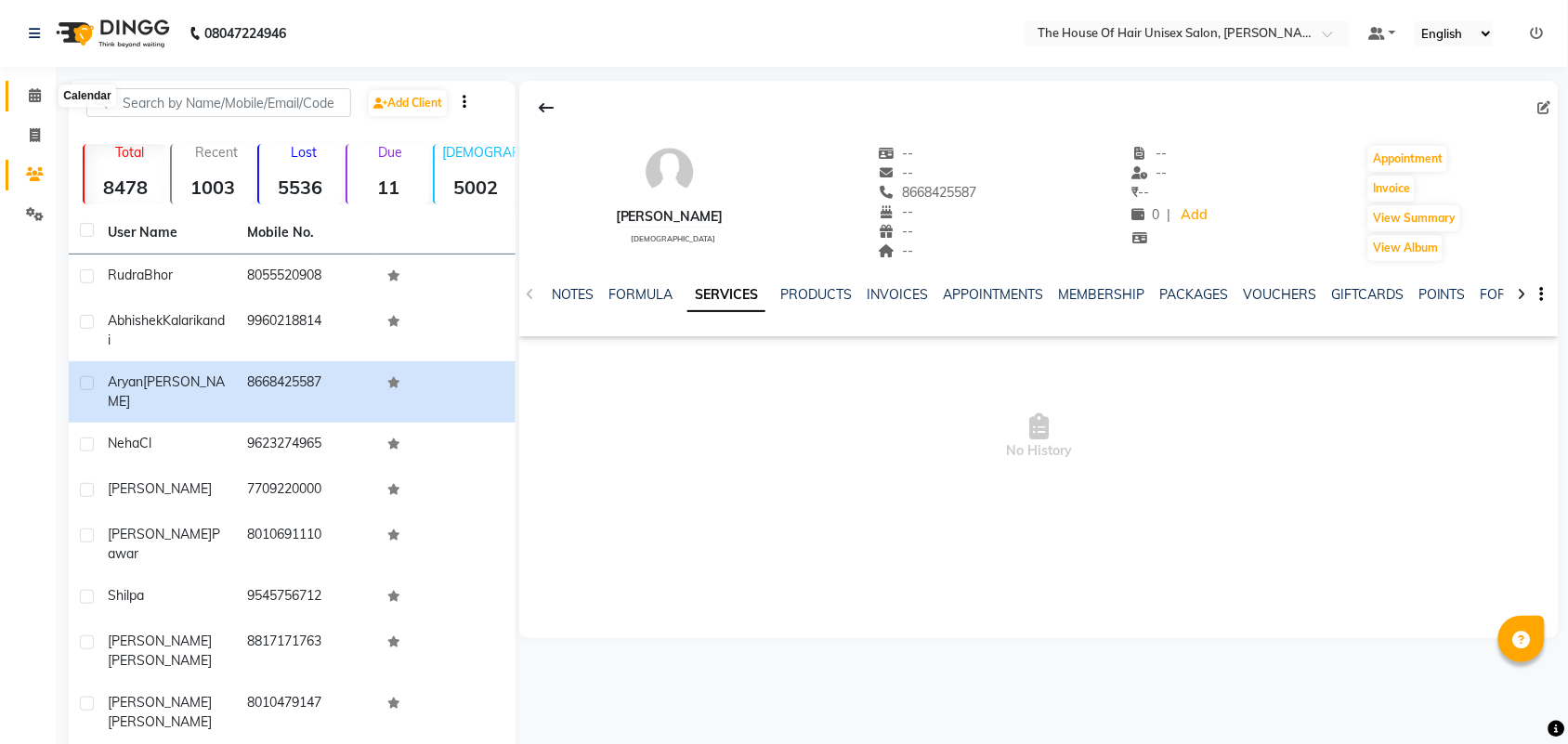 click 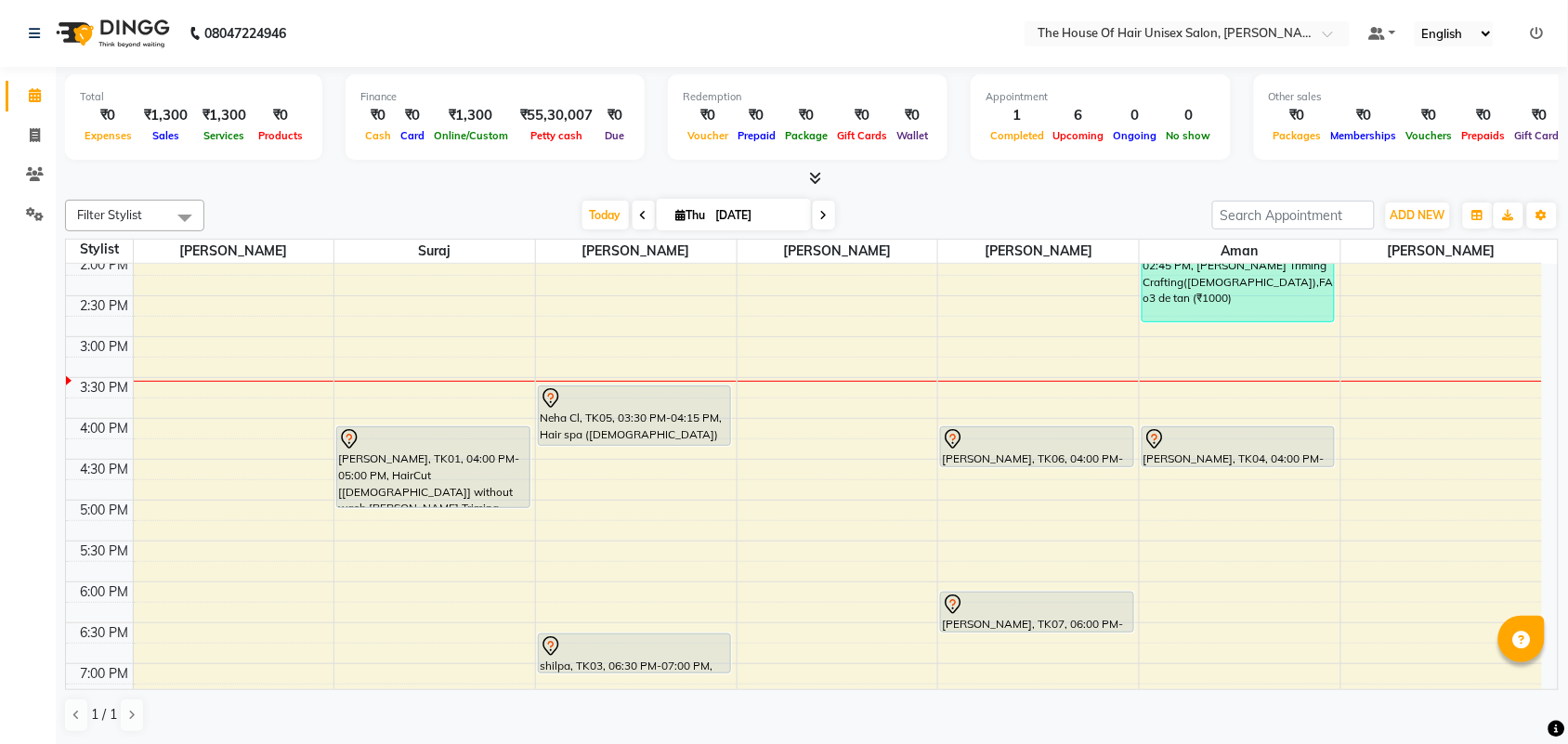 scroll, scrollTop: 571, scrollLeft: 0, axis: vertical 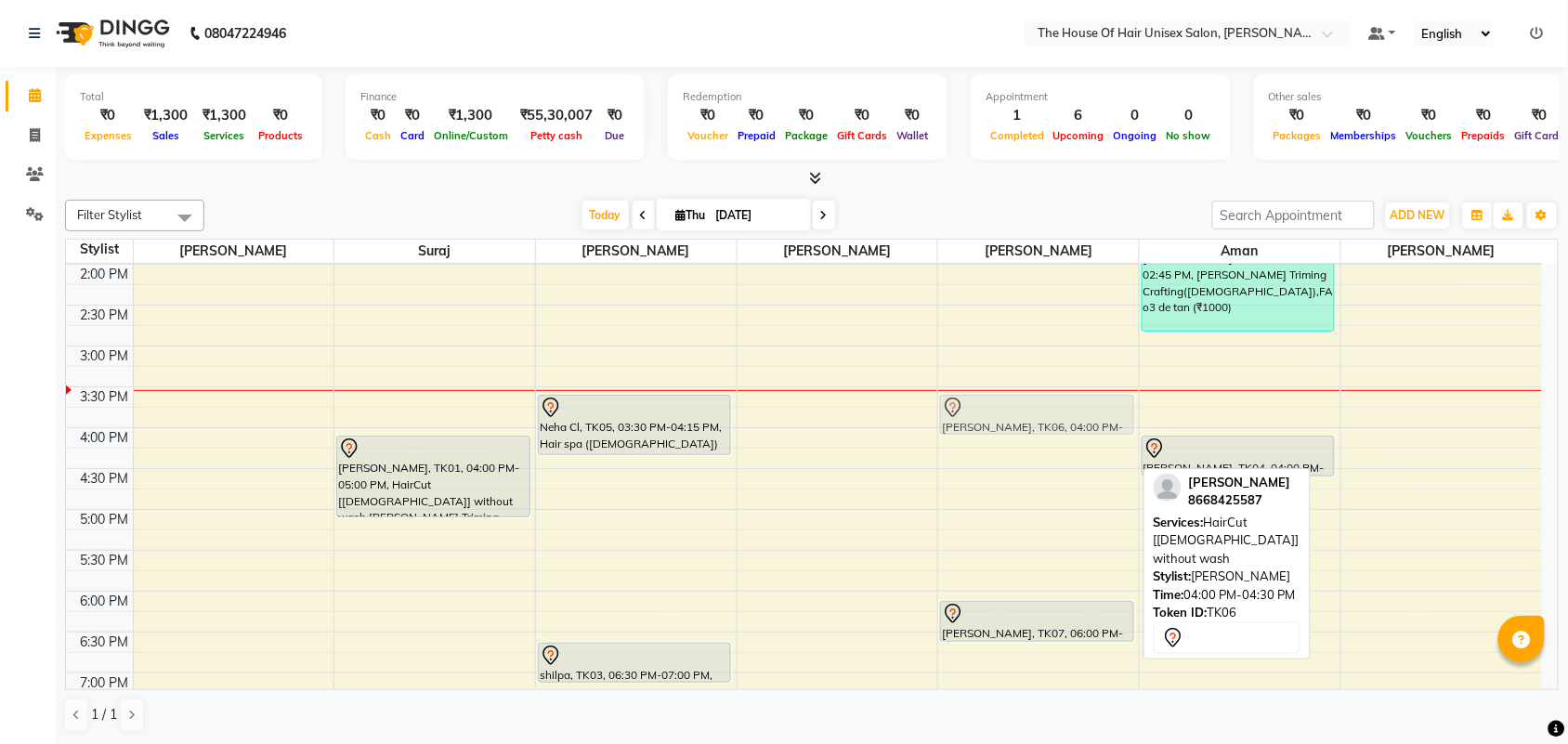 drag, startPoint x: 990, startPoint y: 458, endPoint x: 990, endPoint y: 409, distance: 49 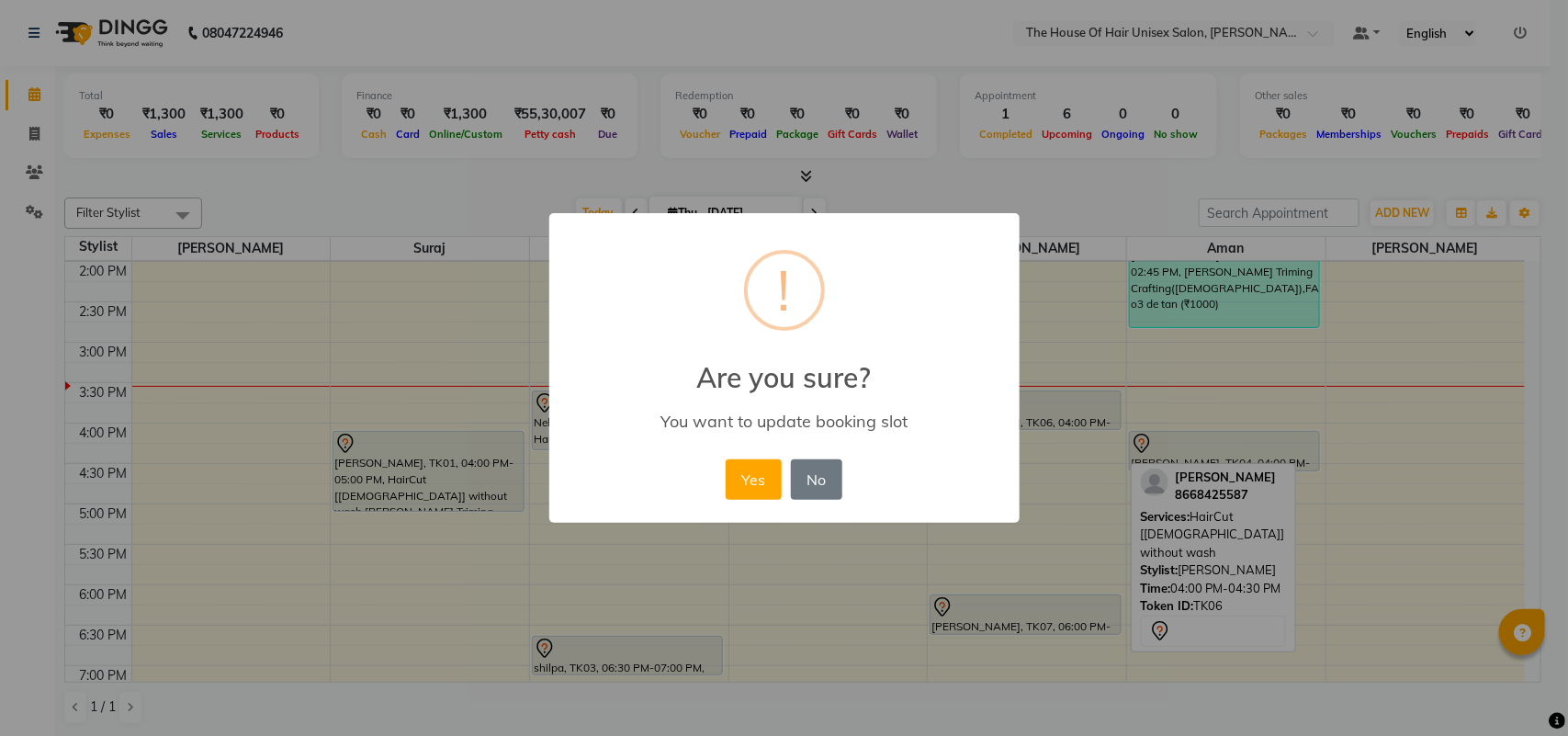 click on "Yes No No" at bounding box center [784, 480] 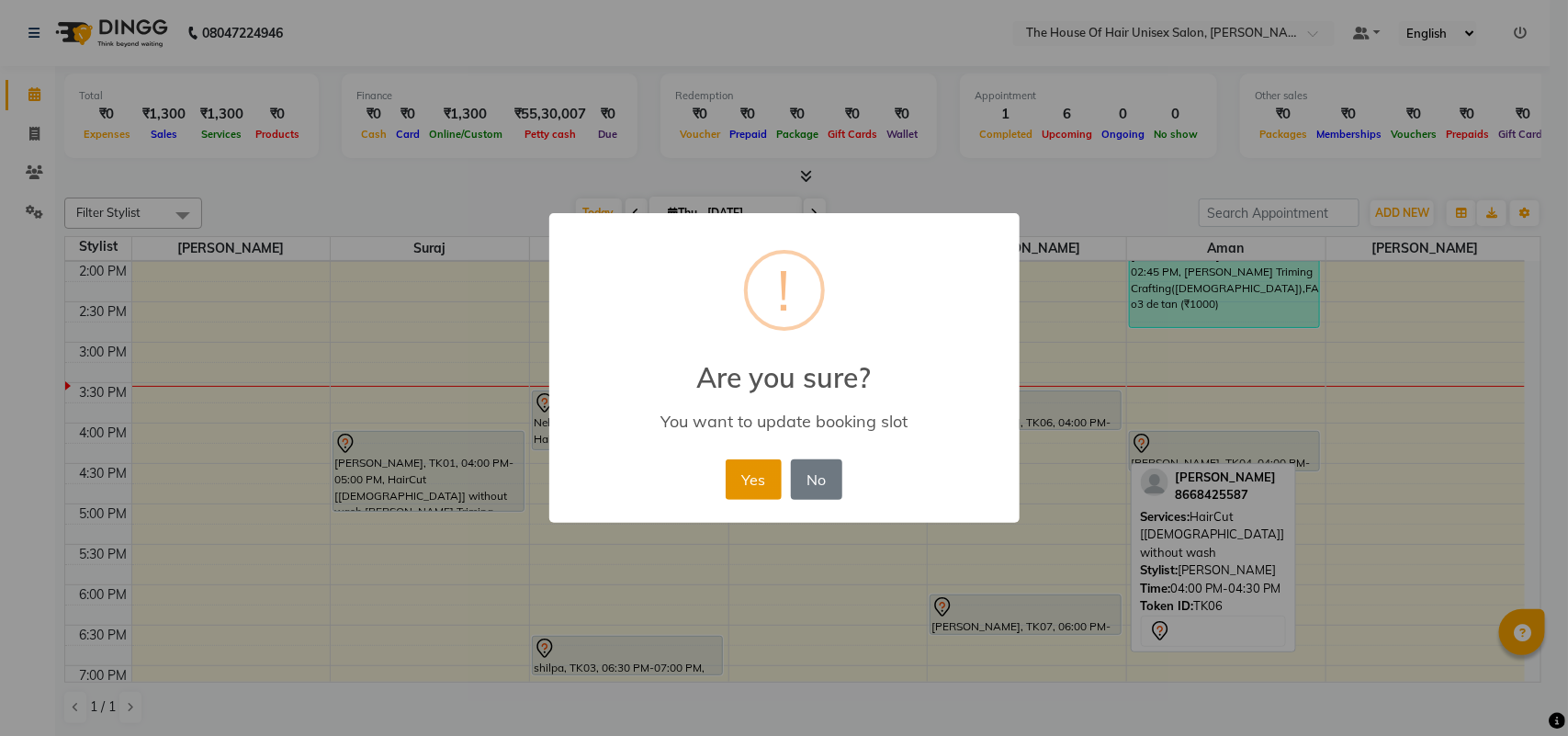 click on "Yes" at bounding box center [753, 480] 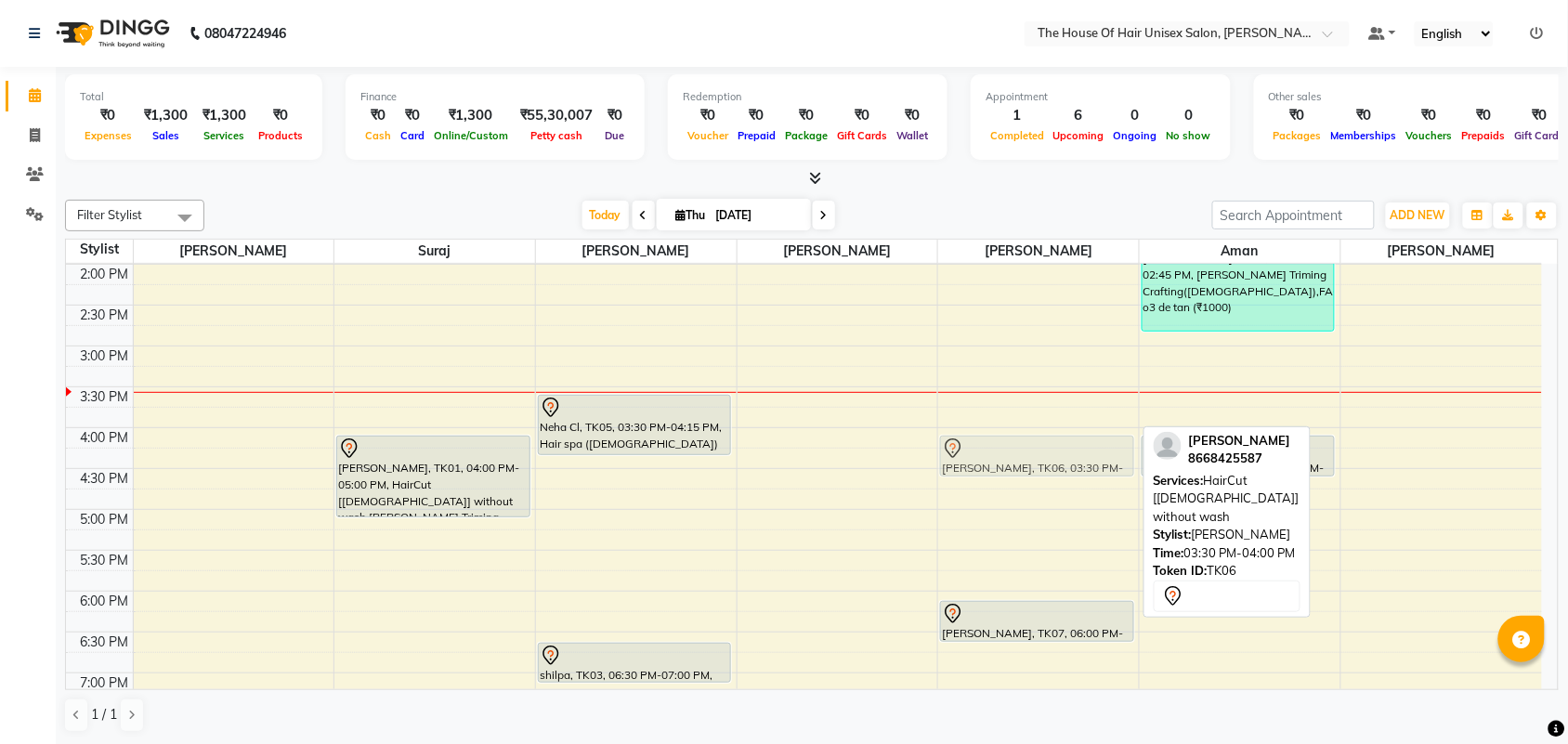 drag, startPoint x: 1055, startPoint y: 418, endPoint x: 1062, endPoint y: 451, distance: 33.73426 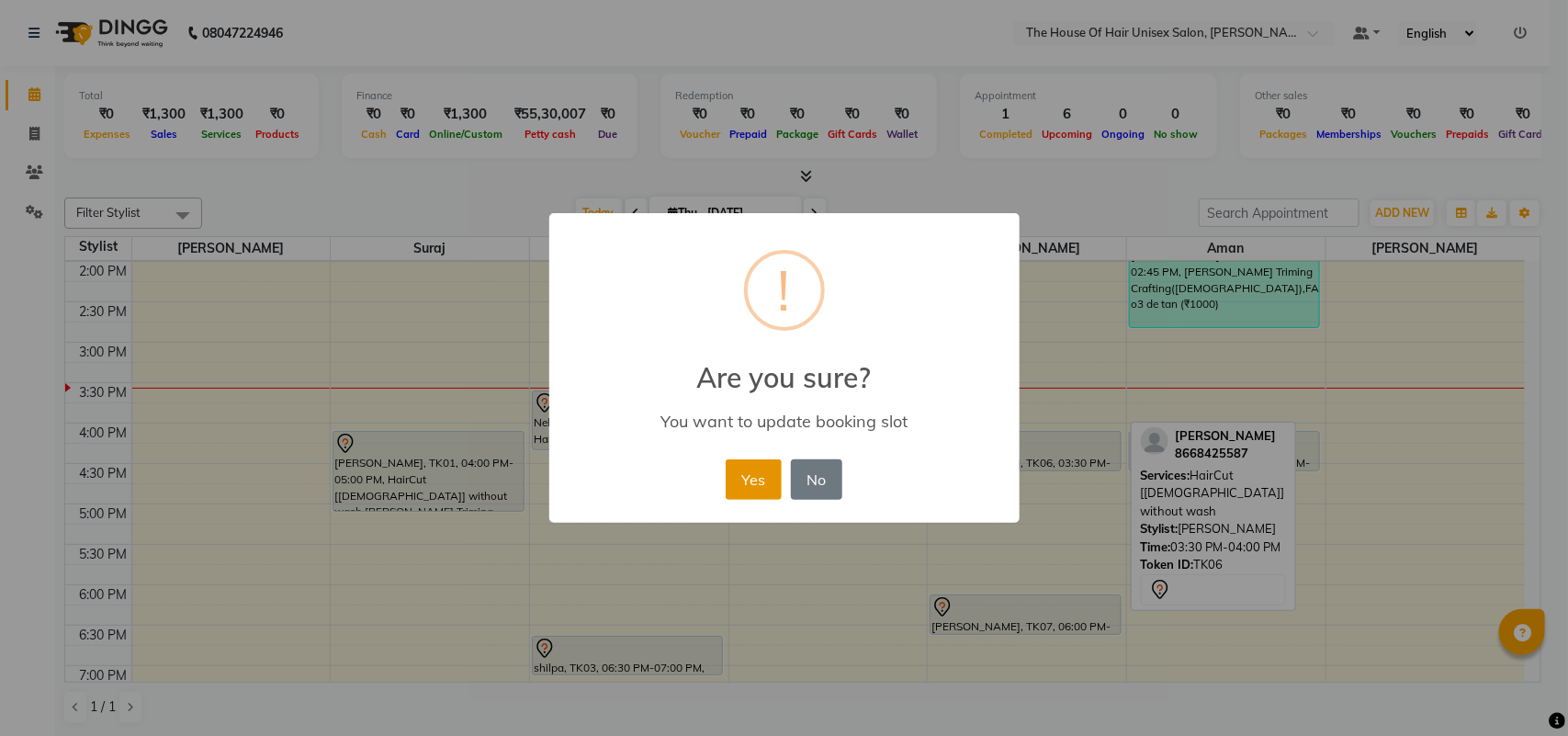 click on "Yes" at bounding box center [753, 480] 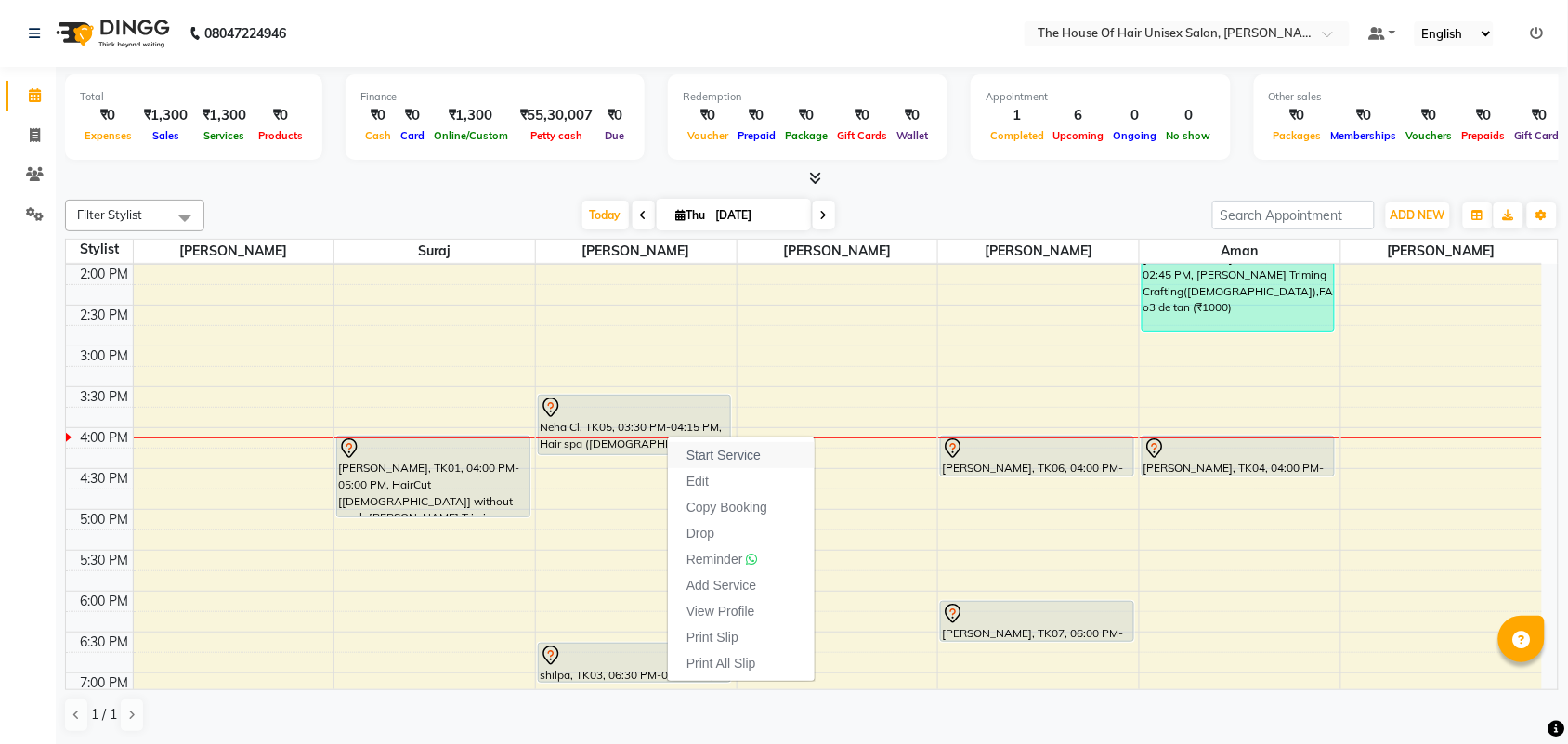 click on "Start Service" at bounding box center (724, 455) 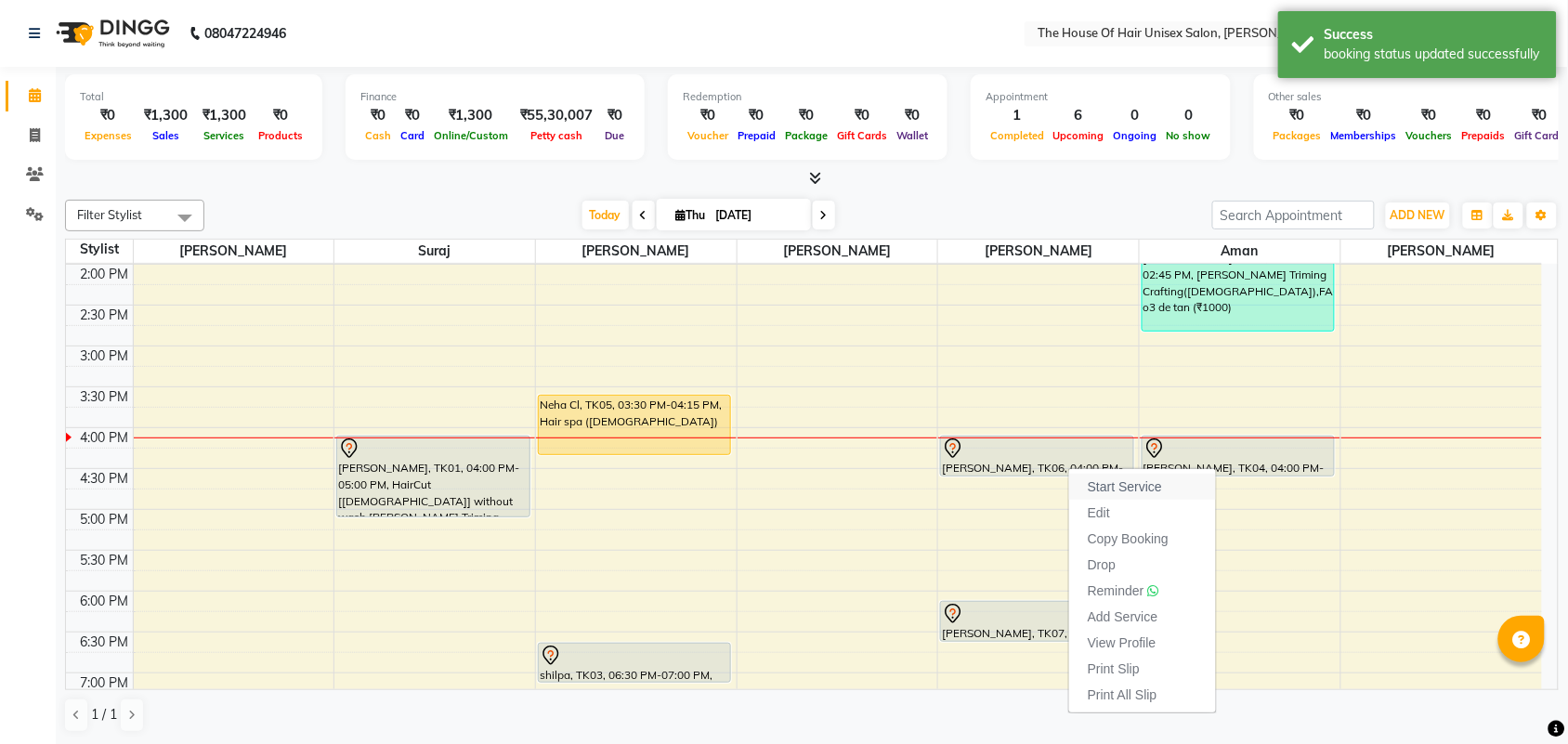 click on "Start Service" at bounding box center (1125, 487) 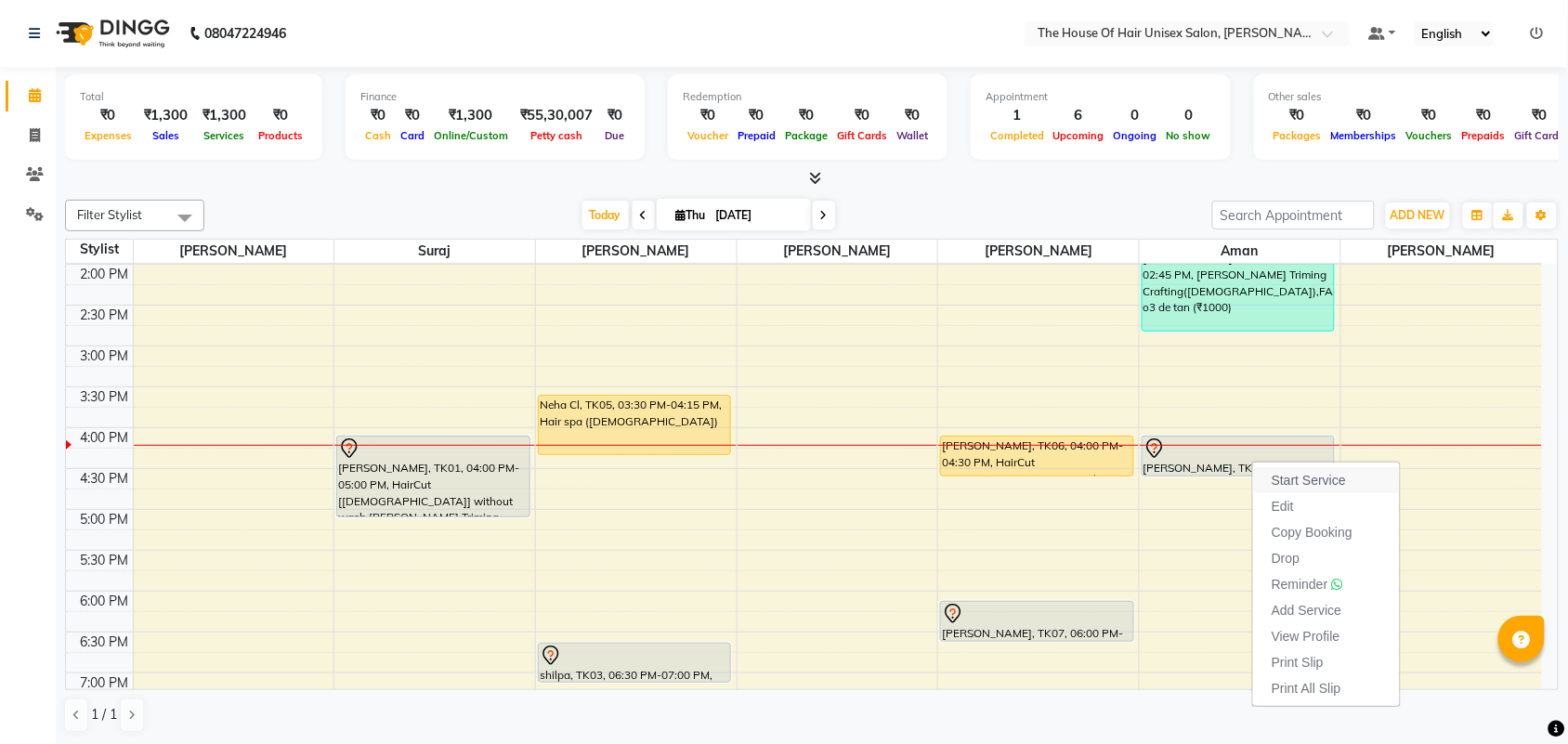 click on "Start Service" at bounding box center [1309, 480] 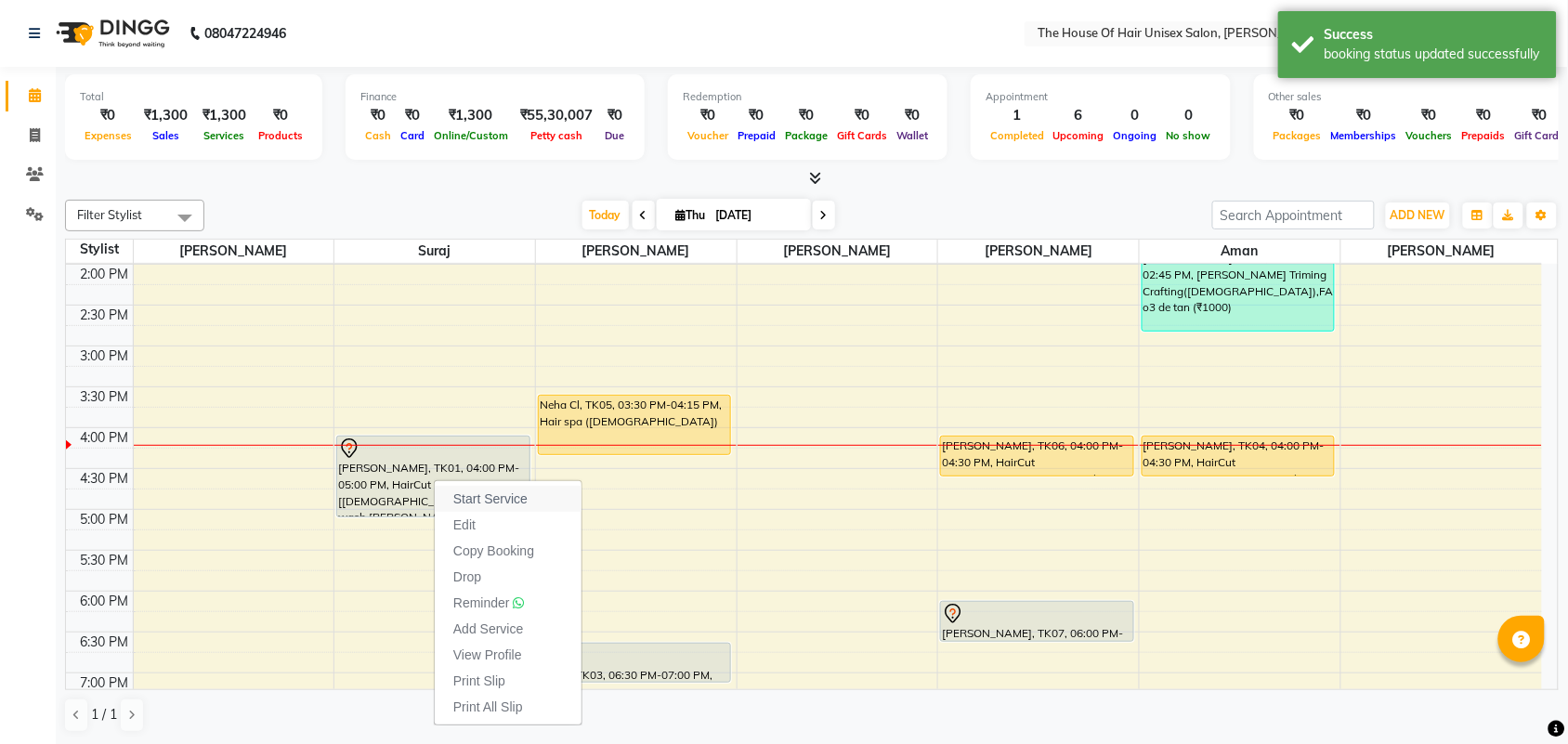 click on "Start Service" at bounding box center (490, 499) 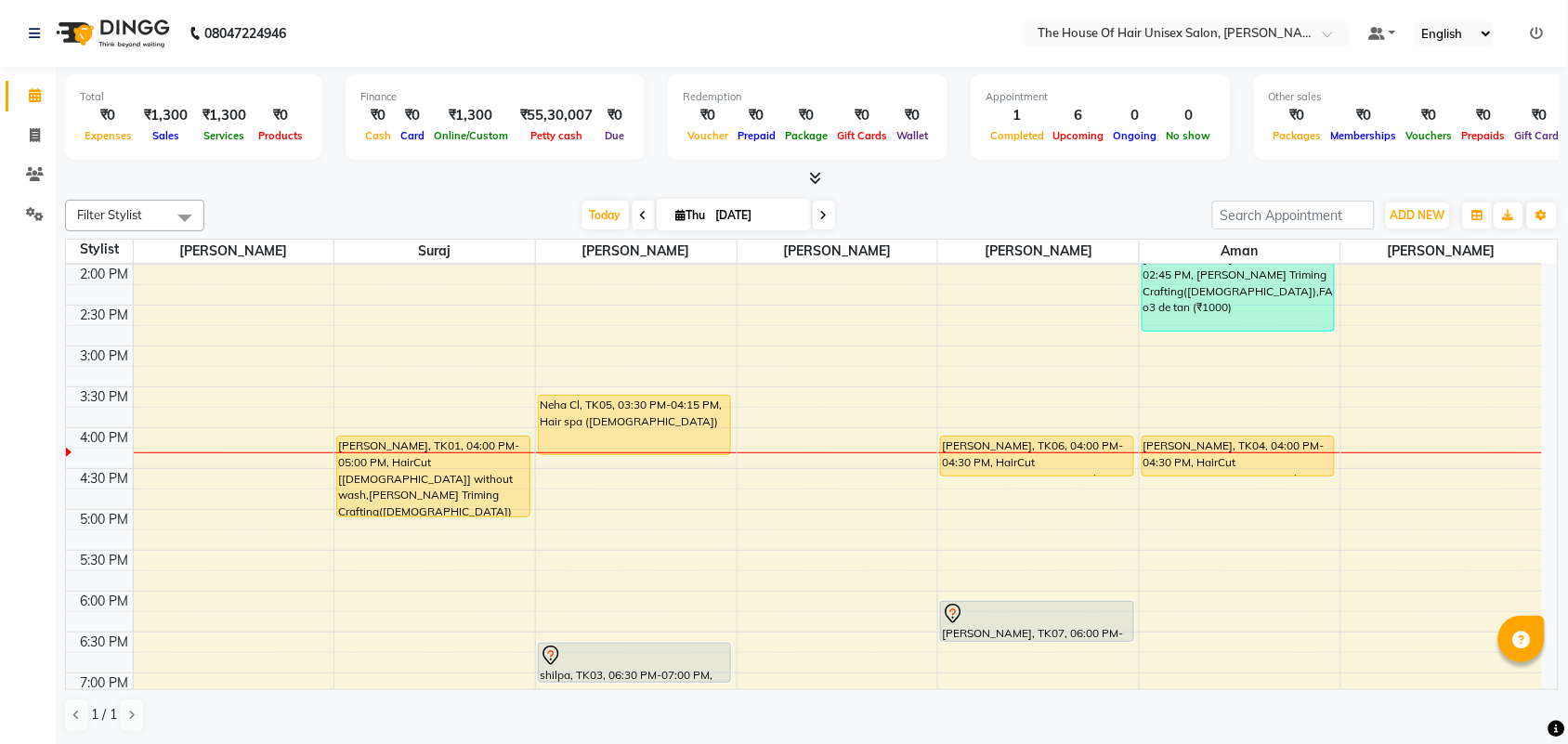 click at bounding box center (824, 215) 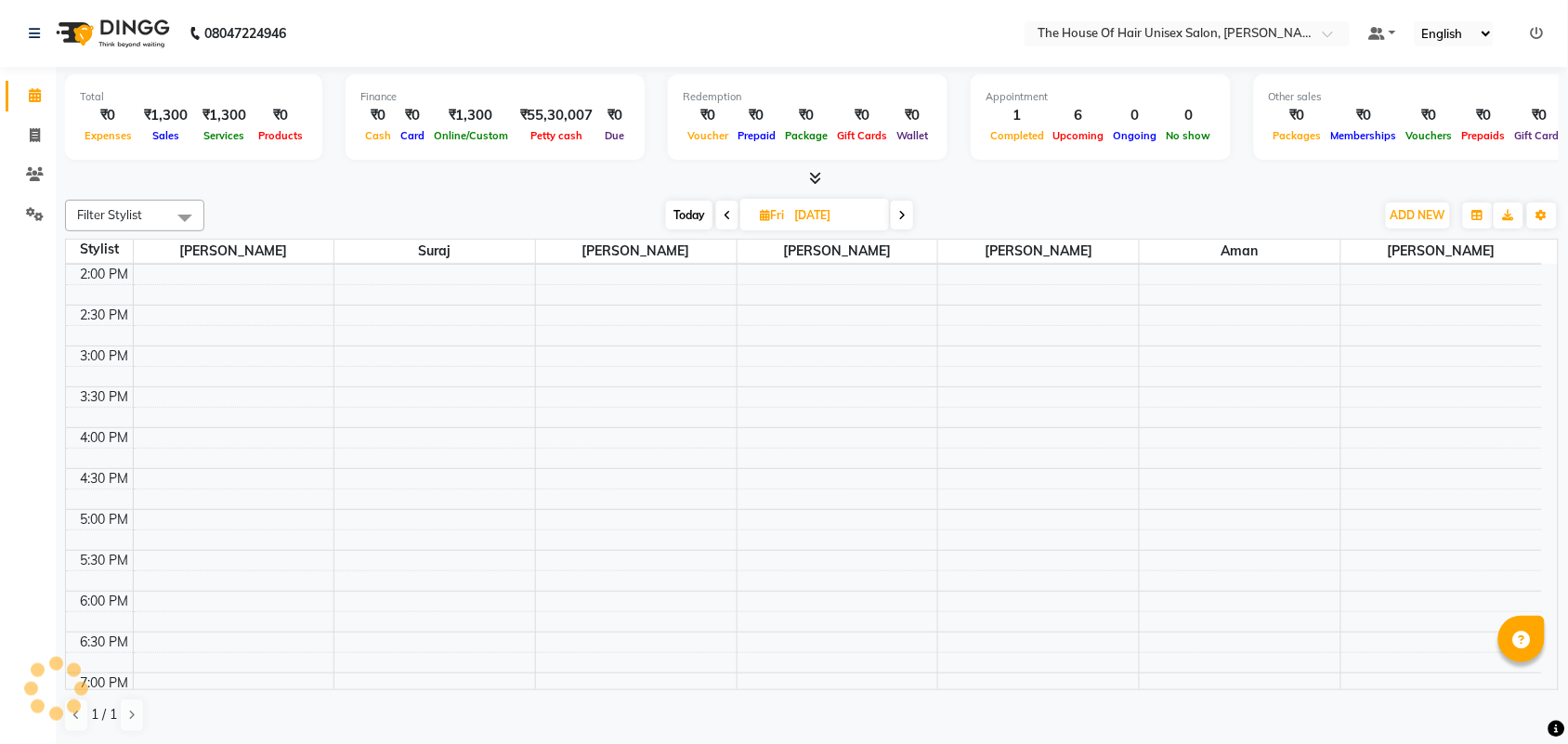 scroll, scrollTop: 745, scrollLeft: 0, axis: vertical 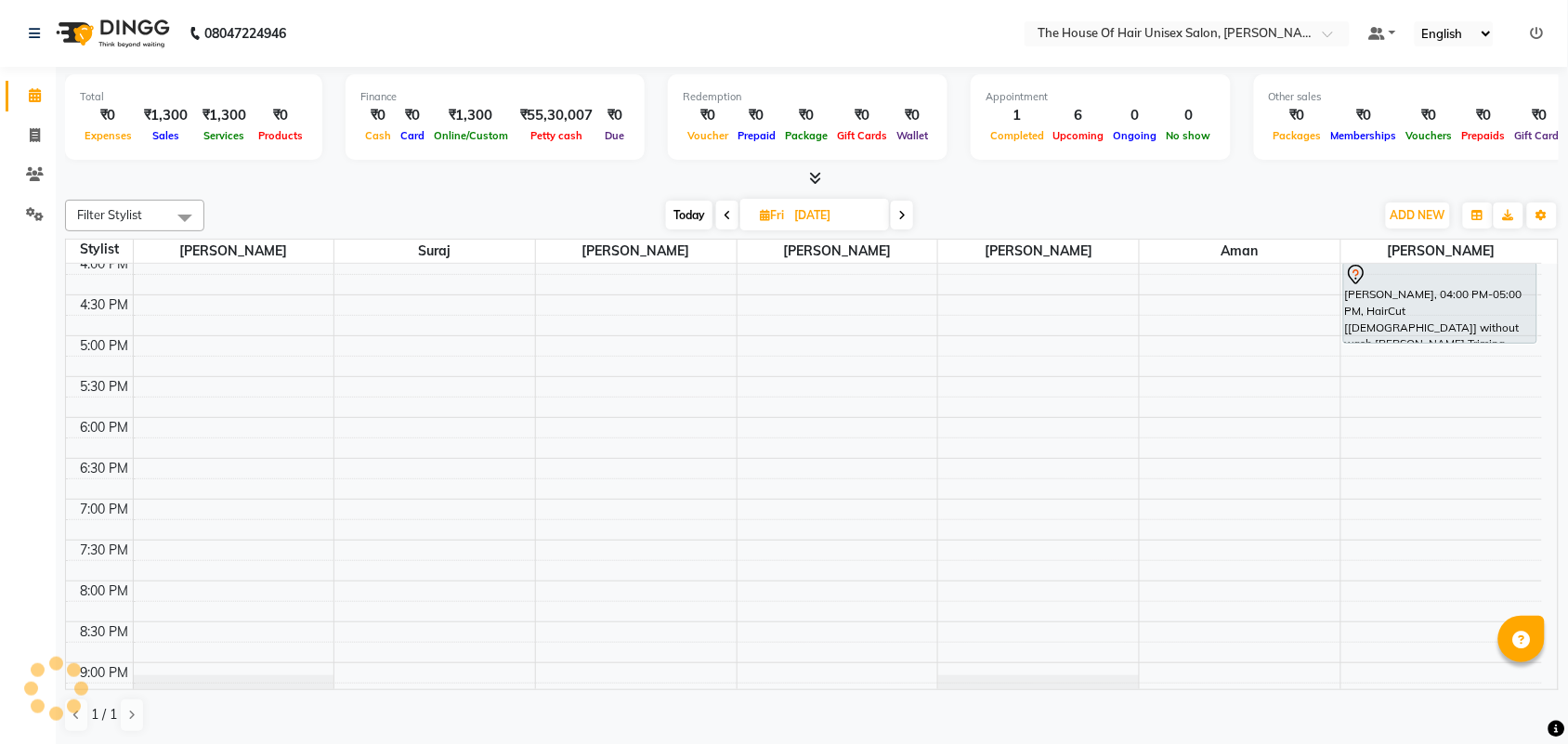 click on "[DATE]" at bounding box center [835, 215] 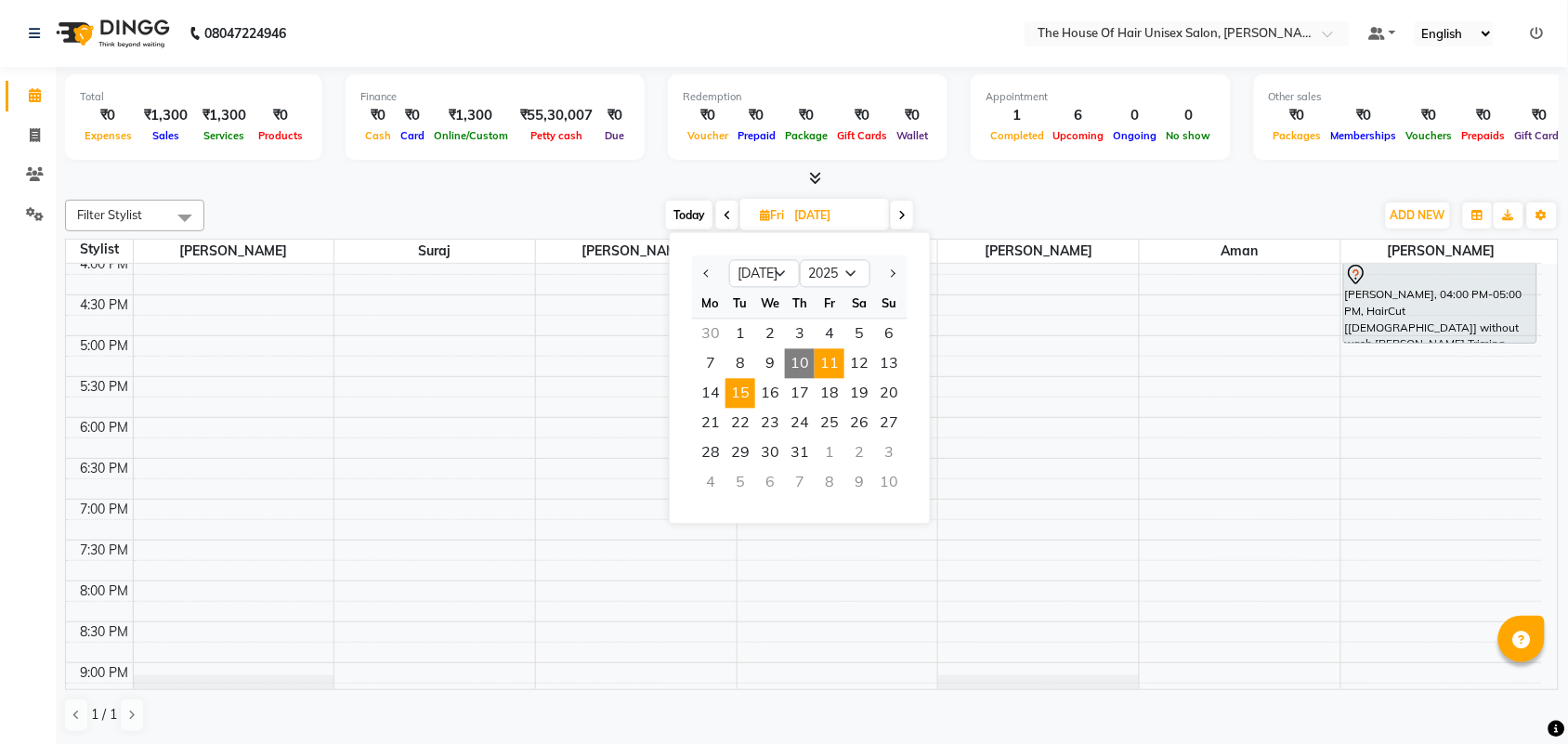 click on "15" at bounding box center [740, 394] 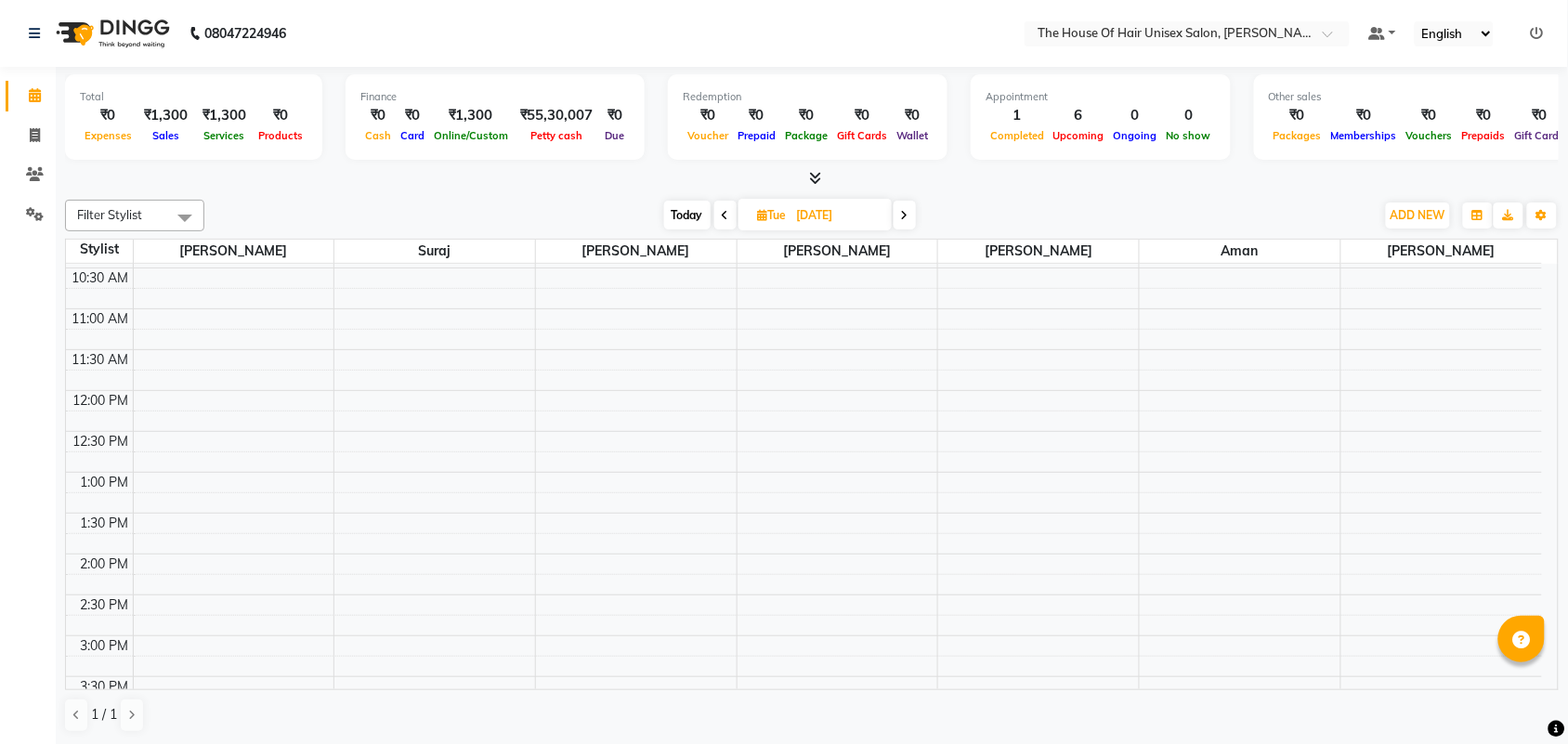 scroll, scrollTop: 281, scrollLeft: 0, axis: vertical 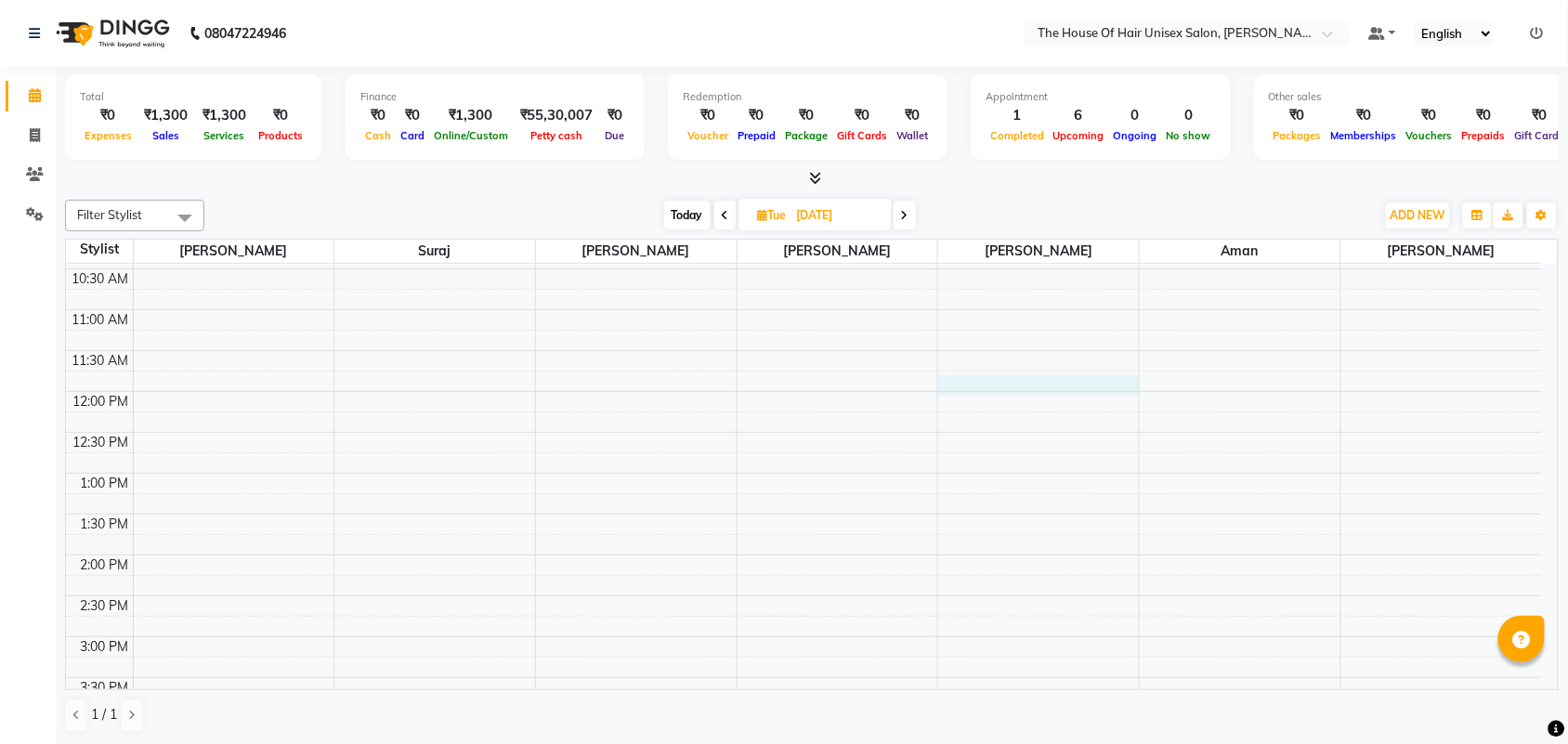 click on "7:00 AM 7:30 AM 8:00 AM 8:30 AM 9:00 AM 9:30 AM 10:00 AM 10:30 AM 11:00 AM 11:30 AM 12:00 PM 12:30 PM 1:00 PM 1:30 PM 2:00 PM 2:30 PM 3:00 PM 3:30 PM 4:00 PM 4:30 PM 5:00 PM 5:30 PM 6:00 PM 6:30 PM 7:00 PM 7:30 PM 8:00 PM 8:30 PM 9:00 PM 9:30 PM" at bounding box center (804, 595) 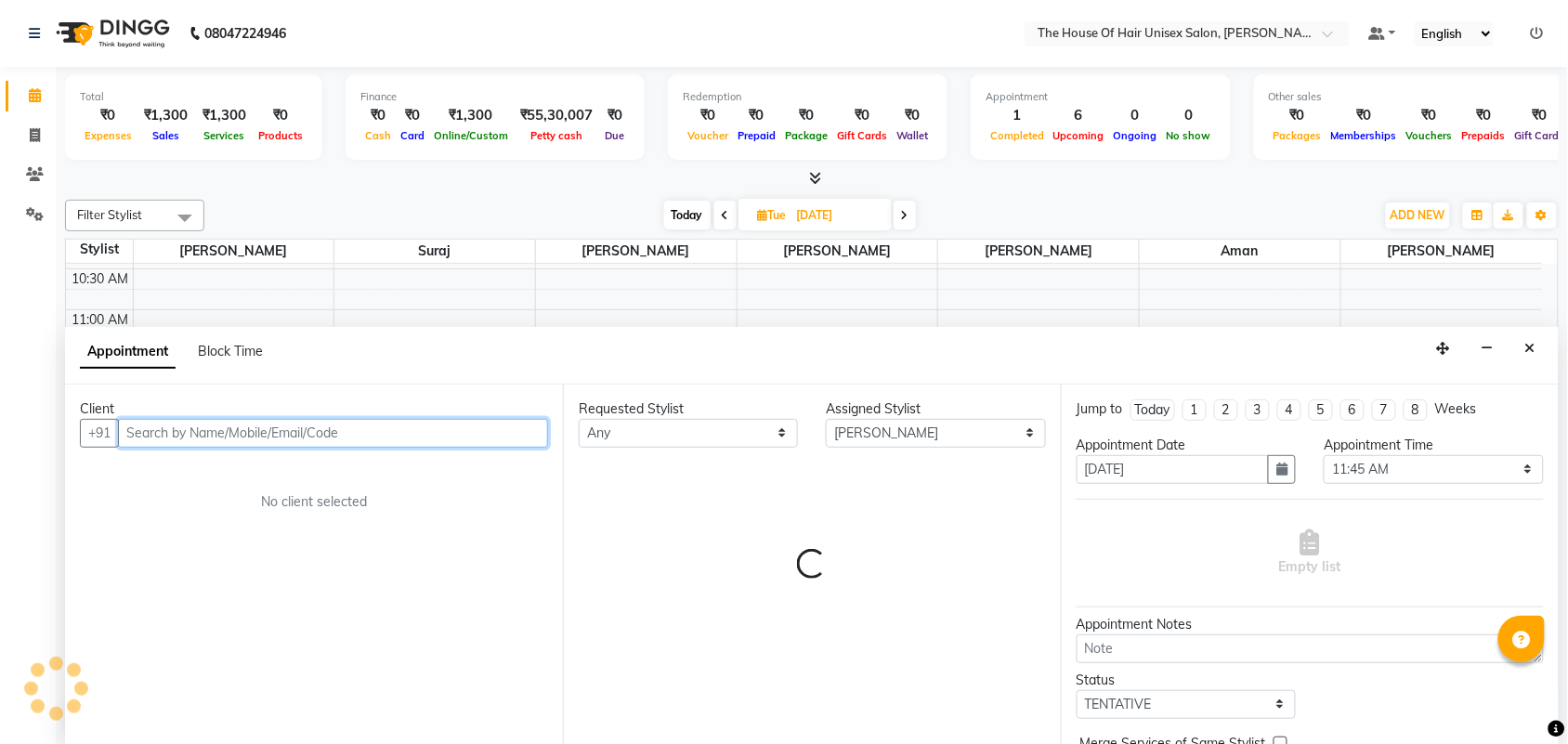 scroll, scrollTop: 1, scrollLeft: 0, axis: vertical 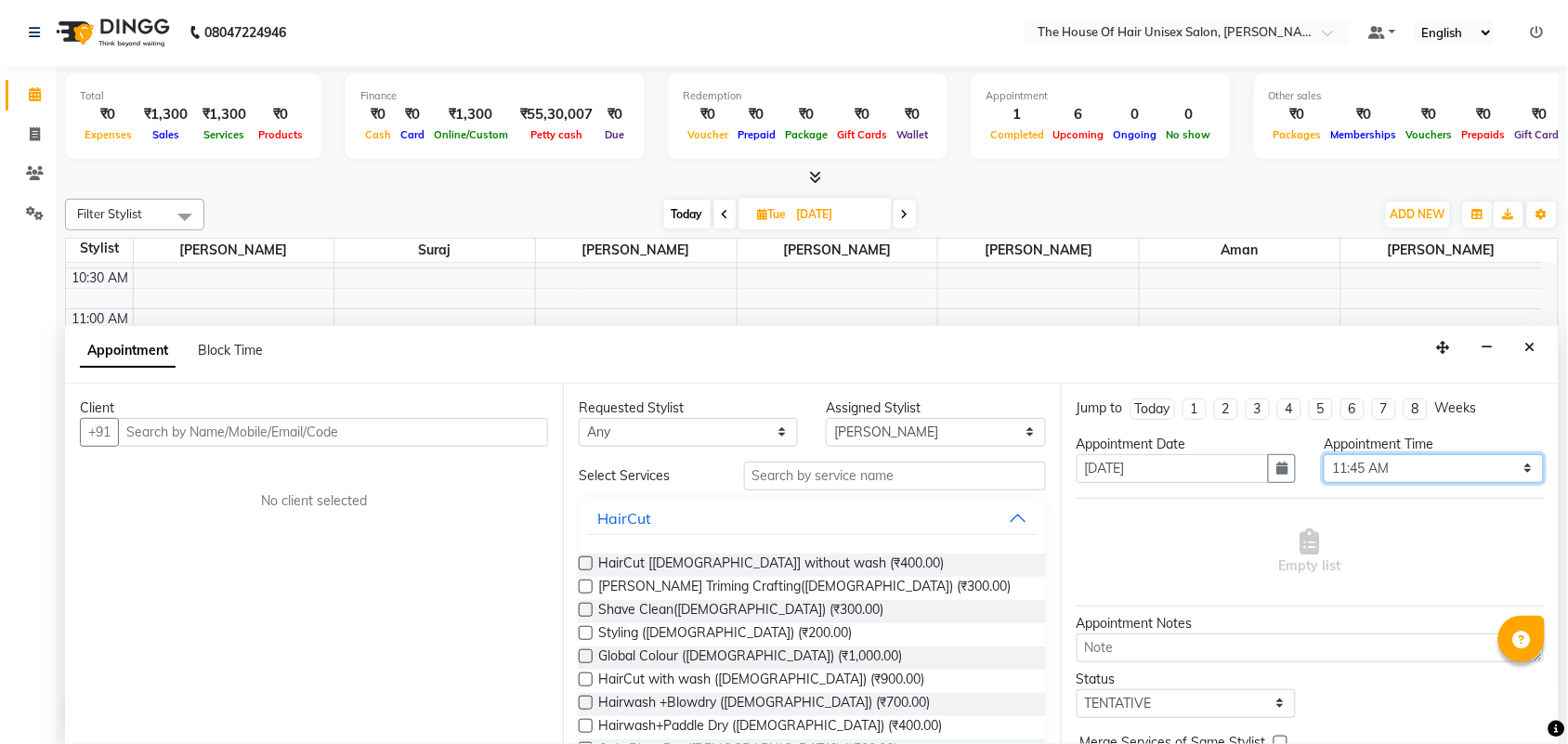 click on "Select 08:00 AM 08:15 AM 08:30 AM 08:45 AM 09:00 AM 09:15 AM 09:30 AM 09:45 AM 10:00 AM 10:15 AM 10:30 AM 10:45 AM 11:00 AM 11:15 AM 11:30 AM 11:45 AM 12:00 PM 12:15 PM 12:30 PM 12:45 PM 01:00 PM 01:15 PM 01:30 PM 01:45 PM 02:00 PM 02:15 PM 02:30 PM 02:45 PM 03:00 PM 03:15 PM 03:30 PM 03:45 PM 04:00 PM 04:15 PM 04:30 PM 04:45 PM 05:00 PM 05:15 PM 05:30 PM 05:45 PM 06:00 PM 06:15 PM 06:30 PM 06:45 PM 07:00 PM 07:15 PM 07:30 PM 07:45 PM 08:00 PM 08:15 PM 08:30 PM 08:45 PM 09:00 PM 09:15 PM 09:30 PM" at bounding box center (1433, 468) 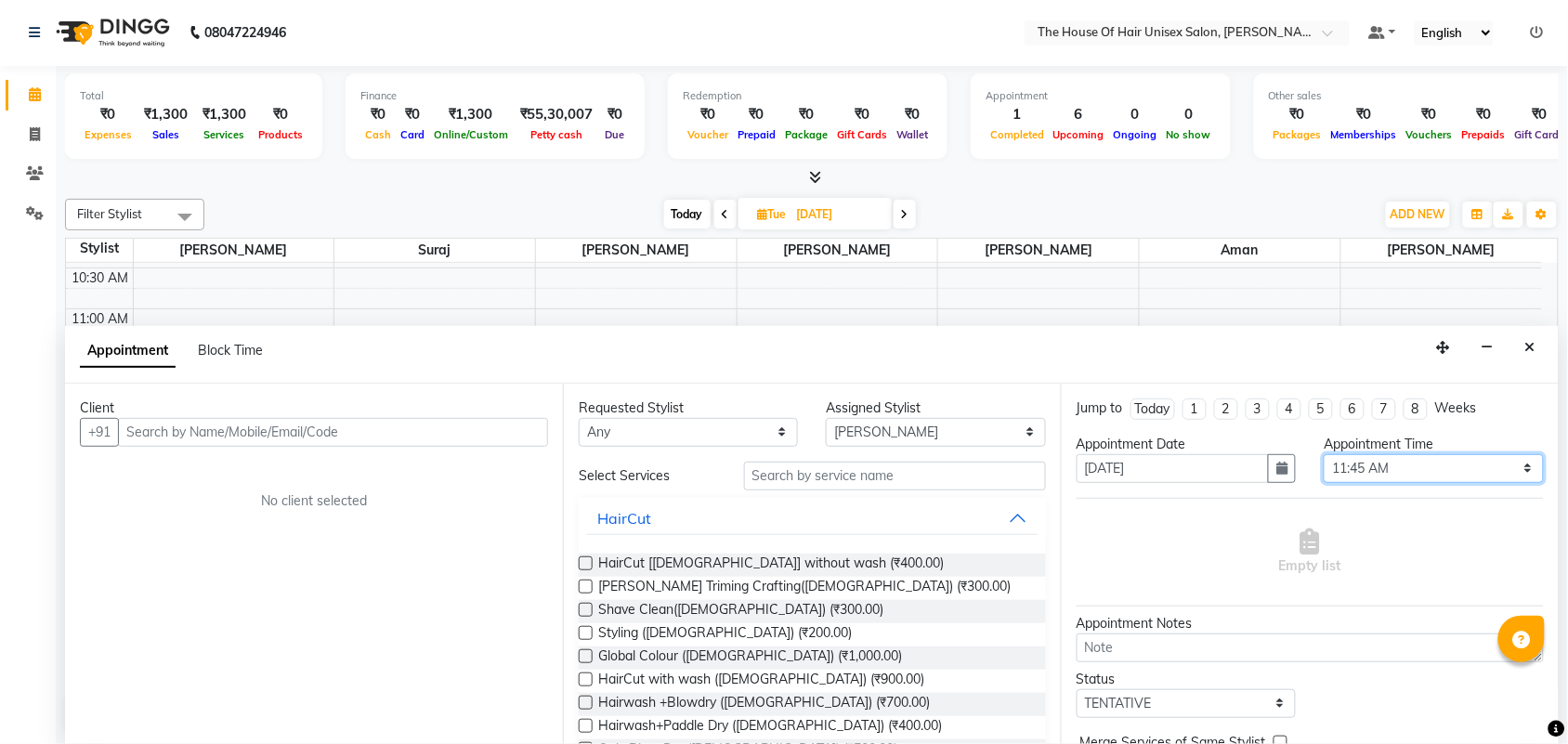 select on "720" 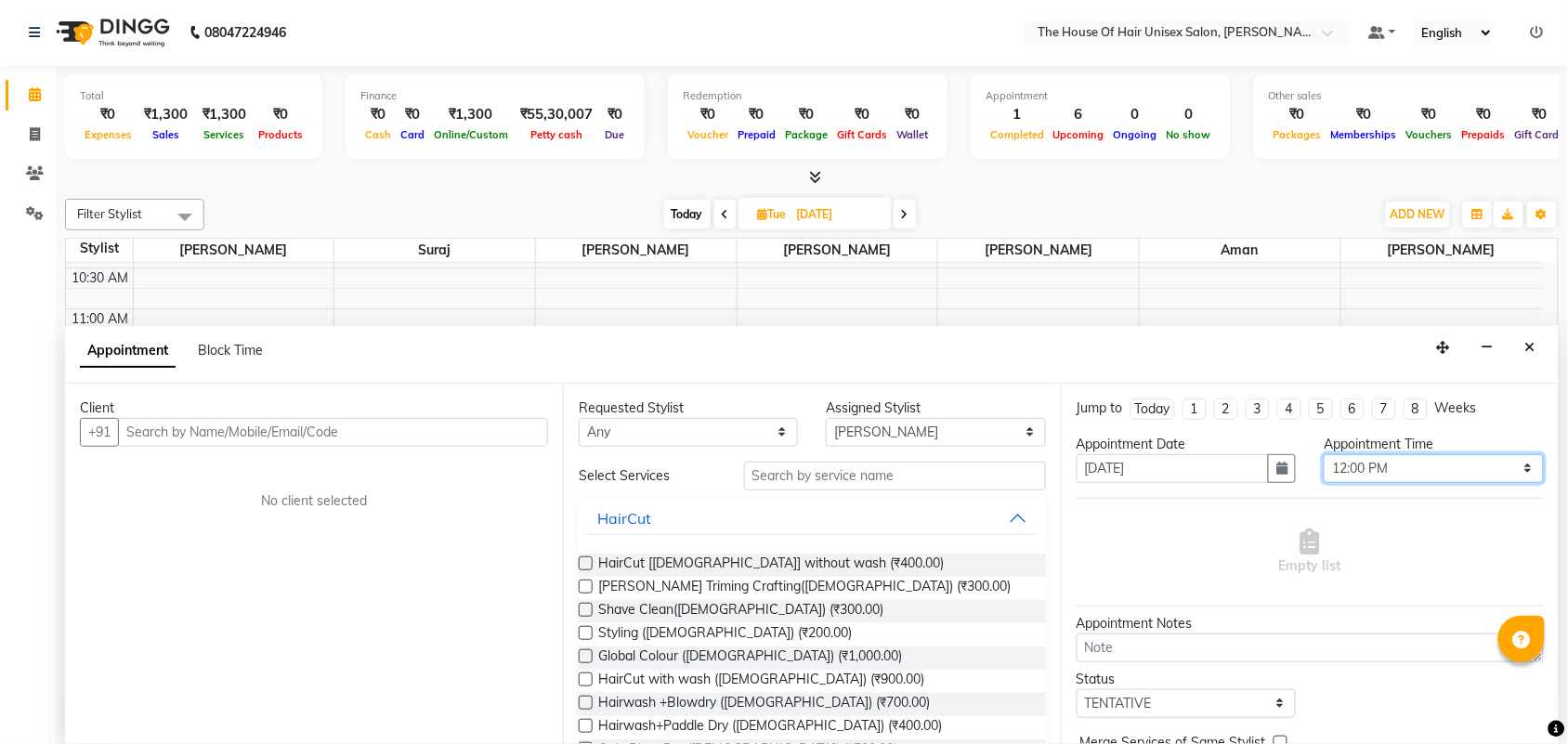 click on "Select 08:00 AM 08:15 AM 08:30 AM 08:45 AM 09:00 AM 09:15 AM 09:30 AM 09:45 AM 10:00 AM 10:15 AM 10:30 AM 10:45 AM 11:00 AM 11:15 AM 11:30 AM 11:45 AM 12:00 PM 12:15 PM 12:30 PM 12:45 PM 01:00 PM 01:15 PM 01:30 PM 01:45 PM 02:00 PM 02:15 PM 02:30 PM 02:45 PM 03:00 PM 03:15 PM 03:30 PM 03:45 PM 04:00 PM 04:15 PM 04:30 PM 04:45 PM 05:00 PM 05:15 PM 05:30 PM 05:45 PM 06:00 PM 06:15 PM 06:30 PM 06:45 PM 07:00 PM 07:15 PM 07:30 PM 07:45 PM 08:00 PM 08:15 PM 08:30 PM 08:45 PM 09:00 PM 09:15 PM 09:30 PM" at bounding box center (1433, 468) 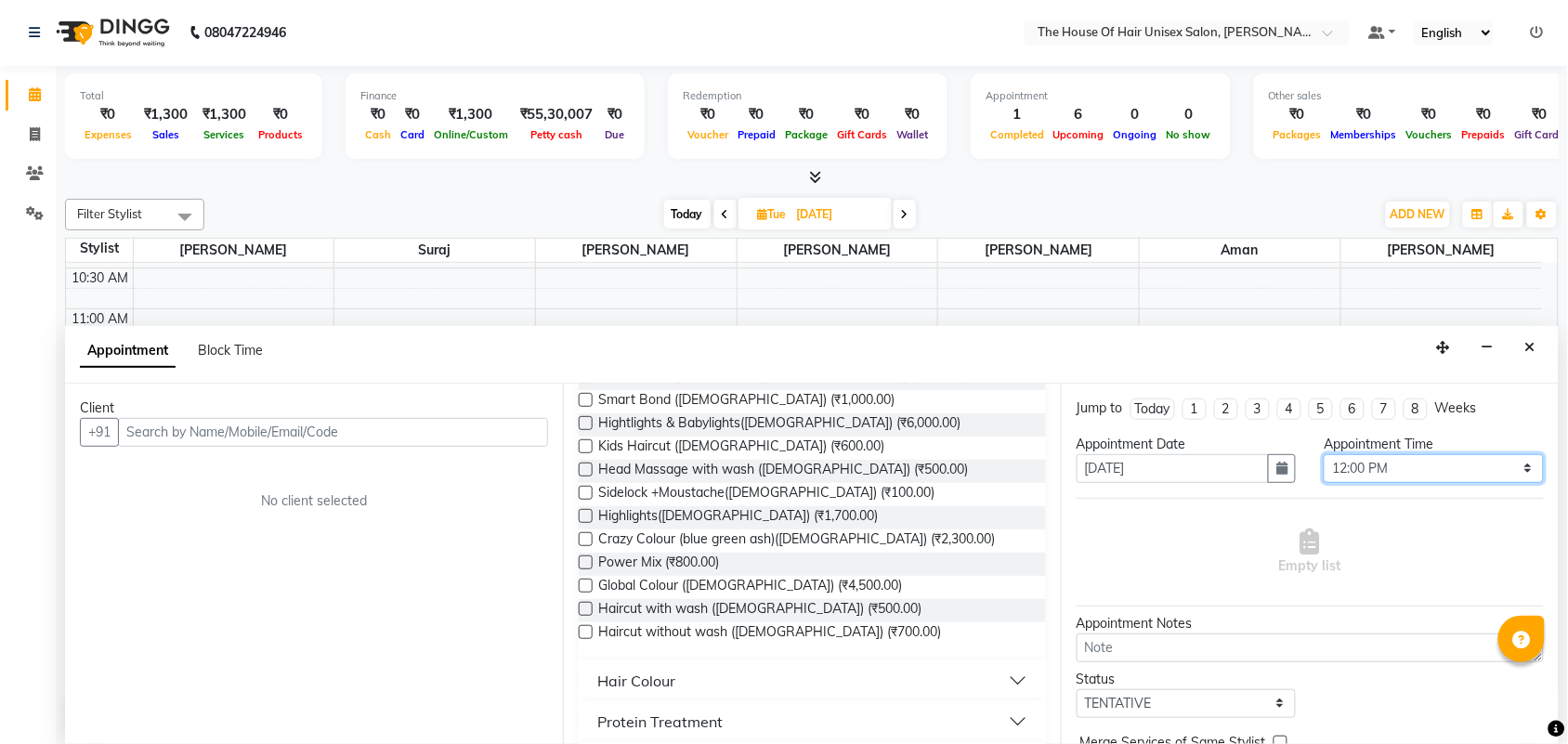 scroll, scrollTop: 702, scrollLeft: 0, axis: vertical 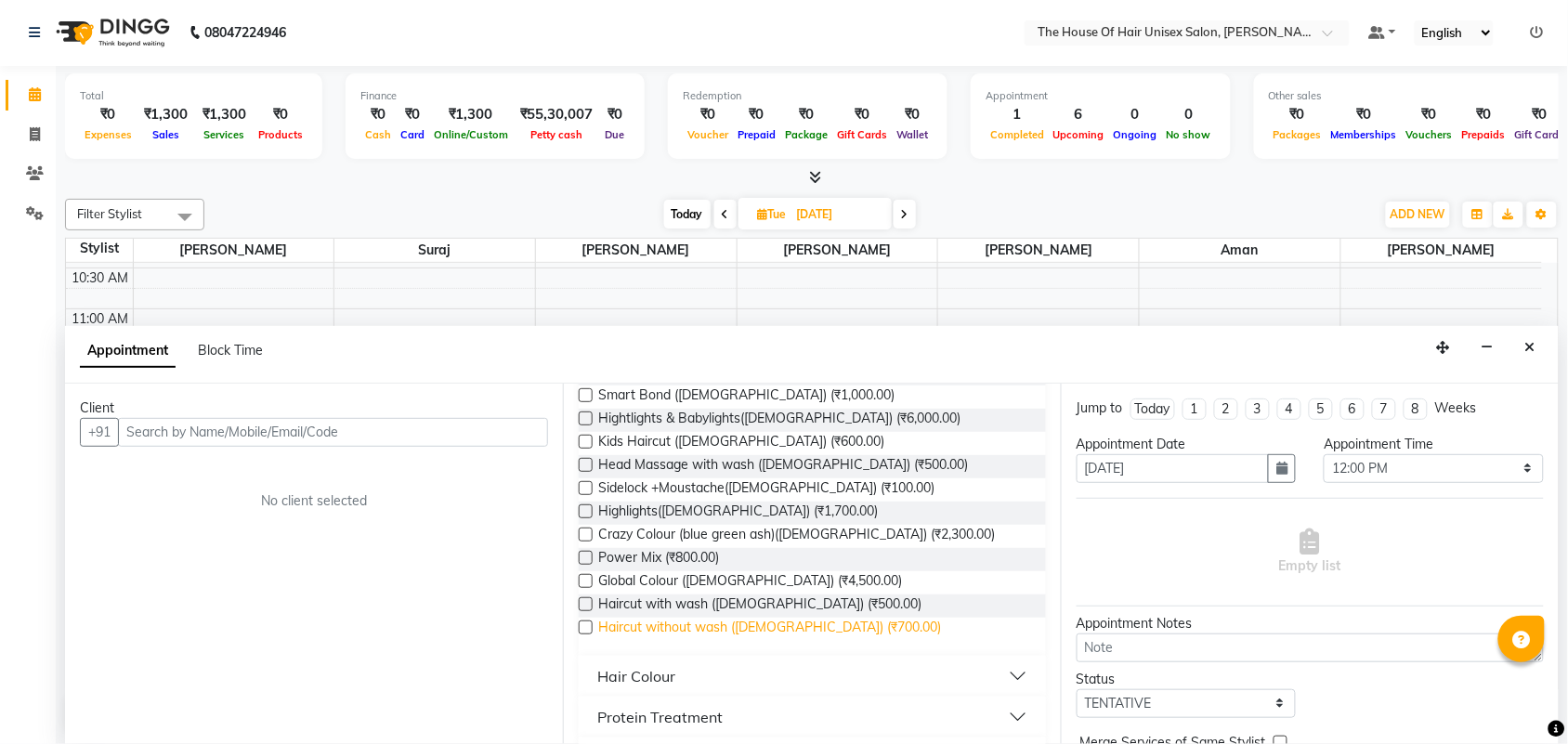 click on "Haircut without wash ([DEMOGRAPHIC_DATA]) (₹700.00)" at bounding box center [769, 629] 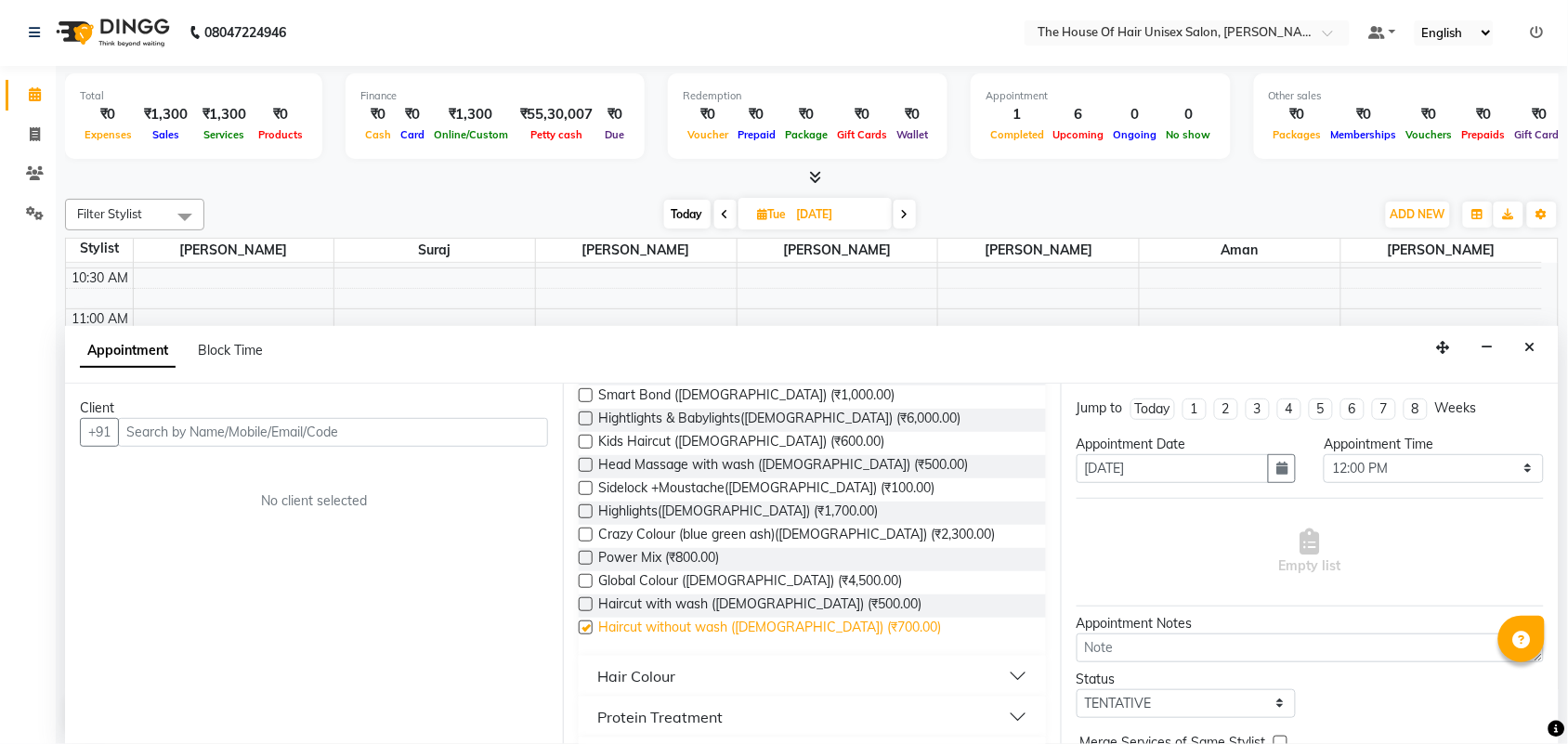 checkbox on "false" 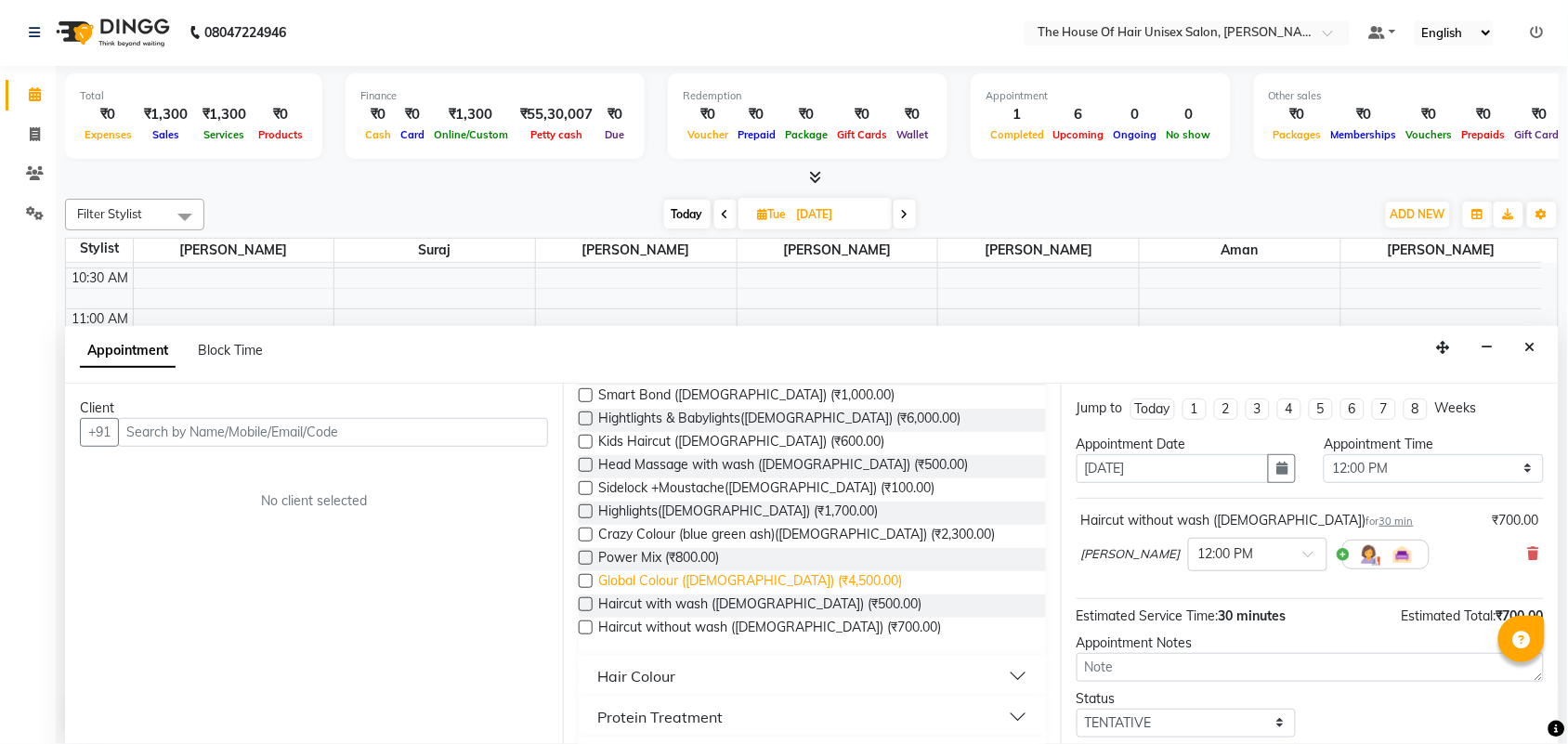 click on "Global Colour ([DEMOGRAPHIC_DATA]) (₹4,500.00)" at bounding box center (750, 582) 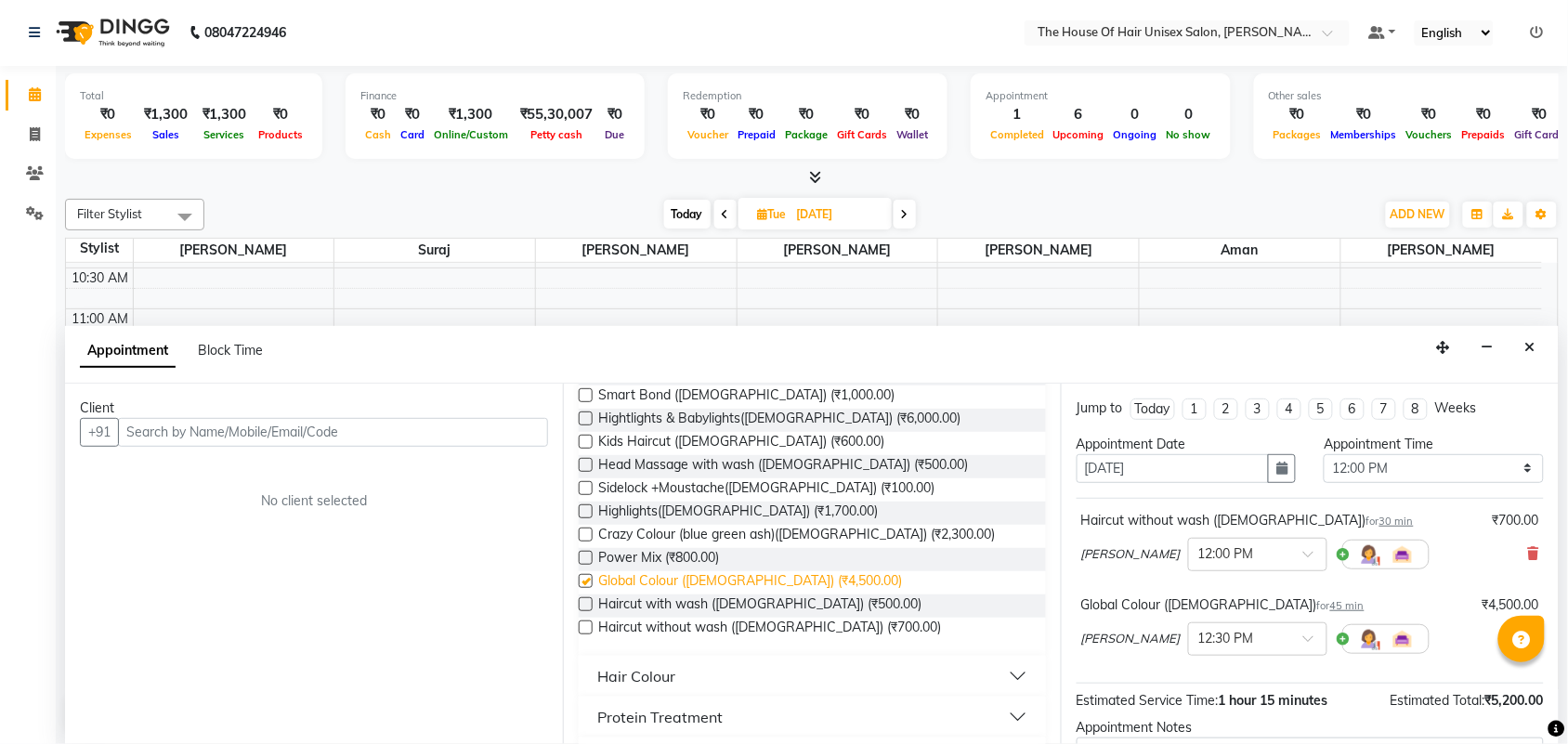 checkbox on "false" 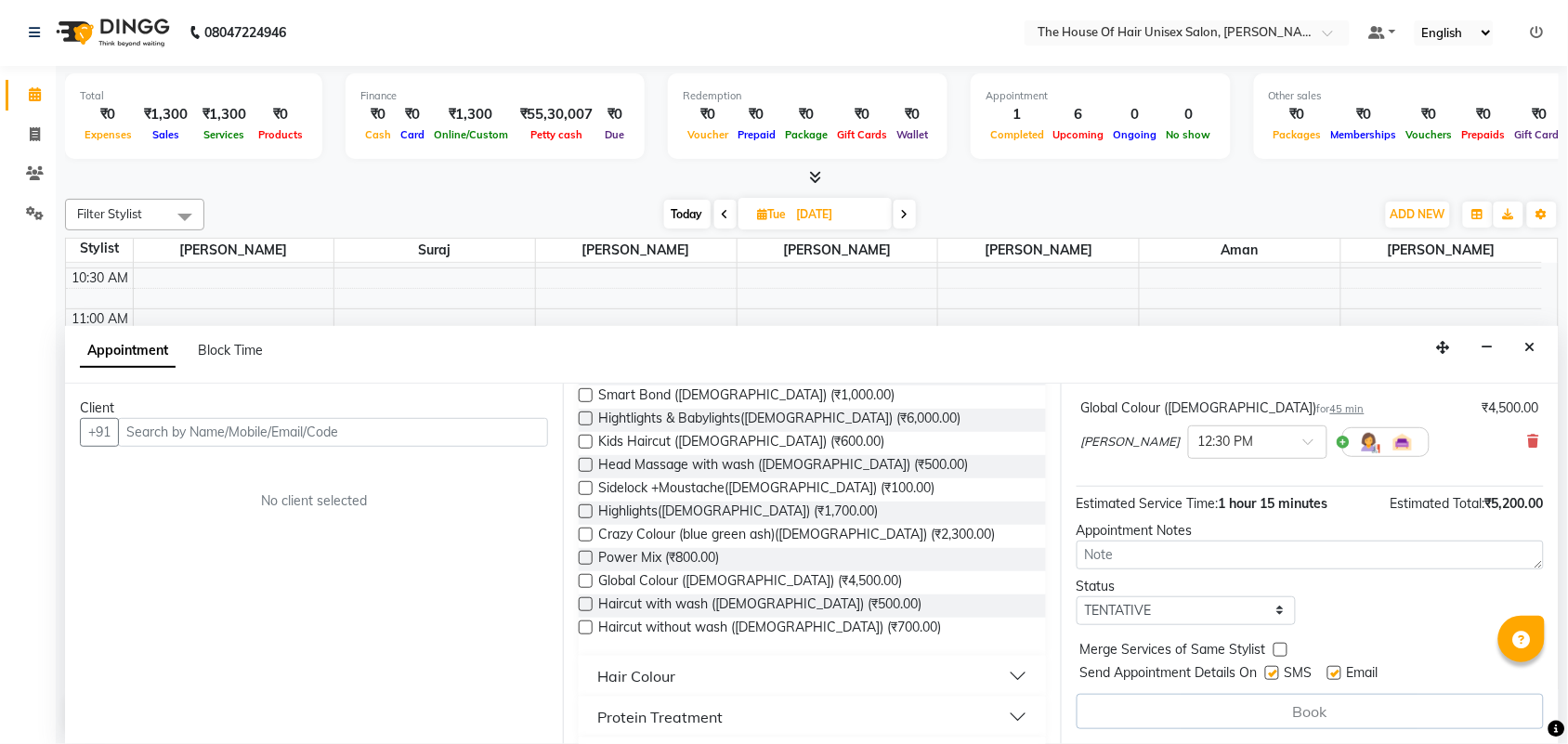 scroll, scrollTop: 198, scrollLeft: 0, axis: vertical 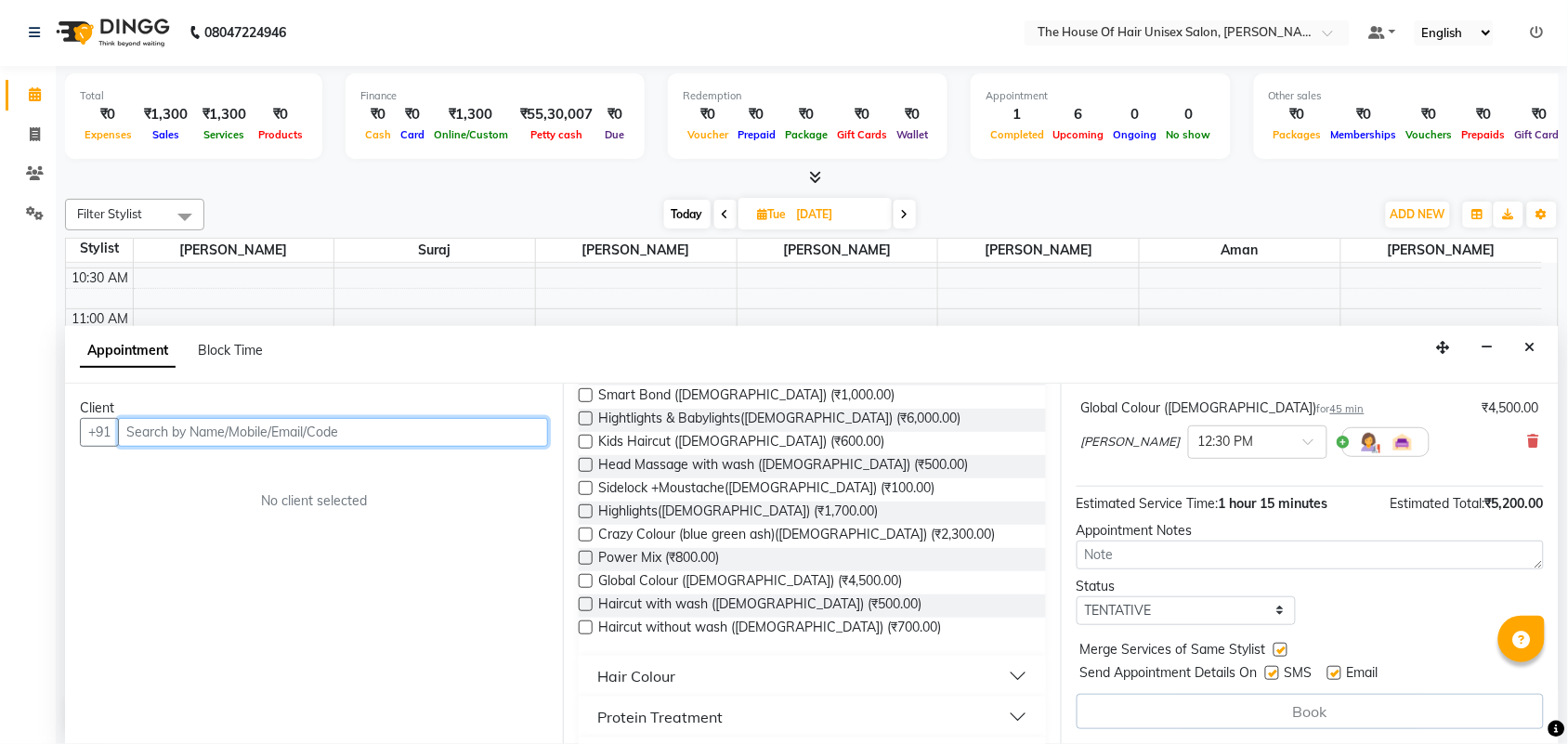 click at bounding box center [333, 432] 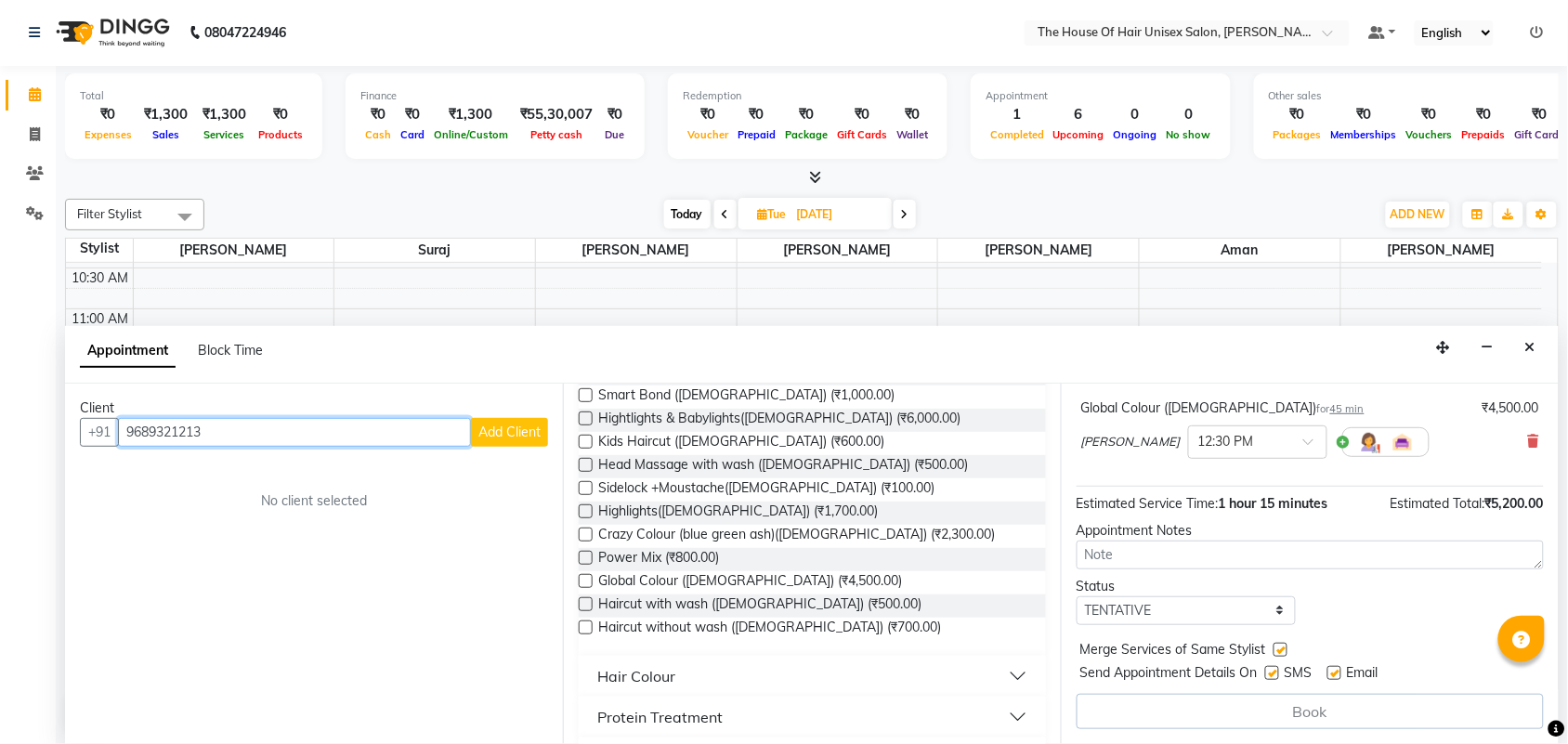 type on "9689321213" 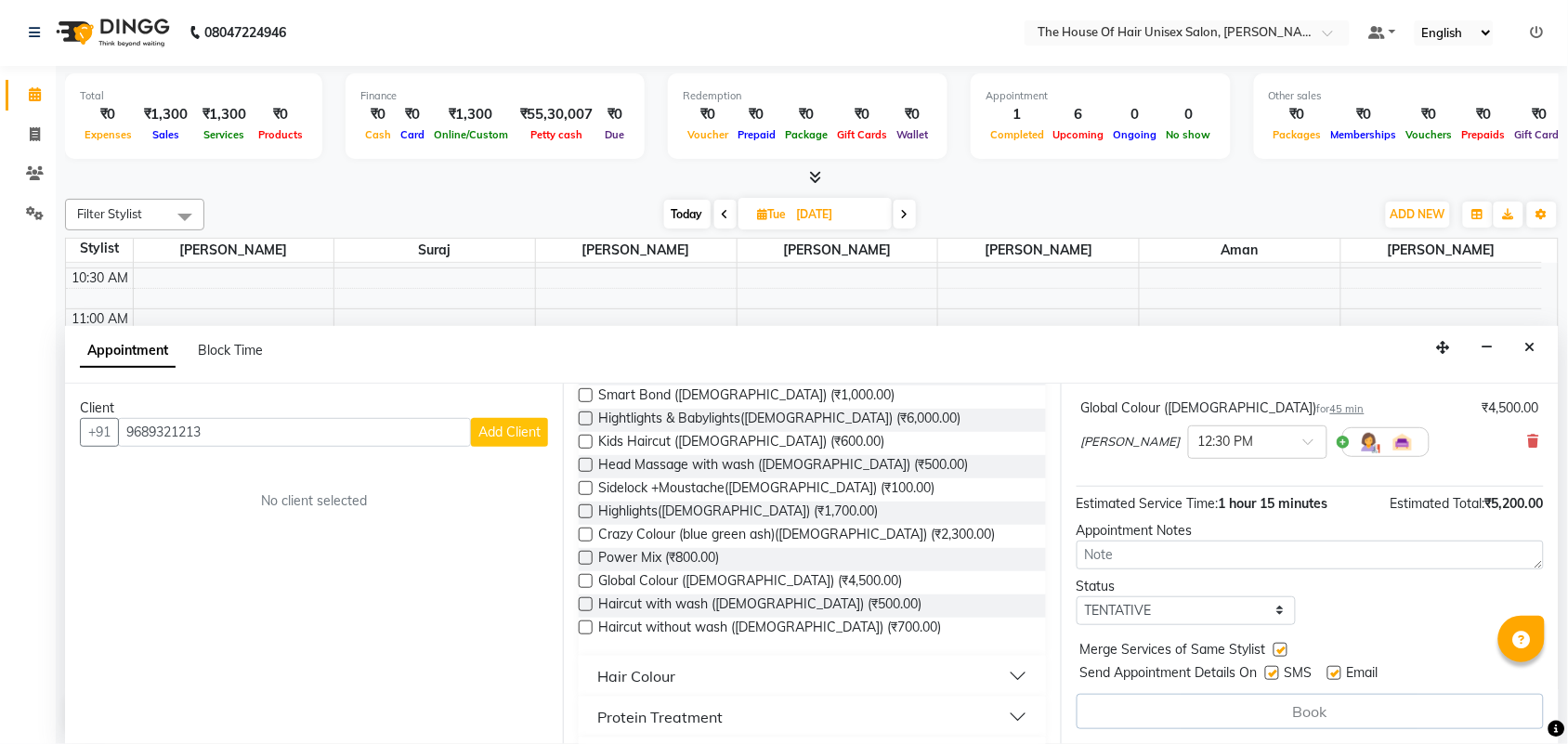 click on "Add Client" at bounding box center (509, 432) 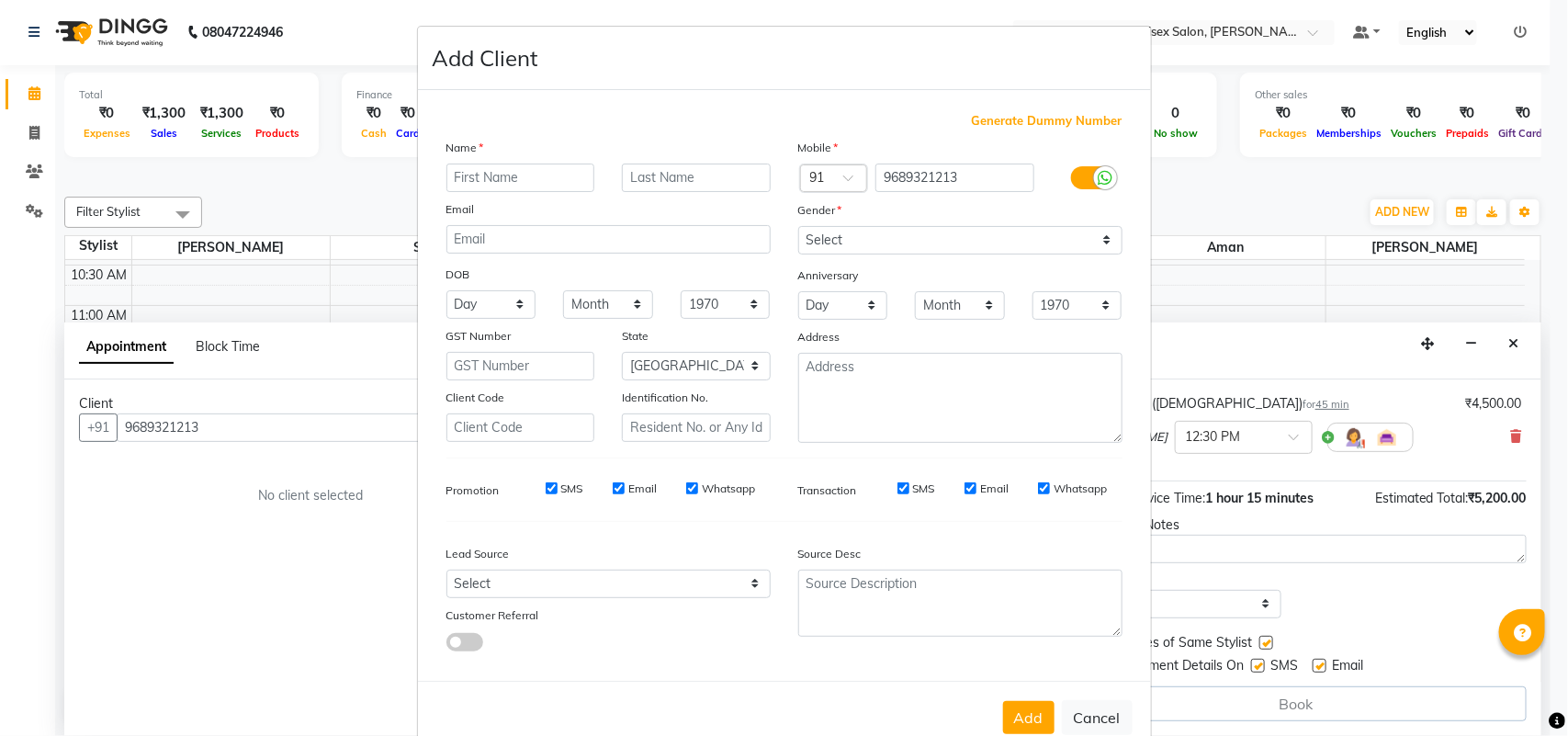 click at bounding box center [521, 177] 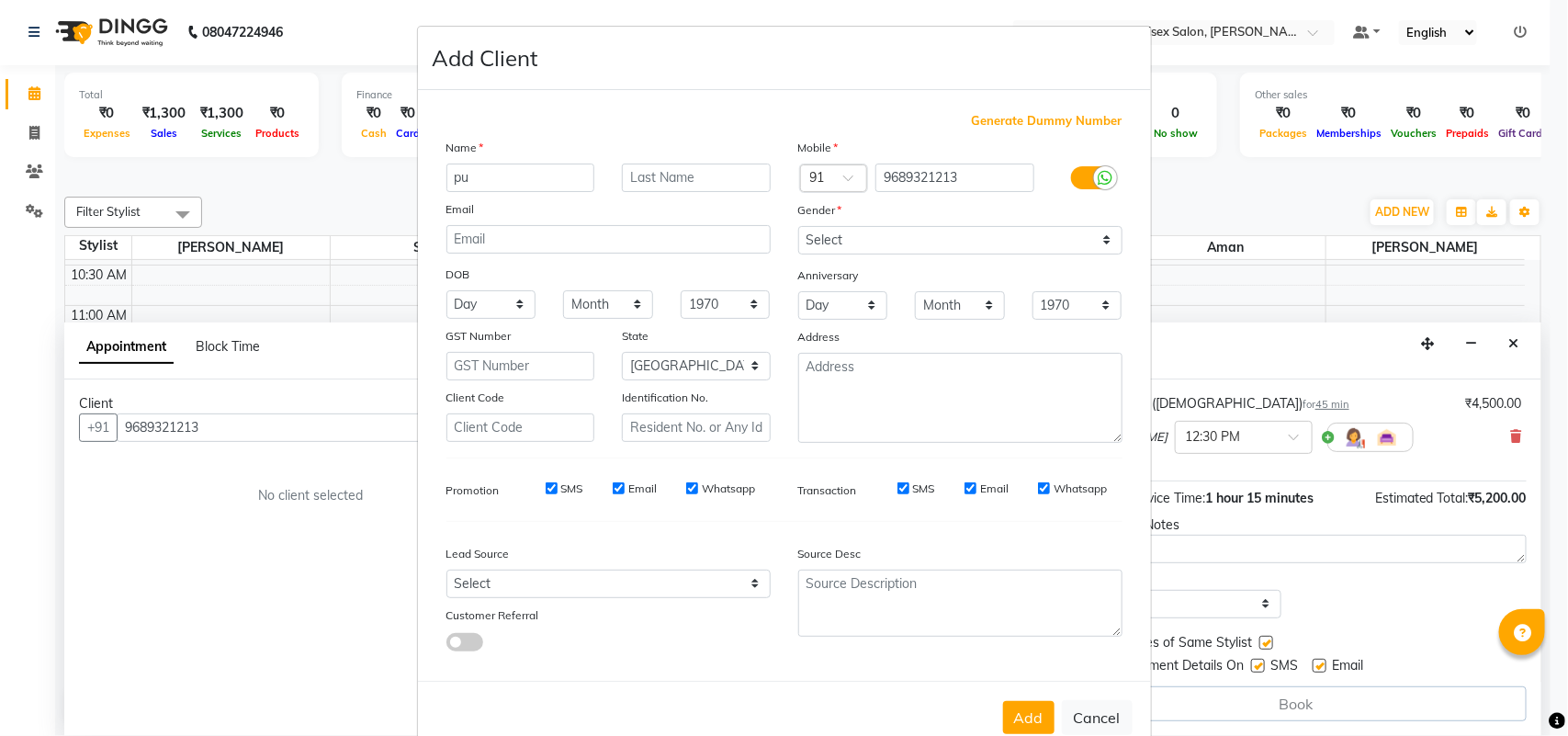 type on "p" 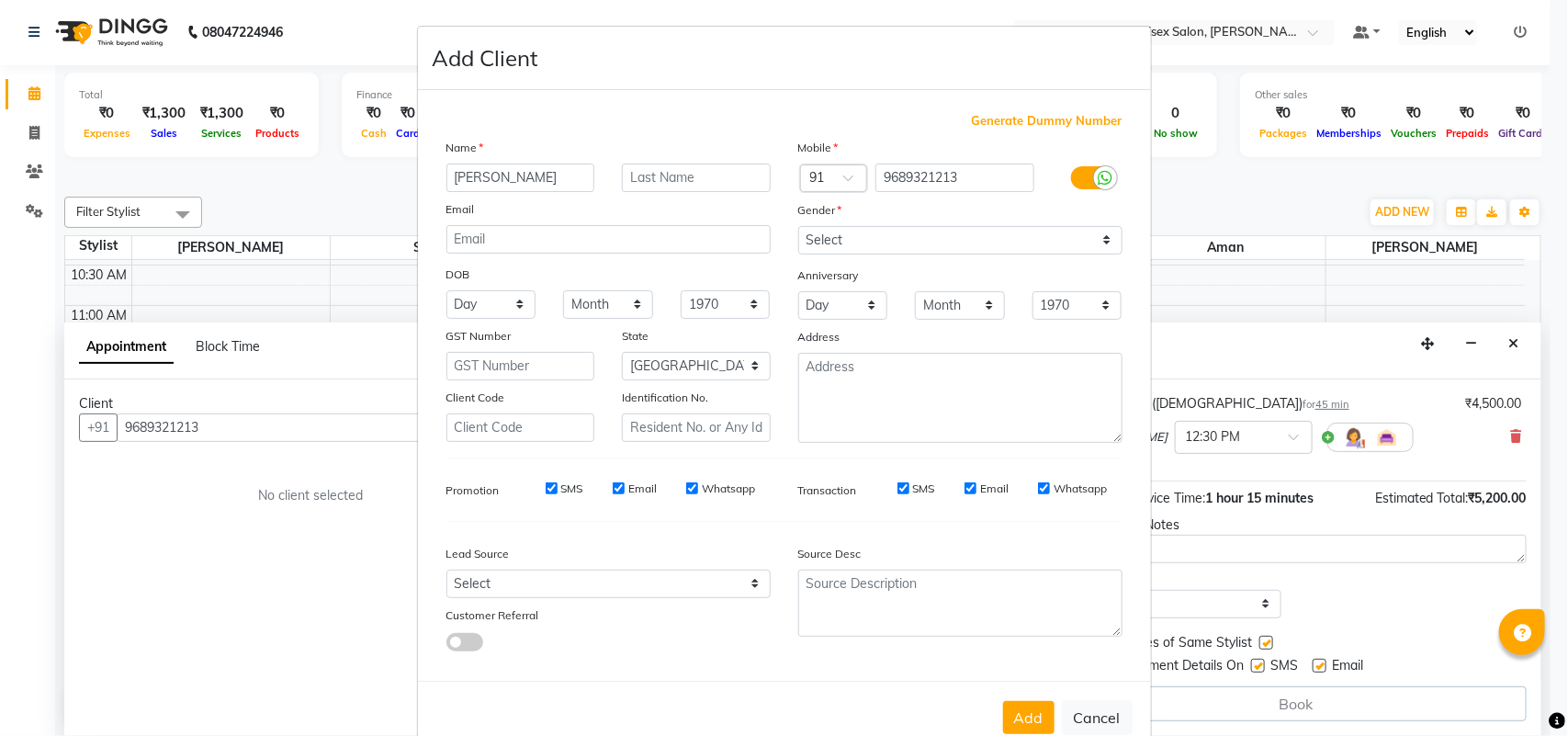 type on "[PERSON_NAME]" 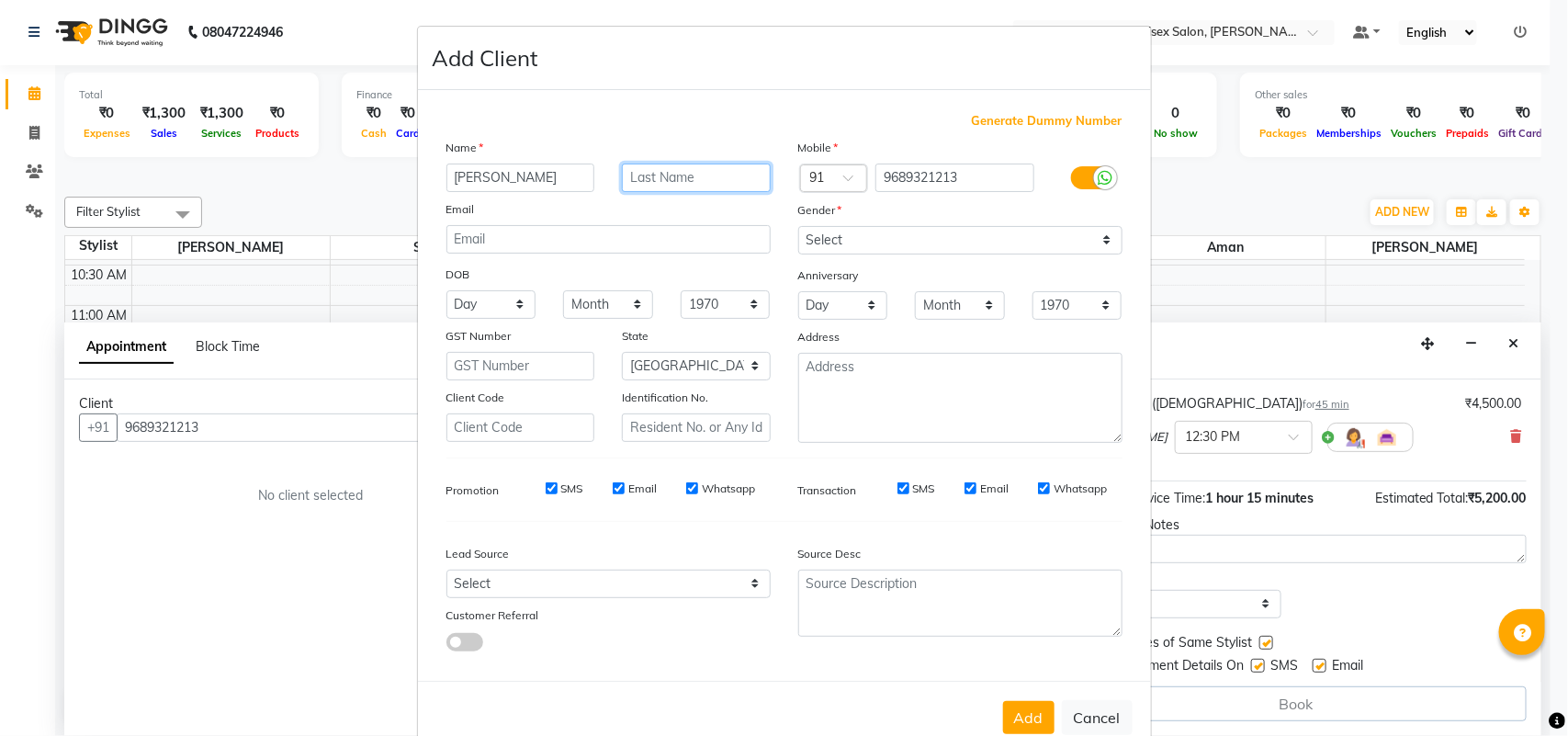 click at bounding box center (696, 177) 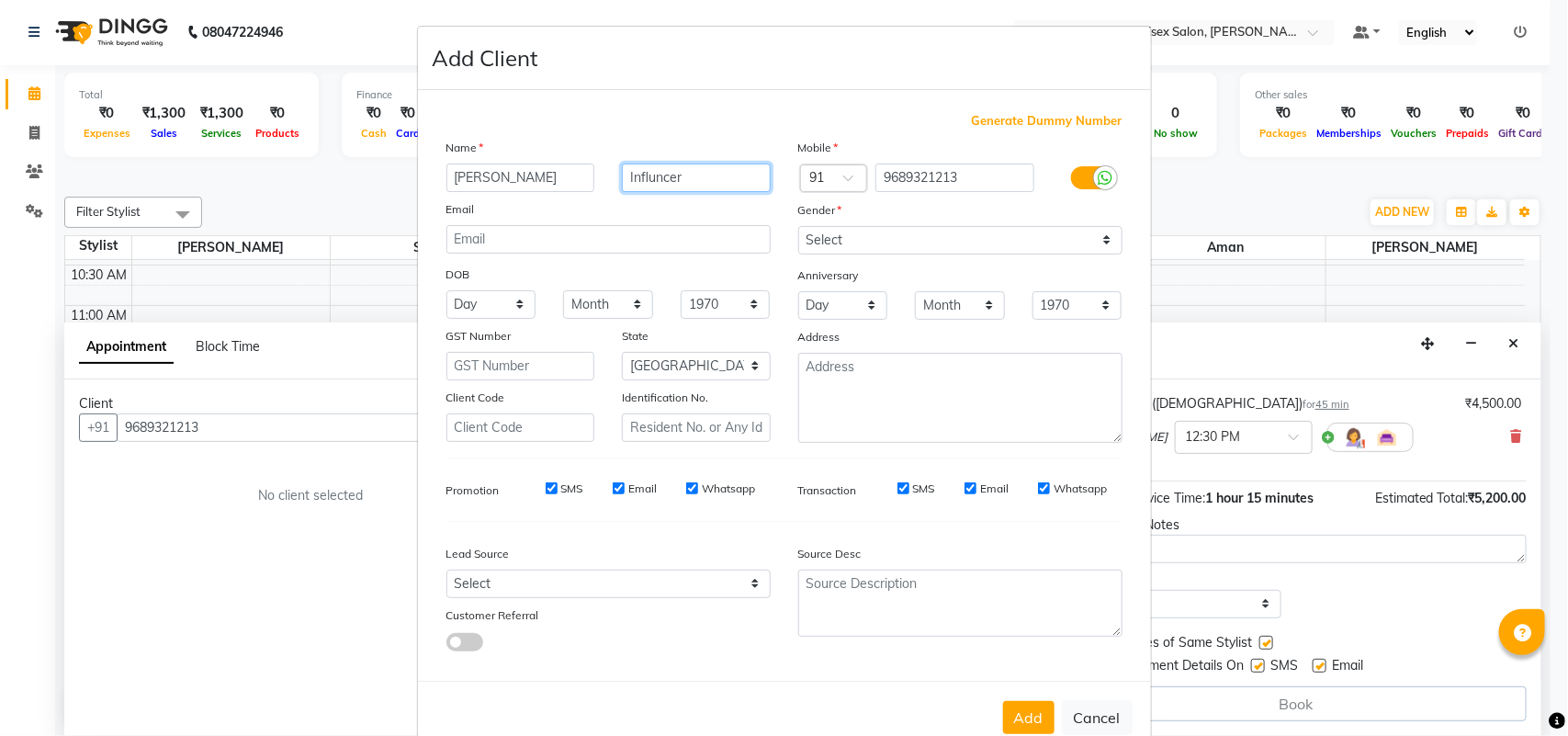 type on "Influncer" 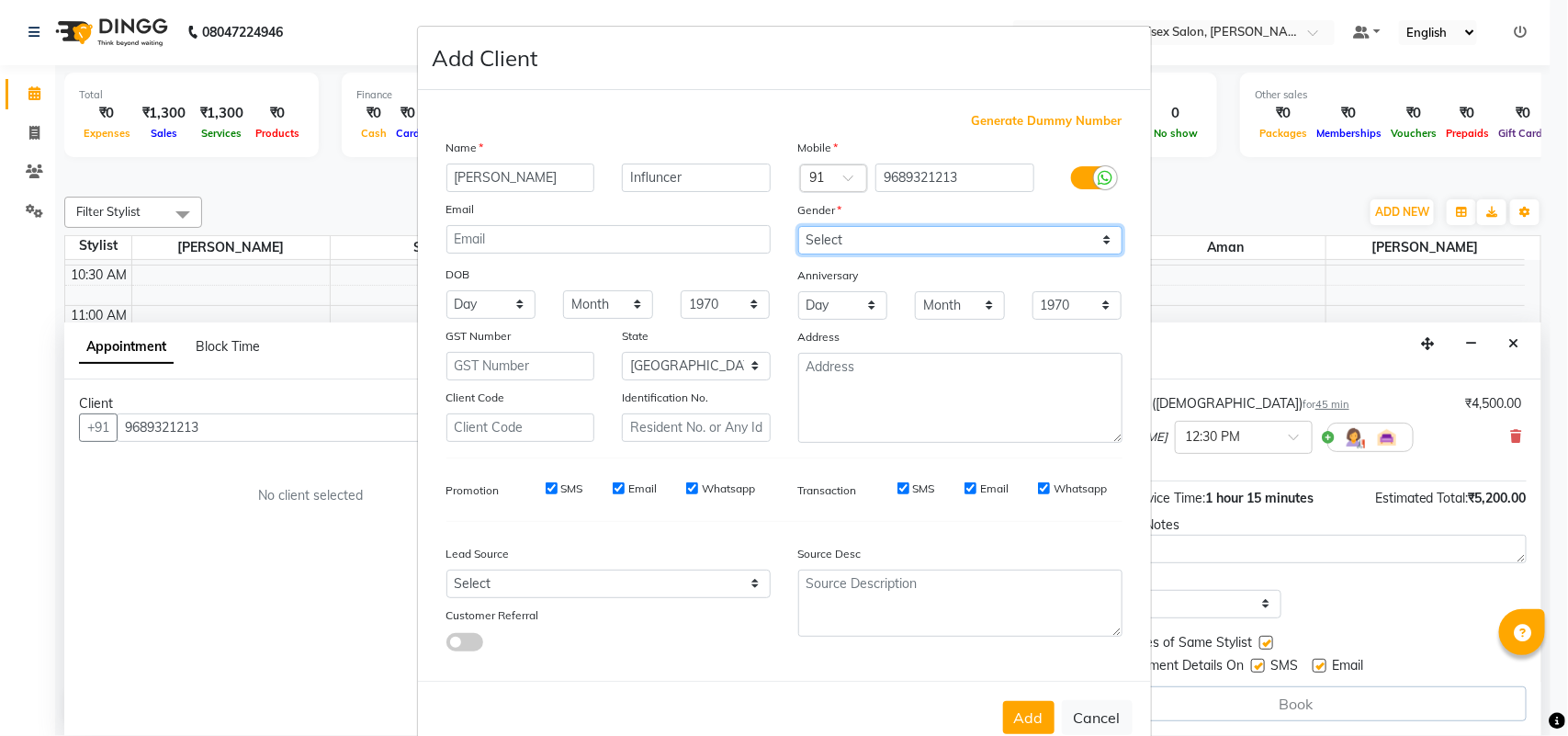 click on "Select [DEMOGRAPHIC_DATA] [DEMOGRAPHIC_DATA] Other Prefer Not To Say" at bounding box center [960, 240] 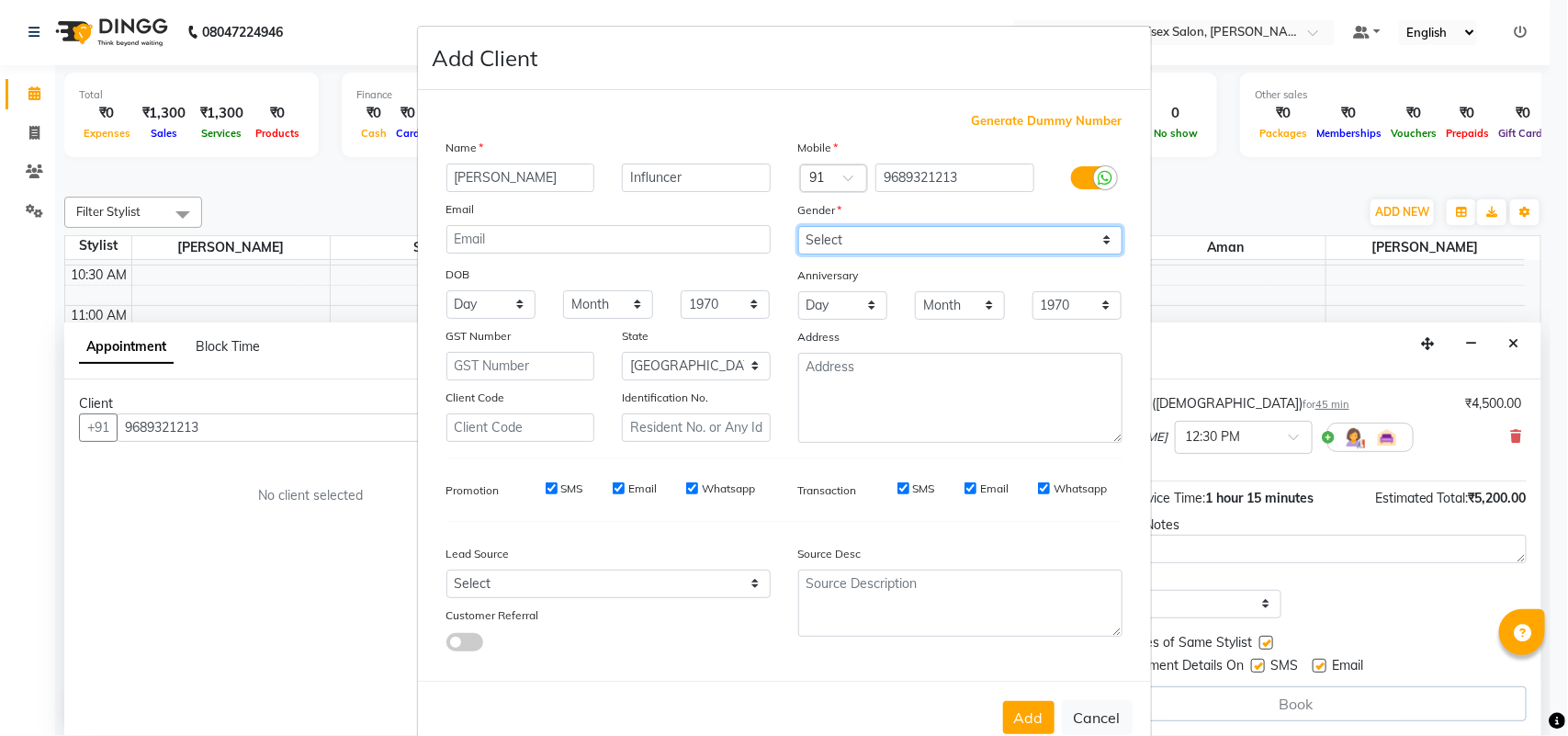 select on "[DEMOGRAPHIC_DATA]" 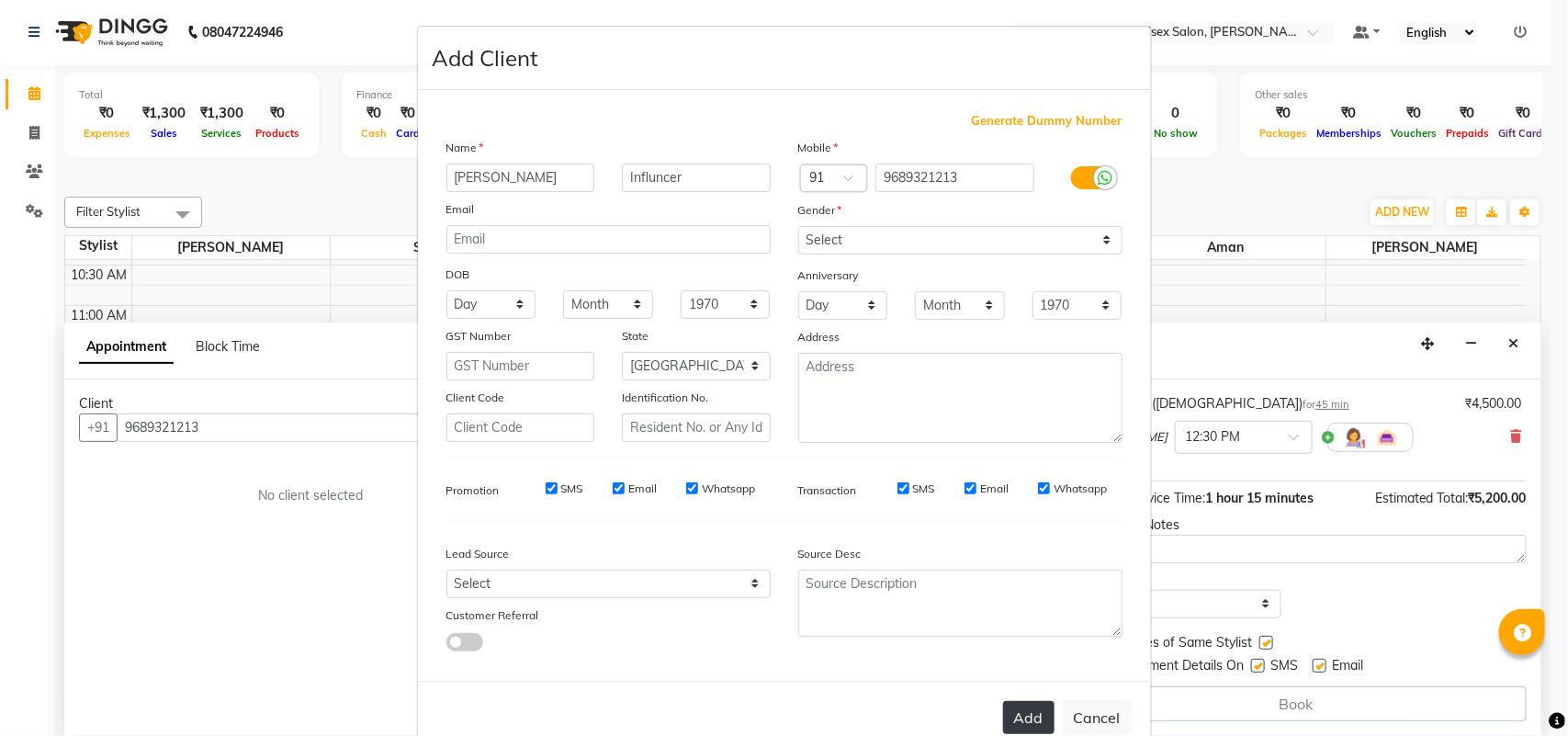 click on "Add" at bounding box center [1029, 718] 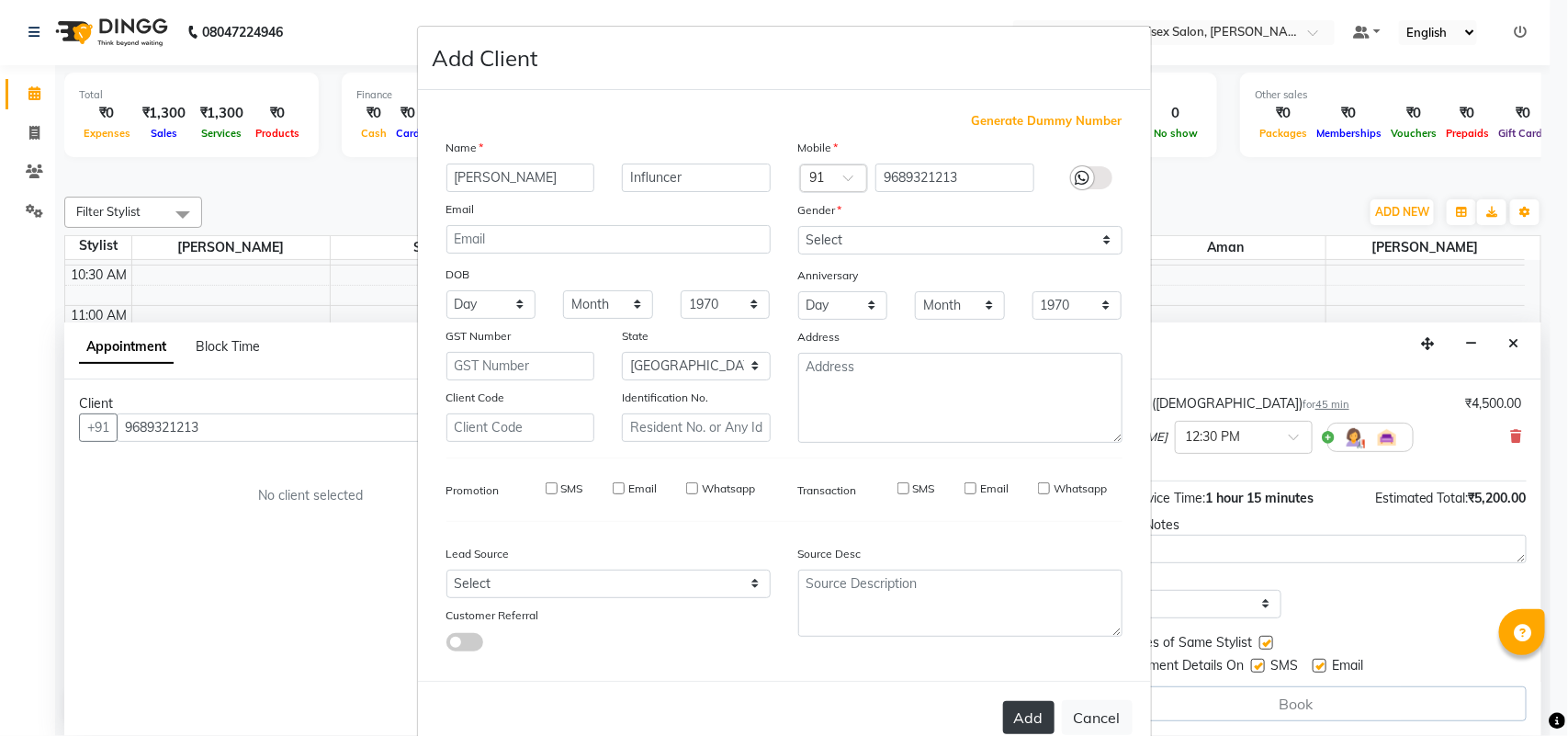 type 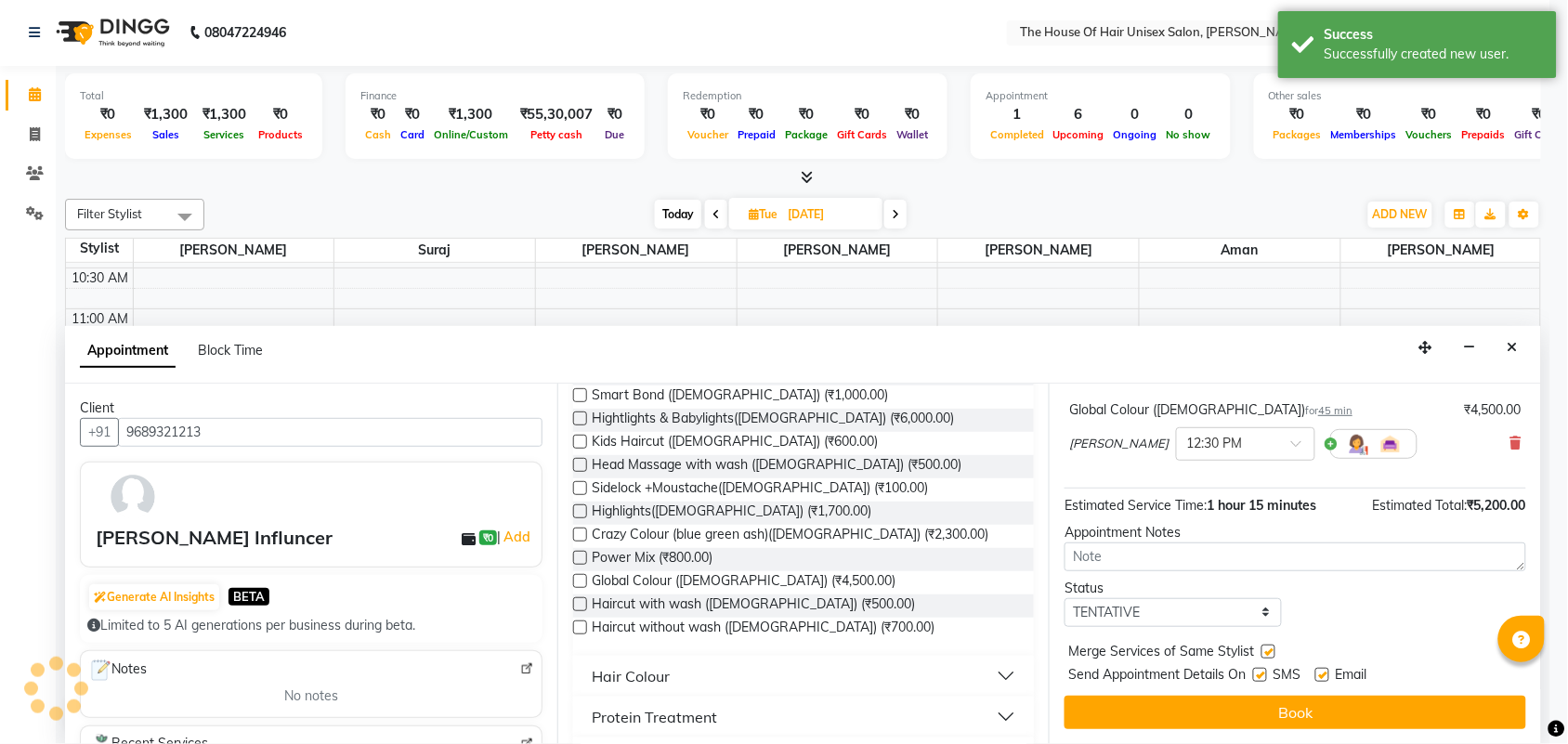 scroll, scrollTop: 197, scrollLeft: 0, axis: vertical 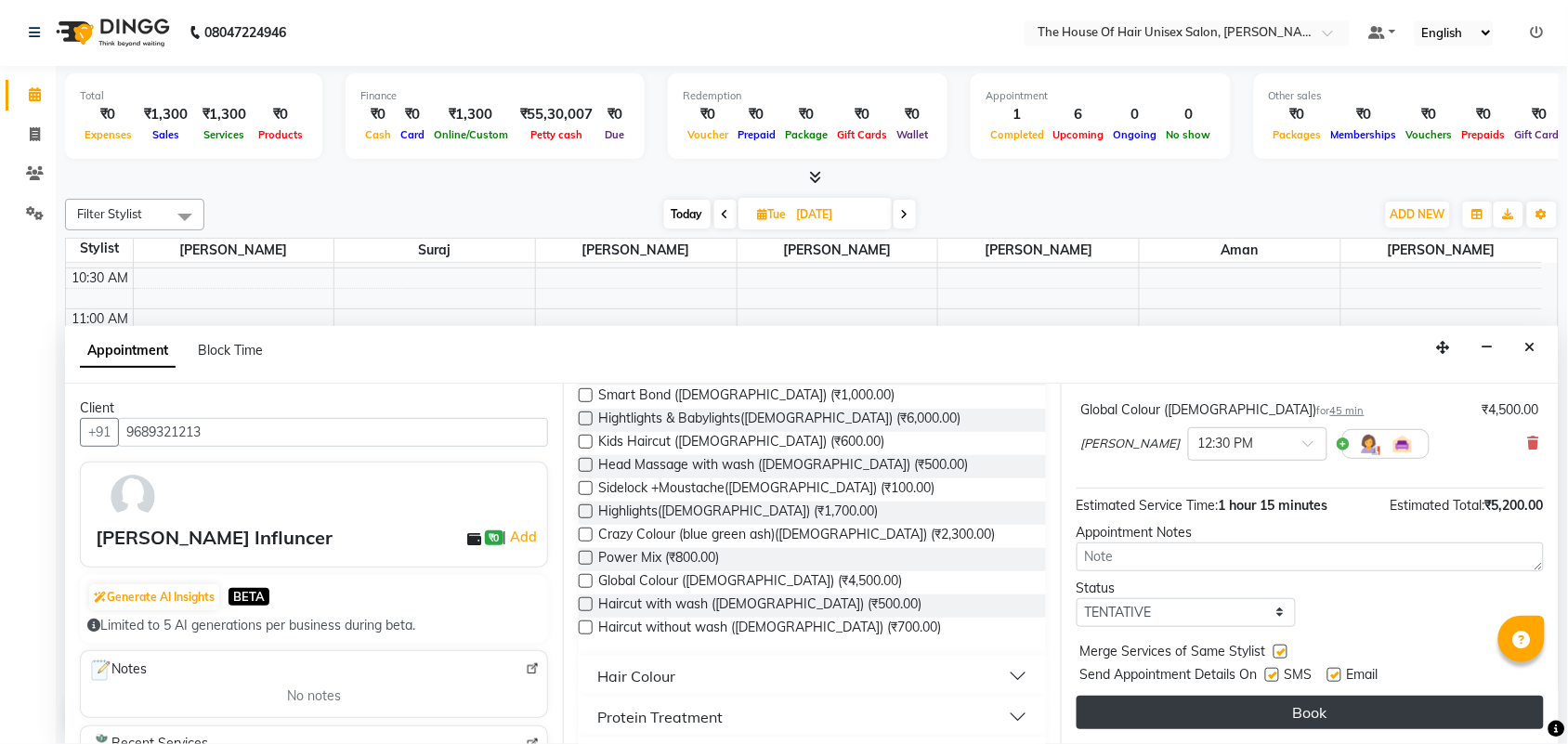 click on "Book" at bounding box center (1310, 712) 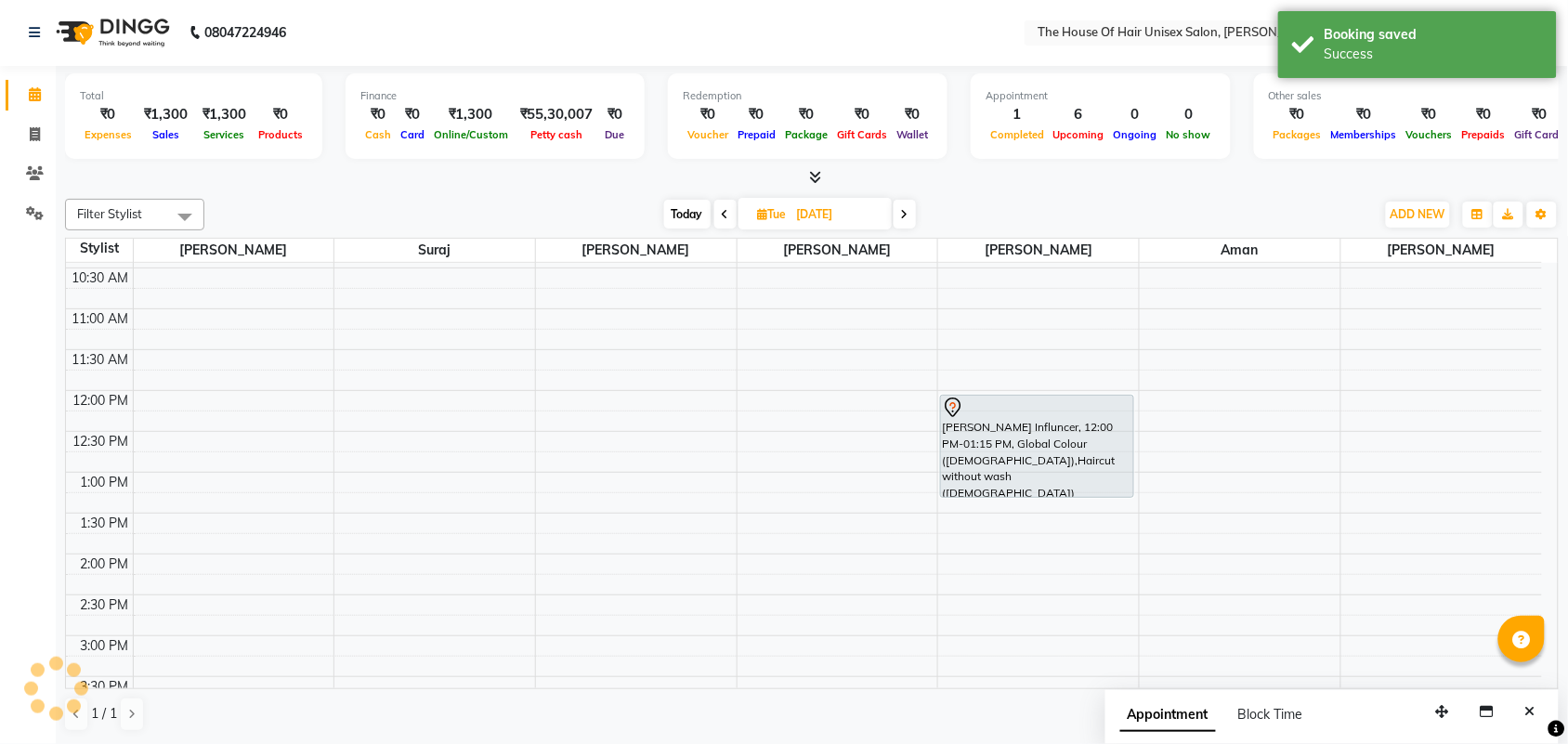 scroll, scrollTop: 0, scrollLeft: 0, axis: both 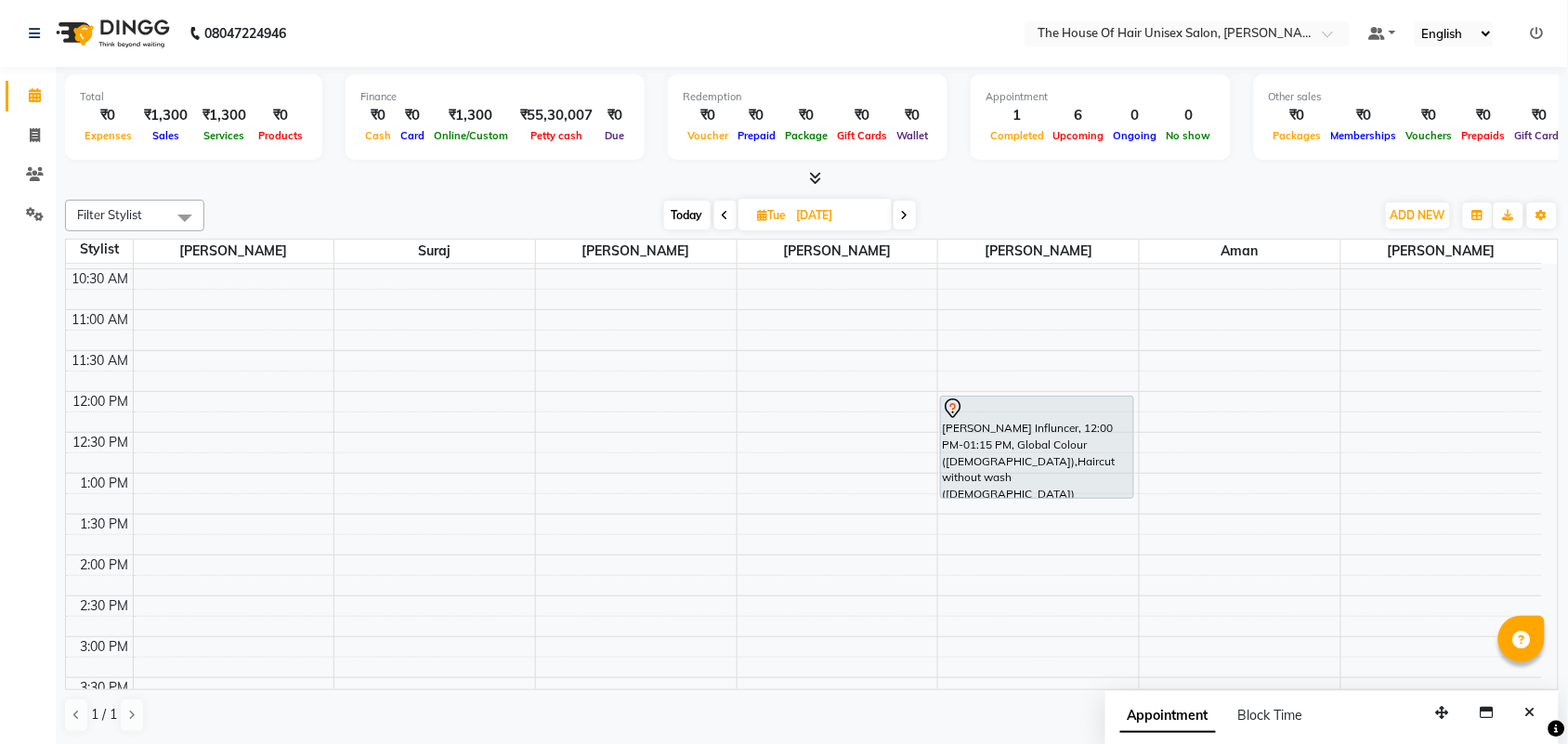 click on "Today" at bounding box center (687, 215) 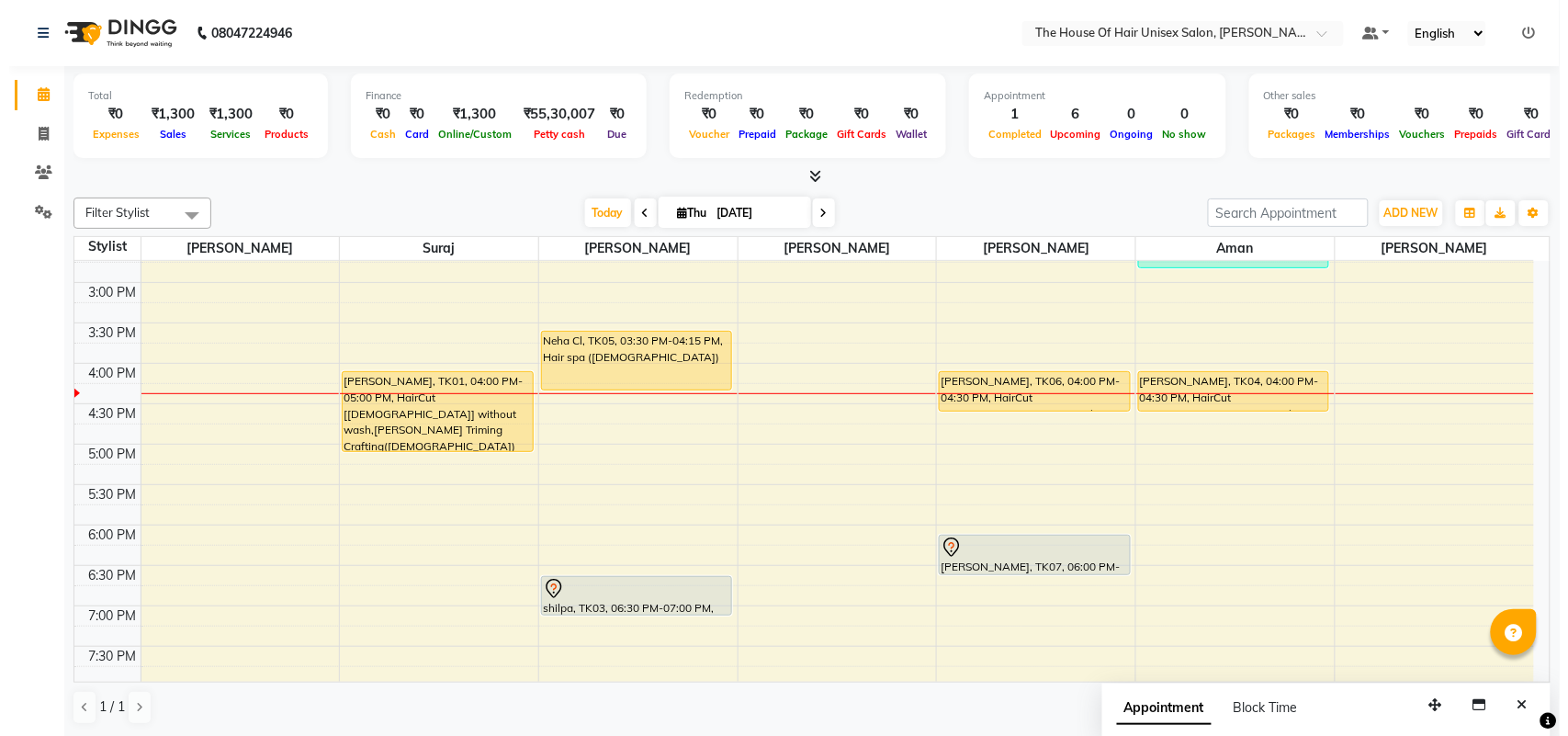 scroll, scrollTop: 623, scrollLeft: 0, axis: vertical 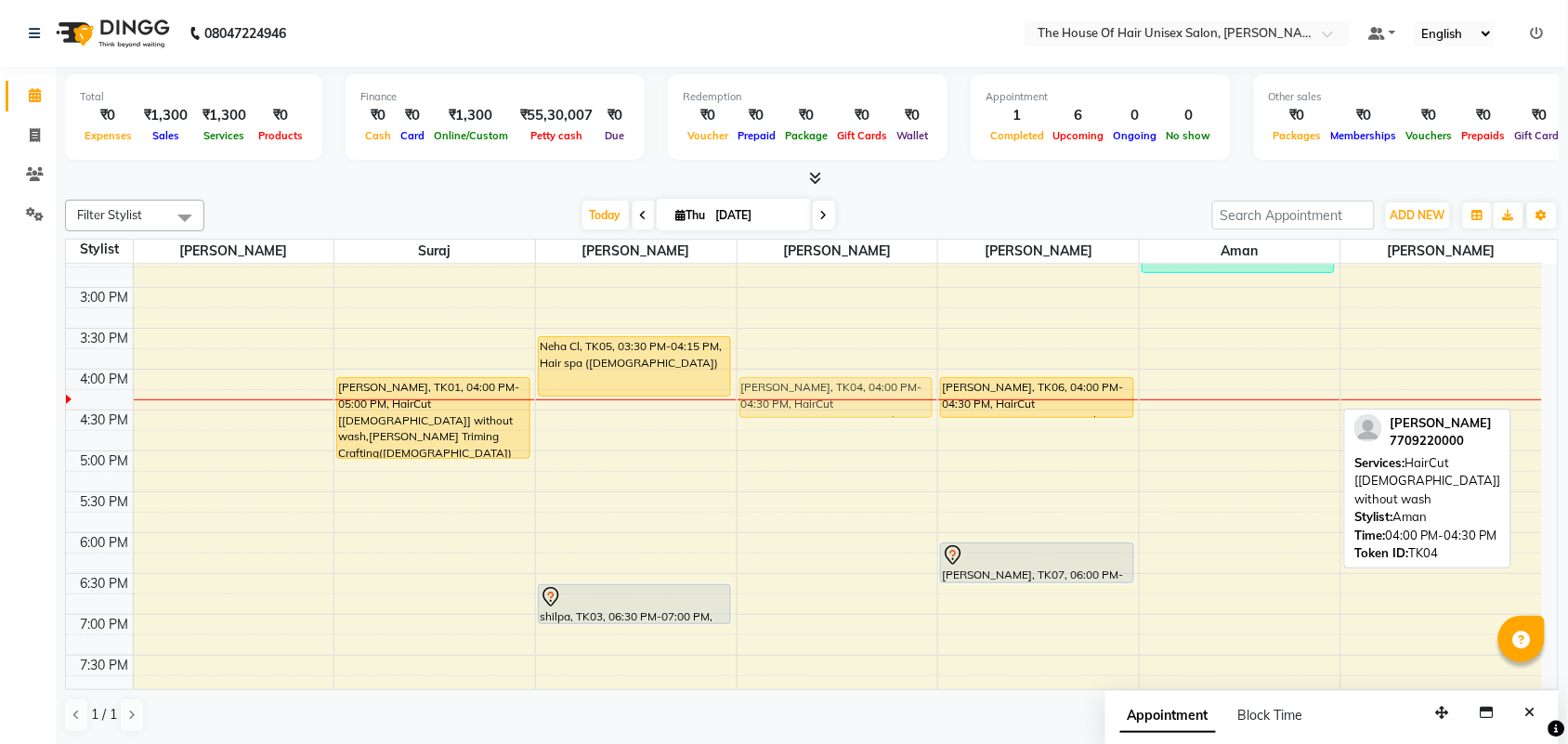 drag, startPoint x: 1213, startPoint y: 396, endPoint x: 815, endPoint y: 398, distance: 398.00503 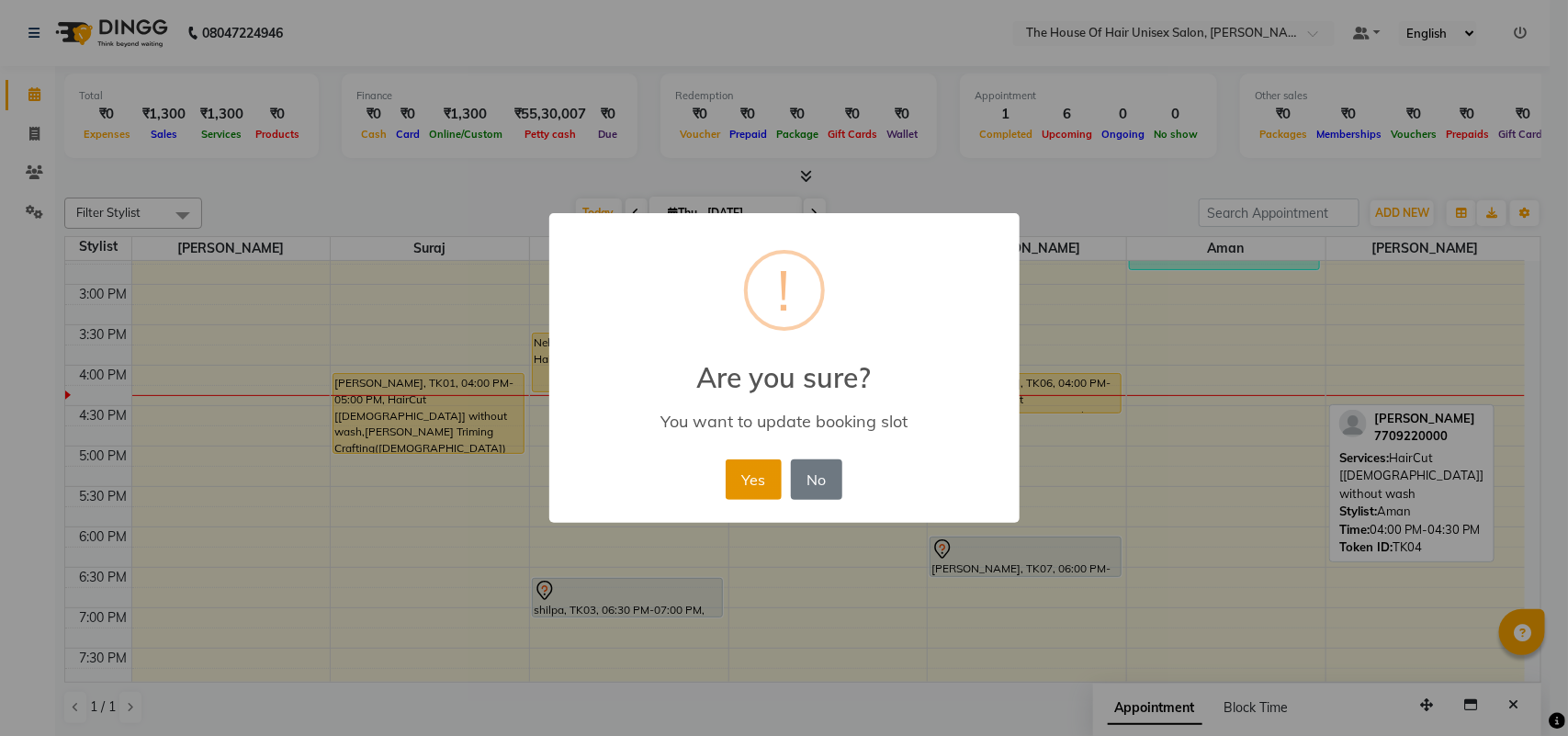 click on "Yes" at bounding box center (753, 480) 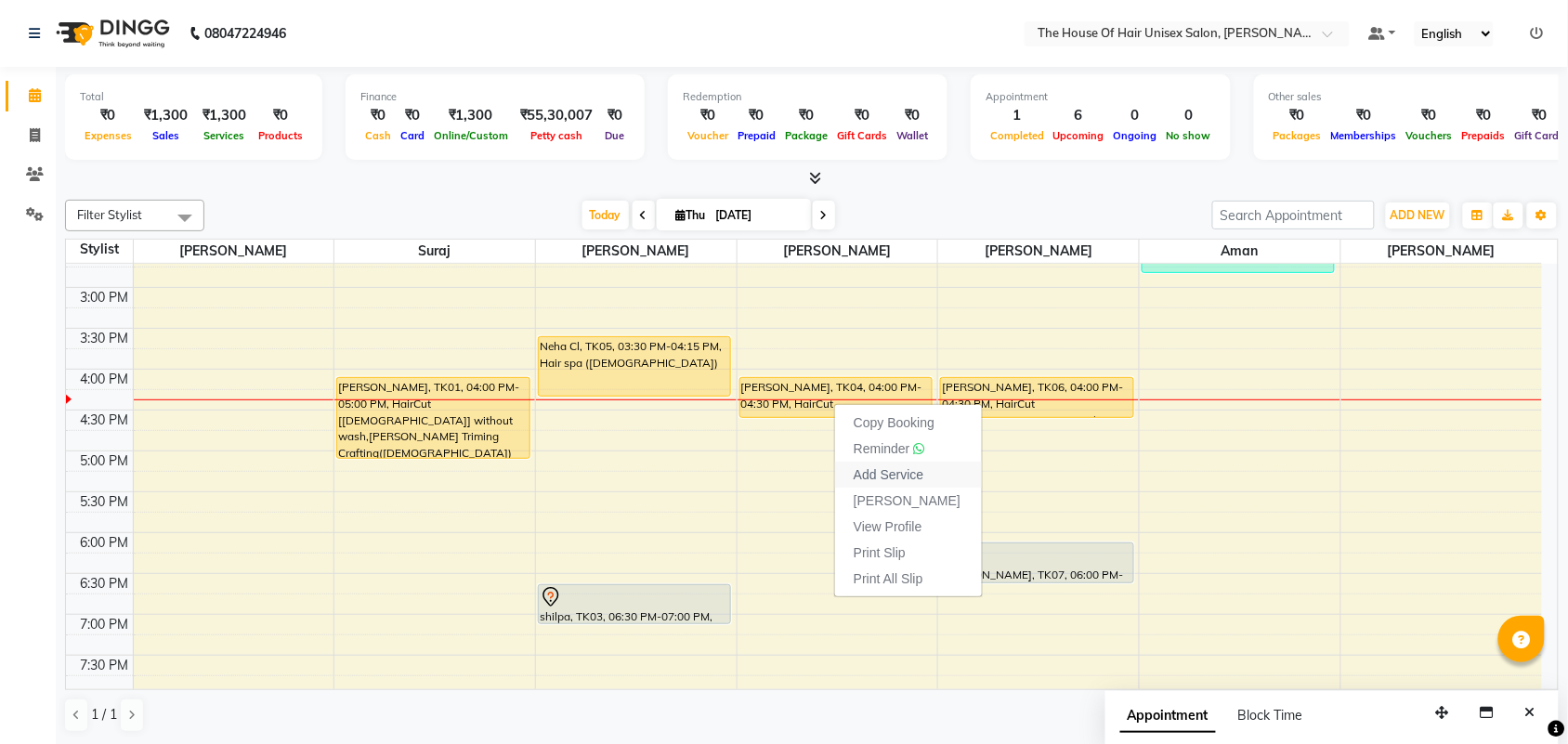 click on "Add Service" at bounding box center (888, 475) 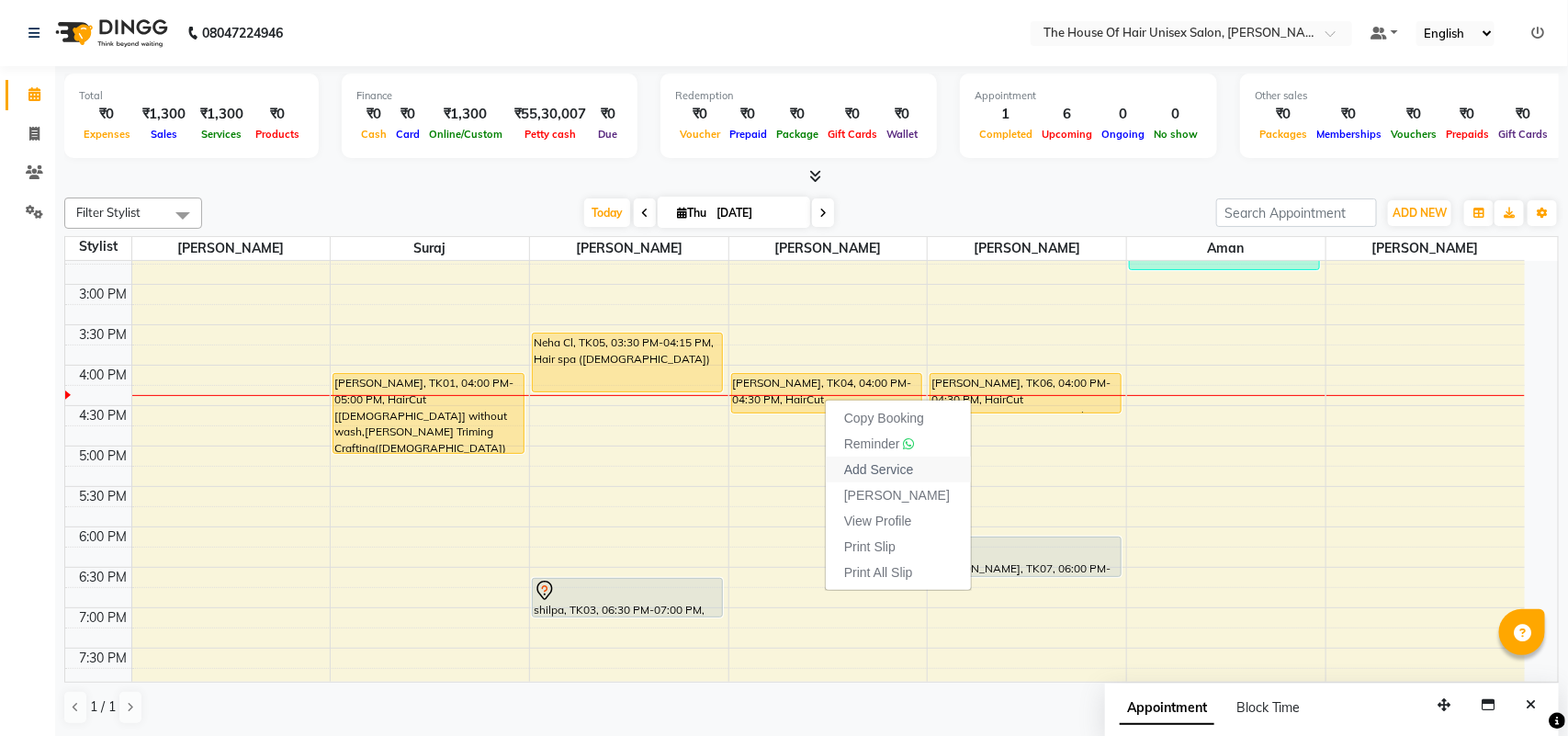 select on "20971" 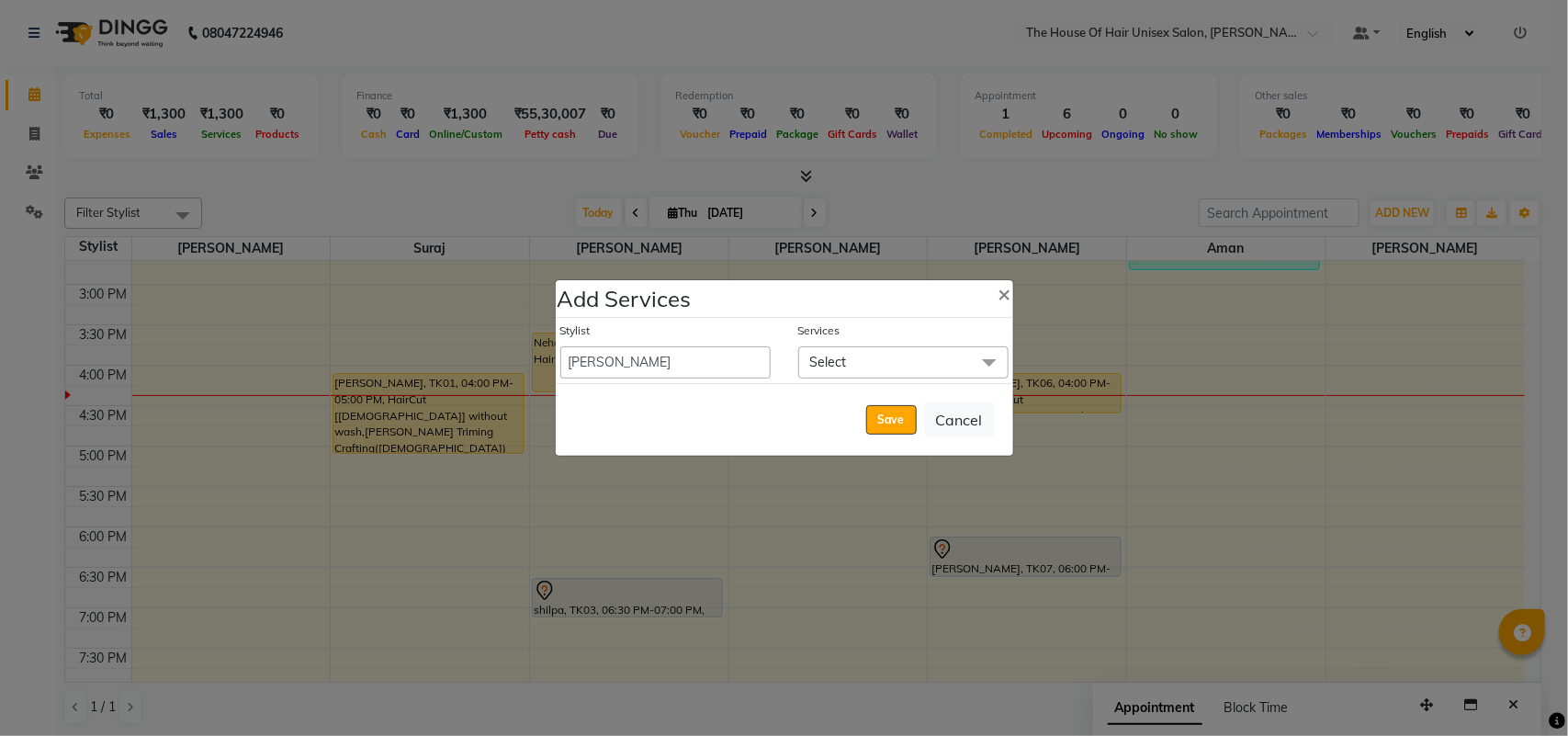 click 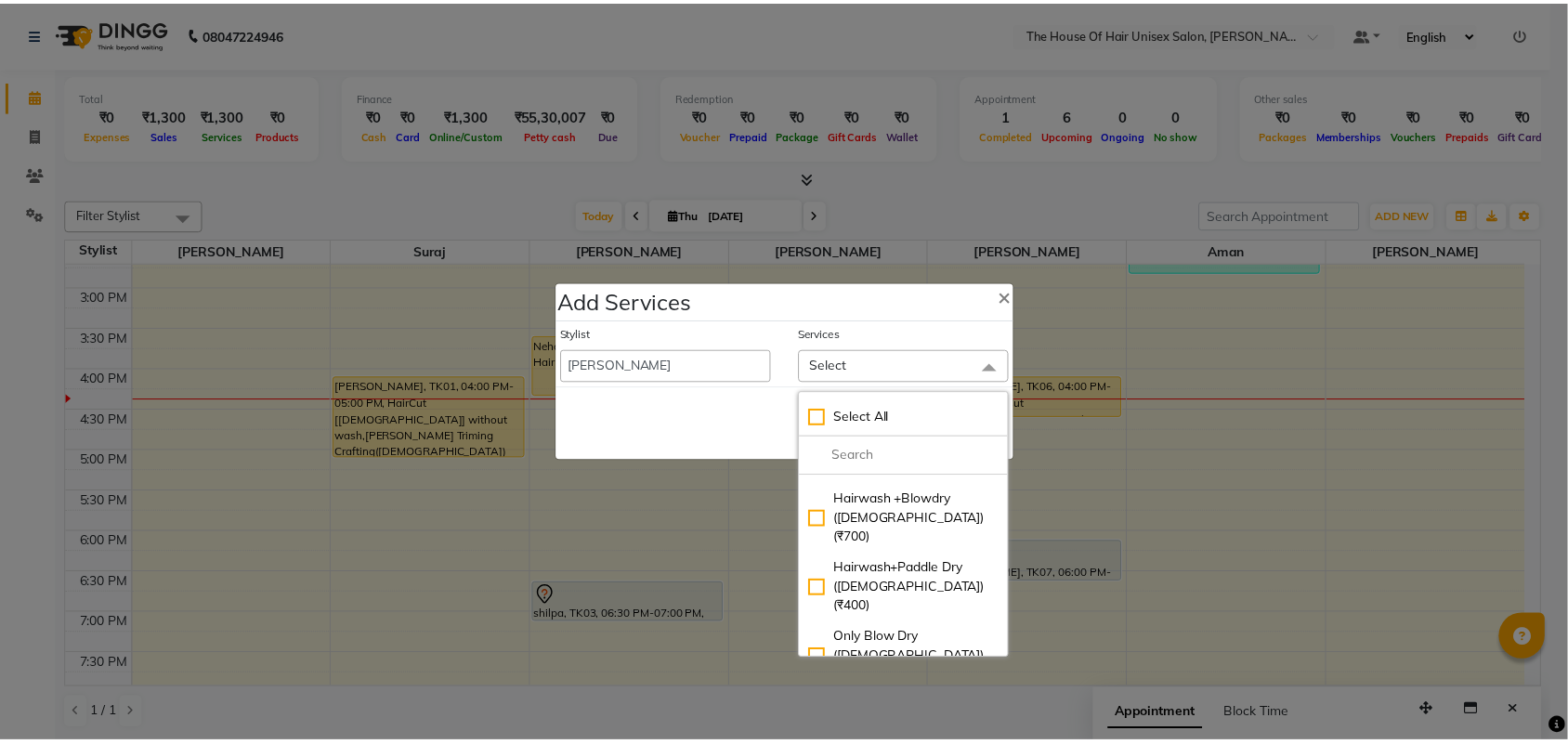 scroll, scrollTop: 469, scrollLeft: 0, axis: vertical 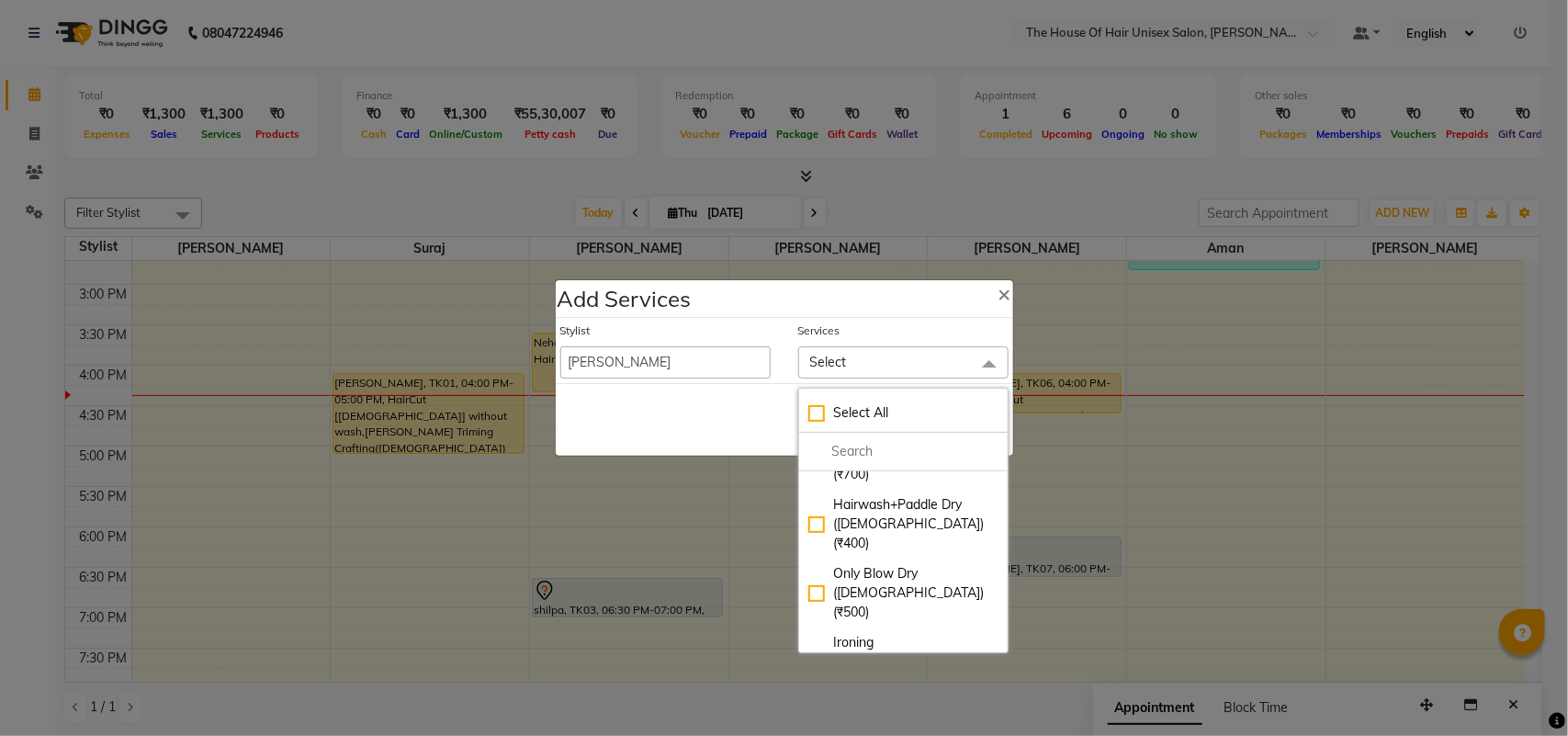 click on "Hair spa ([DEMOGRAPHIC_DATA]) (₹1400)" 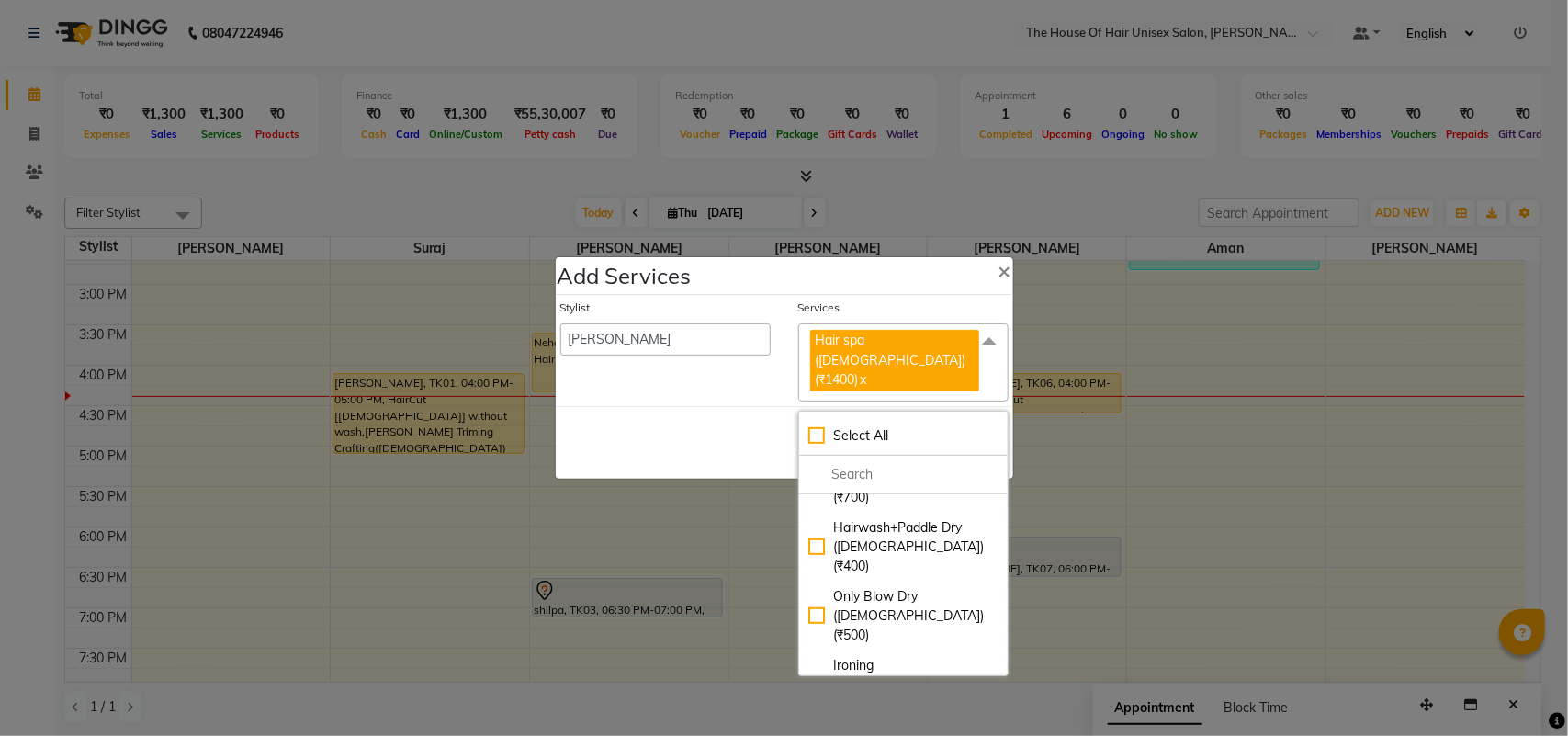 click on "Hair spa ([DEMOGRAPHIC_DATA]) (₹1400)" 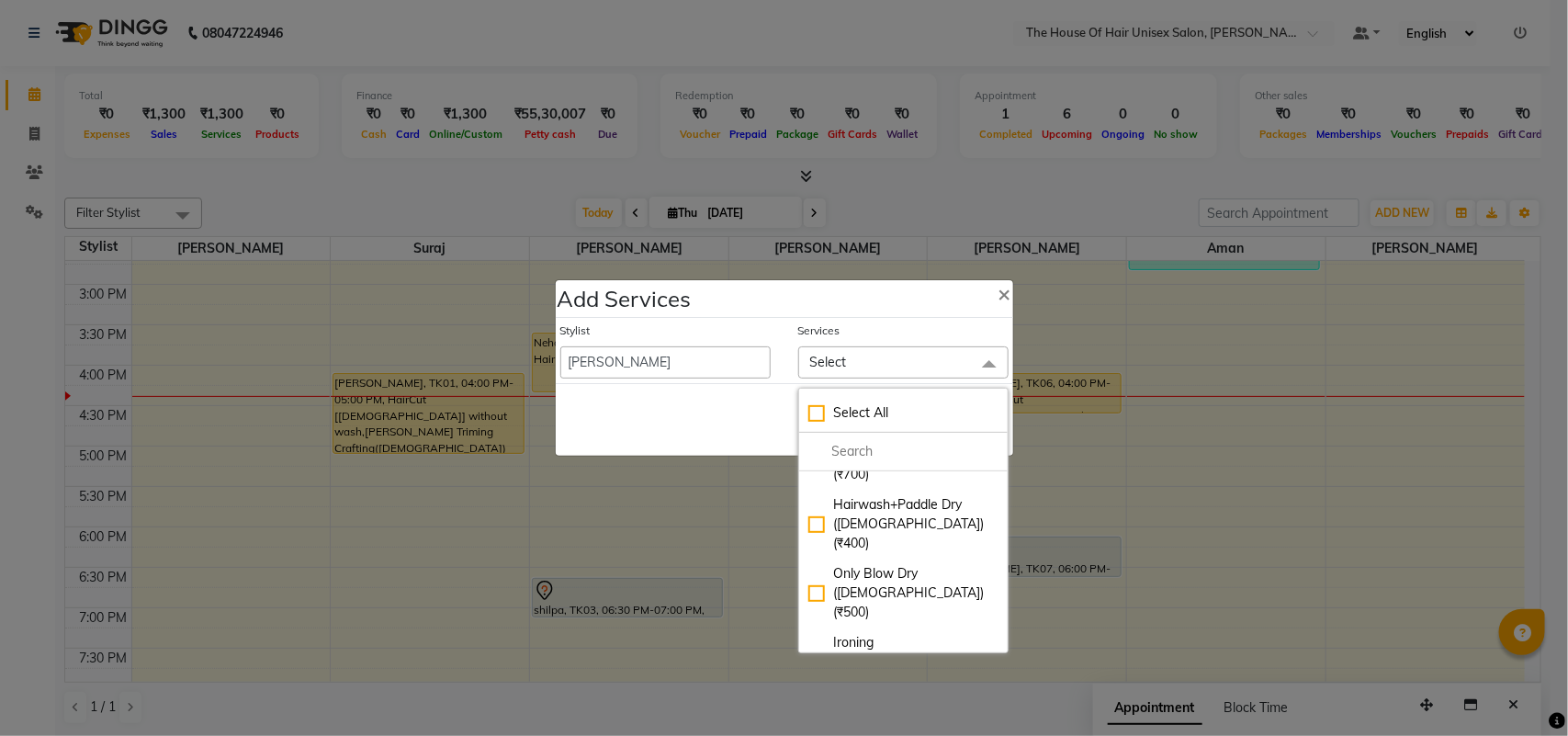 click on "Head Massage ([DEMOGRAPHIC_DATA]) (₹400)" 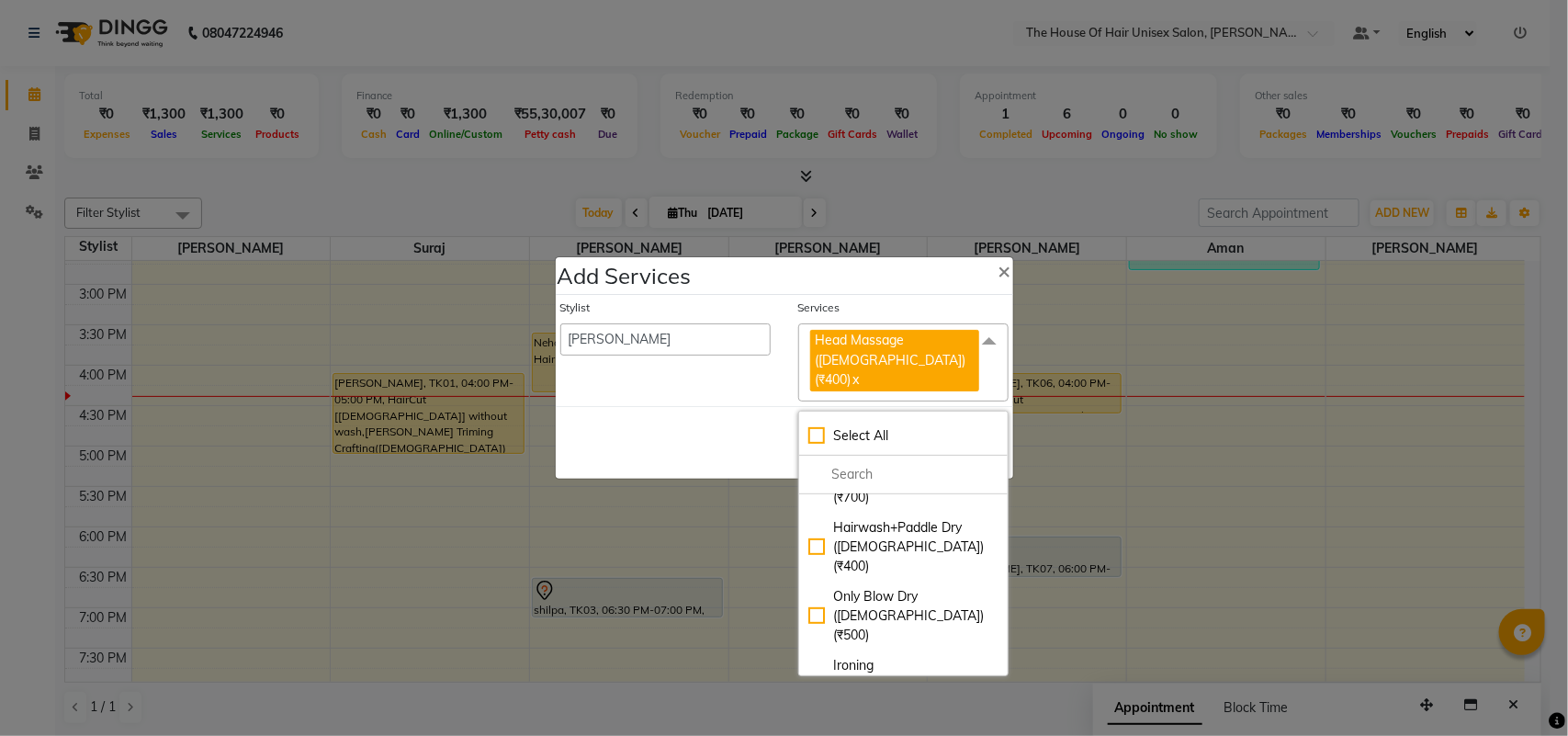 click 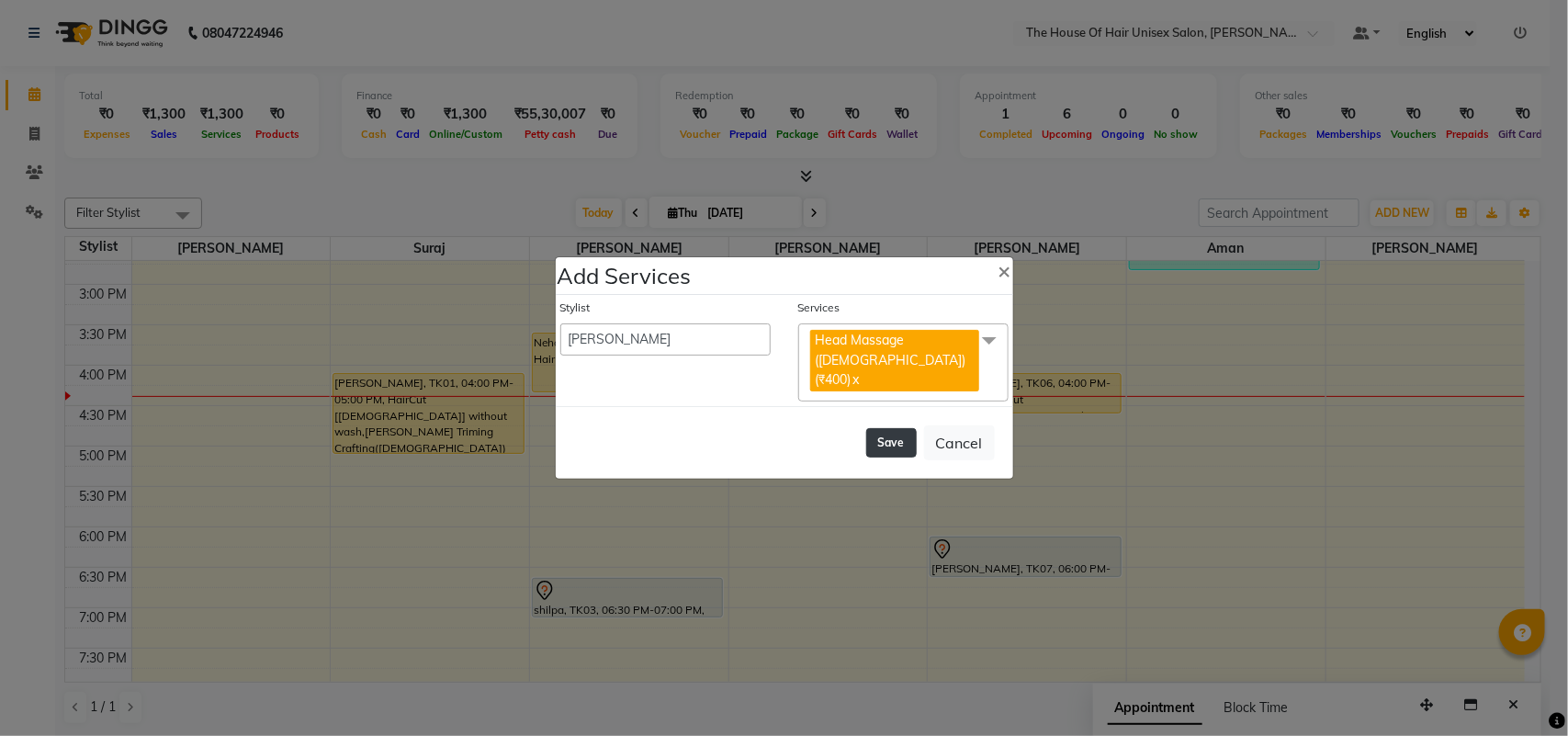 click on "Save" 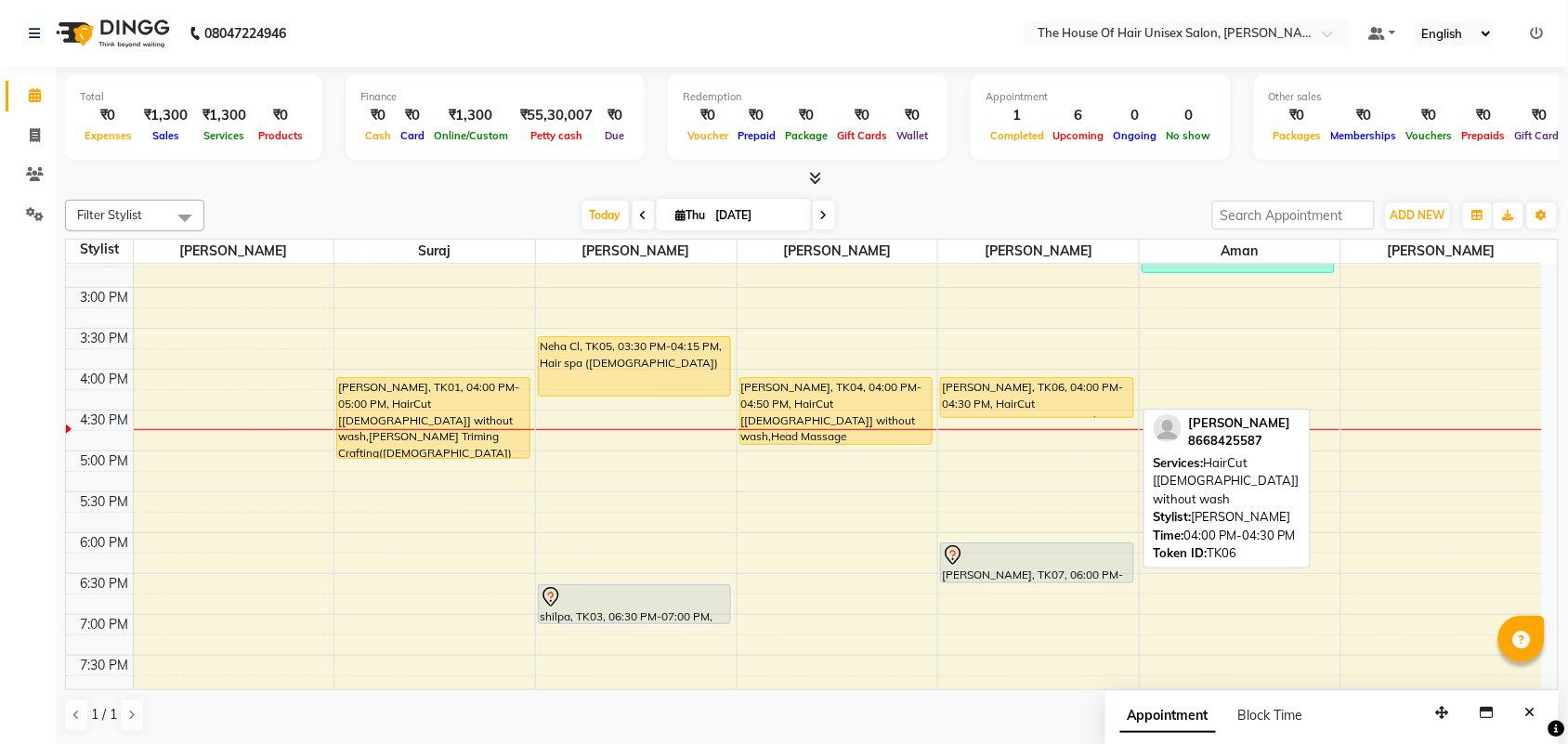 click on "[PERSON_NAME], TK06, 04:00 PM-04:30 PM, HairCut [[DEMOGRAPHIC_DATA]] without wash" at bounding box center (1037, 398) 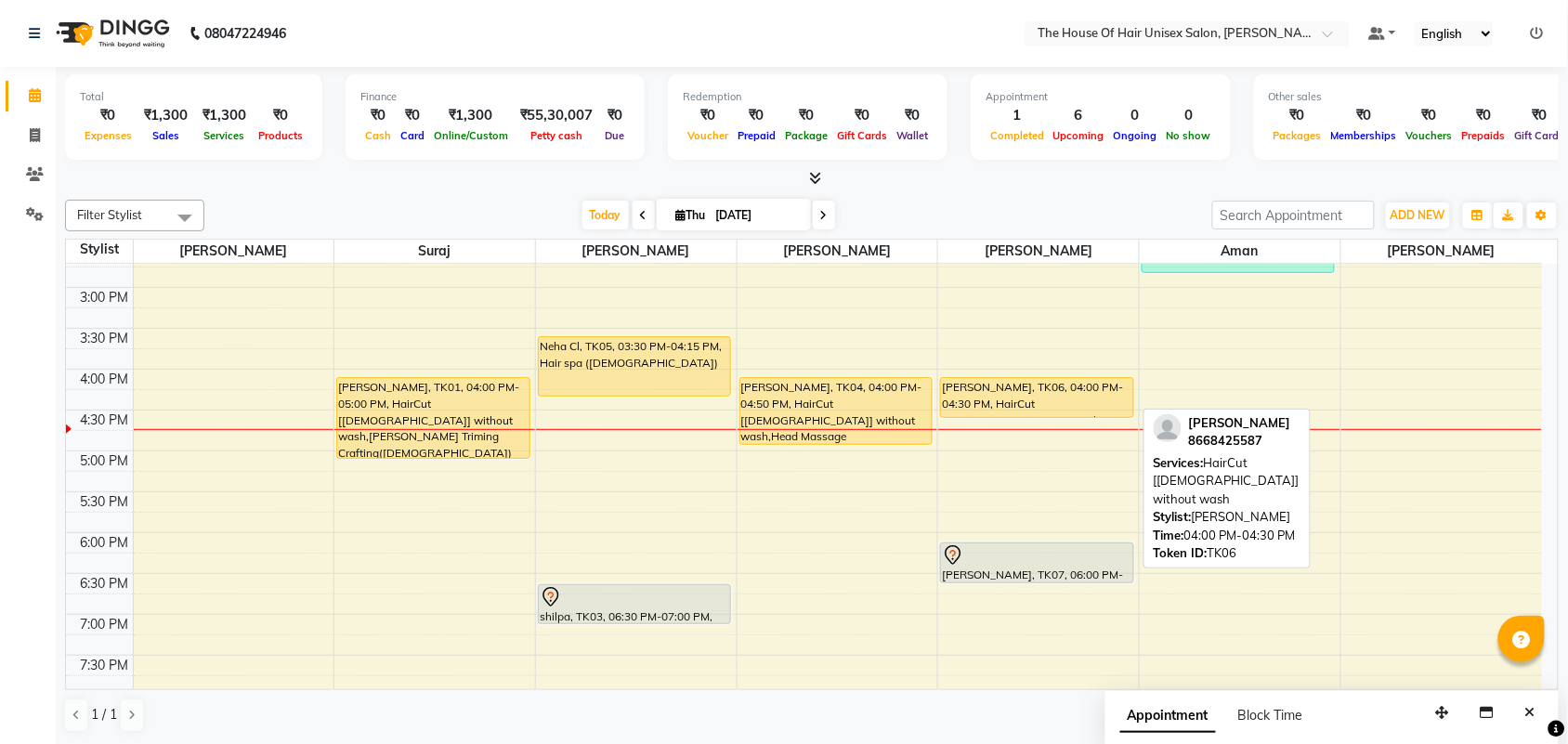 click on "[PERSON_NAME], TK06, 04:00 PM-04:30 PM, HairCut [[DEMOGRAPHIC_DATA]] without wash" at bounding box center [1037, 398] 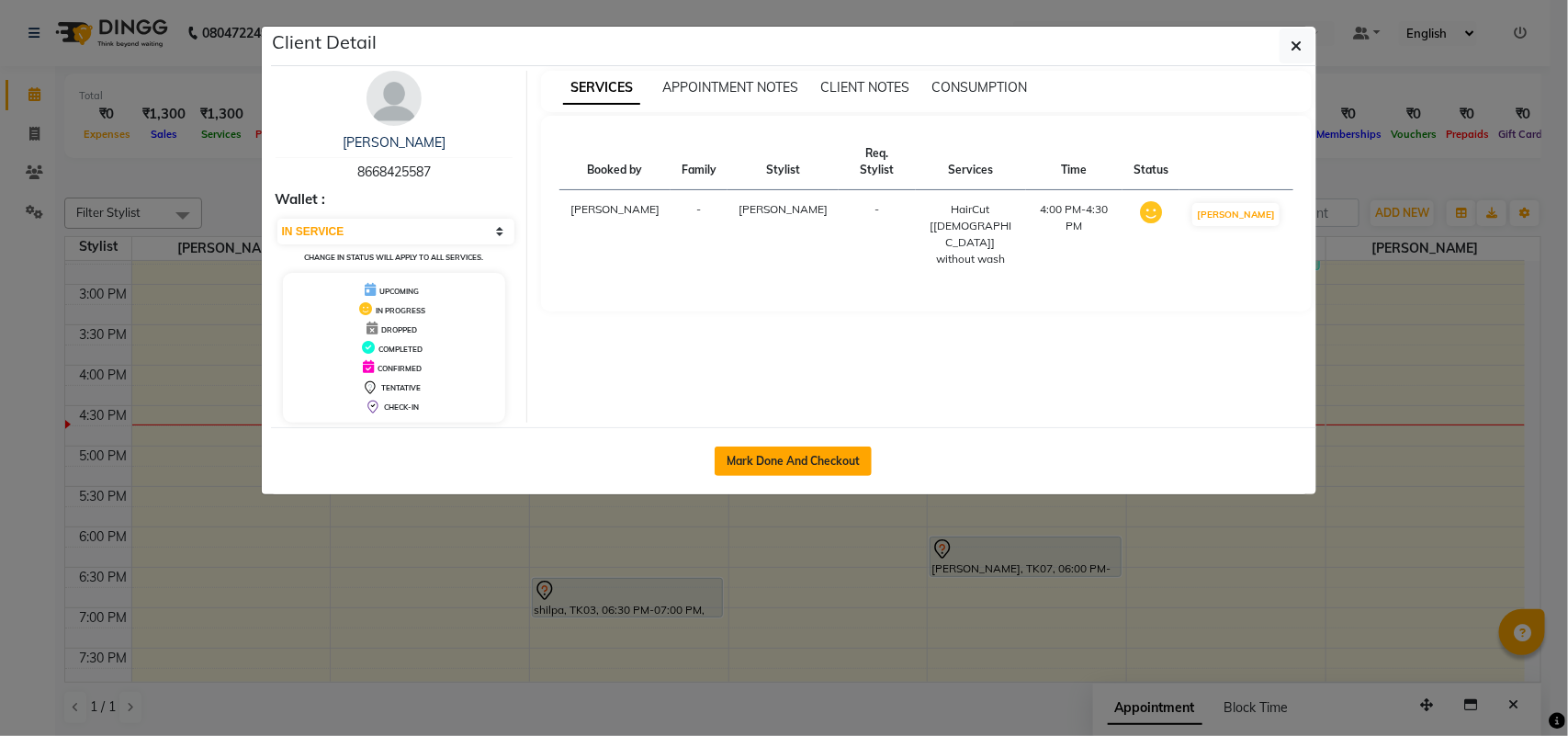 click on "Mark Done And Checkout" 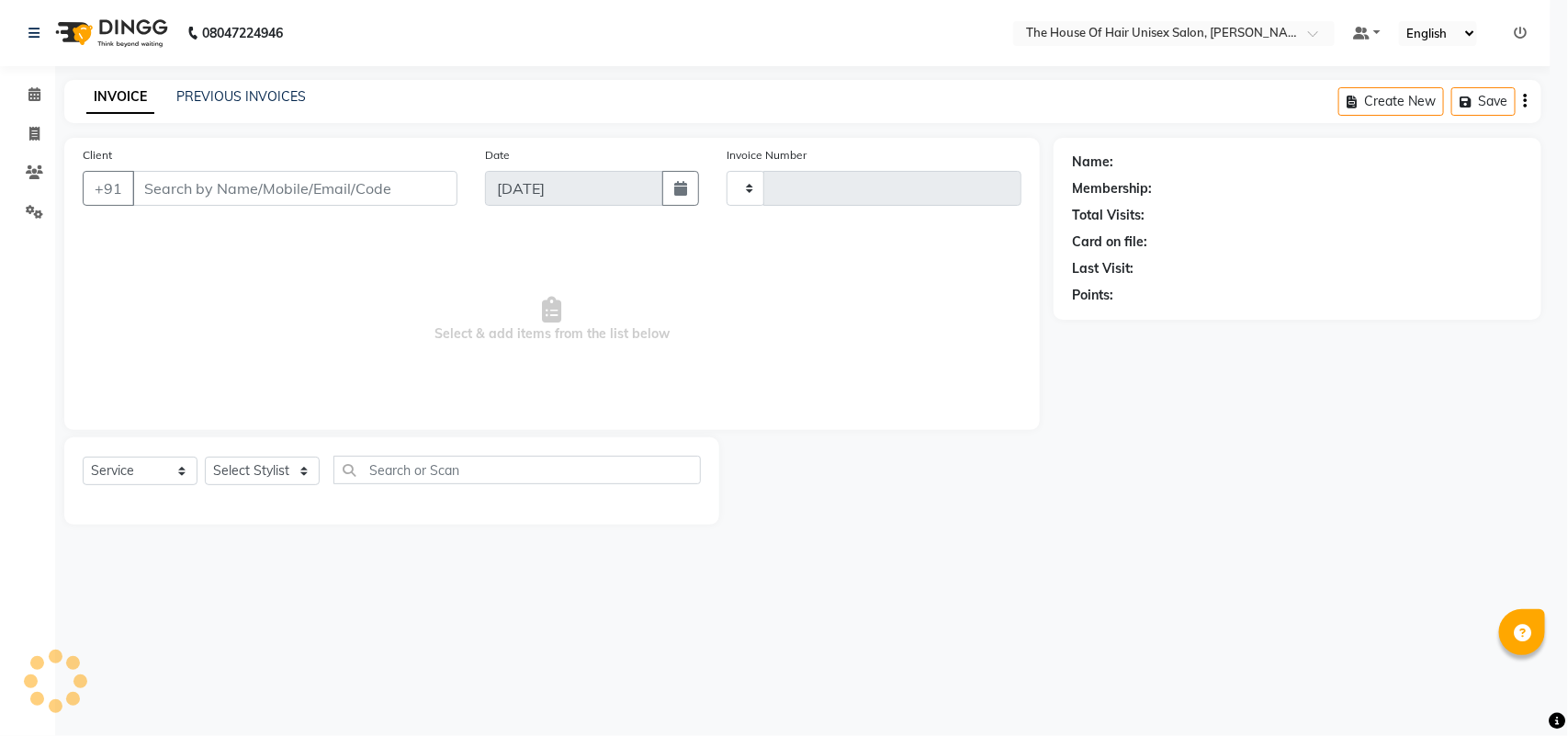 type on "1724" 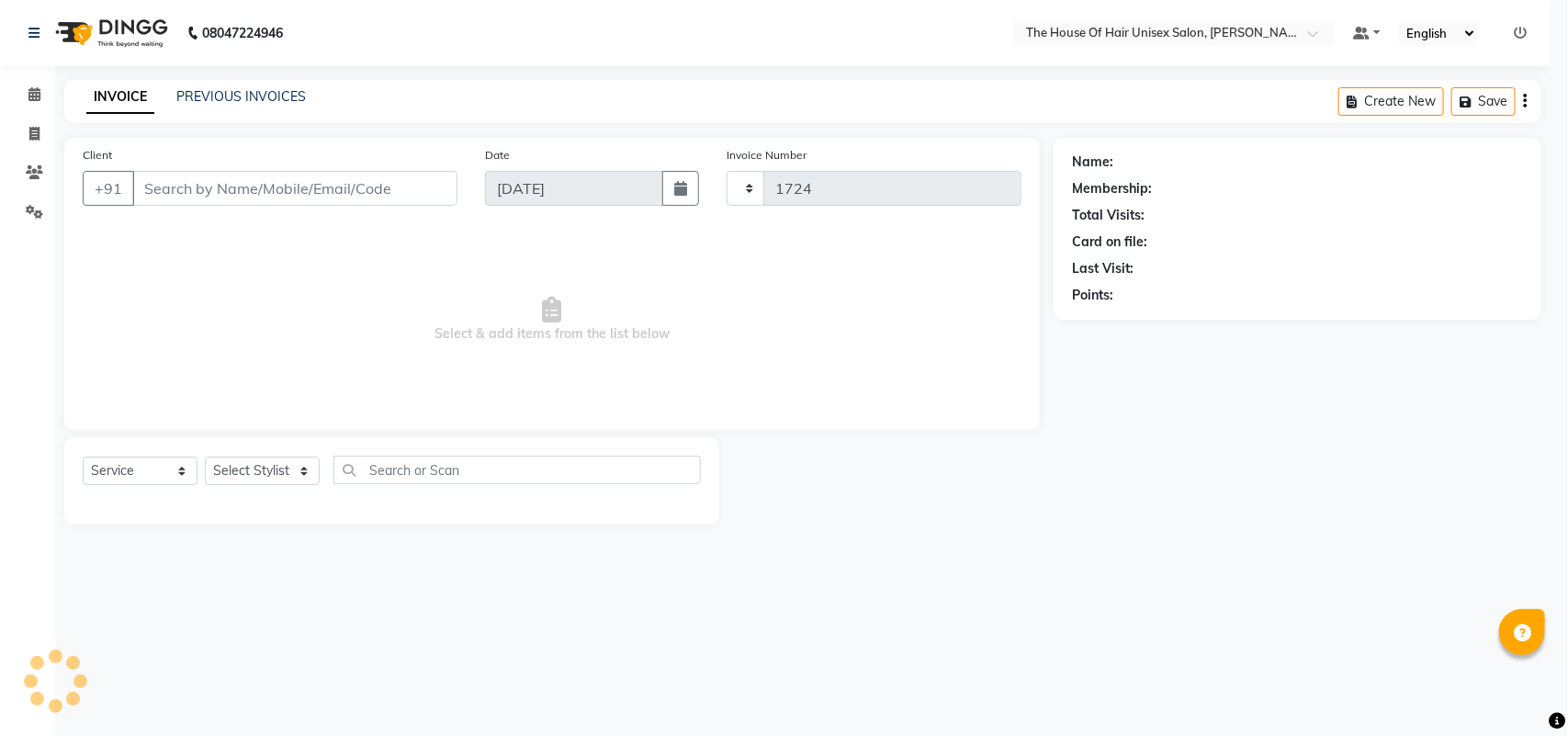 select on "598" 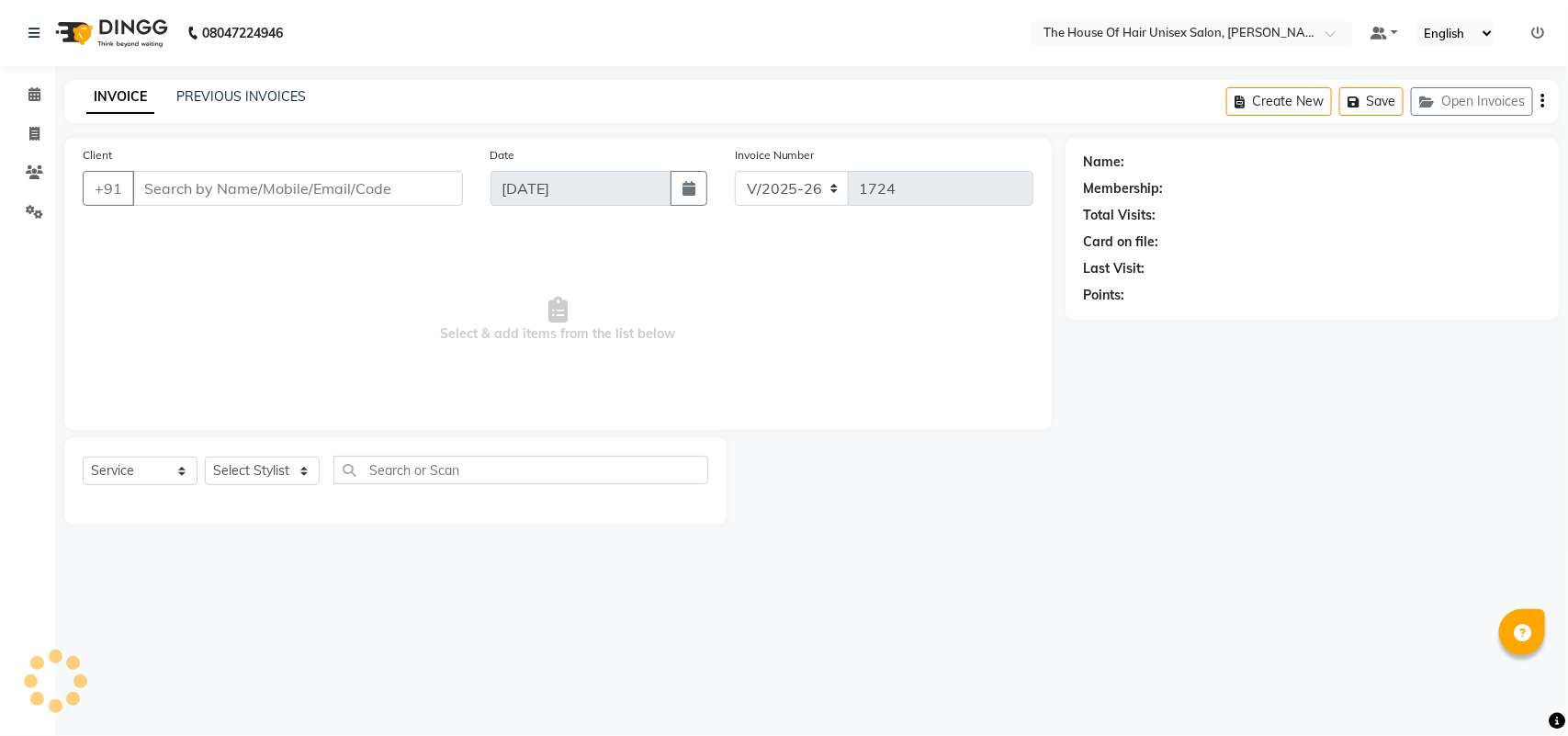 type on "8668425587" 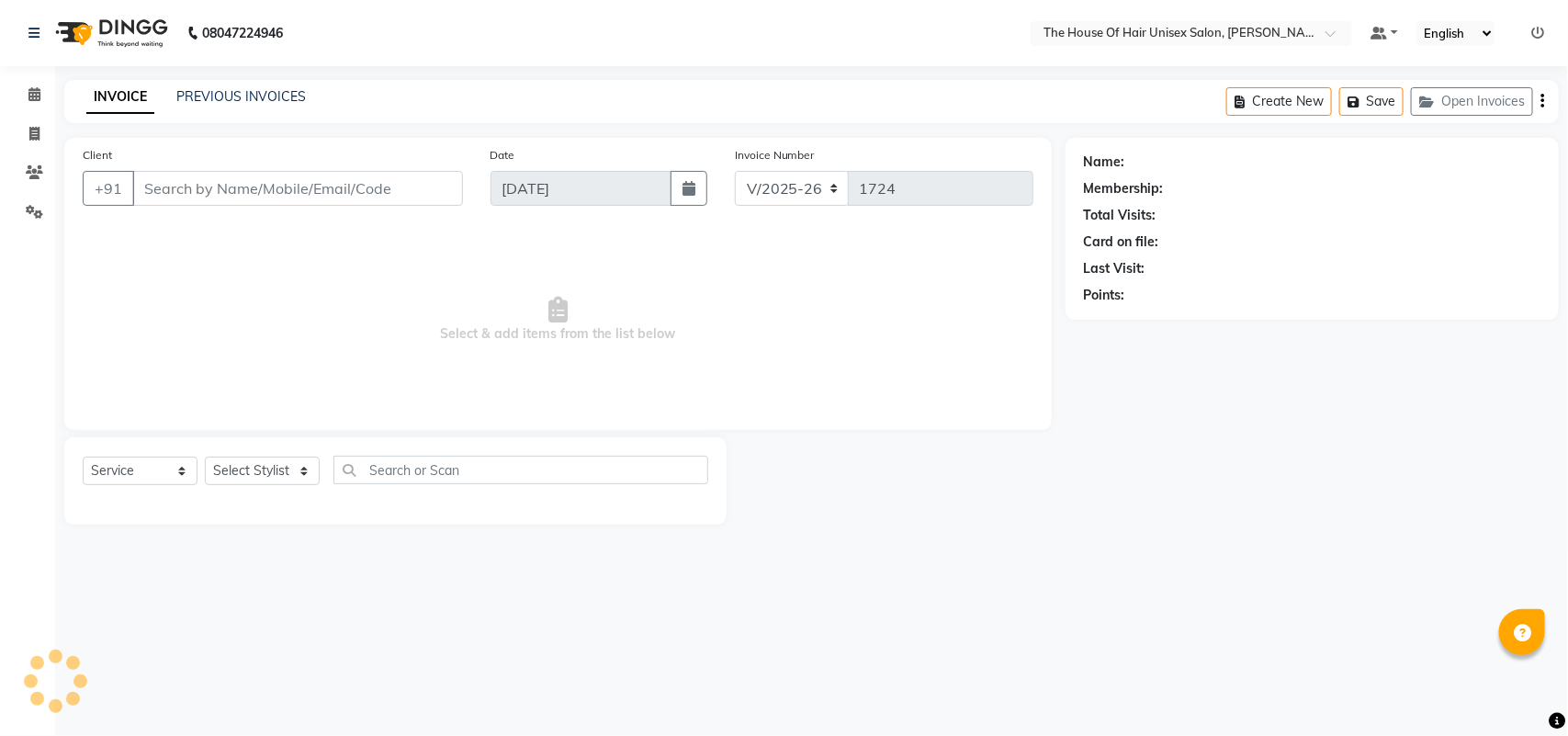 select on "42814" 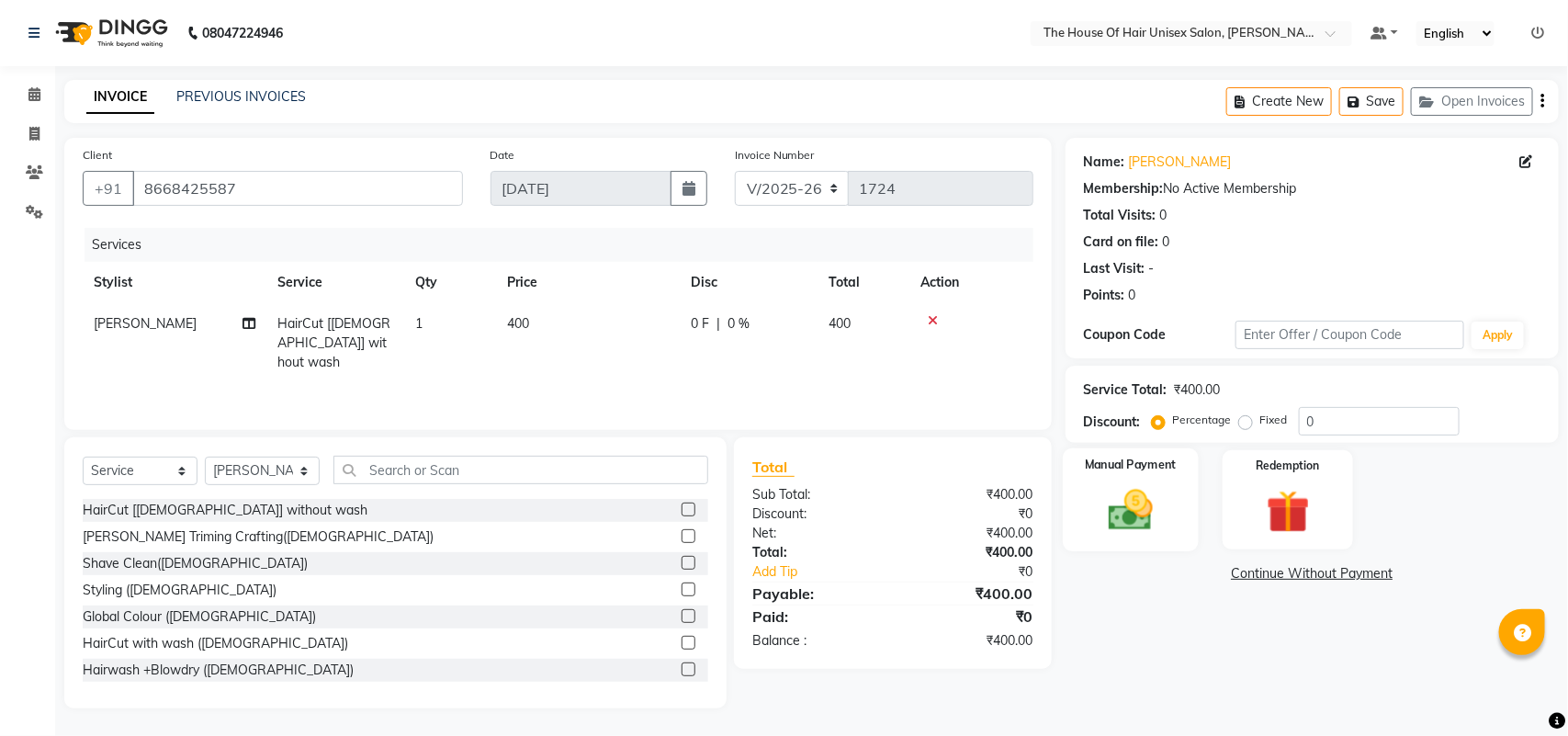 click 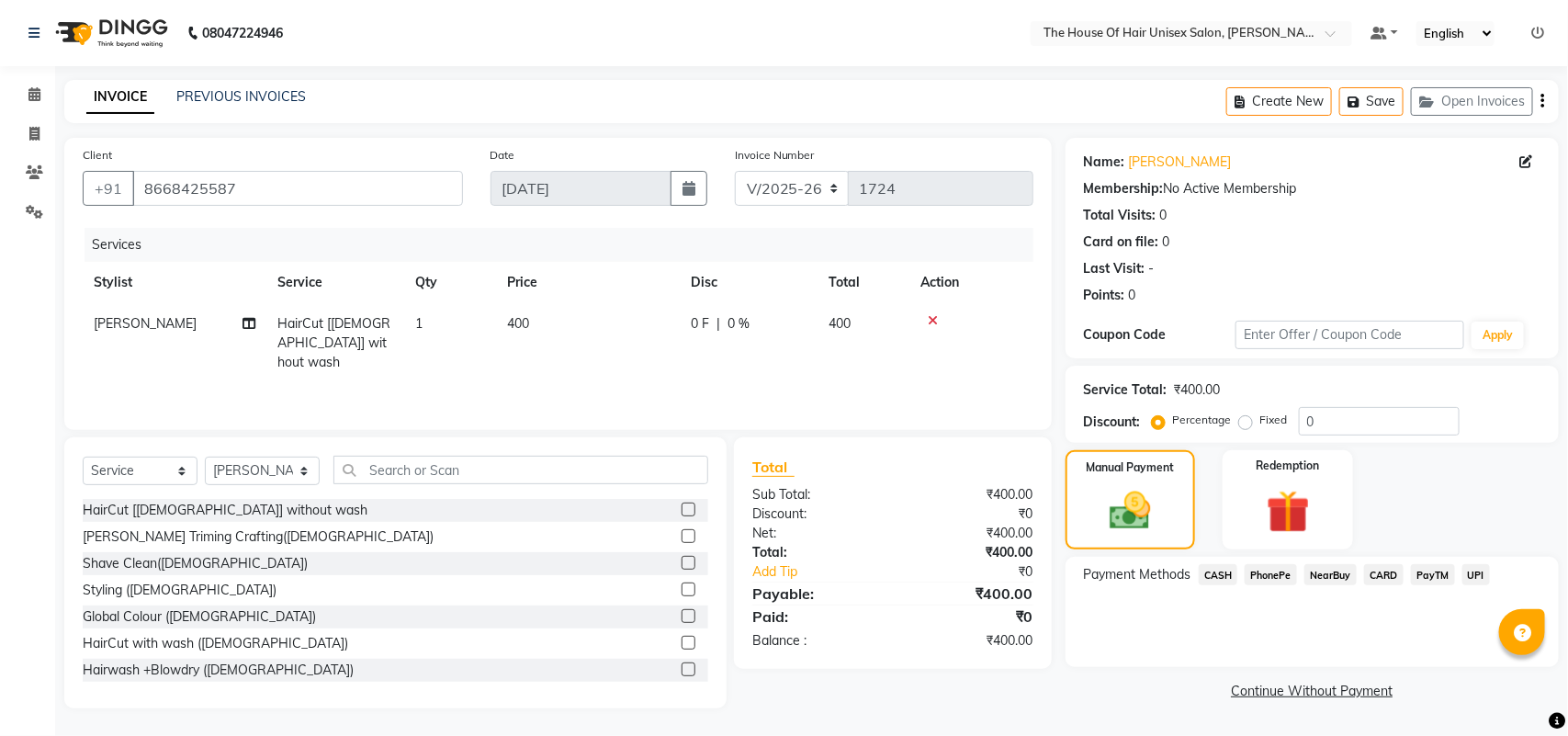 click on "CASH" 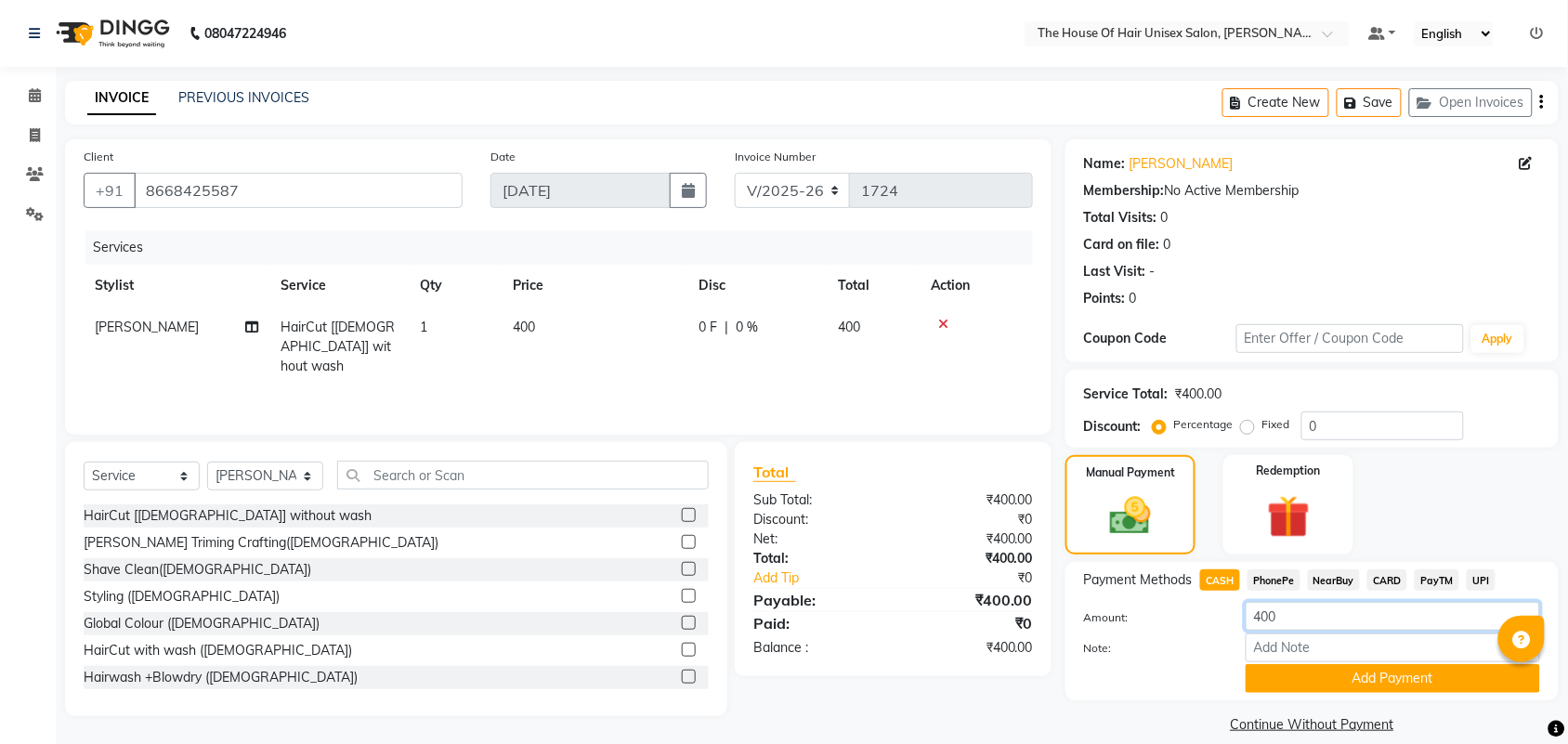 click on "400" 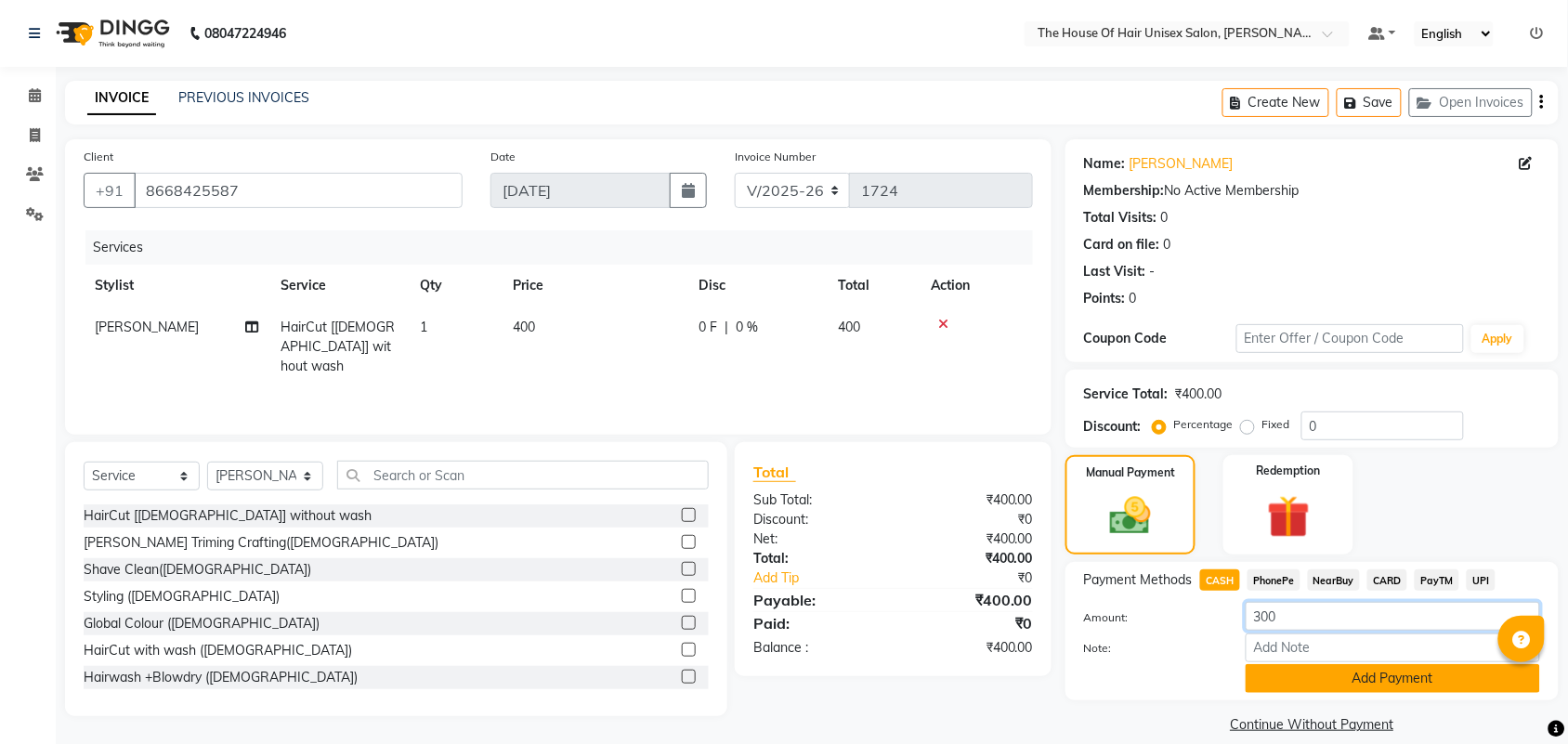 type on "300" 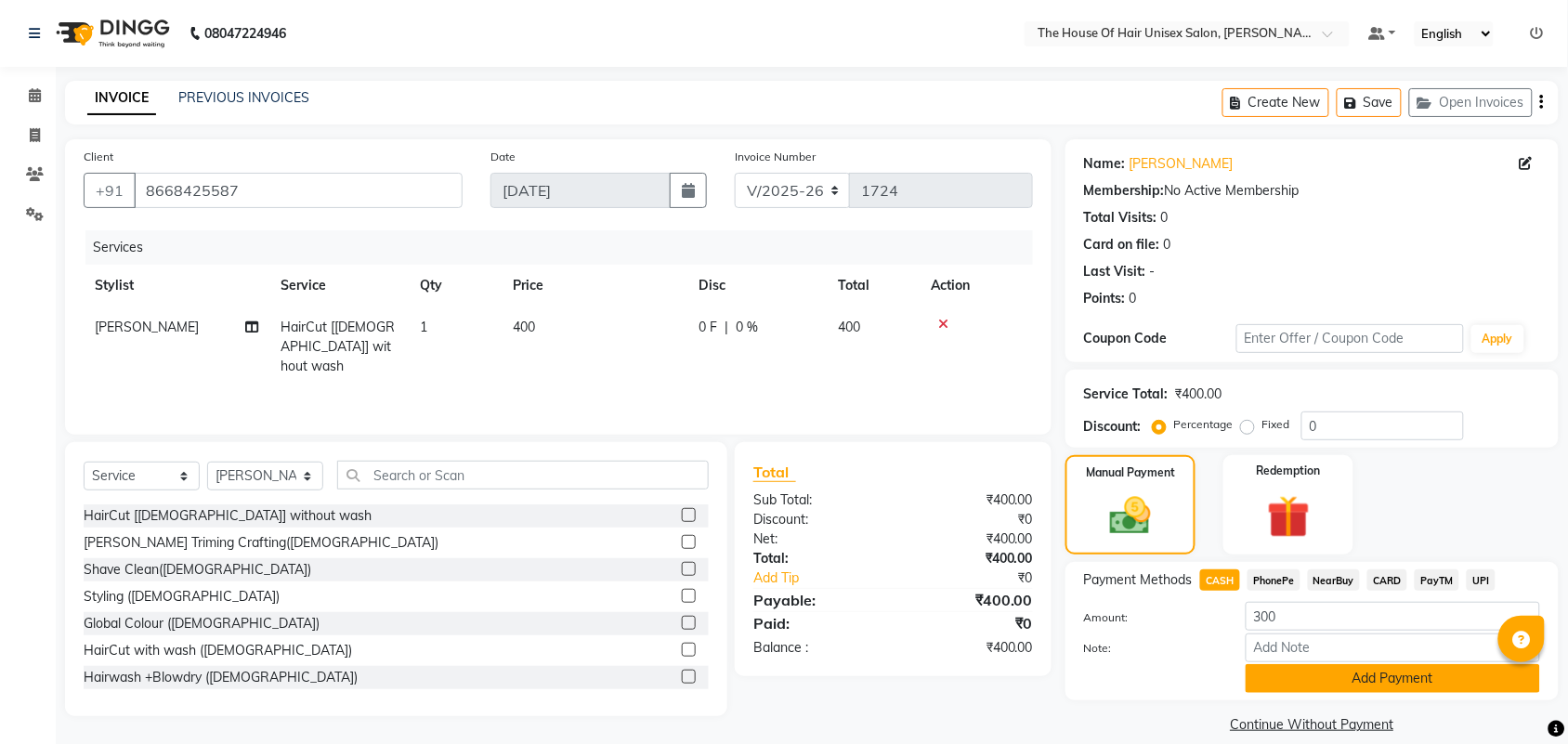 click on "Add Payment" 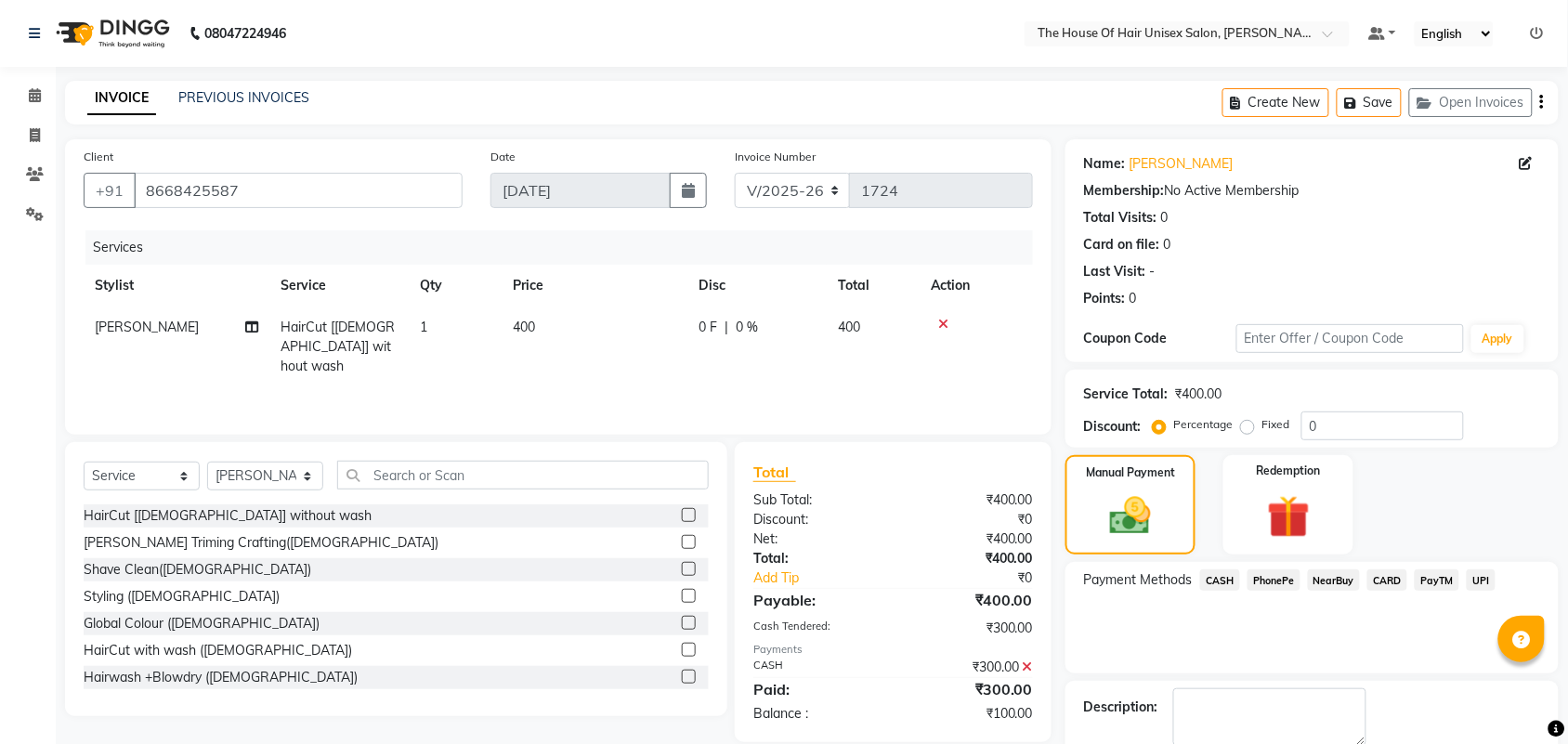 click on "UPI" 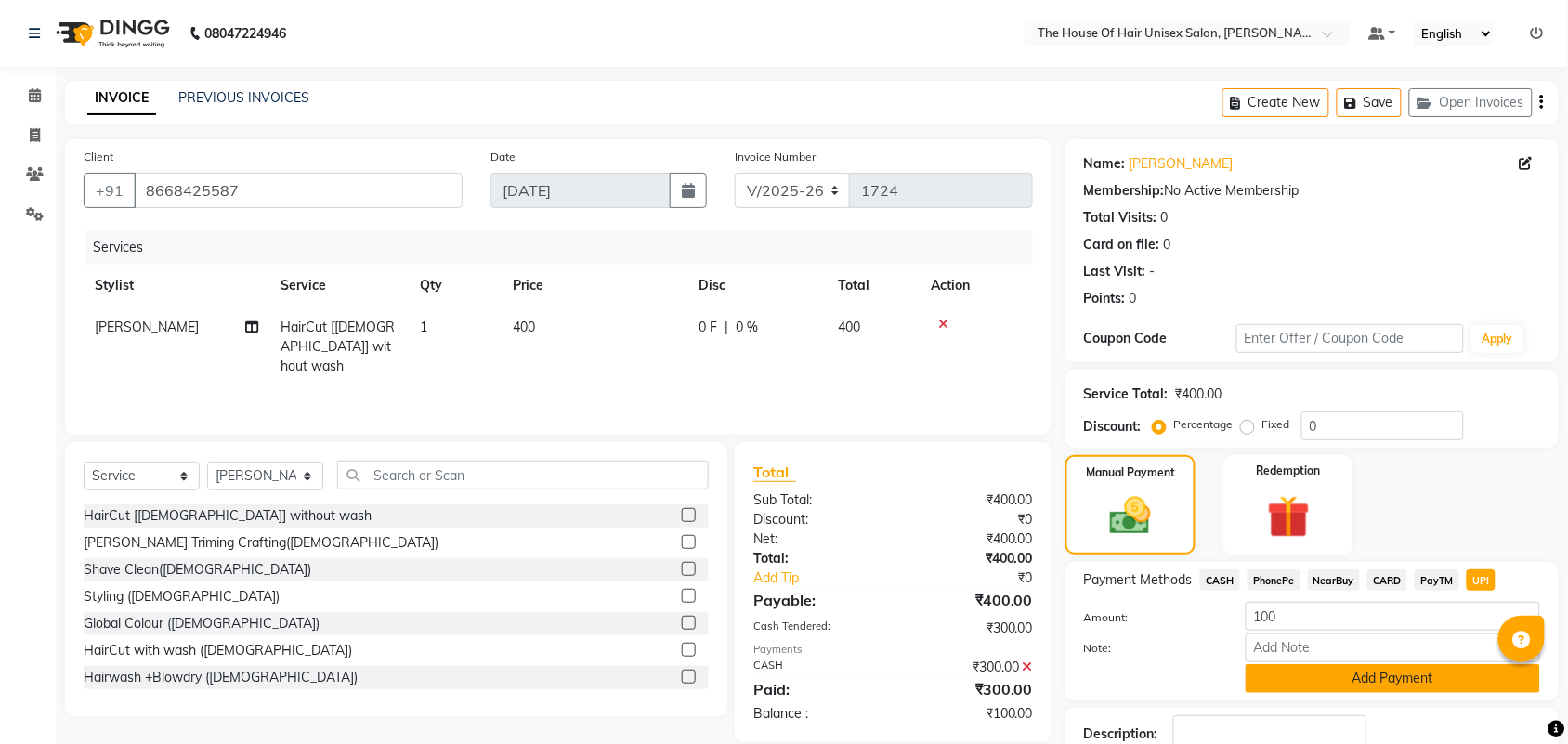 click on "Add Payment" 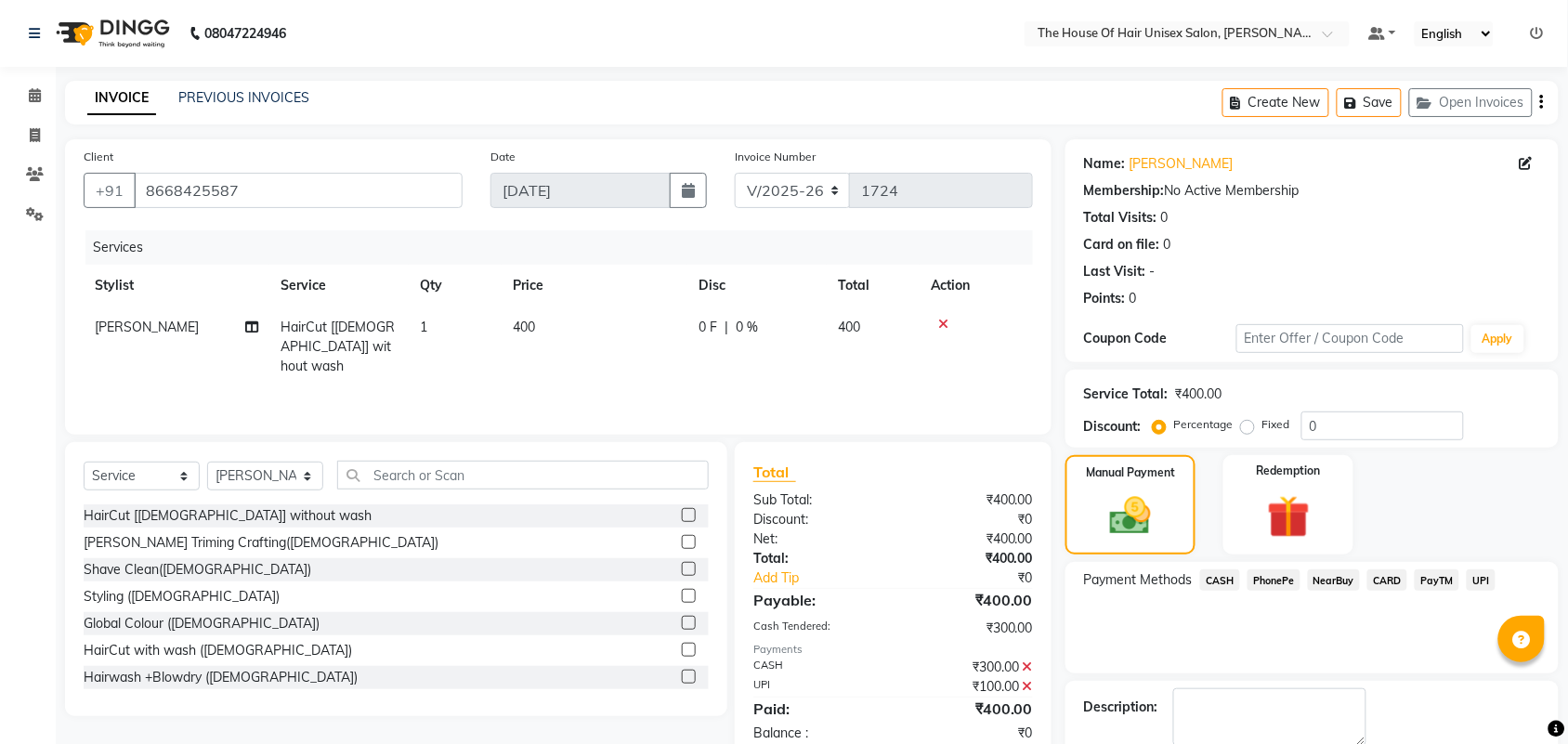 scroll, scrollTop: 100, scrollLeft: 0, axis: vertical 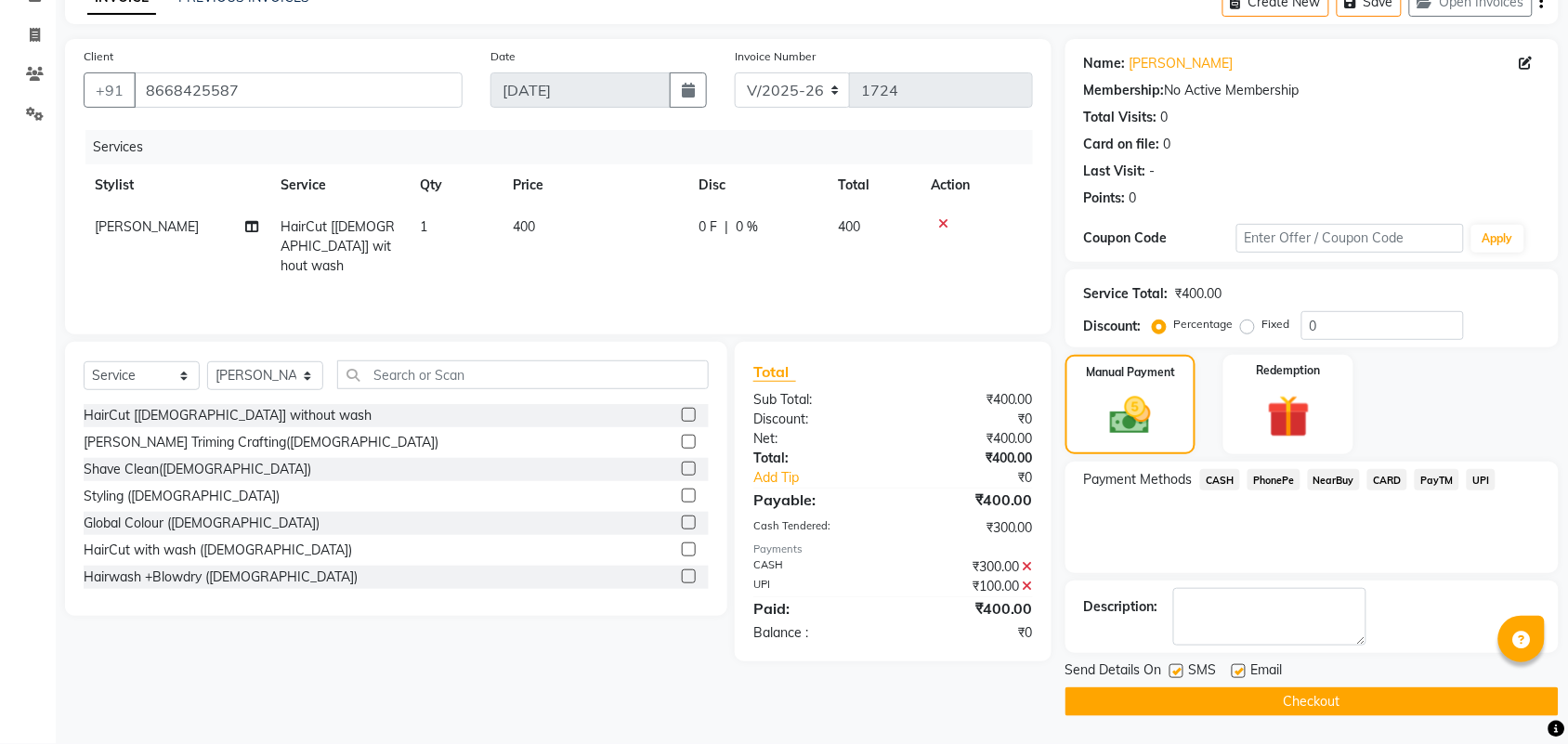 click on "Checkout" 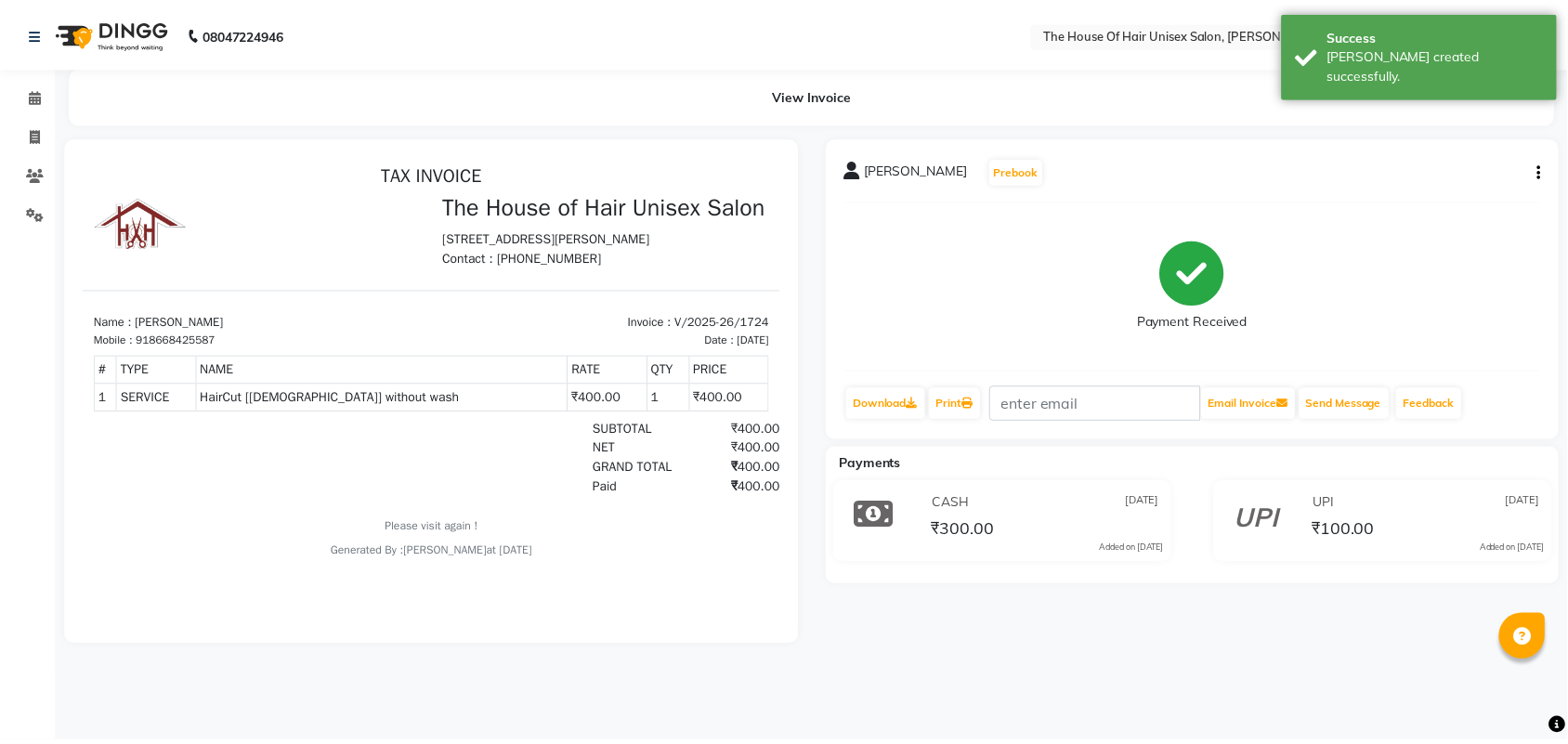 scroll, scrollTop: 0, scrollLeft: 0, axis: both 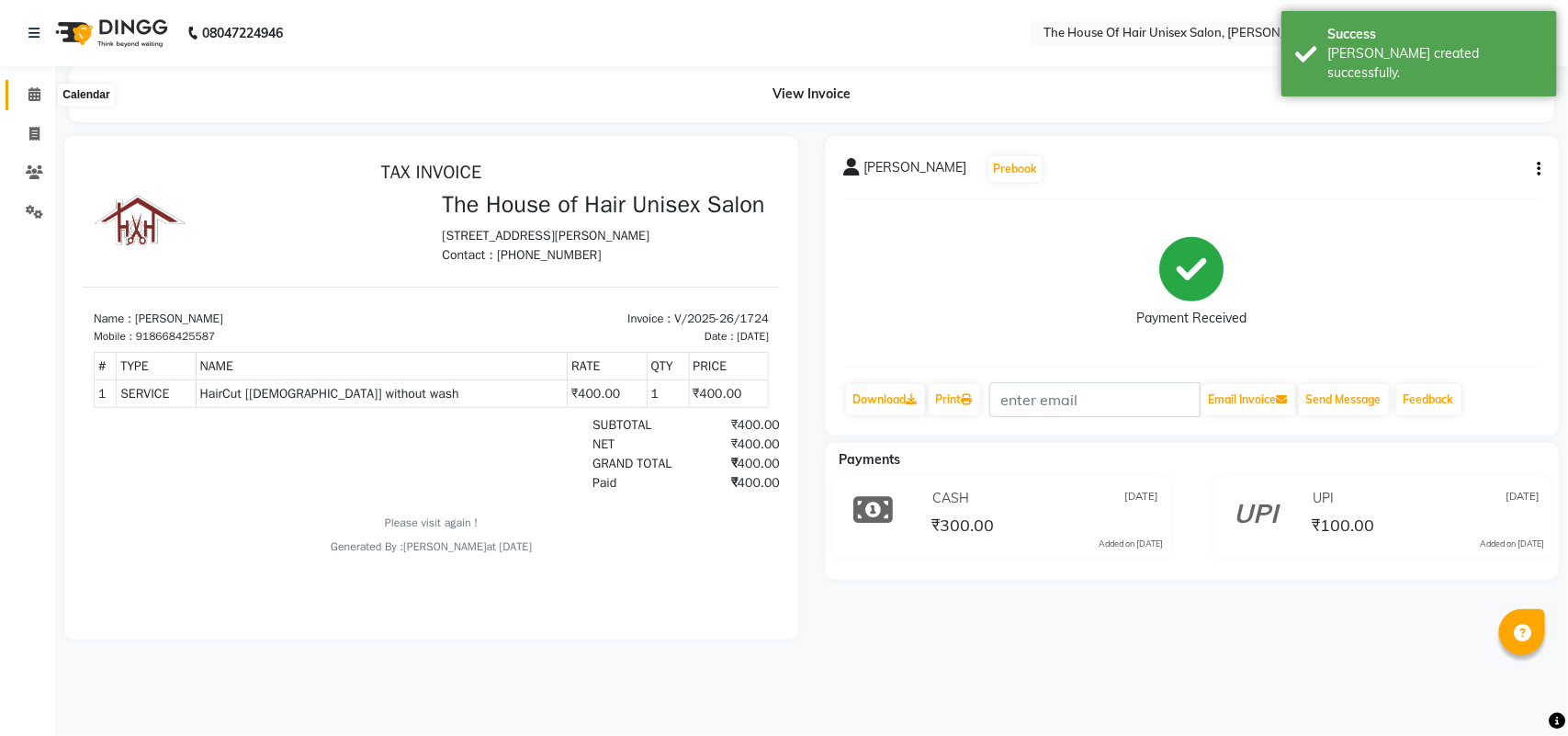 click 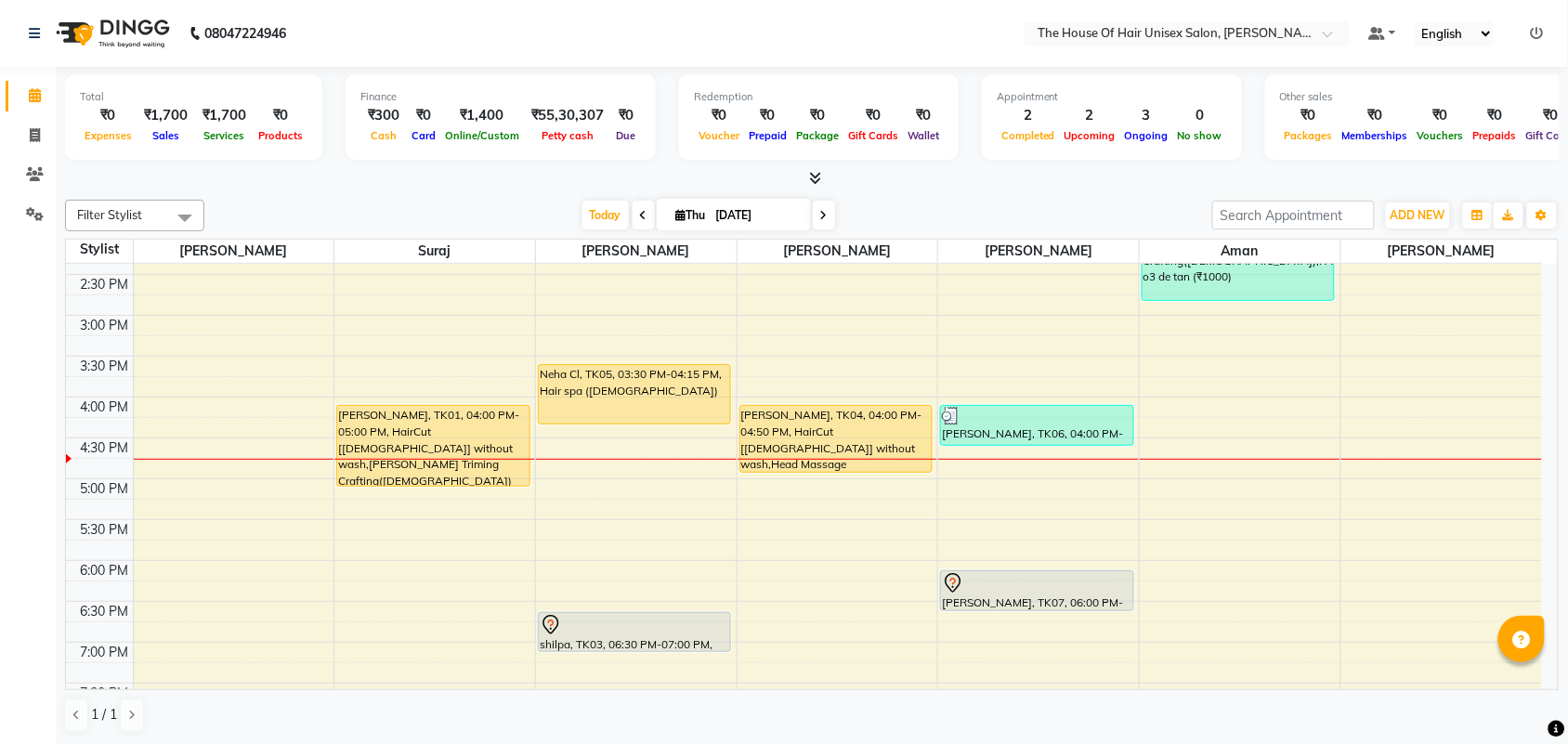 scroll, scrollTop: 595, scrollLeft: 0, axis: vertical 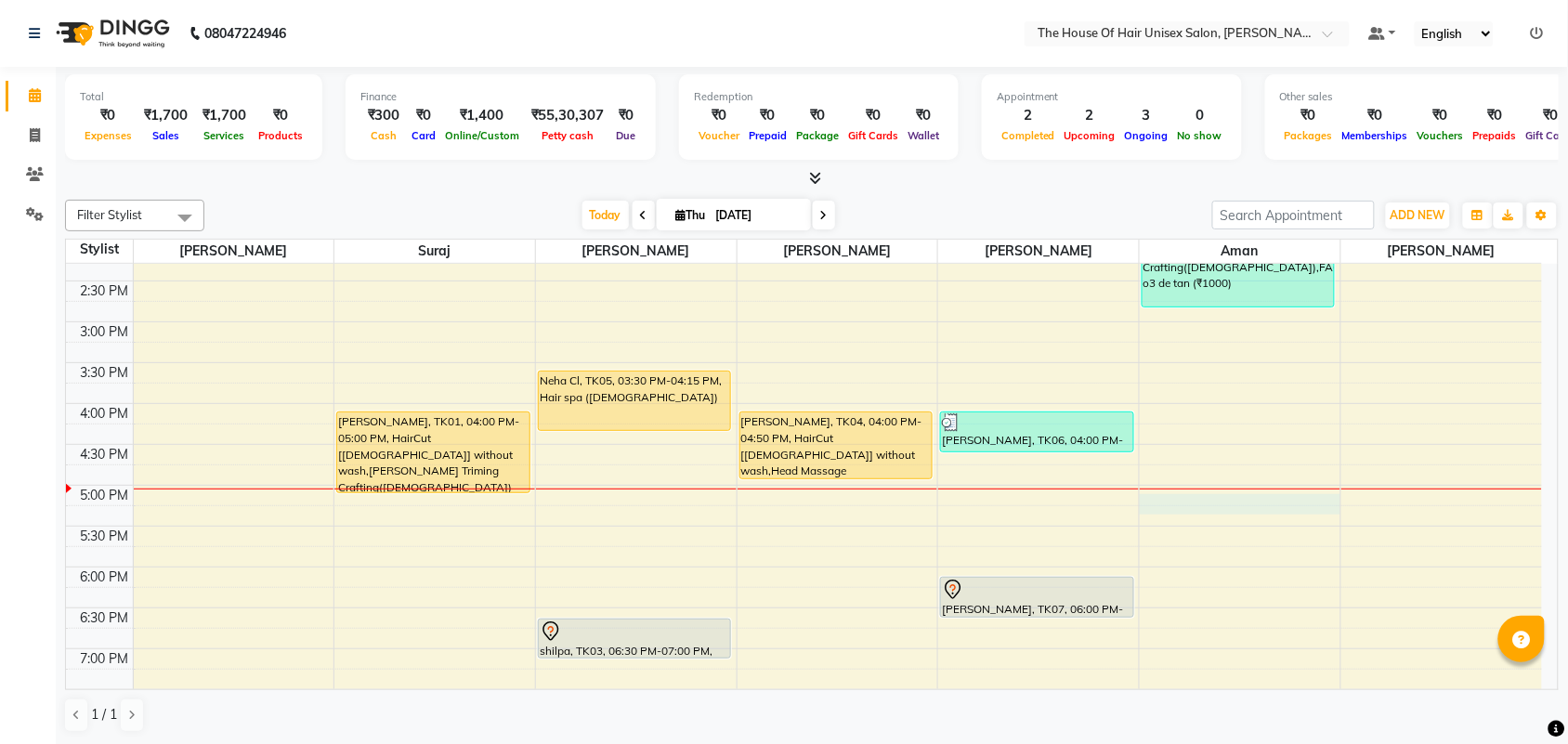 click on "7:00 AM 7:30 AM 8:00 AM 8:30 AM 9:00 AM 9:30 AM 10:00 AM 10:30 AM 11:00 AM 11:30 AM 12:00 PM 12:30 PM 1:00 PM 1:30 PM 2:00 PM 2:30 PM 3:00 PM 3:30 PM 4:00 PM 4:30 PM 5:00 PM 5:30 PM 6:00 PM 6:30 PM 7:00 PM 7:30 PM 8:00 PM 8:30 PM 9:00 PM 9:30 PM    [PERSON_NAME], TK01, 04:00 PM-05:00 PM, HairCut [[DEMOGRAPHIC_DATA]] without wash,[PERSON_NAME] Triming Crafting([DEMOGRAPHIC_DATA])    Neha Cl, TK05, 03:30 PM-04:15 PM, Hair spa ([DEMOGRAPHIC_DATA])             shilpa, TK03, 06:30 PM-07:00 PM, Hairwash+Paddle Dry ([DEMOGRAPHIC_DATA])    [PERSON_NAME], TK04, 04:00 PM-04:50 PM, HairCut [[DEMOGRAPHIC_DATA]] without wash,Head Massage ([DEMOGRAPHIC_DATA]) (₹400)     [PERSON_NAME], TK06, 04:00 PM-04:30 PM, HairCut [[DEMOGRAPHIC_DATA]] without wash             [PERSON_NAME], TK07, 06:00 PM-06:30 PM, HairCut [[DEMOGRAPHIC_DATA]] without wash     Abhishek Kalarikandi, TK02, 01:30 PM-02:45 PM, [PERSON_NAME] Triming Crafting([DEMOGRAPHIC_DATA]),FACE o3 de tan  (₹1000)" at bounding box center (804, 281) 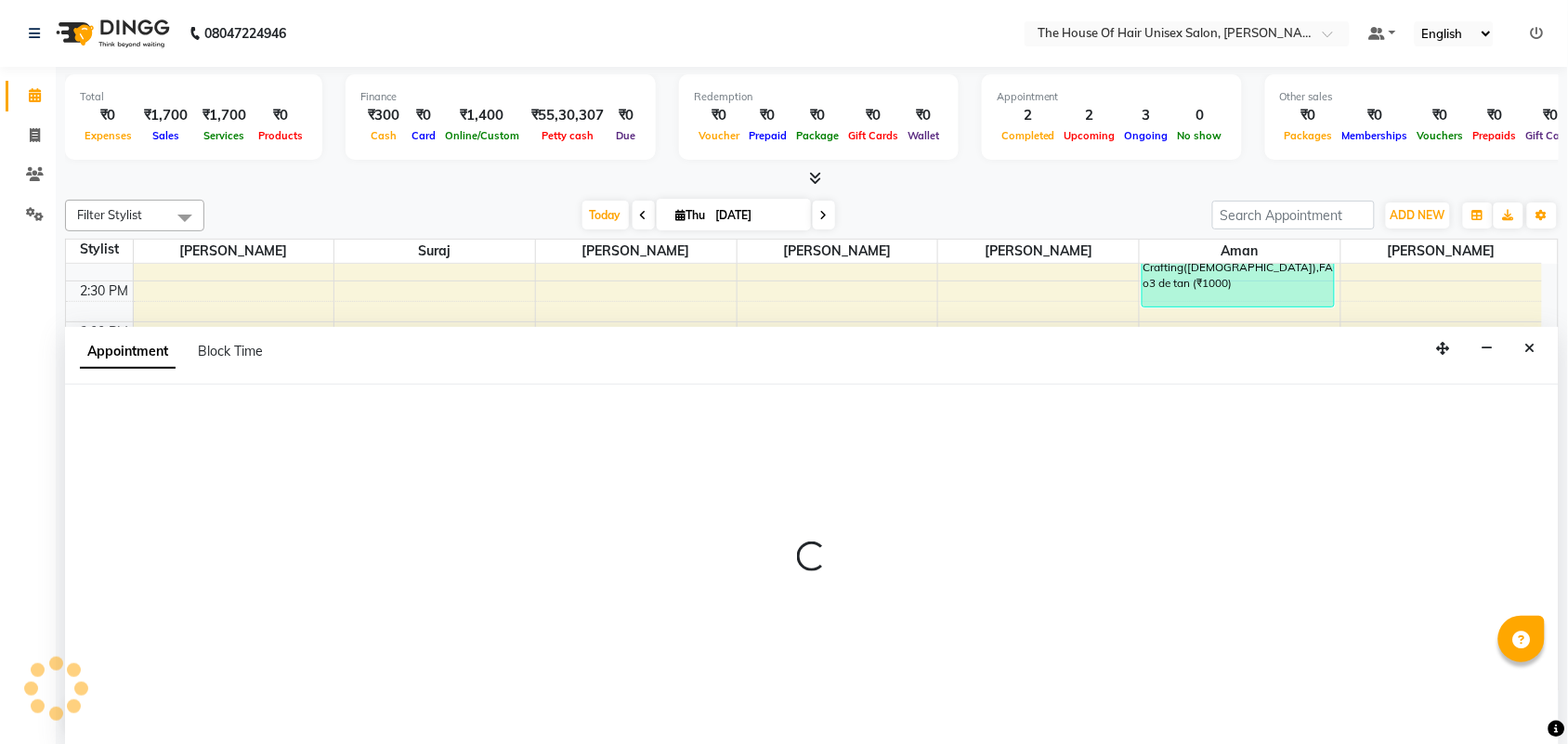 scroll, scrollTop: 1, scrollLeft: 0, axis: vertical 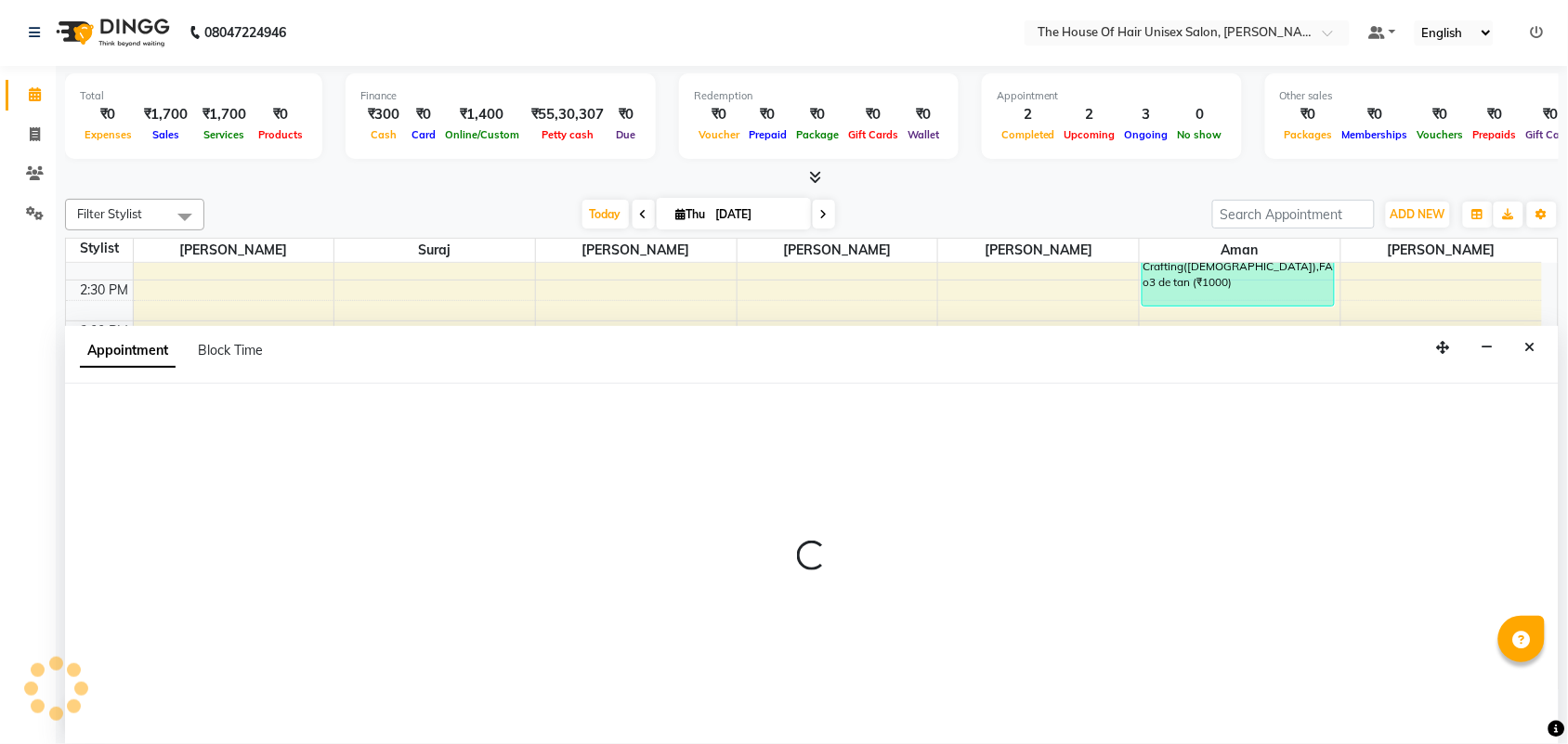 select on "68981" 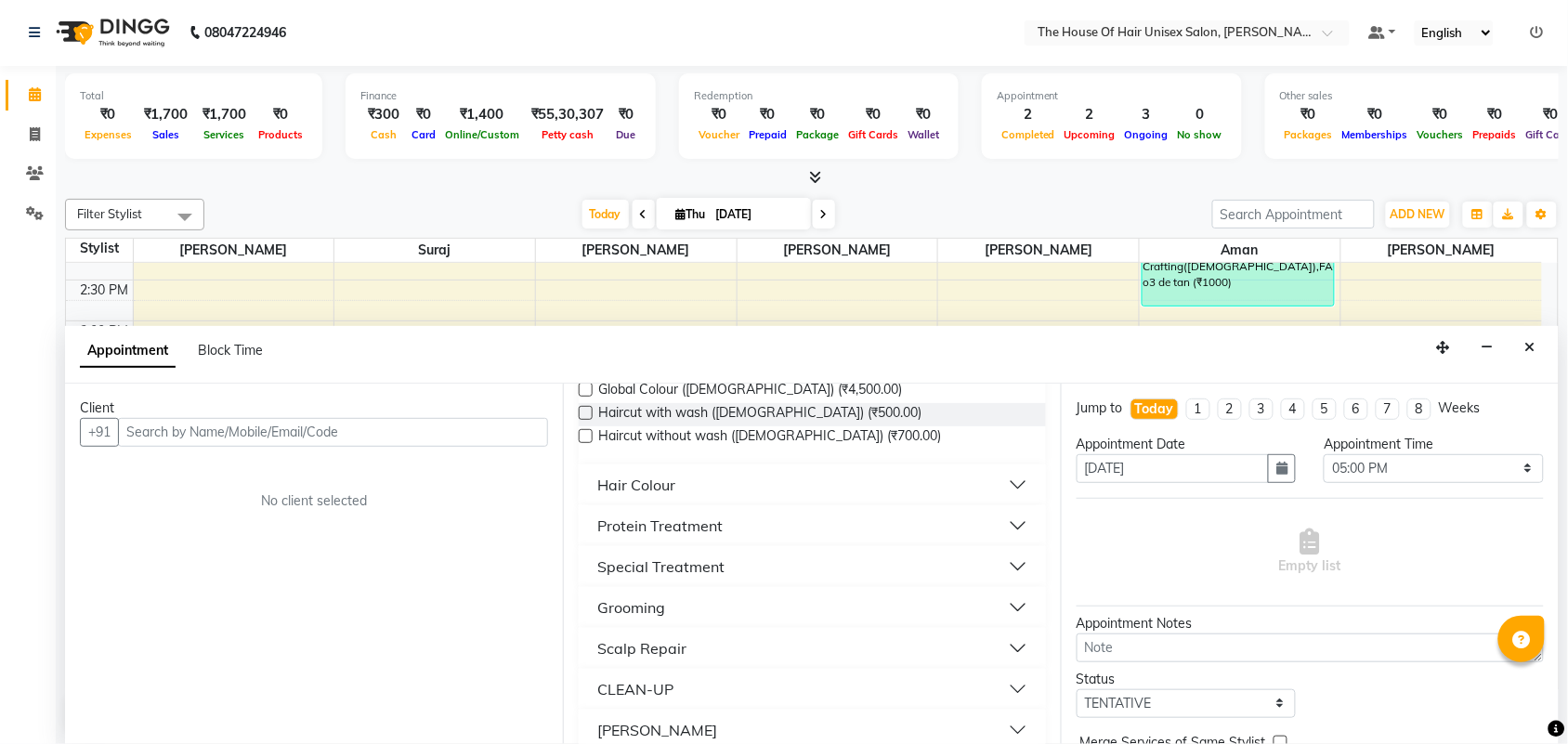 scroll, scrollTop: 896, scrollLeft: 0, axis: vertical 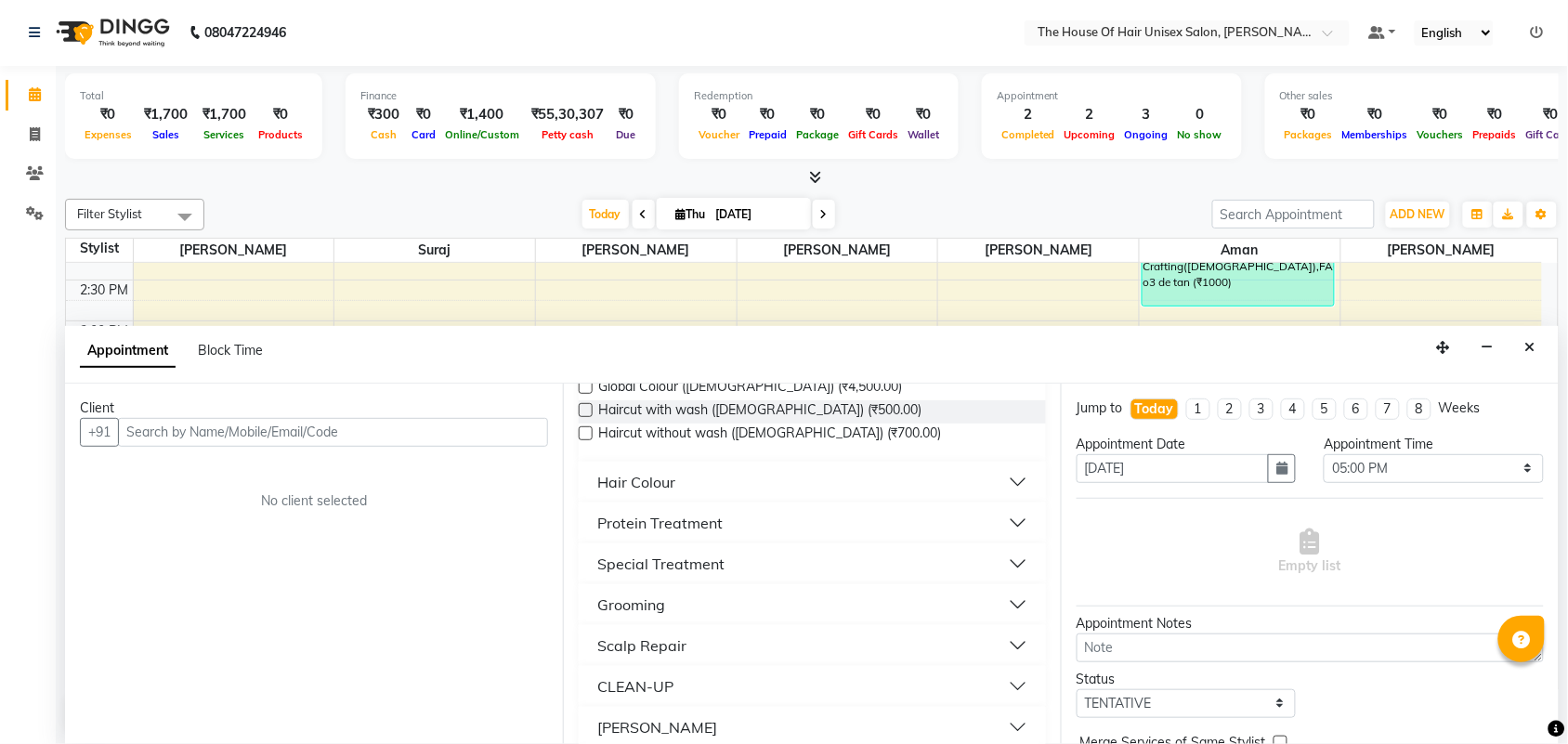 click on "Special Treatment" at bounding box center [812, 564] 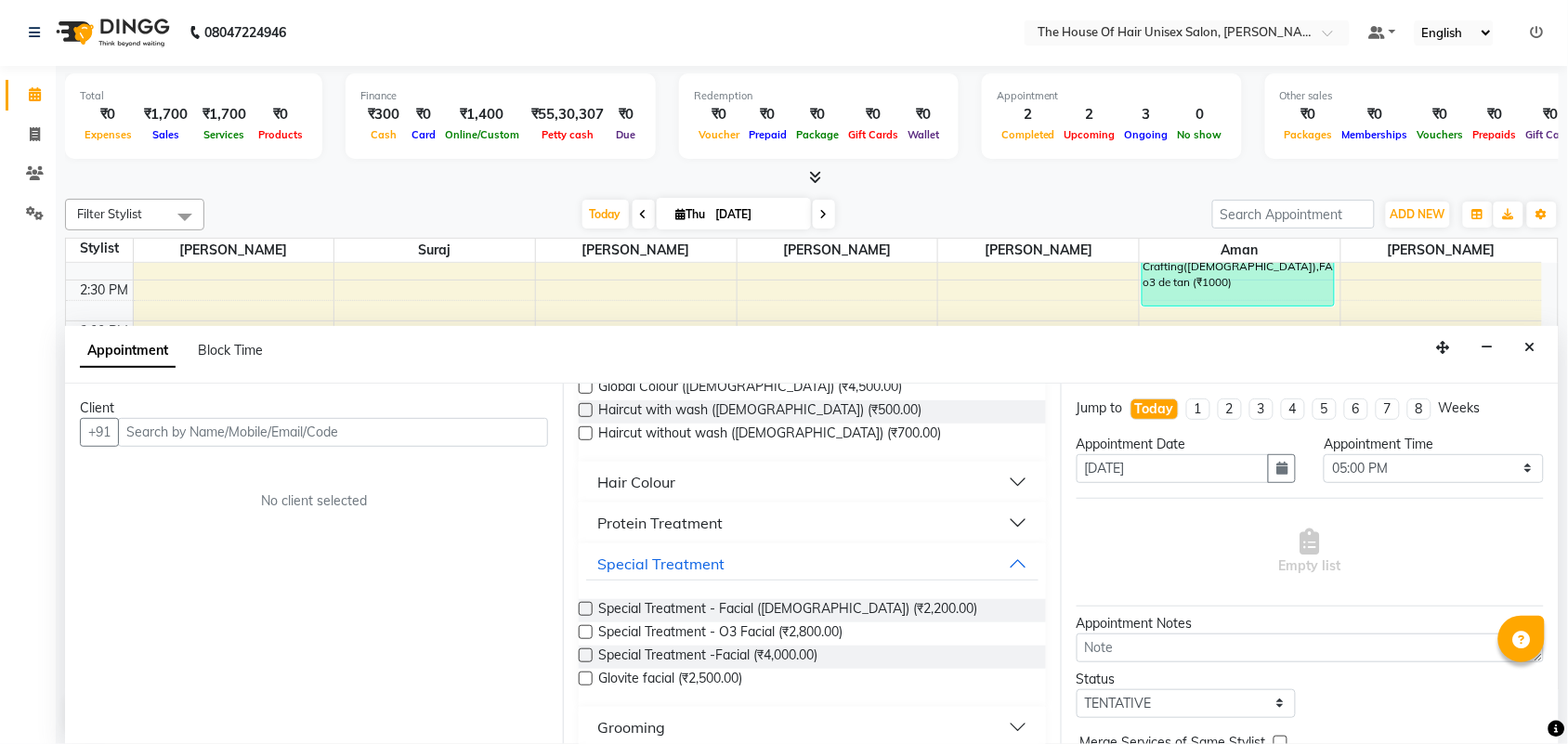 click on "Protein Treatment" at bounding box center [812, 523] 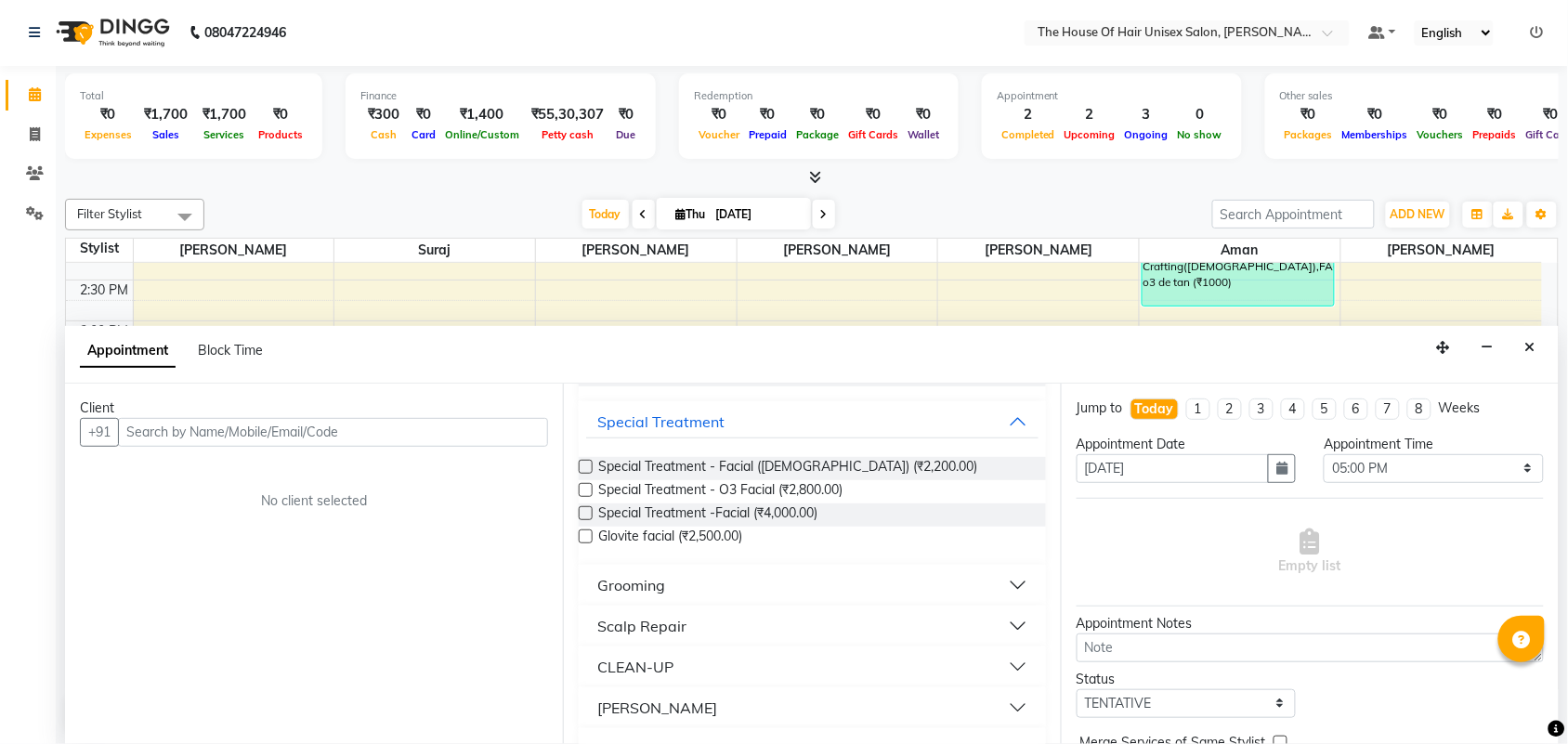 scroll, scrollTop: 1325, scrollLeft: 0, axis: vertical 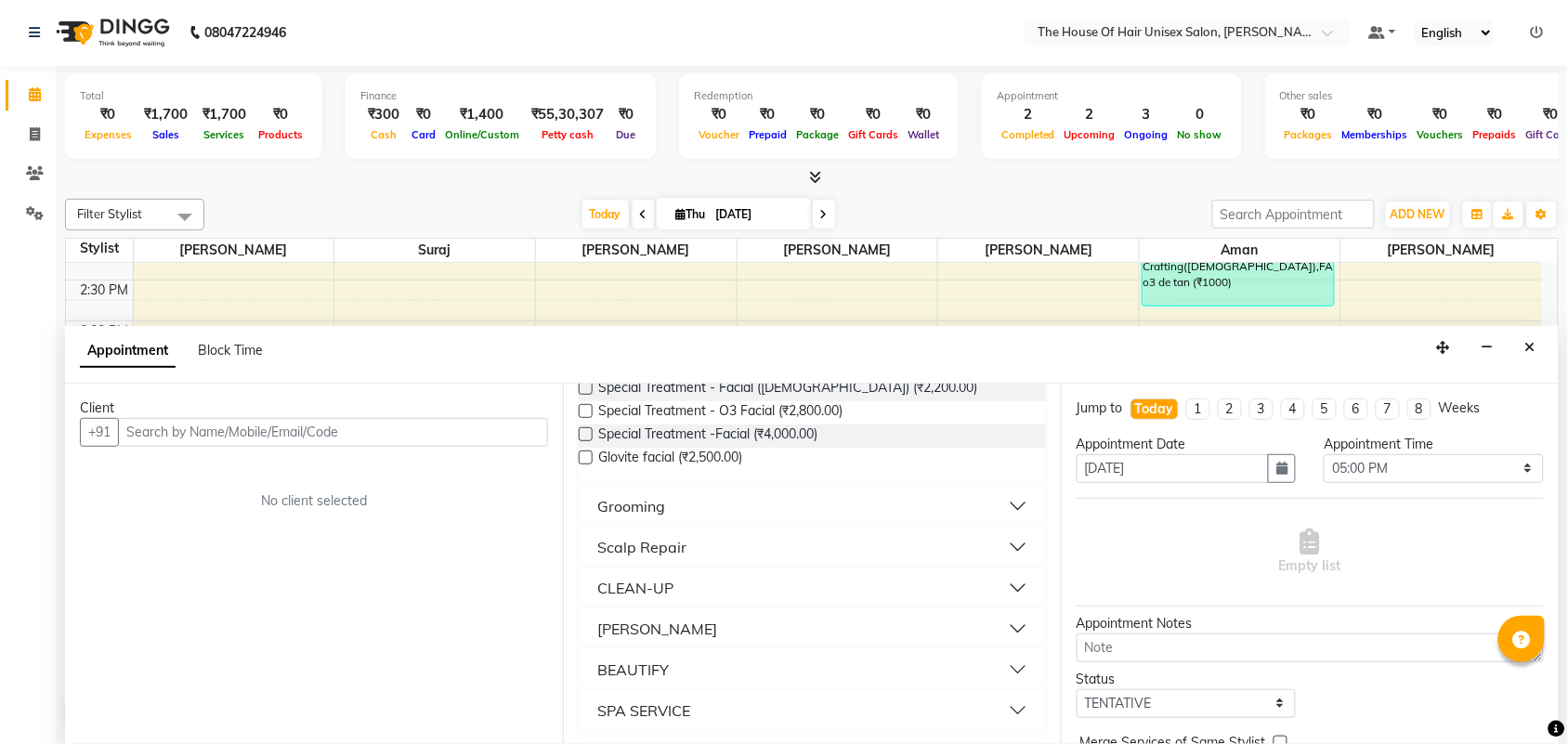 click on "SPA SERVICE" at bounding box center [812, 711] 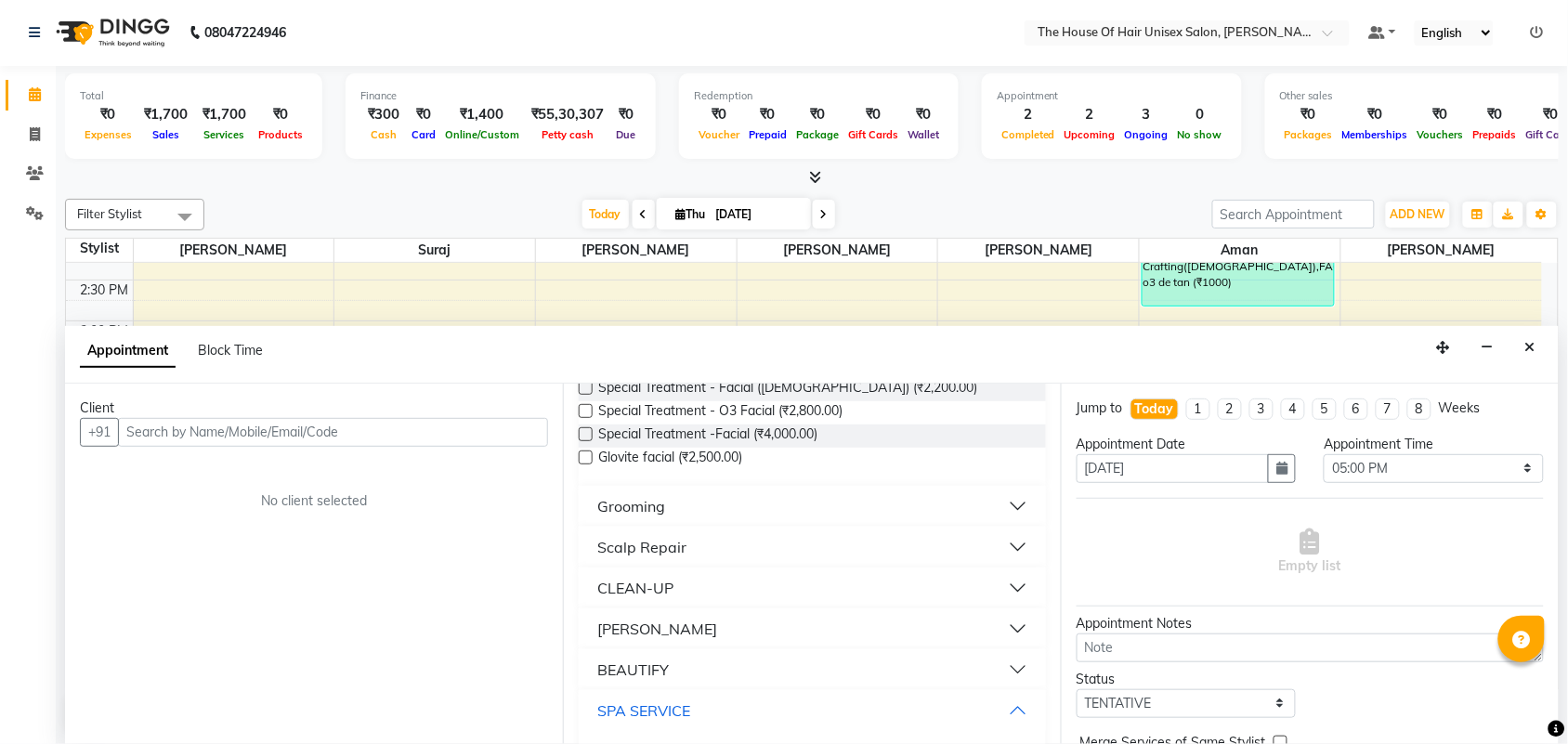 click on "SPA SERVICE" at bounding box center [812, 711] 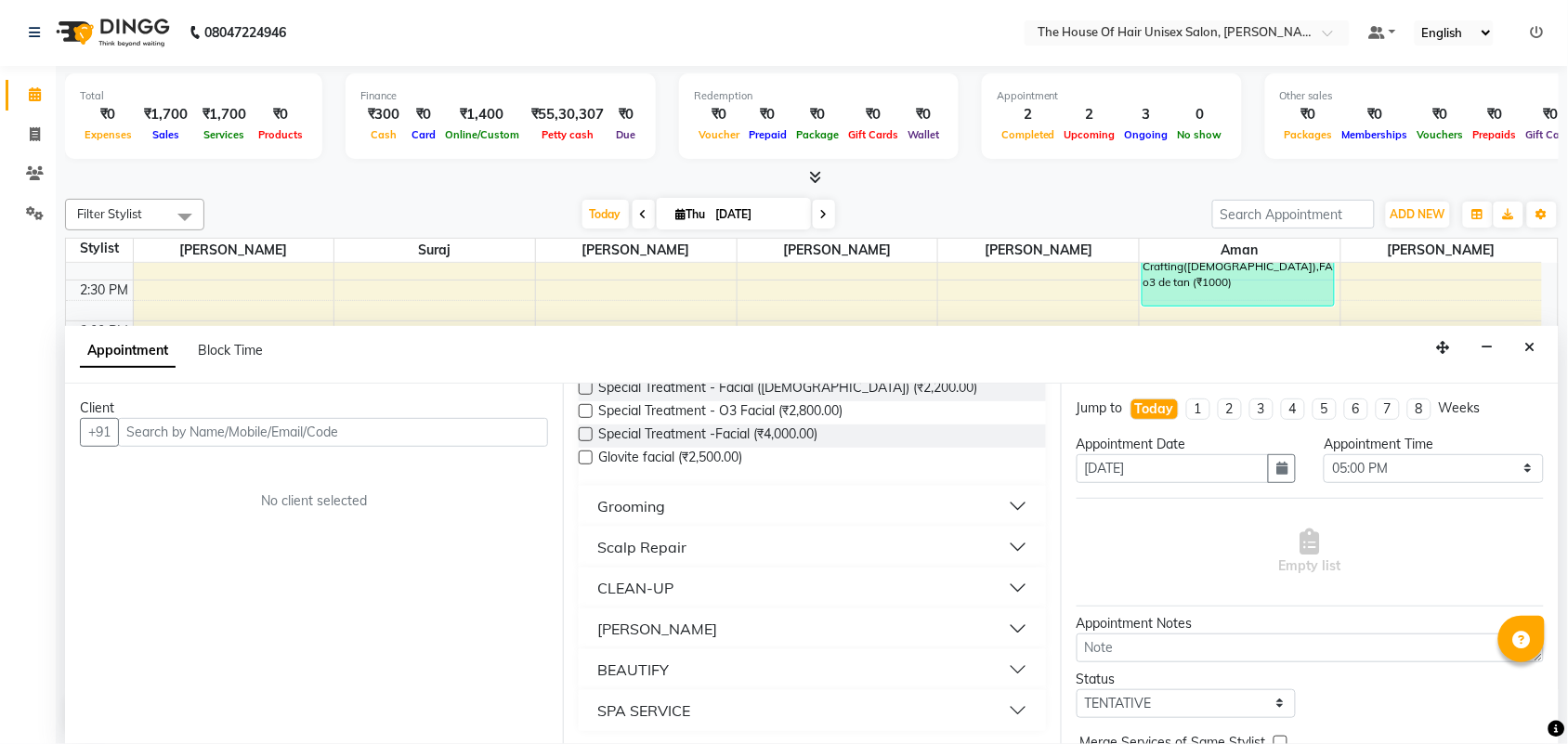 click on "SPA SERVICE" at bounding box center (812, 711) 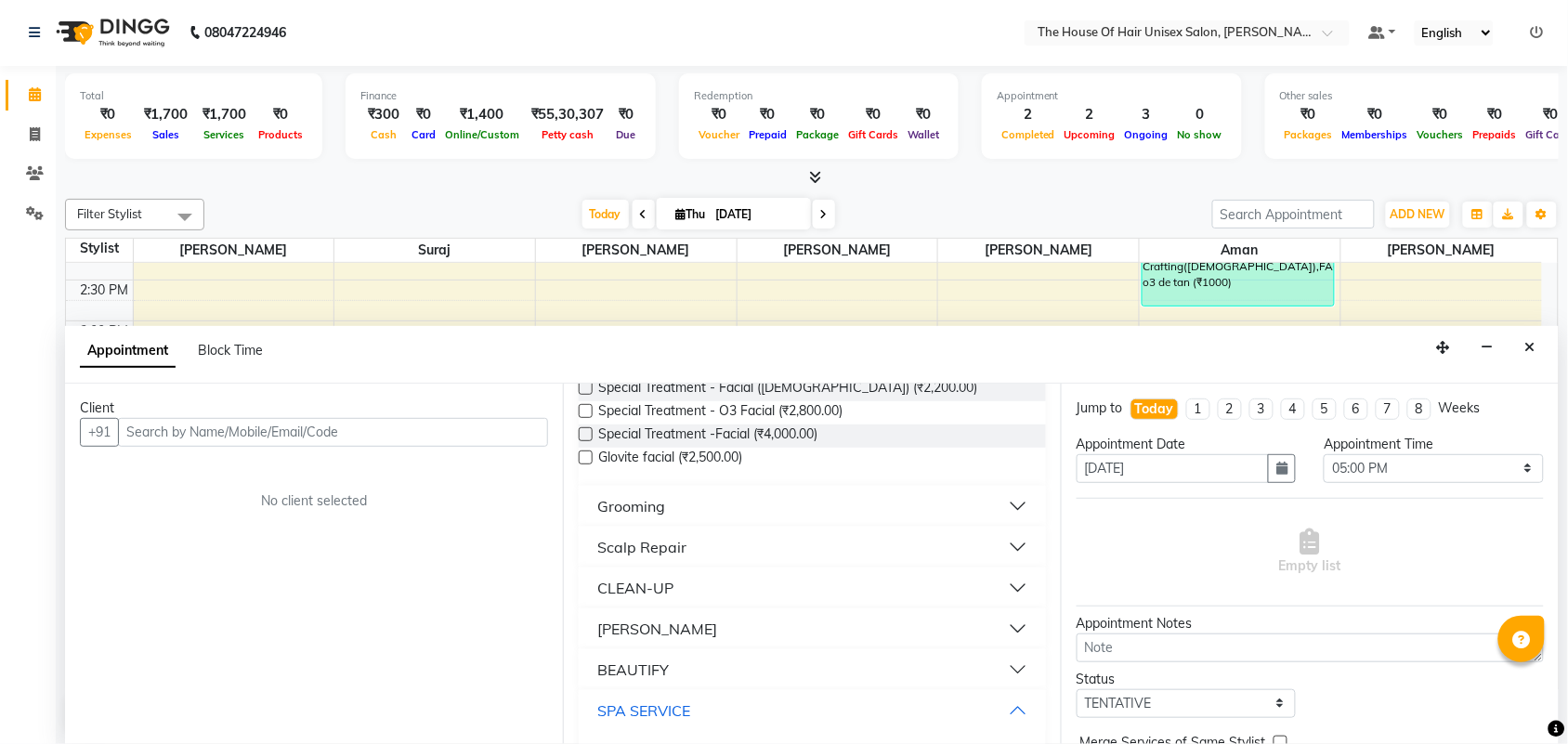 click on "SPA SERVICE" at bounding box center [812, 711] 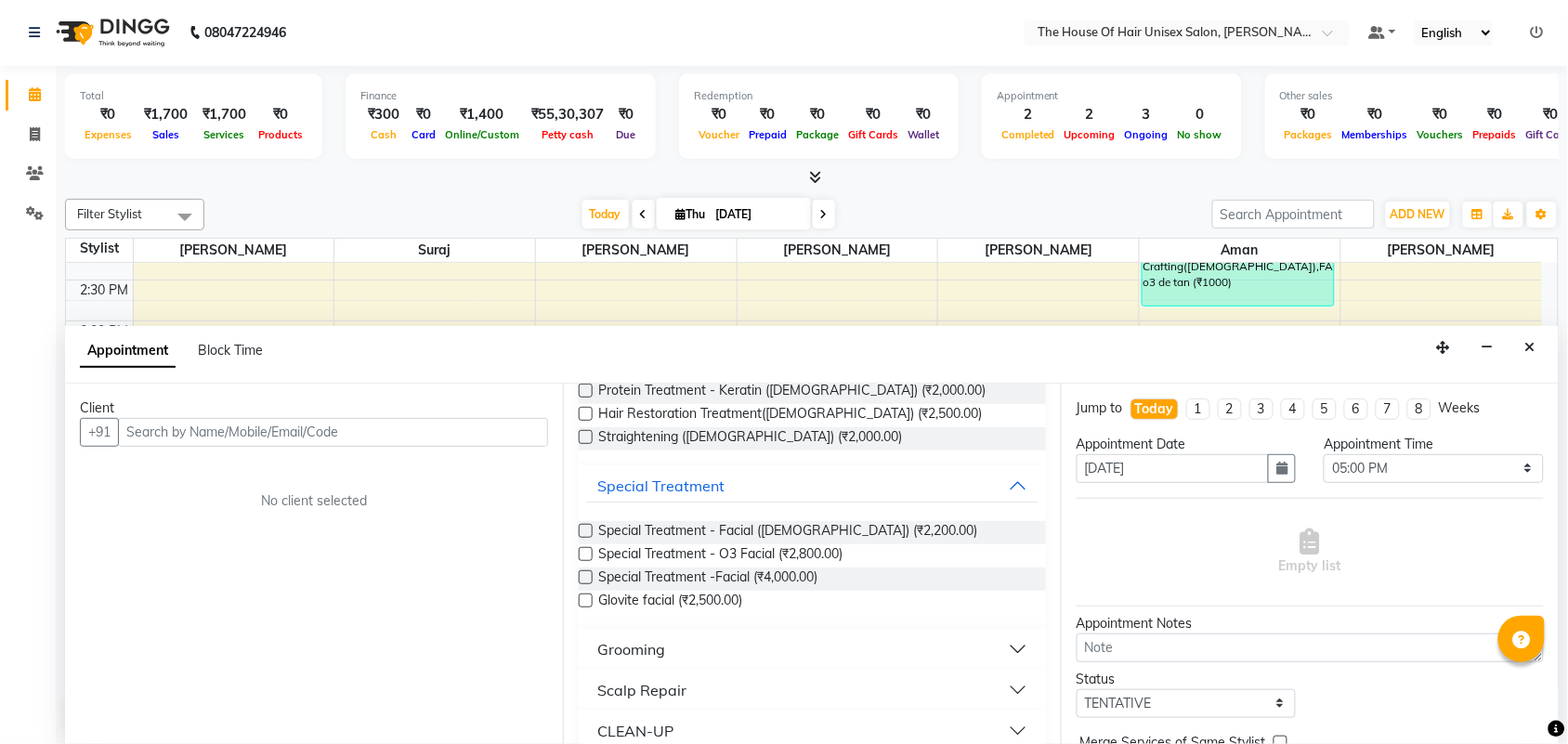 scroll, scrollTop: 1175, scrollLeft: 0, axis: vertical 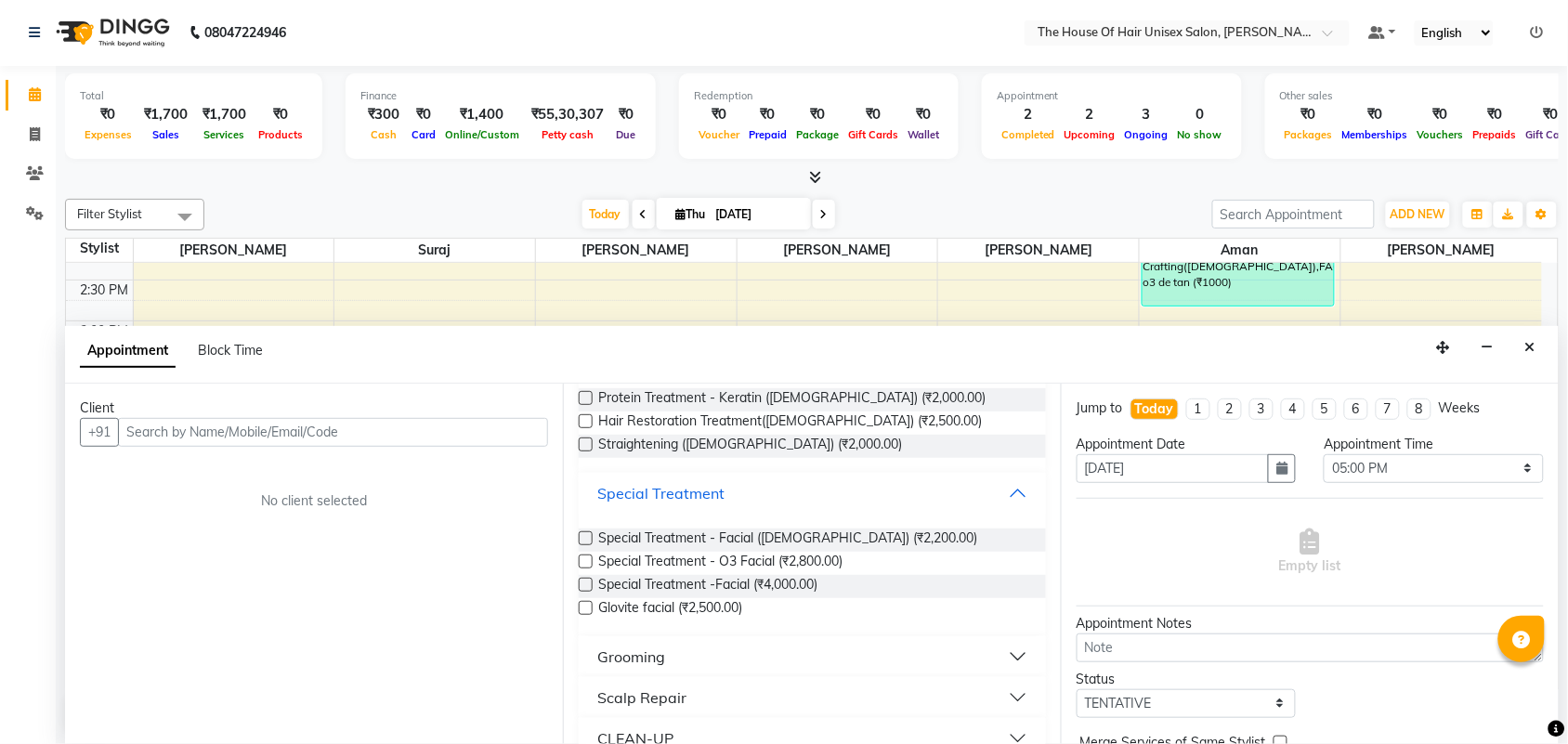 click on "Special Treatment" at bounding box center (812, 493) 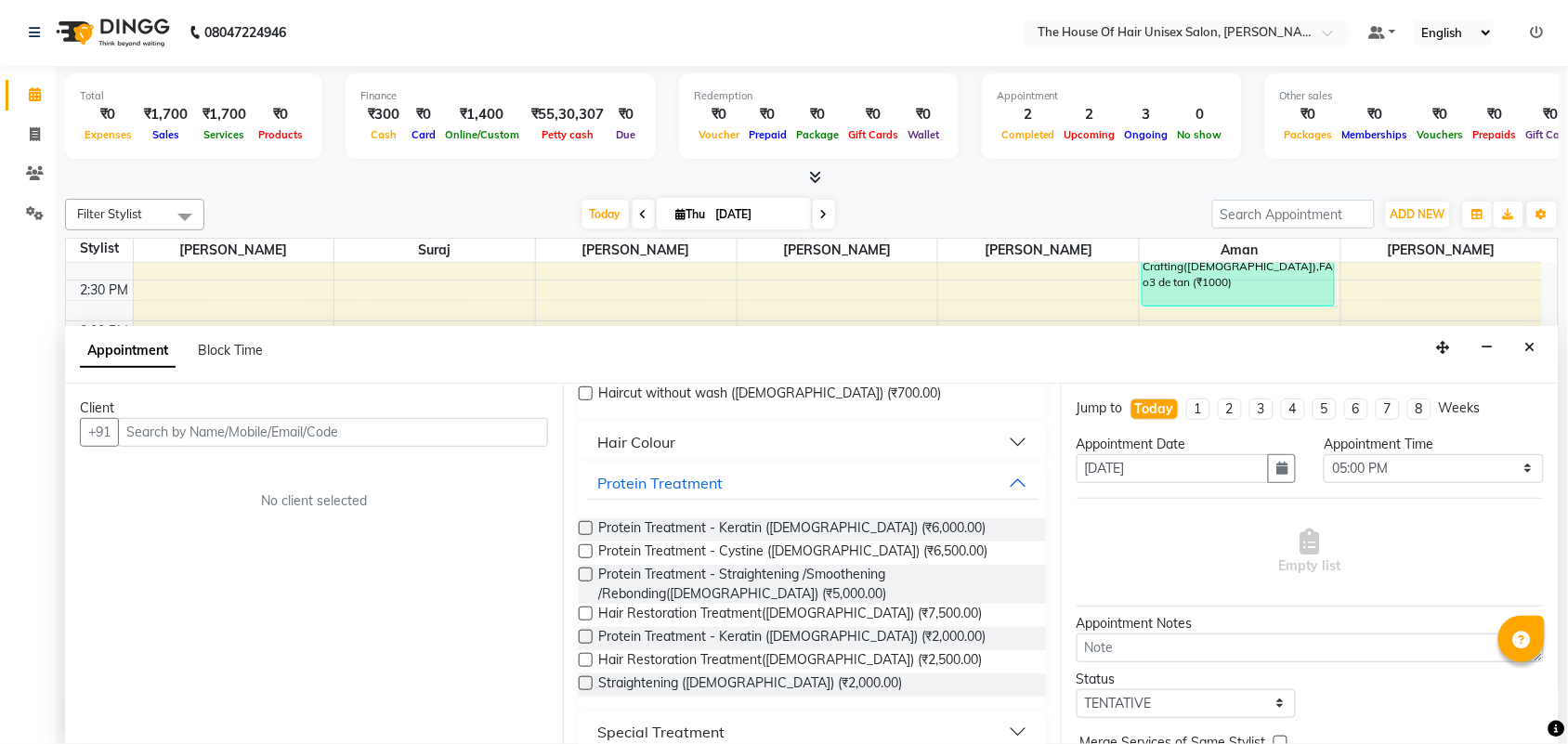 scroll, scrollTop: 934, scrollLeft: 0, axis: vertical 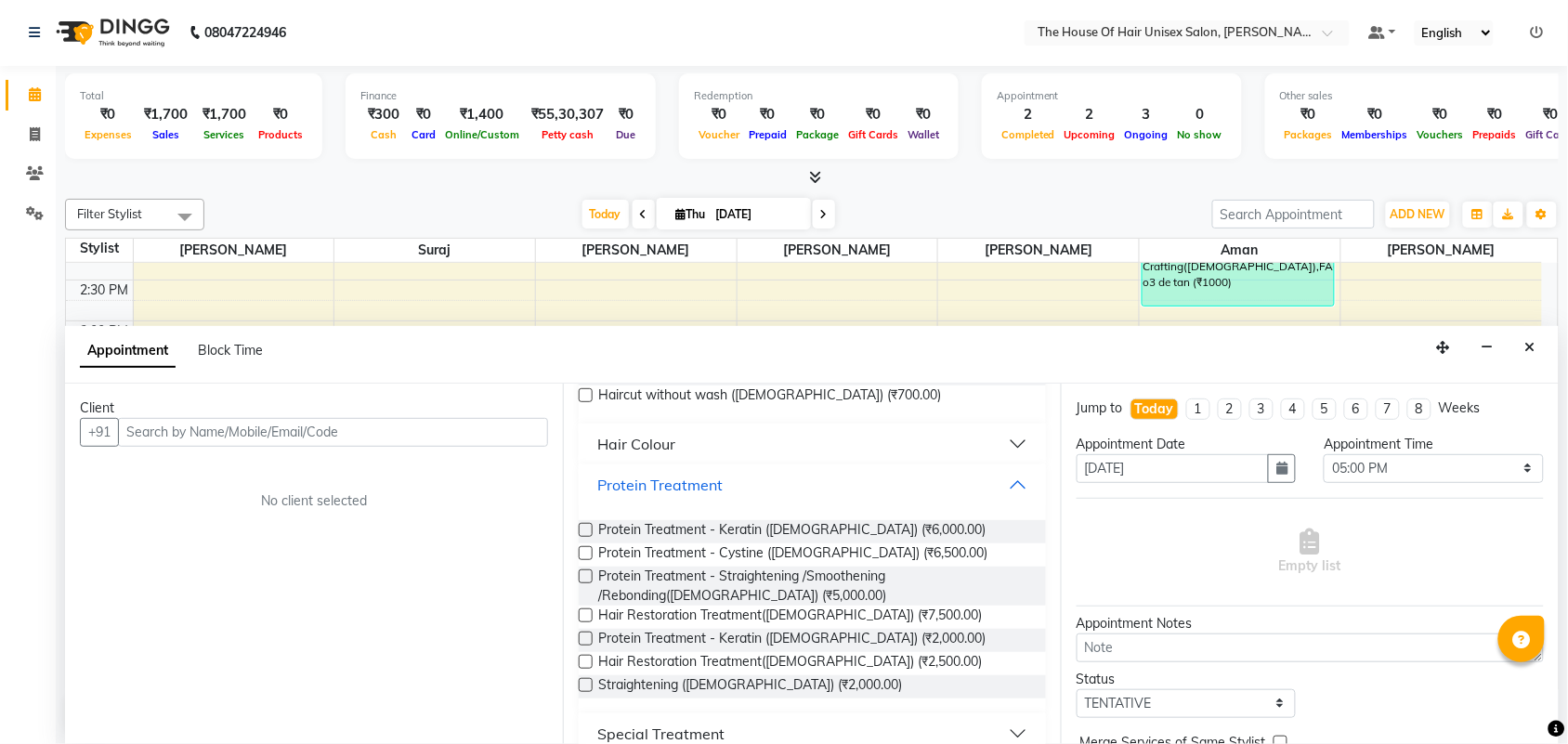 click on "Protein Treatment" at bounding box center (812, 485) 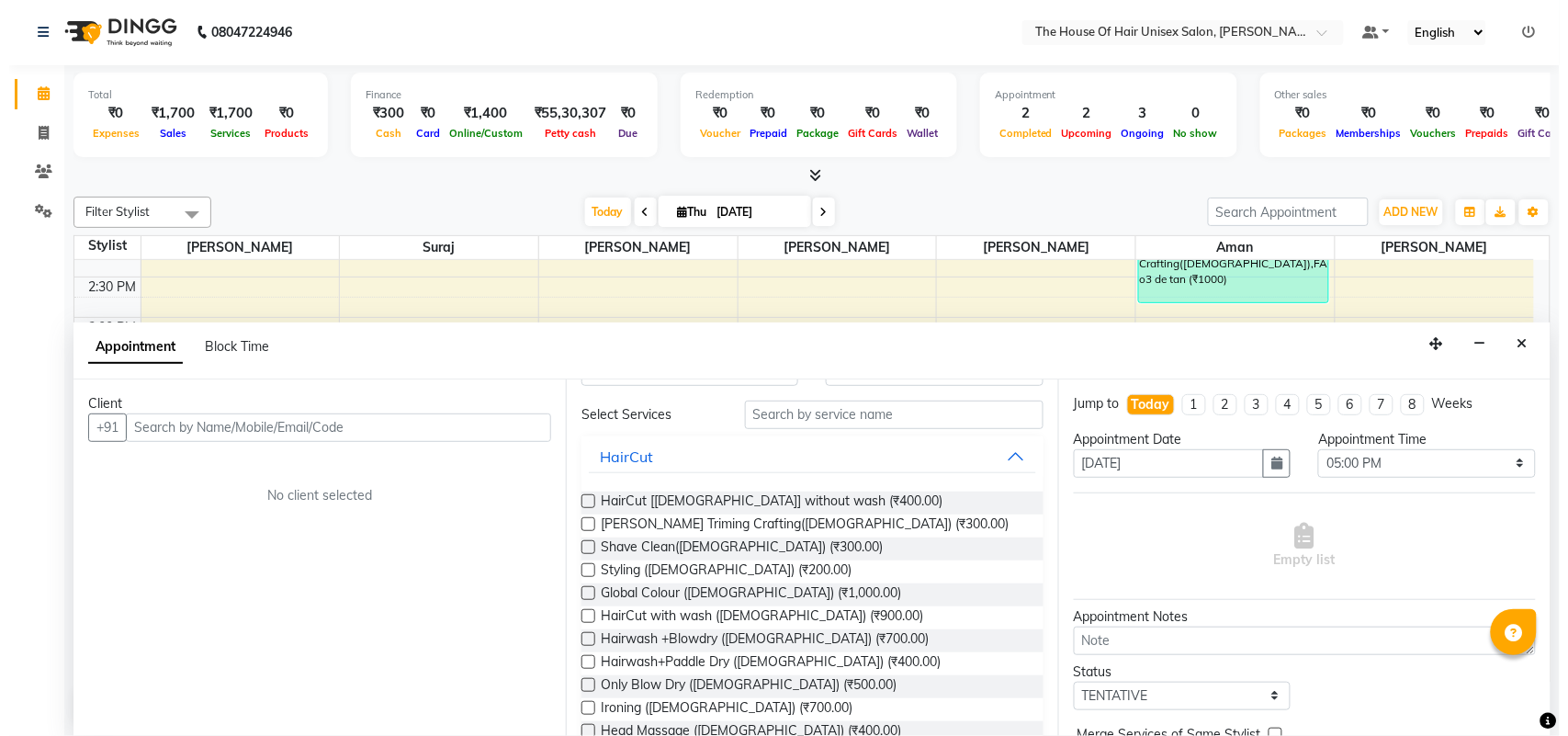 scroll, scrollTop: 52, scrollLeft: 0, axis: vertical 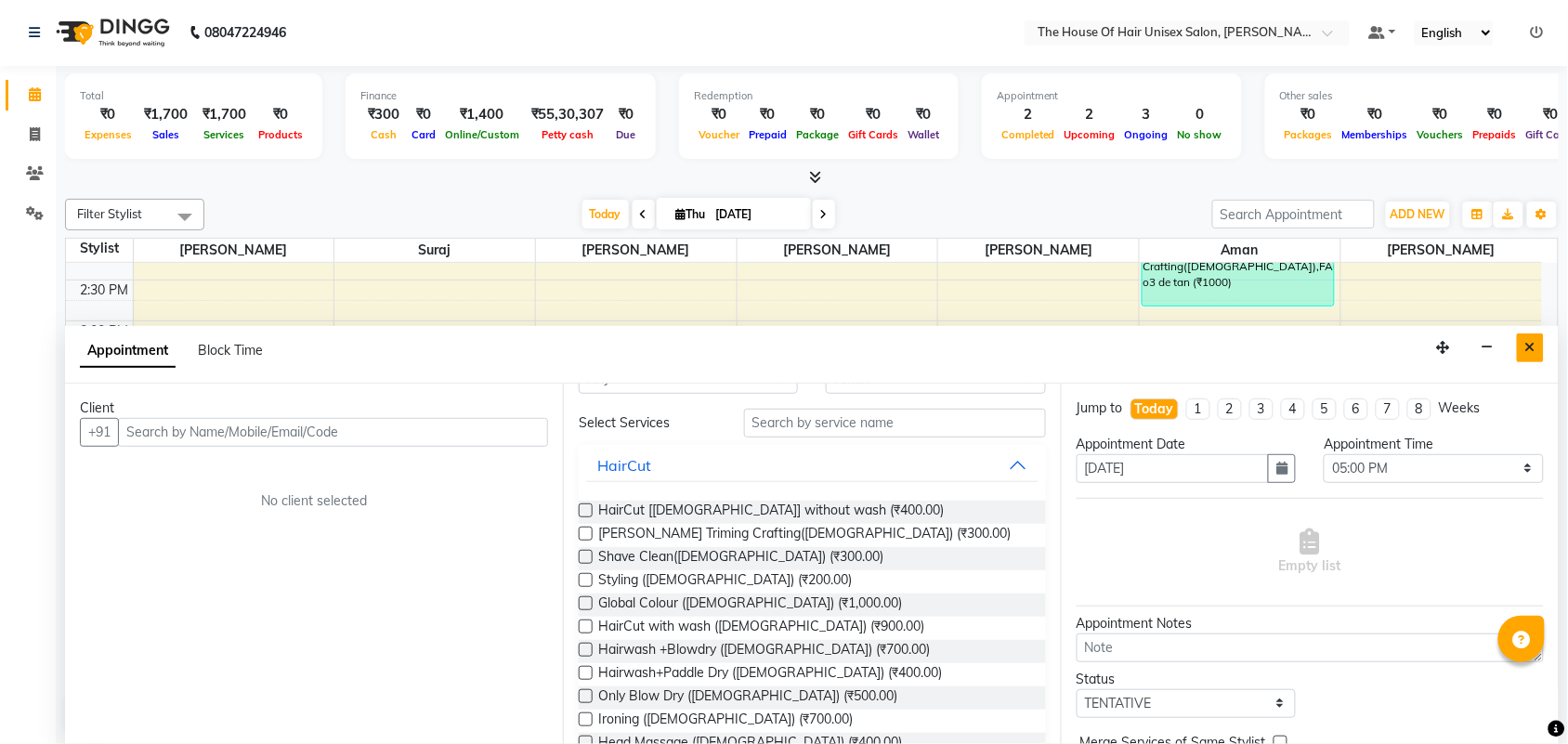 click at bounding box center [1530, 347] 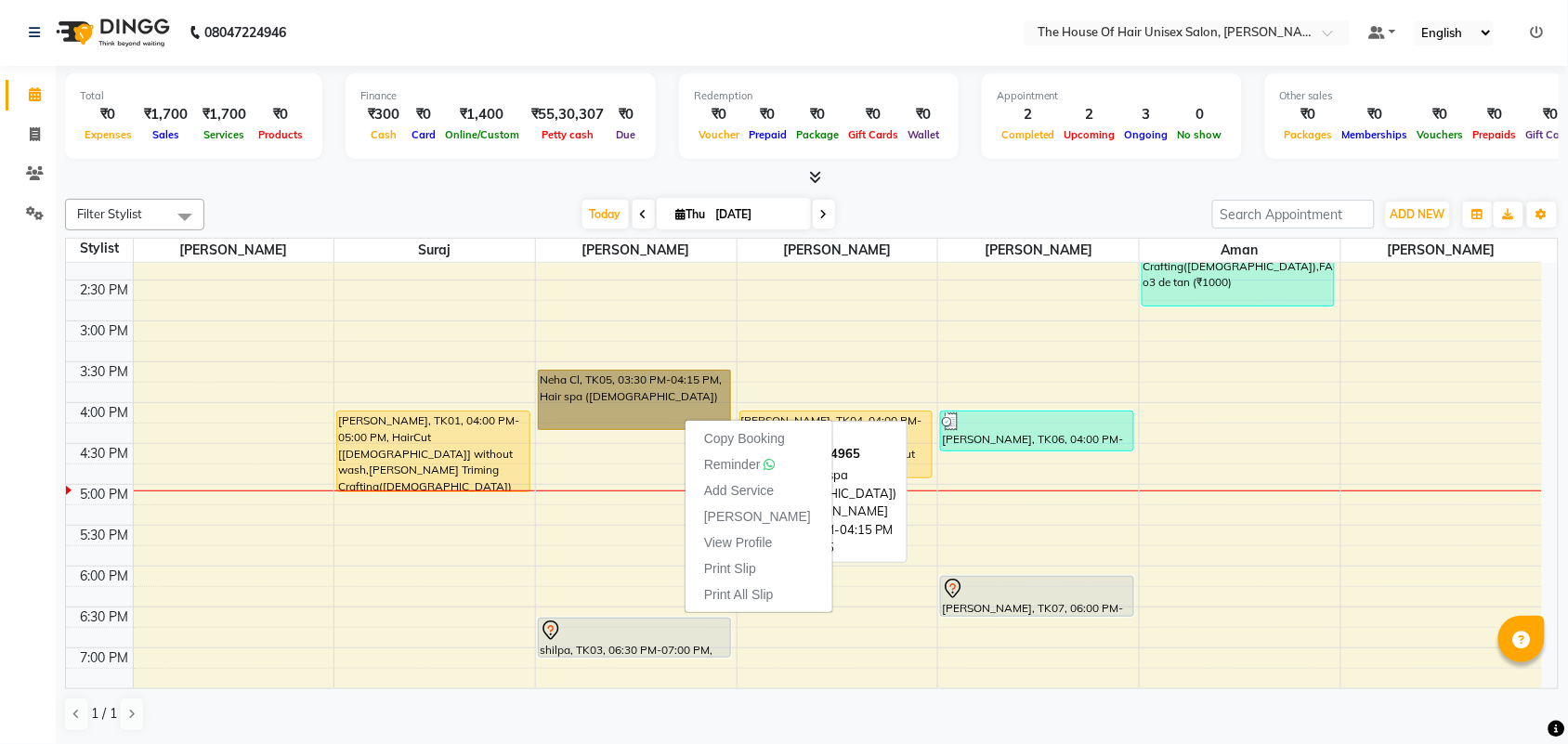click on "Neha Cl, TK05, 03:30 PM-04:15 PM, Hair spa ([DEMOGRAPHIC_DATA])" at bounding box center [634, 399] 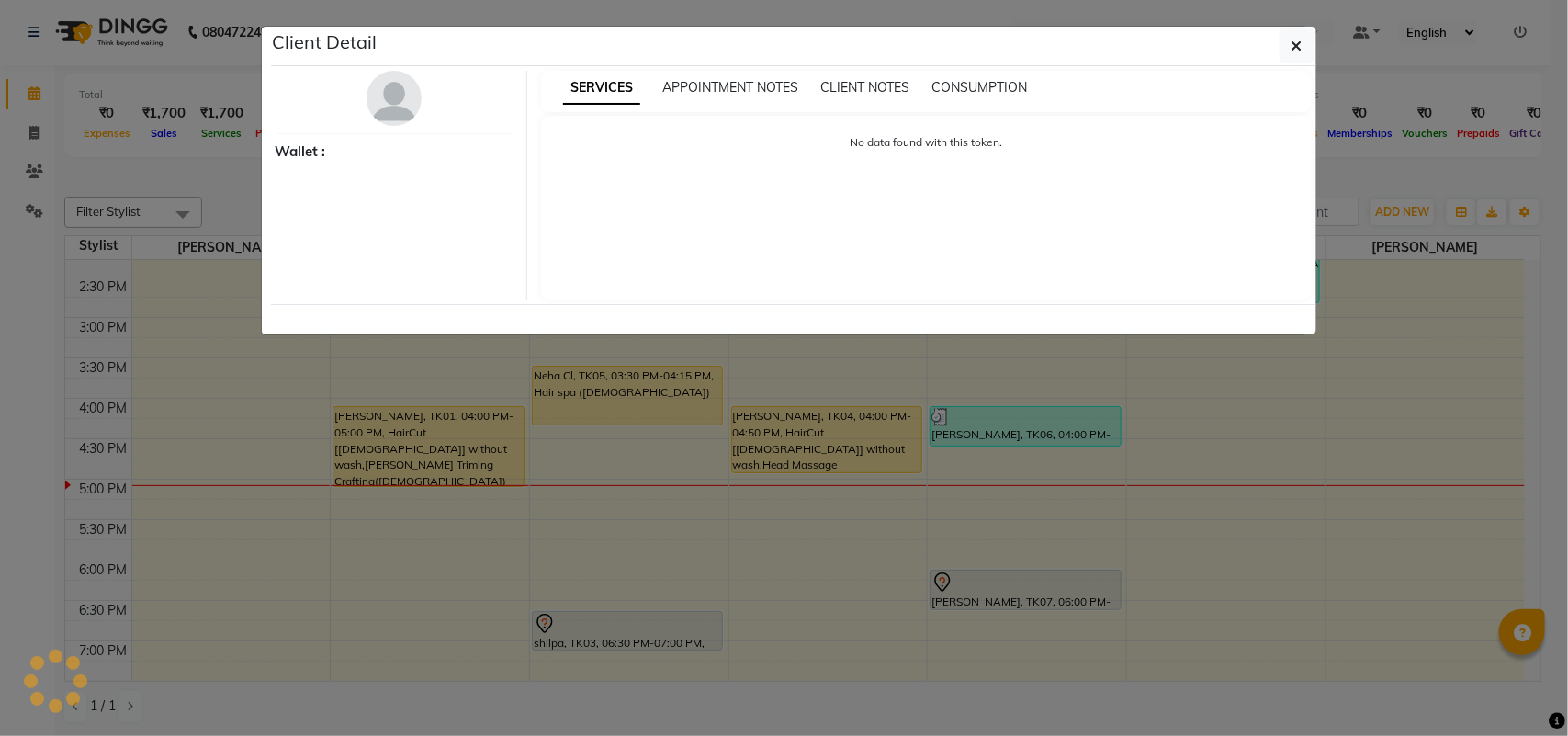 select on "1" 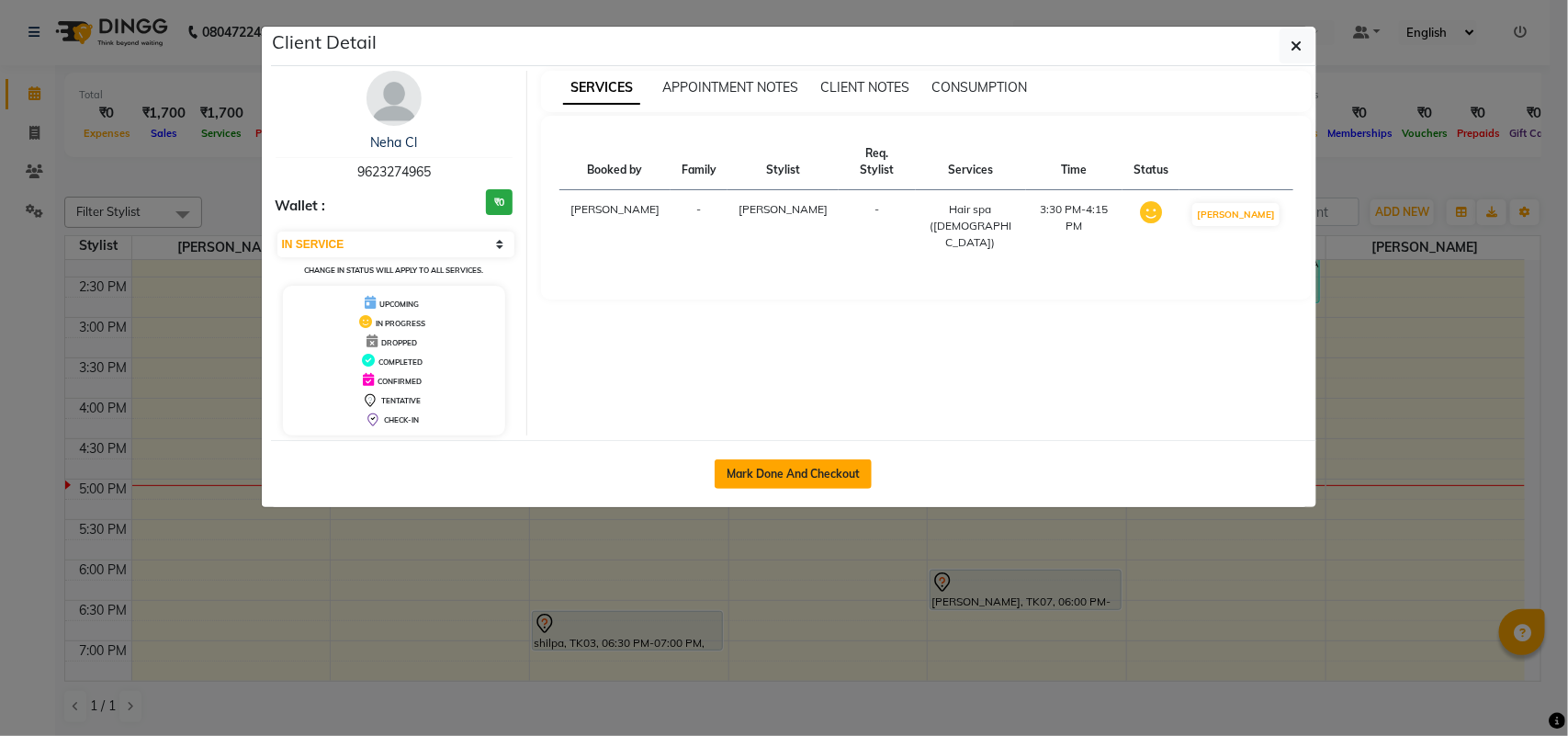 click on "Mark Done And Checkout" 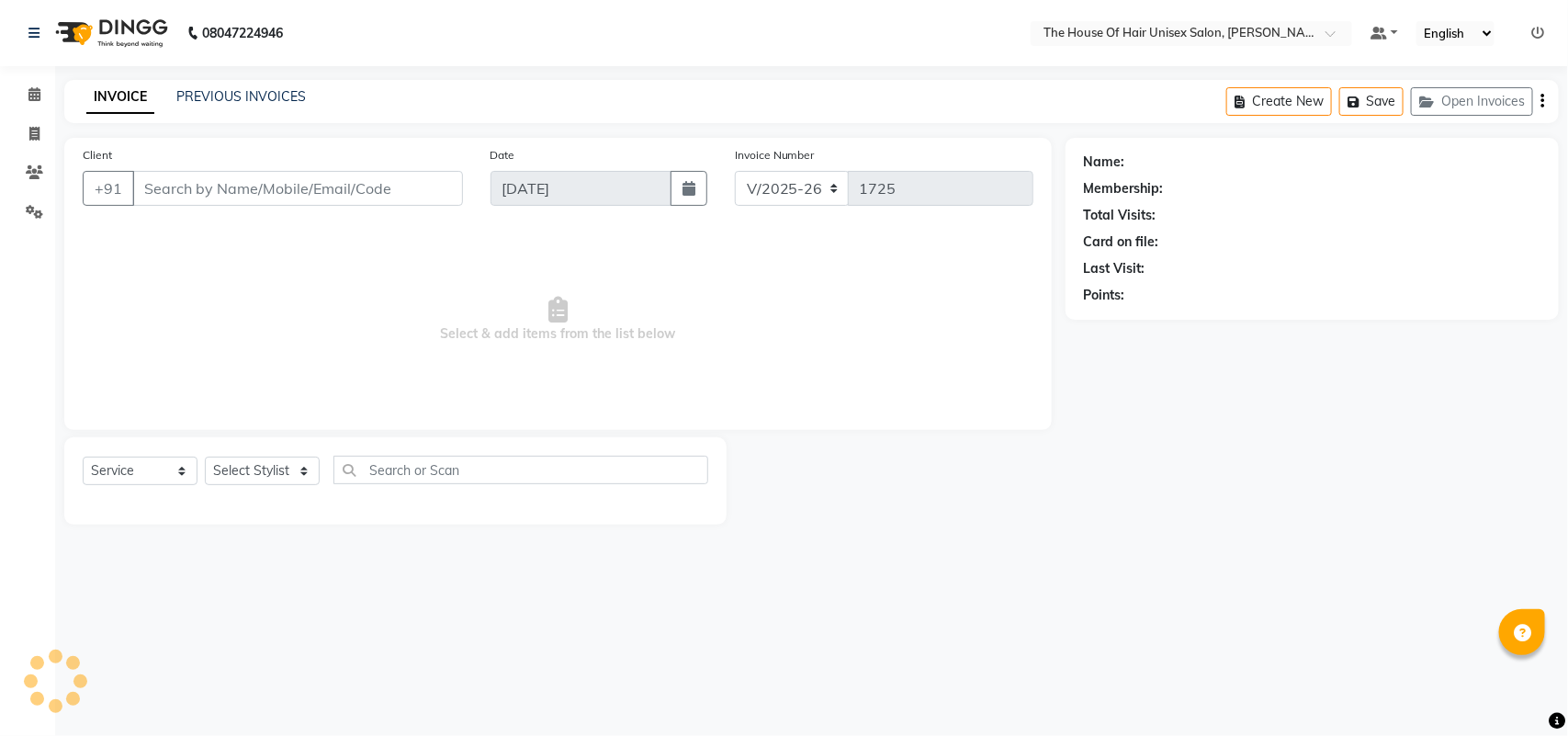 scroll, scrollTop: 0, scrollLeft: 0, axis: both 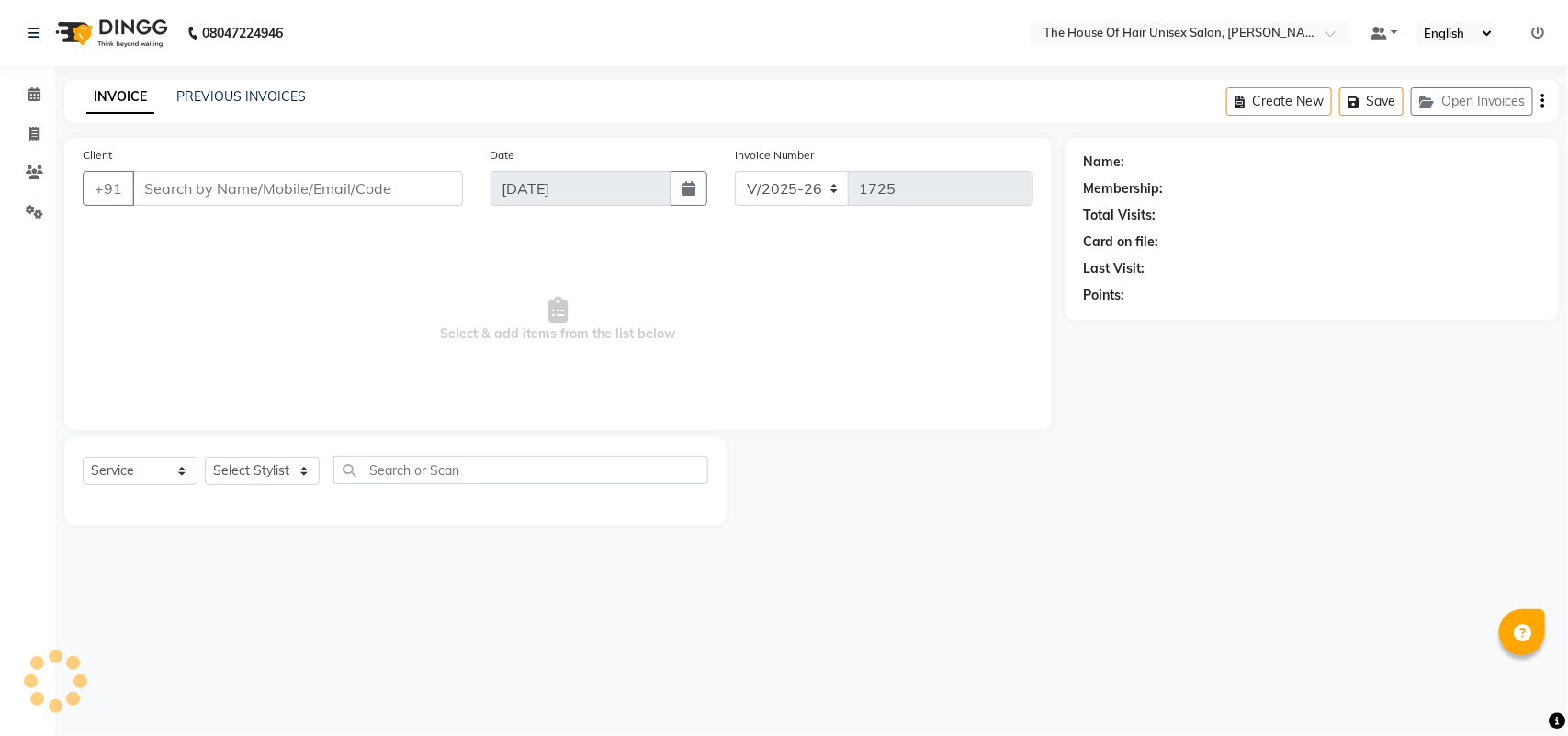 type on "9623274965" 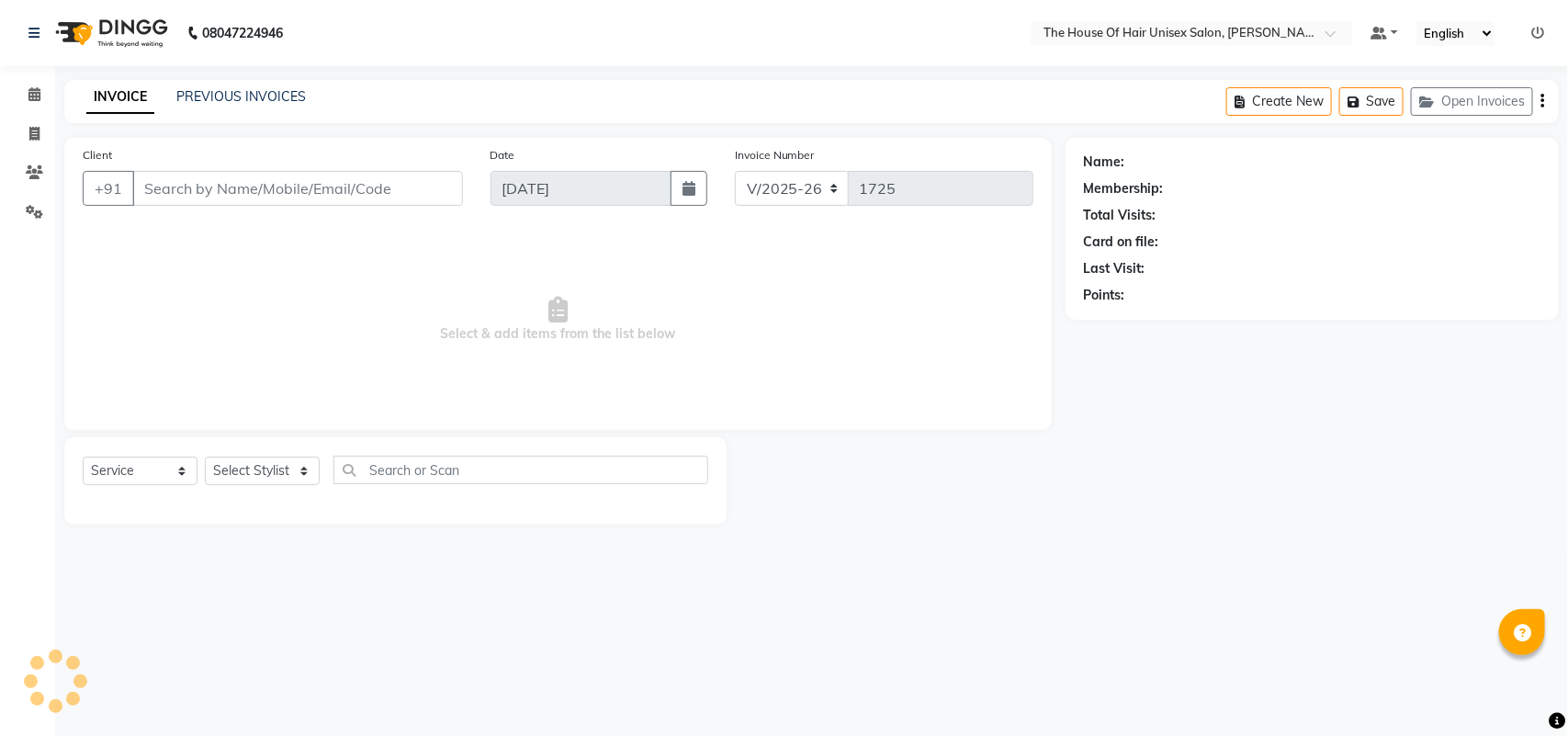 select on "13497" 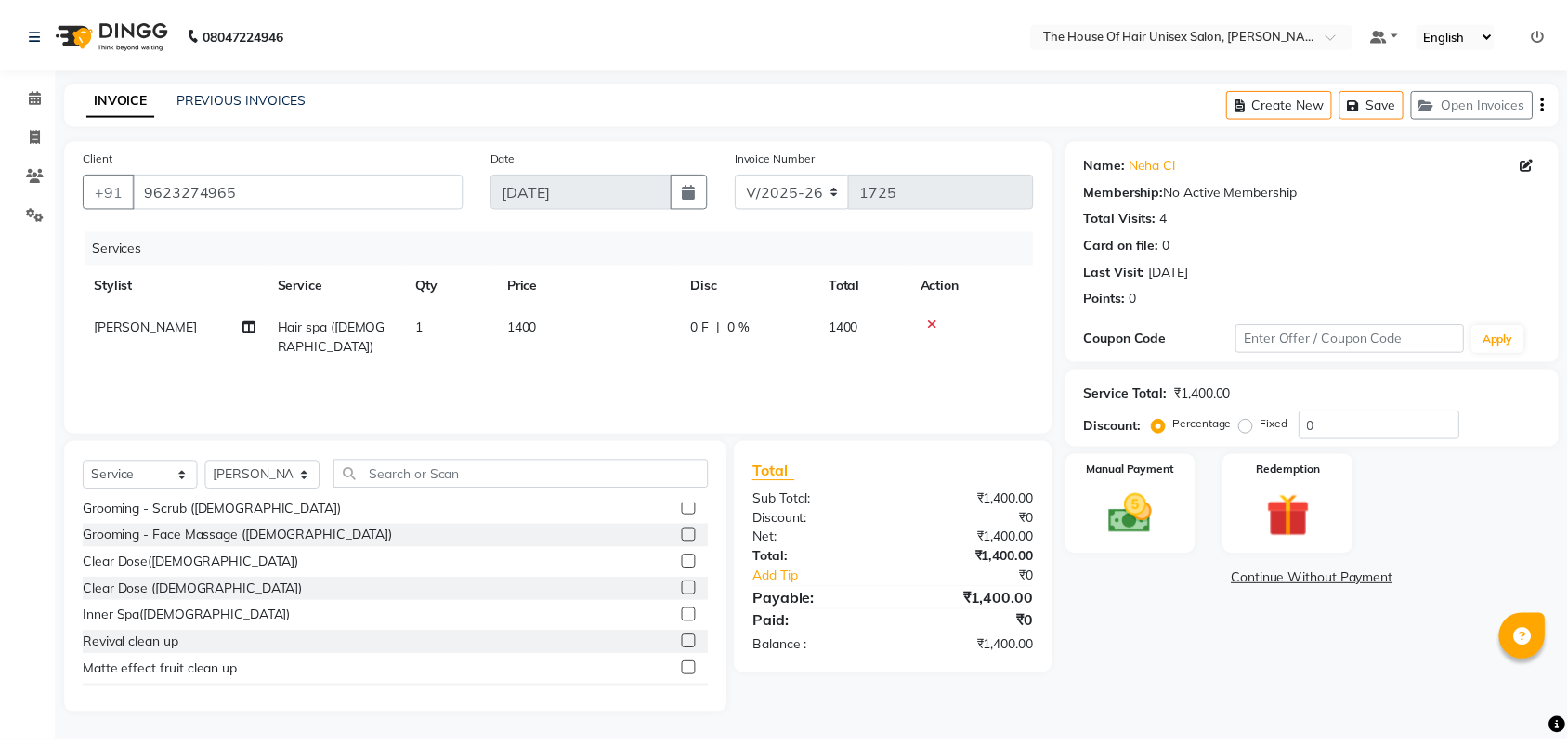 scroll, scrollTop: 1655, scrollLeft: 0, axis: vertical 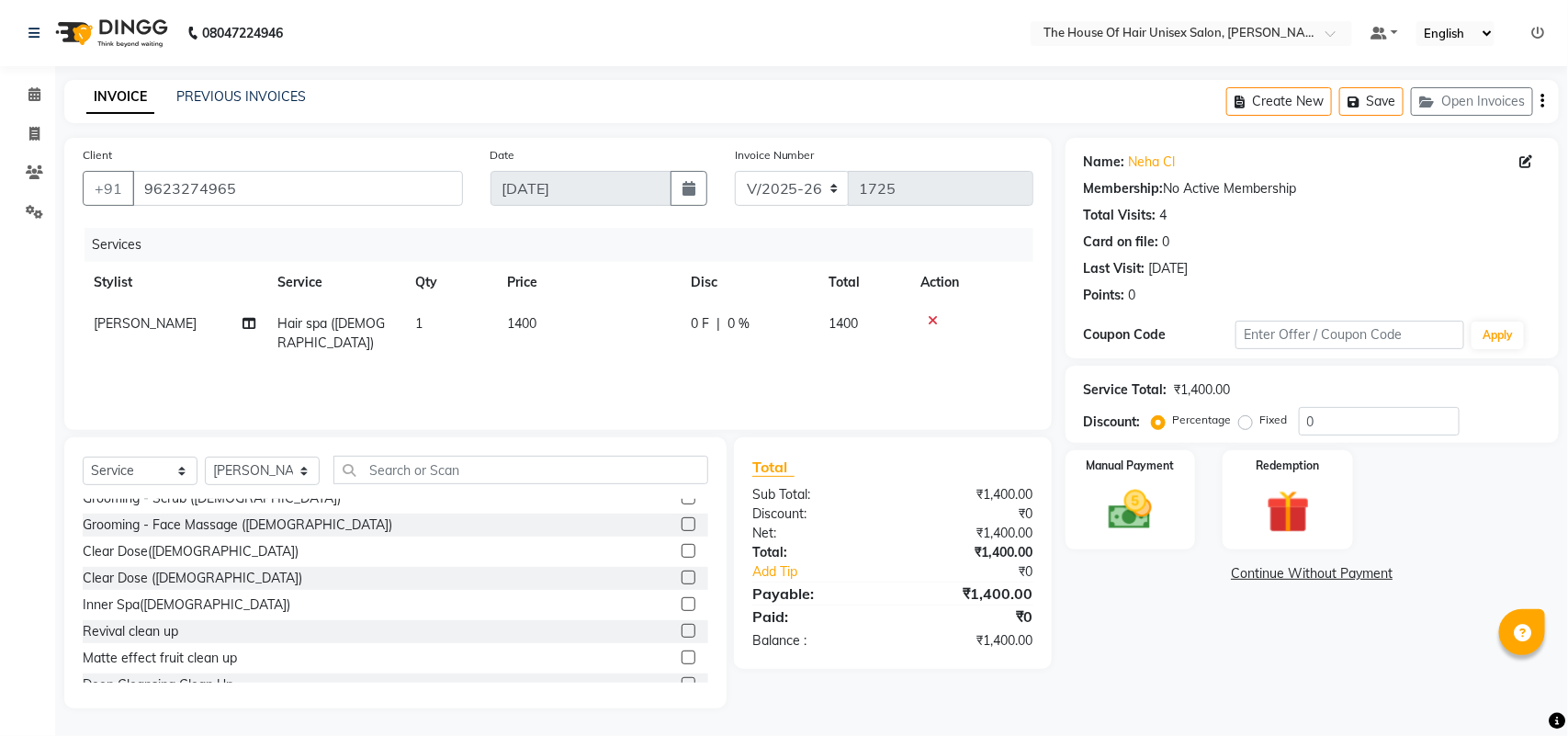 click on "Clear Dose([DEMOGRAPHIC_DATA])" 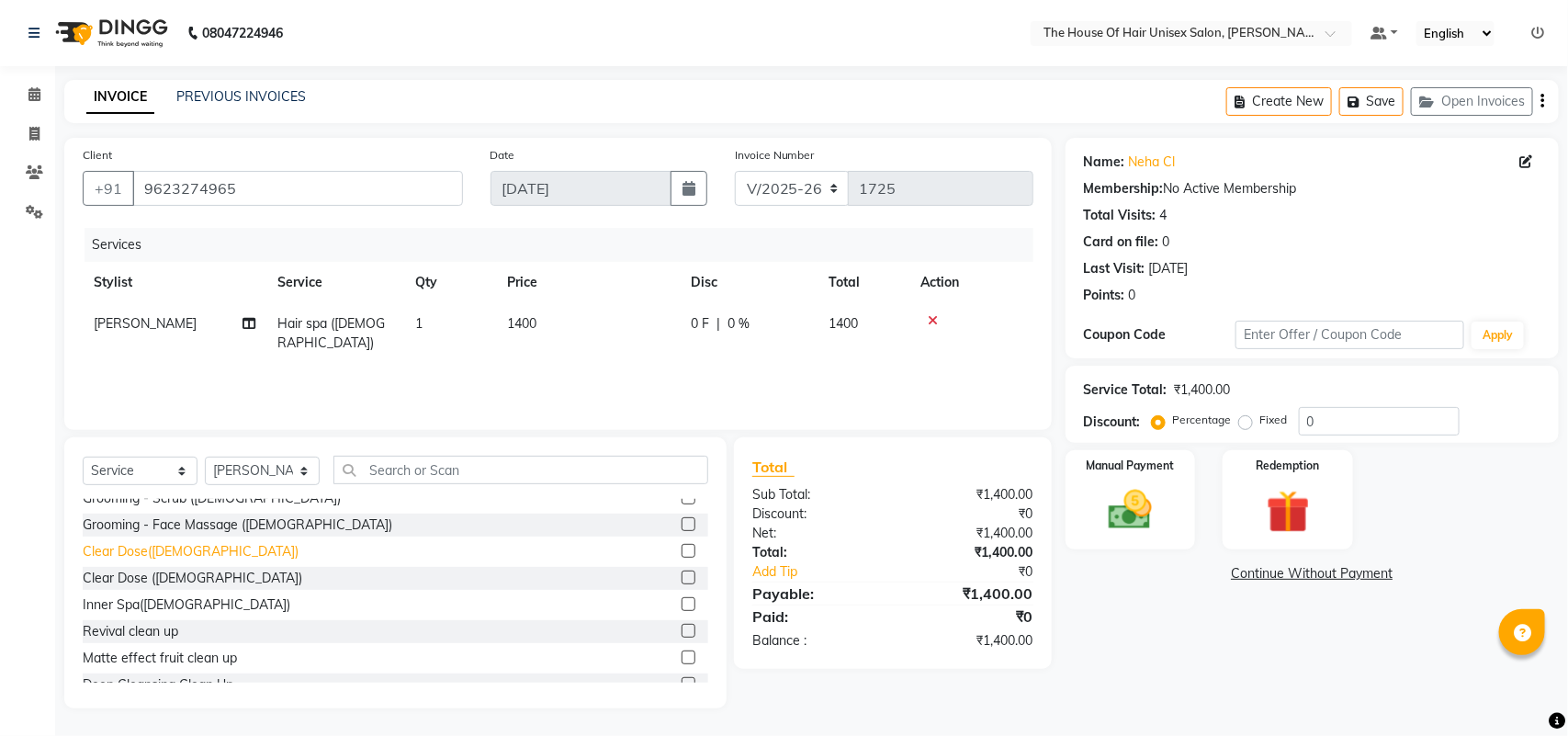 click on "Clear Dose([DEMOGRAPHIC_DATA])" 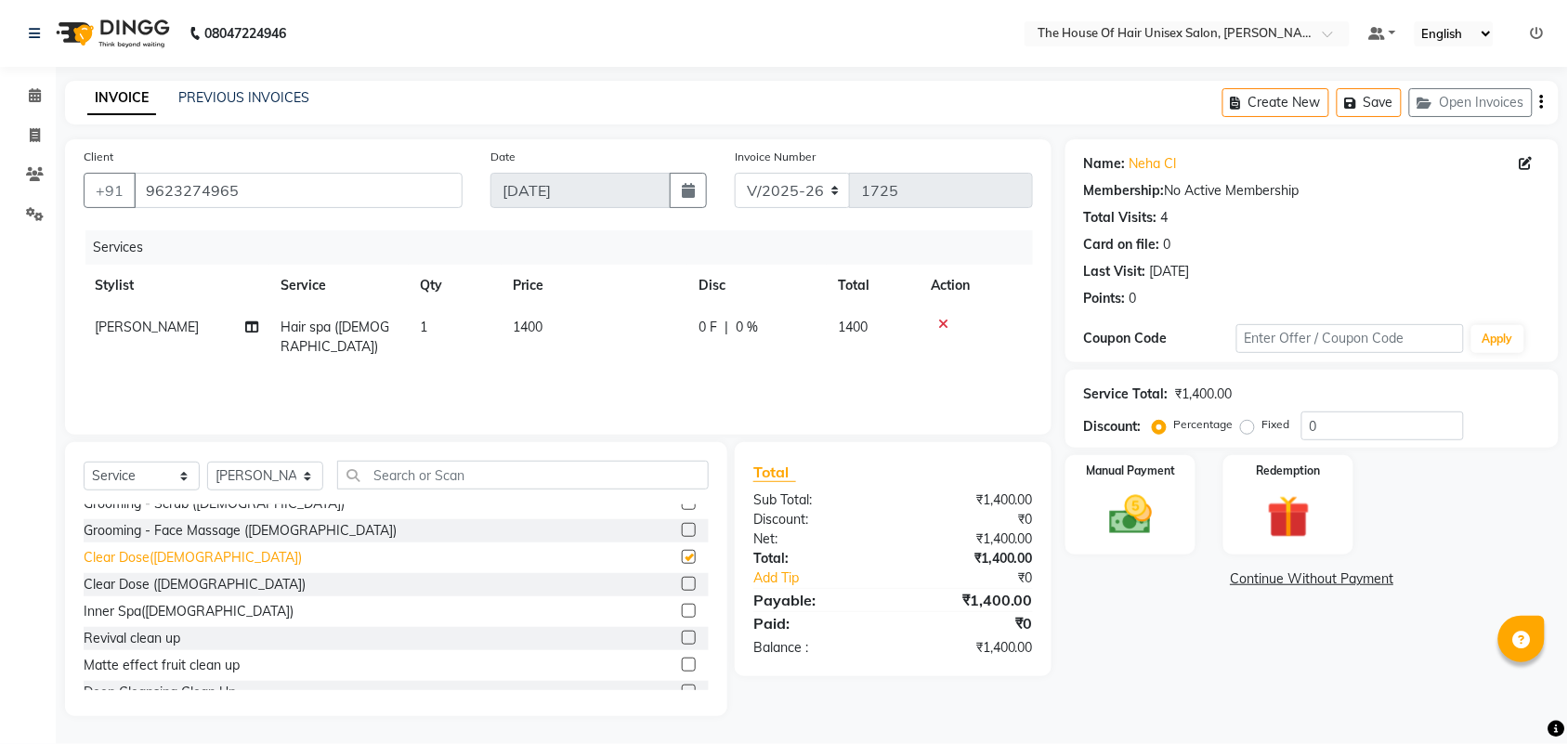 checkbox on "false" 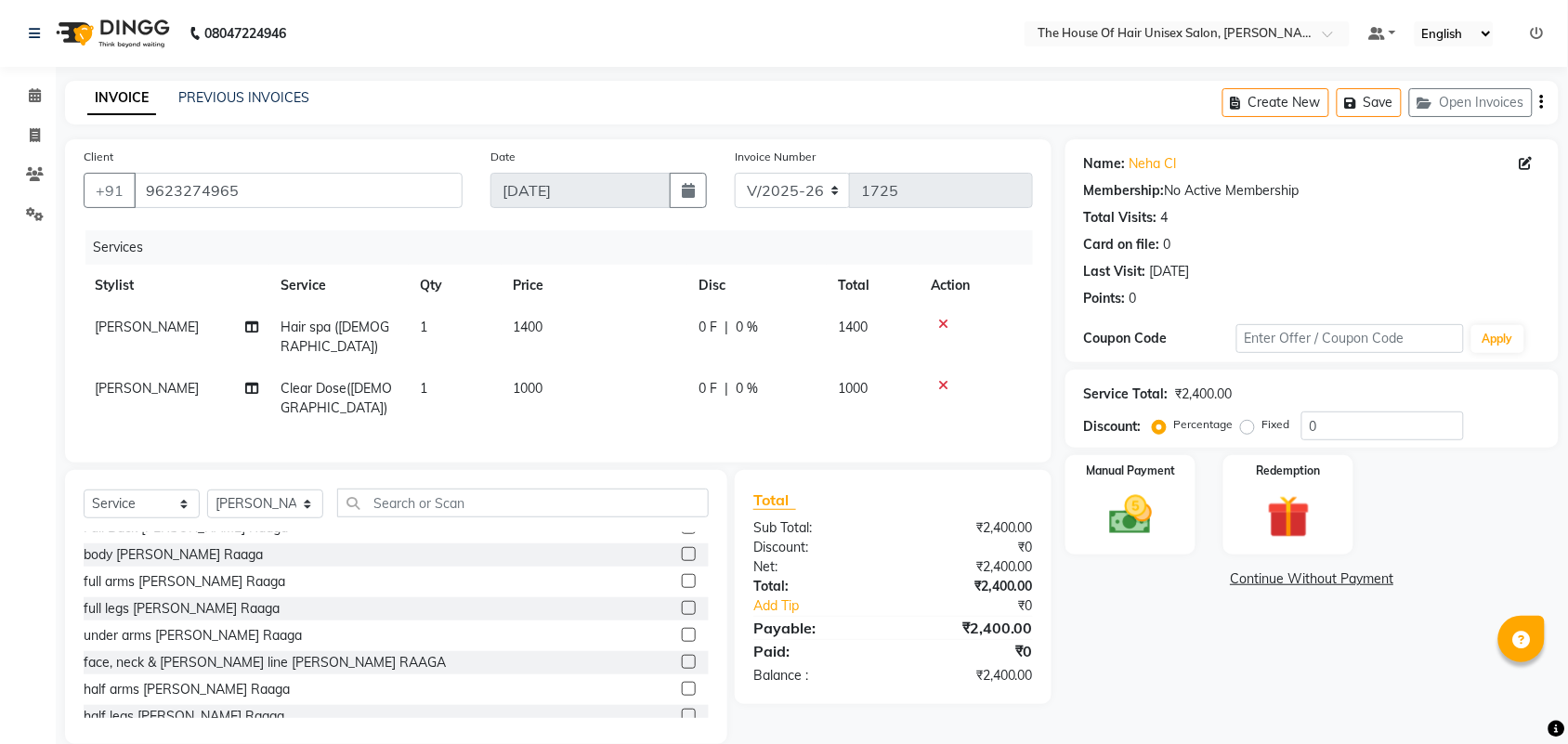 scroll, scrollTop: 2092, scrollLeft: 0, axis: vertical 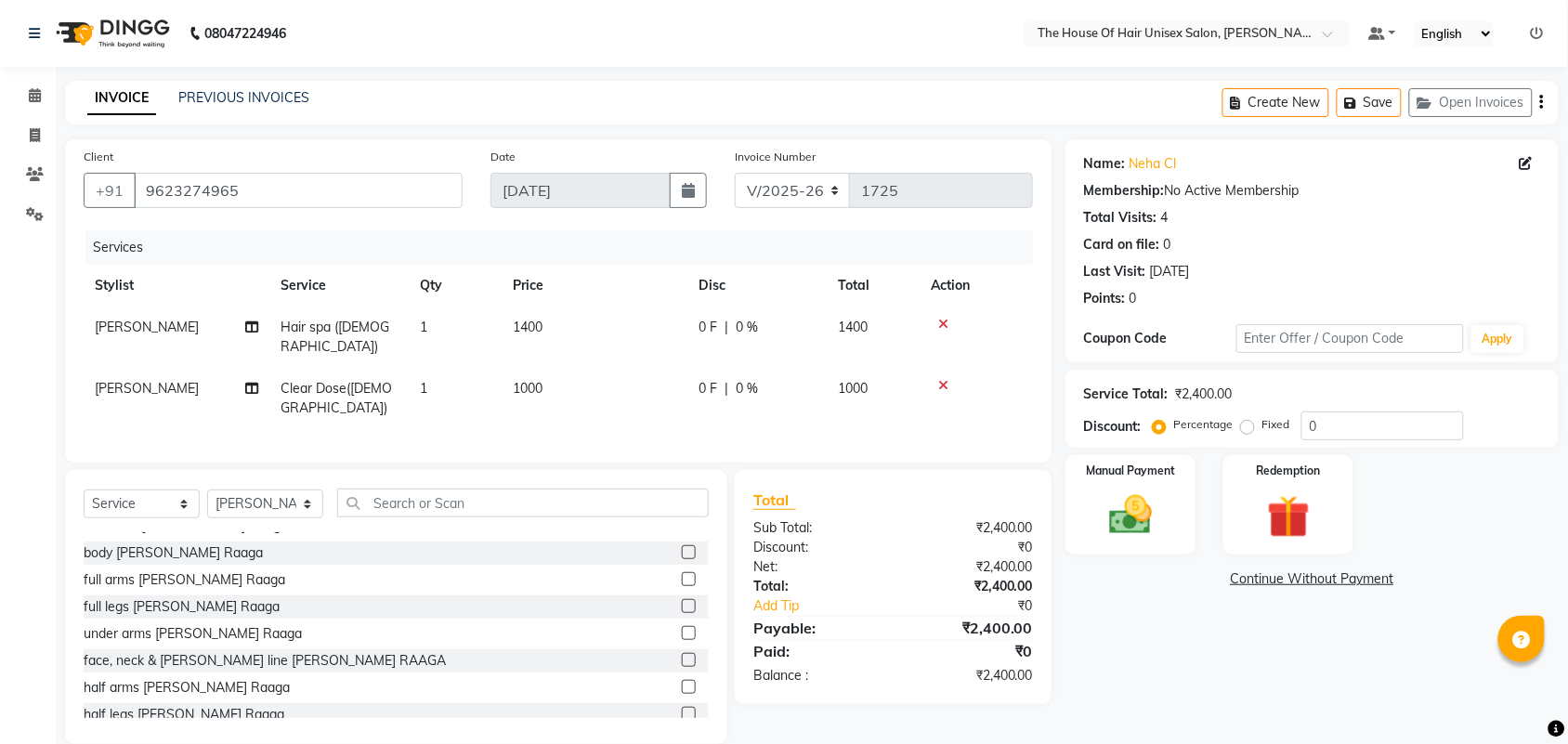 click on "1400" 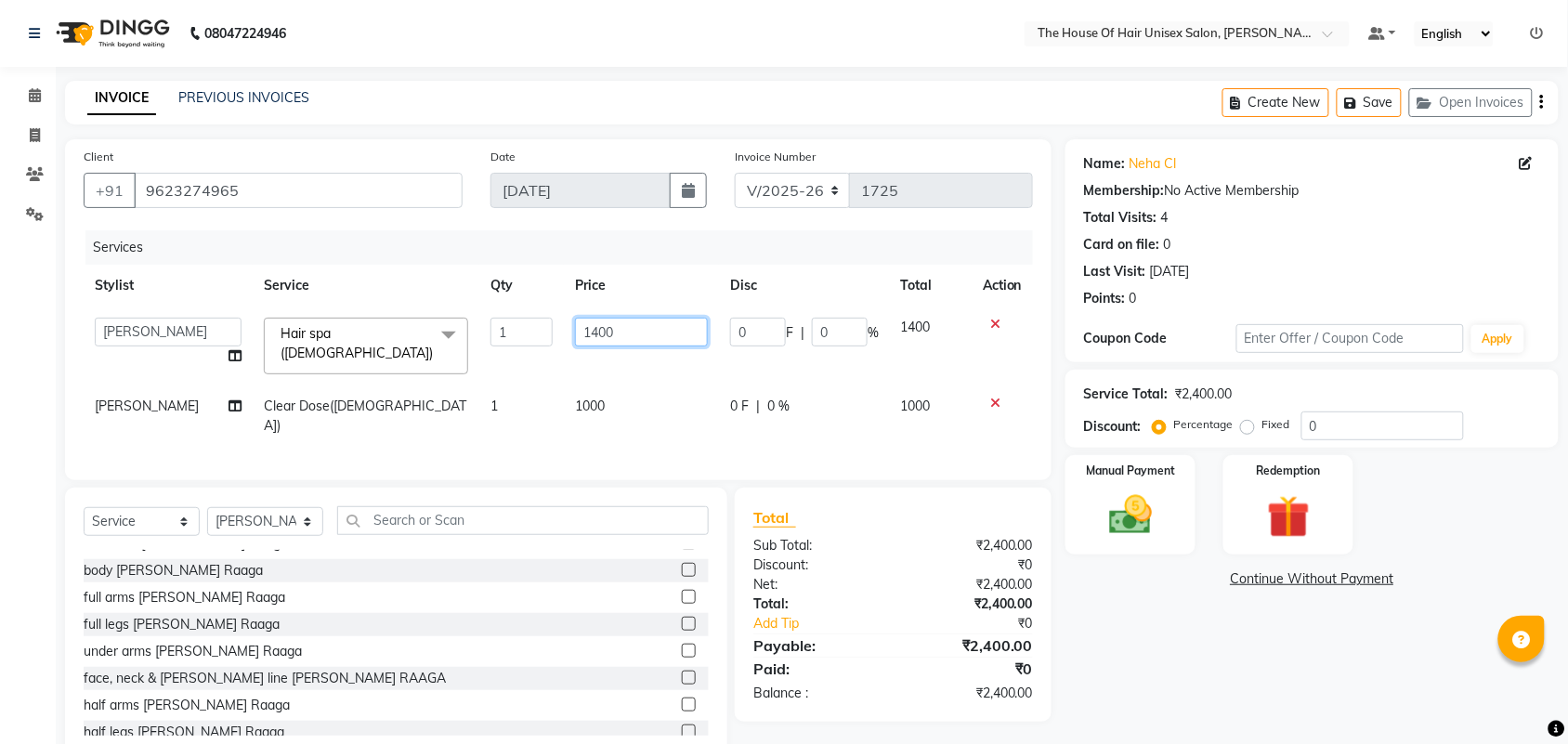 click on "1400" 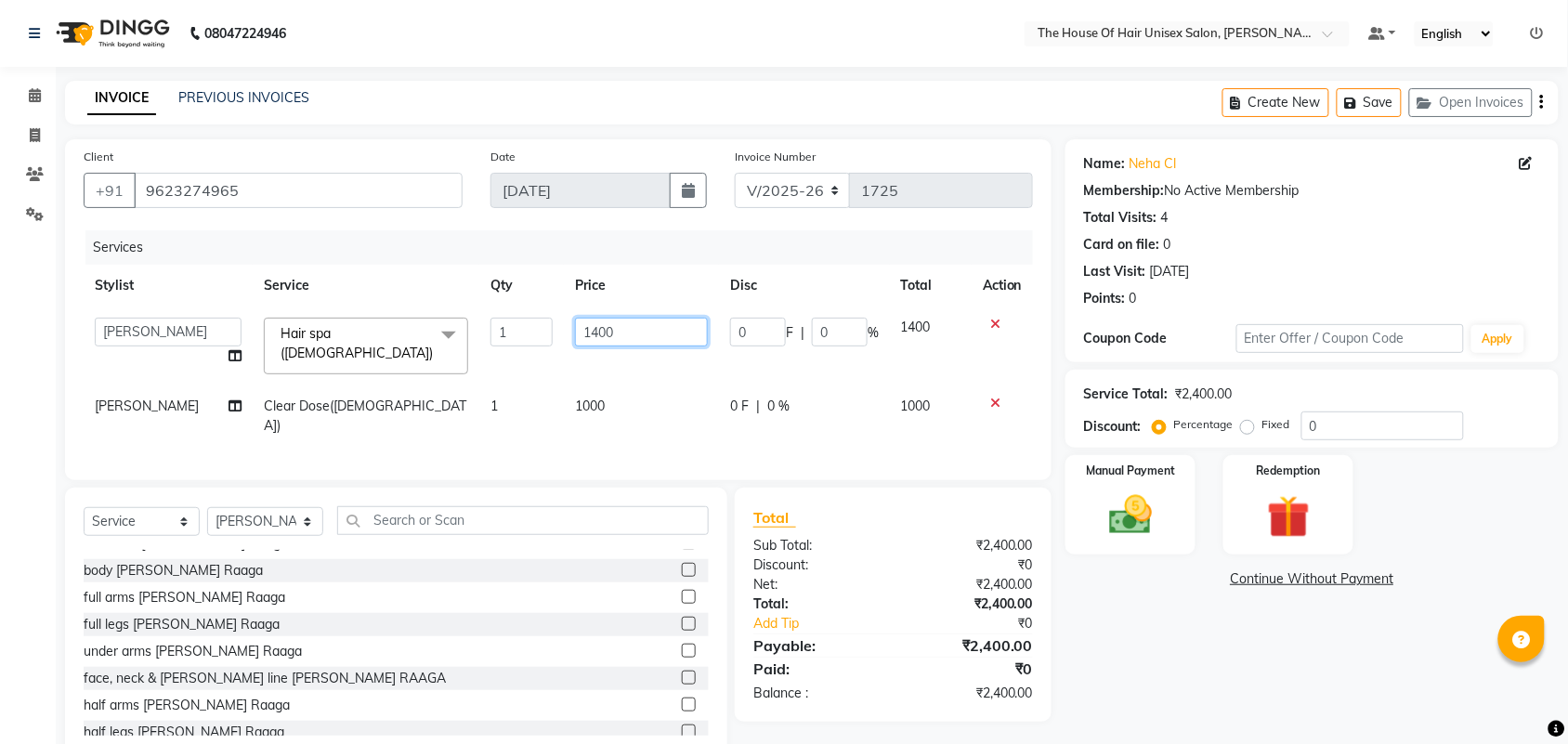 click on "1400" 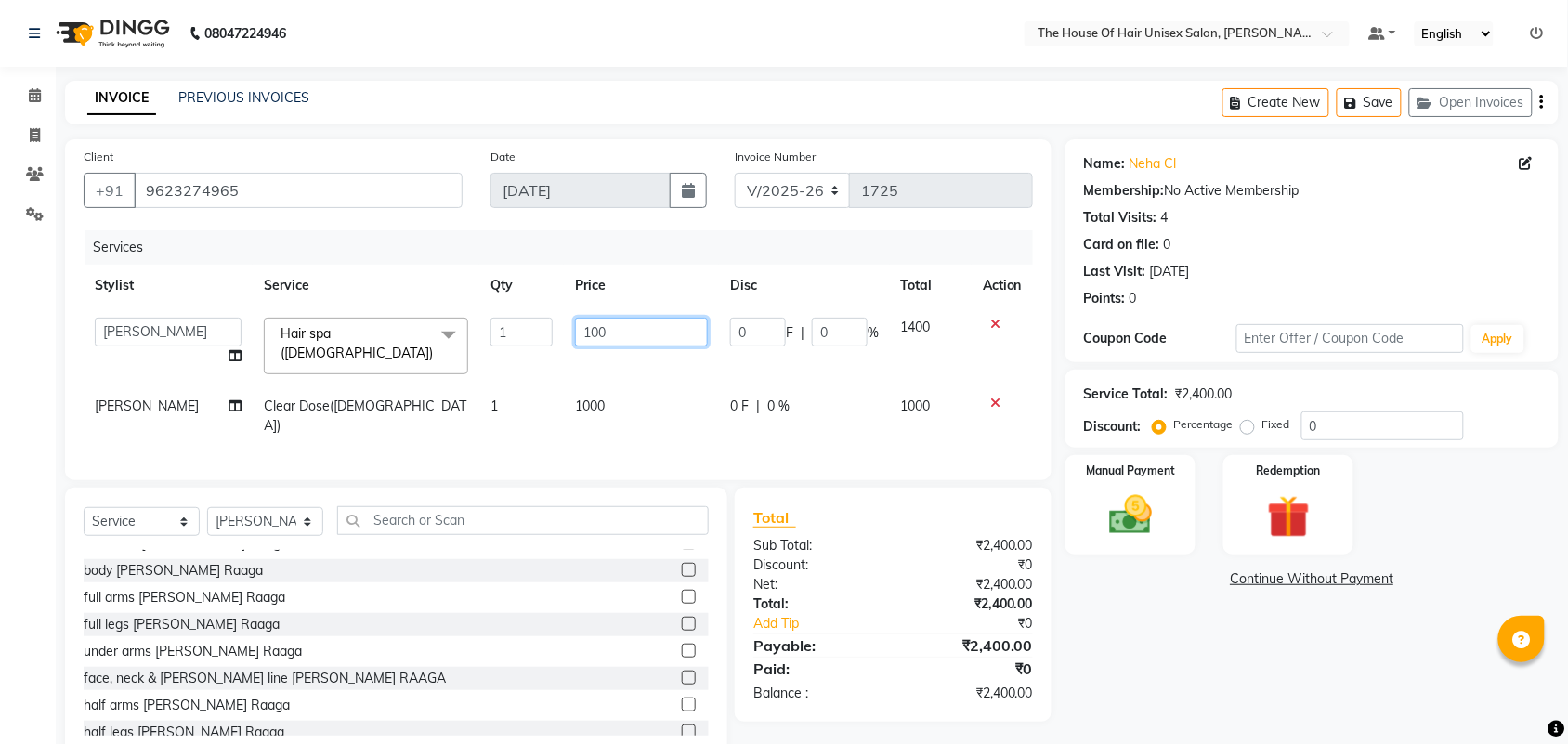type on "1500" 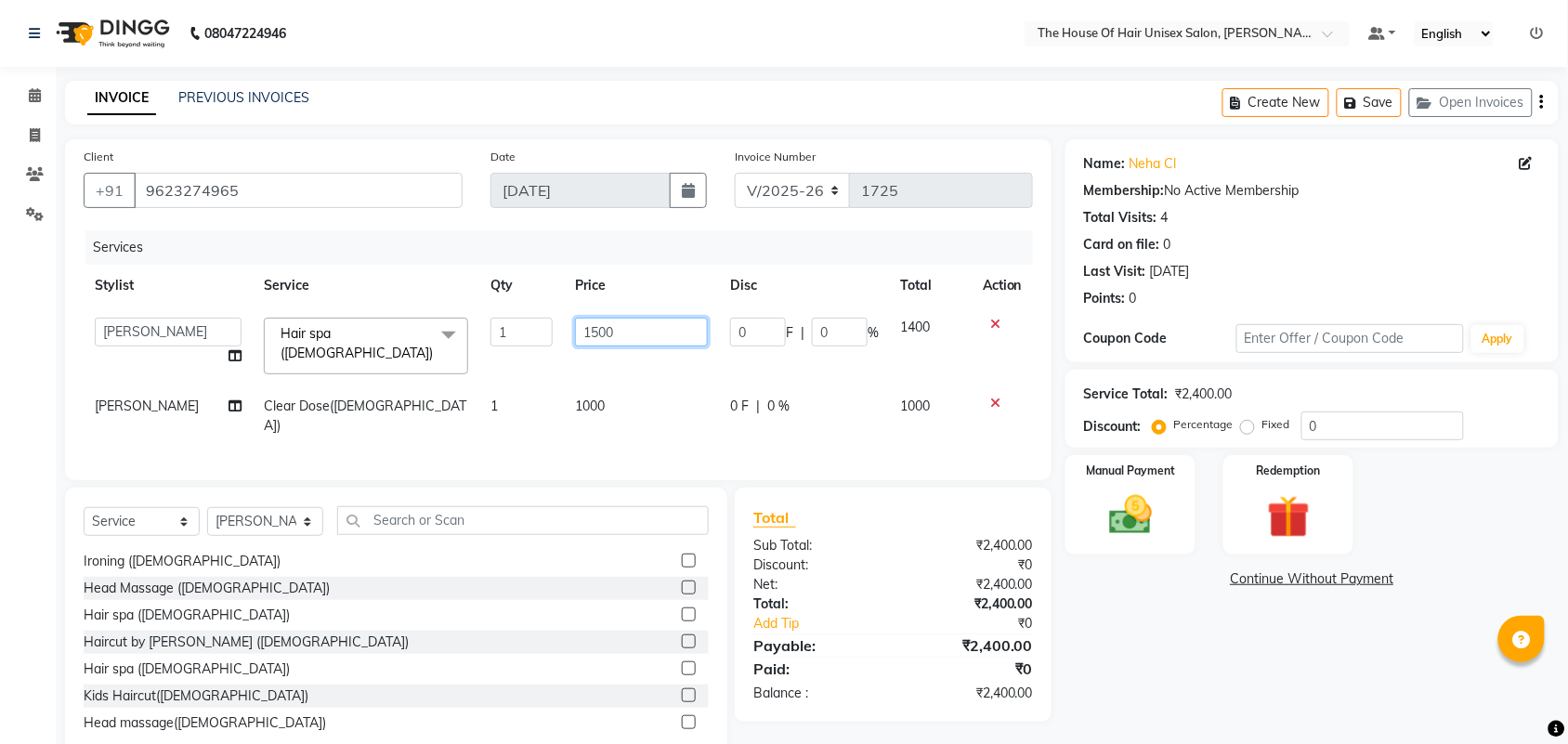 scroll, scrollTop: 241, scrollLeft: 0, axis: vertical 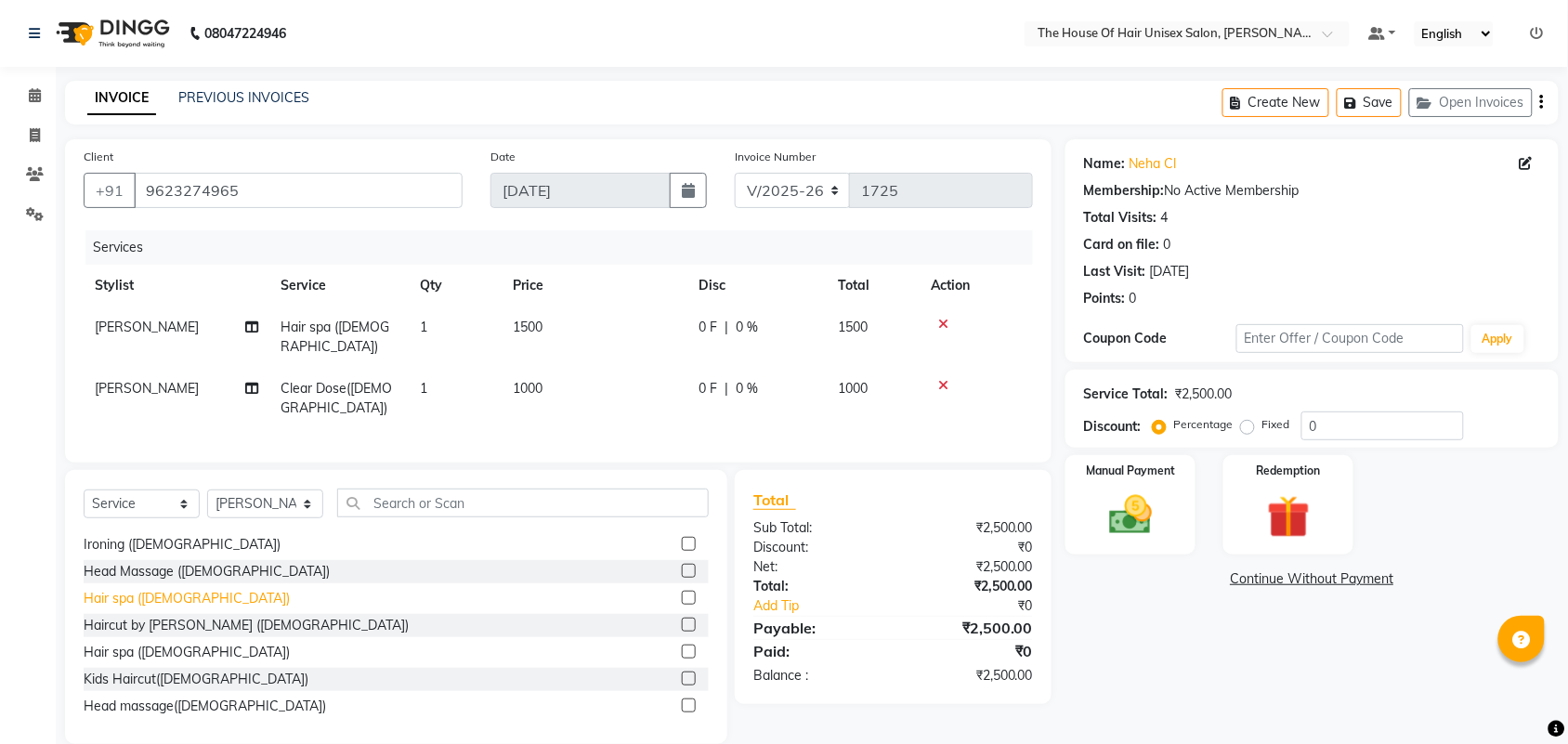 click on "Hair spa ([DEMOGRAPHIC_DATA])" 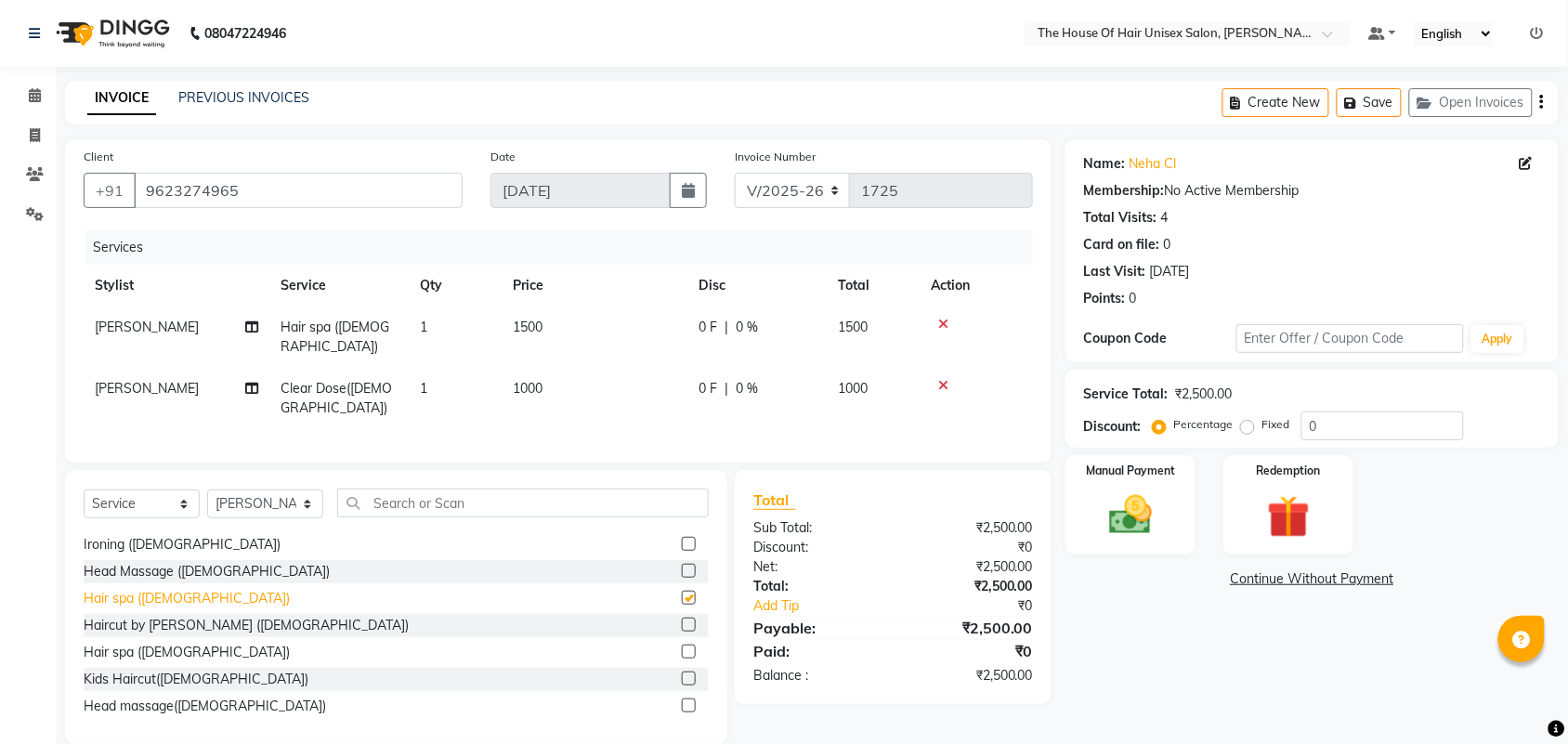 checkbox on "false" 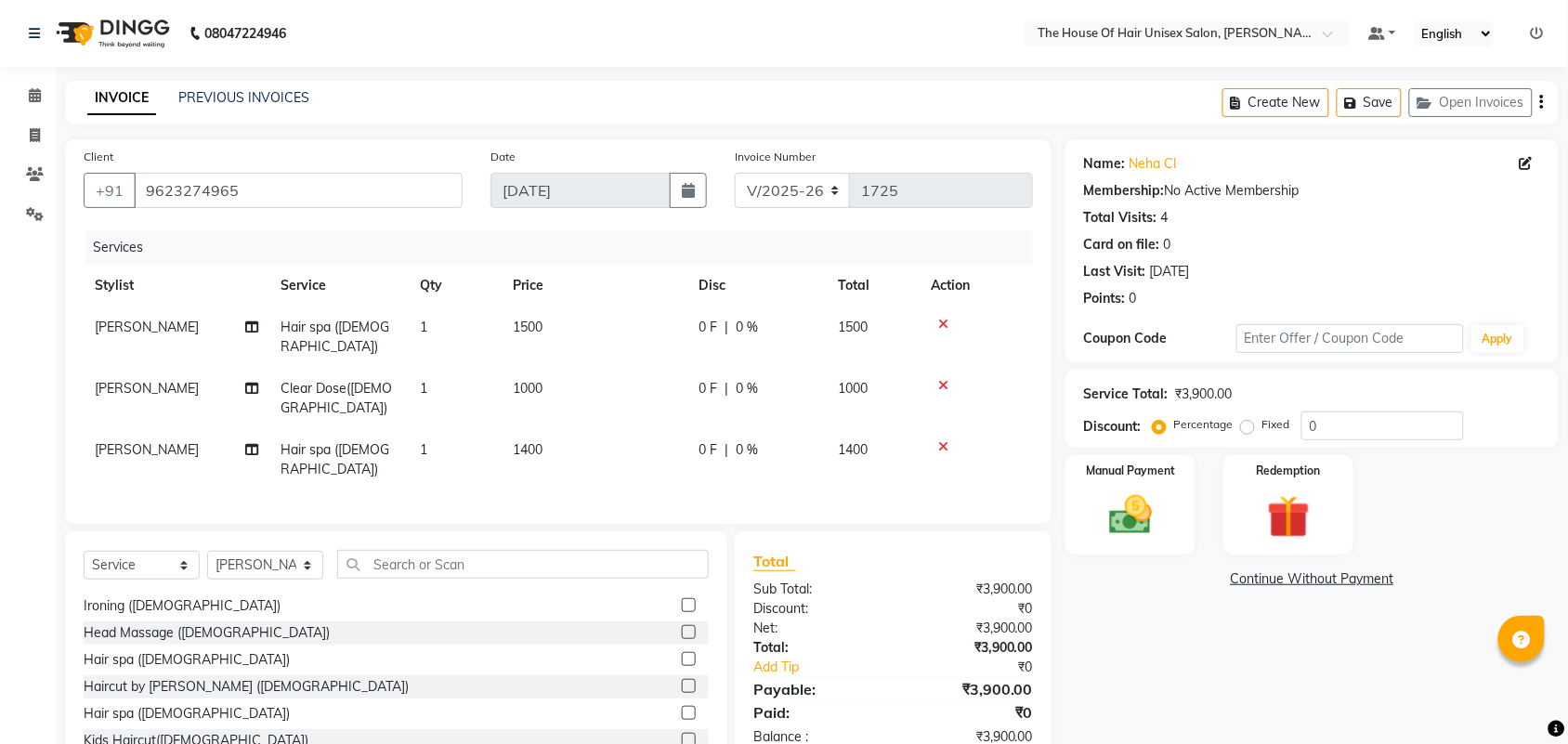 click 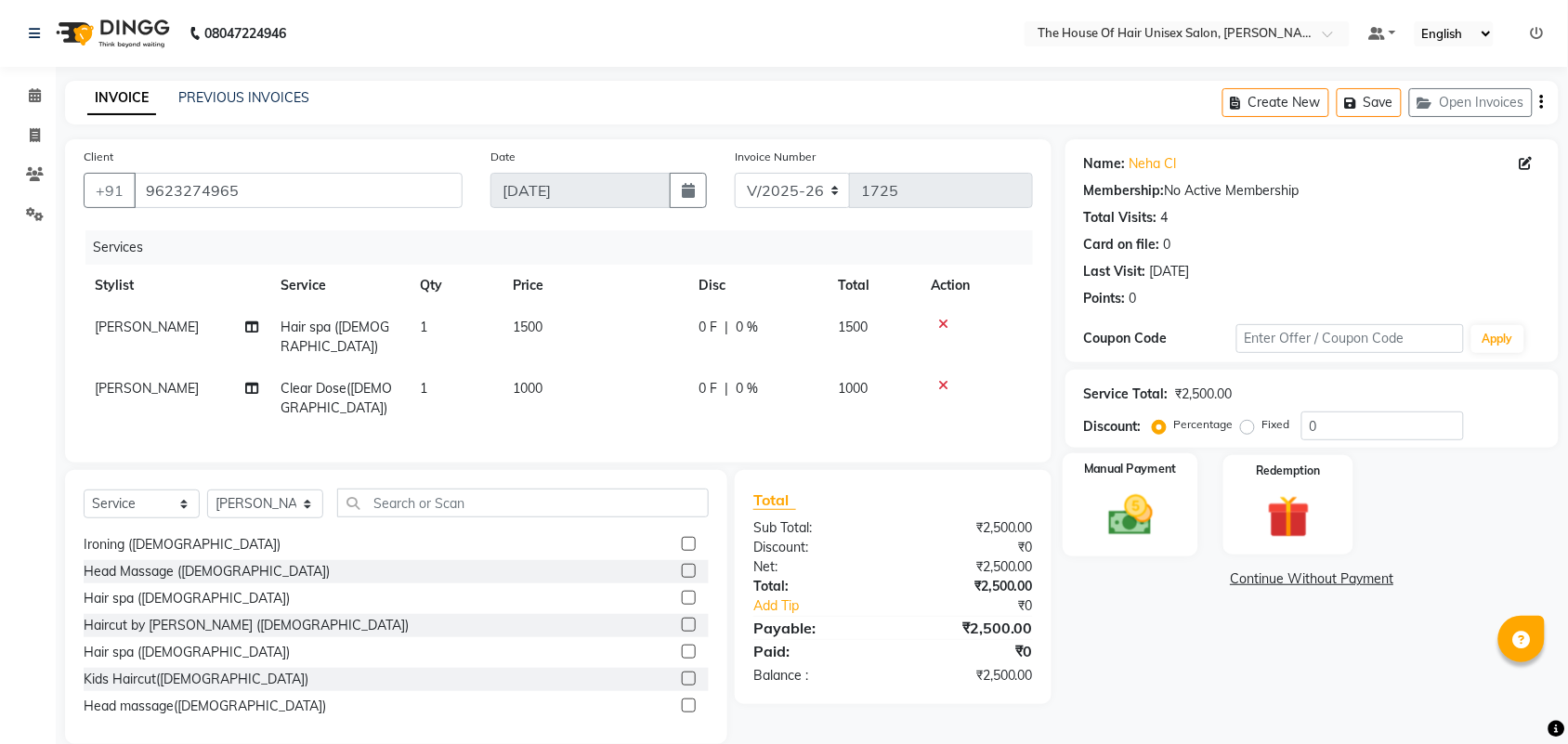 click 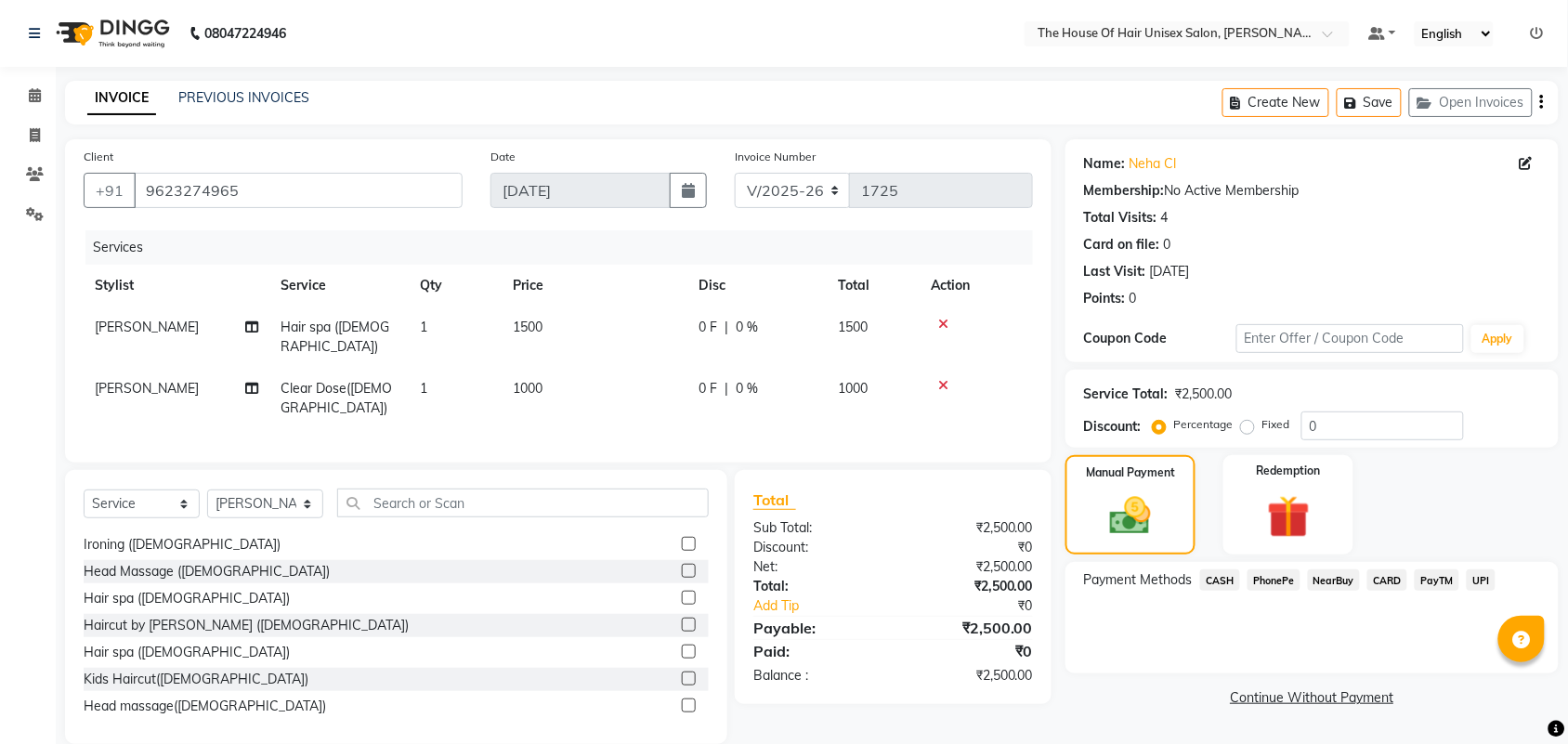 click on "UPI" 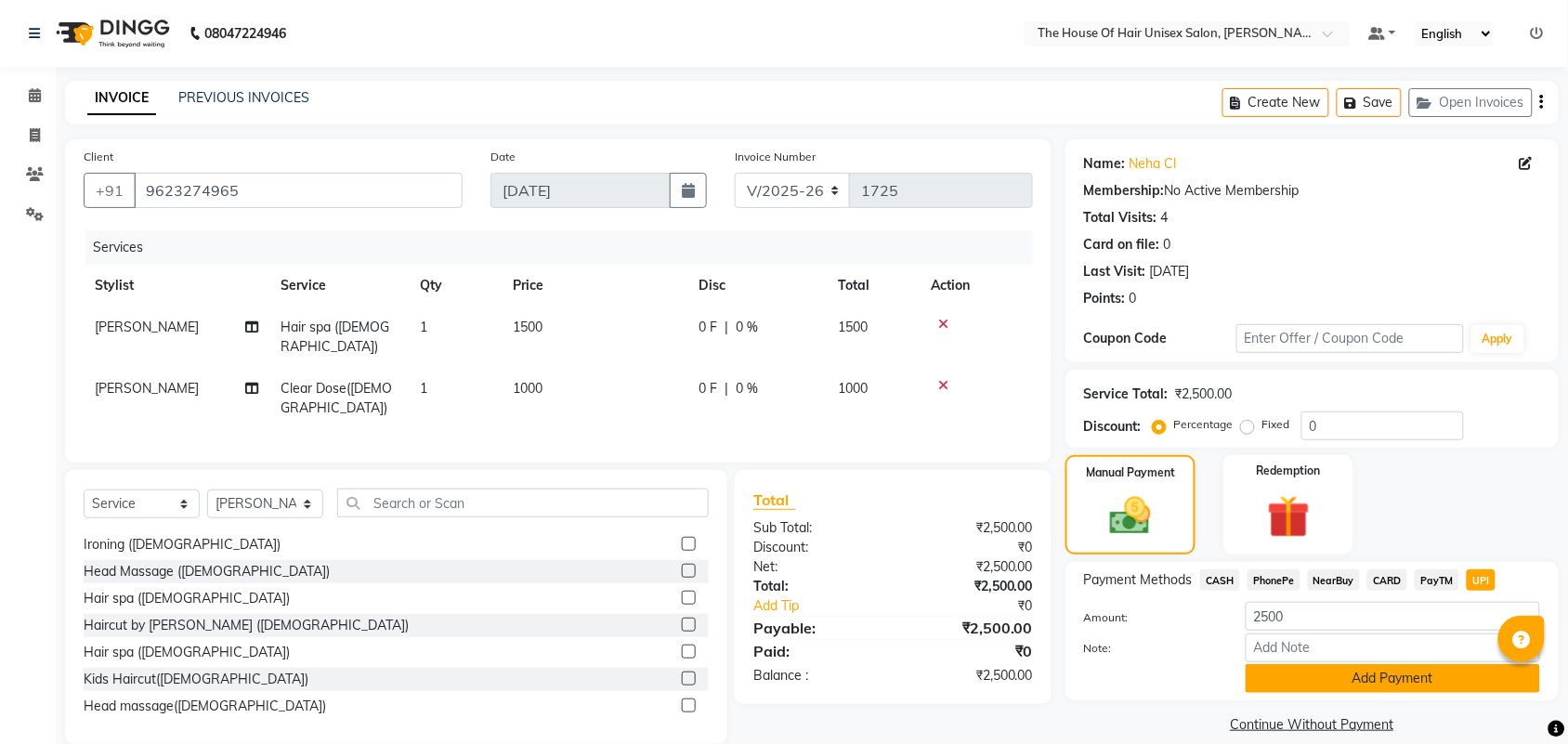 click on "Add Payment" 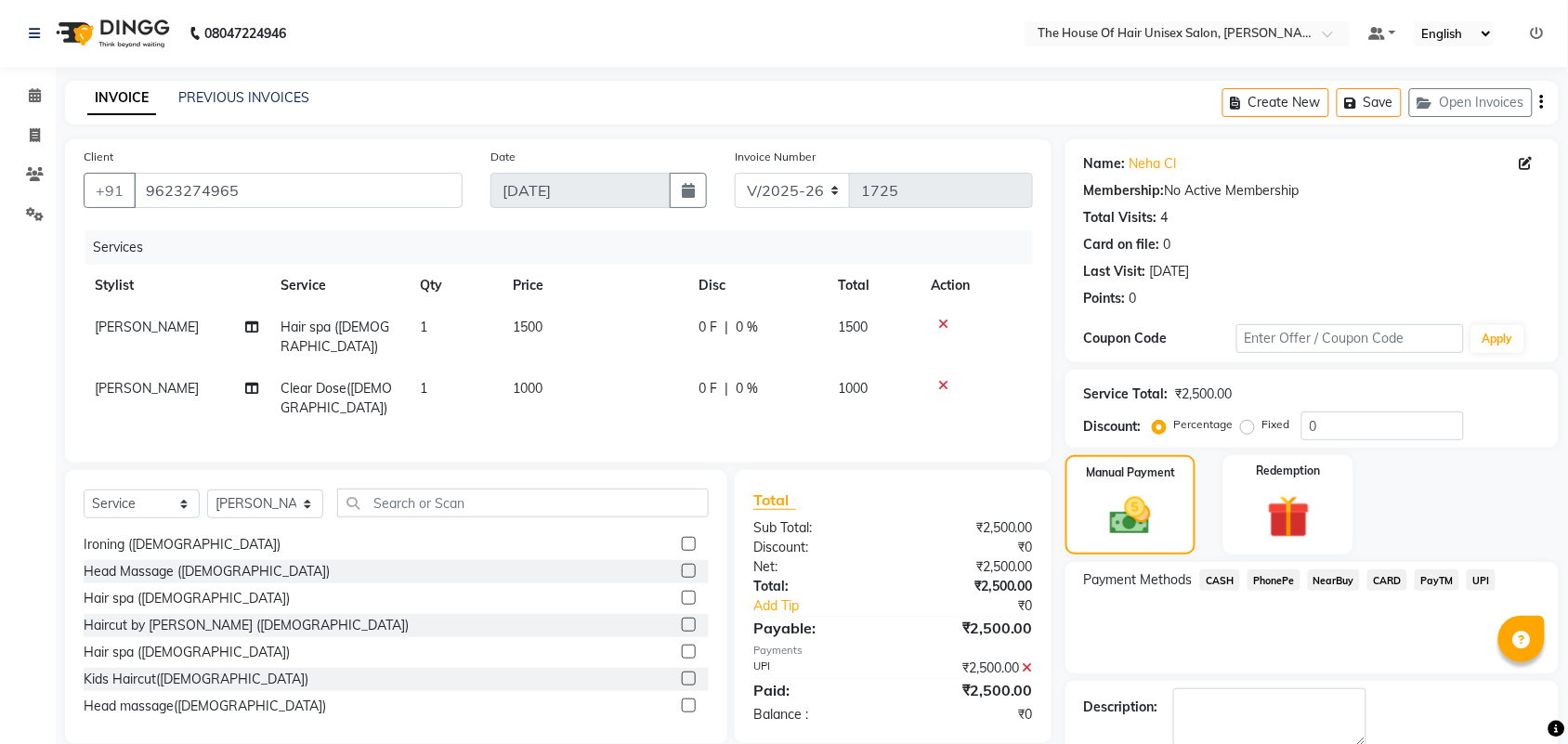 scroll, scrollTop: 100, scrollLeft: 0, axis: vertical 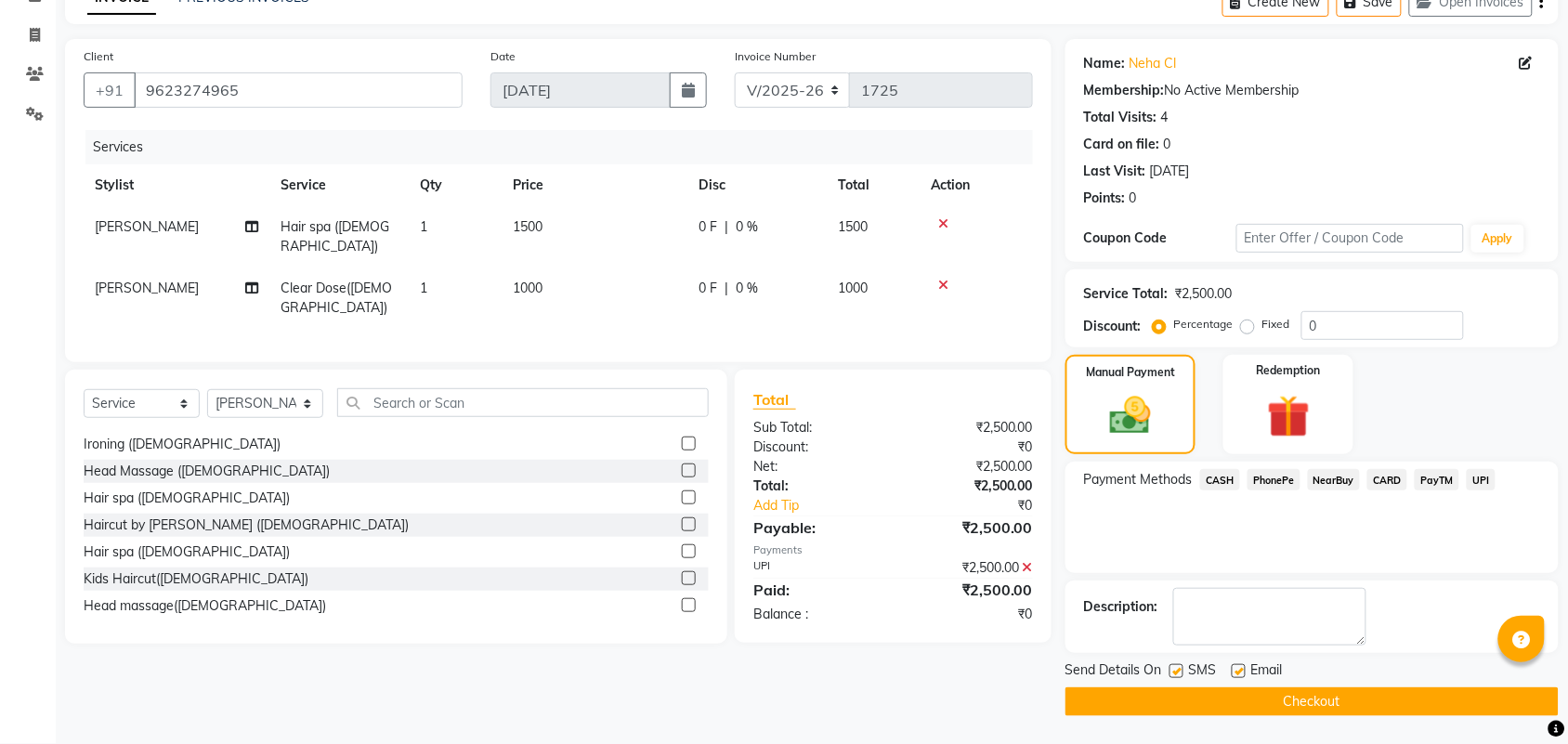 click on "Checkout" 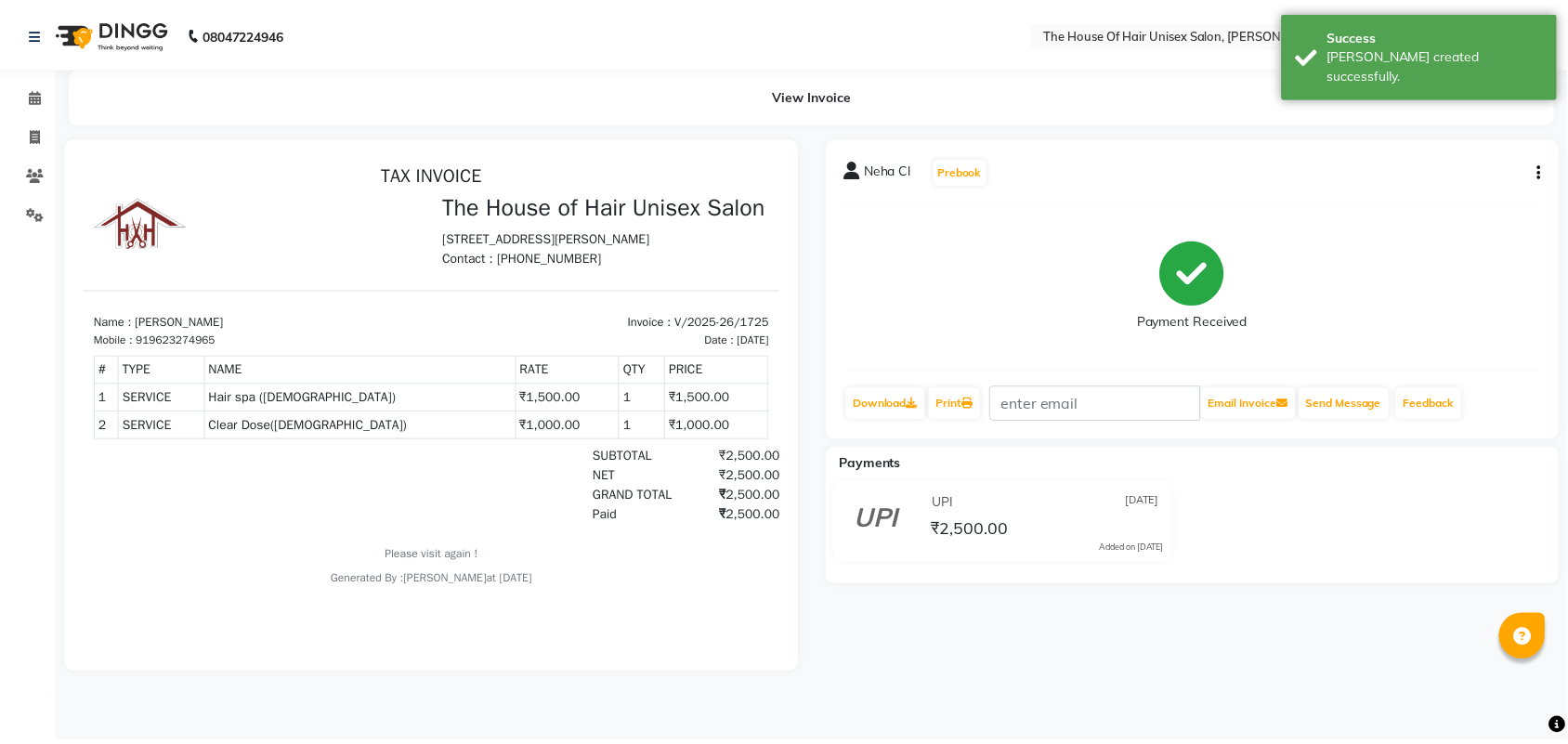 scroll, scrollTop: 0, scrollLeft: 0, axis: both 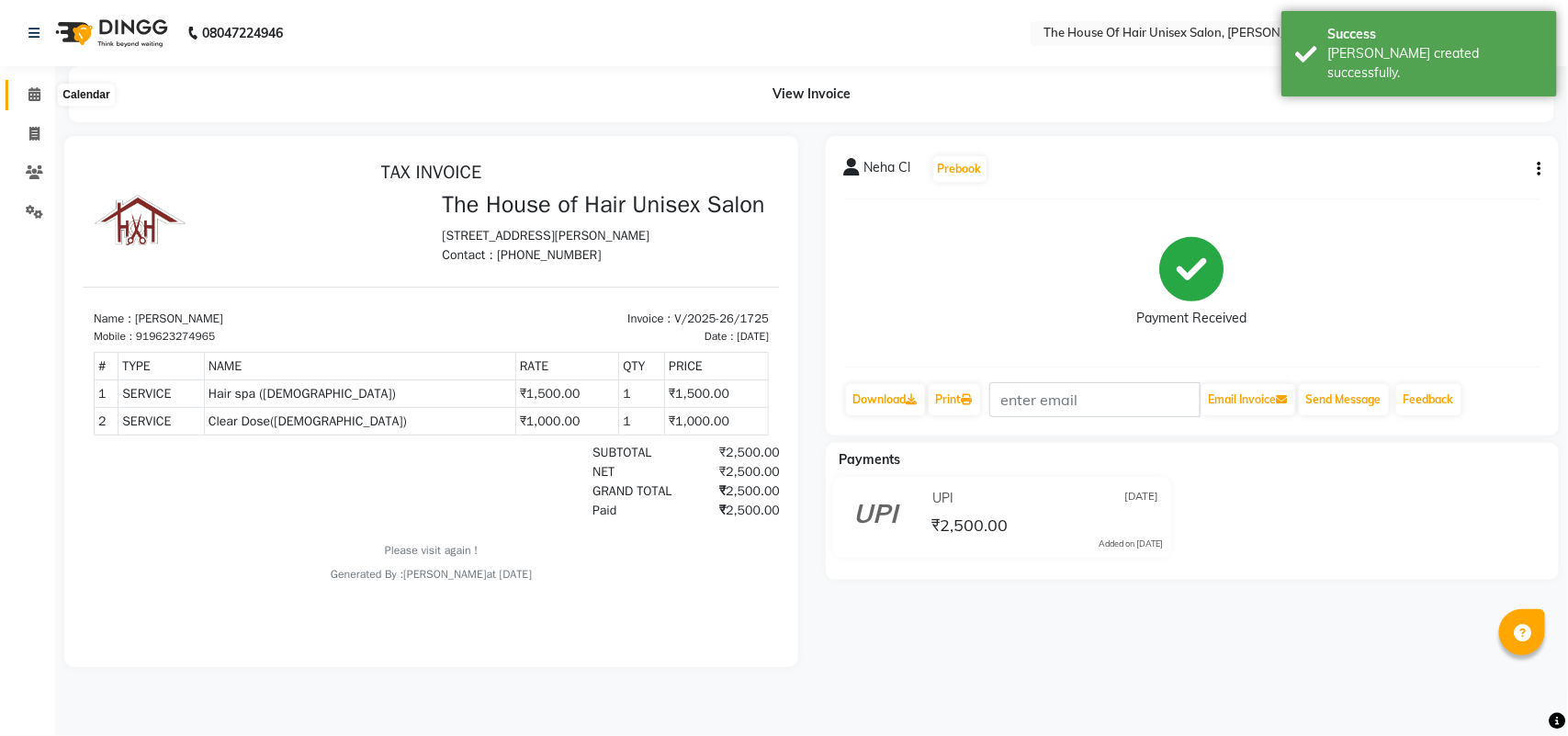 click 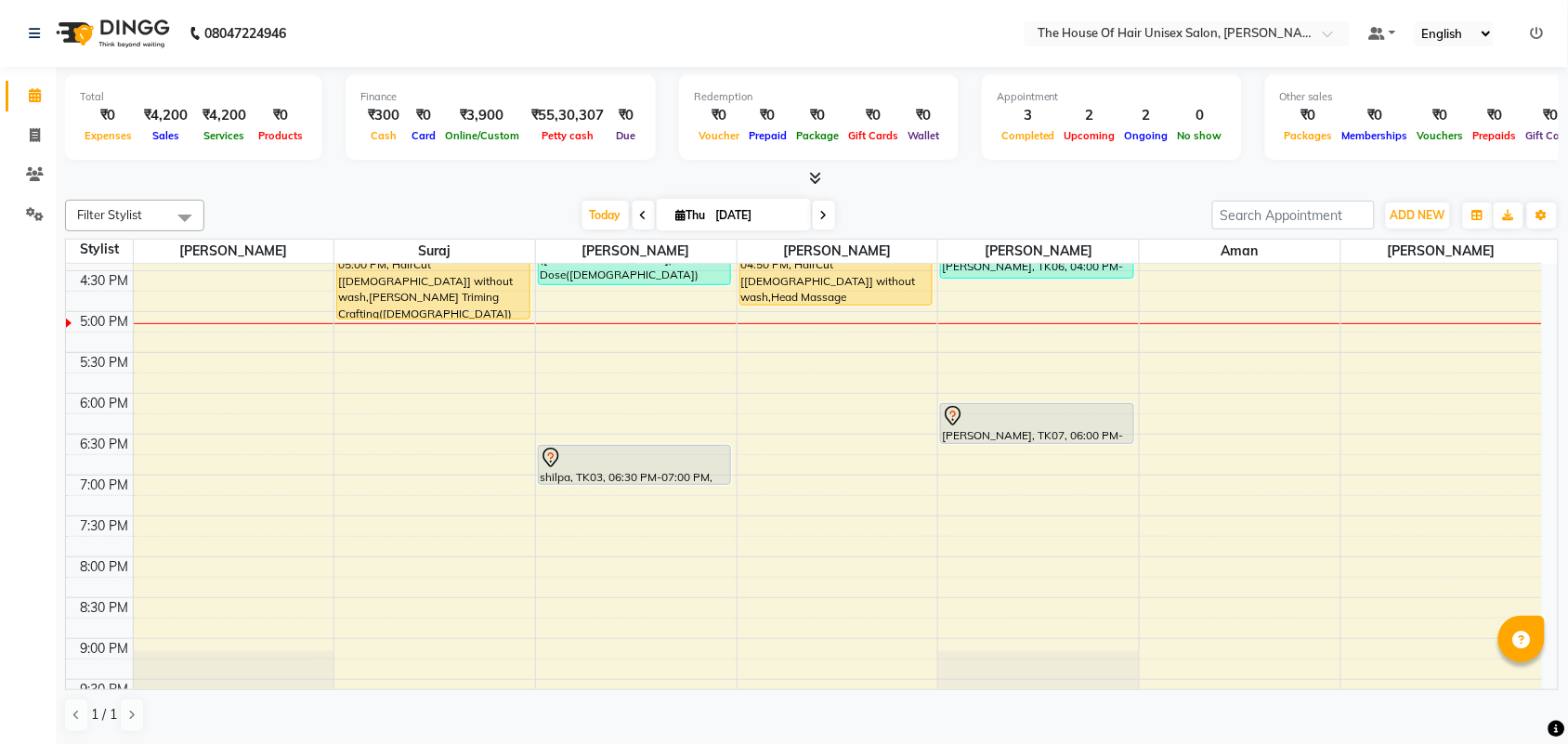 scroll, scrollTop: 806, scrollLeft: 0, axis: vertical 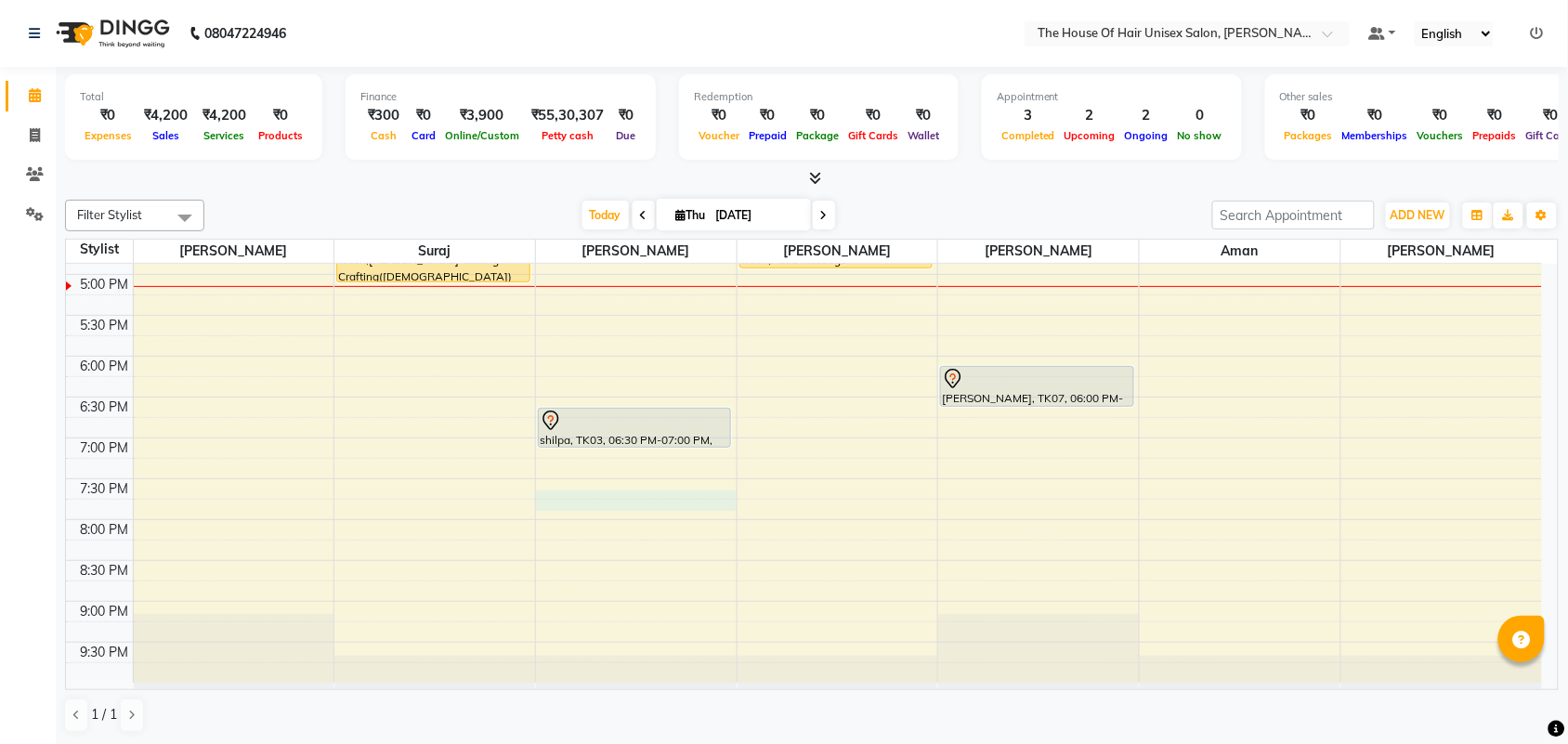 click on "7:00 AM 7:30 AM 8:00 AM 8:30 AM 9:00 AM 9:30 AM 10:00 AM 10:30 AM 11:00 AM 11:30 AM 12:00 PM 12:30 PM 1:00 PM 1:30 PM 2:00 PM 2:30 PM 3:00 PM 3:30 PM 4:00 PM 4:30 PM 5:00 PM 5:30 PM 6:00 PM 6:30 PM 7:00 PM 7:30 PM 8:00 PM 8:30 PM 9:00 PM 9:30 PM    [PERSON_NAME], TK01, 04:00 PM-05:00 PM, HairCut [[DEMOGRAPHIC_DATA]] without wash,[PERSON_NAME] Triming Crafting([DEMOGRAPHIC_DATA])     Neha Cl, TK05, 03:30 PM-04:35 PM, Hair spa ([DEMOGRAPHIC_DATA]),Clear Dose([DEMOGRAPHIC_DATA])             shilpa, TK03, 06:30 PM-07:00 PM, Hairwash+Paddle Dry ([DEMOGRAPHIC_DATA])    [PERSON_NAME], TK04, 04:00 PM-04:50 PM, HairCut [[DEMOGRAPHIC_DATA]] without wash,Head Massage ([DEMOGRAPHIC_DATA]) (₹400)     [PERSON_NAME], TK06, 04:00 PM-04:30 PM, HairCut [[DEMOGRAPHIC_DATA]] without wash             [PERSON_NAME], TK07, 06:00 PM-06:30 PM, HairCut [[DEMOGRAPHIC_DATA]] without wash     Abhishek Kalarikandi, TK02, 01:30 PM-02:45 PM, [PERSON_NAME] Triming Crafting([DEMOGRAPHIC_DATA]),FACE o3 de tan  (₹1000)" at bounding box center [804, 70] 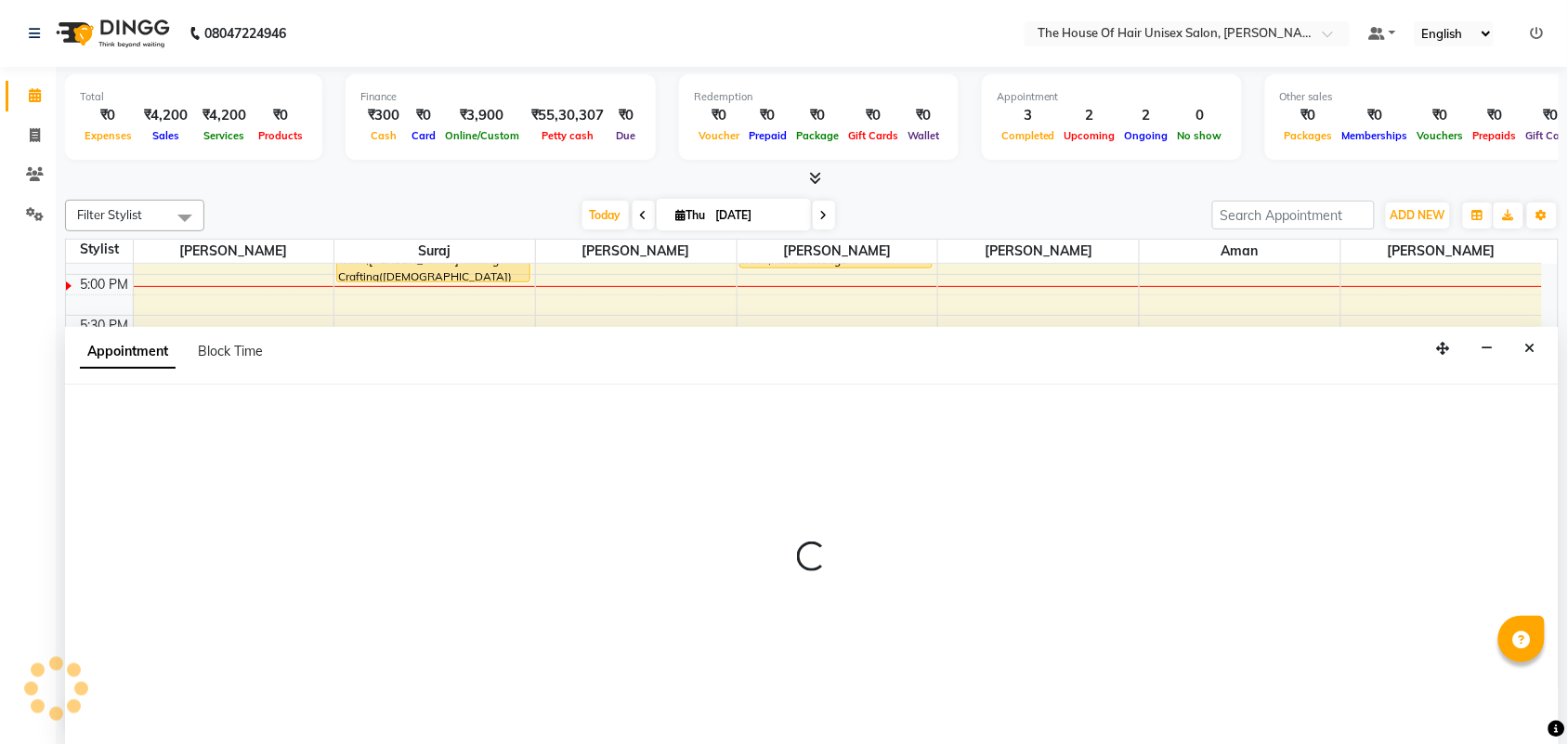scroll, scrollTop: 1, scrollLeft: 0, axis: vertical 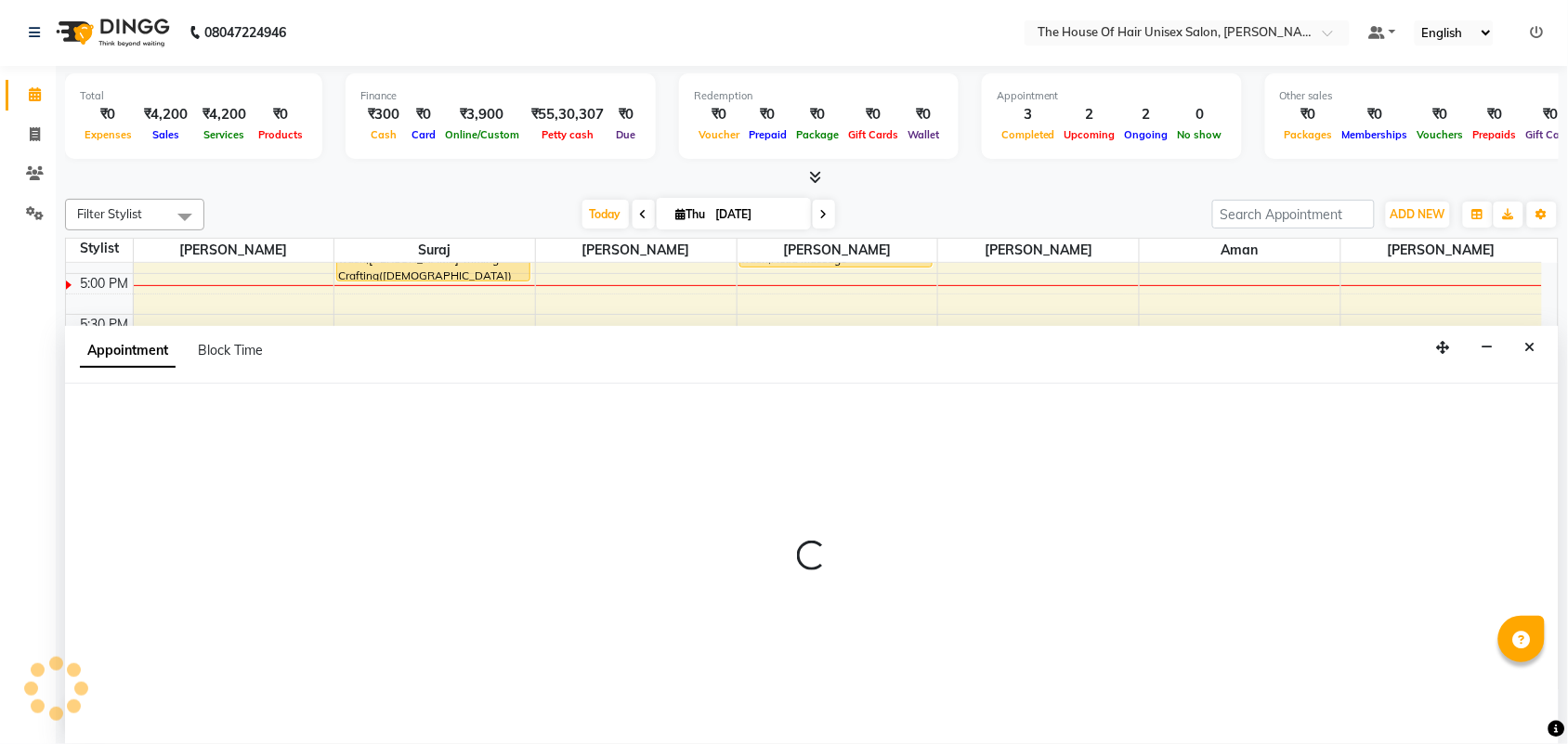 select on "13497" 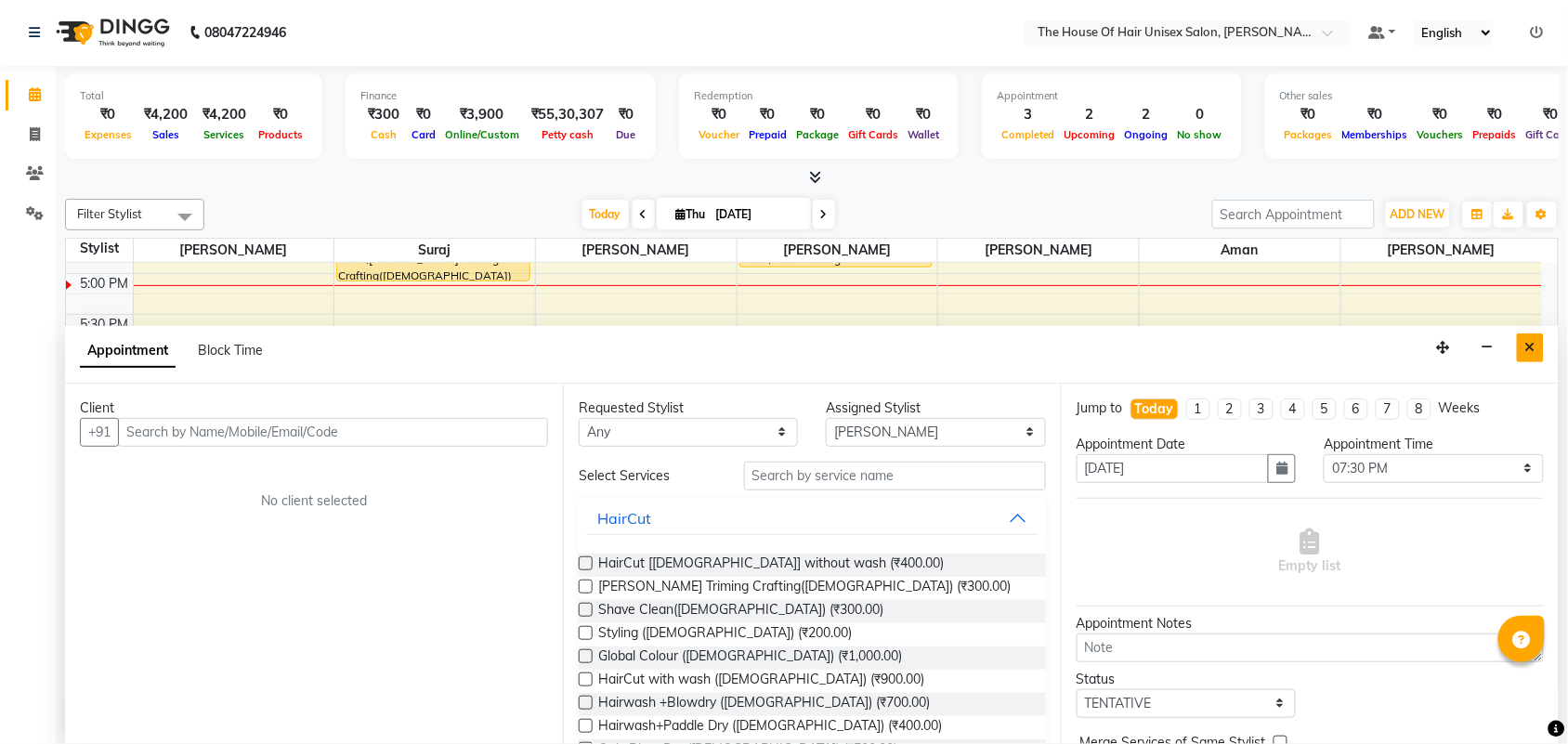 click at bounding box center [1530, 347] 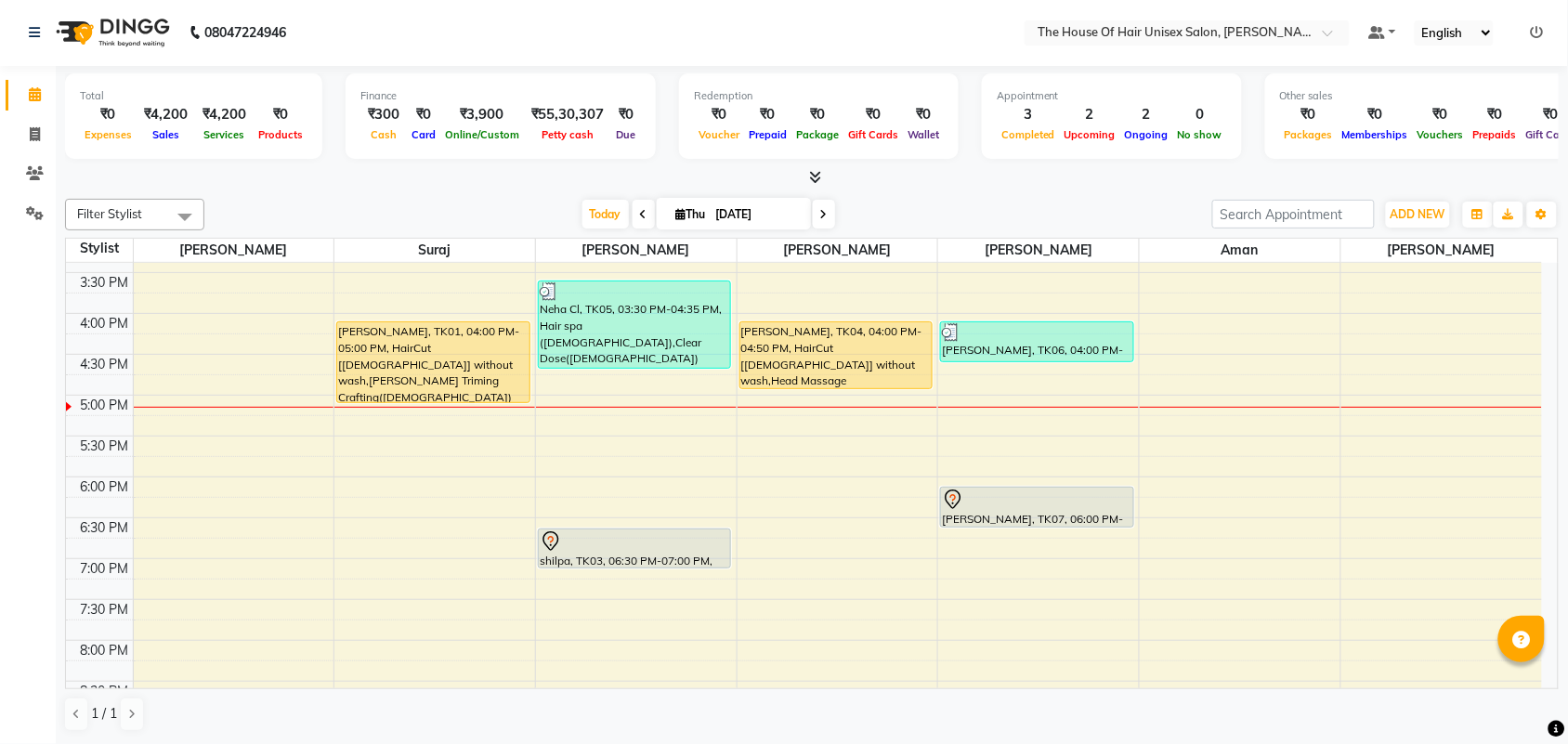 scroll, scrollTop: 814, scrollLeft: 0, axis: vertical 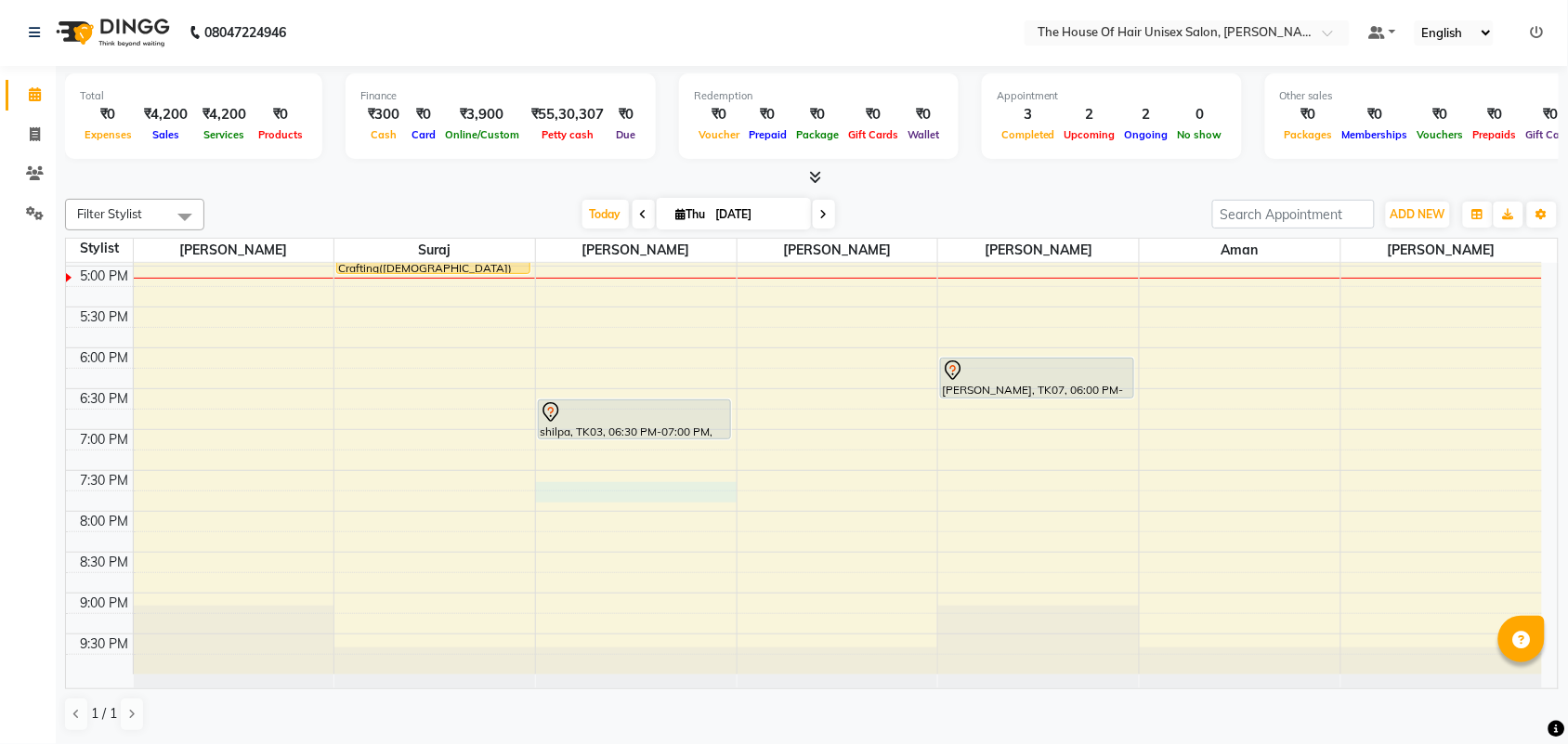 click on "7:00 AM 7:30 AM 8:00 AM 8:30 AM 9:00 AM 9:30 AM 10:00 AM 10:30 AM 11:00 AM 11:30 AM 12:00 PM 12:30 PM 1:00 PM 1:30 PM 2:00 PM 2:30 PM 3:00 PM 3:30 PM 4:00 PM 4:30 PM 5:00 PM 5:30 PM 6:00 PM 6:30 PM 7:00 PM 7:30 PM 8:00 PM 8:30 PM 9:00 PM 9:30 PM    [PERSON_NAME], TK01, 04:00 PM-05:00 PM, HairCut [[DEMOGRAPHIC_DATA]] without wash,[PERSON_NAME] Triming Crafting([DEMOGRAPHIC_DATA])     Neha Cl, TK05, 03:30 PM-04:35 PM, Hair spa ([DEMOGRAPHIC_DATA]),Clear Dose([DEMOGRAPHIC_DATA])             shilpa, TK03, 06:30 PM-07:00 PM, Hairwash+Paddle Dry ([DEMOGRAPHIC_DATA])    [PERSON_NAME], TK04, 04:00 PM-04:50 PM, HairCut [[DEMOGRAPHIC_DATA]] without wash,Head Massage ([DEMOGRAPHIC_DATA]) (₹400)     [PERSON_NAME], TK06, 04:00 PM-04:30 PM, HairCut [[DEMOGRAPHIC_DATA]] without wash             [PERSON_NAME], TK07, 06:00 PM-06:30 PM, HairCut [[DEMOGRAPHIC_DATA]] without wash     Abhishek Kalarikandi, TK02, 01:30 PM-02:45 PM, [PERSON_NAME] Triming Crafting([DEMOGRAPHIC_DATA]),FACE o3 de tan  (₹1000)" at bounding box center [804, 61] 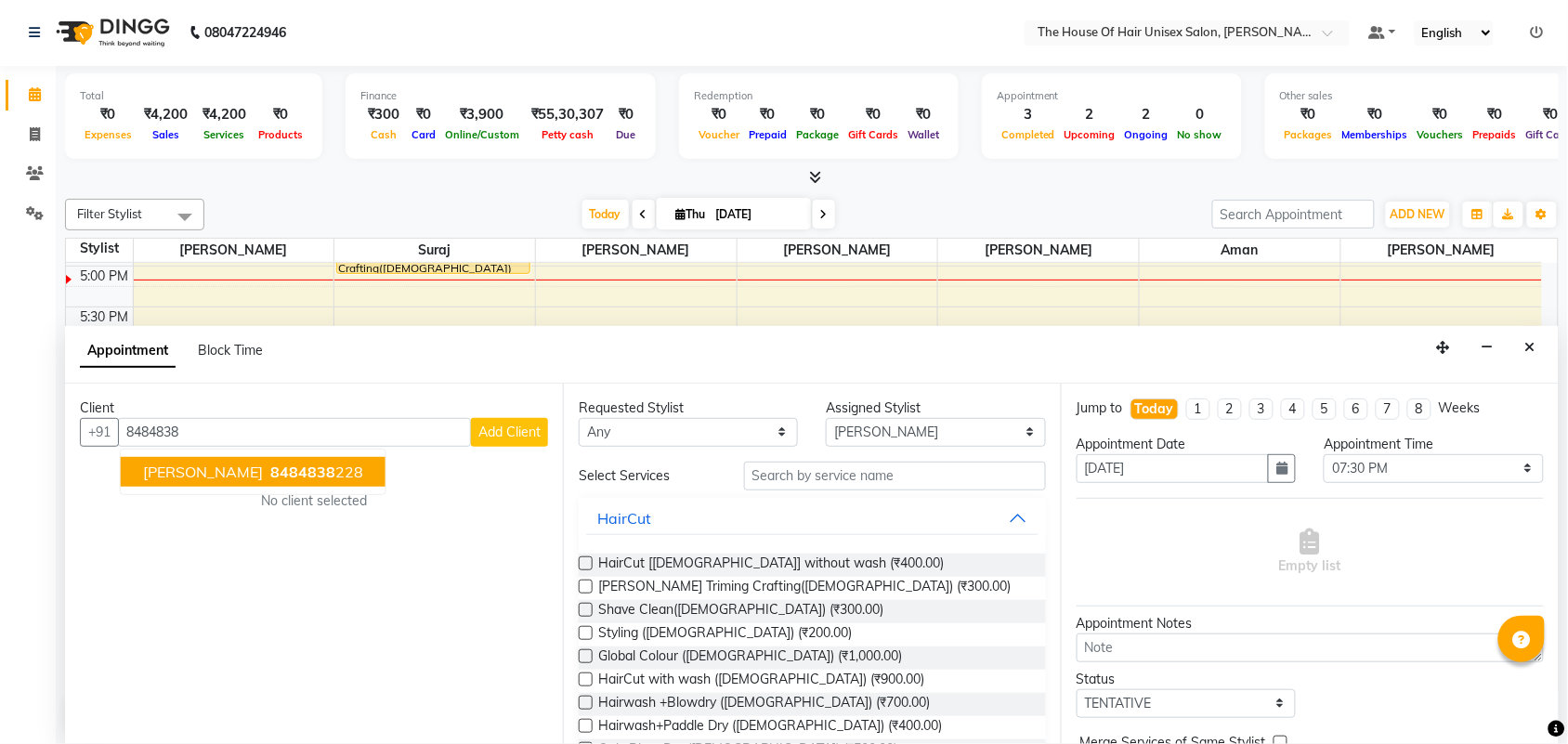 click on "8484838 228" at bounding box center [315, 472] 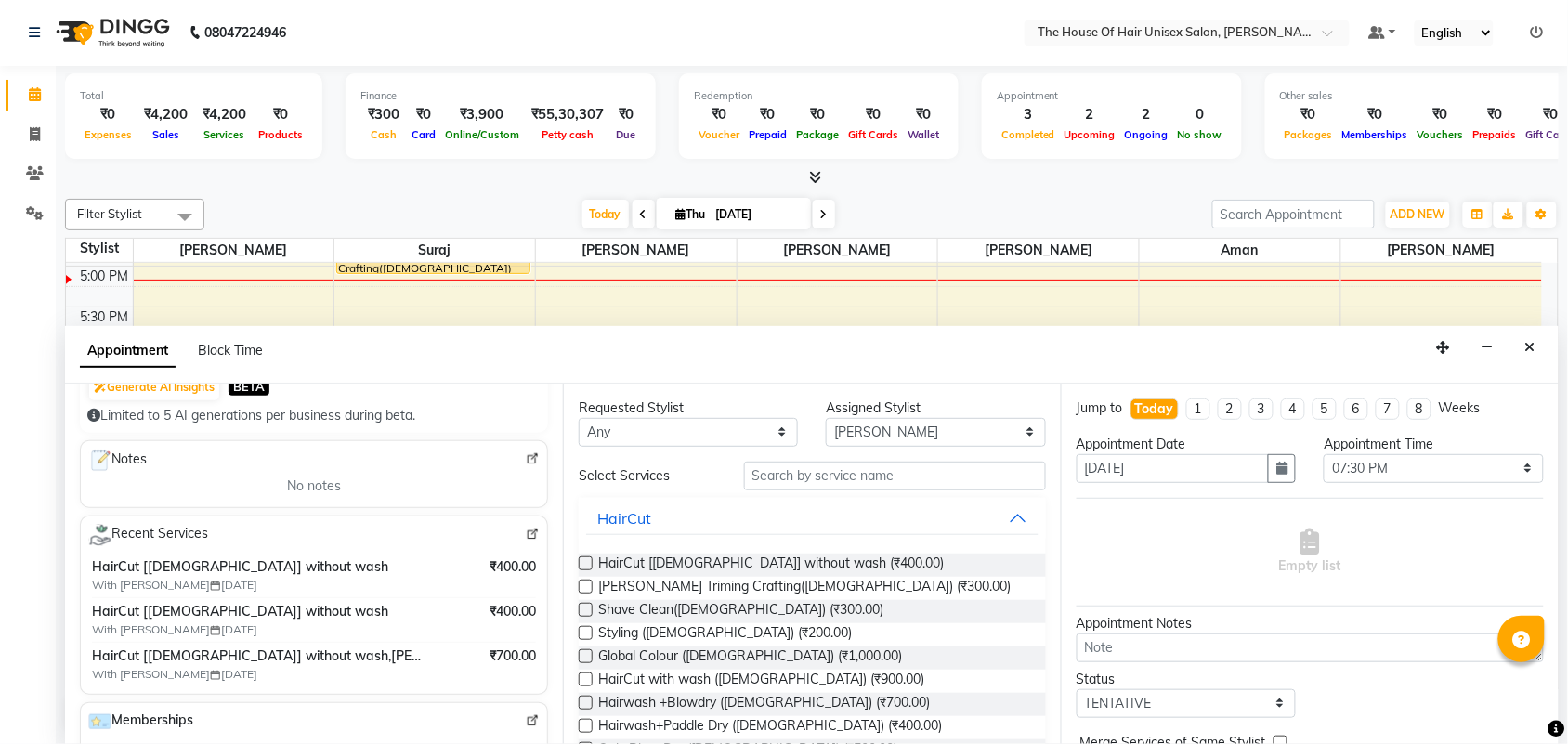scroll, scrollTop: 243, scrollLeft: 0, axis: vertical 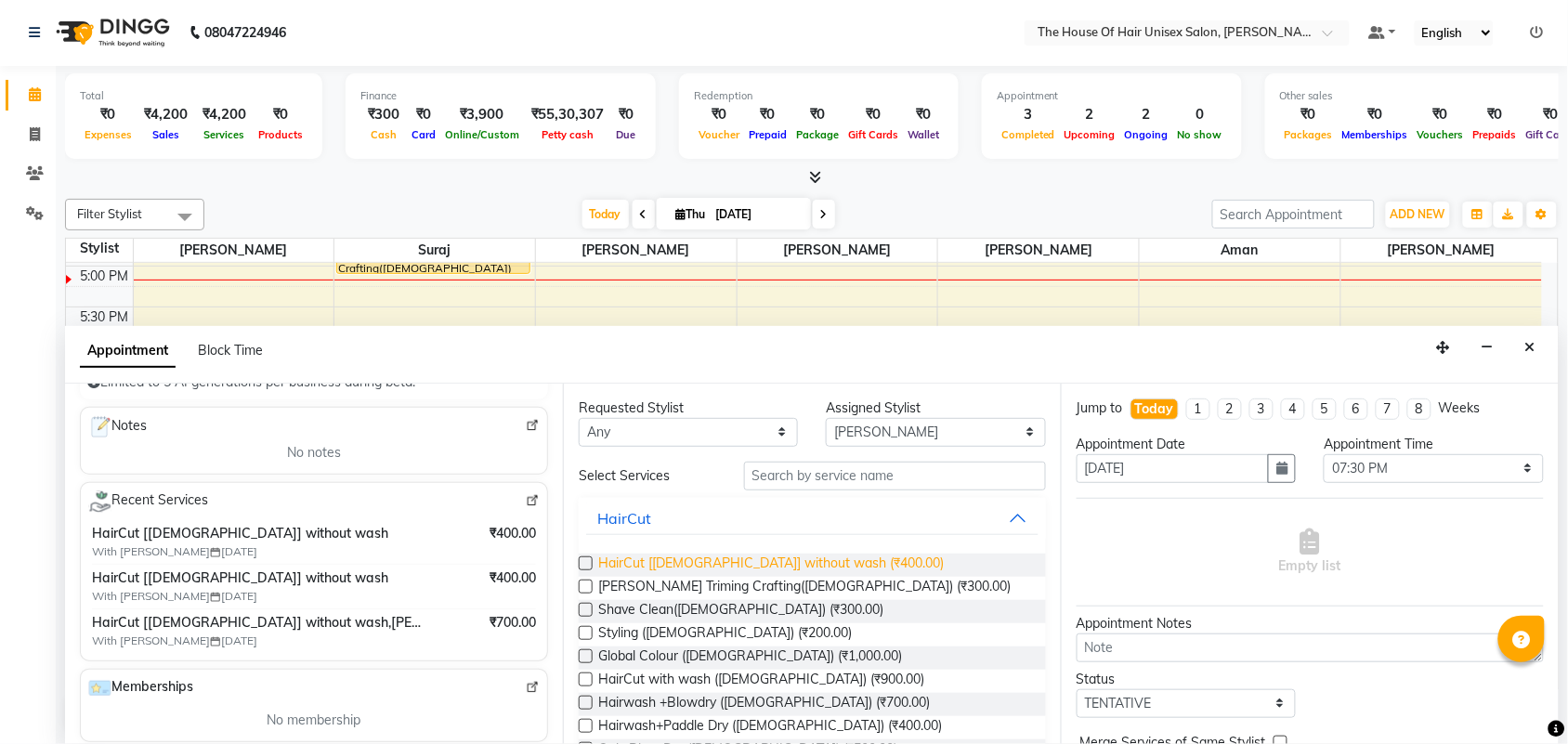 type on "8484838228" 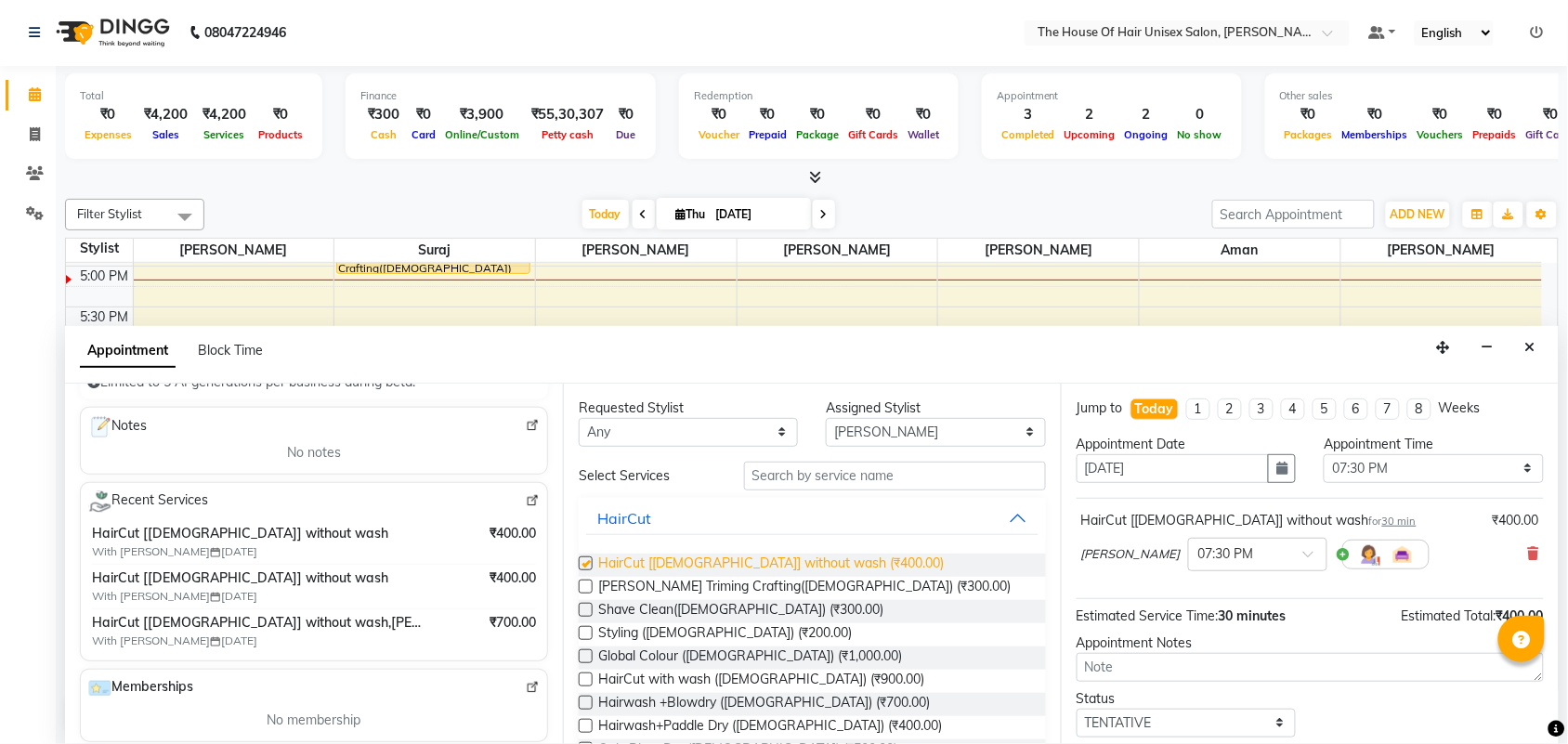 checkbox on "false" 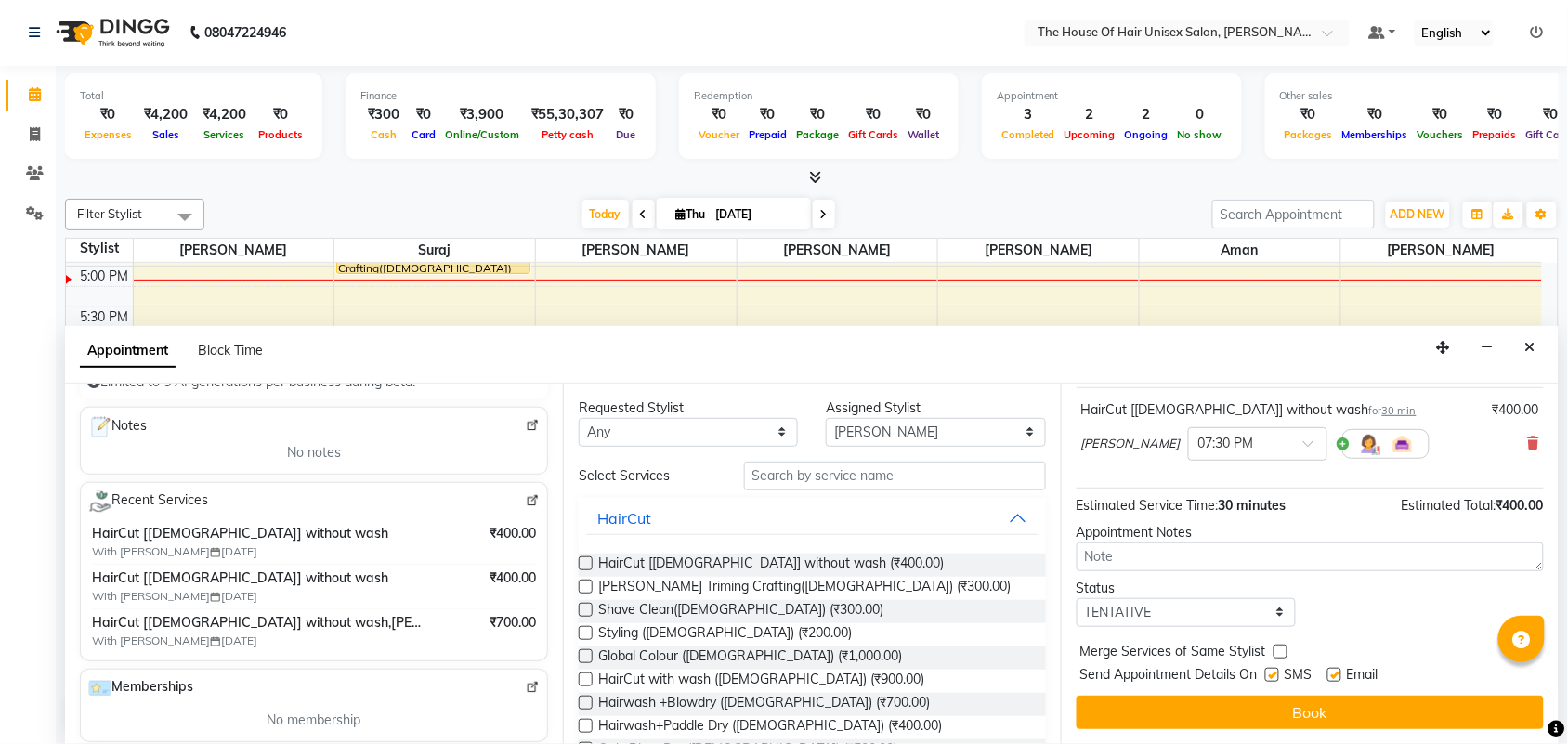 scroll, scrollTop: 110, scrollLeft: 0, axis: vertical 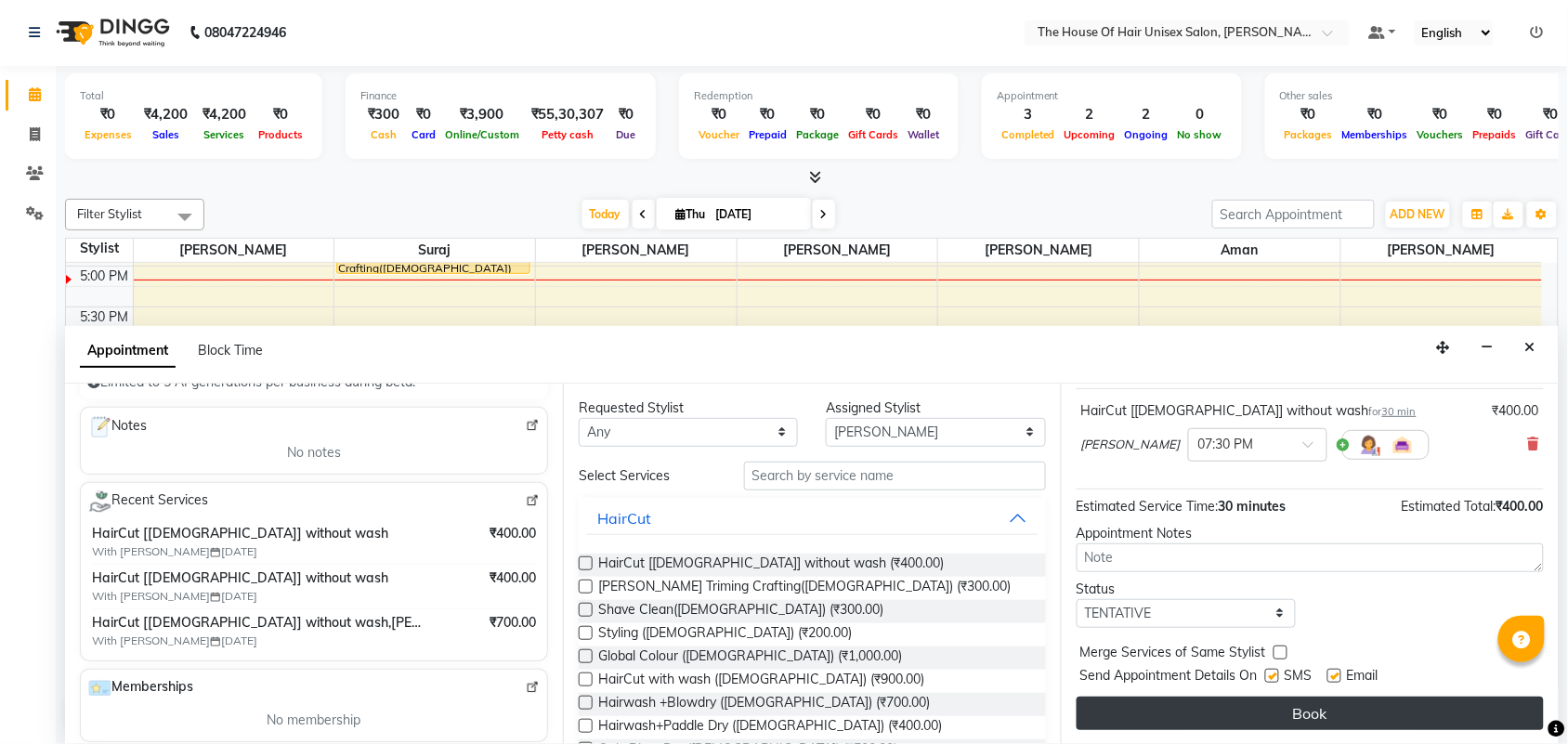 click on "Book" at bounding box center [1310, 713] 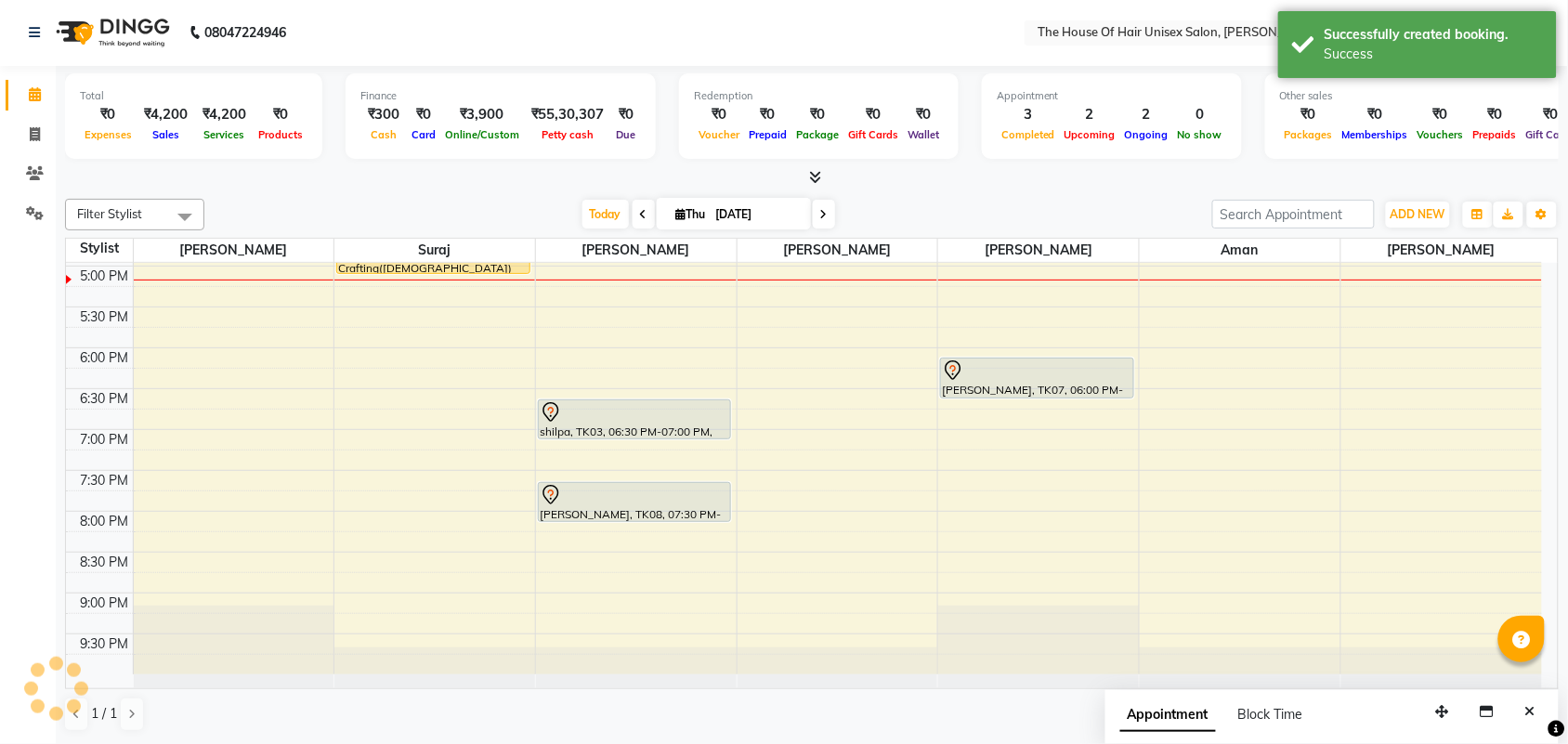 scroll, scrollTop: 0, scrollLeft: 0, axis: both 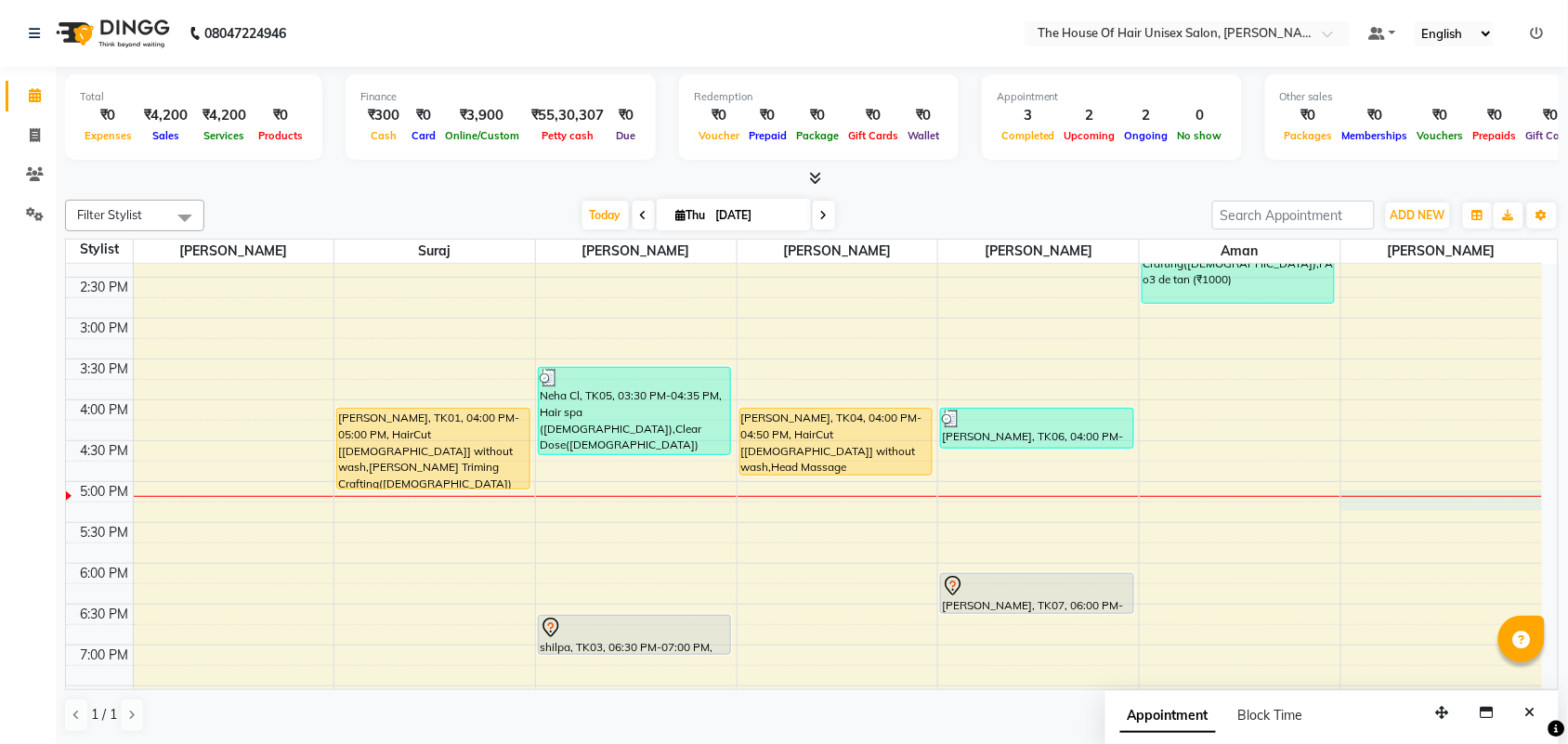 click on "7:00 AM 7:30 AM 8:00 AM 8:30 AM 9:00 AM 9:30 AM 10:00 AM 10:30 AM 11:00 AM 11:30 AM 12:00 PM 12:30 PM 1:00 PM 1:30 PM 2:00 PM 2:30 PM 3:00 PM 3:30 PM 4:00 PM 4:30 PM 5:00 PM 5:30 PM 6:00 PM 6:30 PM 7:00 PM 7:30 PM 8:00 PM 8:30 PM 9:00 PM 9:30 PM    [PERSON_NAME], TK01, 04:00 PM-05:00 PM, HairCut [[DEMOGRAPHIC_DATA]] without wash,[PERSON_NAME] Triming Crafting([DEMOGRAPHIC_DATA])     Neha Cl, TK05, 03:30 PM-04:35 PM, Hair spa ([DEMOGRAPHIC_DATA]),Clear Dose([DEMOGRAPHIC_DATA])             shilpa, TK03, 06:30 PM-07:00 PM, Hairwash+Paddle Dry ([DEMOGRAPHIC_DATA])             [PERSON_NAME], TK08, 07:30 PM-08:00 PM, HairCut [[DEMOGRAPHIC_DATA]] without wash    [PERSON_NAME], TK04, 04:00 PM-04:50 PM, HairCut [[DEMOGRAPHIC_DATA]] without wash,Head Massage ([DEMOGRAPHIC_DATA]) (₹400)     [PERSON_NAME], TK06, 04:00 PM-04:30 PM, HairCut [[DEMOGRAPHIC_DATA]] without wash             [PERSON_NAME], TK07, 06:00 PM-06:30 PM, HairCut [[DEMOGRAPHIC_DATA]] without wash     Abhishek Kalarikandi, TK02, 01:30 PM-02:45 PM, [PERSON_NAME] Triming Crafting([DEMOGRAPHIC_DATA]),FACE o3 de tan  (₹1000)" at bounding box center [804, 277] 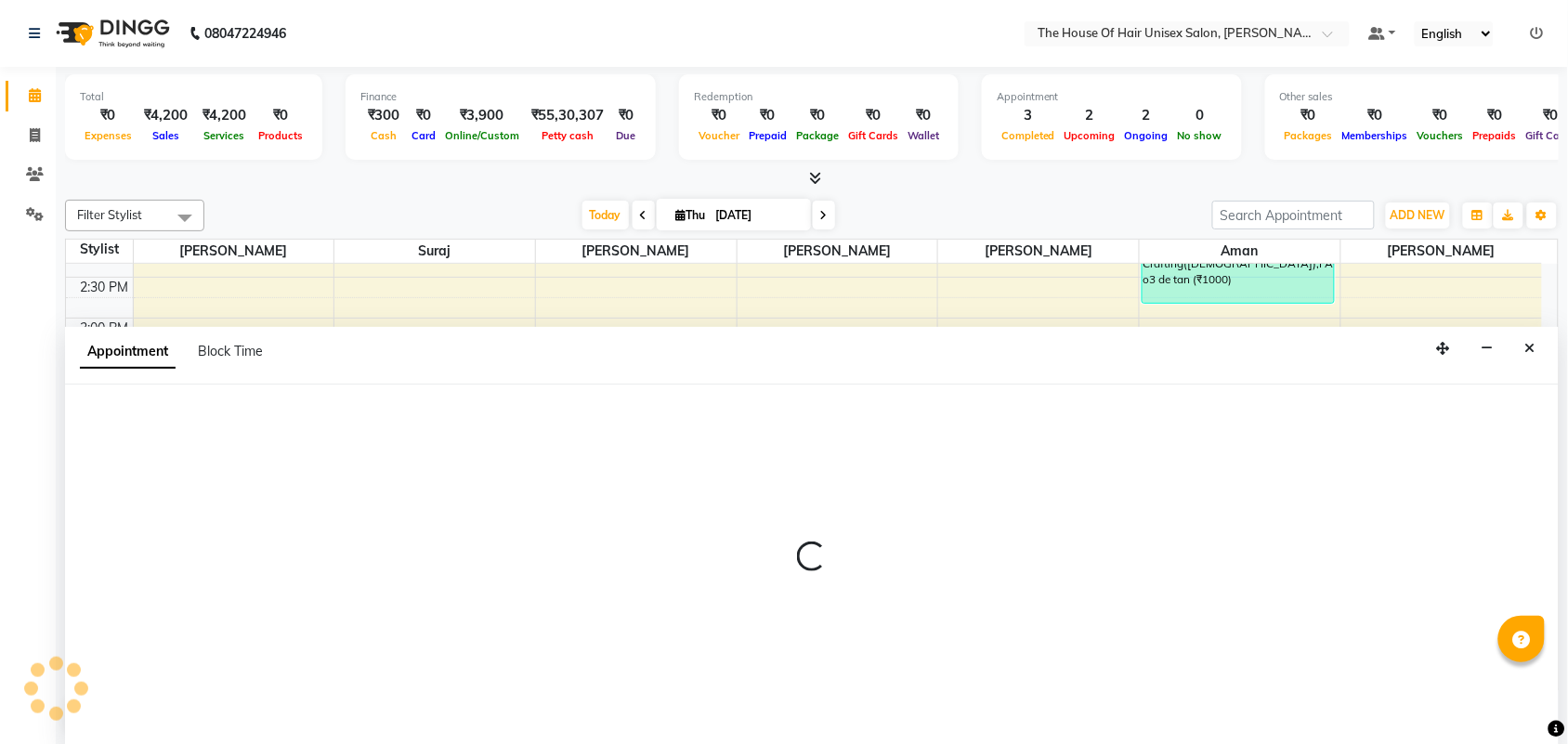 scroll, scrollTop: 1, scrollLeft: 0, axis: vertical 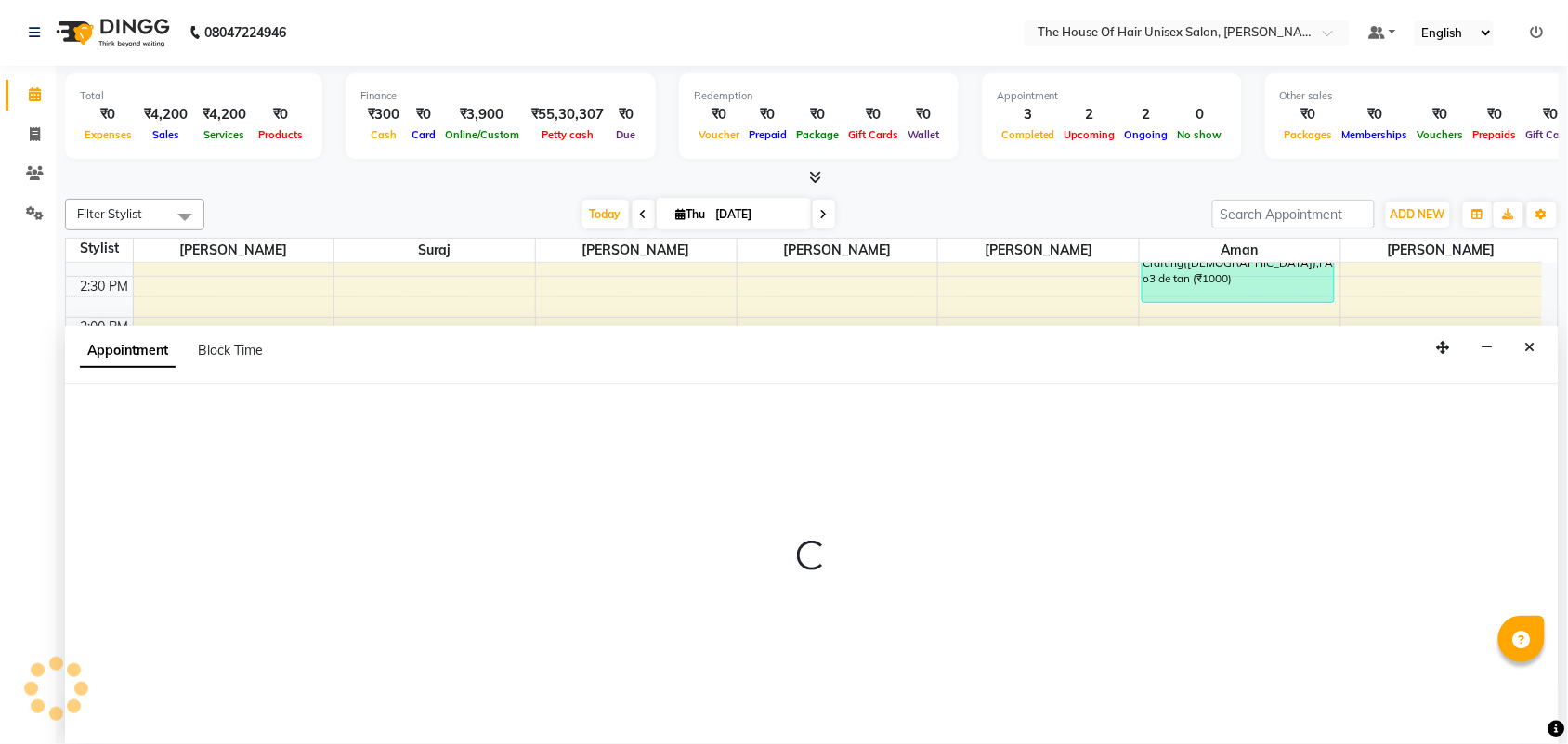 select on "76850" 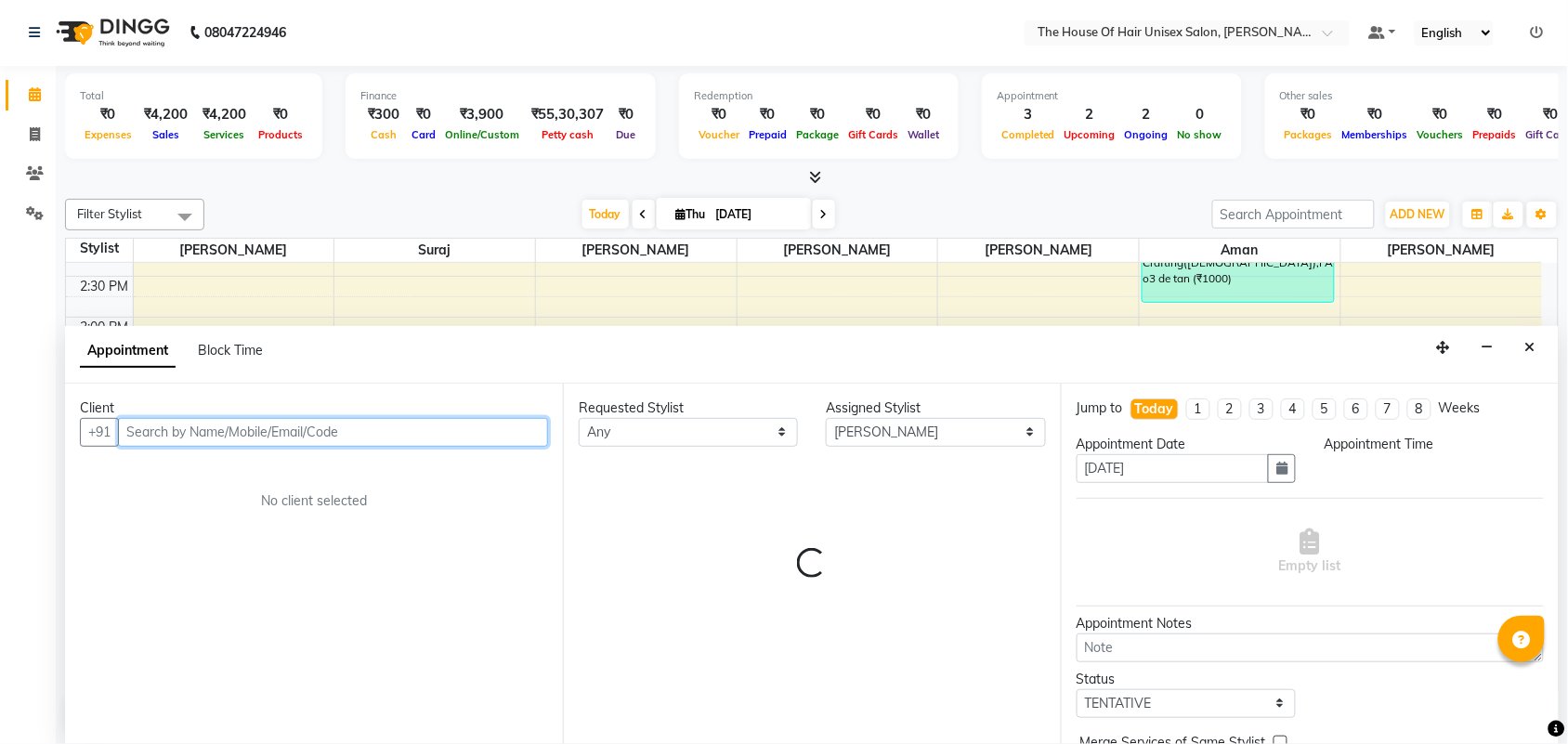 select on "1020" 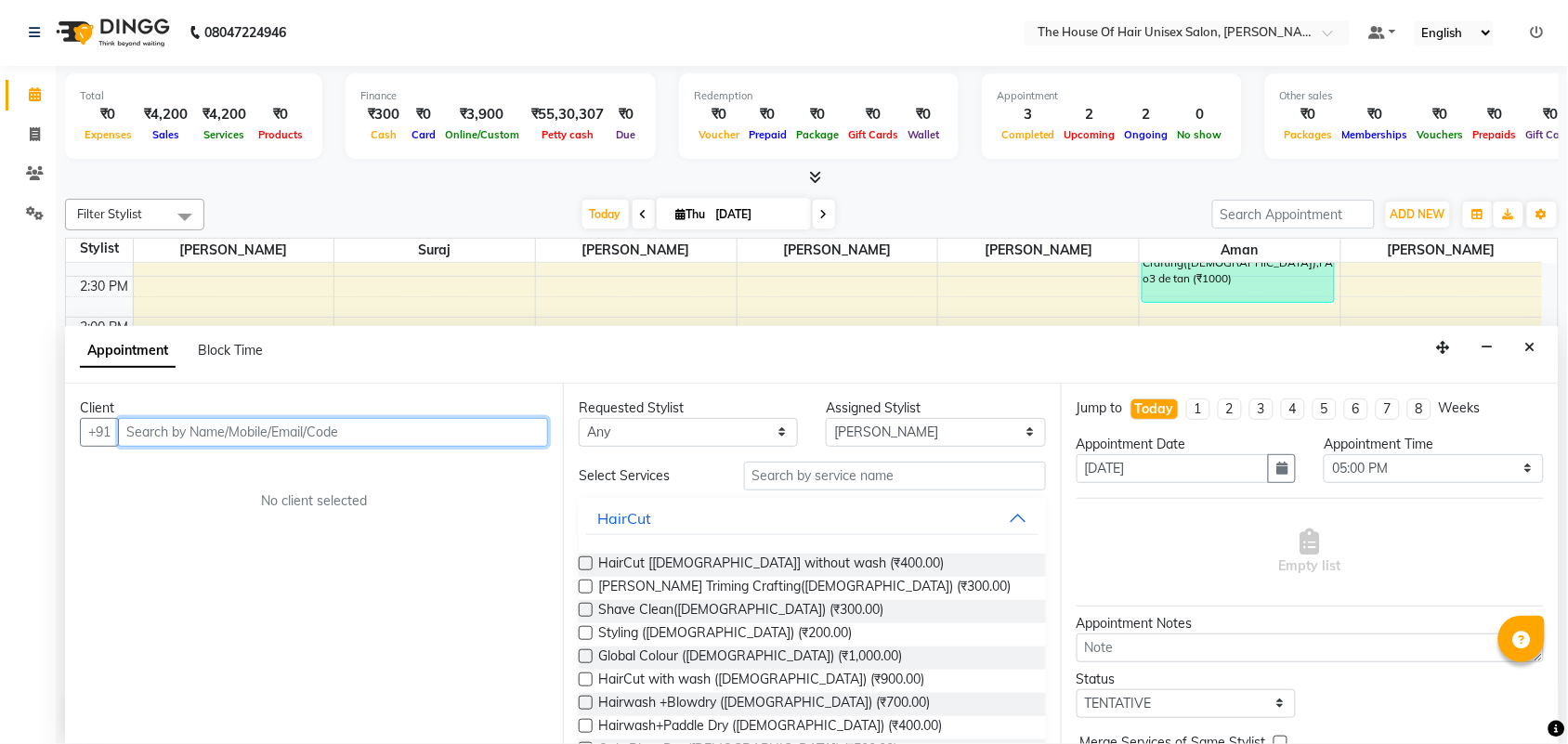click at bounding box center [333, 432] 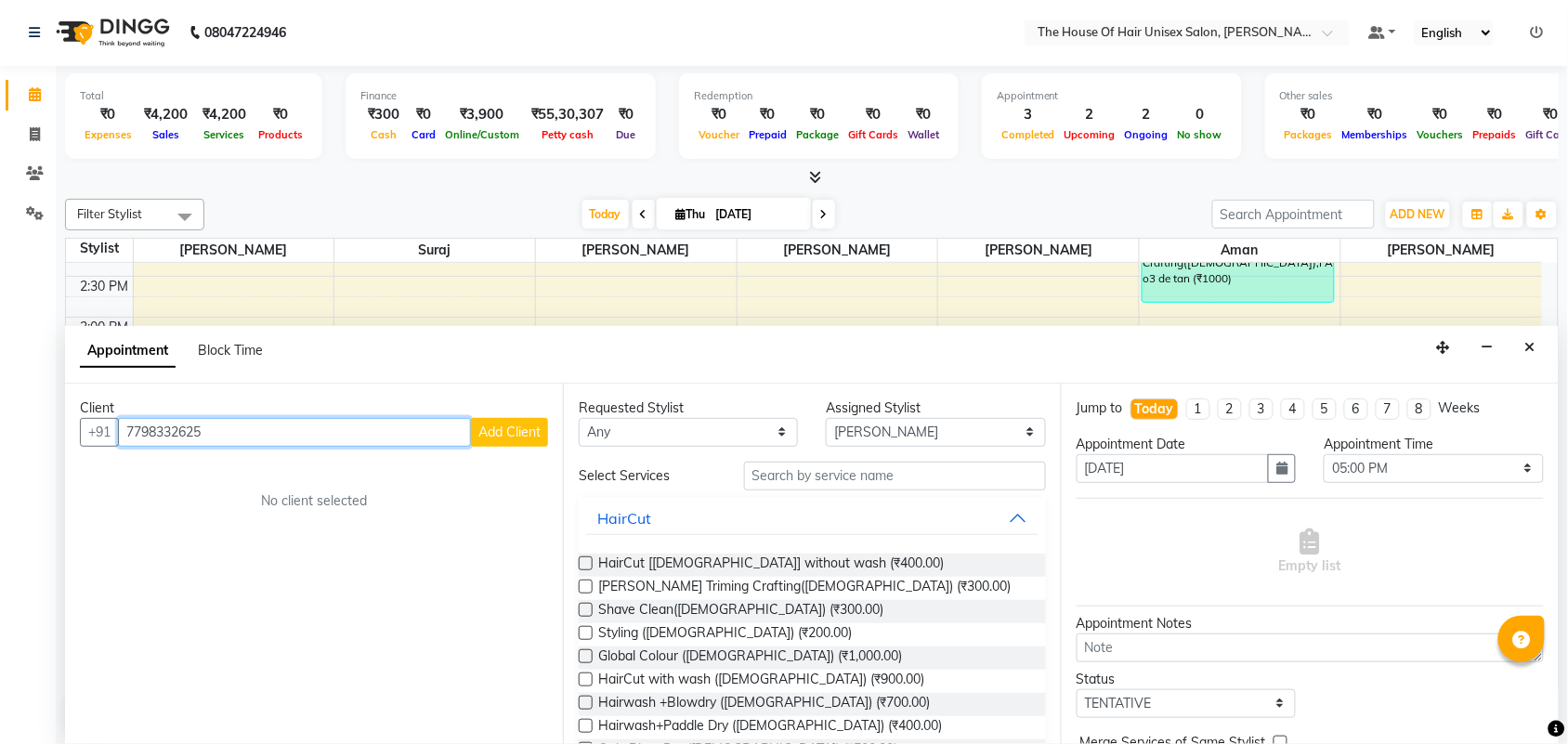 type on "7798332625" 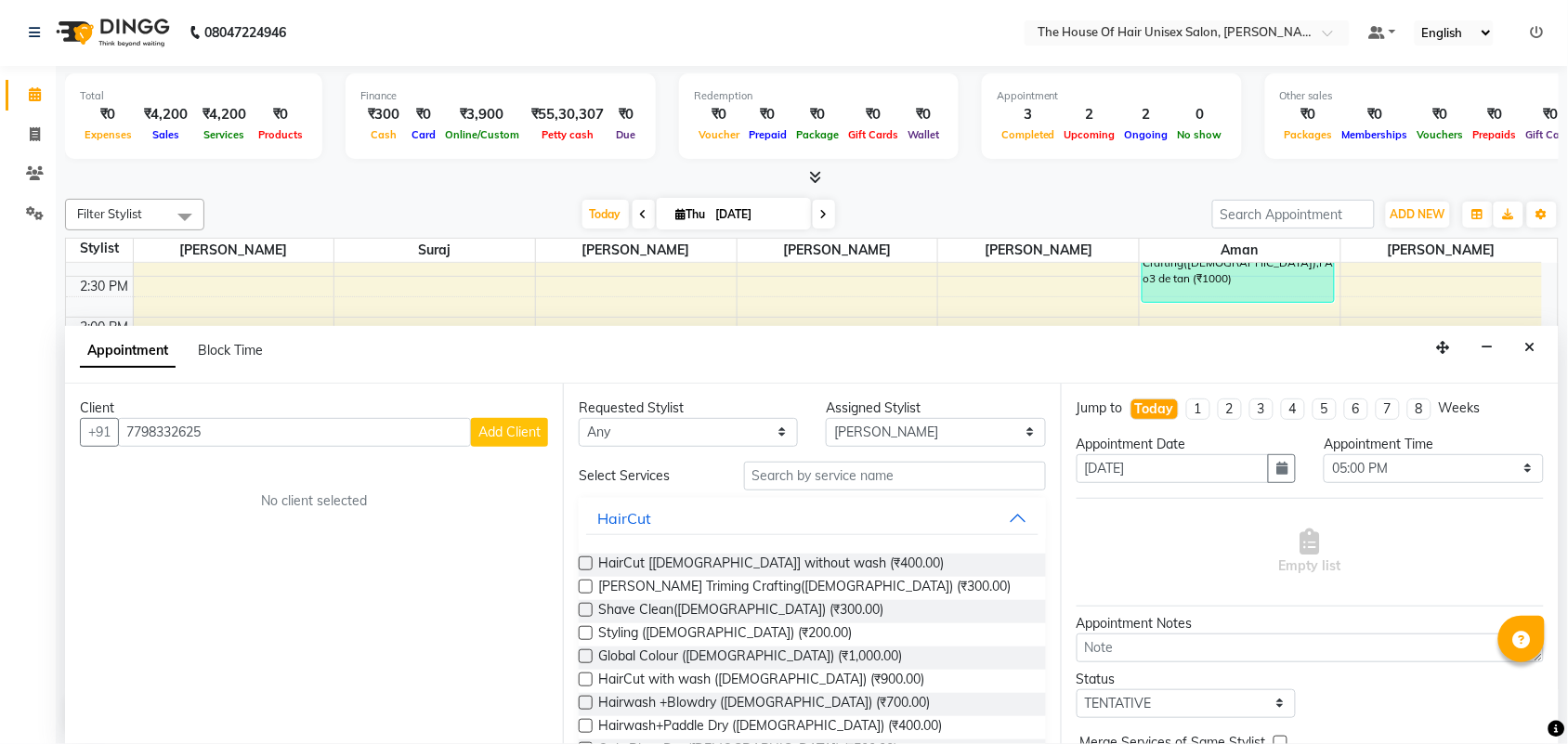 click on "Add Client" at bounding box center (509, 432) 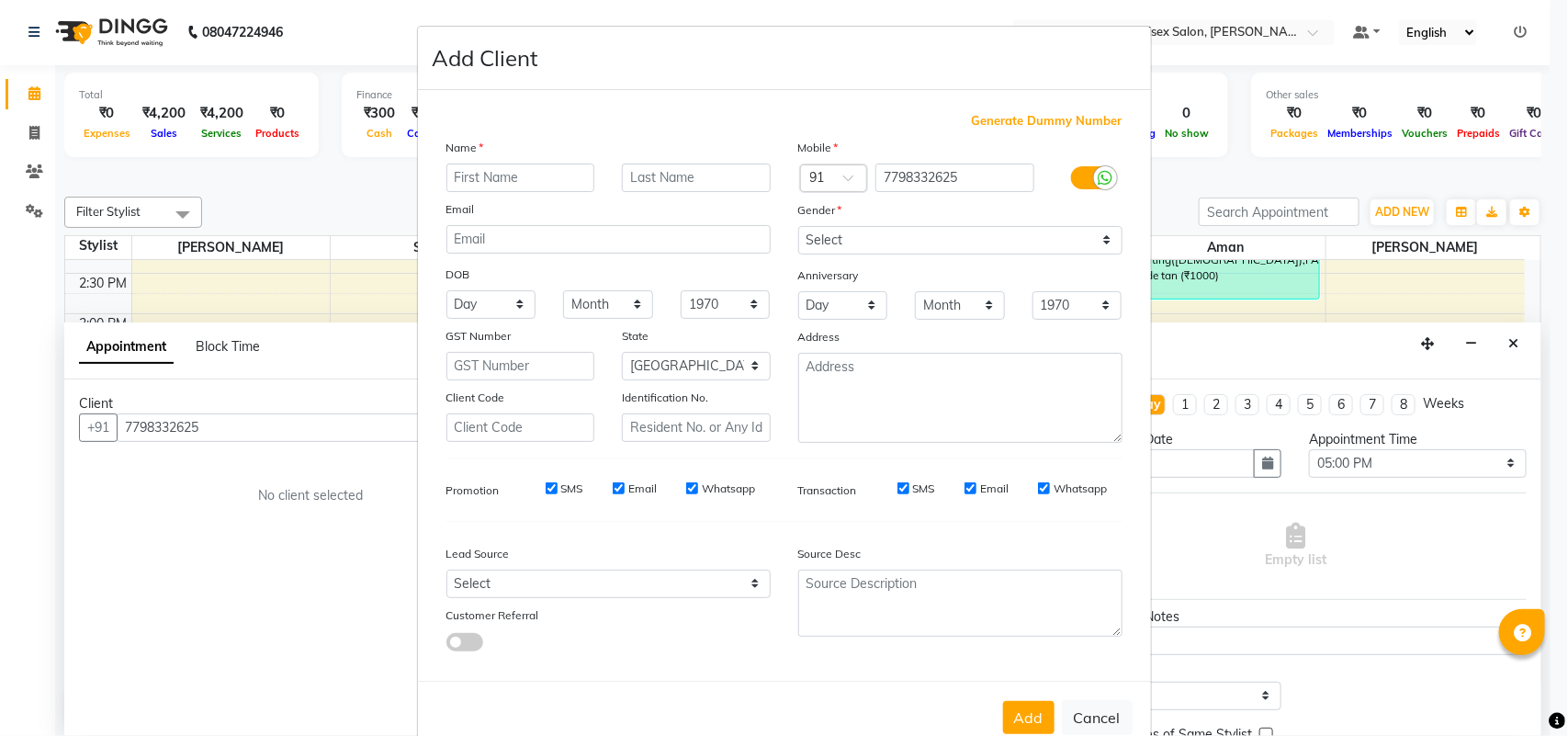 click at bounding box center [521, 177] 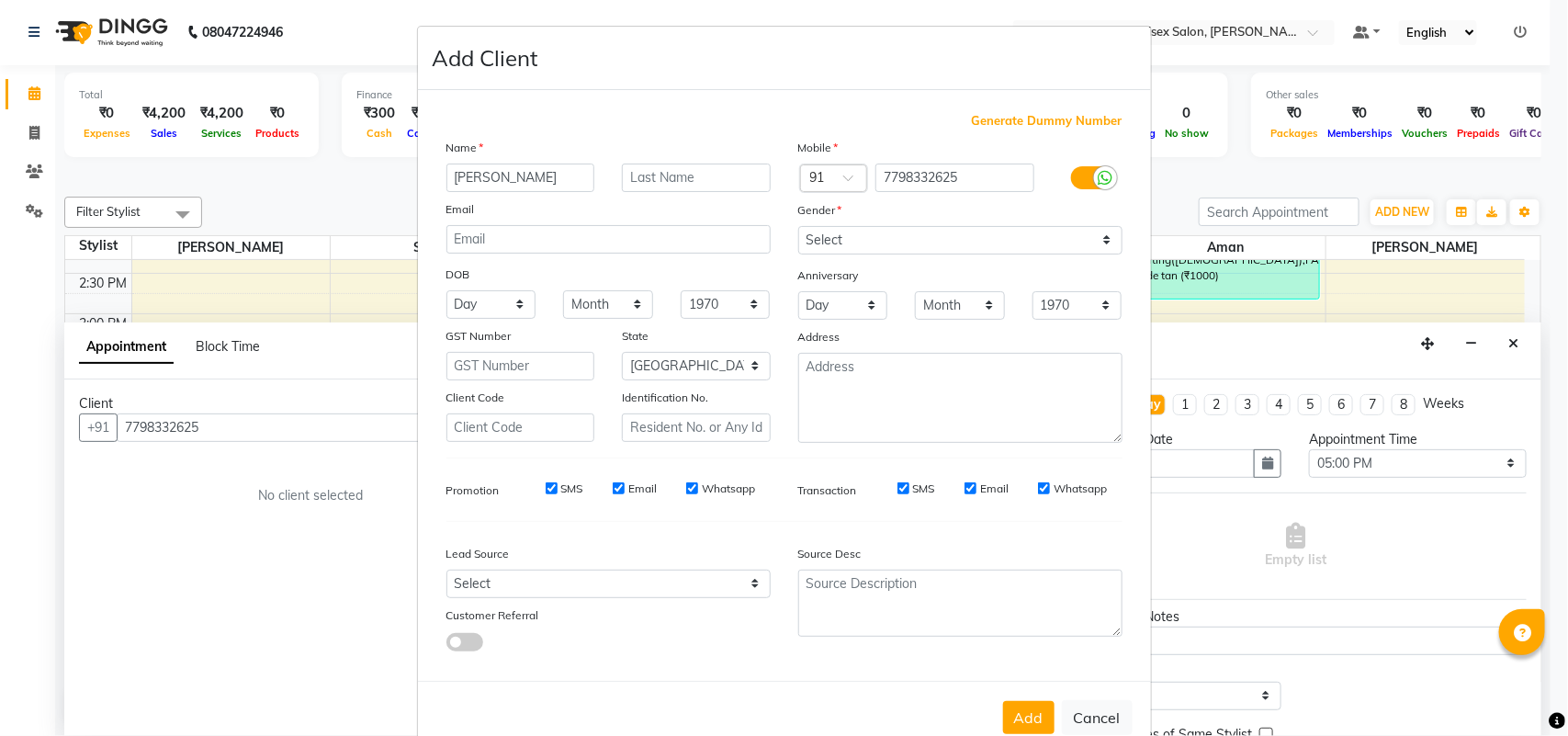 type on "[PERSON_NAME]" 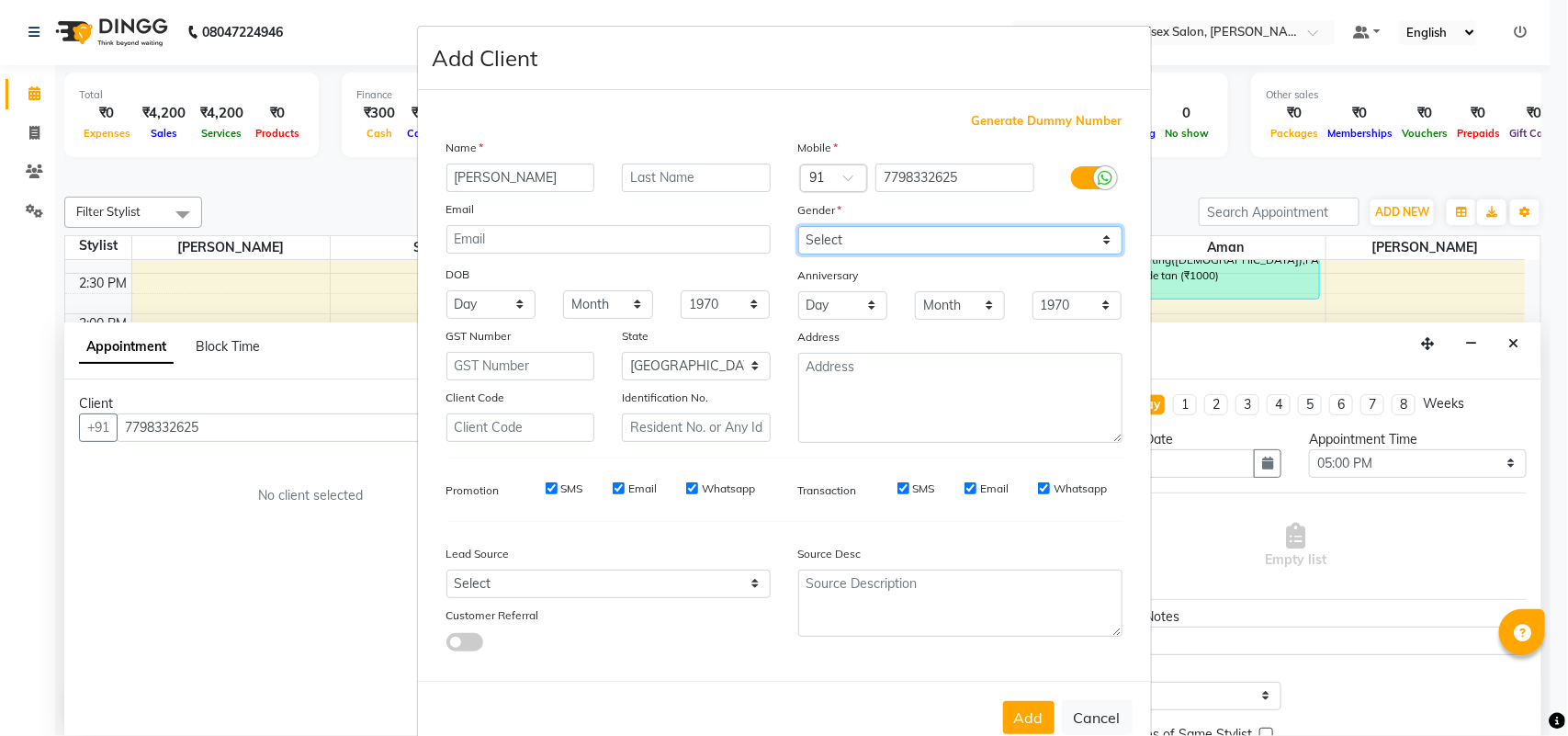 click on "Select [DEMOGRAPHIC_DATA] [DEMOGRAPHIC_DATA] Other Prefer Not To Say" at bounding box center (960, 240) 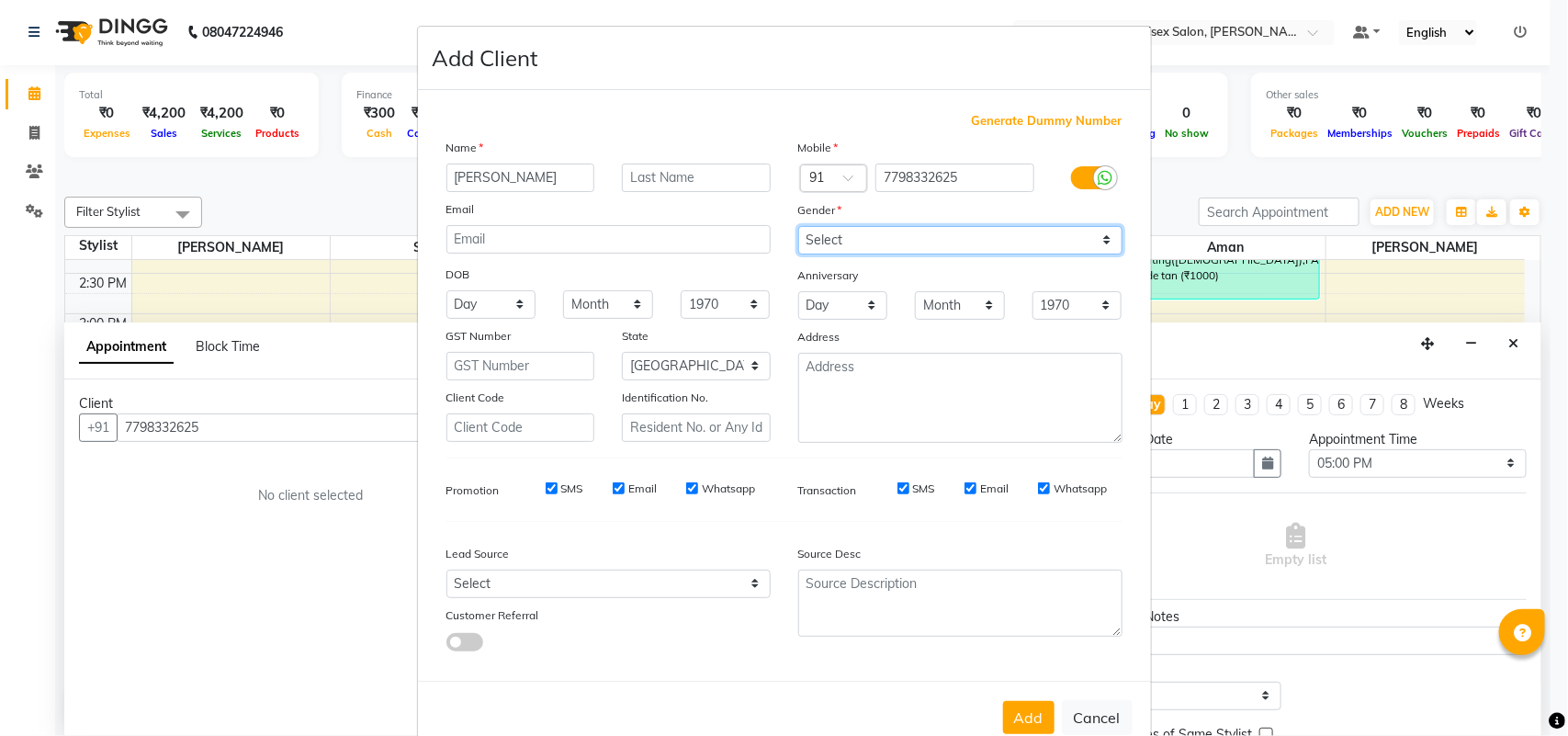 select on "[DEMOGRAPHIC_DATA]" 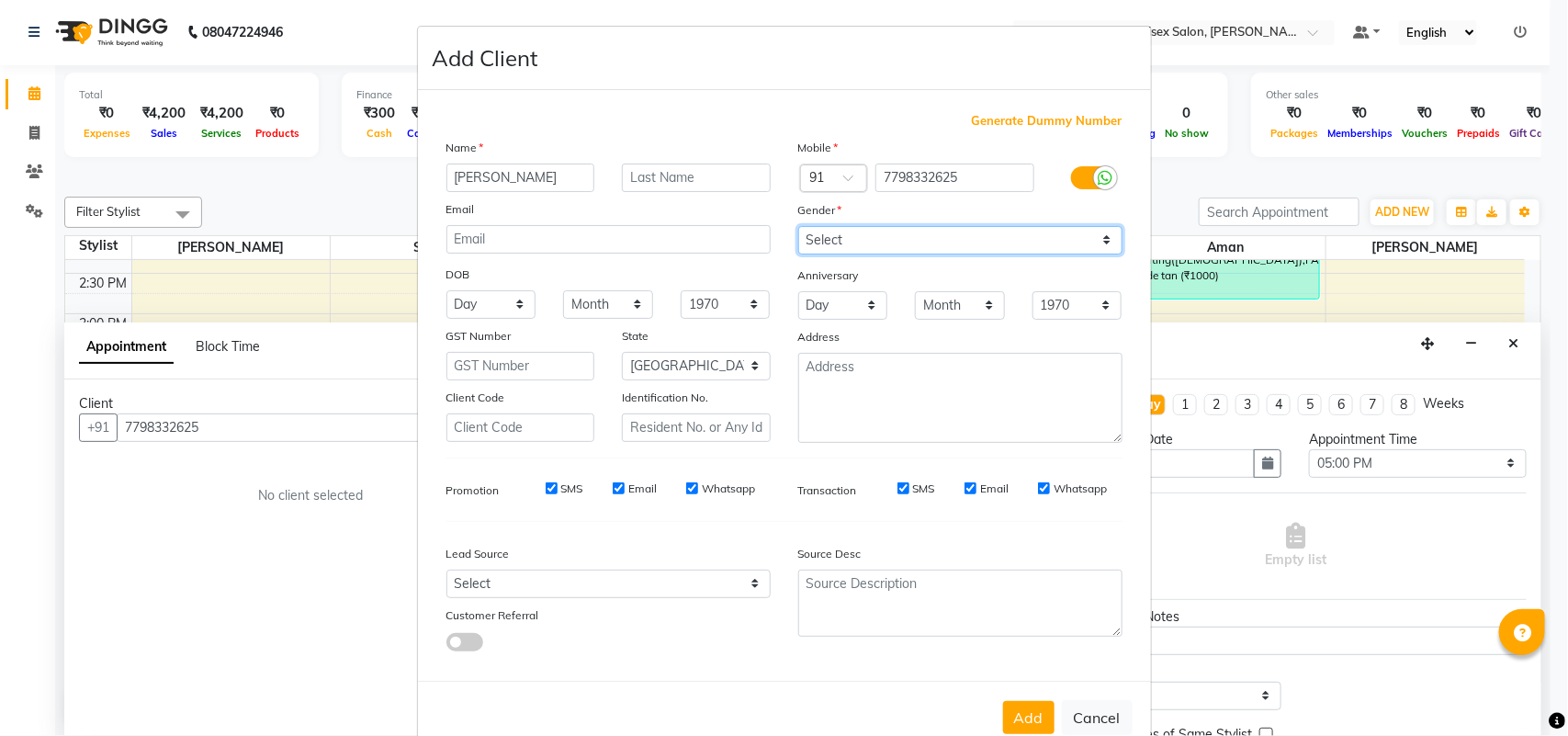 click on "Select [DEMOGRAPHIC_DATA] [DEMOGRAPHIC_DATA] Other Prefer Not To Say" at bounding box center [960, 240] 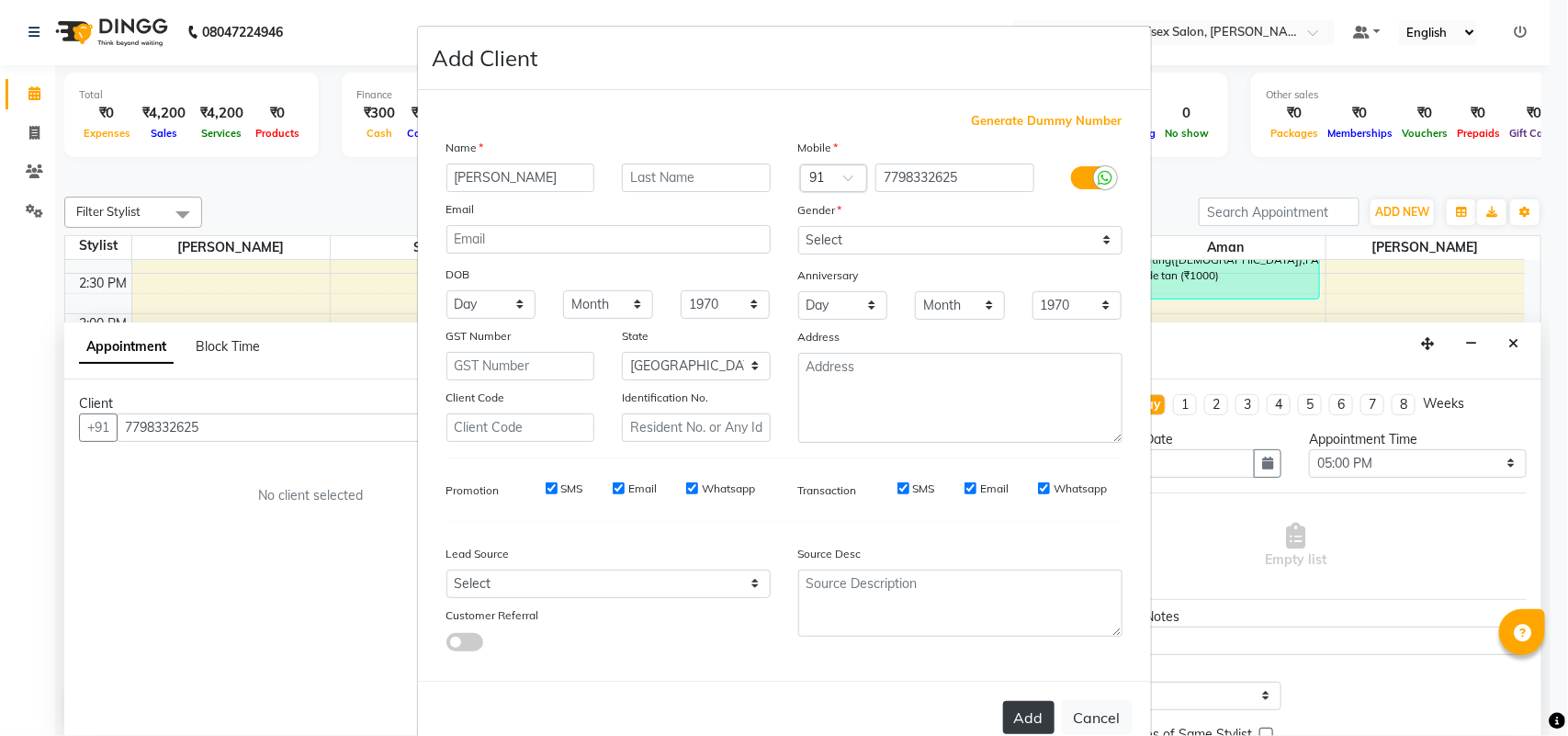 click on "Add" at bounding box center [1029, 718] 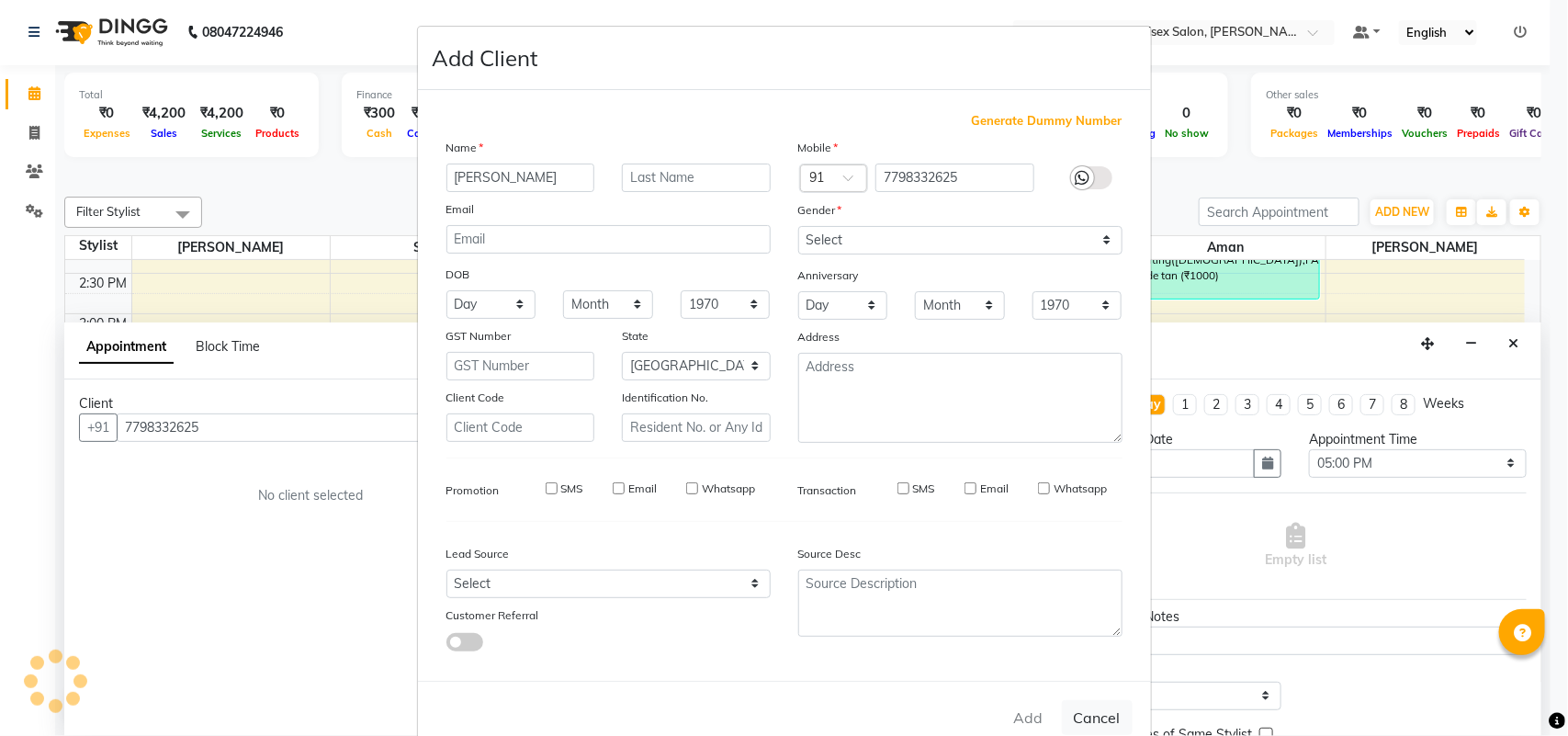 type 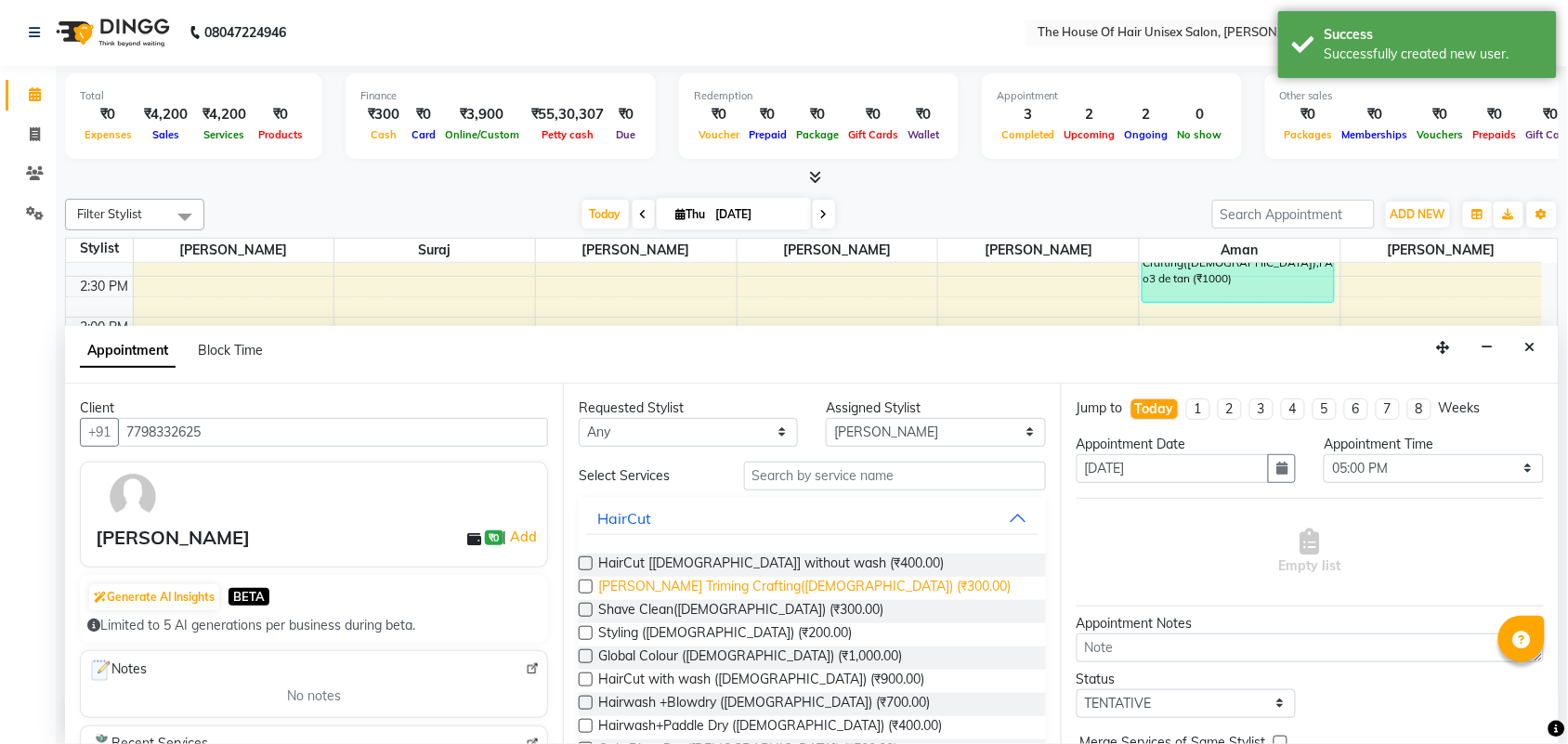 click on "[PERSON_NAME] Triming Crafting([DEMOGRAPHIC_DATA]) (₹300.00)" at bounding box center (804, 588) 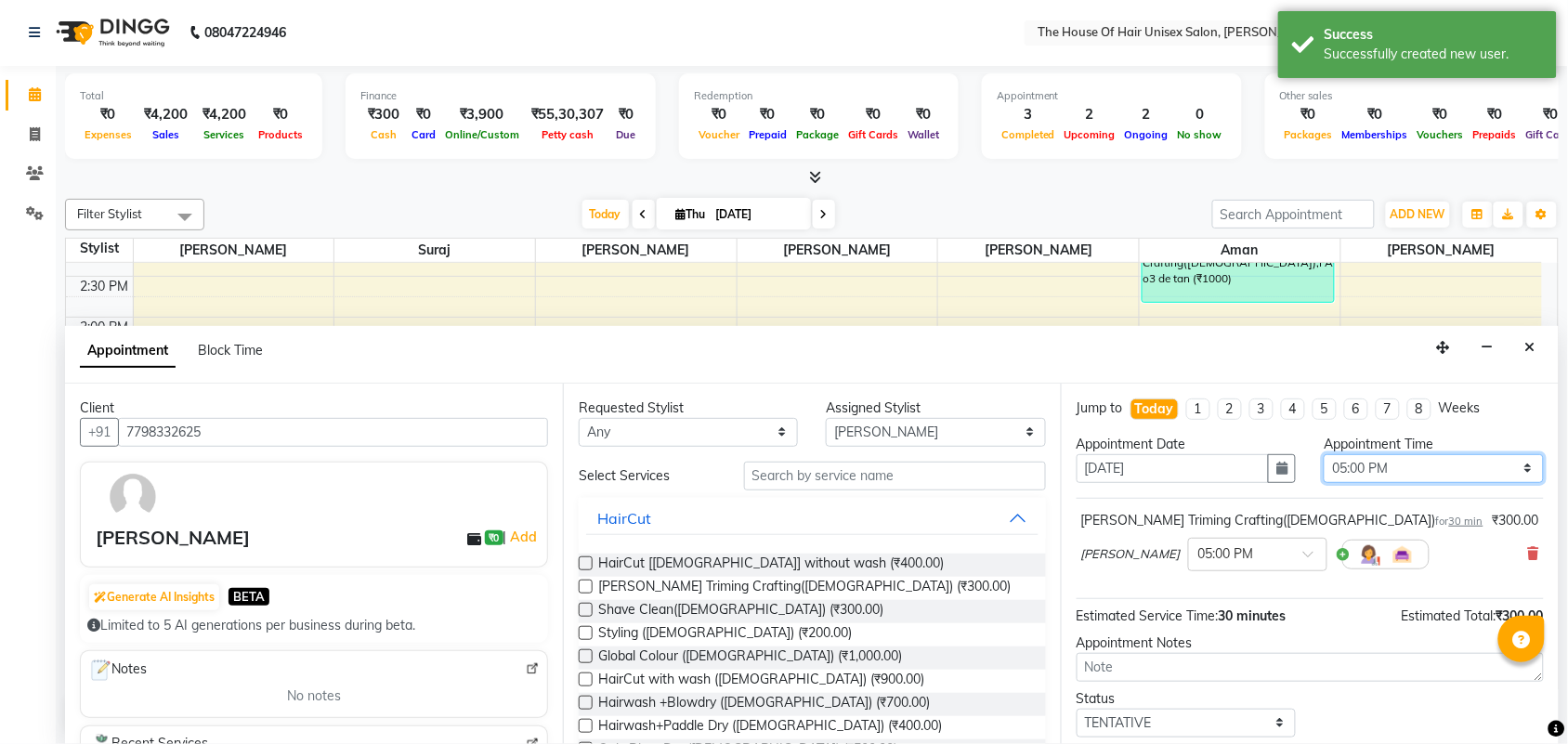 click on "Select 08:00 AM 08:15 AM 08:30 AM 08:45 AM 09:00 AM 09:15 AM 09:30 AM 09:45 AM 10:00 AM 10:15 AM 10:30 AM 10:45 AM 11:00 AM 11:15 AM 11:30 AM 11:45 AM 12:00 PM 12:15 PM 12:30 PM 12:45 PM 01:00 PM 01:15 PM 01:30 PM 01:45 PM 02:00 PM 02:15 PM 02:30 PM 02:45 PM 03:00 PM 03:15 PM 03:30 PM 03:45 PM 04:00 PM 04:15 PM 04:30 PM 04:45 PM 05:00 PM 05:15 PM 05:30 PM 05:45 PM 06:00 PM 06:15 PM 06:30 PM 06:45 PM 07:00 PM 07:15 PM 07:30 PM 07:45 PM 08:00 PM 08:15 PM 08:30 PM 08:45 PM 09:00 PM 09:15 PM 09:30 PM" at bounding box center [1433, 468] 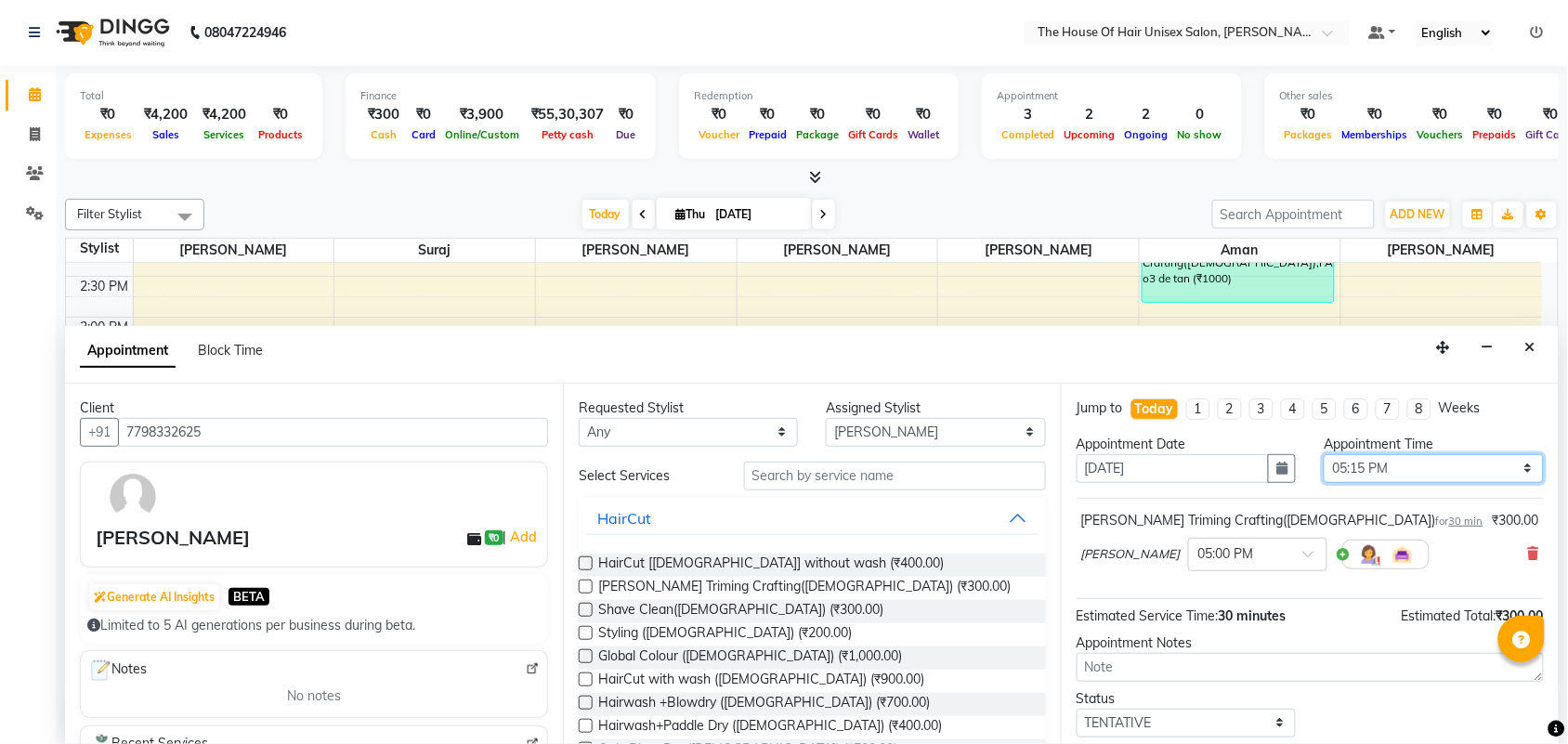 click on "Select 08:00 AM 08:15 AM 08:30 AM 08:45 AM 09:00 AM 09:15 AM 09:30 AM 09:45 AM 10:00 AM 10:15 AM 10:30 AM 10:45 AM 11:00 AM 11:15 AM 11:30 AM 11:45 AM 12:00 PM 12:15 PM 12:30 PM 12:45 PM 01:00 PM 01:15 PM 01:30 PM 01:45 PM 02:00 PM 02:15 PM 02:30 PM 02:45 PM 03:00 PM 03:15 PM 03:30 PM 03:45 PM 04:00 PM 04:15 PM 04:30 PM 04:45 PM 05:00 PM 05:15 PM 05:30 PM 05:45 PM 06:00 PM 06:15 PM 06:30 PM 06:45 PM 07:00 PM 07:15 PM 07:30 PM 07:45 PM 08:00 PM 08:15 PM 08:30 PM 08:45 PM 09:00 PM 09:15 PM 09:30 PM" at bounding box center [1433, 468] 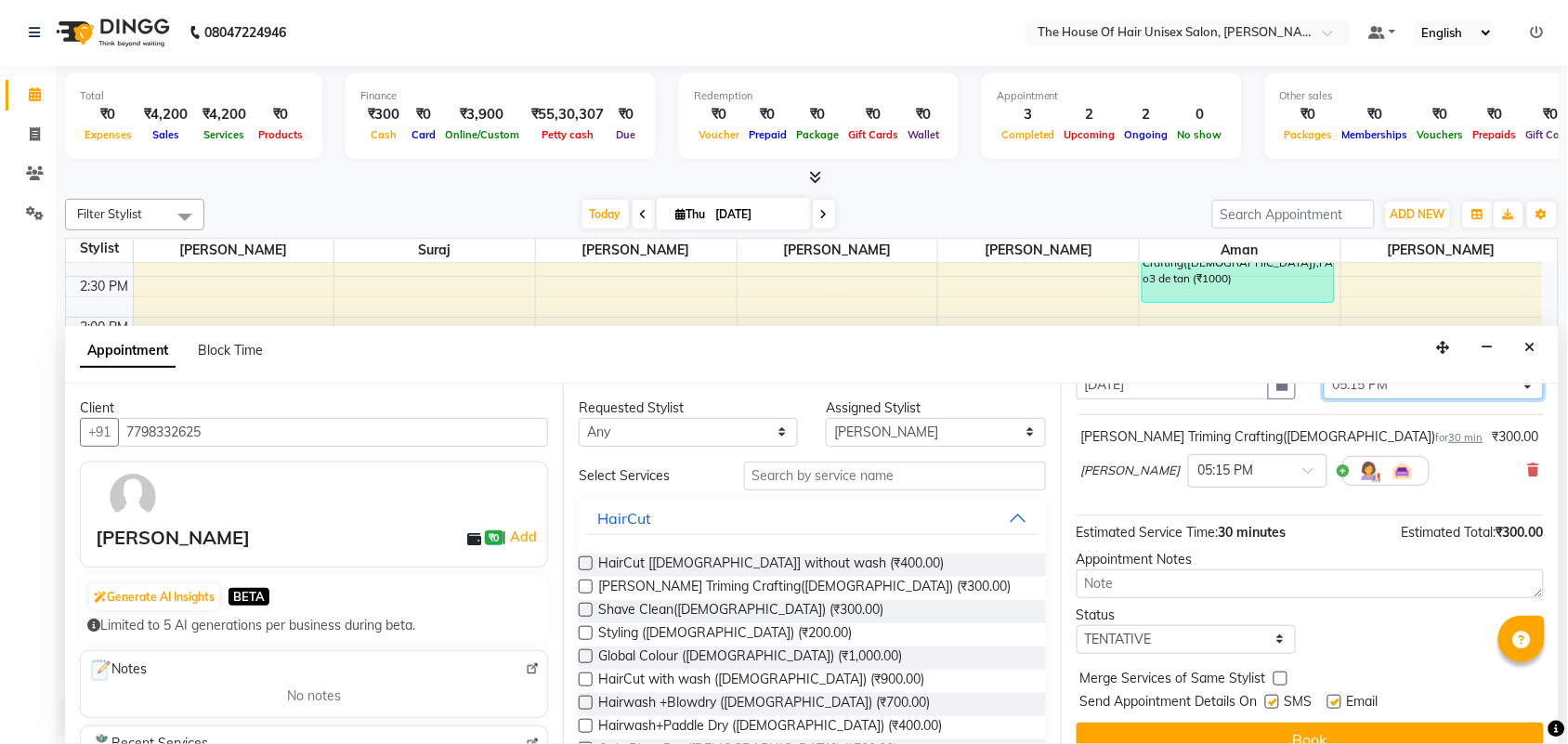 scroll, scrollTop: 111, scrollLeft: 0, axis: vertical 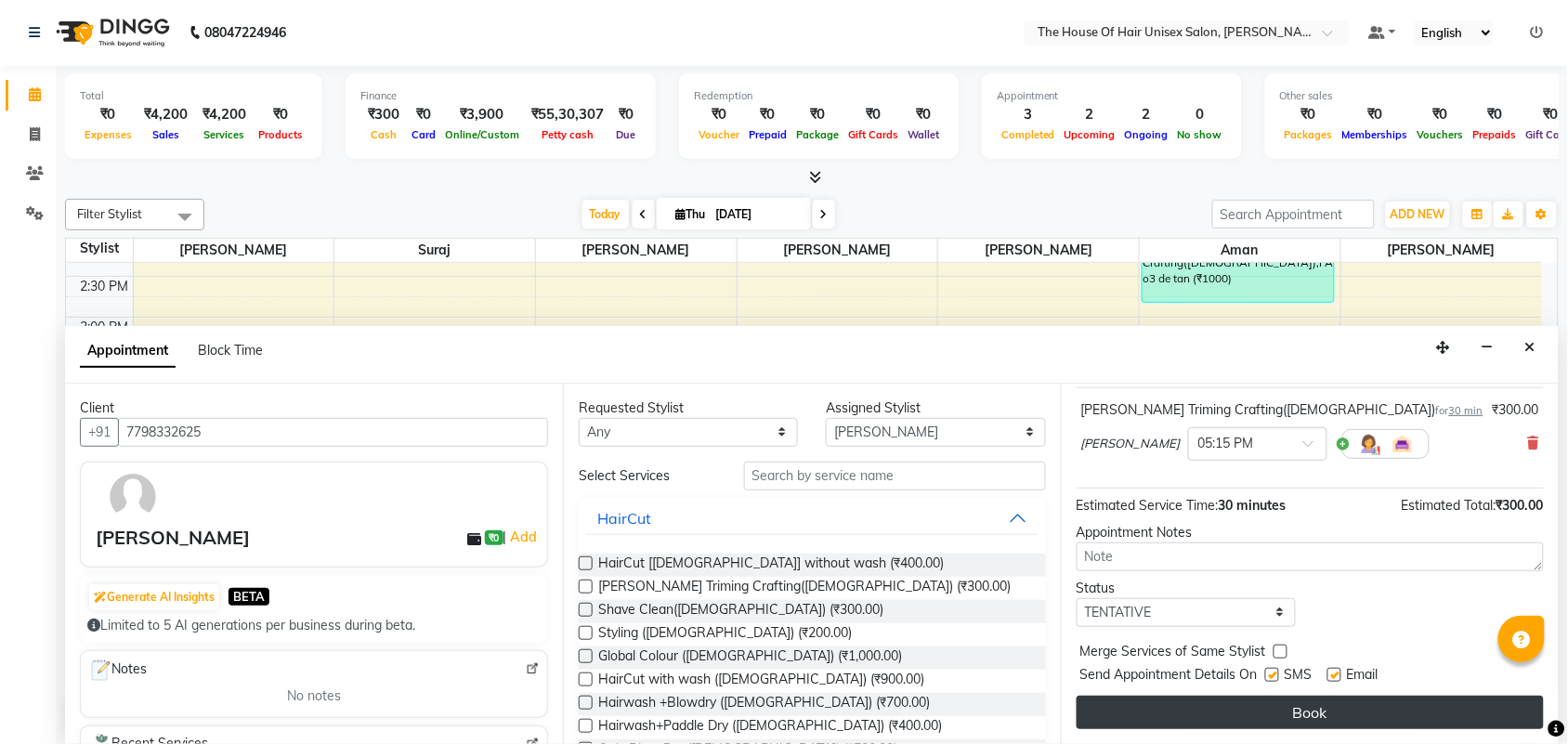 click on "Book" at bounding box center (1310, 712) 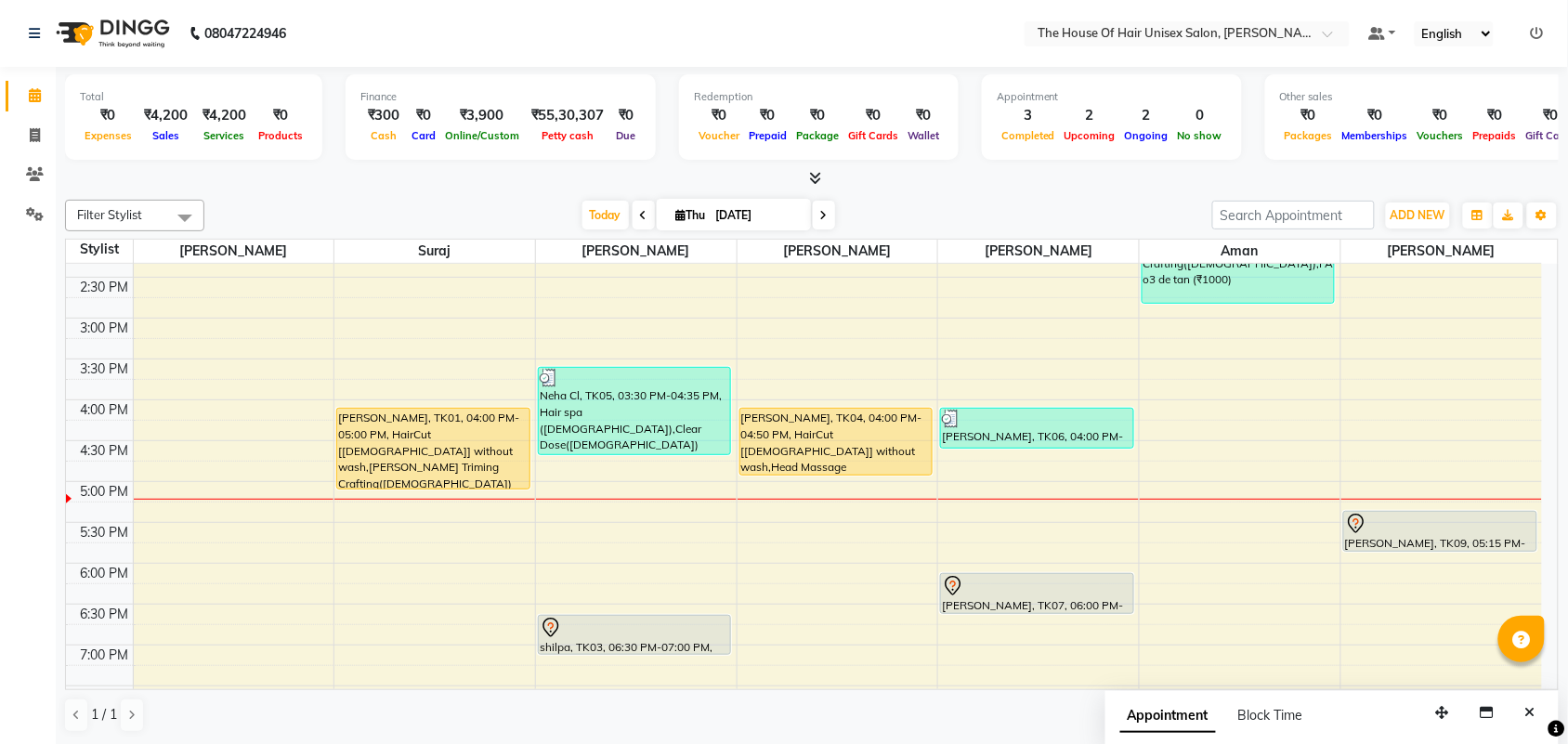 scroll, scrollTop: 1, scrollLeft: 0, axis: vertical 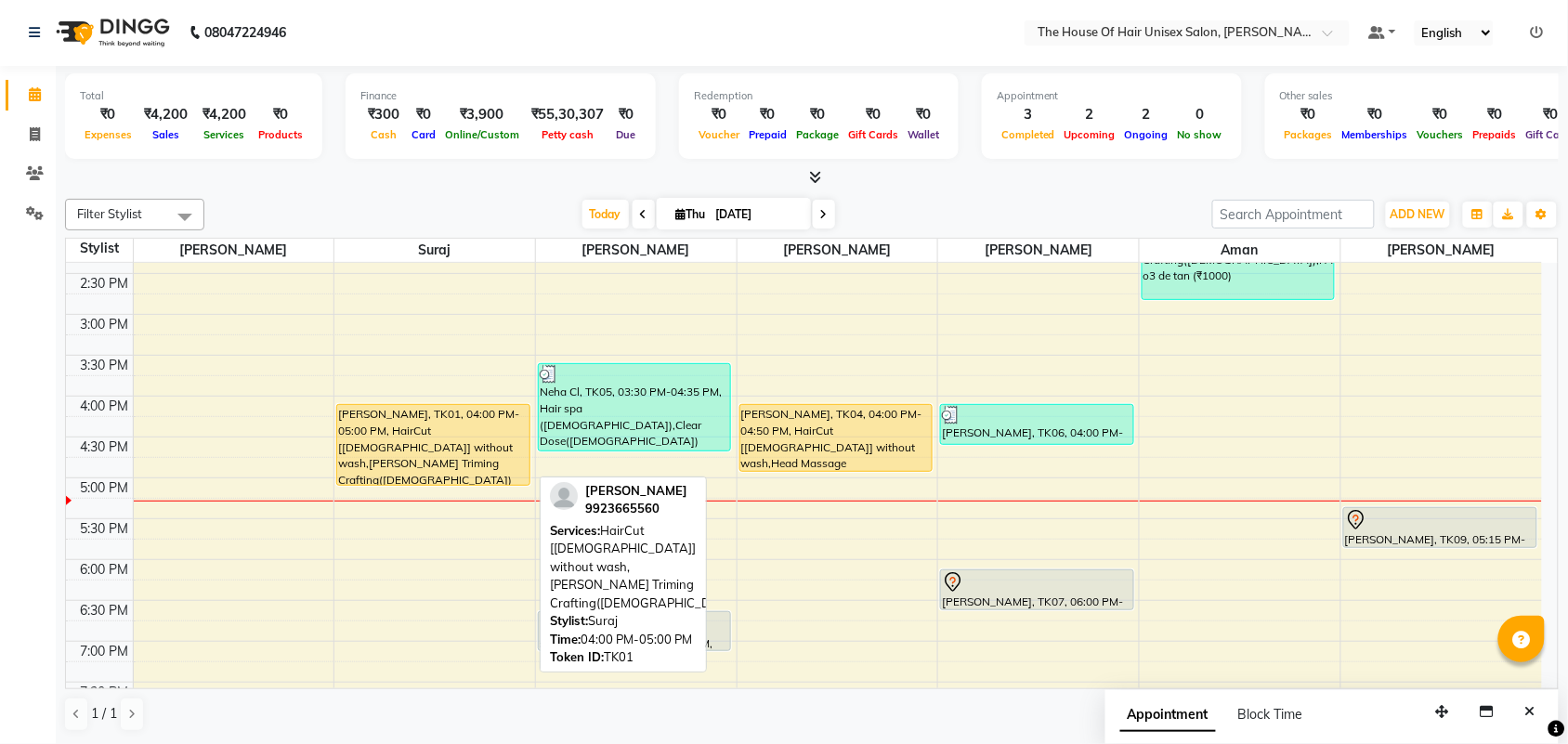 click on "[PERSON_NAME], TK01, 04:00 PM-05:00 PM, HairCut [[DEMOGRAPHIC_DATA]] without wash,[PERSON_NAME] Triming Crafting([DEMOGRAPHIC_DATA])" at bounding box center (433, 445) 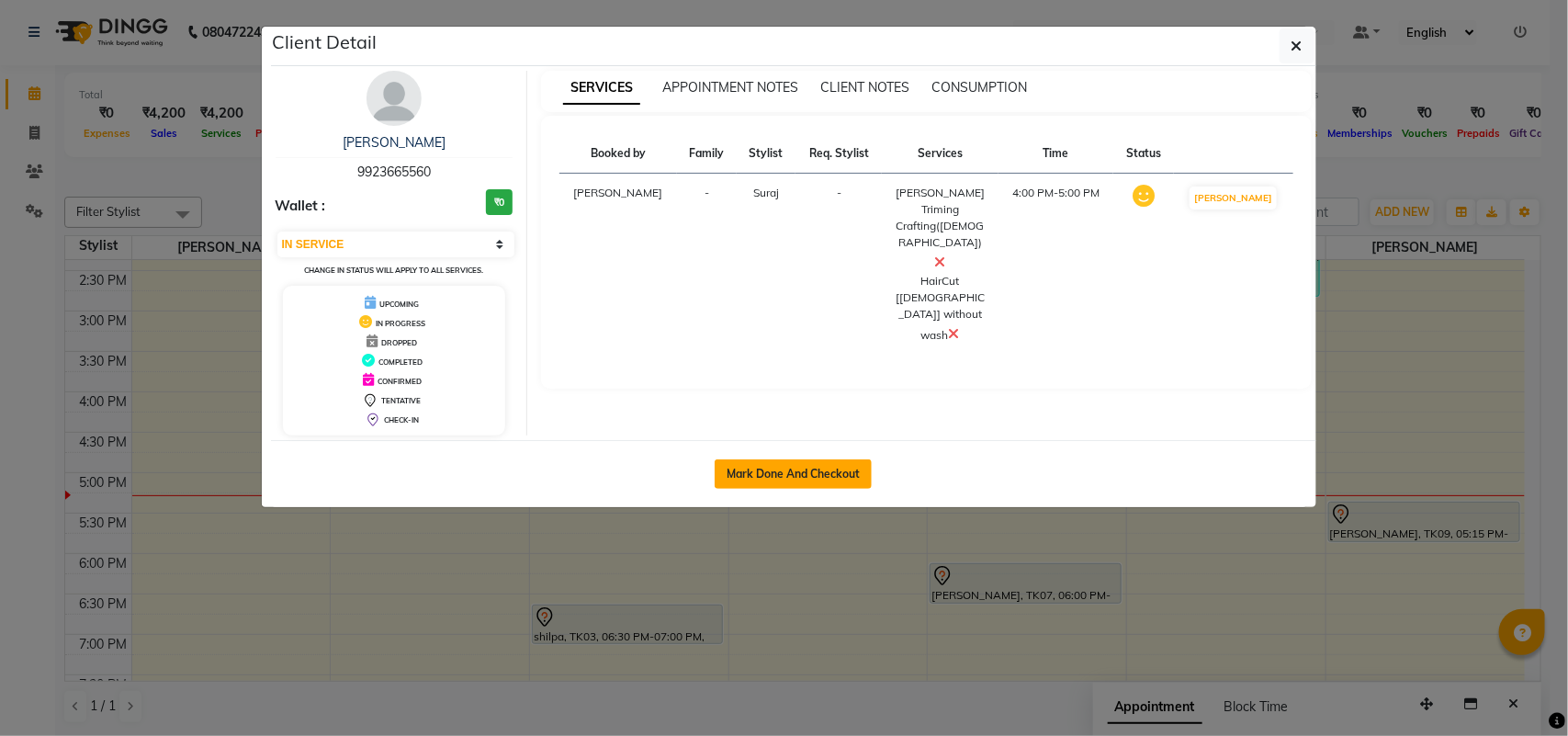 click on "Mark Done And Checkout" 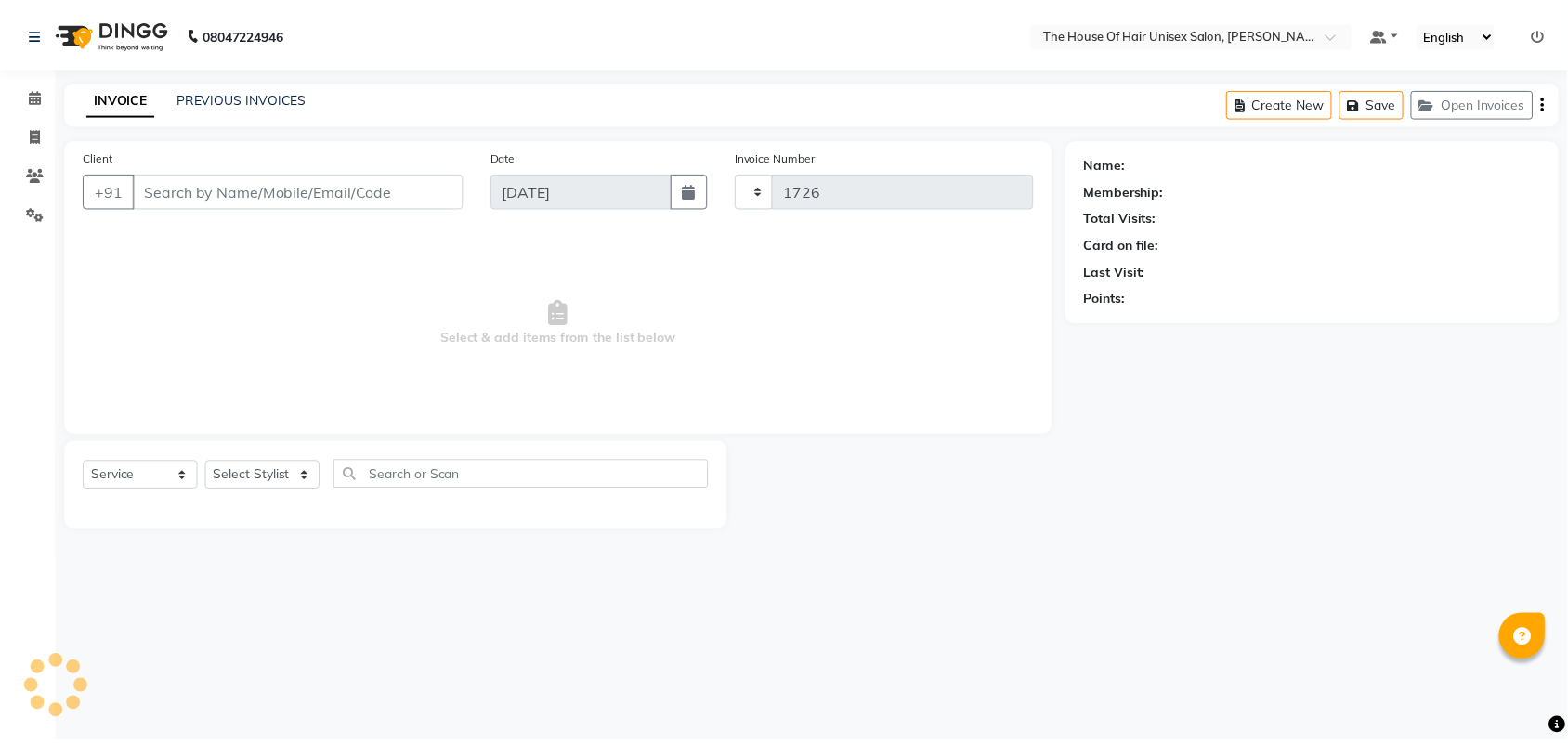 scroll, scrollTop: 0, scrollLeft: 0, axis: both 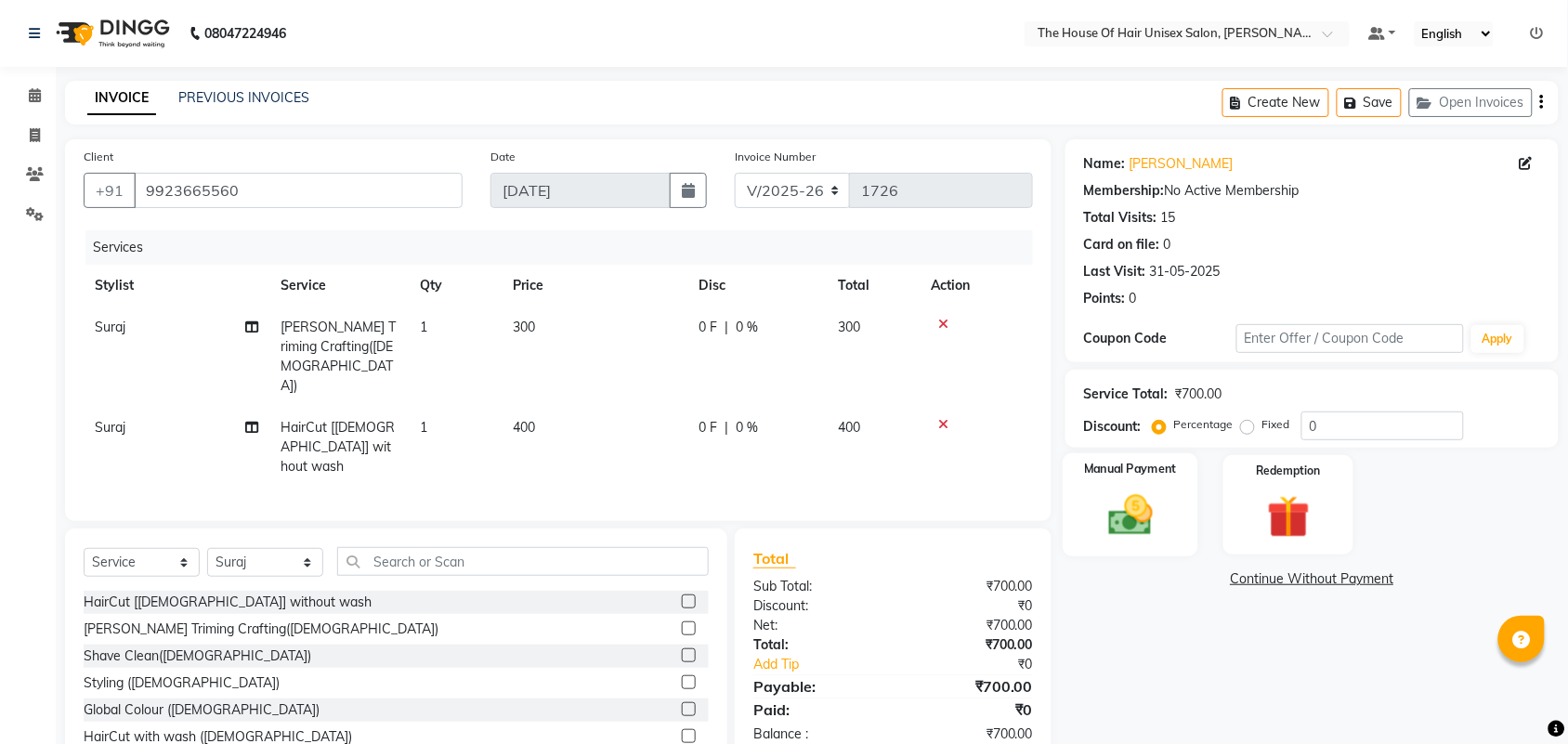 click 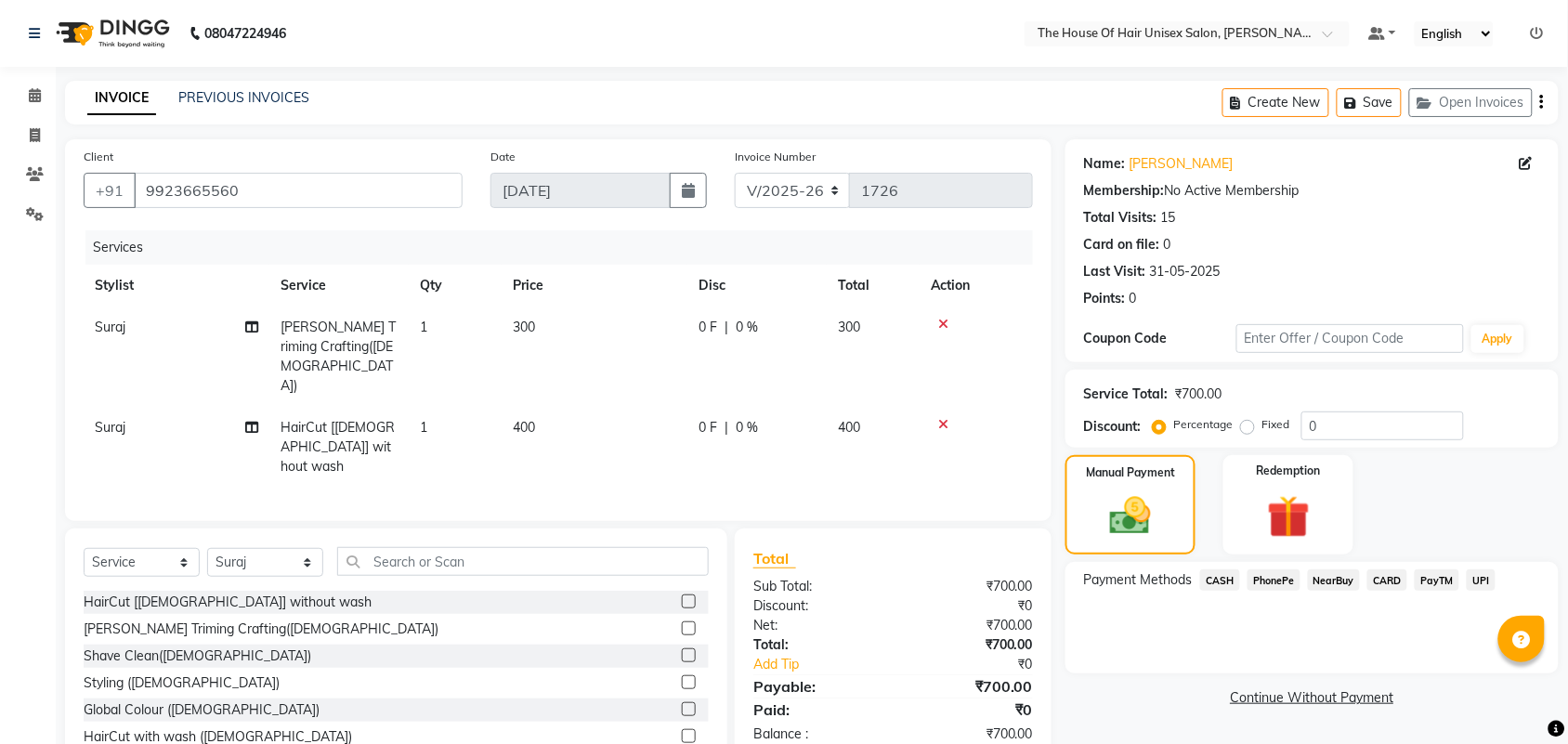 click on "UPI" 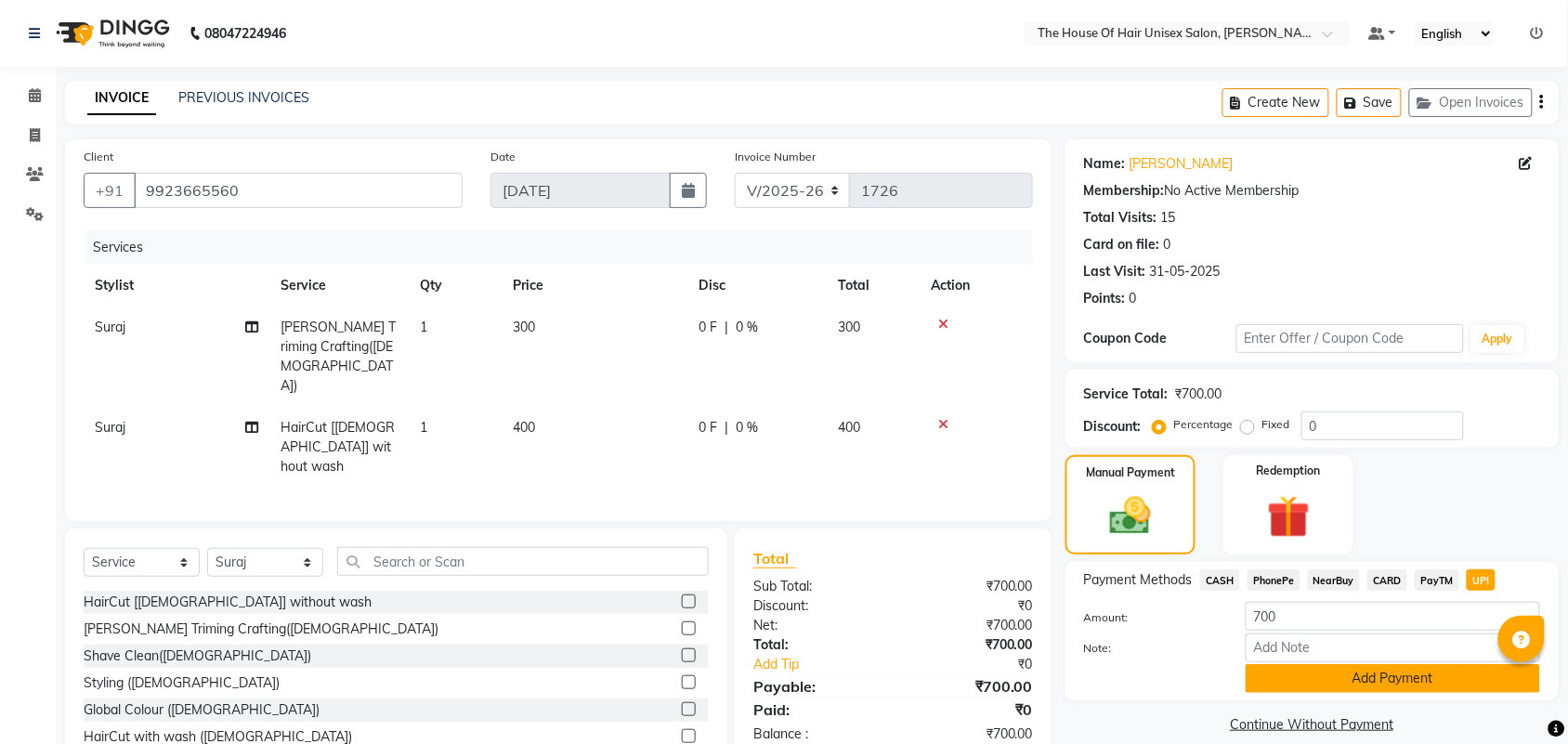 click on "Add Payment" 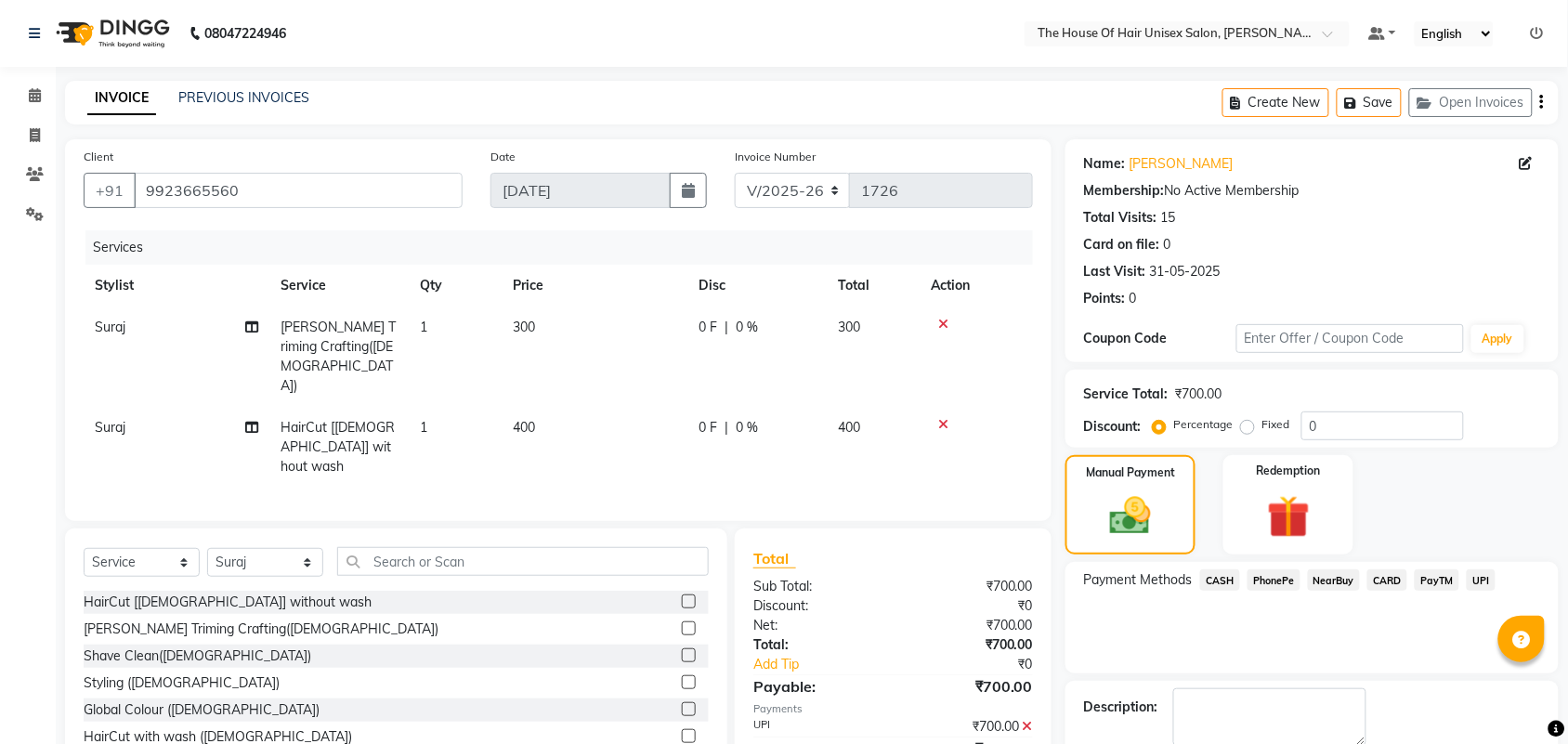scroll, scrollTop: 100, scrollLeft: 0, axis: vertical 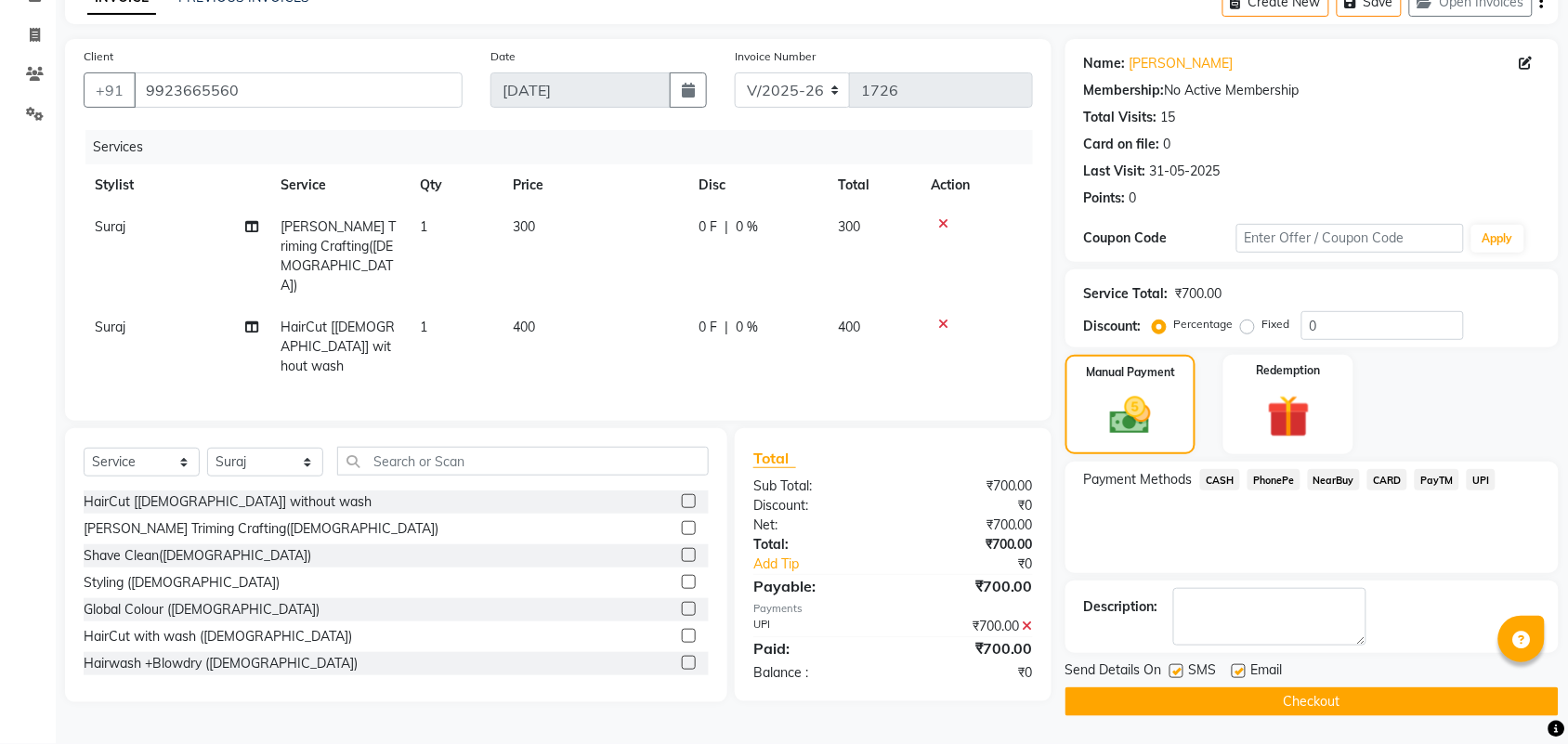 click on "Checkout" 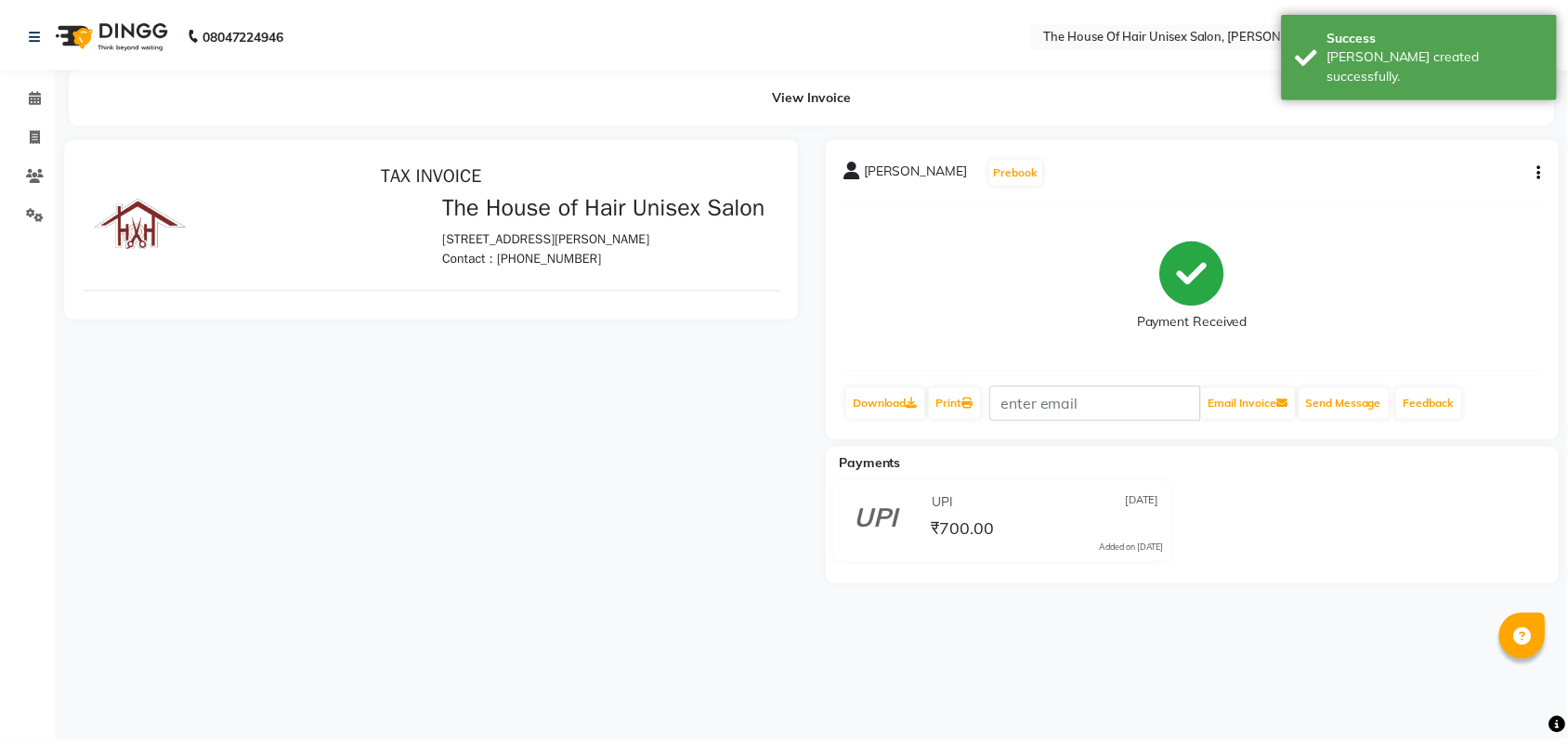 scroll, scrollTop: 0, scrollLeft: 0, axis: both 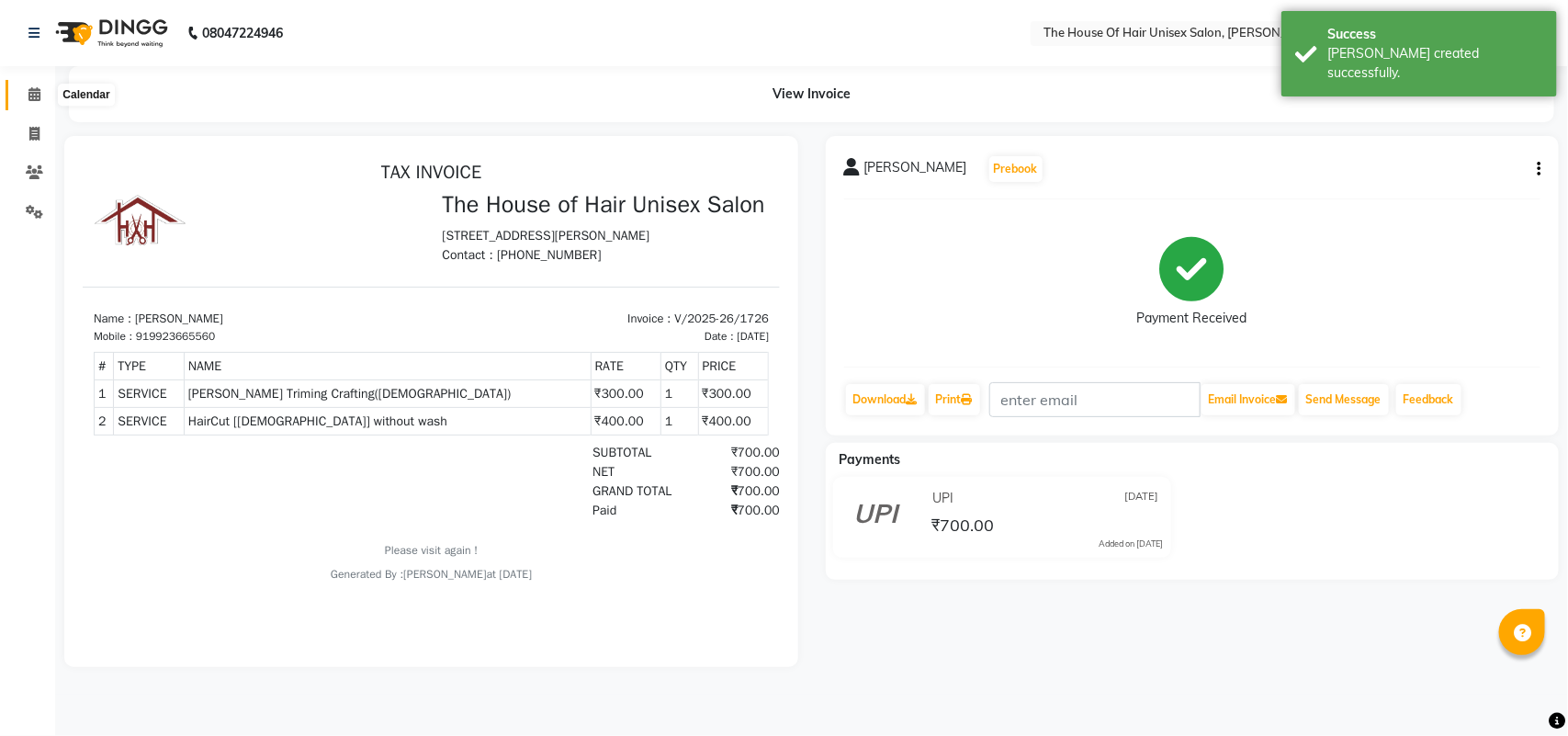 click 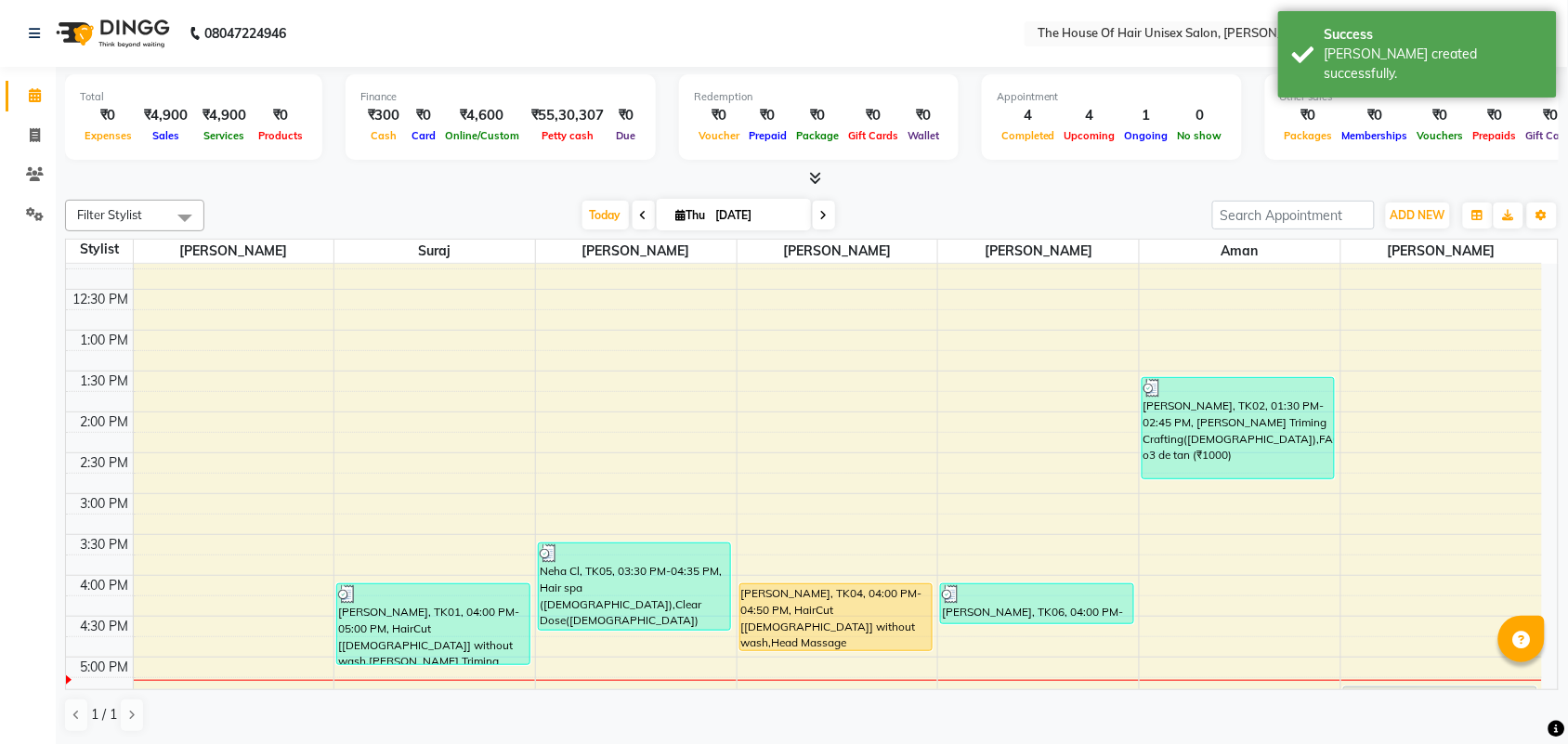 scroll, scrollTop: 585, scrollLeft: 0, axis: vertical 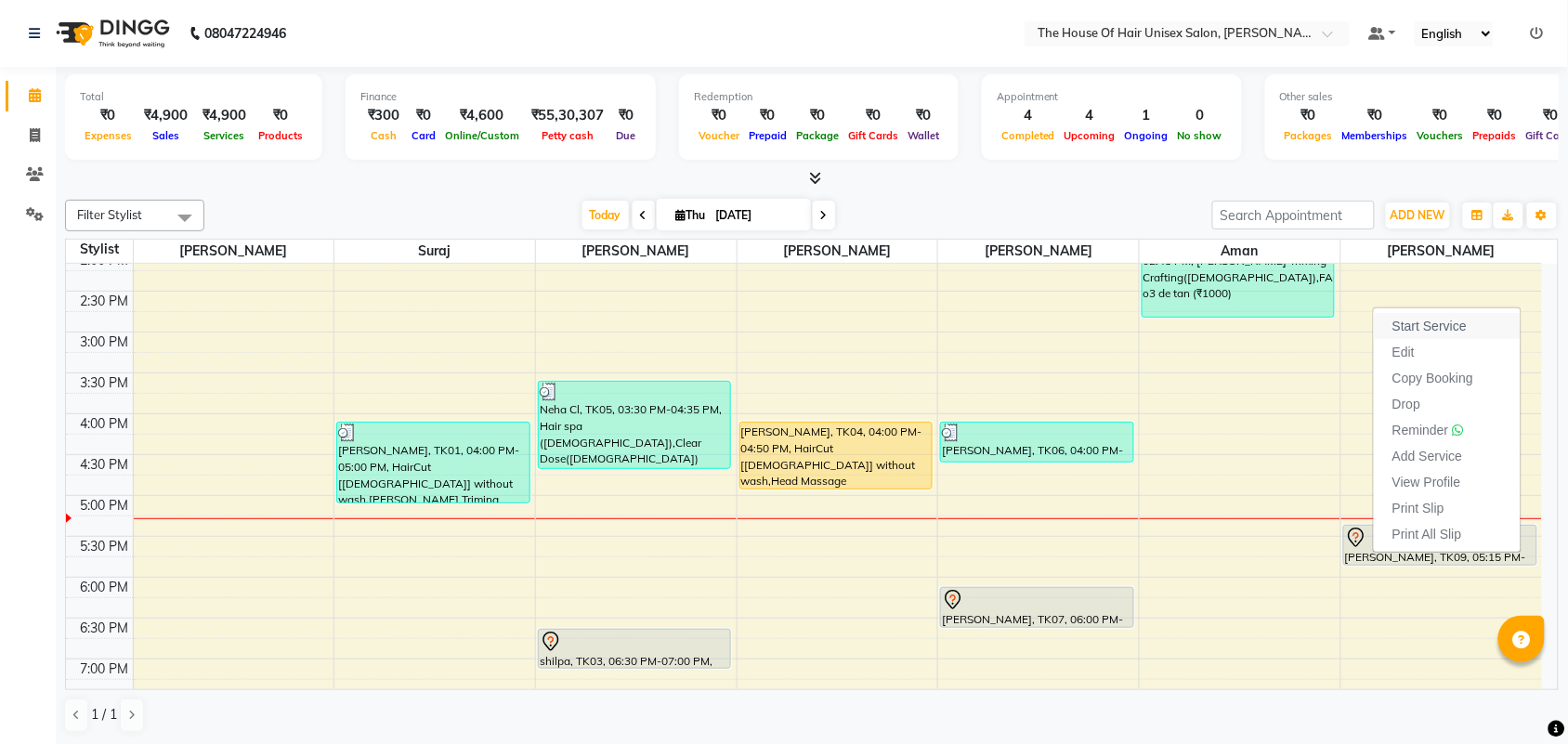 click on "Start Service" at bounding box center (1430, 326) 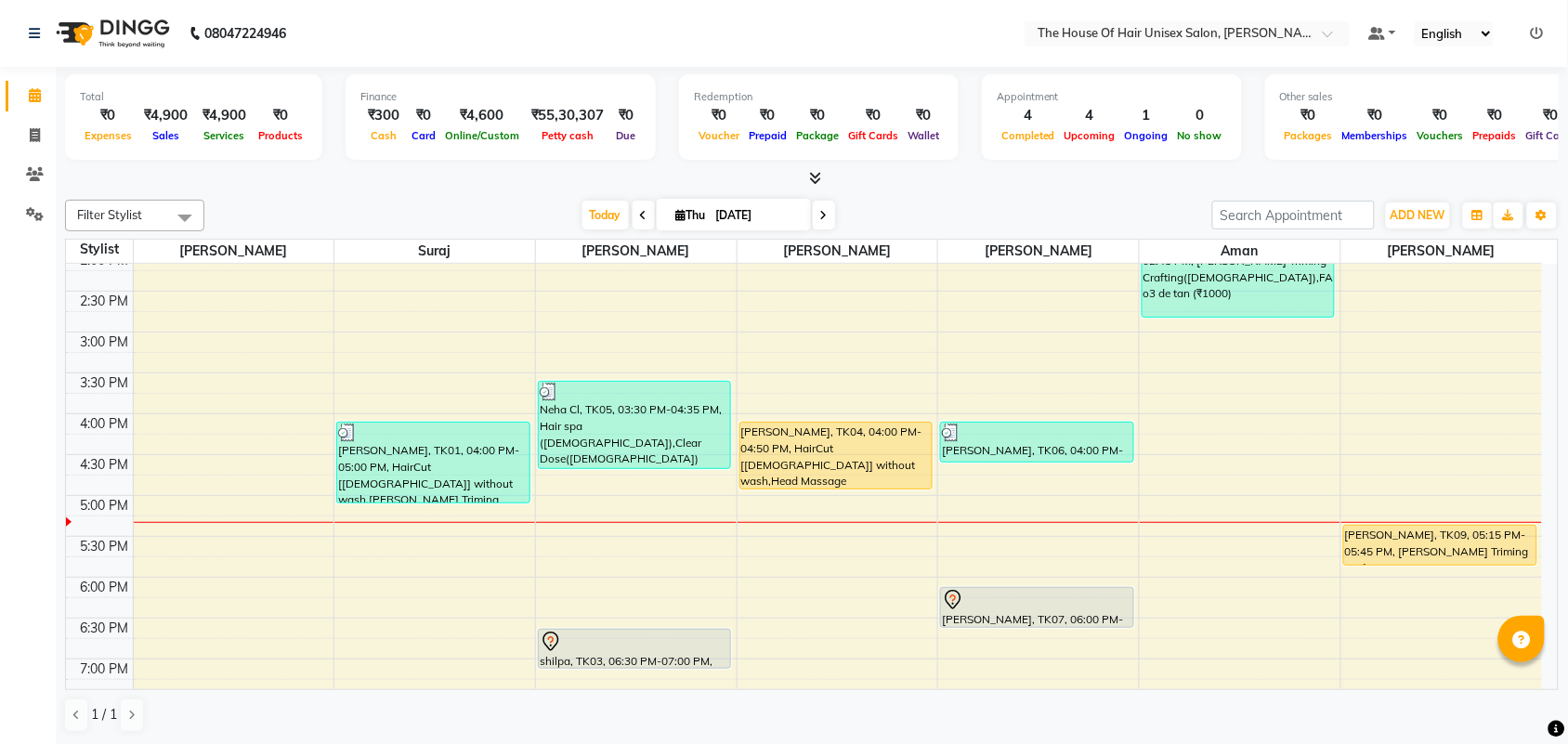 click on "7:00 AM 7:30 AM 8:00 AM 8:30 AM 9:00 AM 9:30 AM 10:00 AM 10:30 AM 11:00 AM 11:30 AM 12:00 PM 12:30 PM 1:00 PM 1:30 PM 2:00 PM 2:30 PM 3:00 PM 3:30 PM 4:00 PM 4:30 PM 5:00 PM 5:30 PM 6:00 PM 6:30 PM 7:00 PM 7:30 PM 8:00 PM 8:30 PM 9:00 PM 9:30 PM     [PERSON_NAME], TK01, 04:00 PM-05:00 PM, HairCut [[DEMOGRAPHIC_DATA]] without wash,[PERSON_NAME] Triming Crafting([DEMOGRAPHIC_DATA])     Neha Cl, TK05, 03:30 PM-04:35 PM, Hair spa ([DEMOGRAPHIC_DATA]),Clear Dose([DEMOGRAPHIC_DATA])             shilpa, TK03, 06:30 PM-07:00 PM, Hairwash+Paddle Dry ([DEMOGRAPHIC_DATA])             [PERSON_NAME], TK08, 07:30 PM-08:00 PM, HairCut [[DEMOGRAPHIC_DATA]] without wash    [PERSON_NAME], TK04, 04:00 PM-04:50 PM, HairCut [[DEMOGRAPHIC_DATA]] without wash,Head Massage ([DEMOGRAPHIC_DATA]) (₹400)     [PERSON_NAME], TK06, 04:00 PM-04:30 PM, HairCut [[DEMOGRAPHIC_DATA]] without wash             [PERSON_NAME], TK07, 06:00 PM-06:30 PM, HairCut [[DEMOGRAPHIC_DATA]] without wash     Abhishek Kalarikandi, TK02, 01:30 PM-02:45 PM, [PERSON_NAME] Triming Crafting([DEMOGRAPHIC_DATA]),FACE o3 de tan  (₹1000)    [PERSON_NAME], TK09, 05:15 PM-05:45 PM, [PERSON_NAME] Triming Crafting([DEMOGRAPHIC_DATA])" at bounding box center [804, 291] 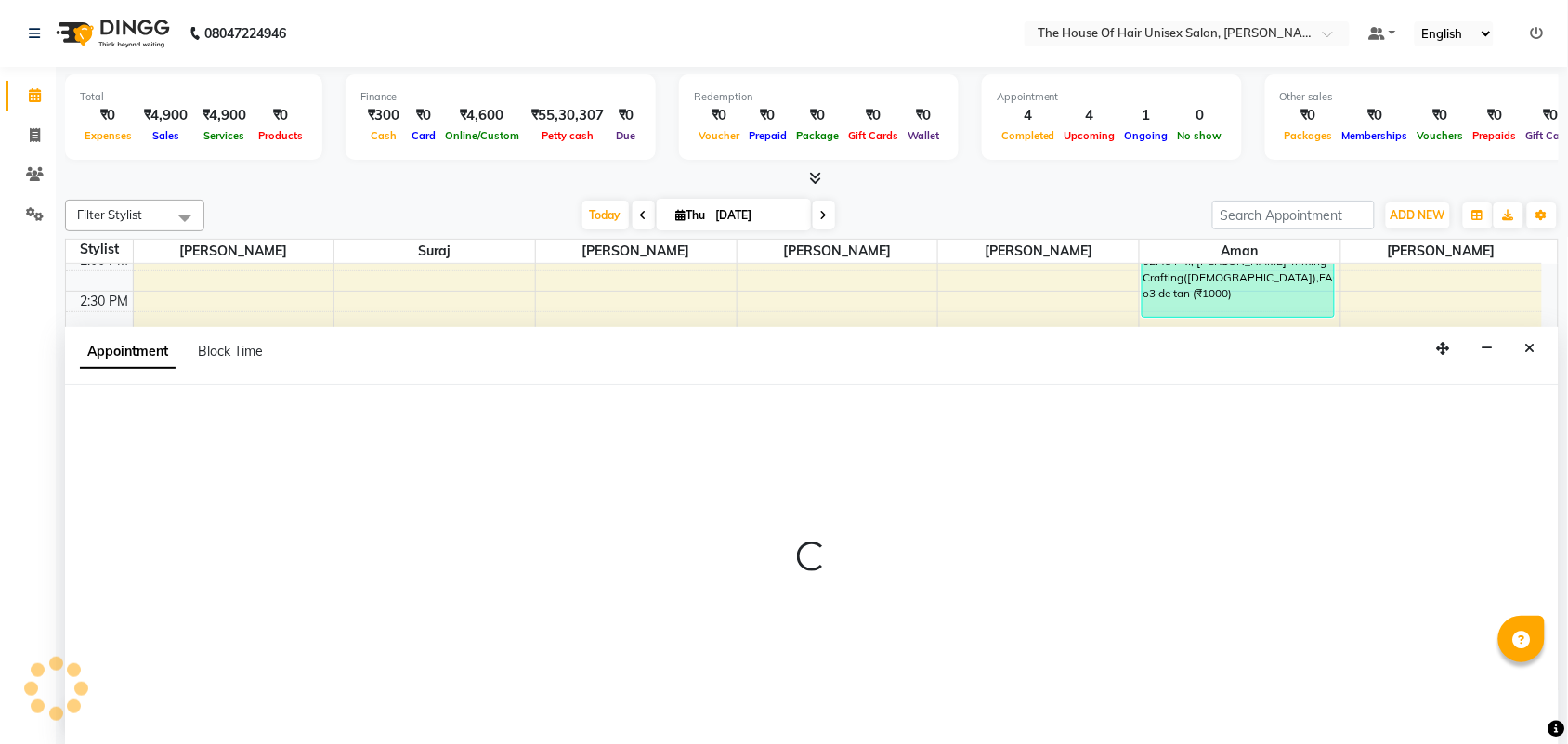 scroll, scrollTop: 1, scrollLeft: 0, axis: vertical 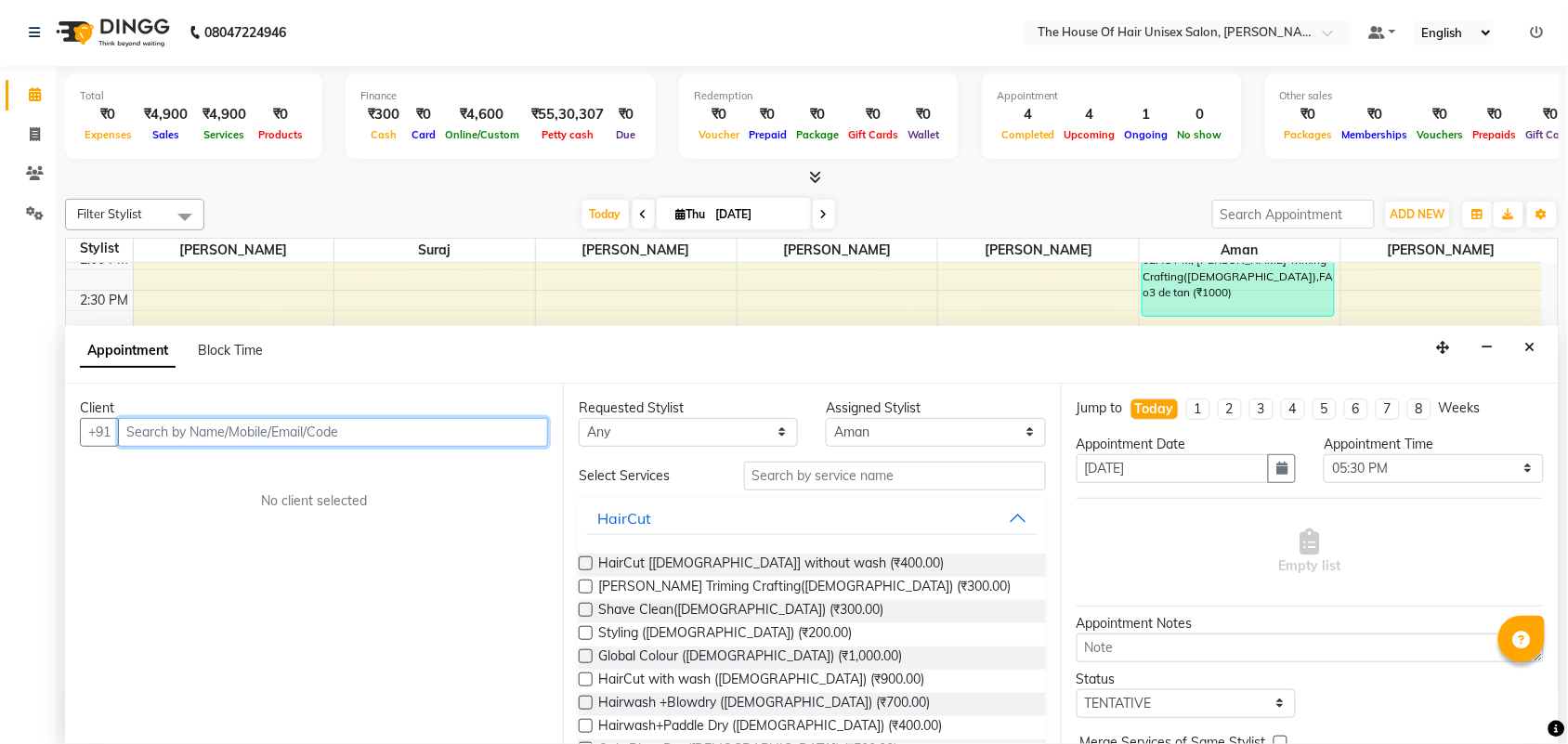 click at bounding box center (333, 432) 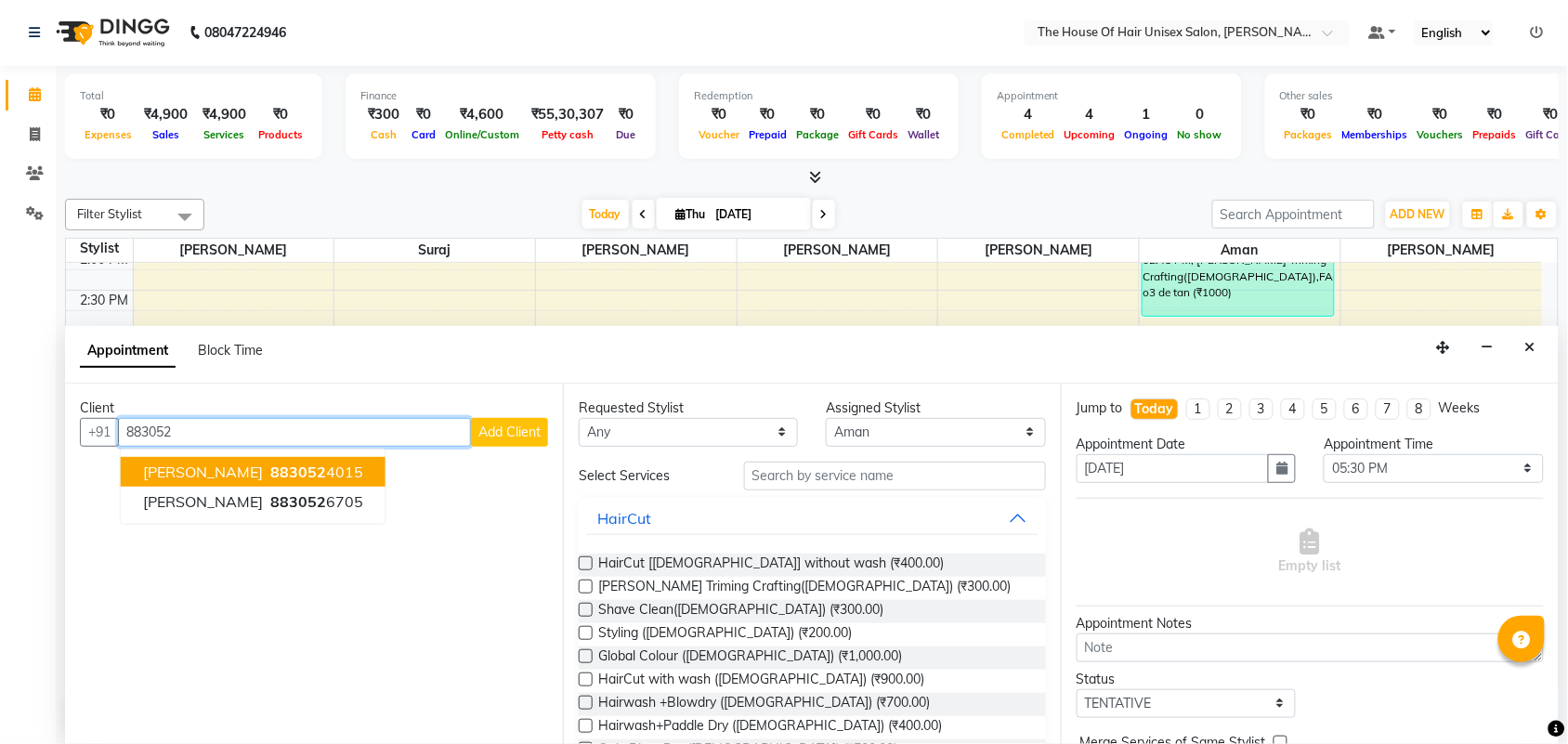 click on "883052" at bounding box center (298, 472) 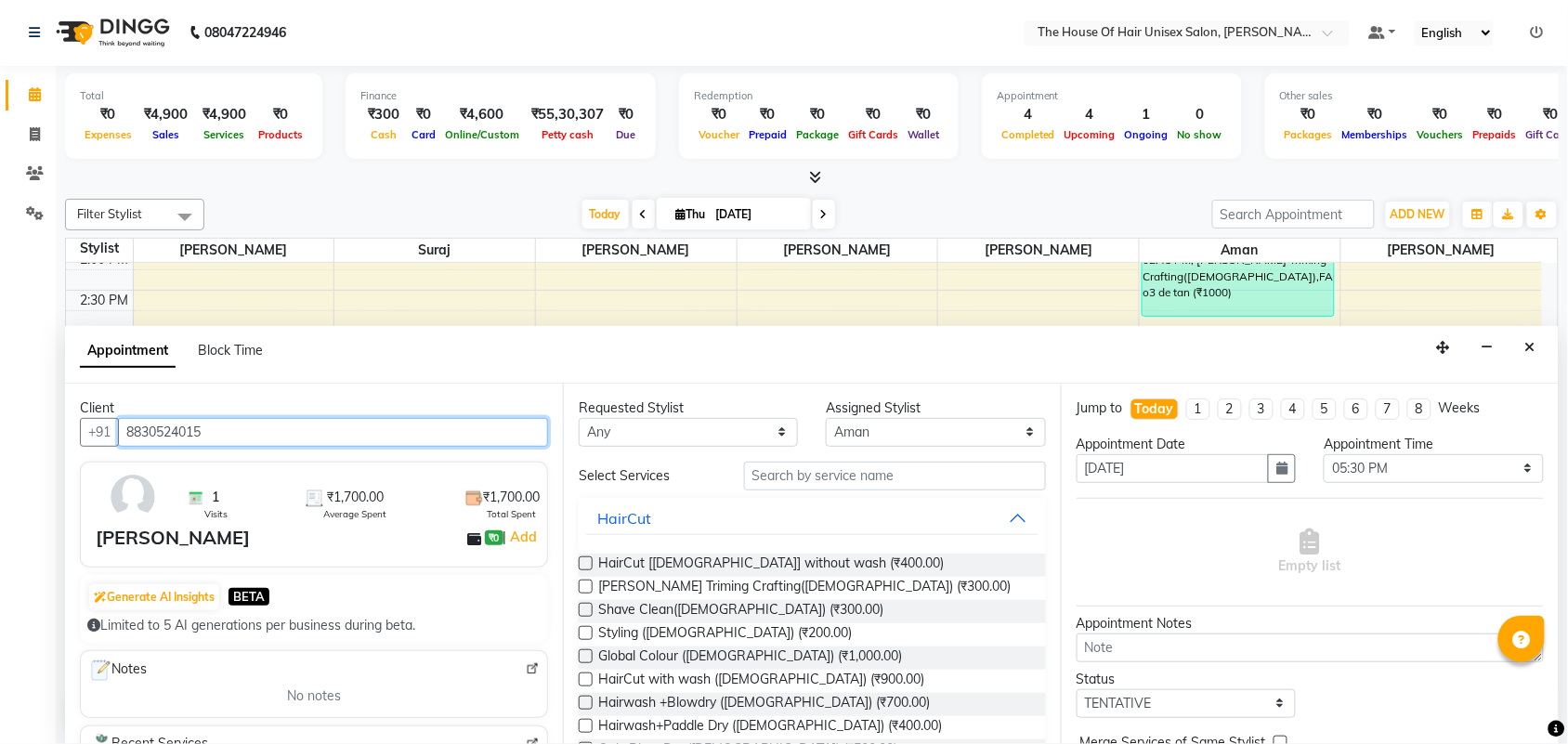 click on "8830524015" at bounding box center [333, 432] 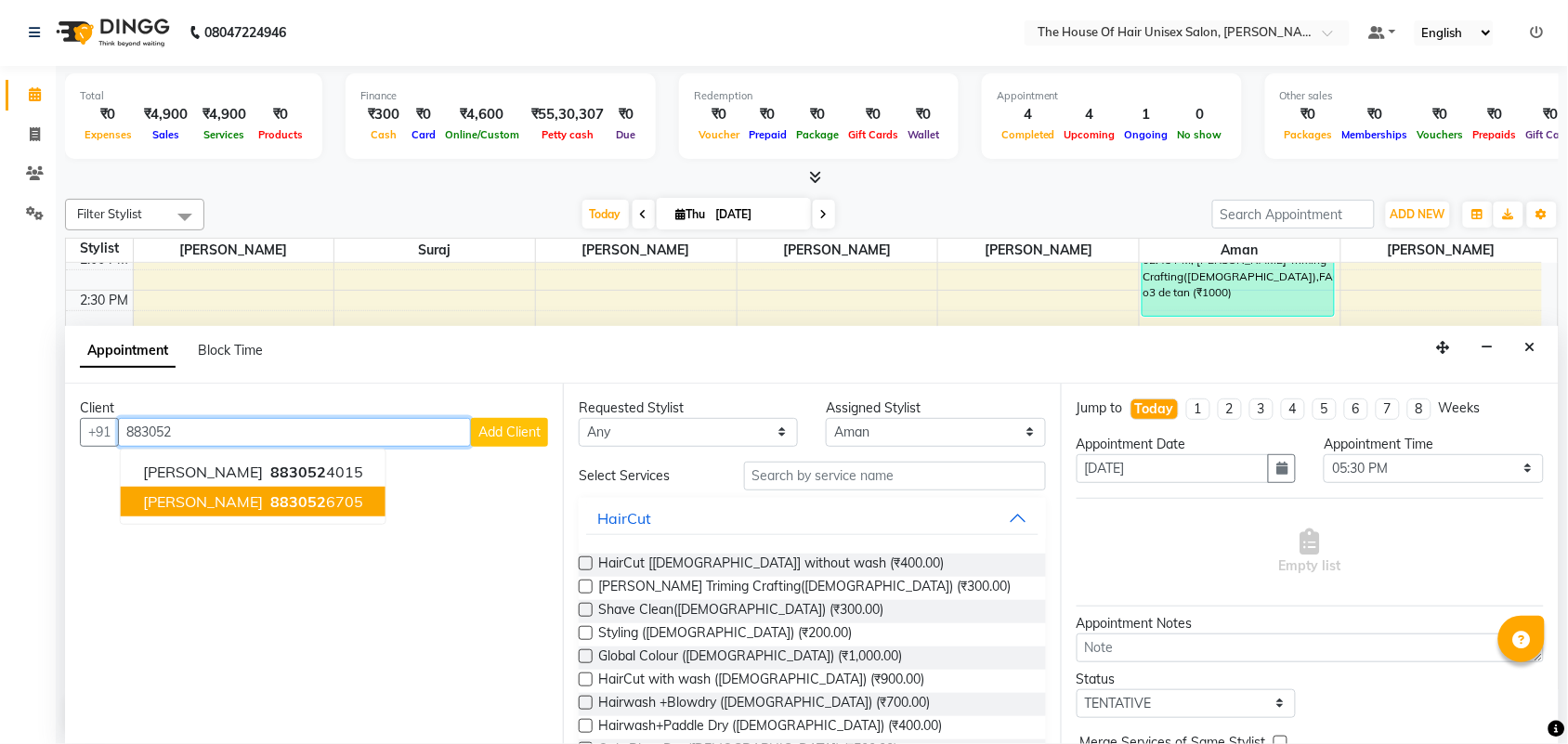 click on "883052" at bounding box center [298, 502] 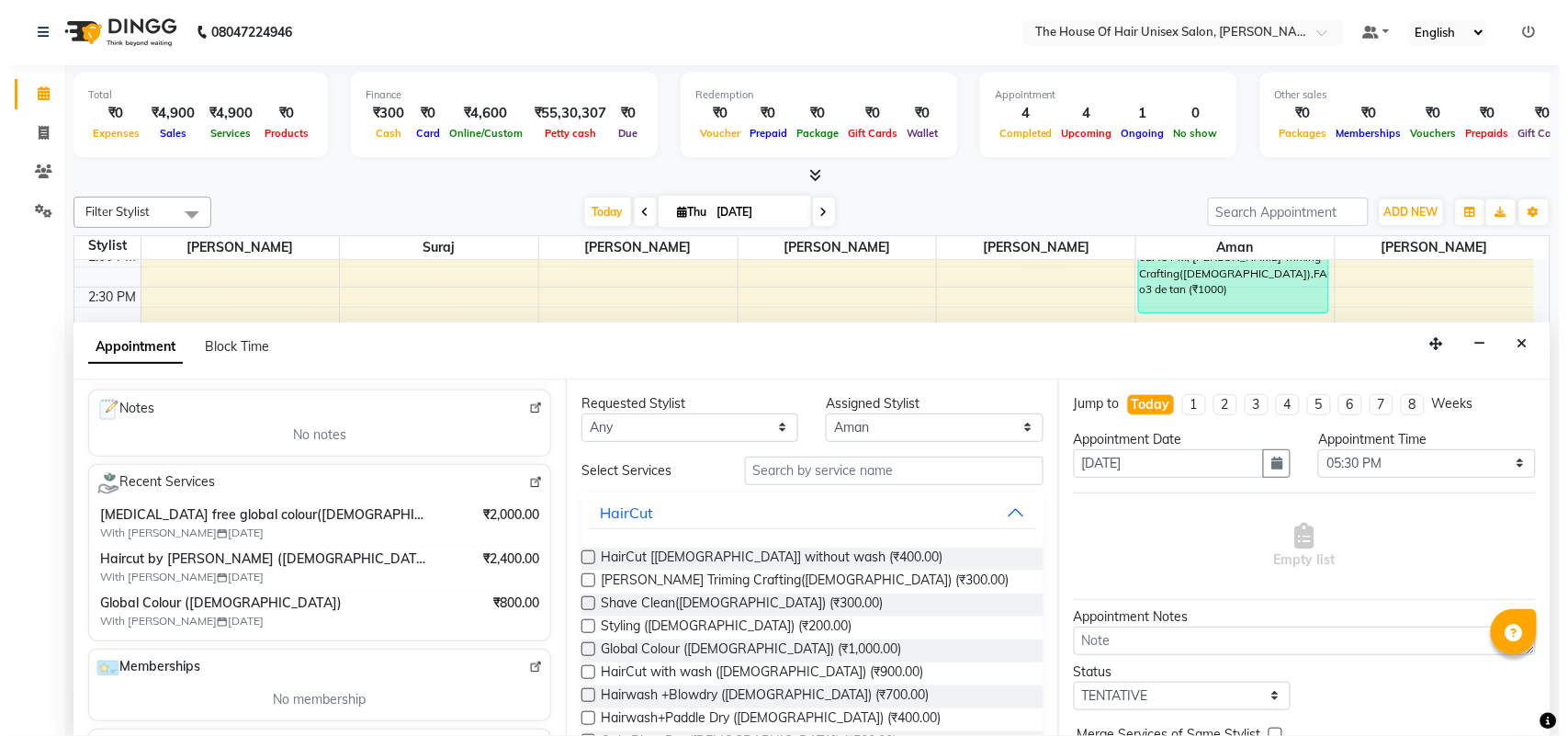 scroll, scrollTop: 246, scrollLeft: 0, axis: vertical 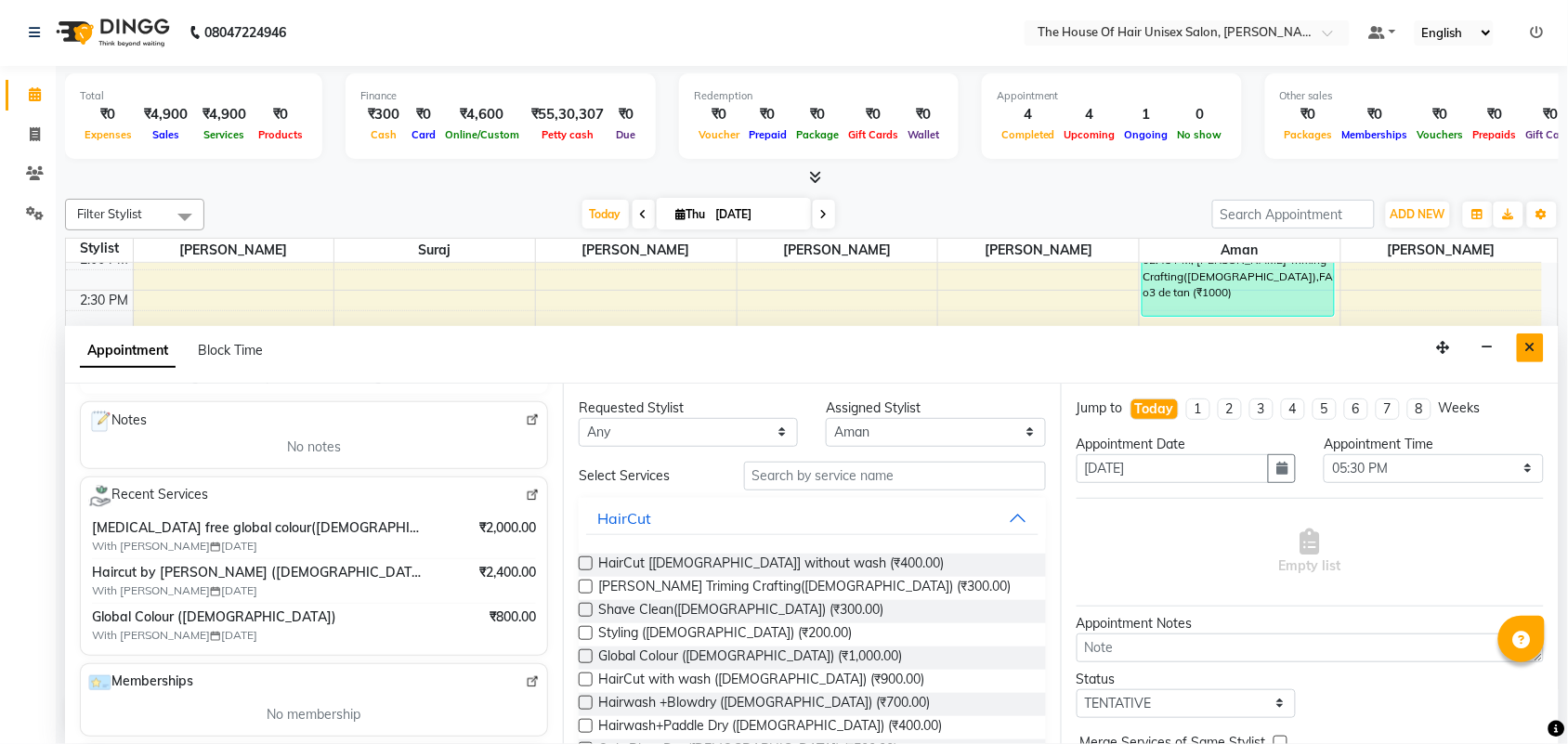 click at bounding box center [1530, 347] 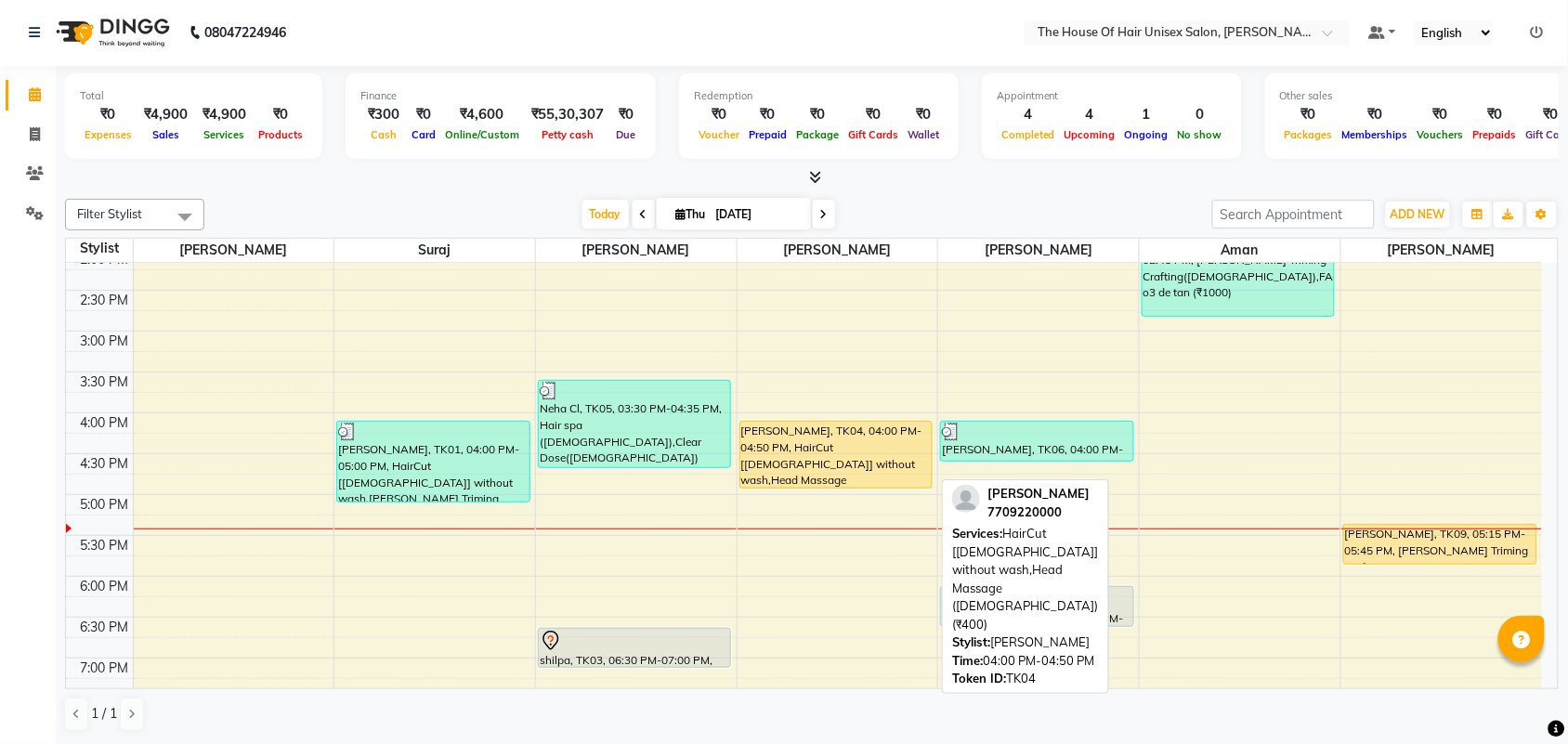 click on "[PERSON_NAME], TK04, 04:00 PM-04:50 PM, HairCut [[DEMOGRAPHIC_DATA]] without wash,Head Massage ([DEMOGRAPHIC_DATA]) (₹400)" at bounding box center (836, 454) 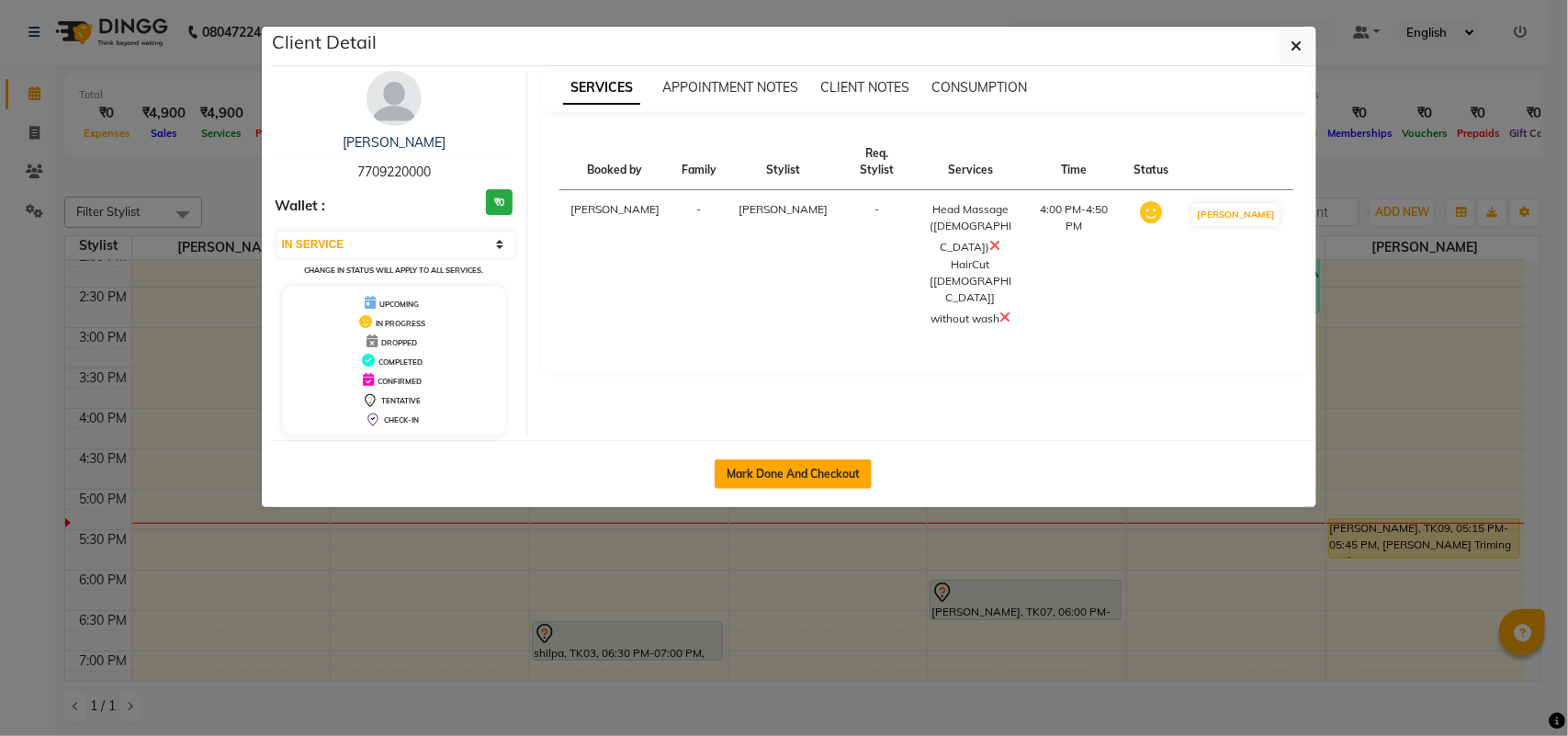 click on "Mark Done And Checkout" 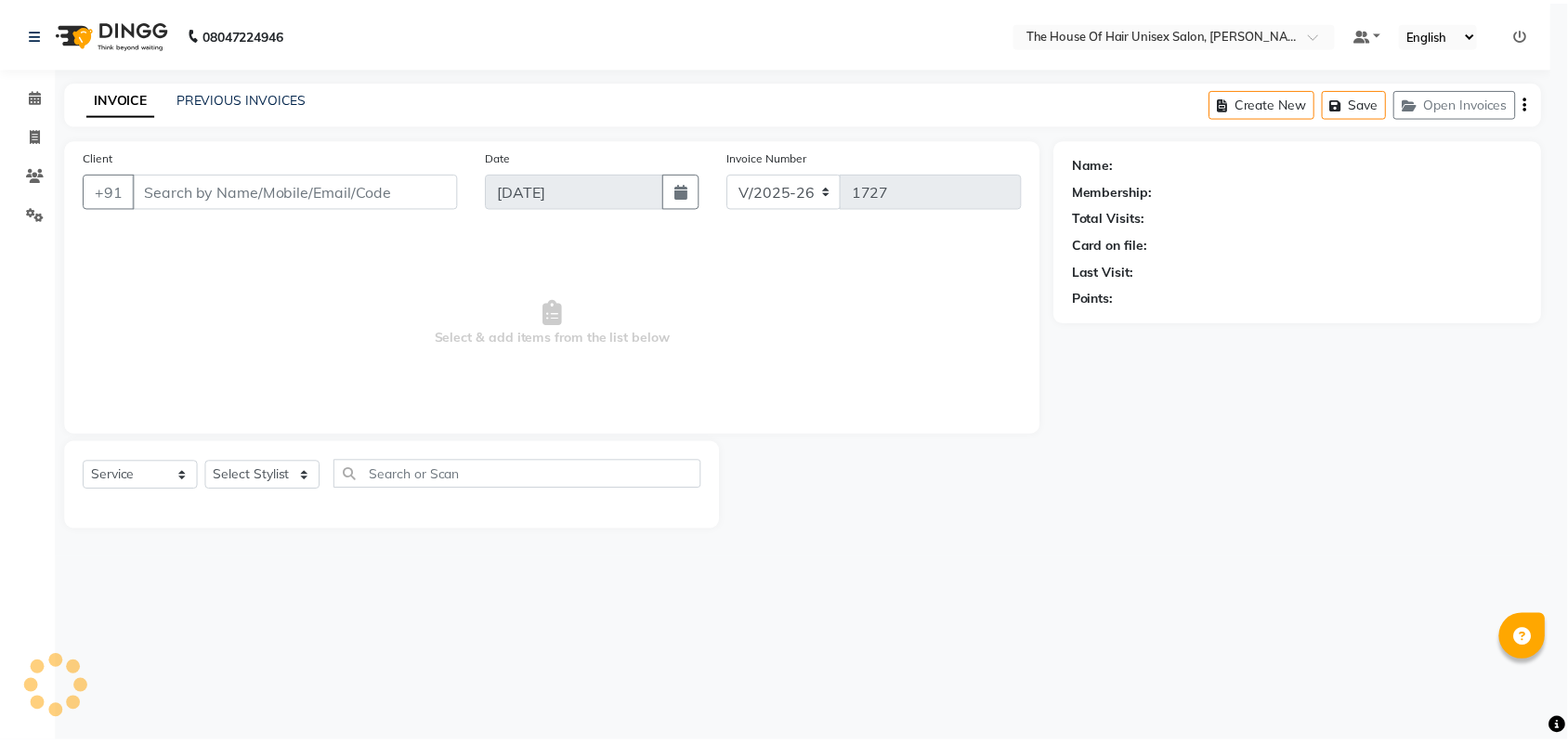 scroll, scrollTop: 0, scrollLeft: 0, axis: both 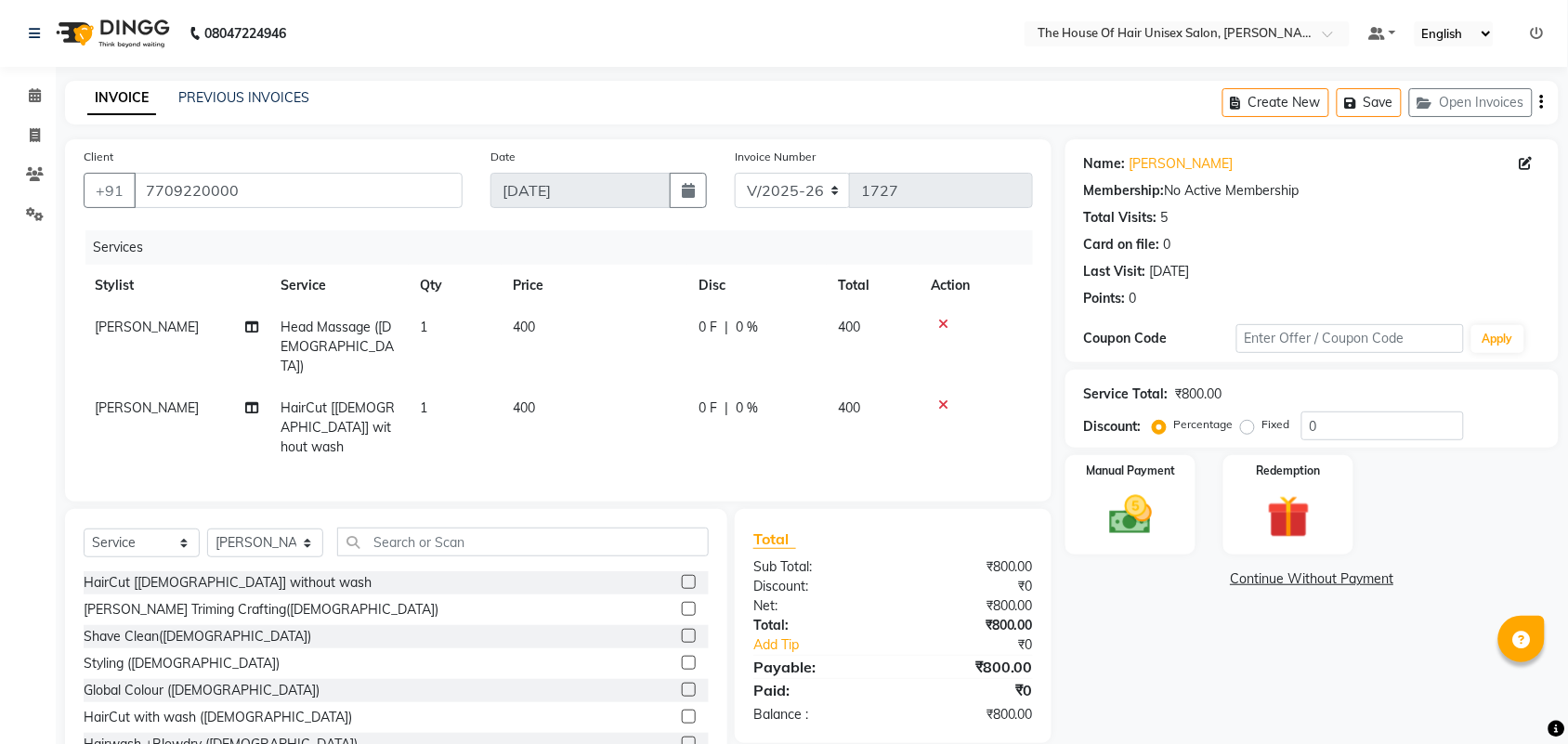 click on "400" 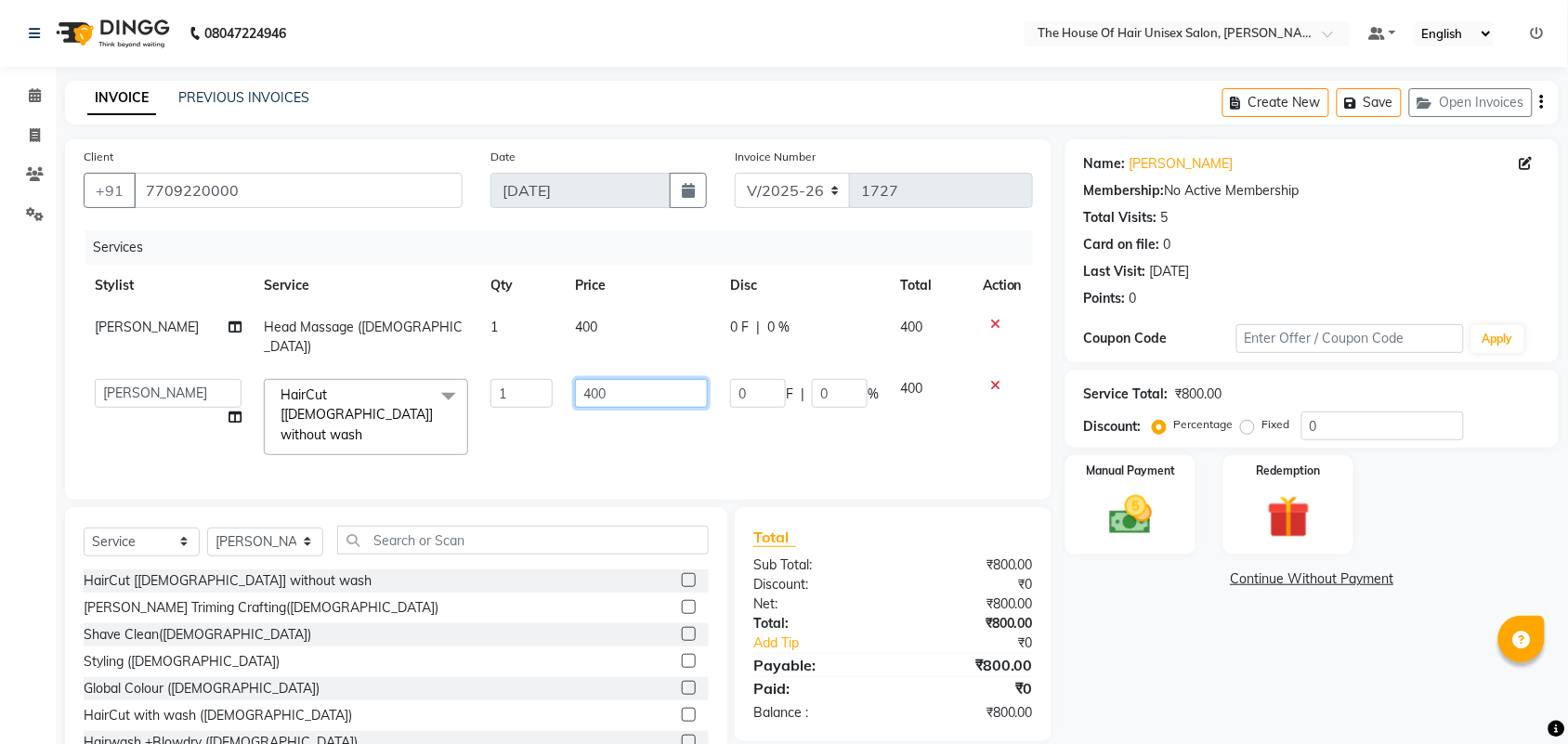 click on "400" 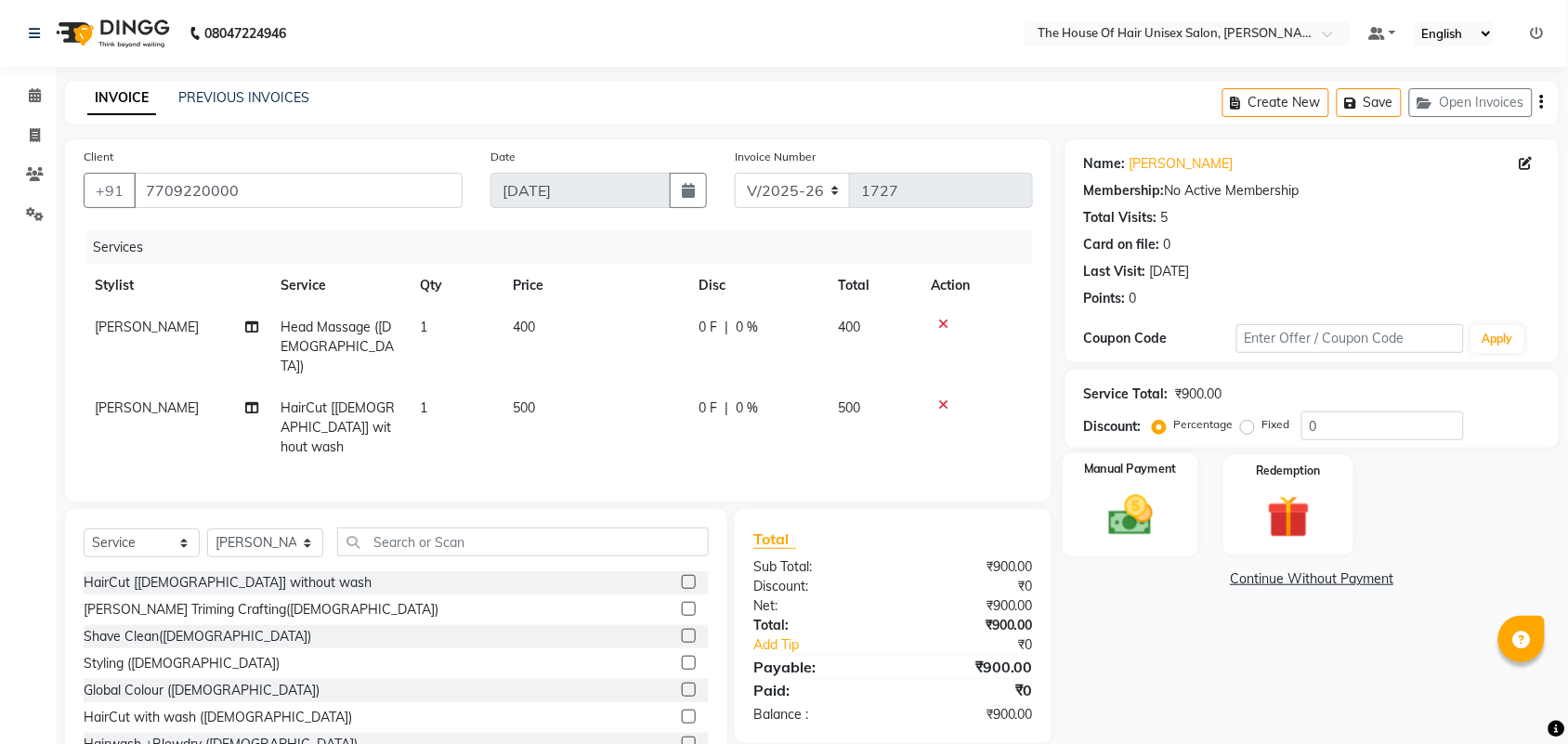 click 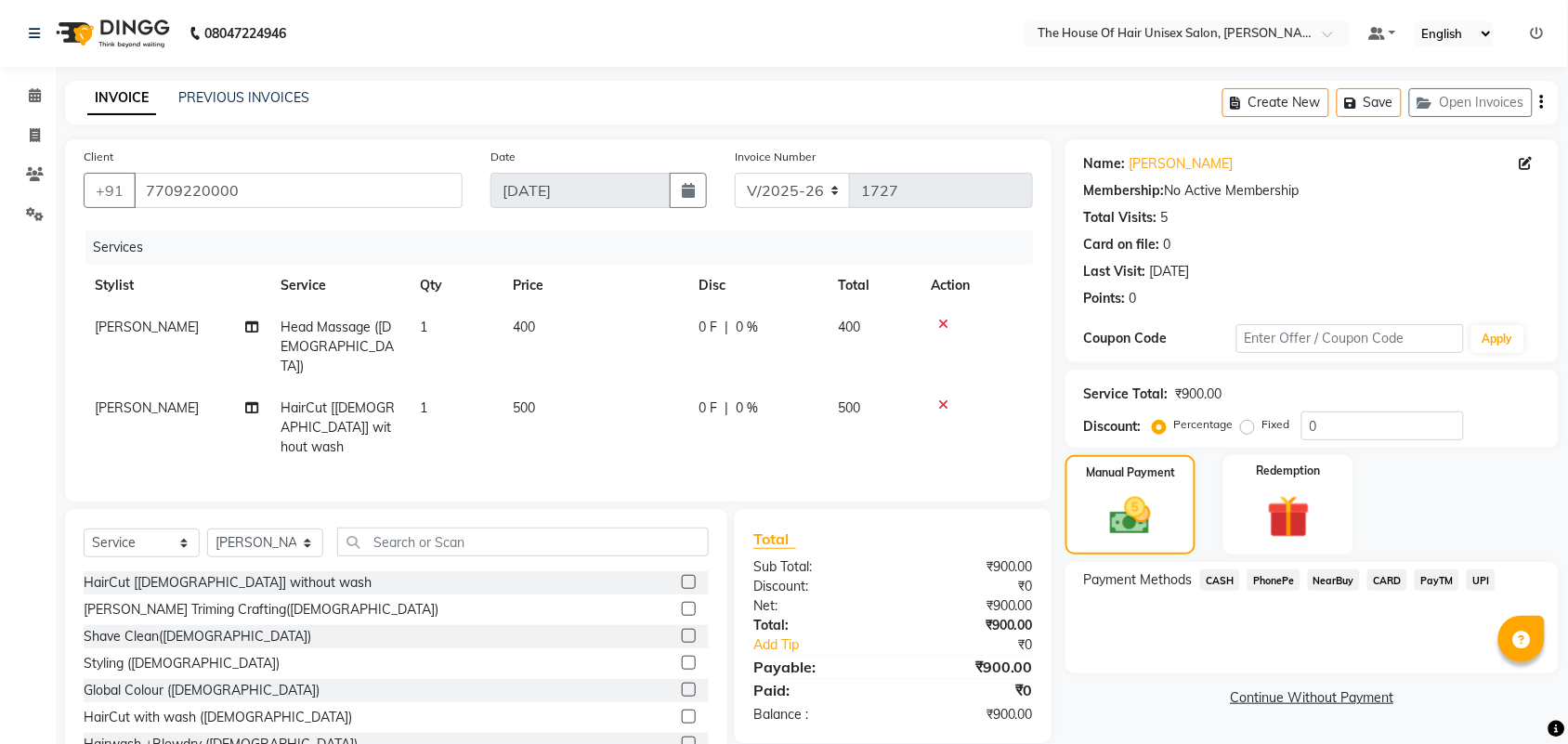 click on "UPI" 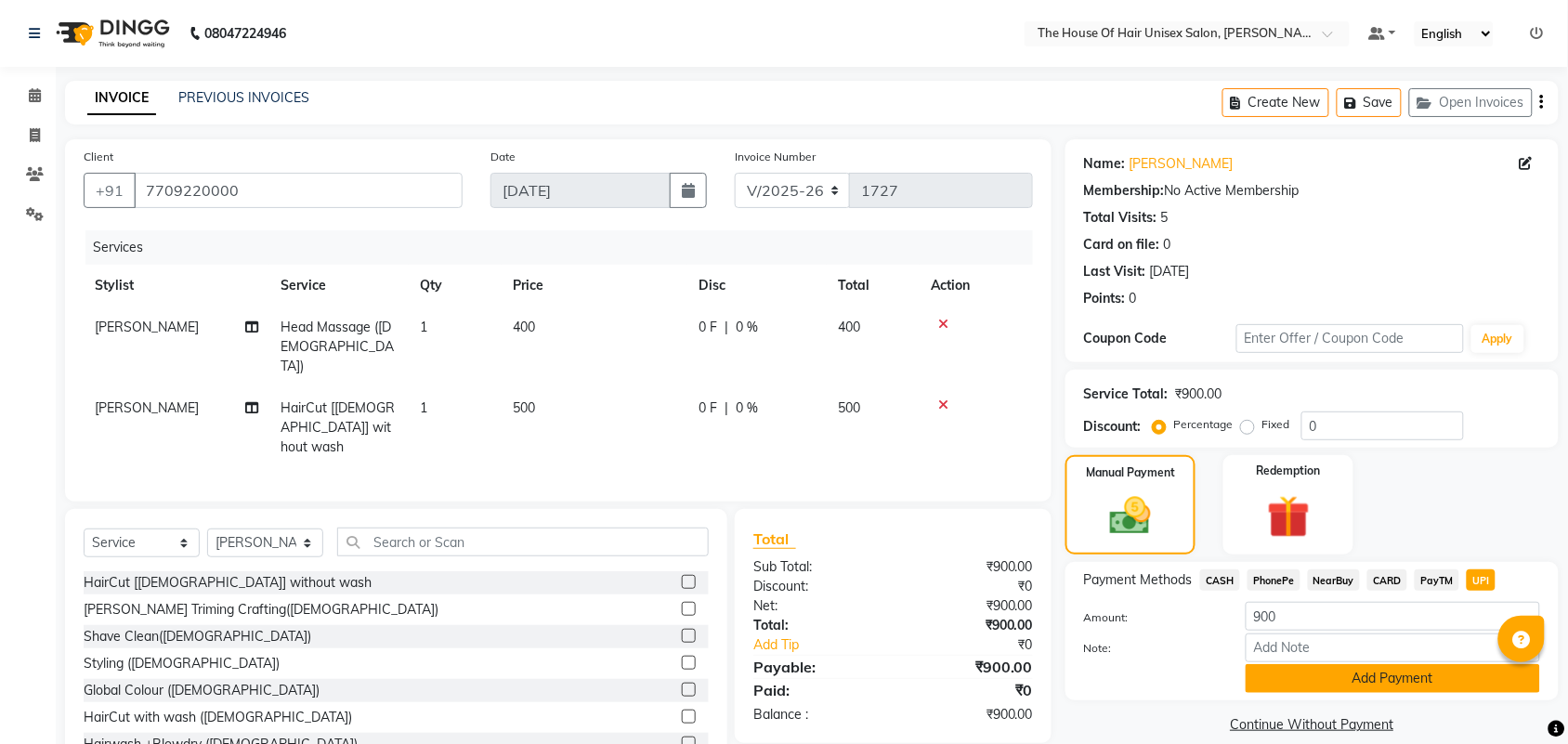 click on "Add Payment" 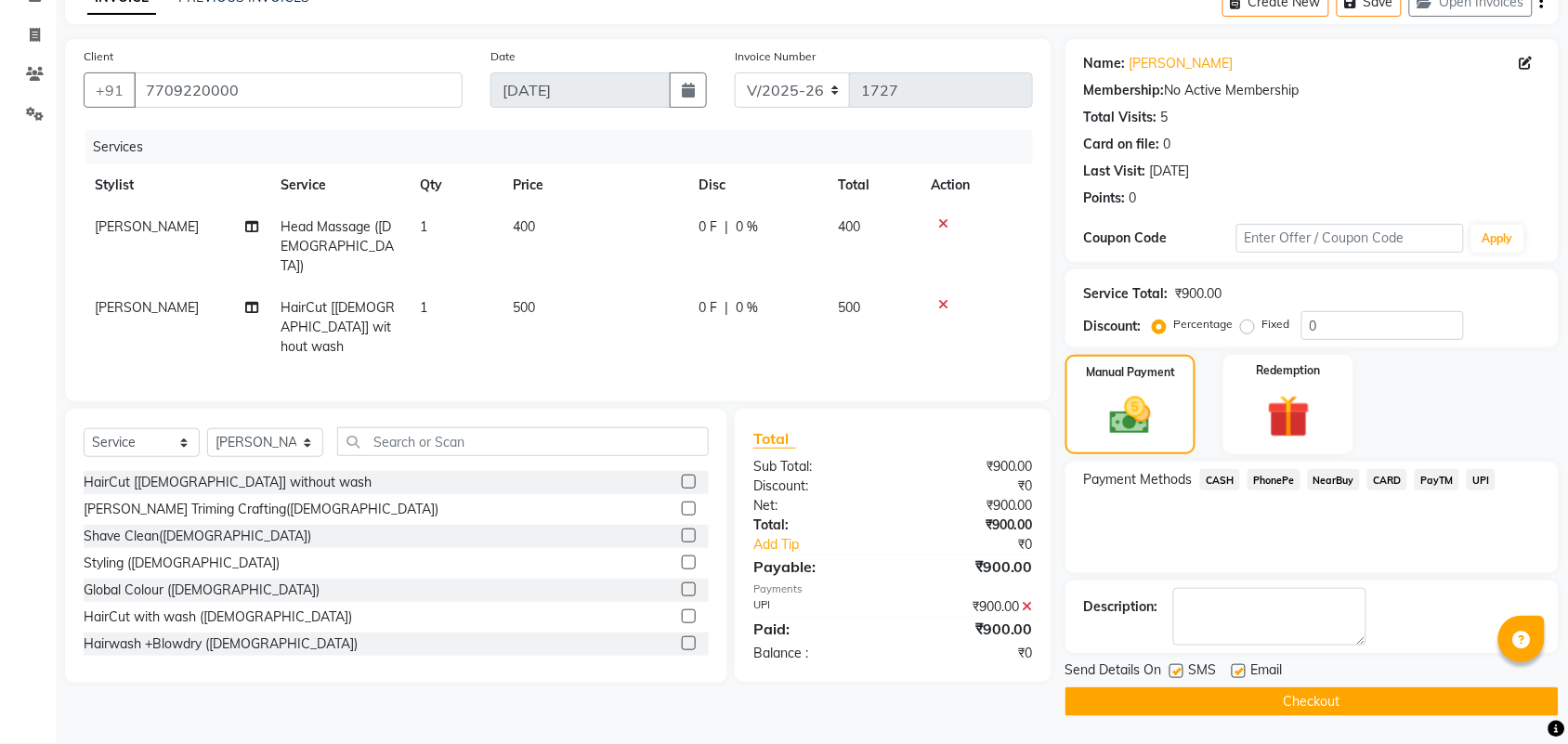 scroll, scrollTop: 99, scrollLeft: 0, axis: vertical 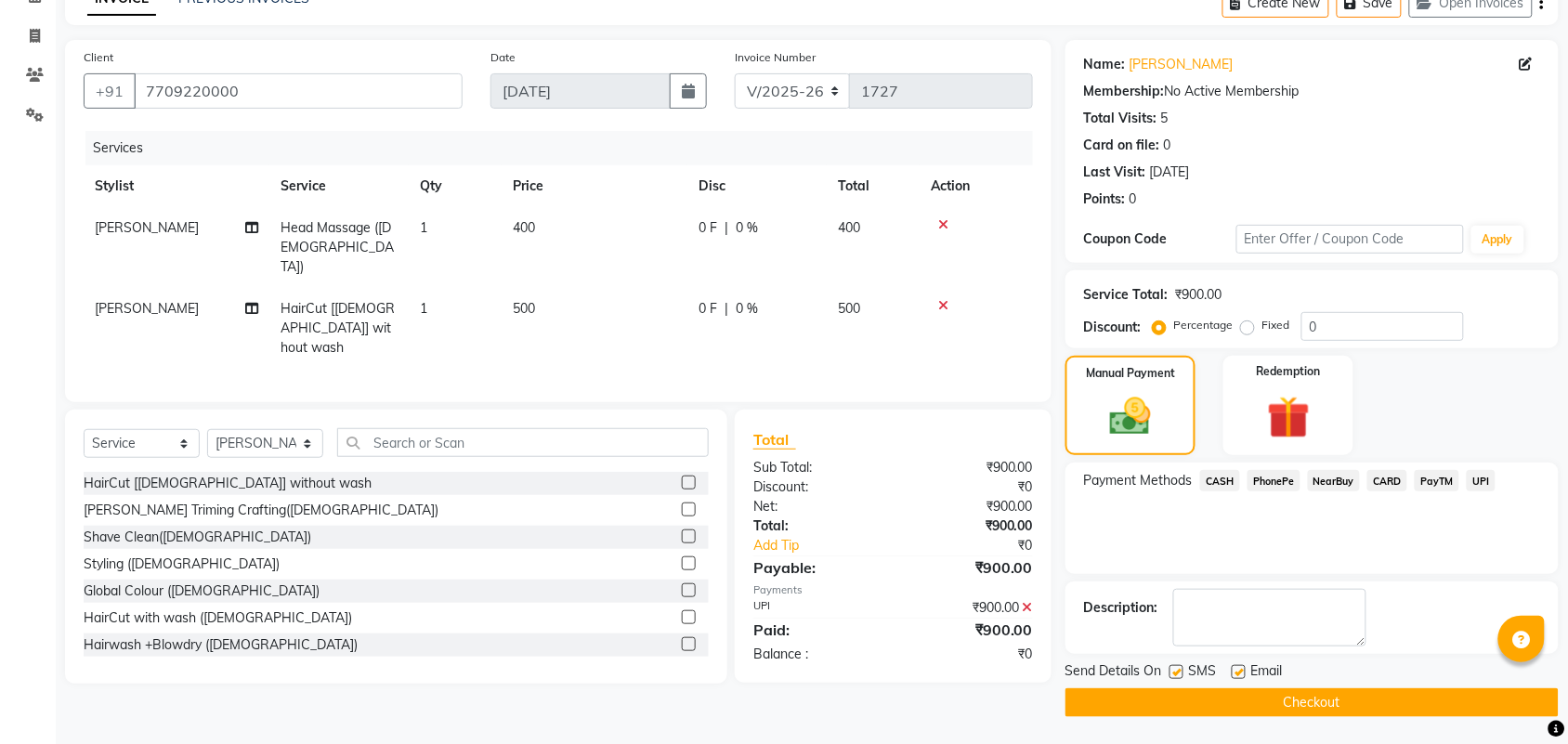 click on "Checkout" 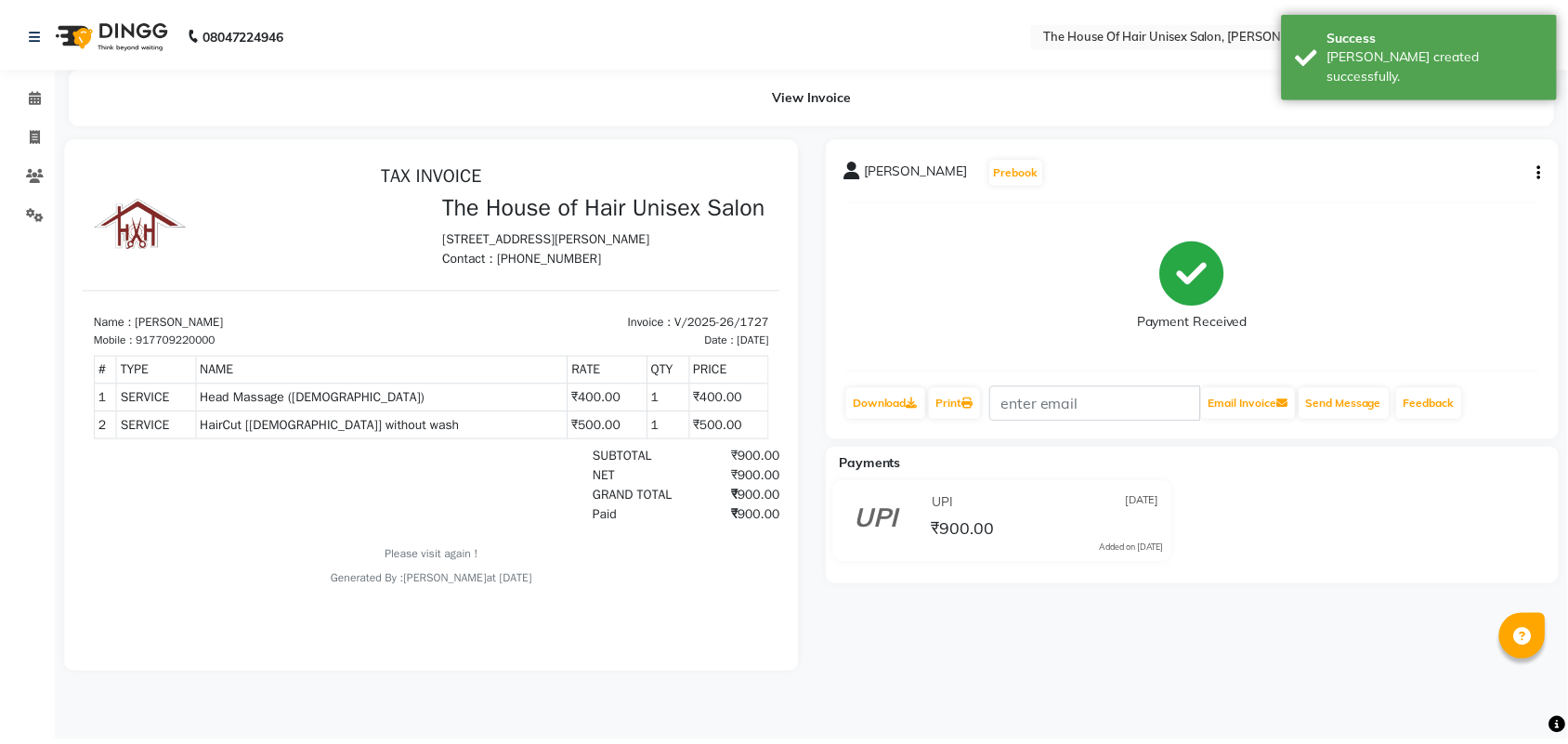 scroll, scrollTop: 0, scrollLeft: 0, axis: both 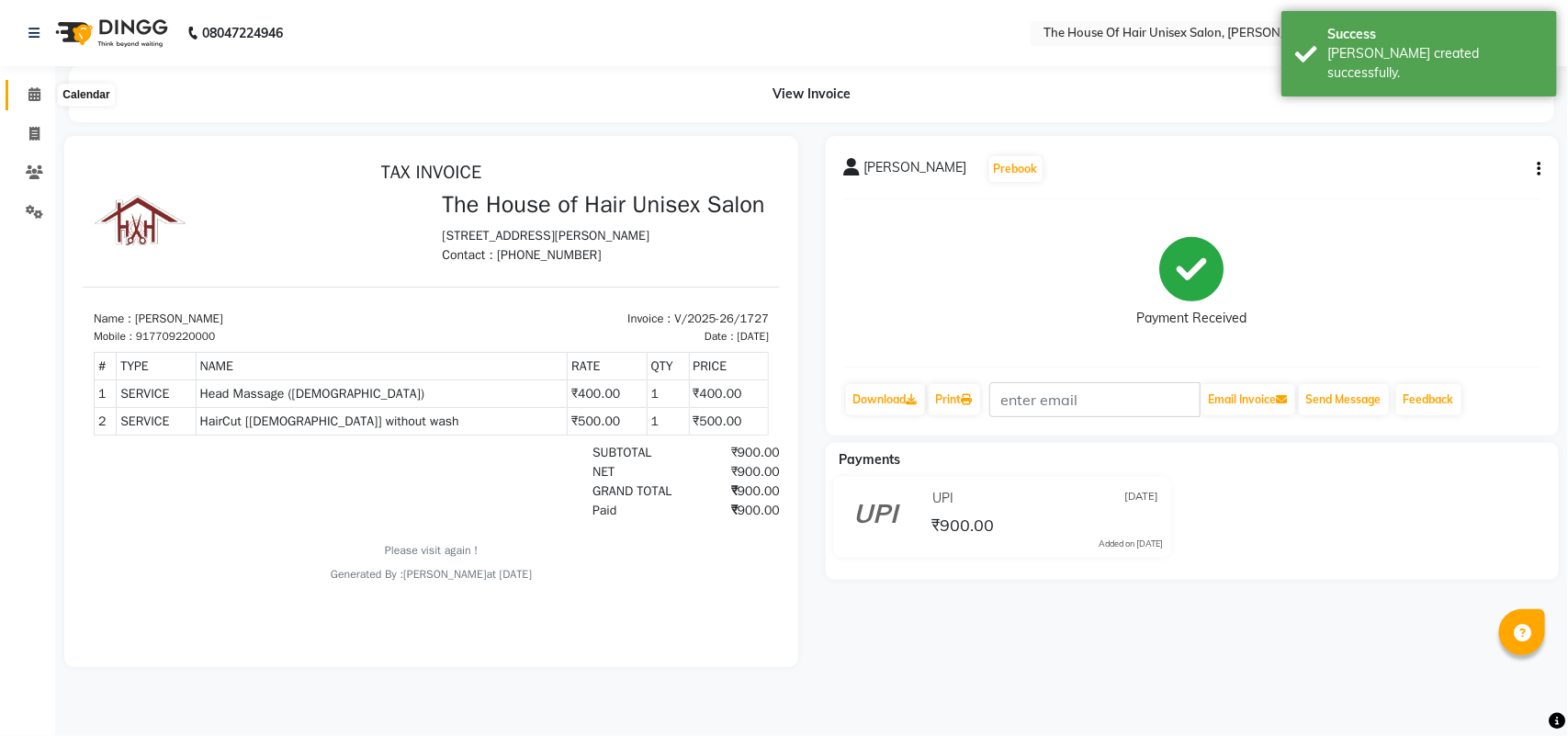 click 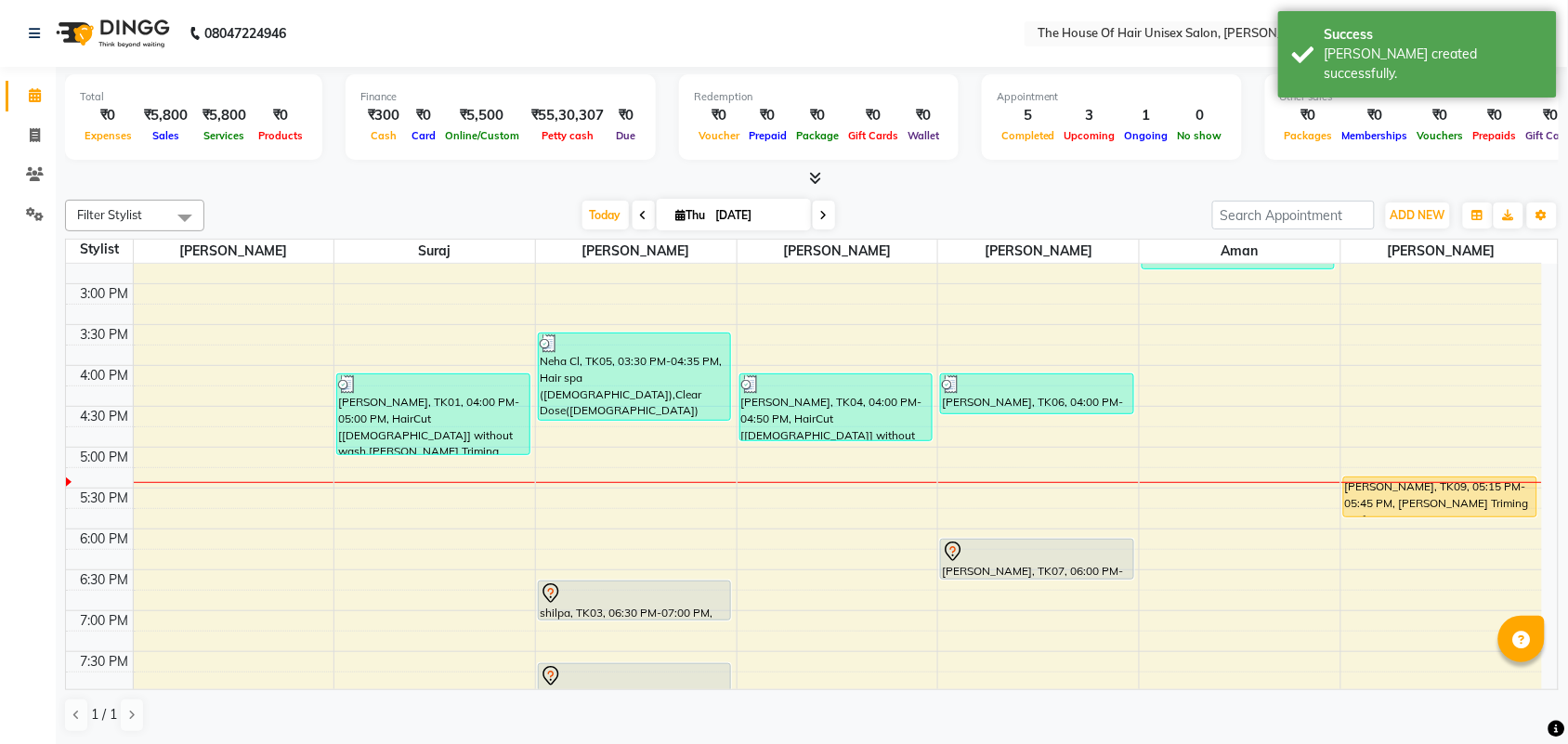scroll, scrollTop: 639, scrollLeft: 0, axis: vertical 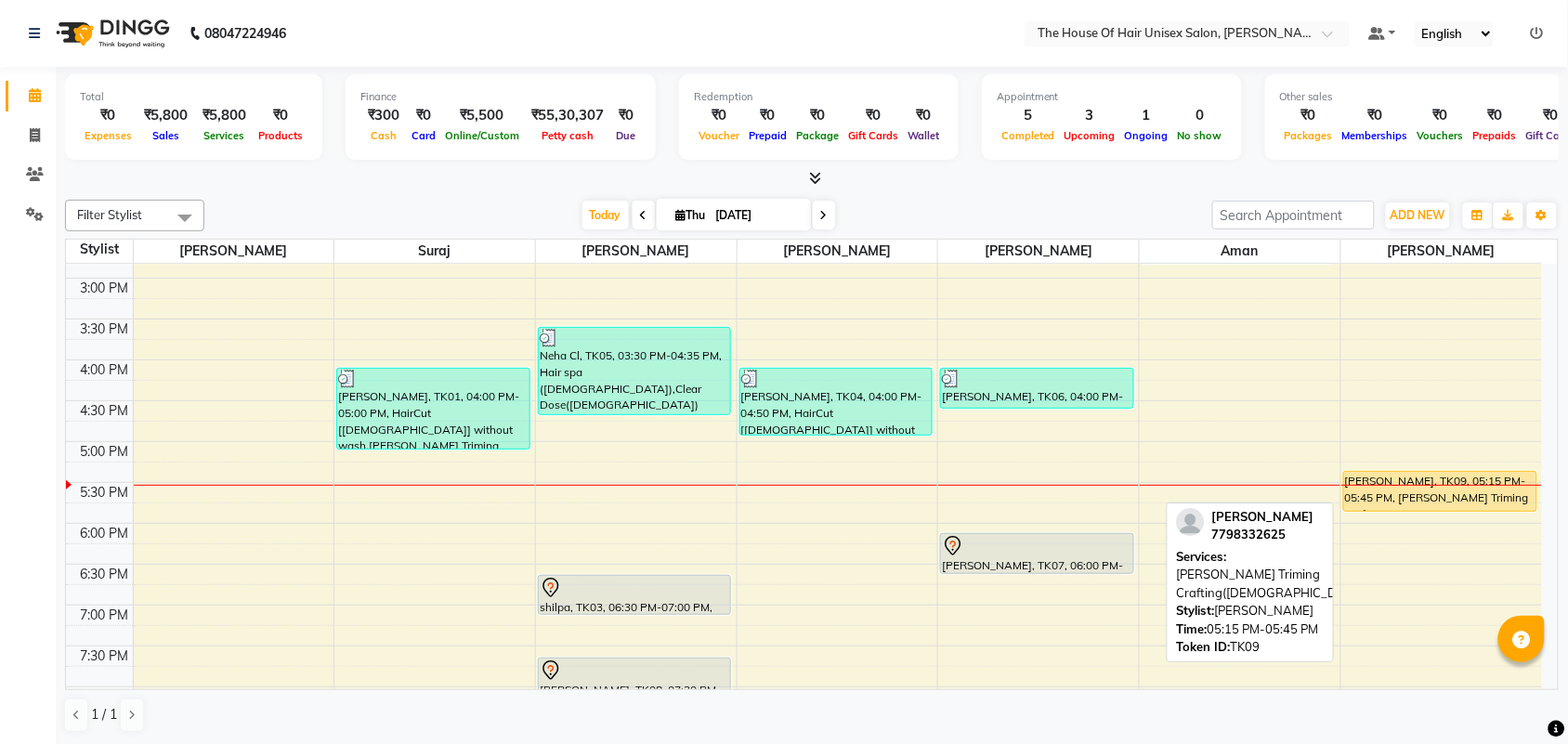 click on "[PERSON_NAME], TK09, 05:15 PM-05:45 PM, [PERSON_NAME] Triming Crafting([DEMOGRAPHIC_DATA])" at bounding box center (1440, 491) 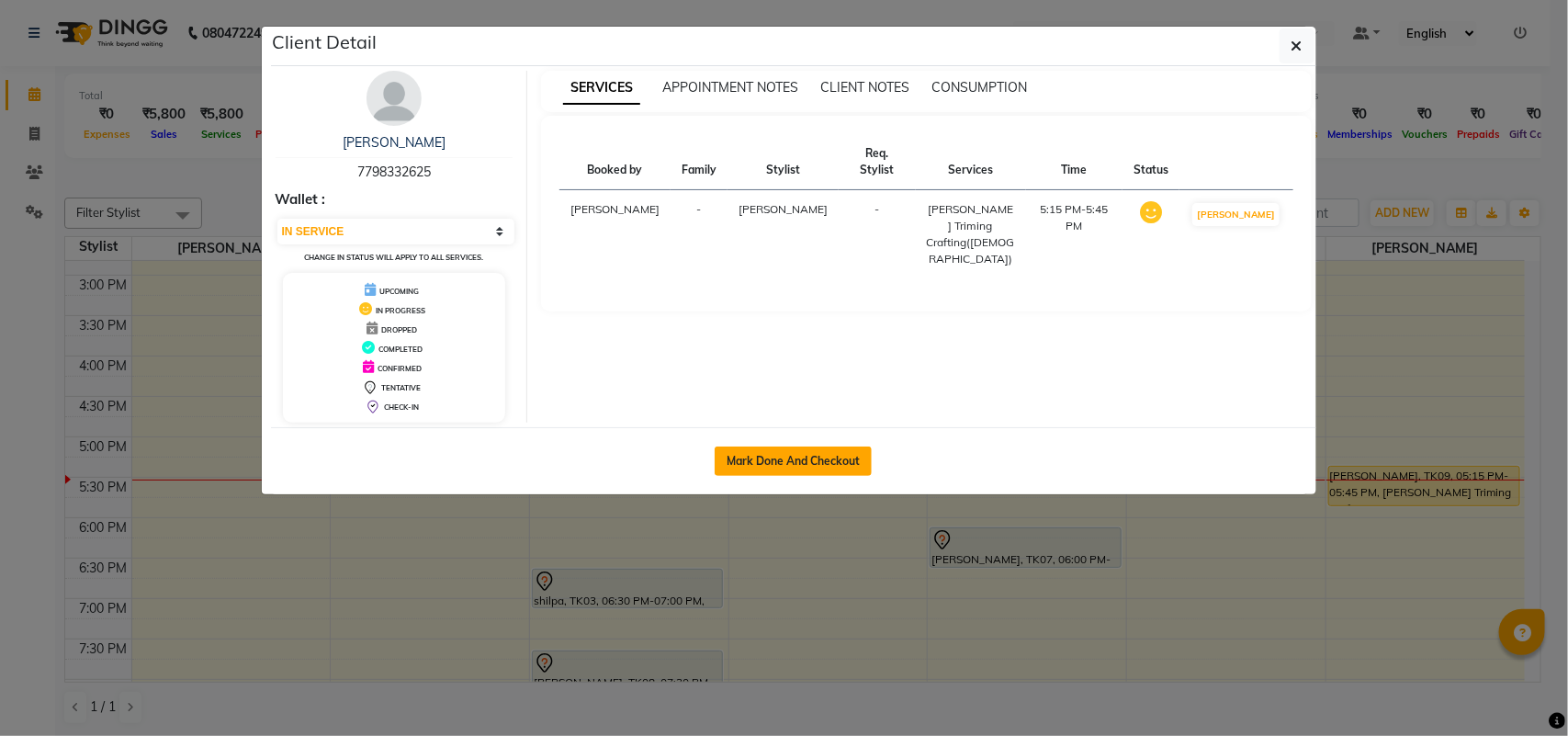 click on "Mark Done And Checkout" 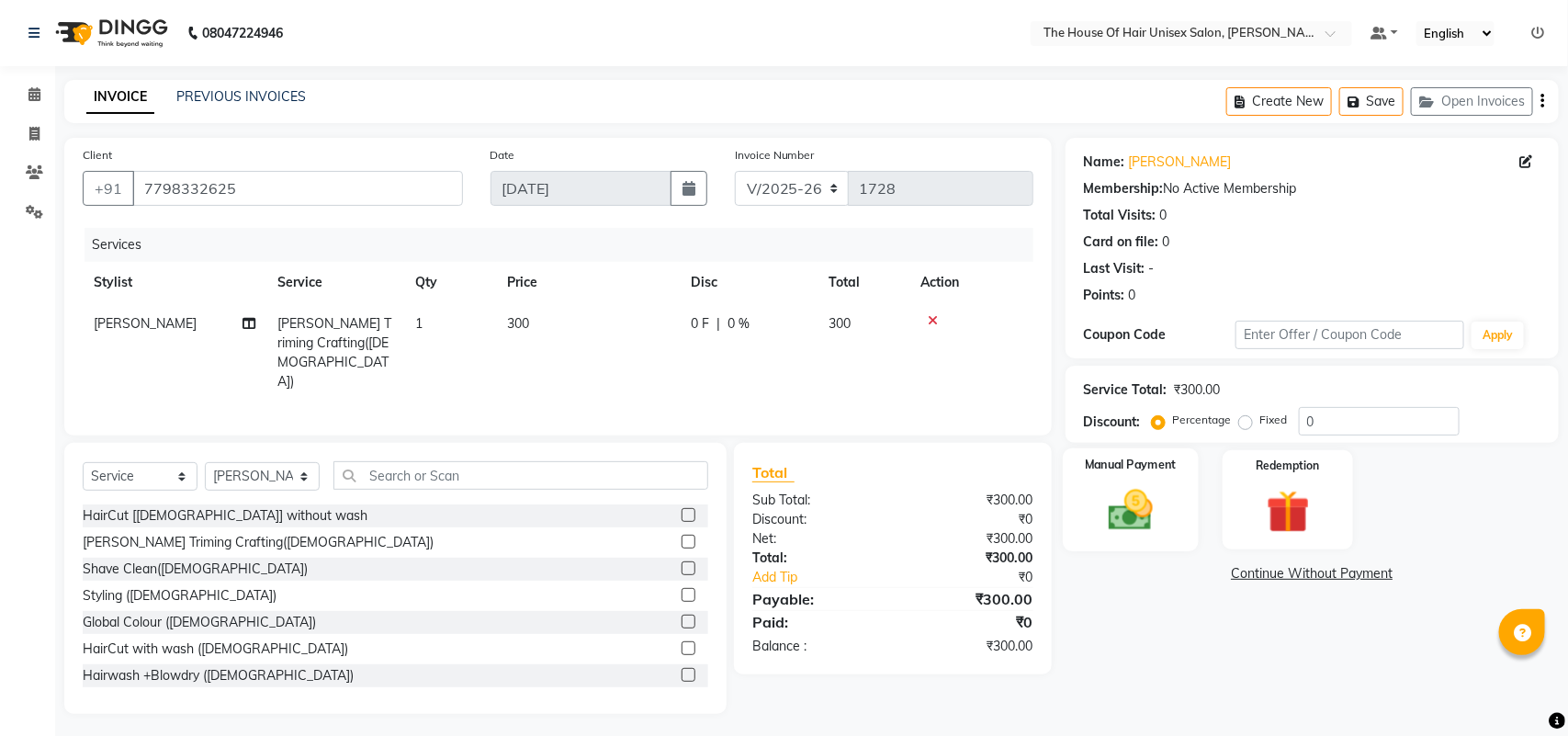 click 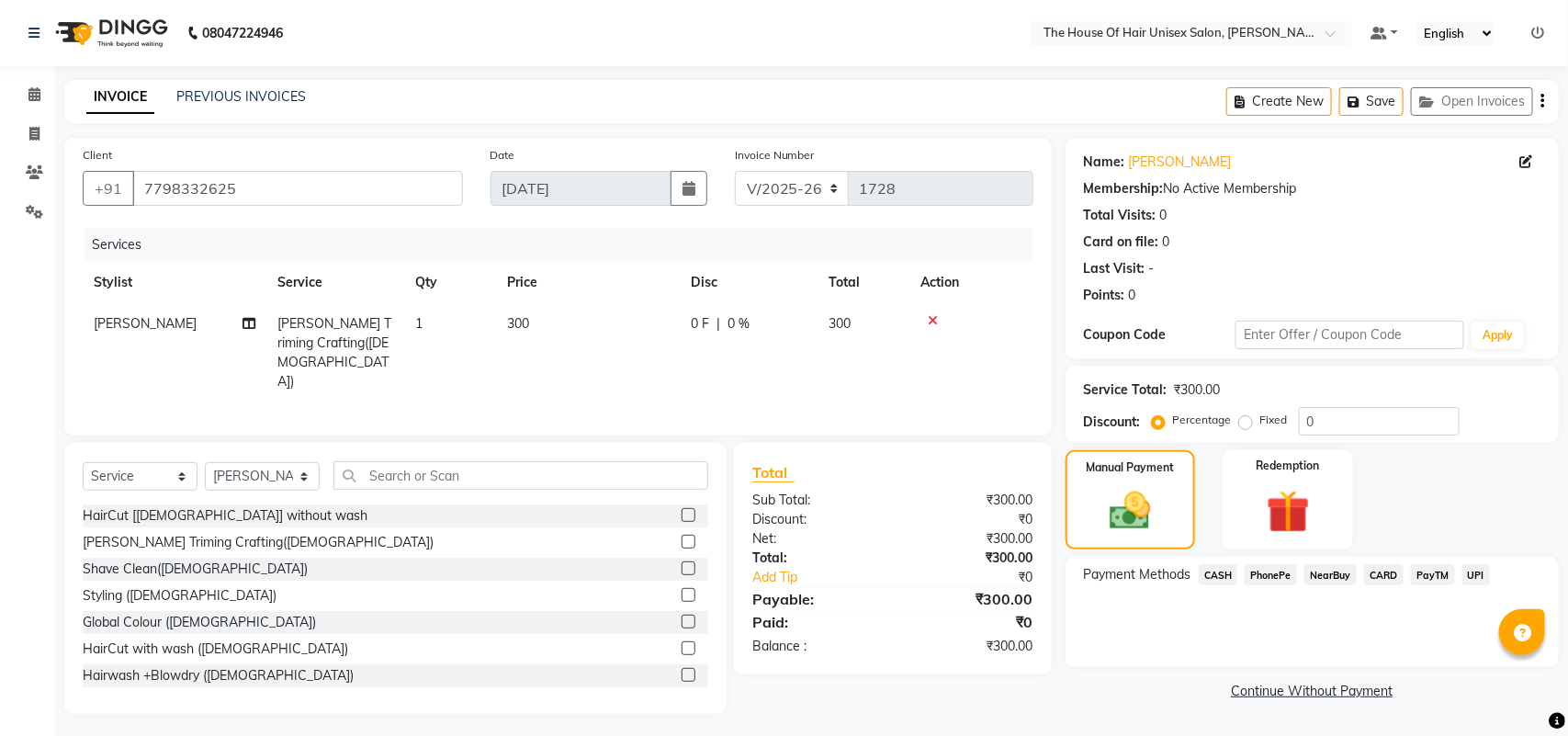 click on "UPI" 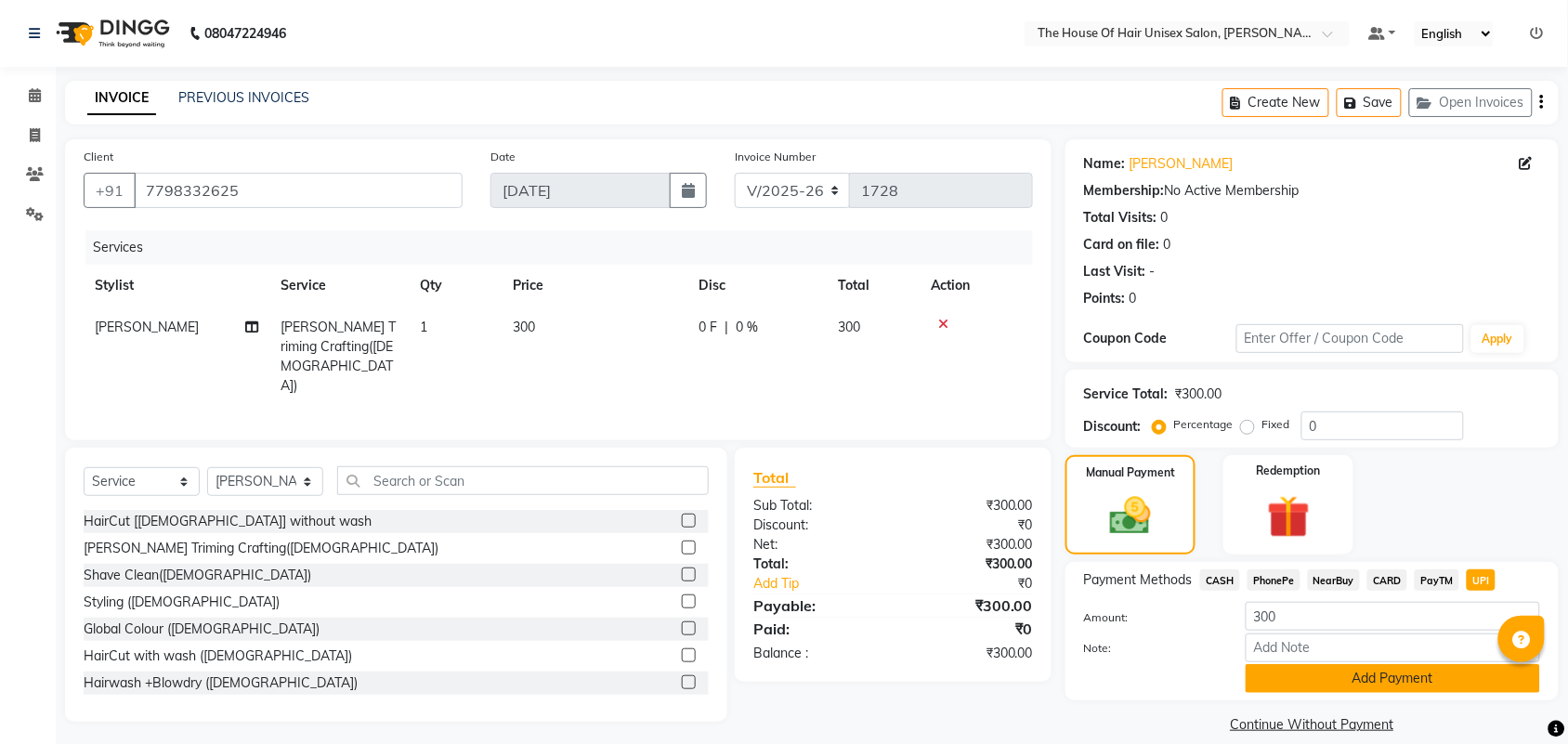 click on "Add Payment" 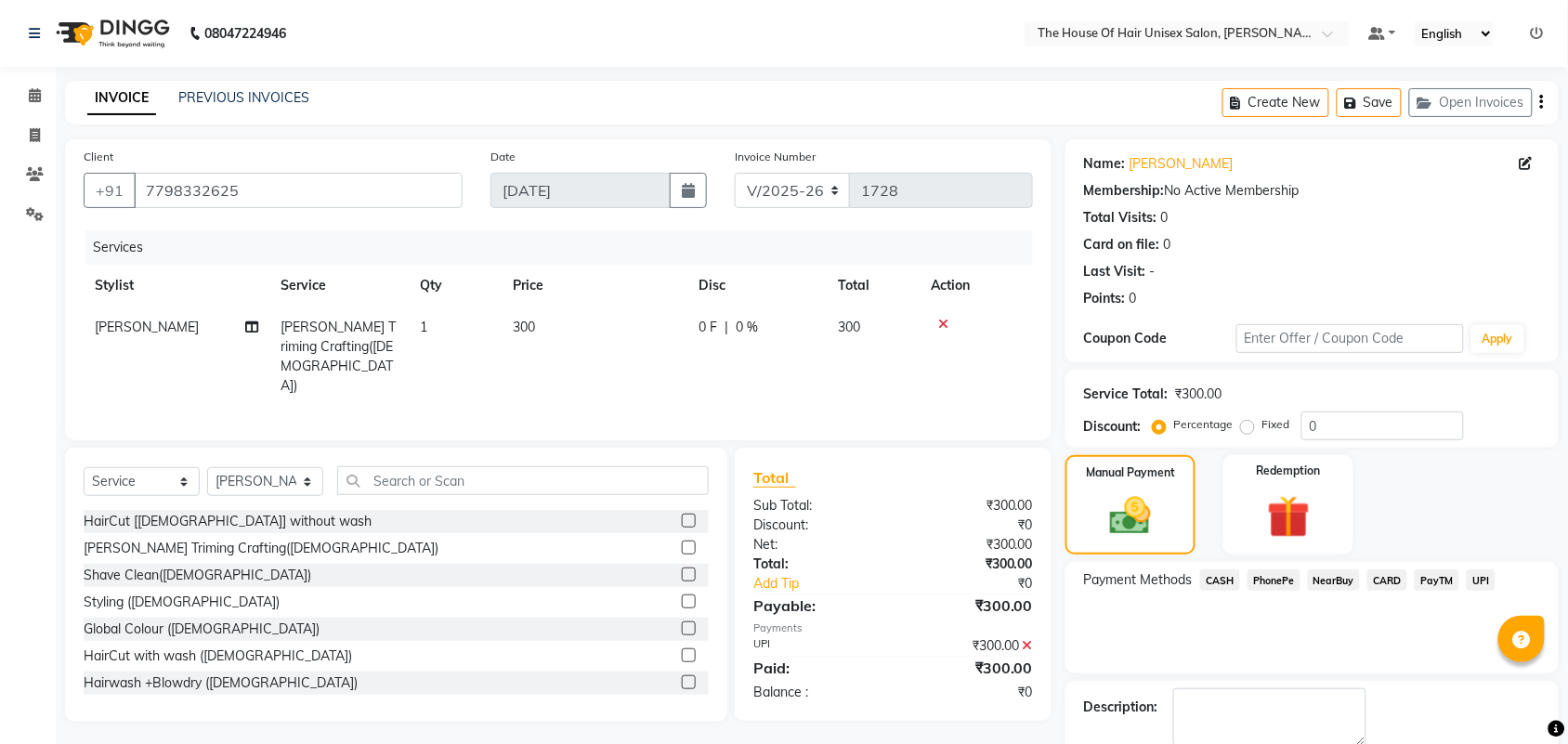 scroll, scrollTop: 100, scrollLeft: 0, axis: vertical 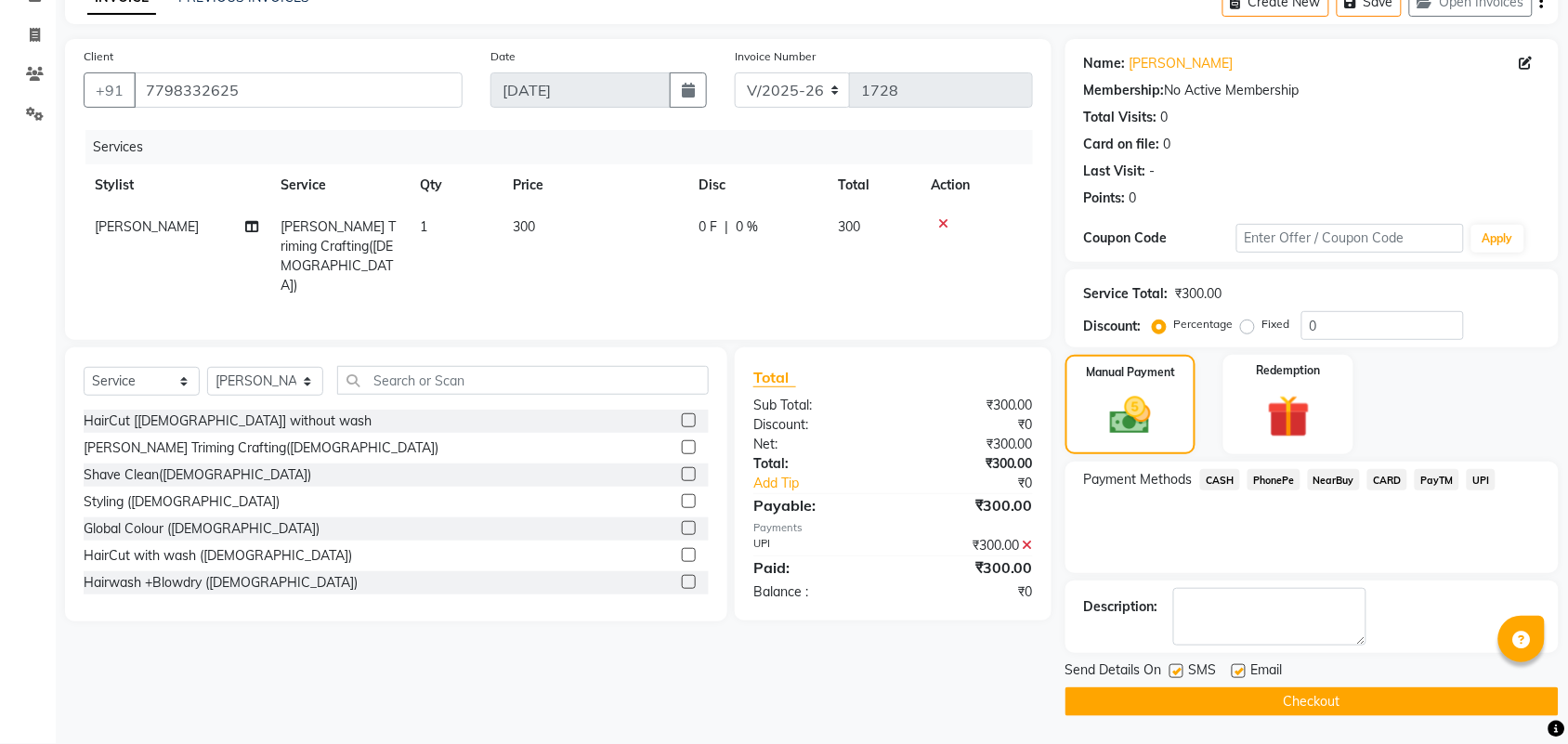 click on "Checkout" 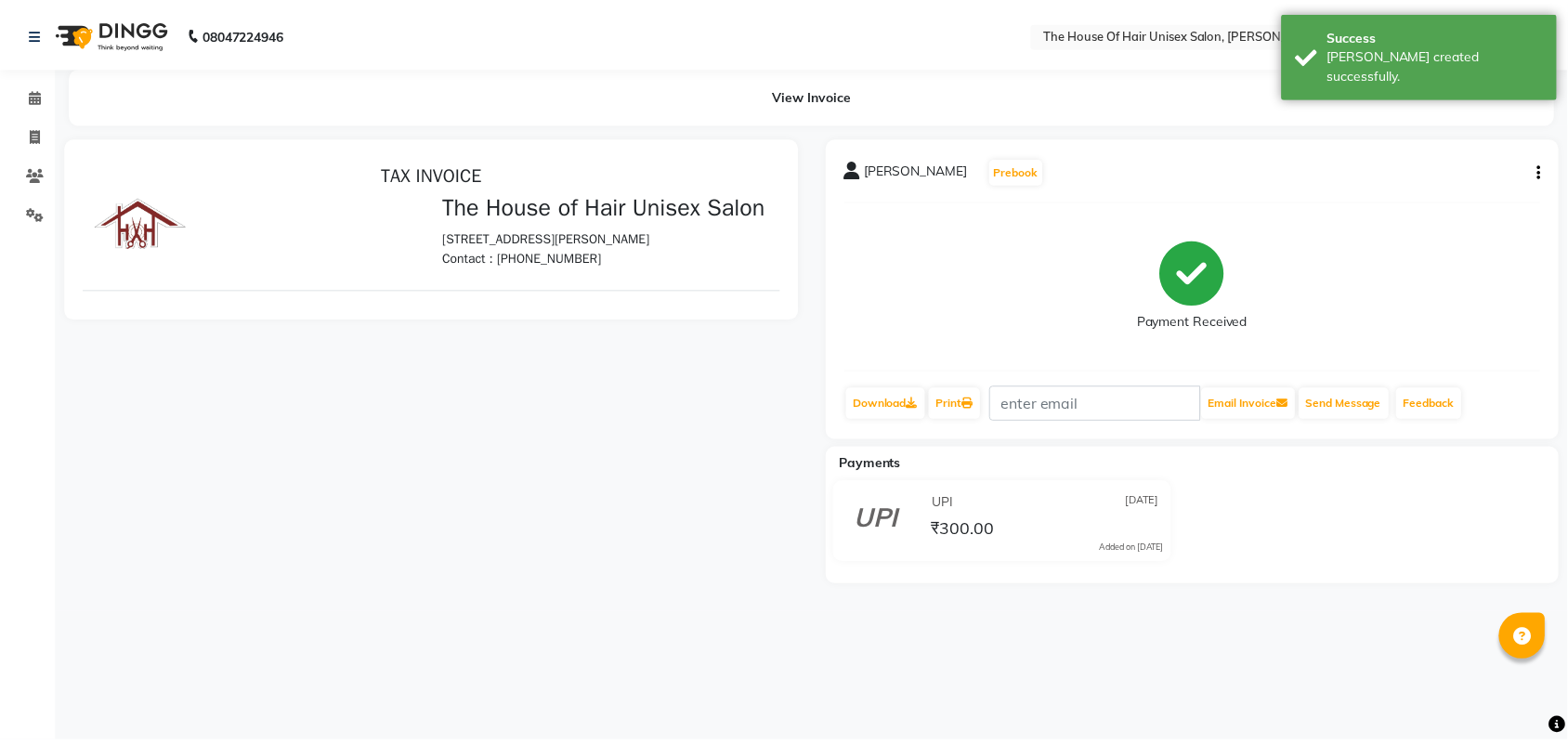 scroll, scrollTop: 0, scrollLeft: 0, axis: both 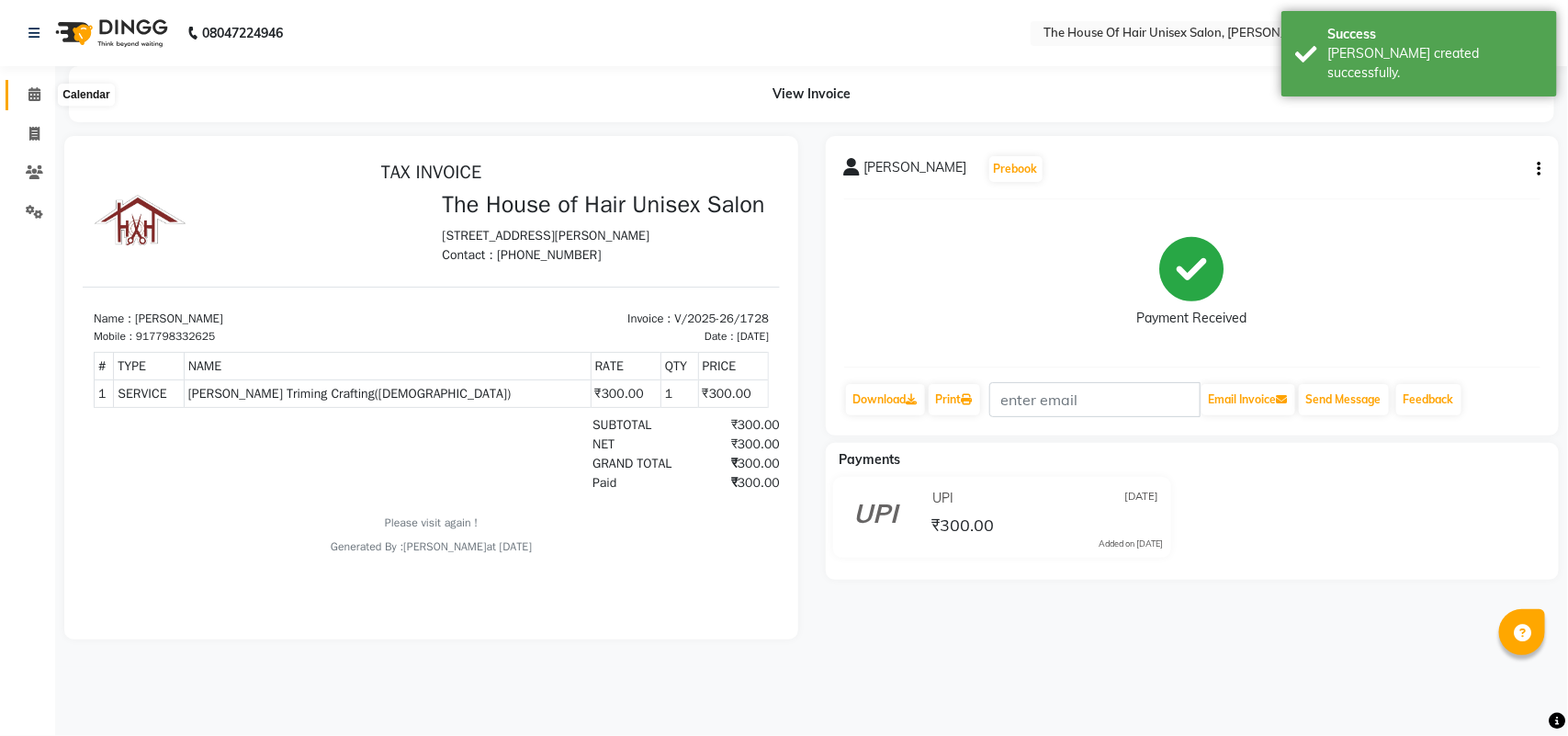 click 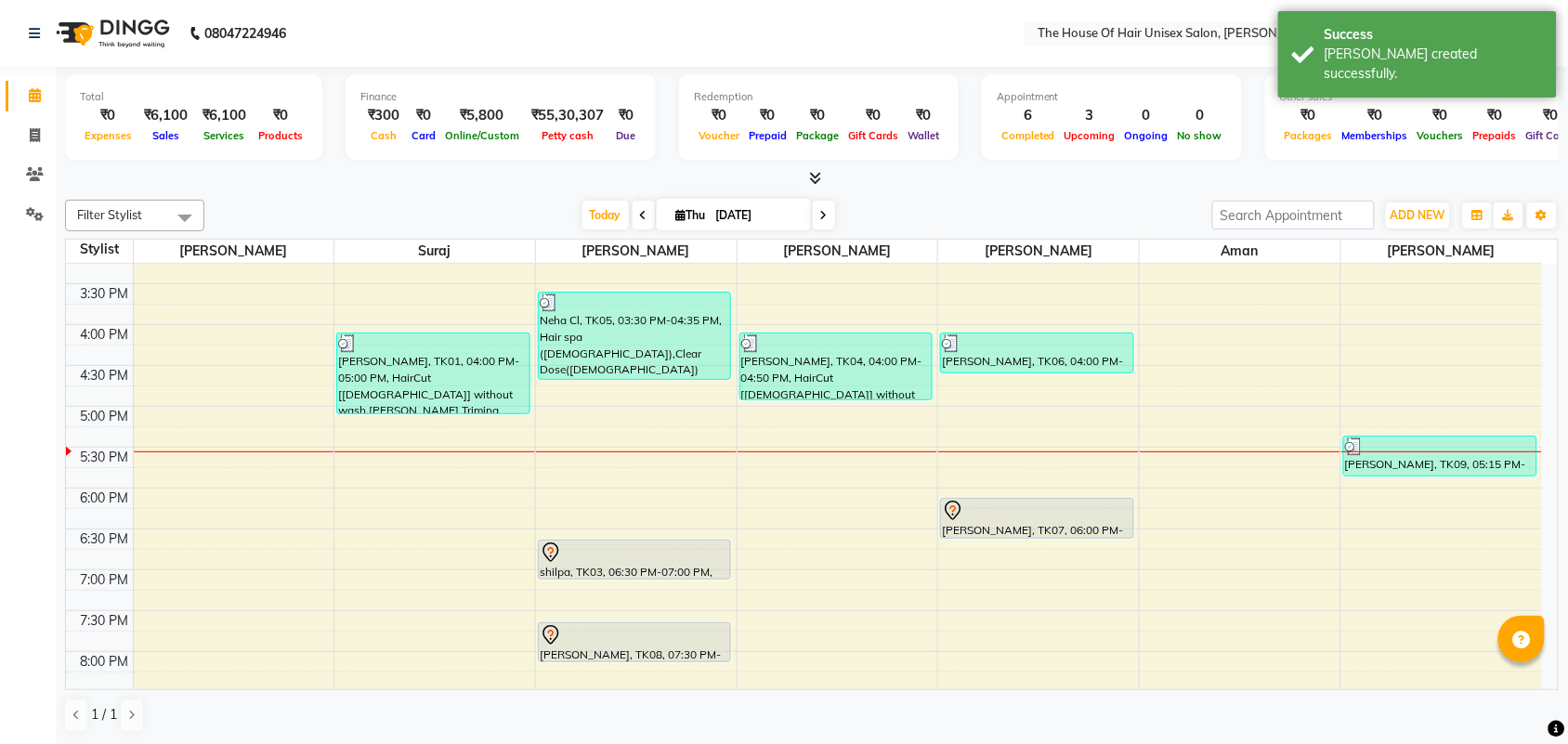 scroll, scrollTop: 673, scrollLeft: 0, axis: vertical 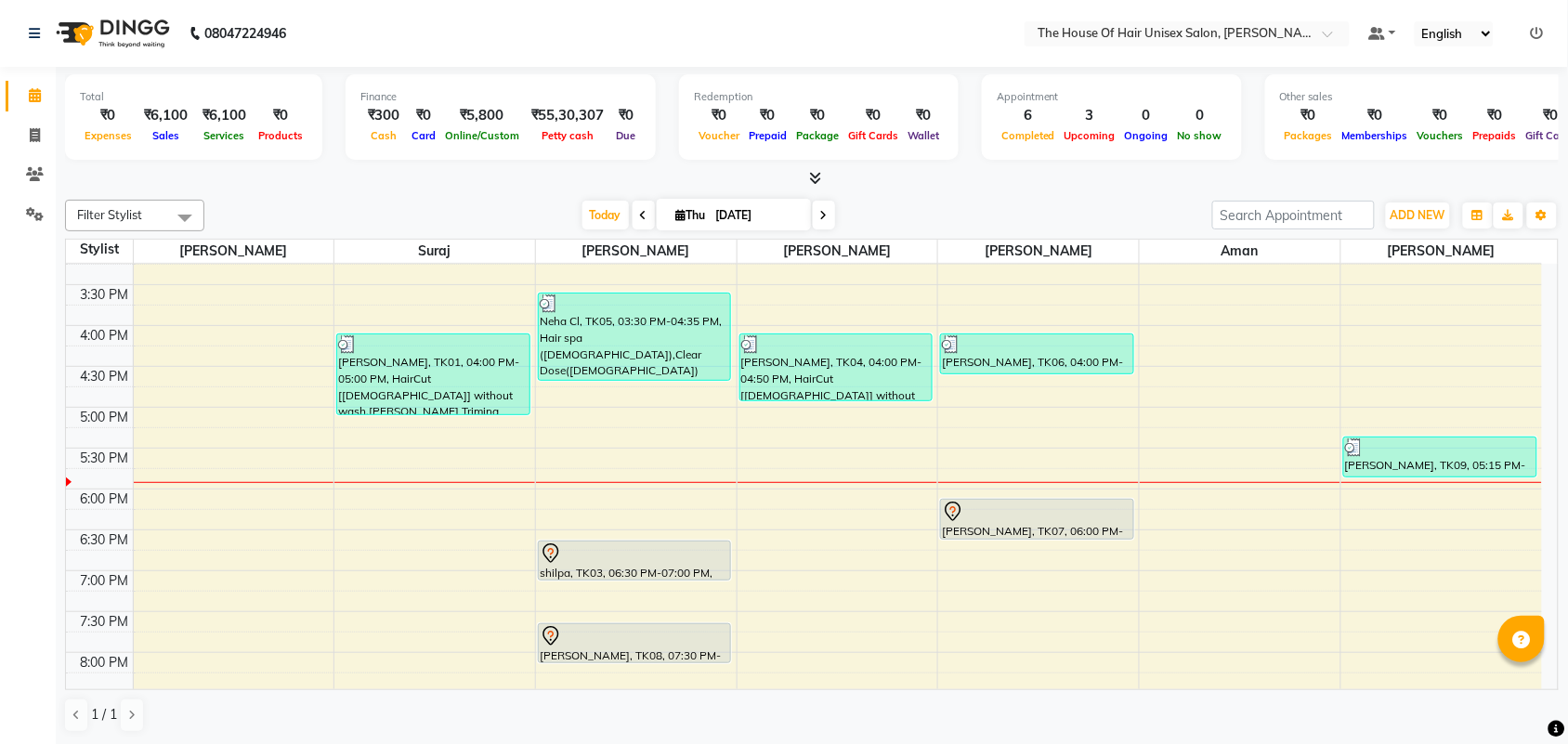 click on "7:00 AM 7:30 AM 8:00 AM 8:30 AM 9:00 AM 9:30 AM 10:00 AM 10:30 AM 11:00 AM 11:30 AM 12:00 PM 12:30 PM 1:00 PM 1:30 PM 2:00 PM 2:30 PM 3:00 PM 3:30 PM 4:00 PM 4:30 PM 5:00 PM 5:30 PM 6:00 PM 6:30 PM 7:00 PM 7:30 PM 8:00 PM 8:30 PM 9:00 PM 9:30 PM     [PERSON_NAME], TK01, 04:00 PM-05:00 PM, HairCut [[DEMOGRAPHIC_DATA]] without wash,[PERSON_NAME] Triming Crafting([DEMOGRAPHIC_DATA])     Neha Cl, TK05, 03:30 PM-04:35 PM, Hair spa ([DEMOGRAPHIC_DATA]),Clear Dose([DEMOGRAPHIC_DATA])             shilpa, TK03, 06:30 PM-07:00 PM, Hairwash+Paddle Dry ([DEMOGRAPHIC_DATA])             [PERSON_NAME], TK08, 07:30 PM-08:00 PM, HairCut [[DEMOGRAPHIC_DATA]] without wash     [PERSON_NAME], TK04, 04:00 PM-04:50 PM, HairCut [[DEMOGRAPHIC_DATA]] without wash,Head Massage ([DEMOGRAPHIC_DATA]) (₹400)     [PERSON_NAME], TK06, 04:00 PM-04:30 PM, HairCut [[DEMOGRAPHIC_DATA]] without wash             [PERSON_NAME], TK07, 06:00 PM-06:30 PM, HairCut [[DEMOGRAPHIC_DATA]] without wash     Abhishek Kalarikandi, TK02, 01:30 PM-02:45 PM, [PERSON_NAME] Triming Crafting([DEMOGRAPHIC_DATA]),FACE o3 de tan  (₹1000)     [PERSON_NAME], TK09, 05:15 PM-05:45 PM, [PERSON_NAME] Triming Crafting([DEMOGRAPHIC_DATA])" at bounding box center [804, 202] 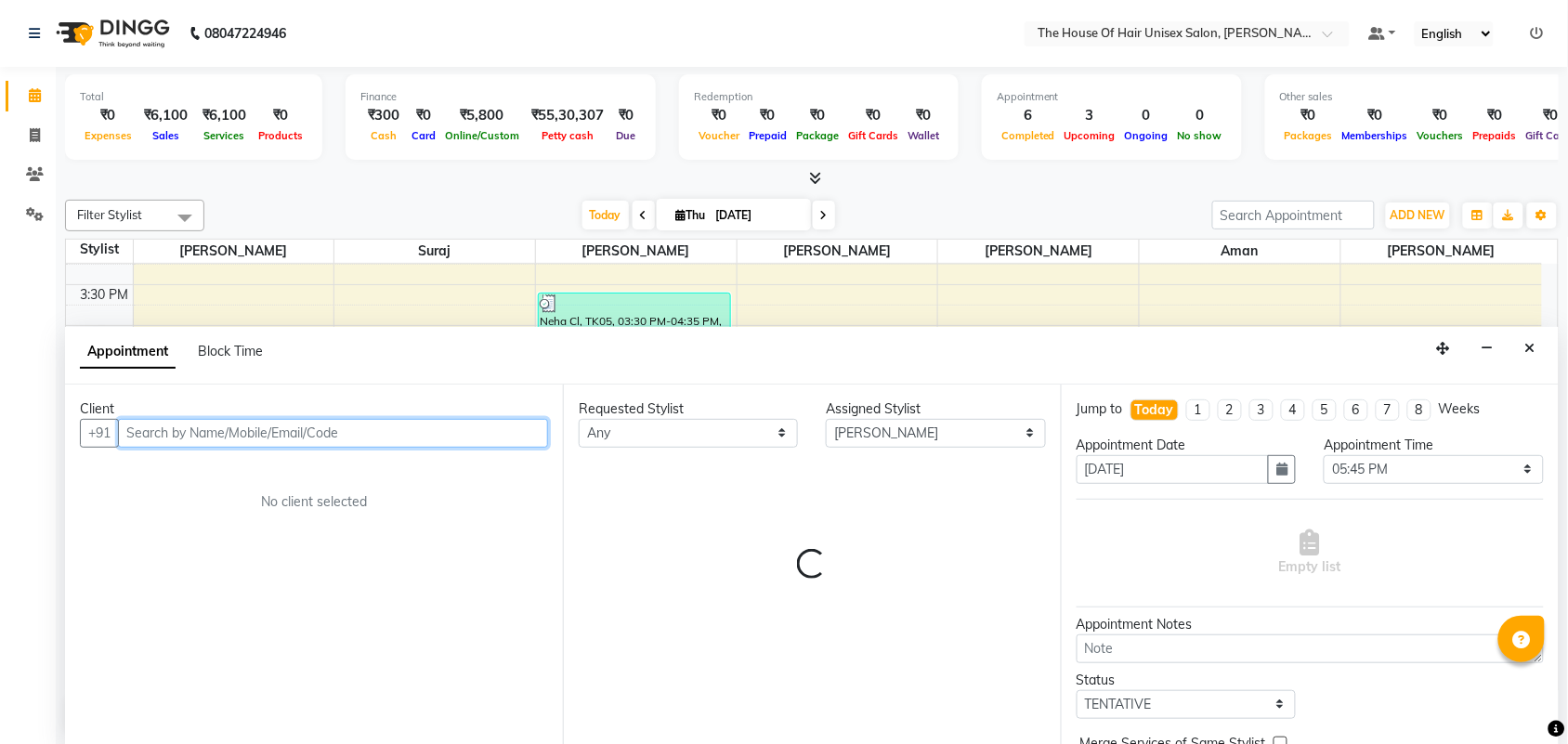 scroll, scrollTop: 1, scrollLeft: 0, axis: vertical 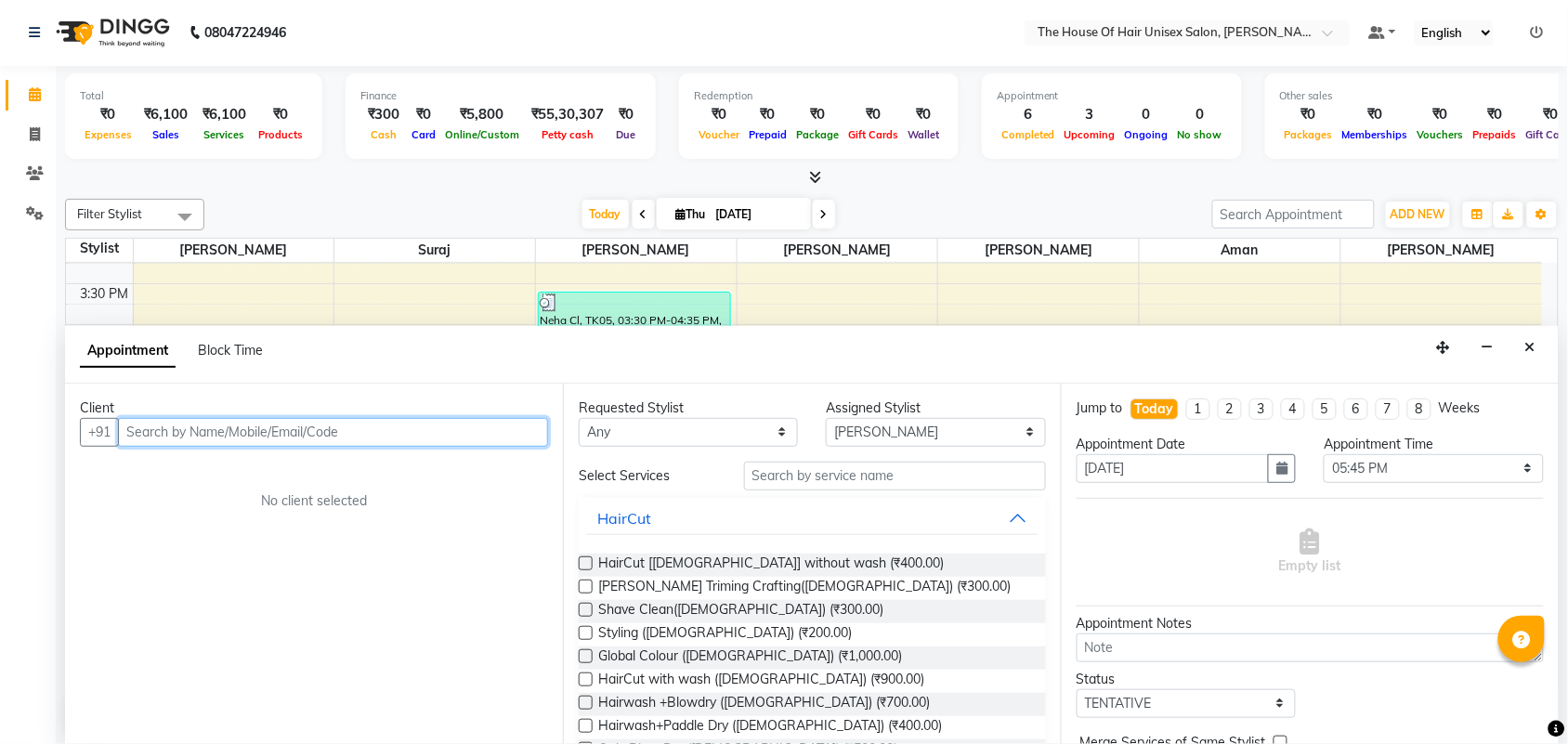 click at bounding box center (333, 432) 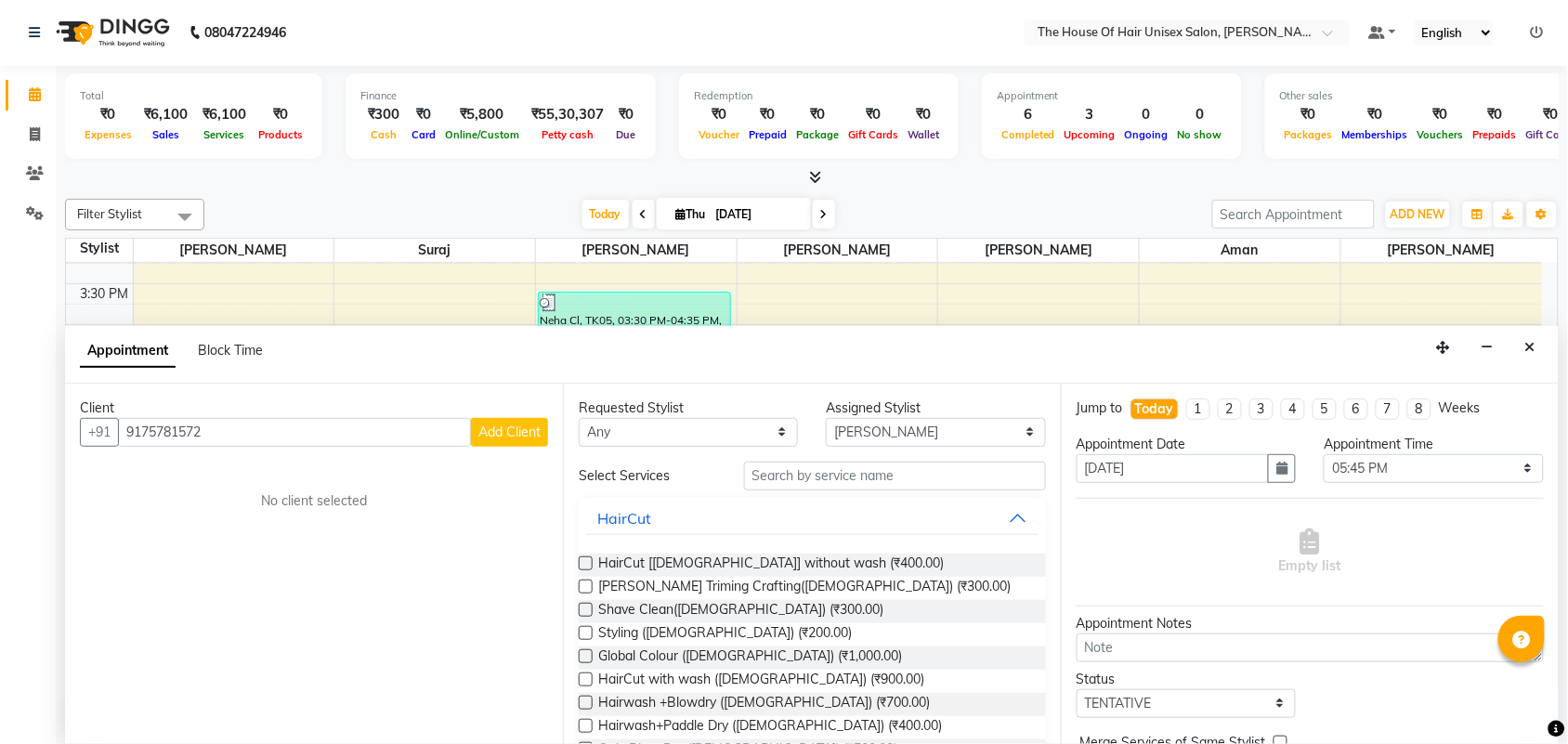 click on "Add Client" at bounding box center (509, 432) 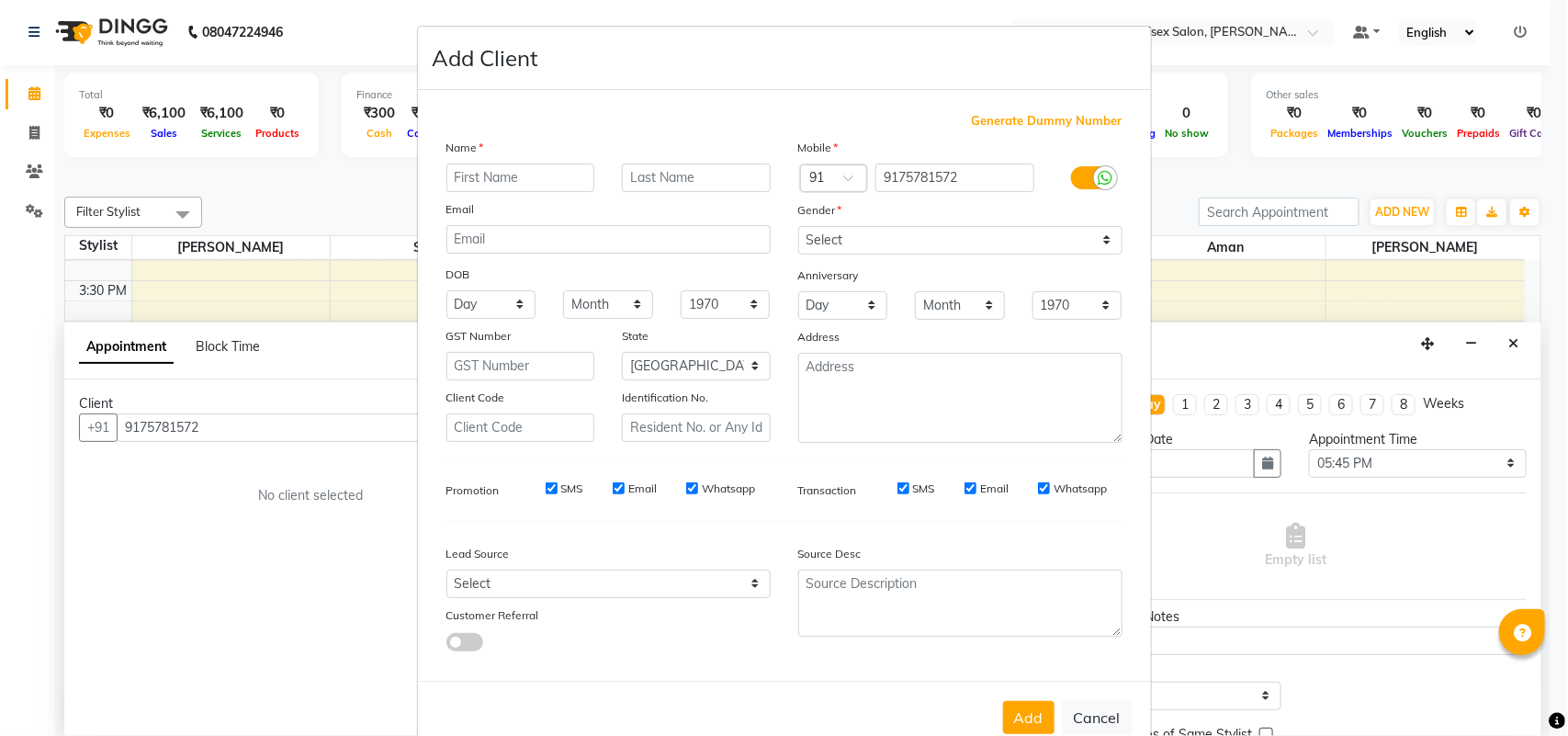 click at bounding box center [521, 177] 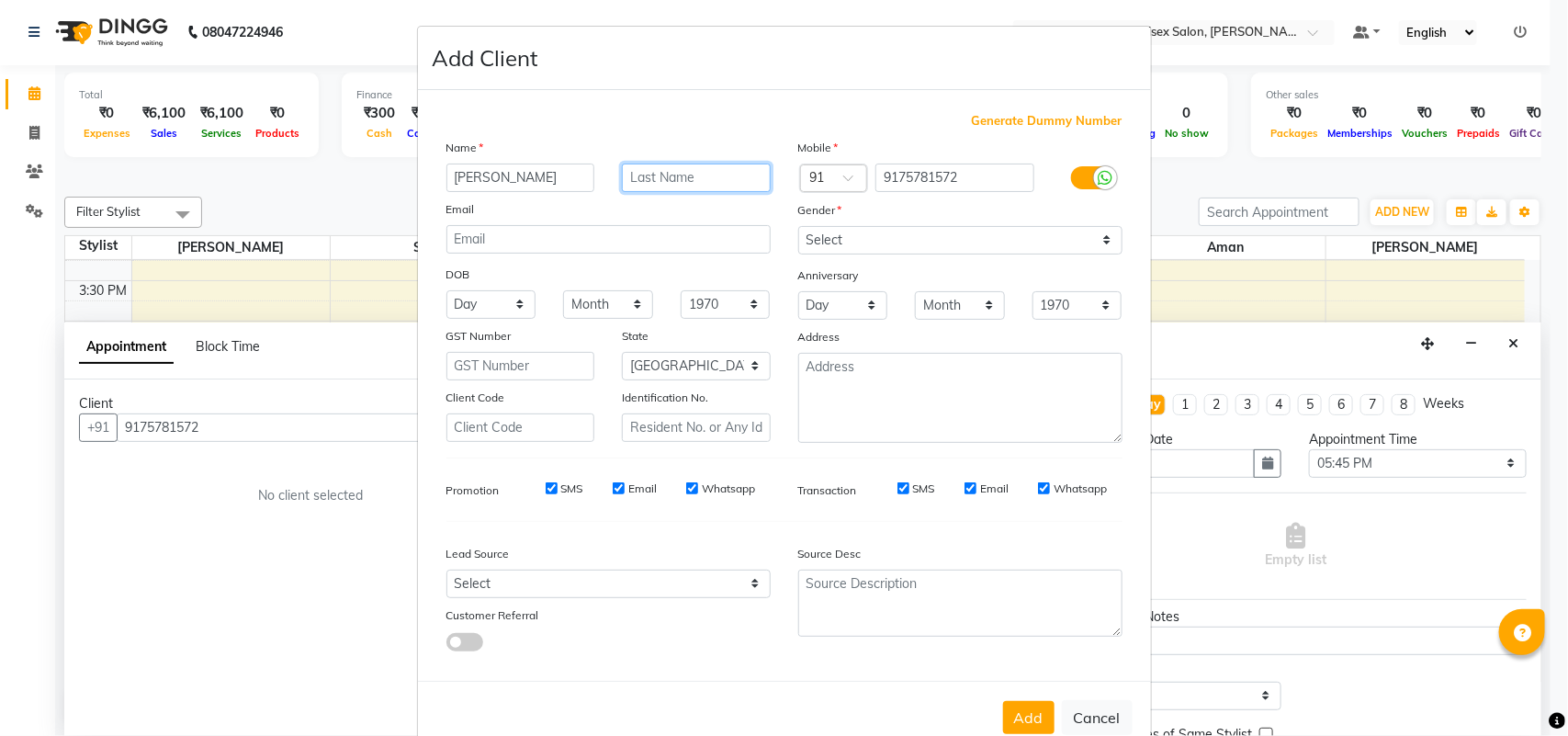 click at bounding box center [696, 177] 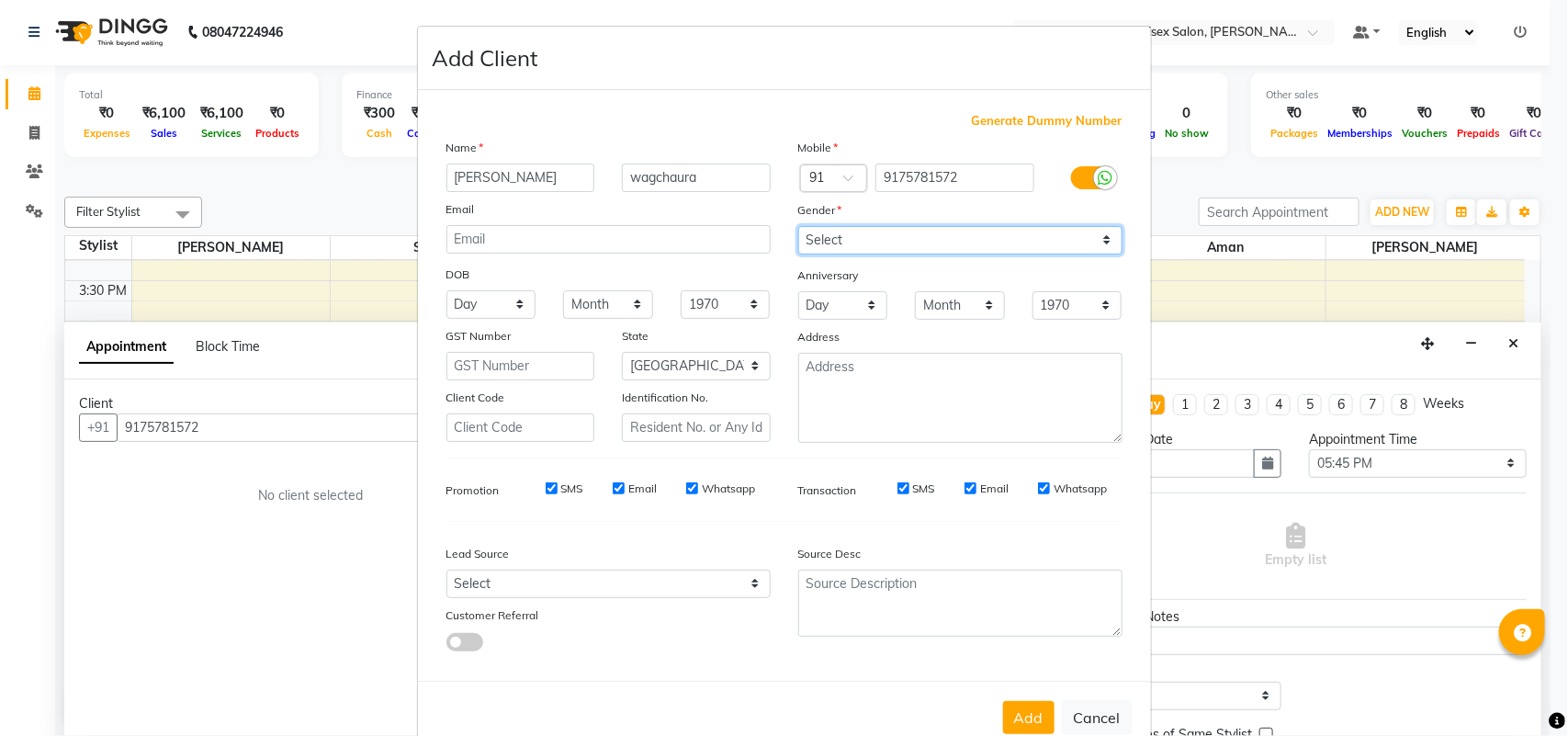 click on "Select [DEMOGRAPHIC_DATA] [DEMOGRAPHIC_DATA] Other Prefer Not To Say" at bounding box center [960, 240] 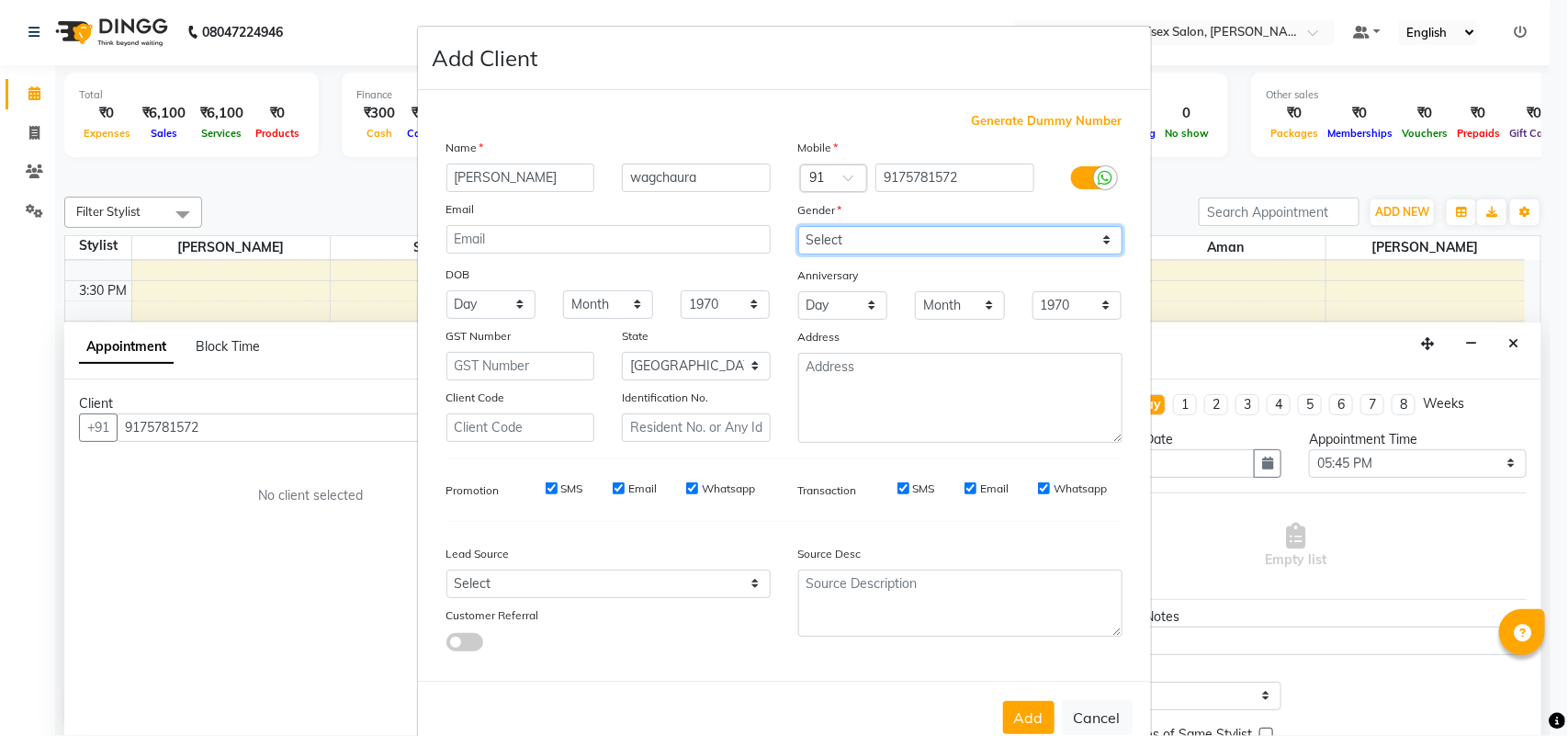 click on "Select [DEMOGRAPHIC_DATA] [DEMOGRAPHIC_DATA] Other Prefer Not To Say" at bounding box center [960, 240] 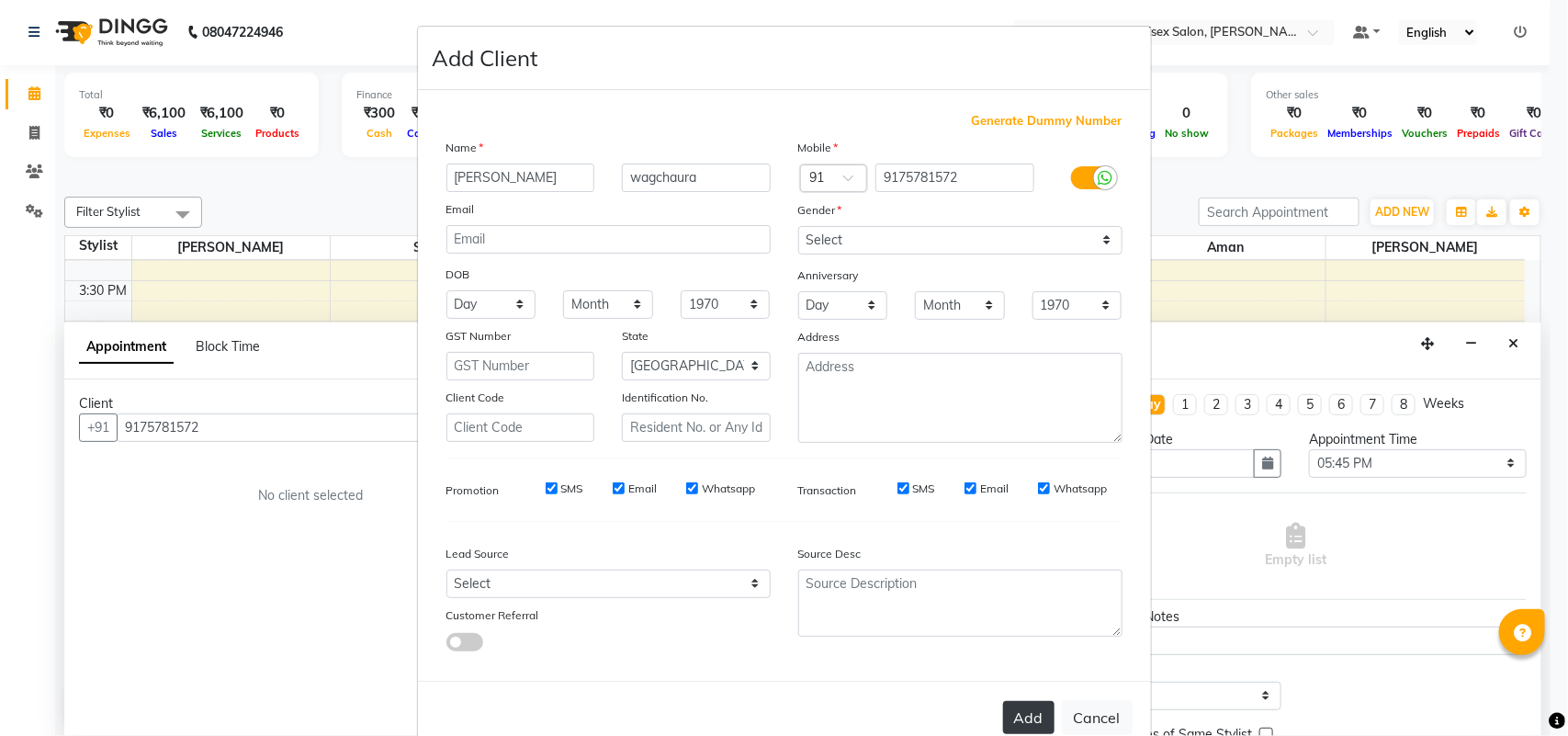 click on "Add" at bounding box center (1029, 718) 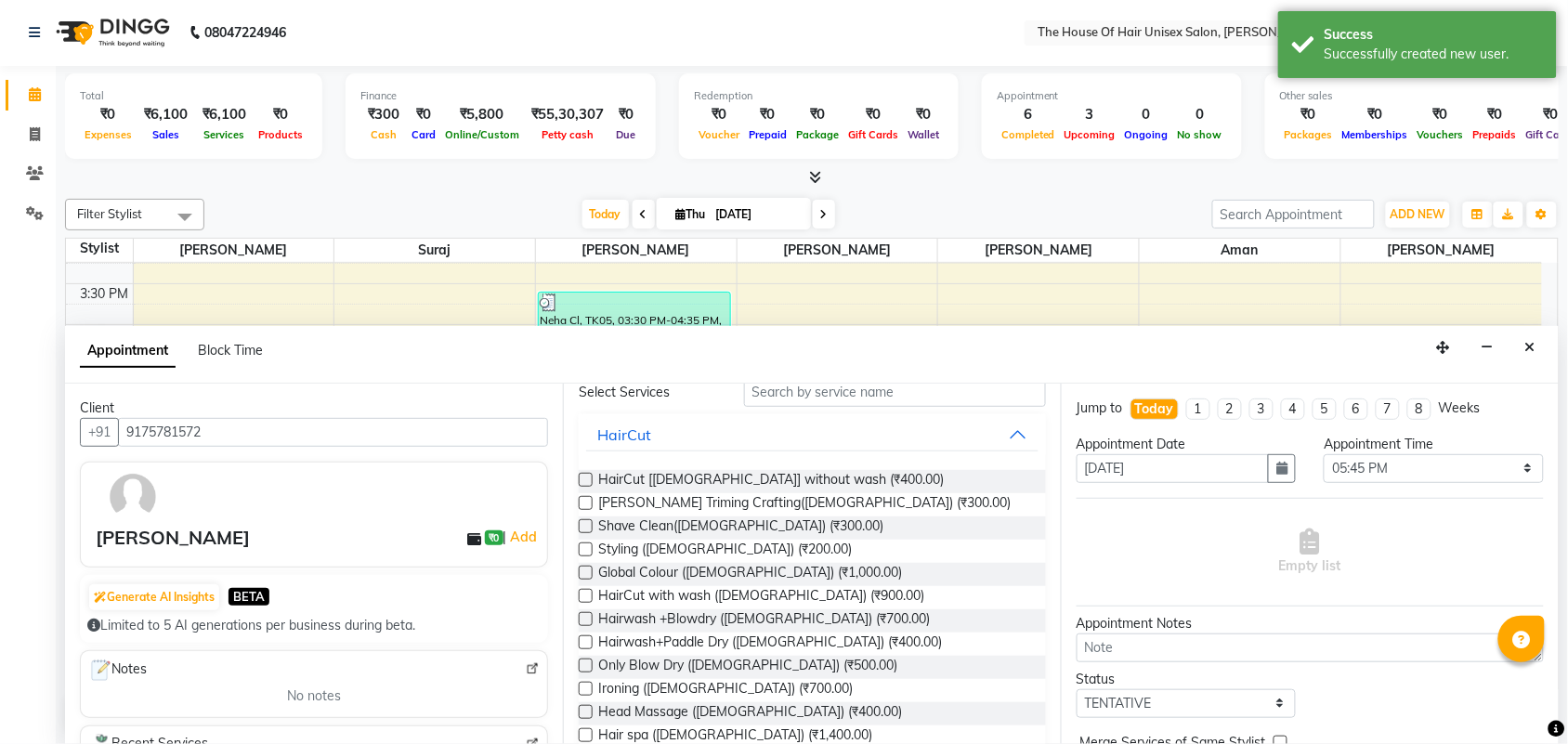 scroll, scrollTop: 81, scrollLeft: 0, axis: vertical 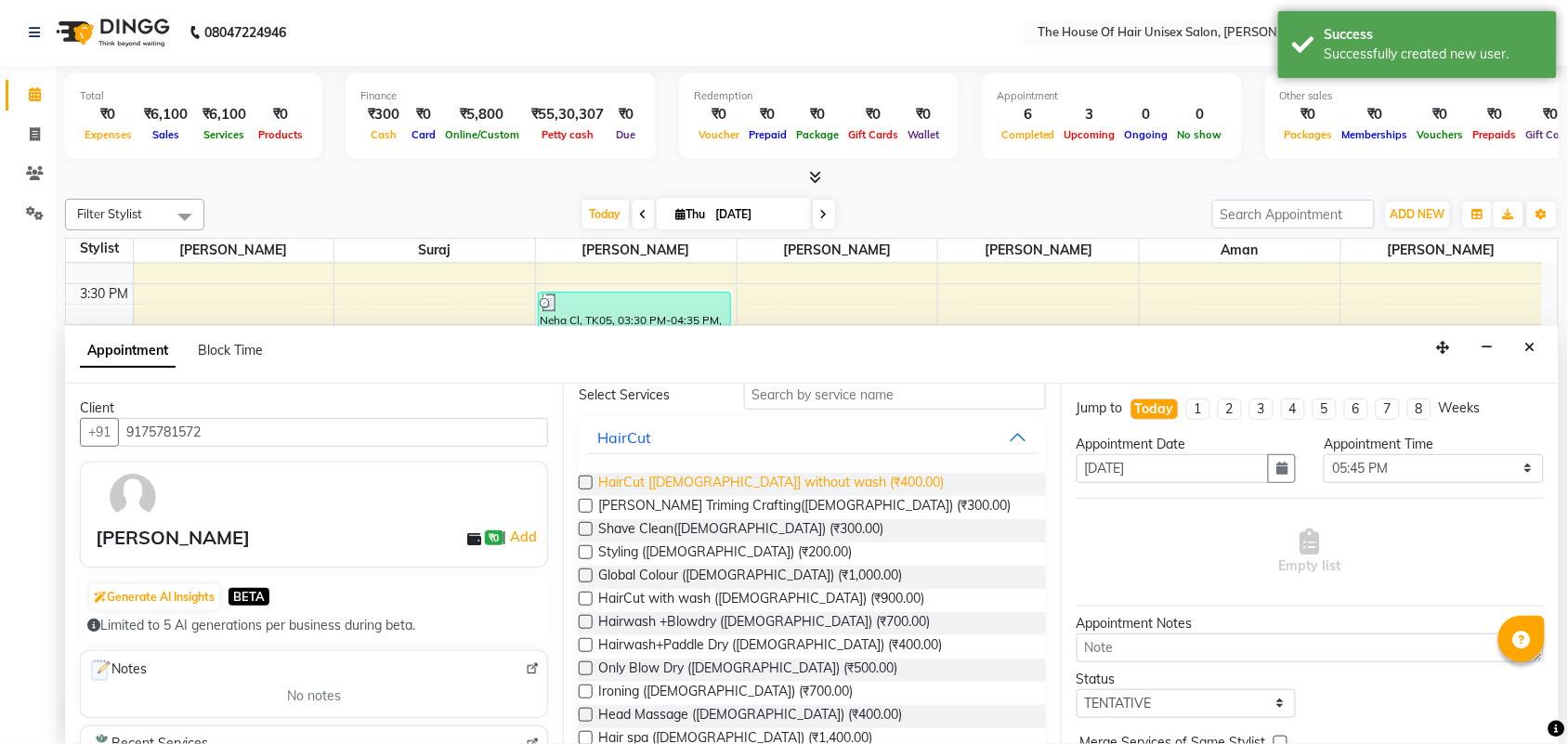 click on "HairCut [[DEMOGRAPHIC_DATA]] without wash (₹400.00)" at bounding box center (771, 484) 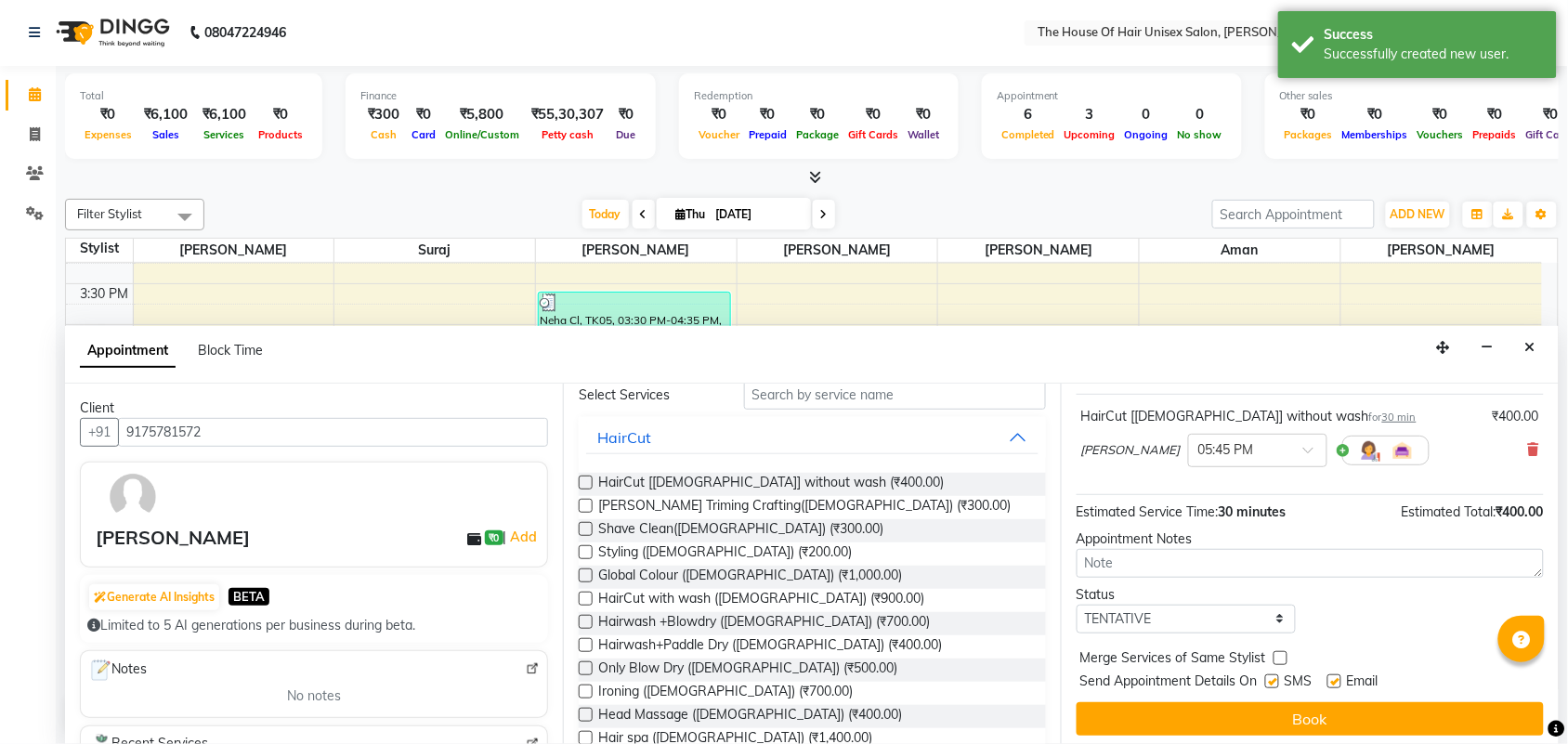 scroll, scrollTop: 111, scrollLeft: 0, axis: vertical 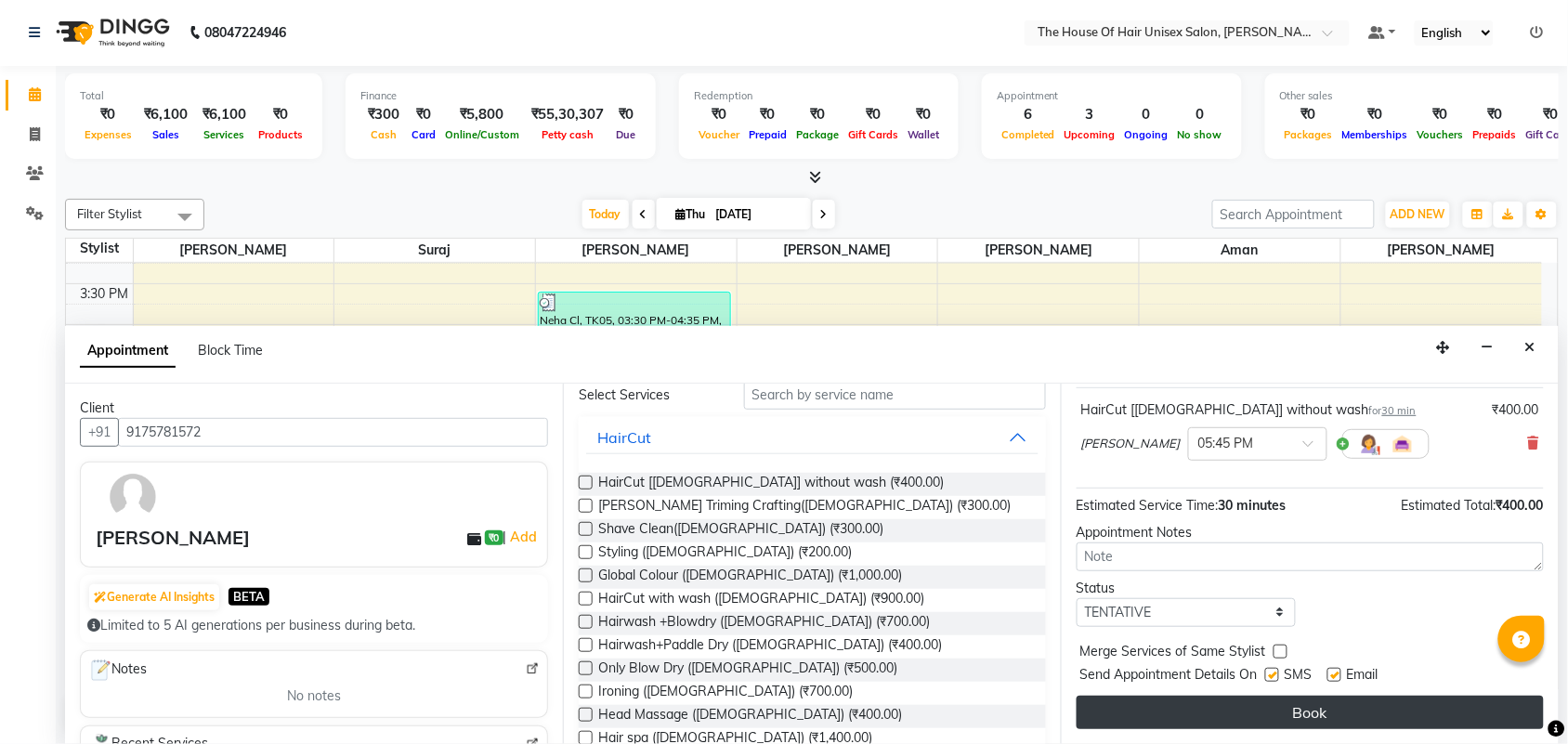 click on "Book" at bounding box center (1310, 712) 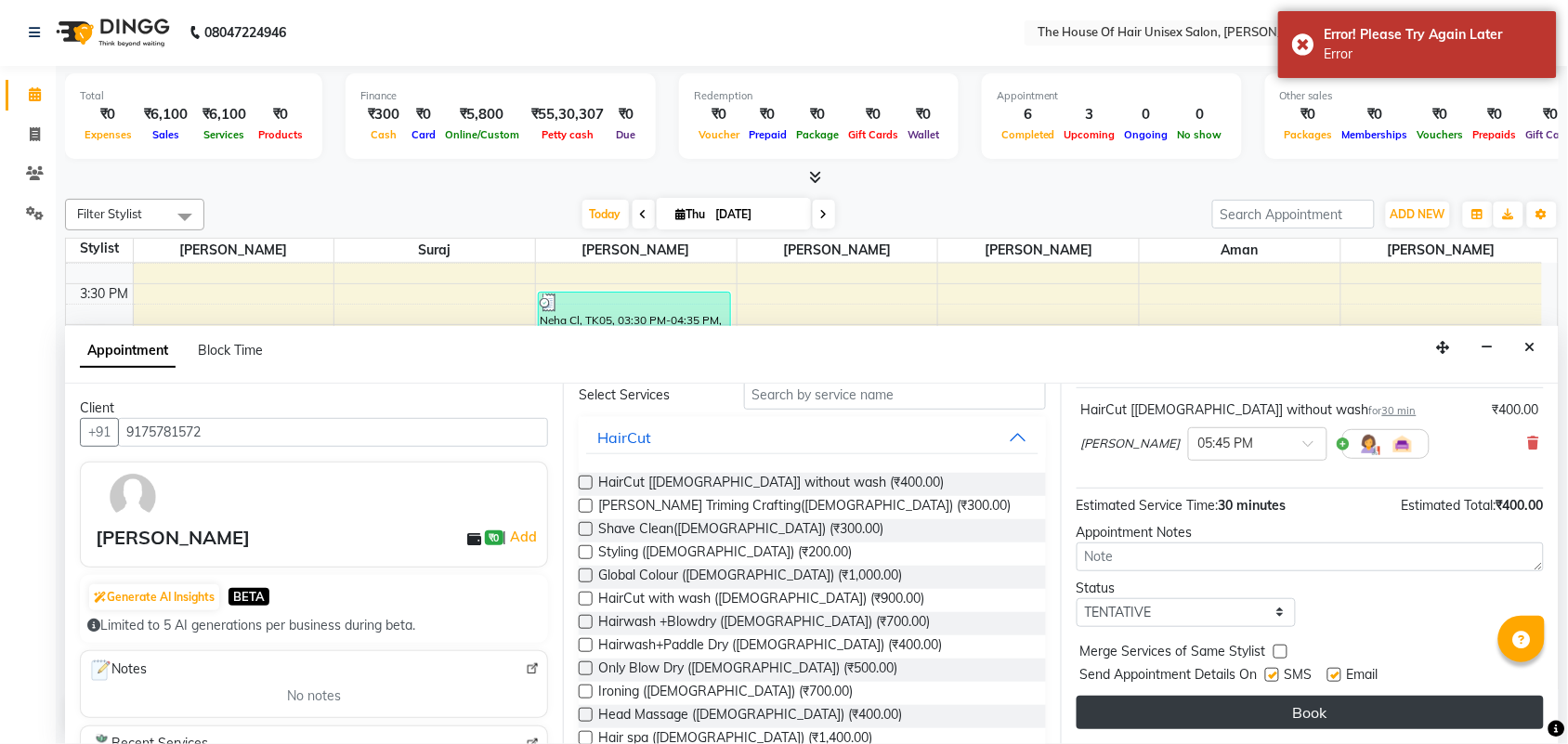 click on "Book" at bounding box center [1310, 712] 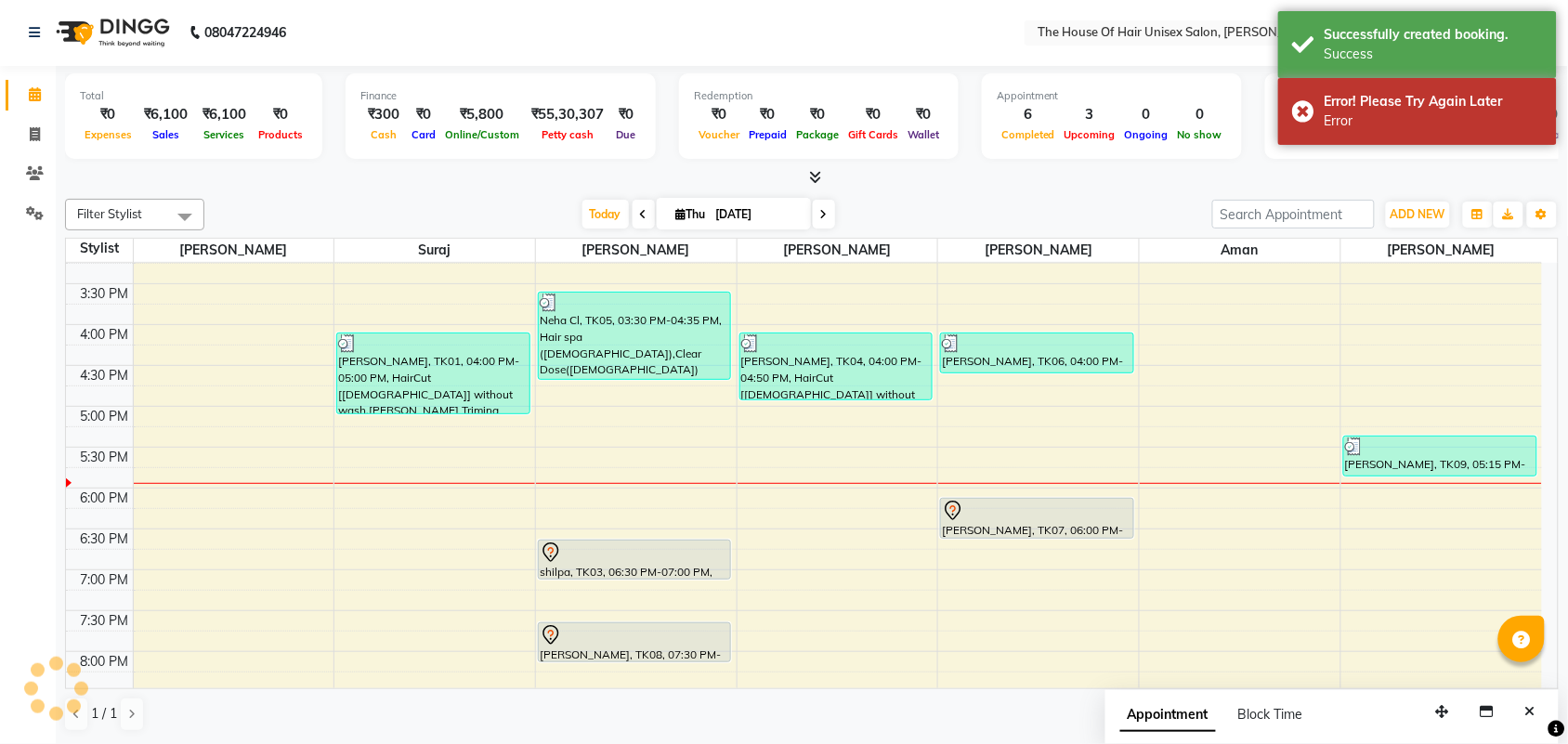 scroll, scrollTop: 0, scrollLeft: 0, axis: both 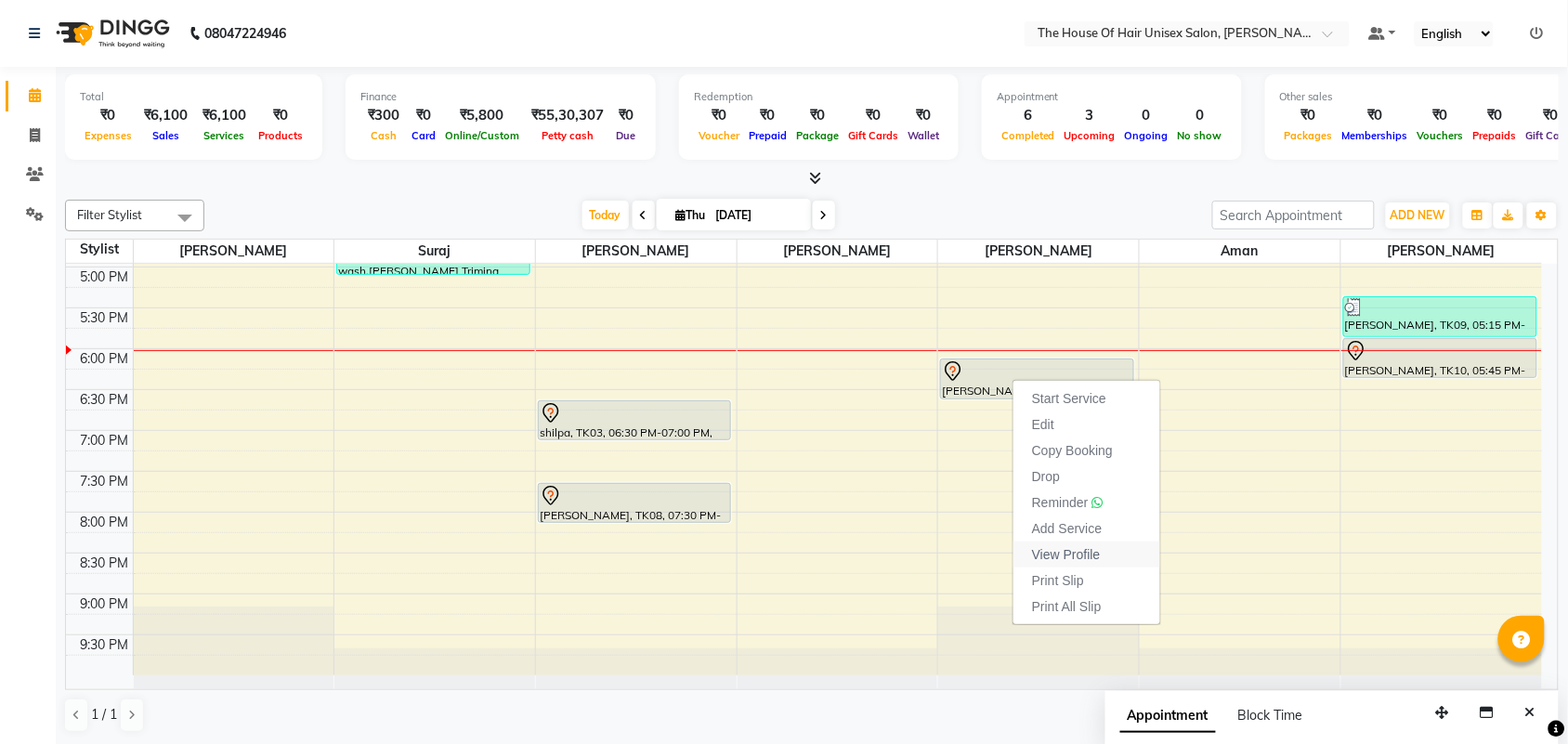 click on "View Profile" at bounding box center (1066, 555) 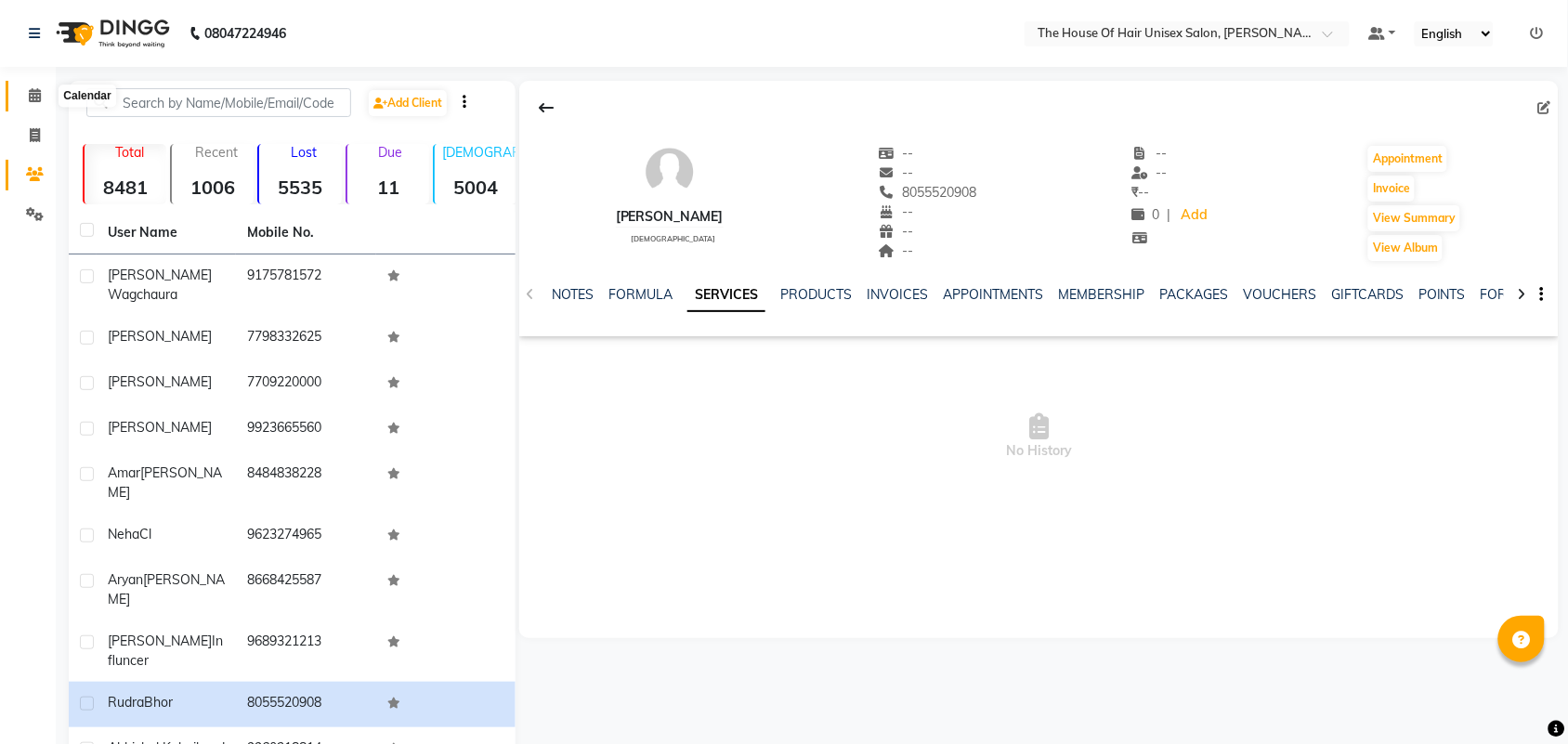 click 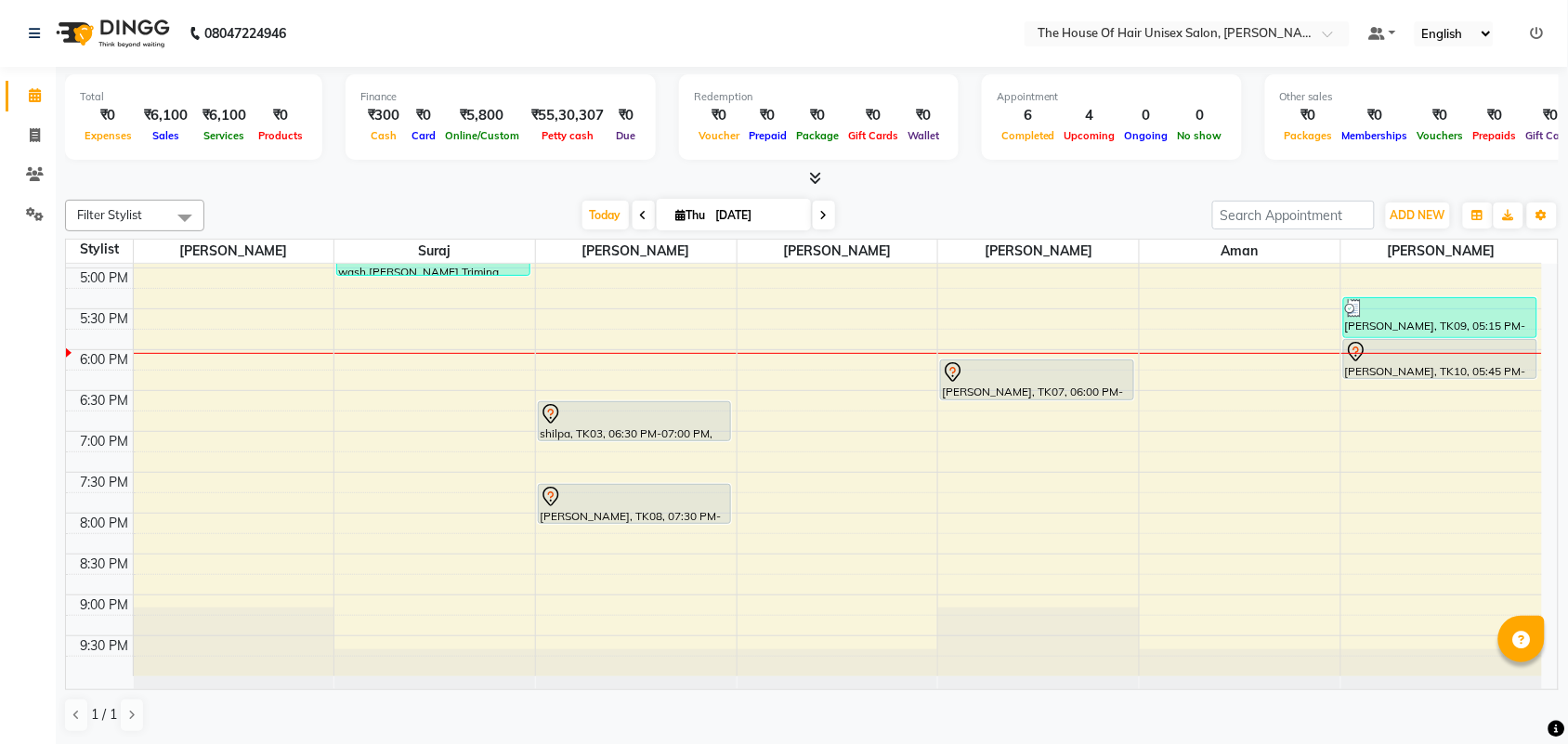 scroll, scrollTop: 814, scrollLeft: 0, axis: vertical 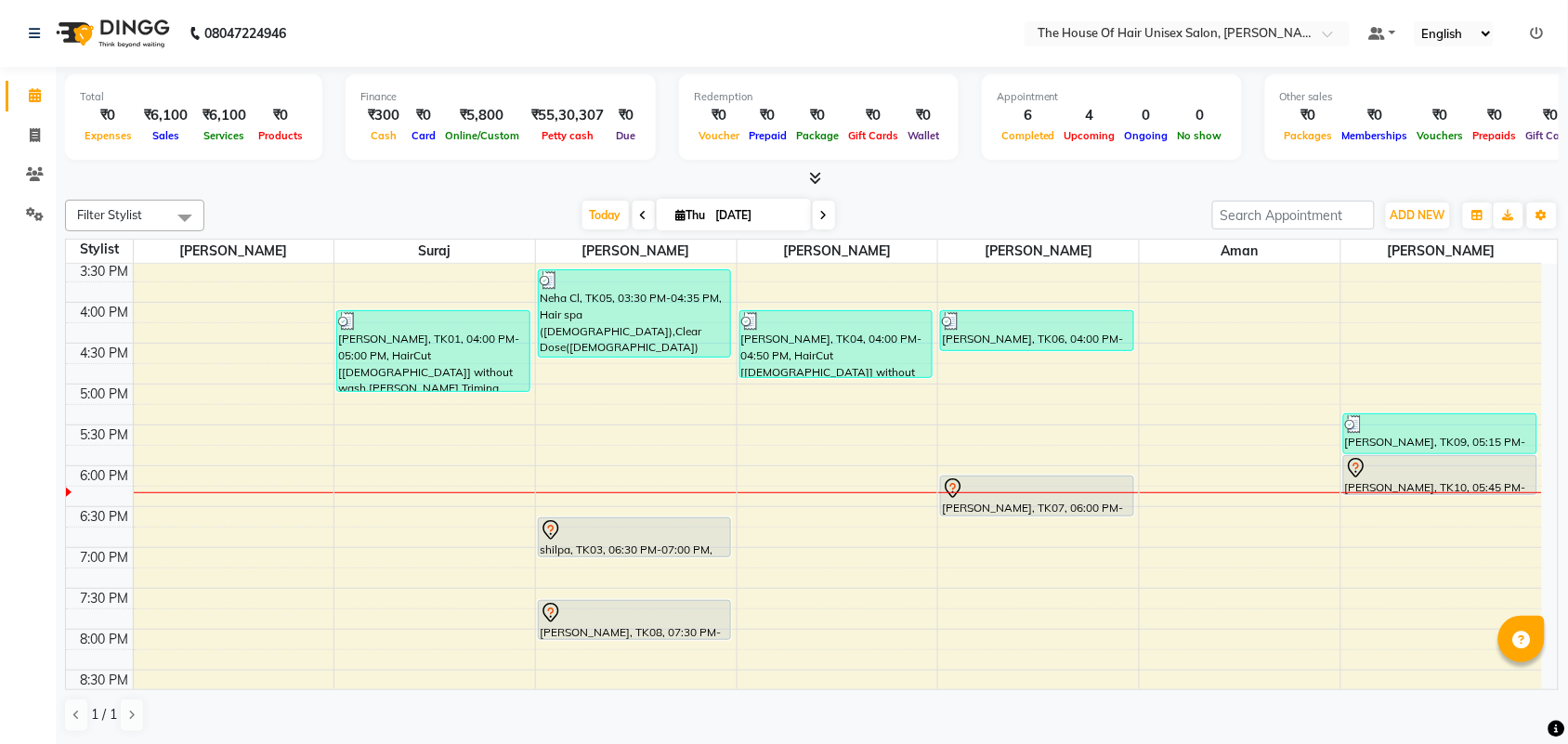 click at bounding box center (824, 215) 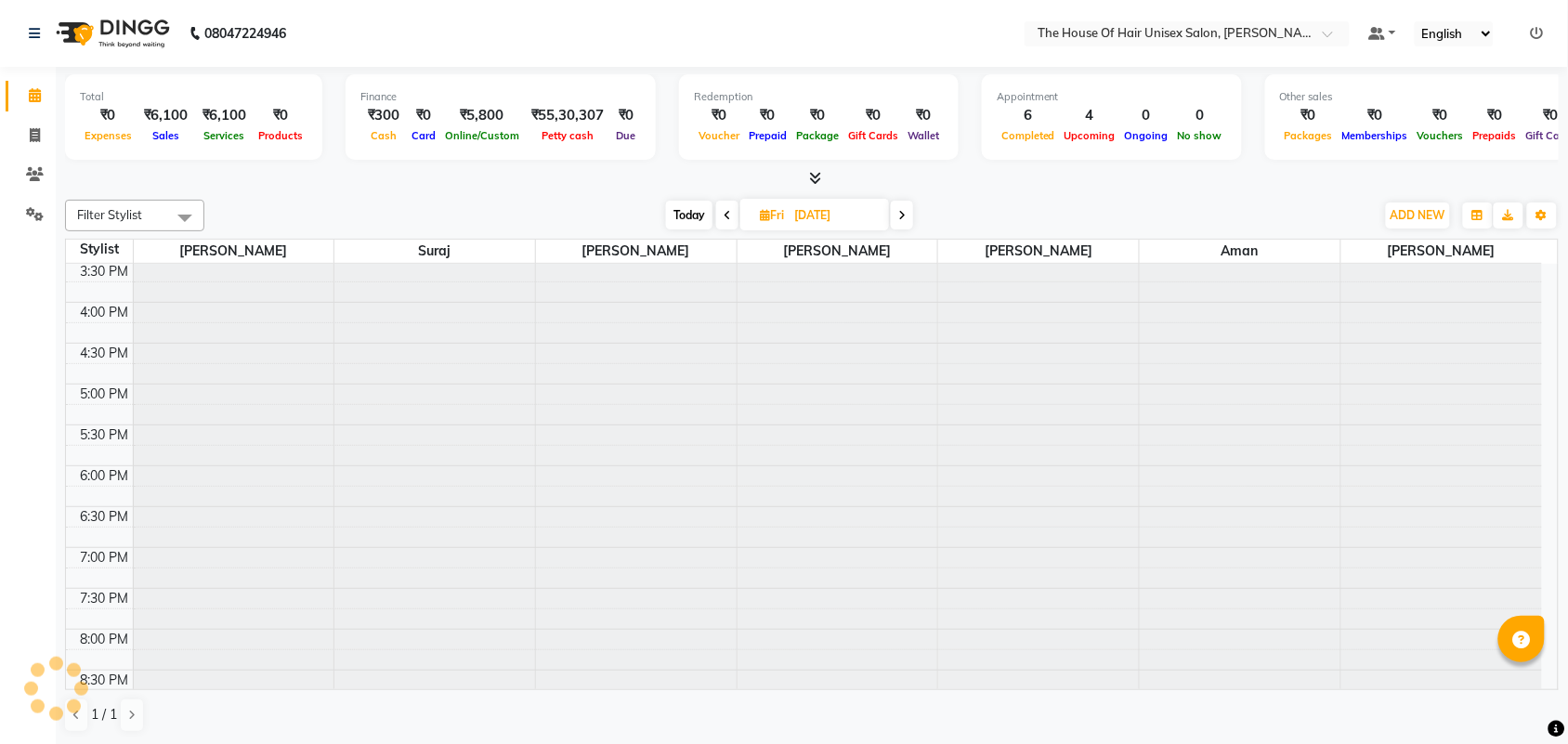 scroll, scrollTop: 814, scrollLeft: 0, axis: vertical 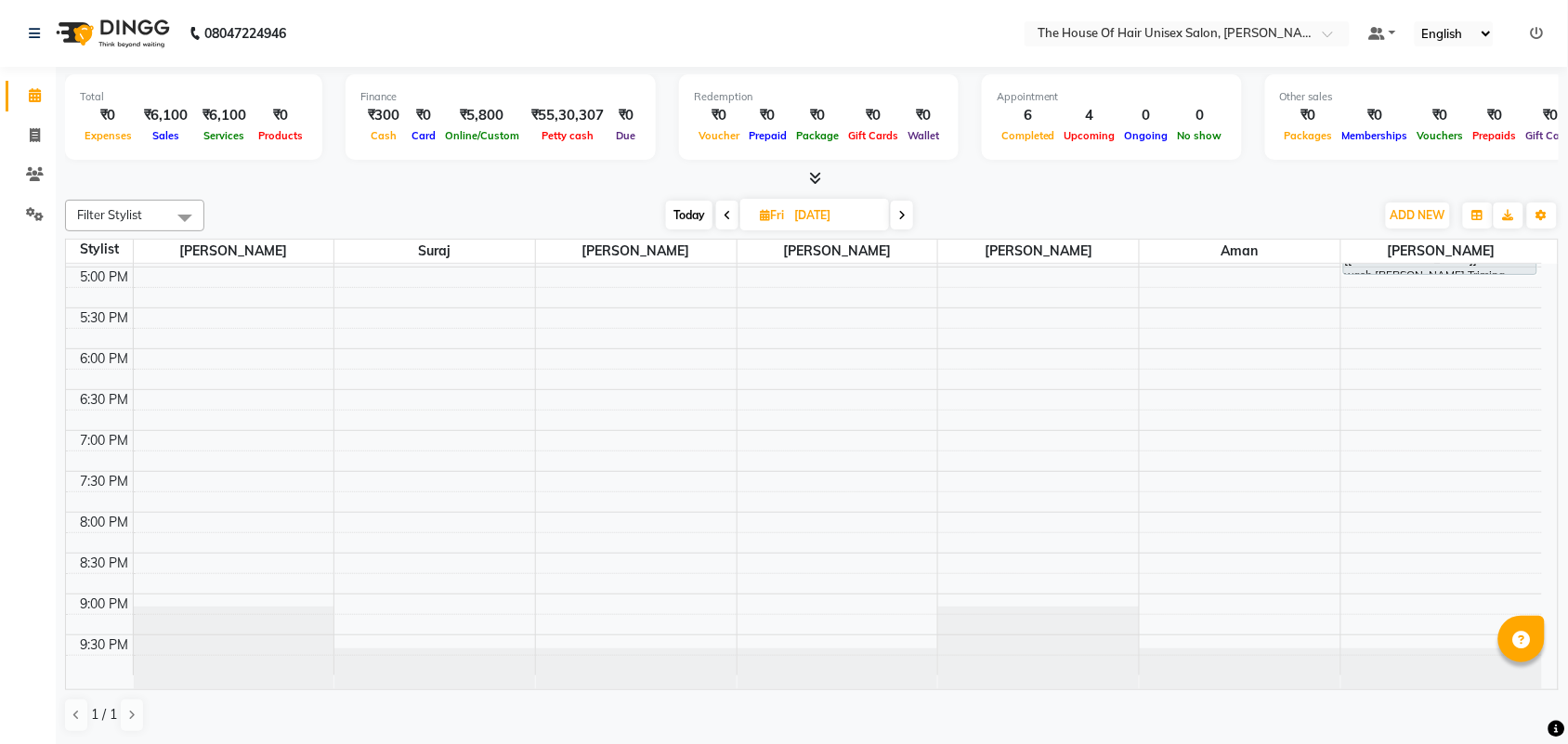 click at bounding box center [902, 215] 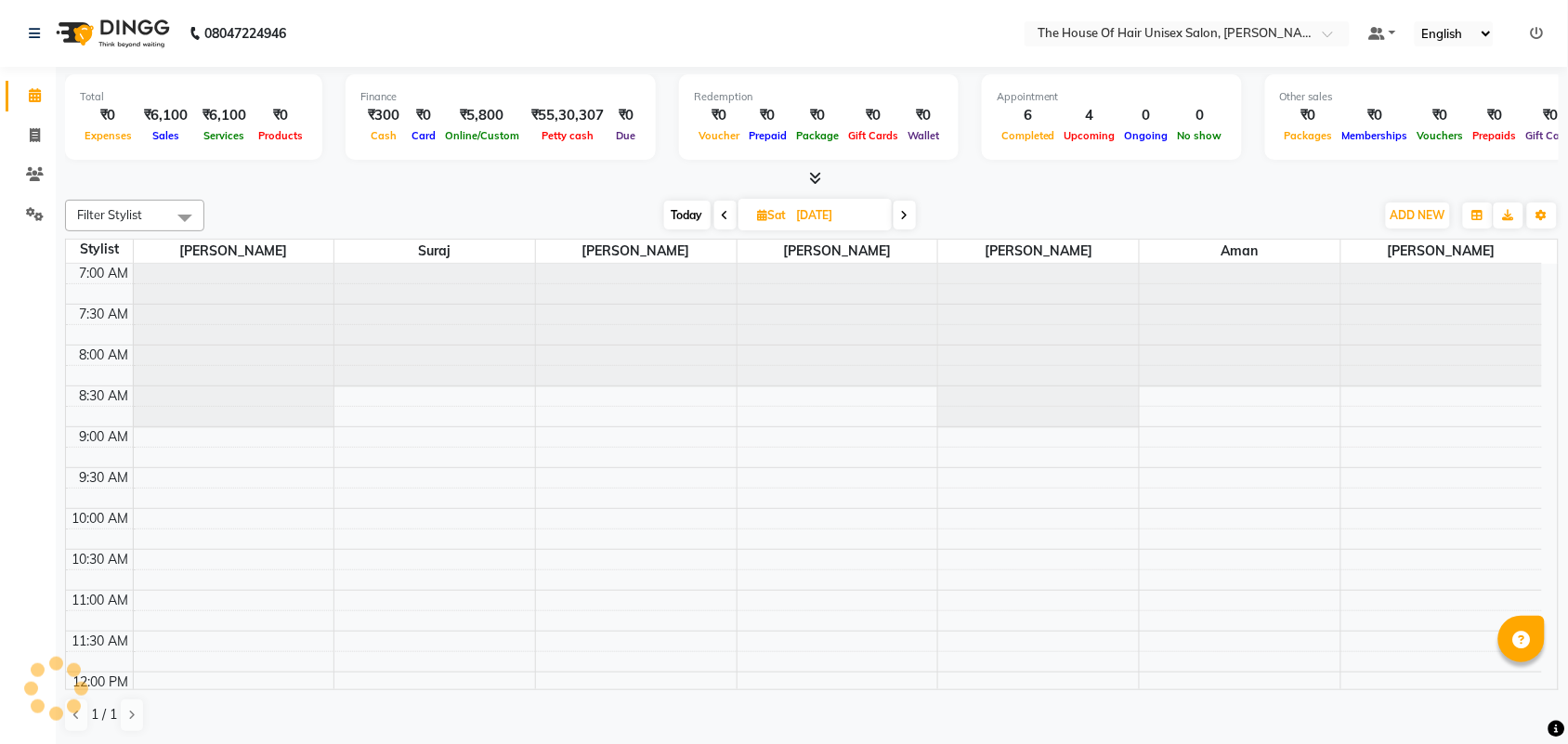 scroll, scrollTop: 814, scrollLeft: 0, axis: vertical 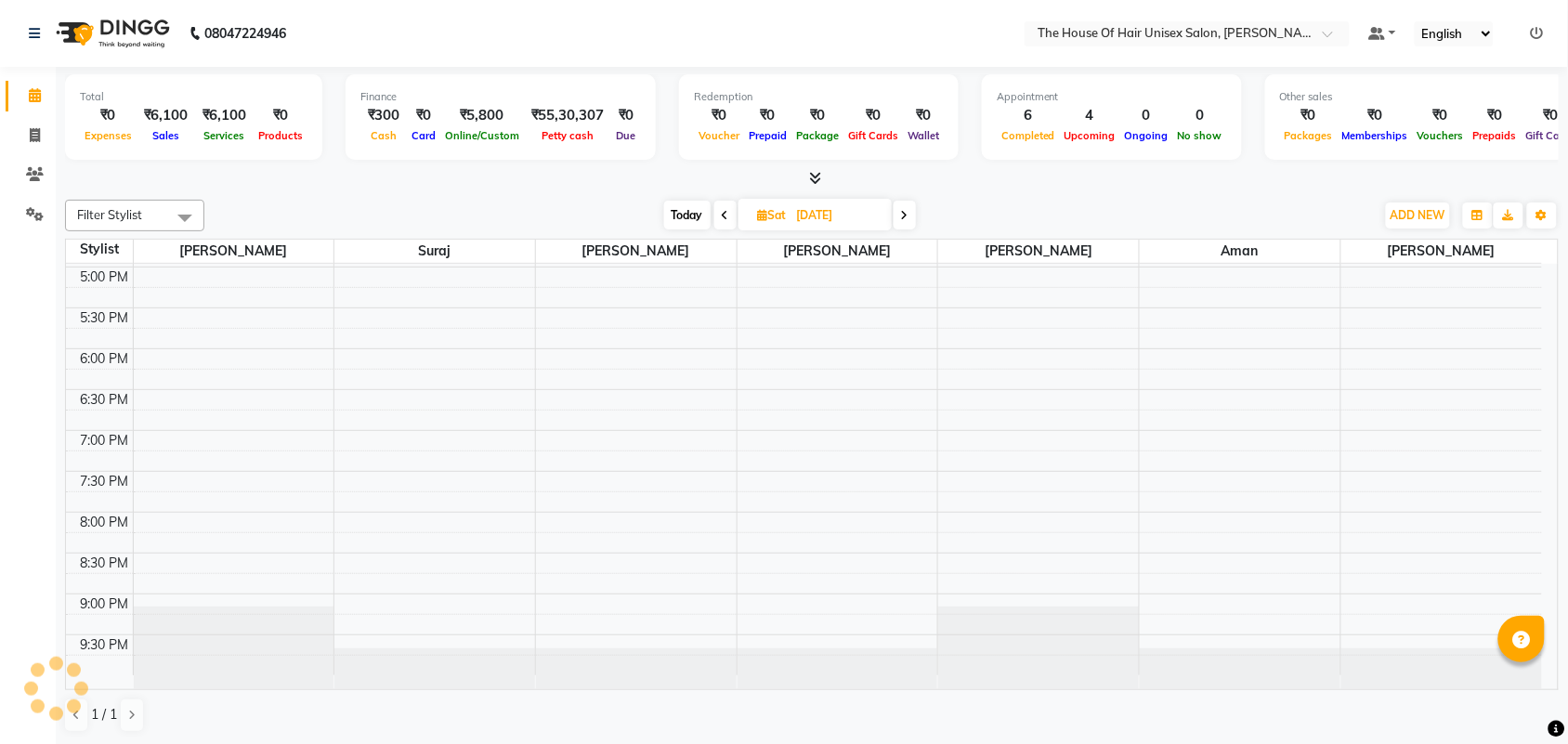 click at bounding box center (905, 215) 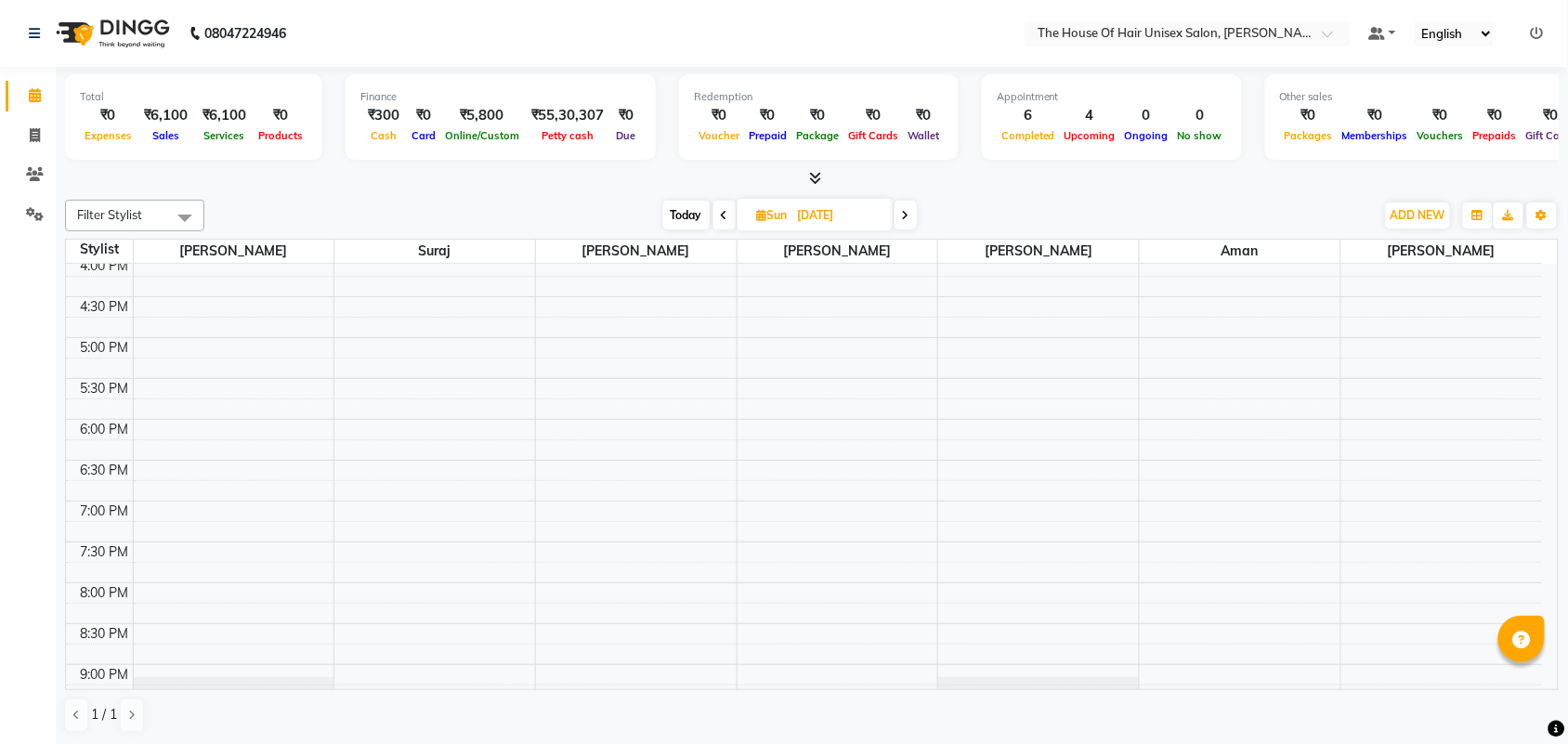 scroll, scrollTop: 740, scrollLeft: 0, axis: vertical 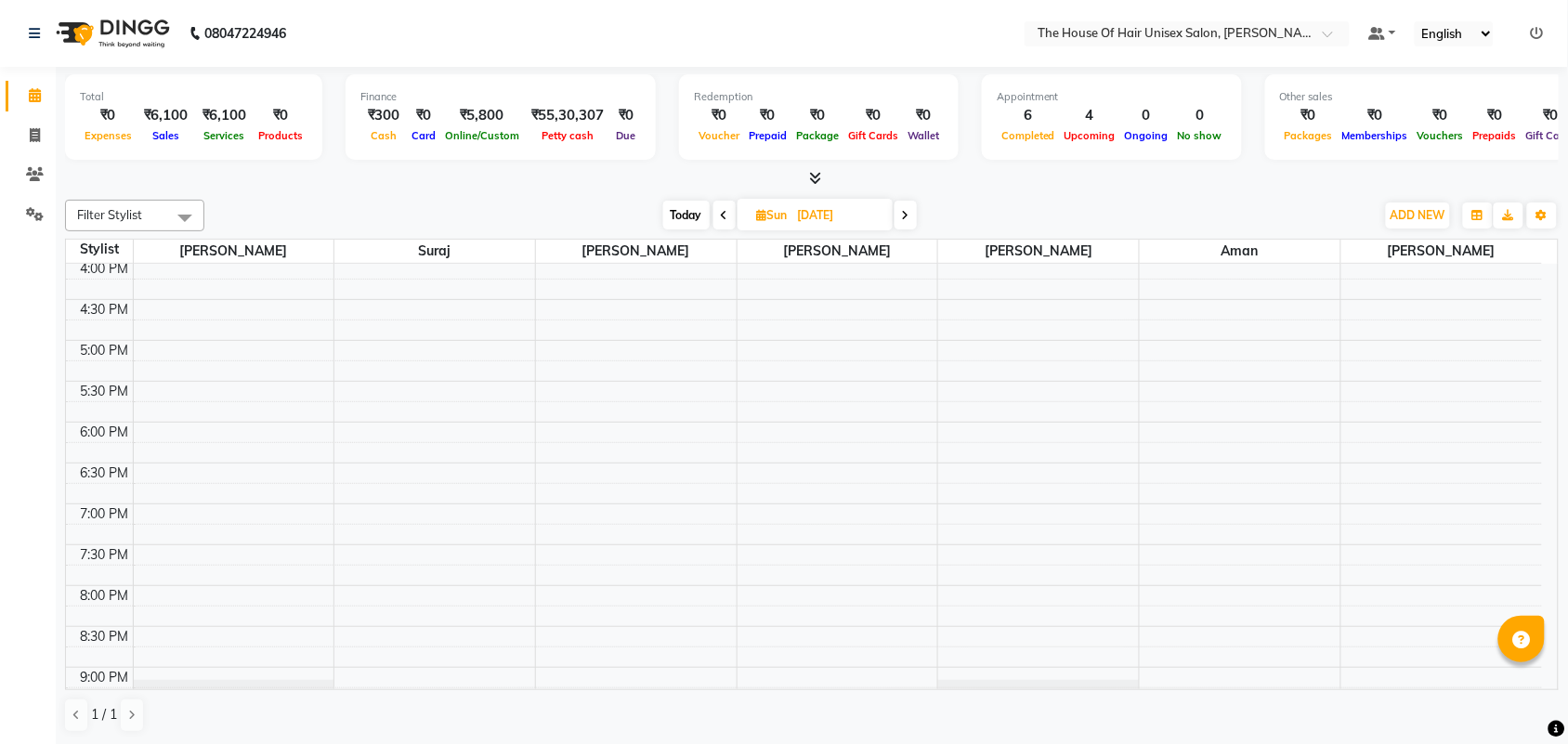 click on "7:00 AM 7:30 AM 8:00 AM 8:30 AM 9:00 AM 9:30 AM 10:00 AM 10:30 AM 11:00 AM 11:30 AM 12:00 PM 12:30 PM 1:00 PM 1:30 PM 2:00 PM 2:30 PM 3:00 PM 3:30 PM 4:00 PM 4:30 PM 5:00 PM 5:30 PM 6:00 PM 6:30 PM 7:00 PM 7:30 PM 8:00 PM 8:30 PM 9:00 PM 9:30 PM" at bounding box center (804, 136) 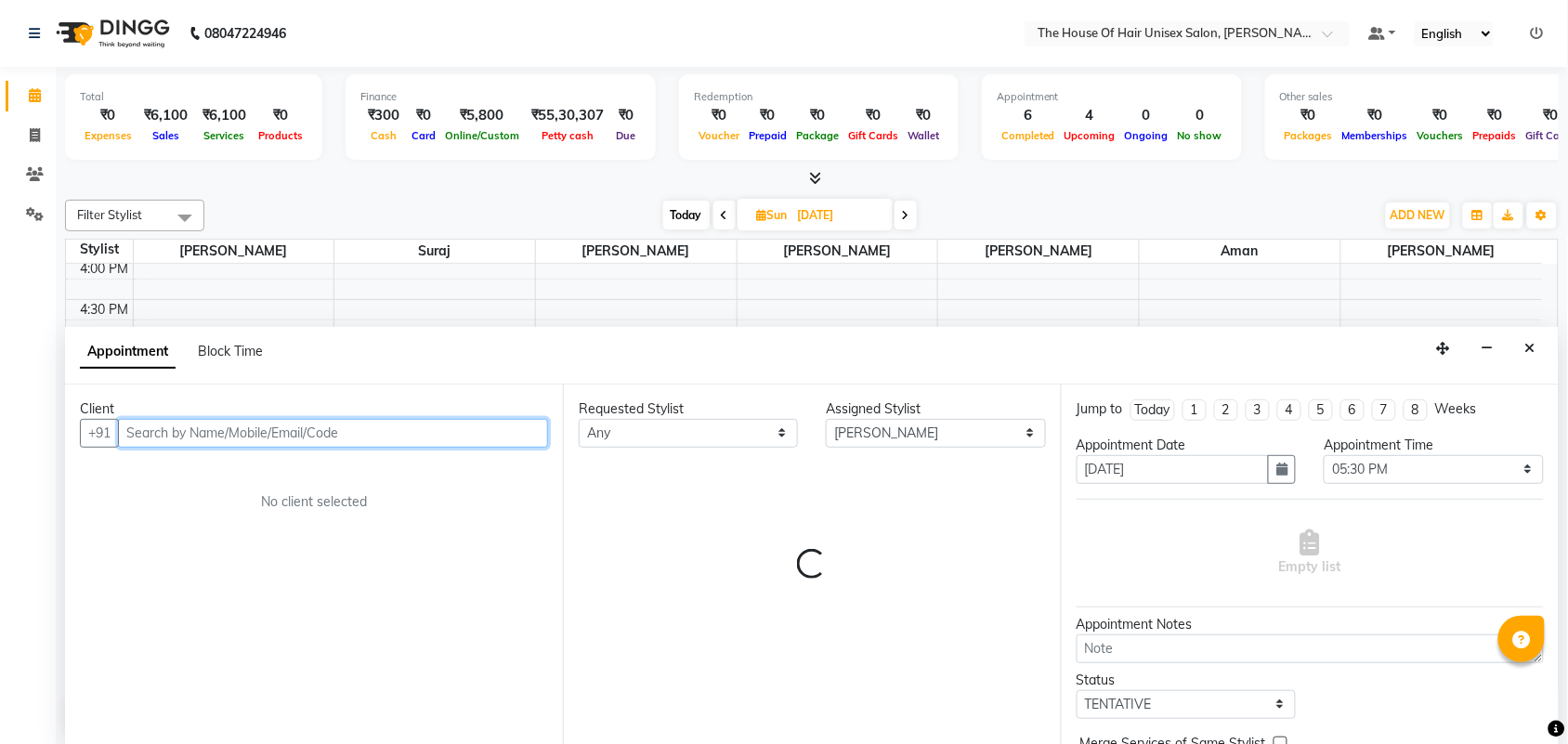 scroll, scrollTop: 1, scrollLeft: 0, axis: vertical 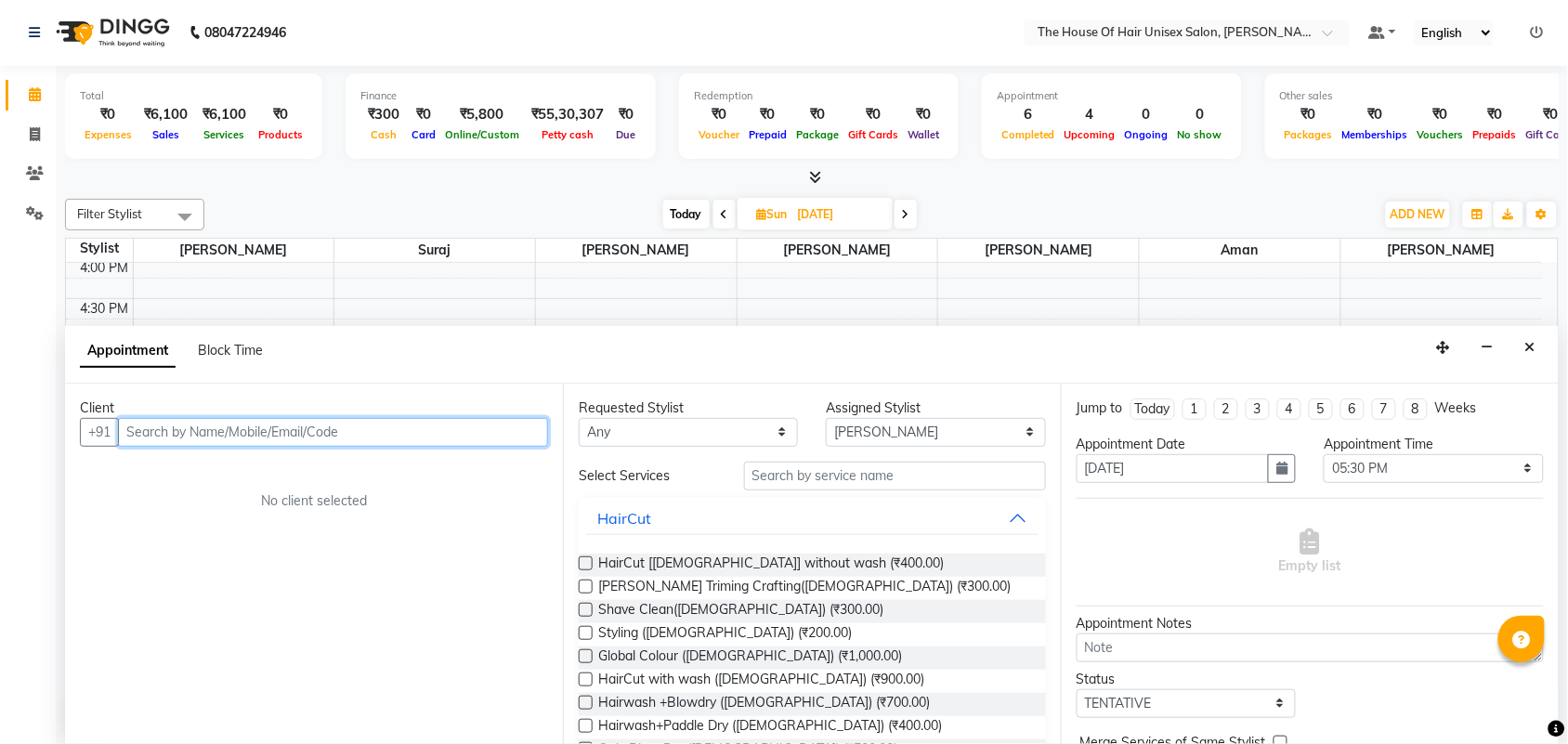 click at bounding box center [333, 432] 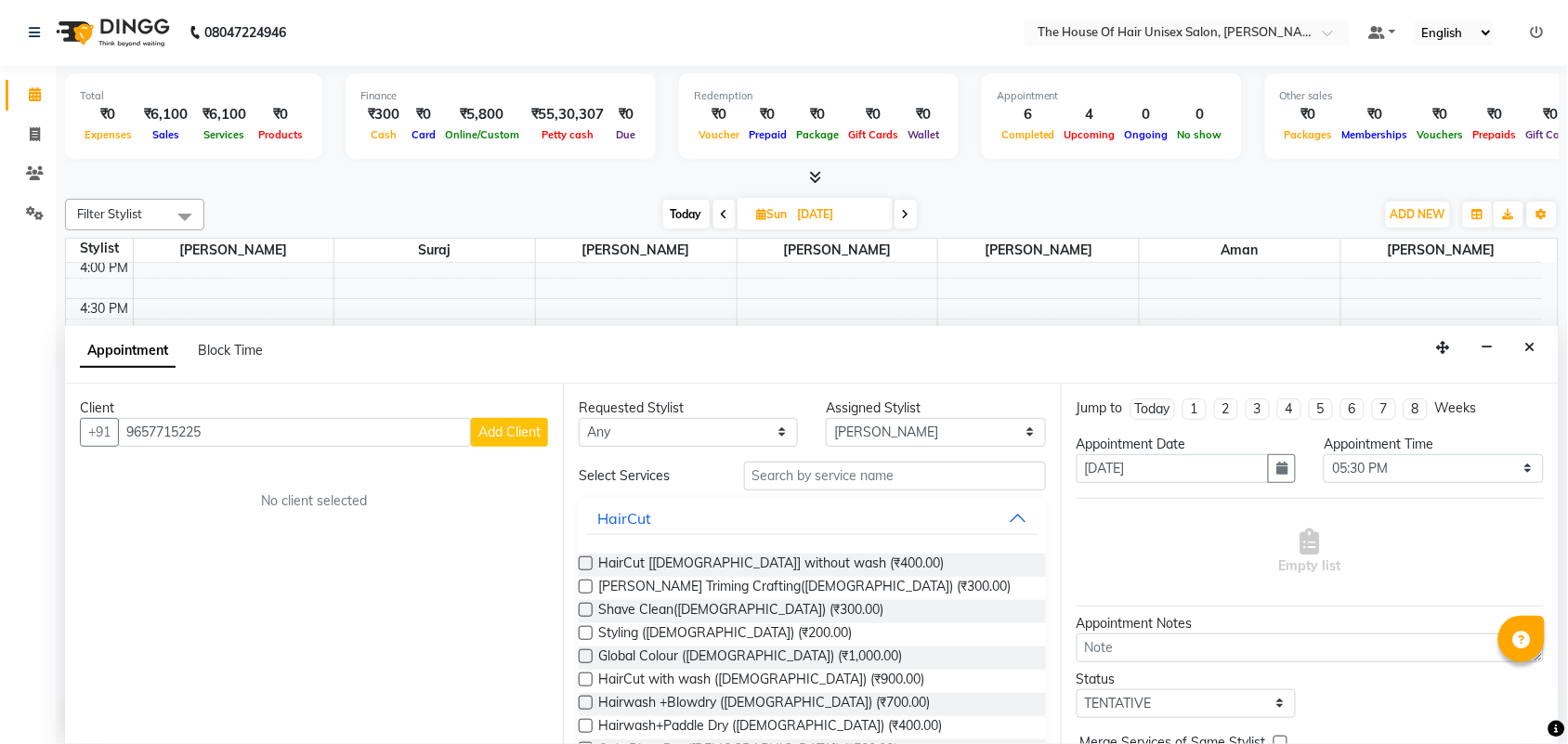 click on "Add Client" at bounding box center (509, 432) 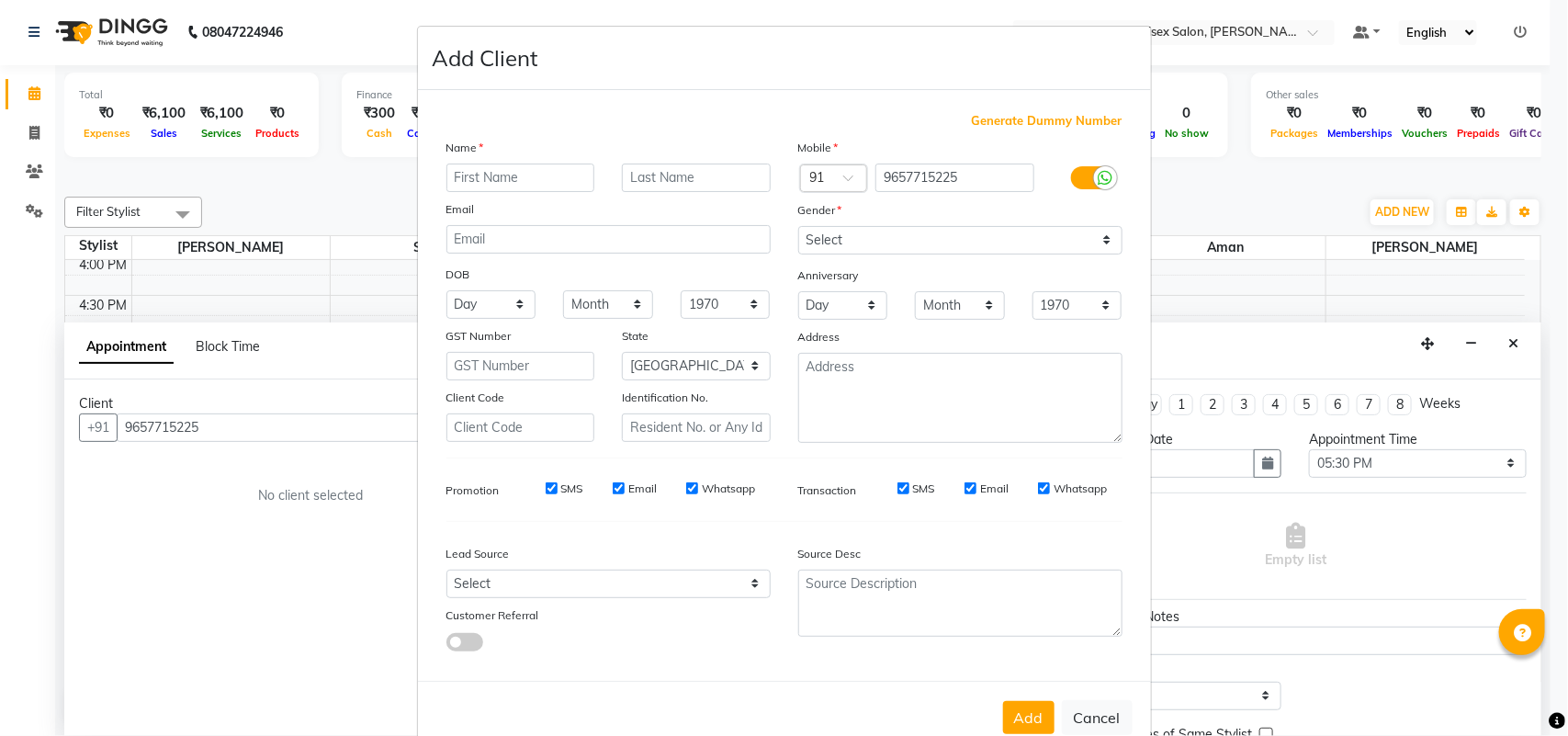 click at bounding box center [521, 177] 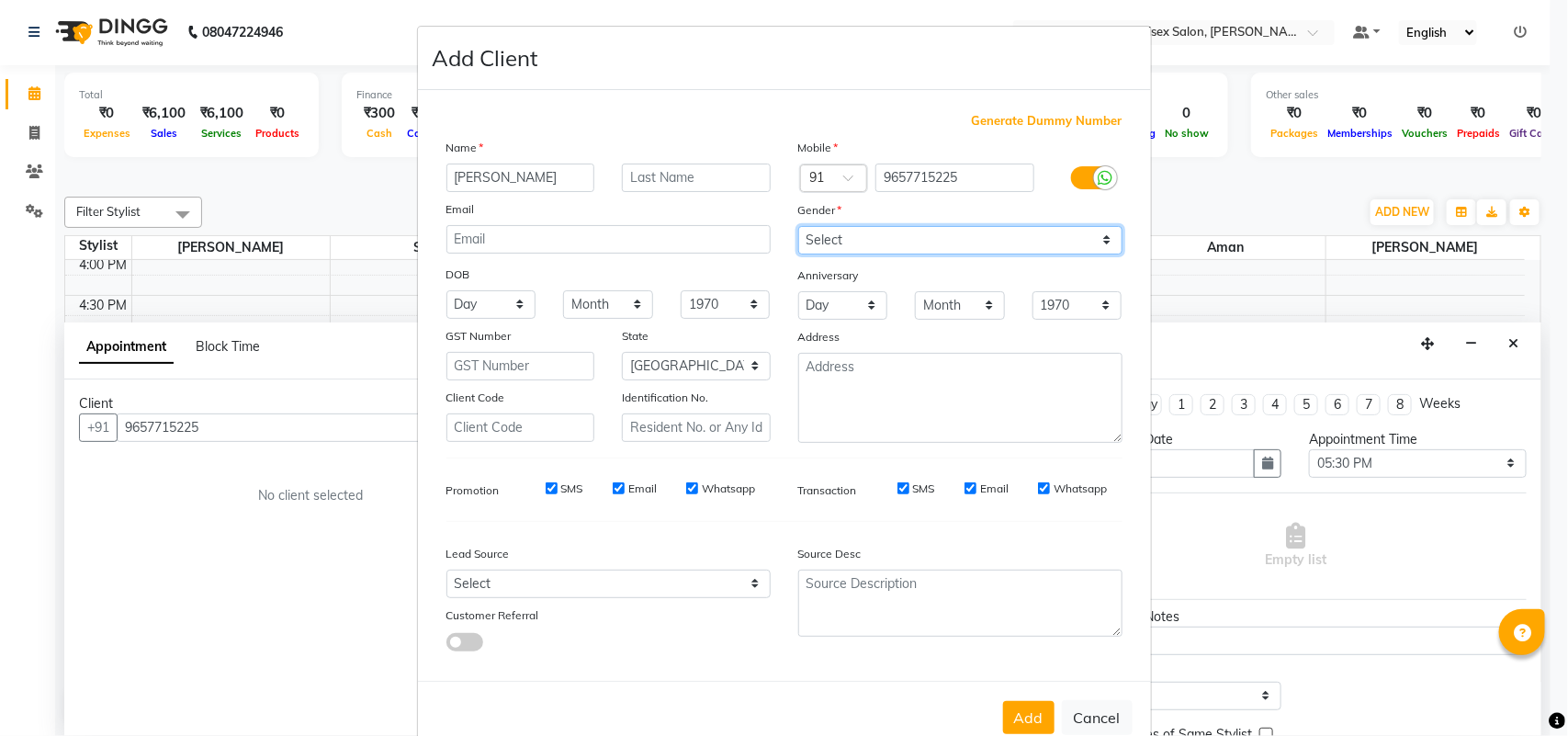 click on "Select [DEMOGRAPHIC_DATA] [DEMOGRAPHIC_DATA] Other Prefer Not To Say" at bounding box center (960, 240) 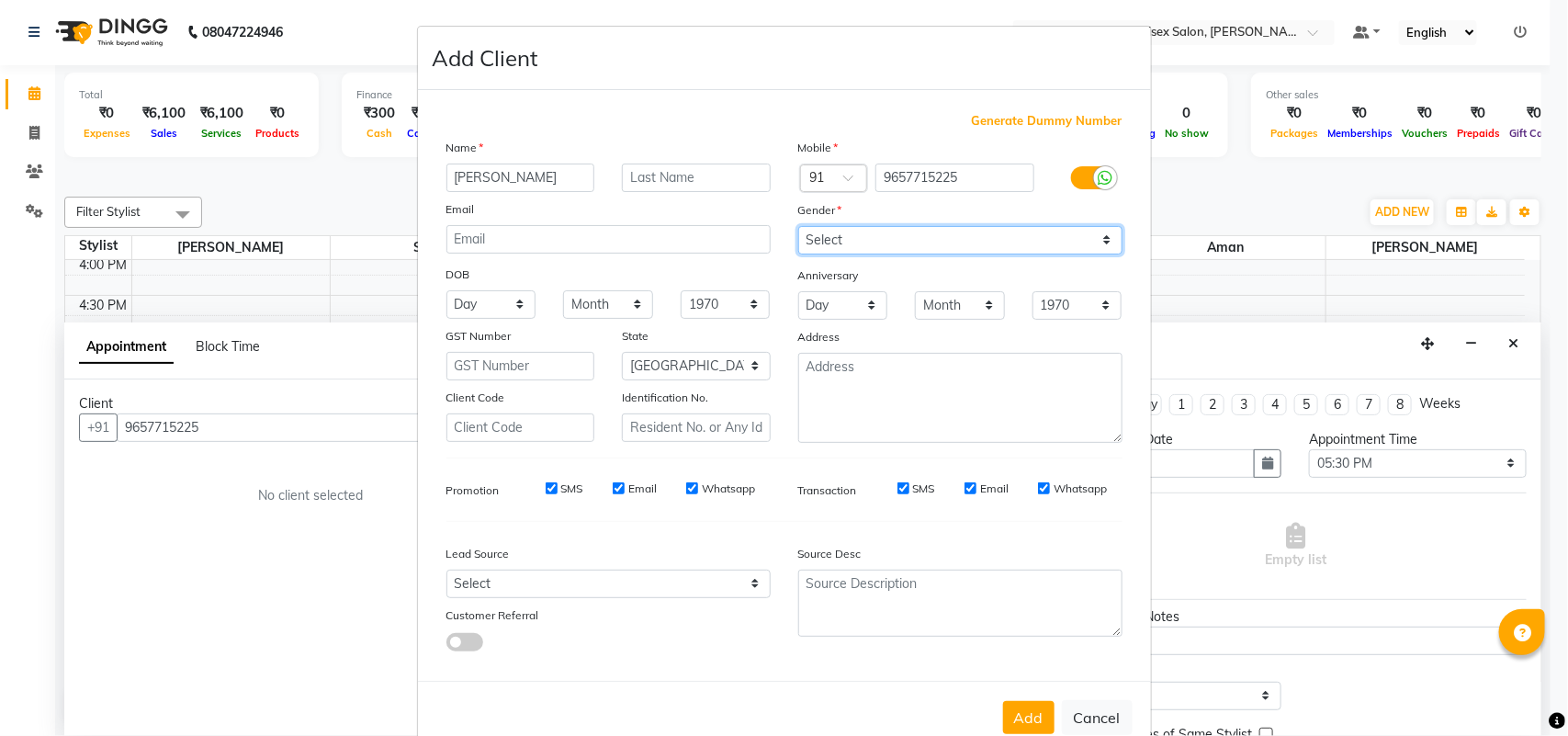 click on "Select [DEMOGRAPHIC_DATA] [DEMOGRAPHIC_DATA] Other Prefer Not To Say" at bounding box center (960, 240) 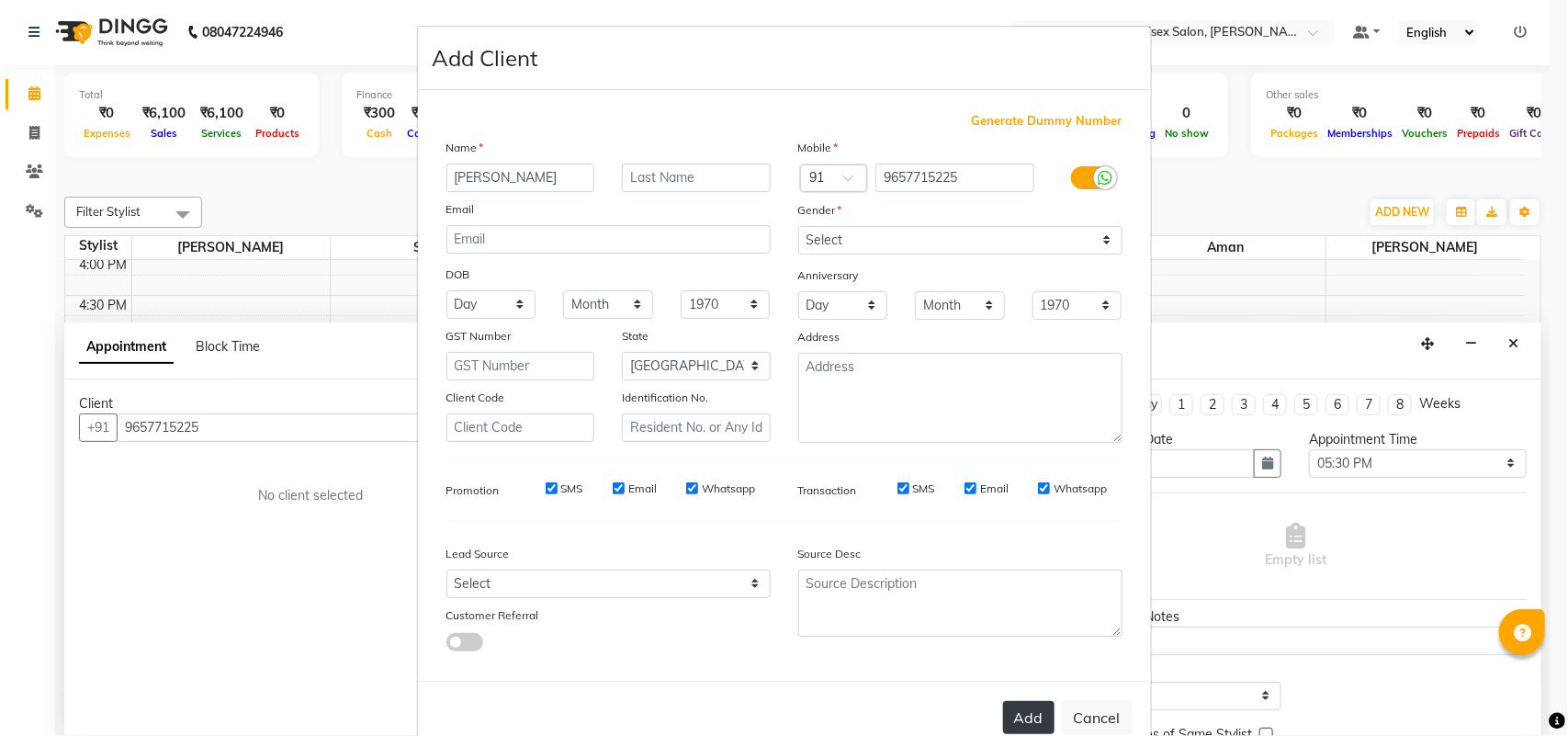 click on "Add" at bounding box center (1029, 718) 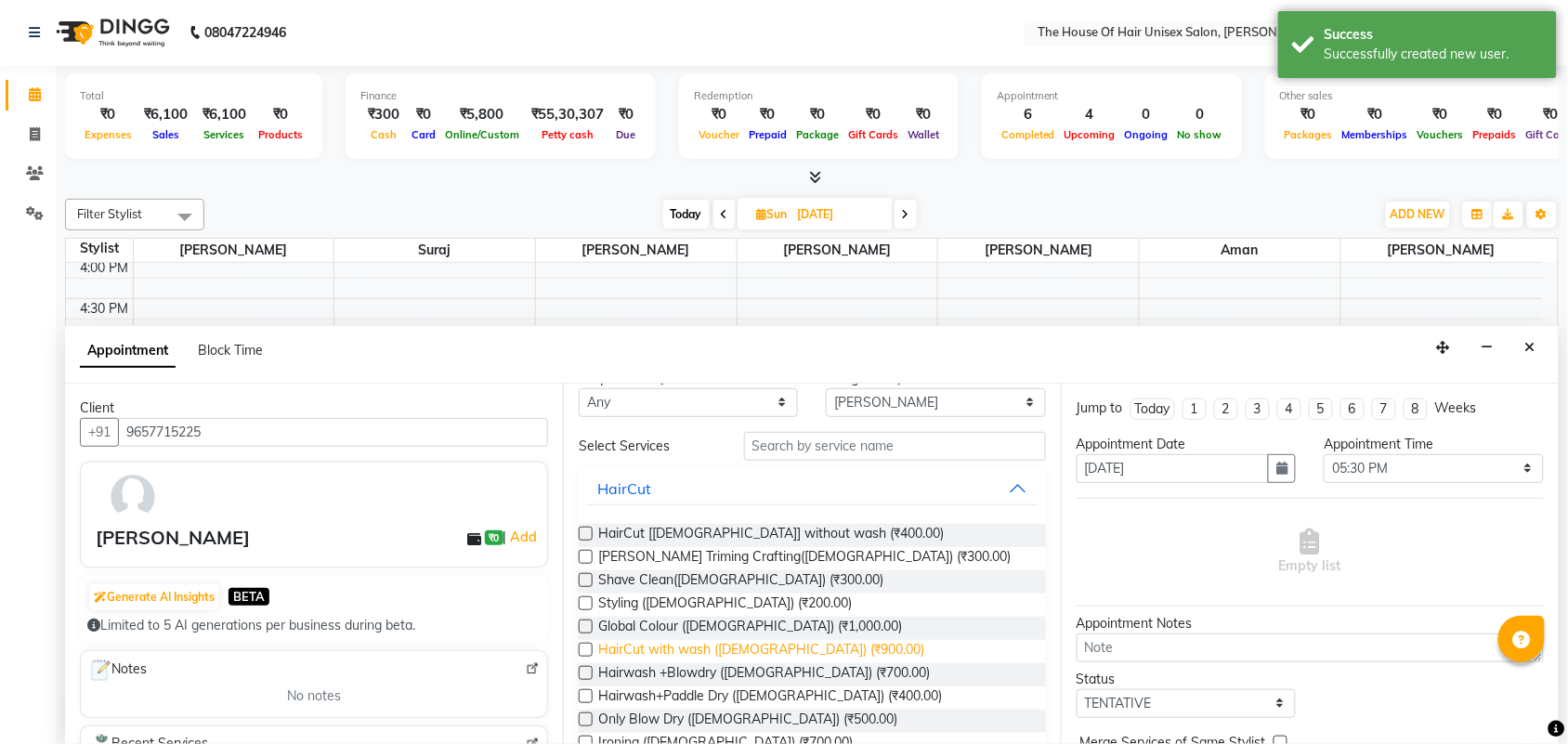 scroll, scrollTop: 0, scrollLeft: 0, axis: both 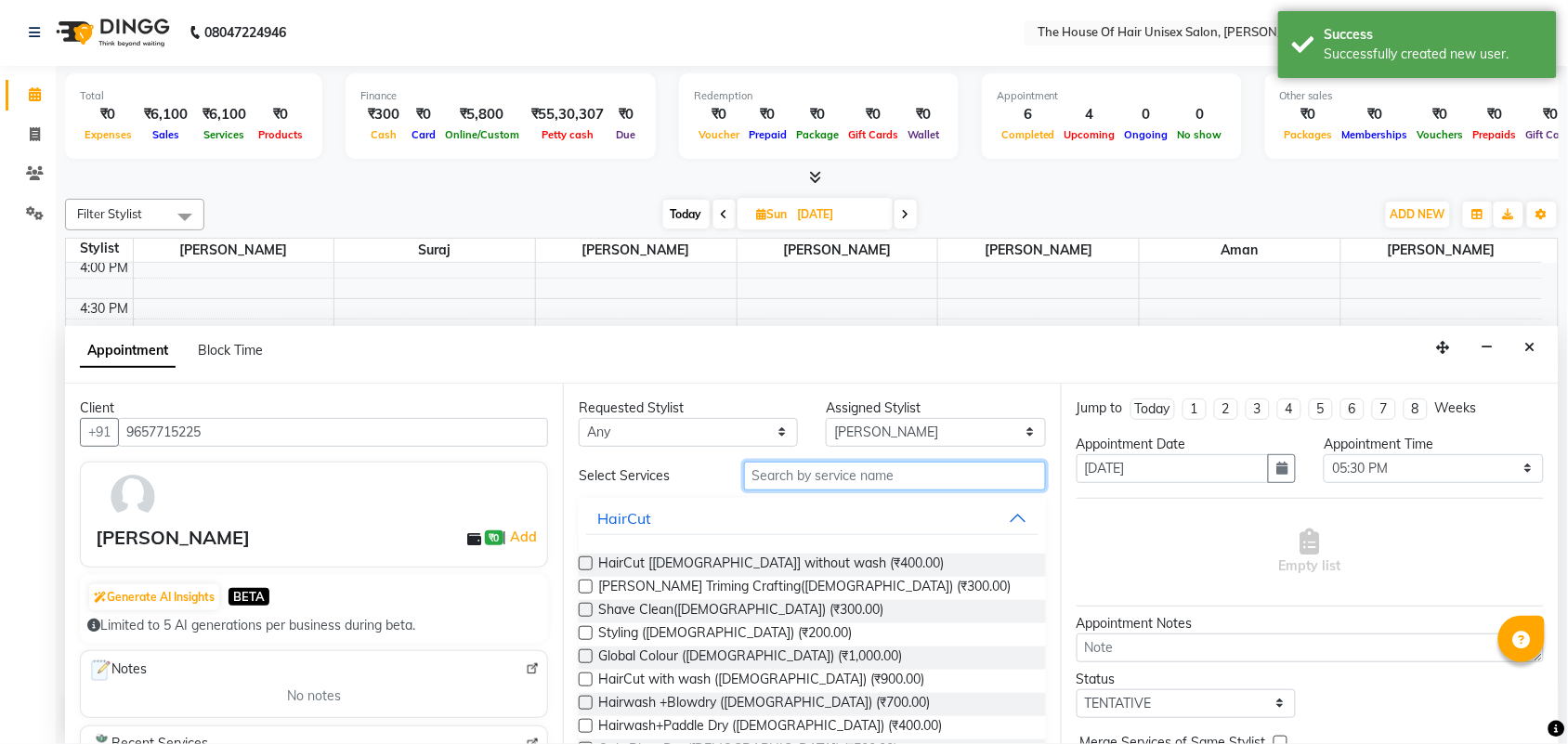 click at bounding box center (895, 476) 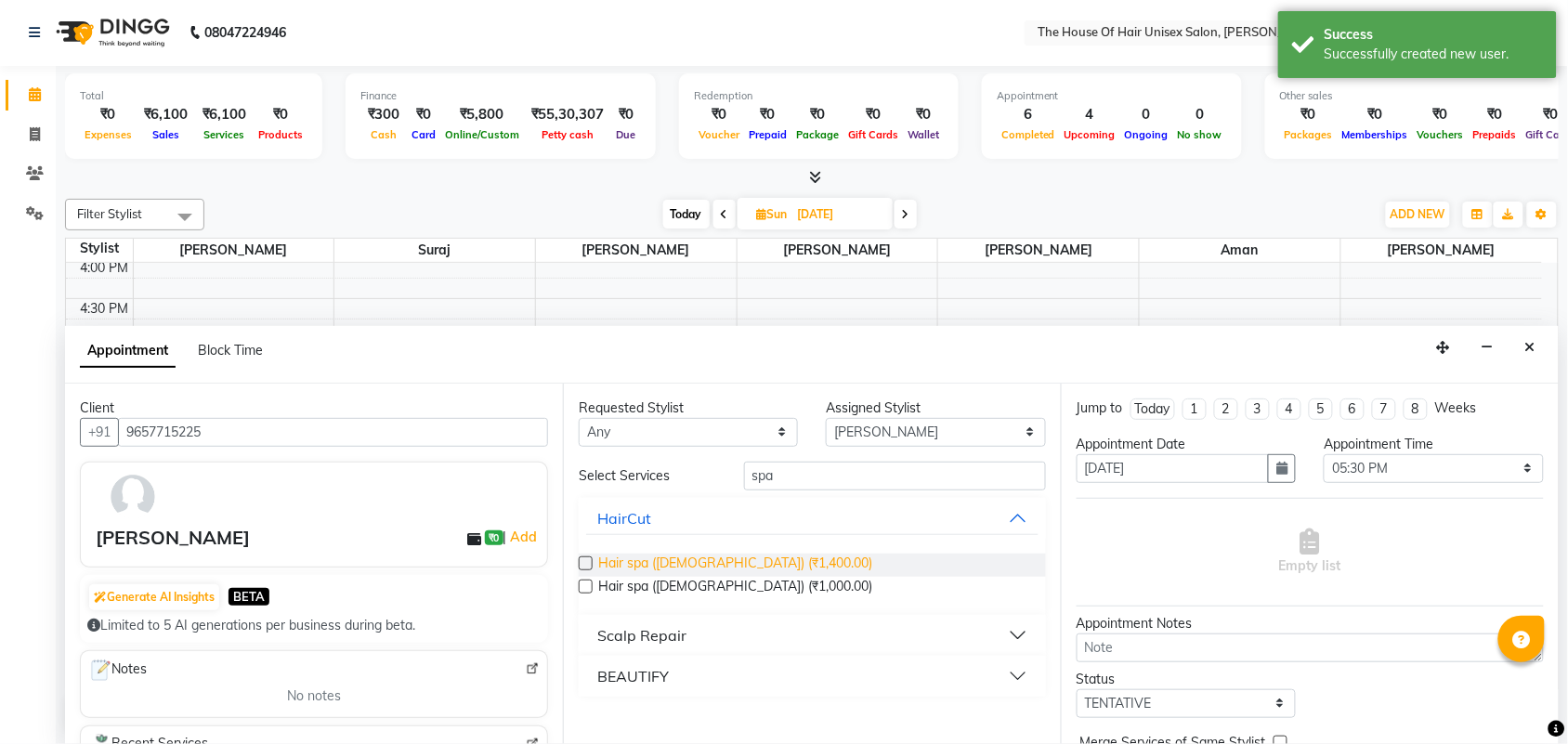 click on "Hair spa ([DEMOGRAPHIC_DATA]) (₹1,400.00)" at bounding box center [735, 565] 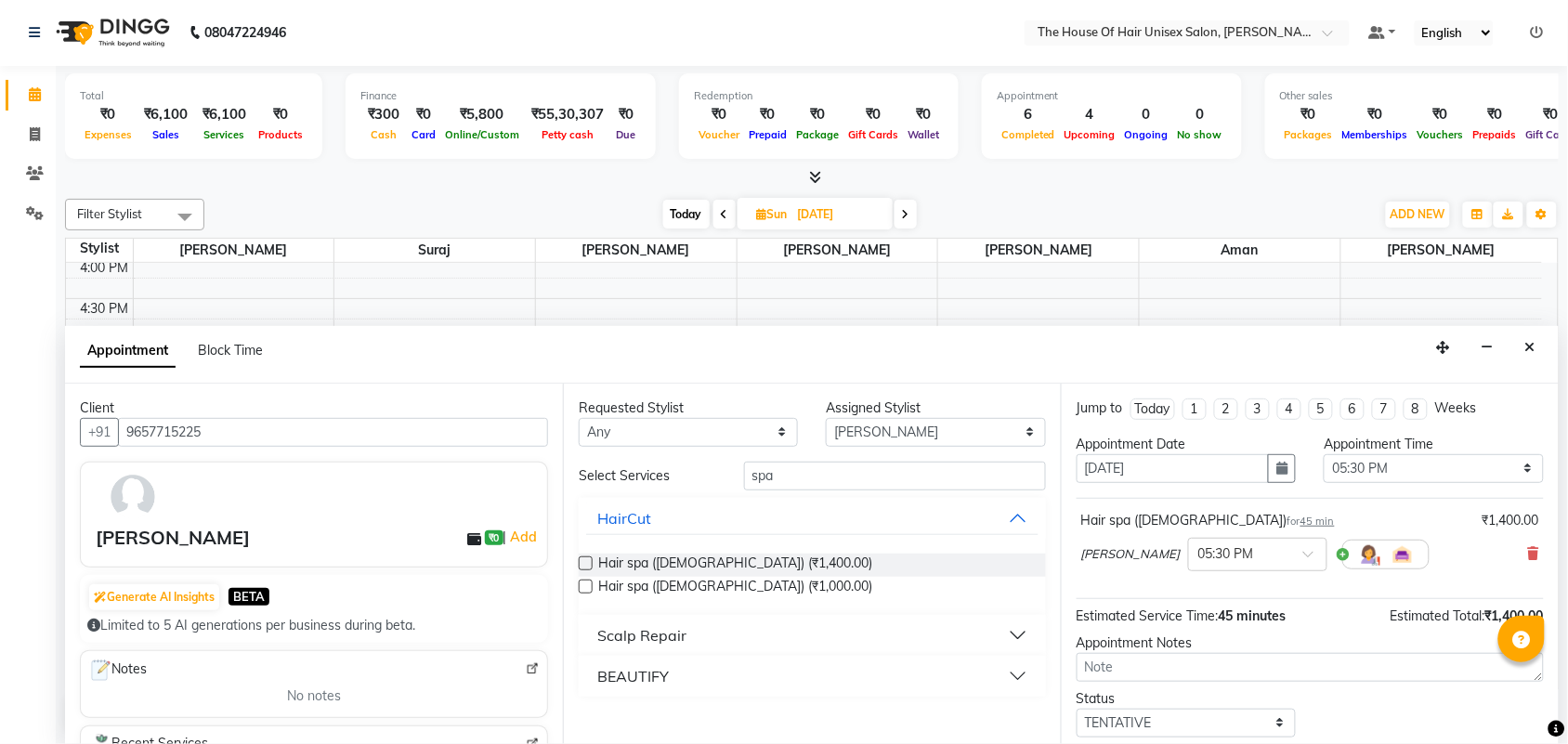 scroll, scrollTop: 111, scrollLeft: 0, axis: vertical 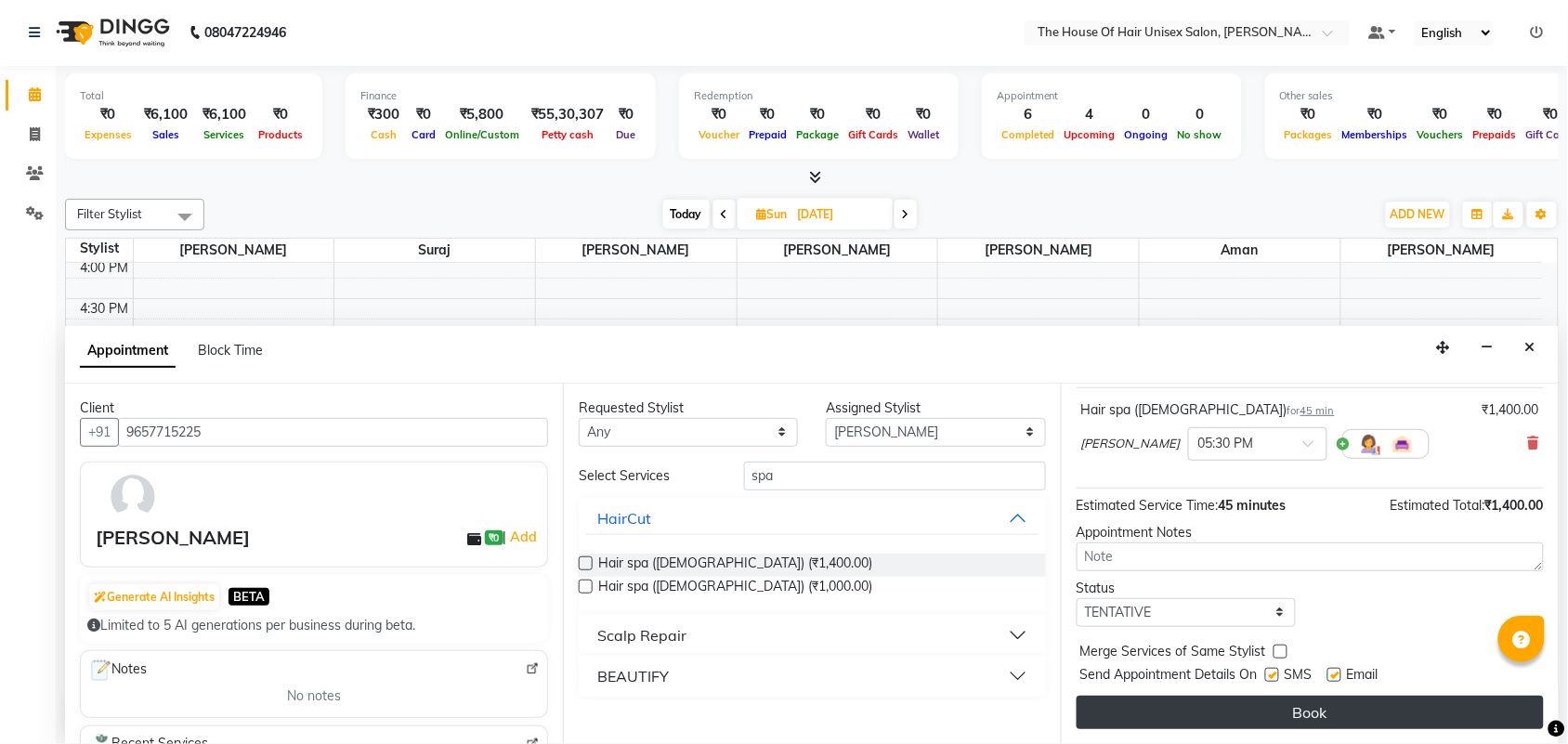 click on "Book" at bounding box center (1310, 712) 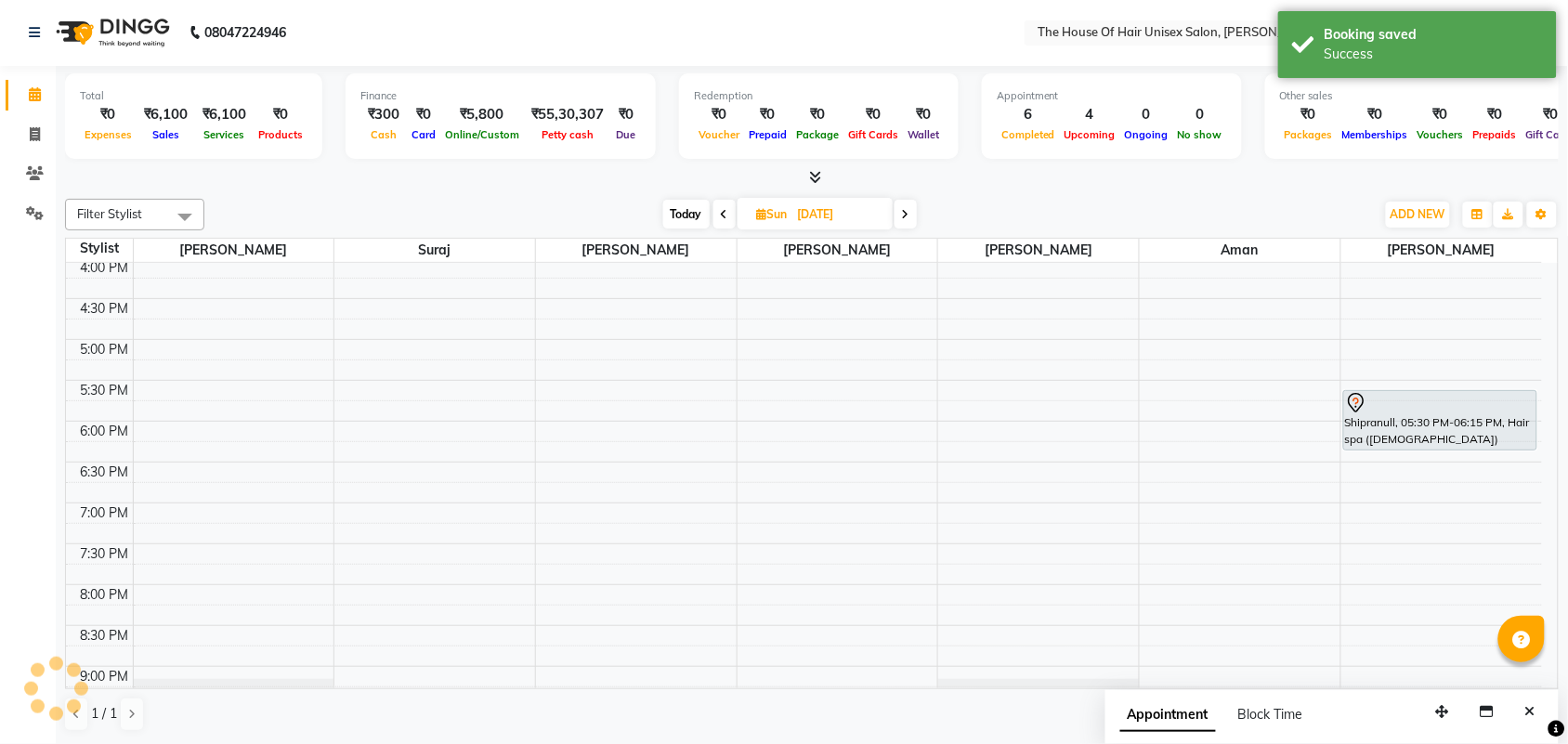 scroll, scrollTop: 0, scrollLeft: 0, axis: both 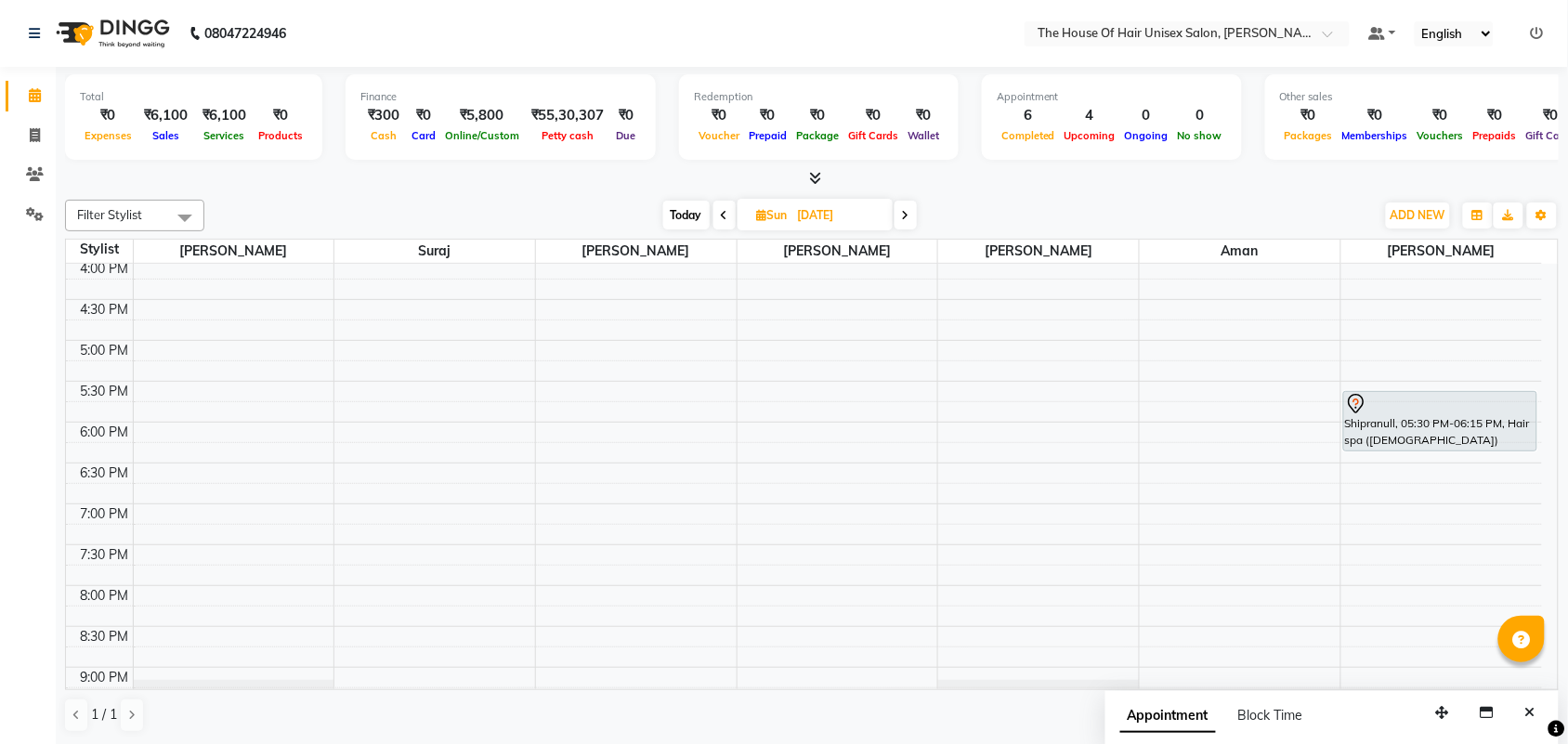 click on "Today" at bounding box center [686, 215] 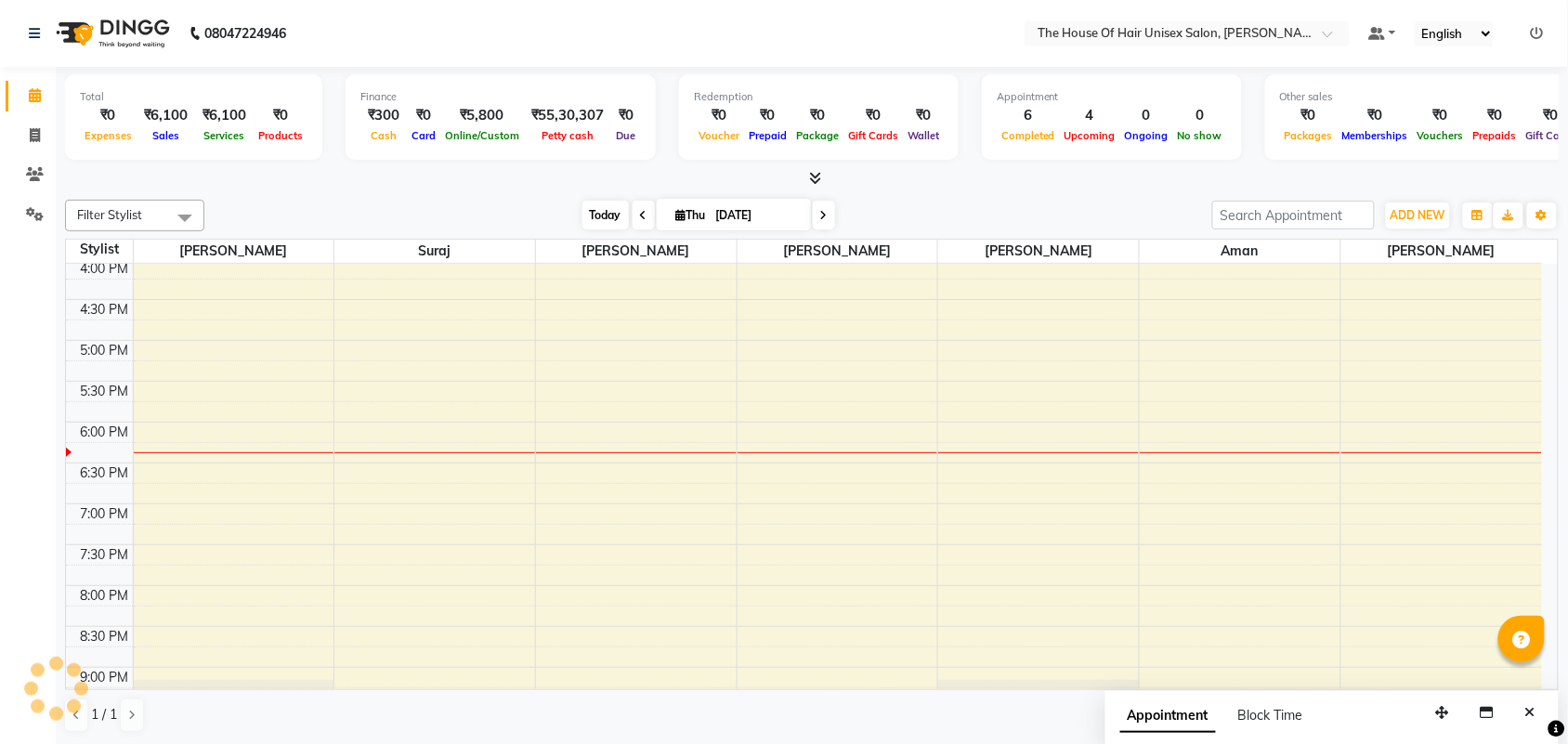 scroll, scrollTop: 814, scrollLeft: 0, axis: vertical 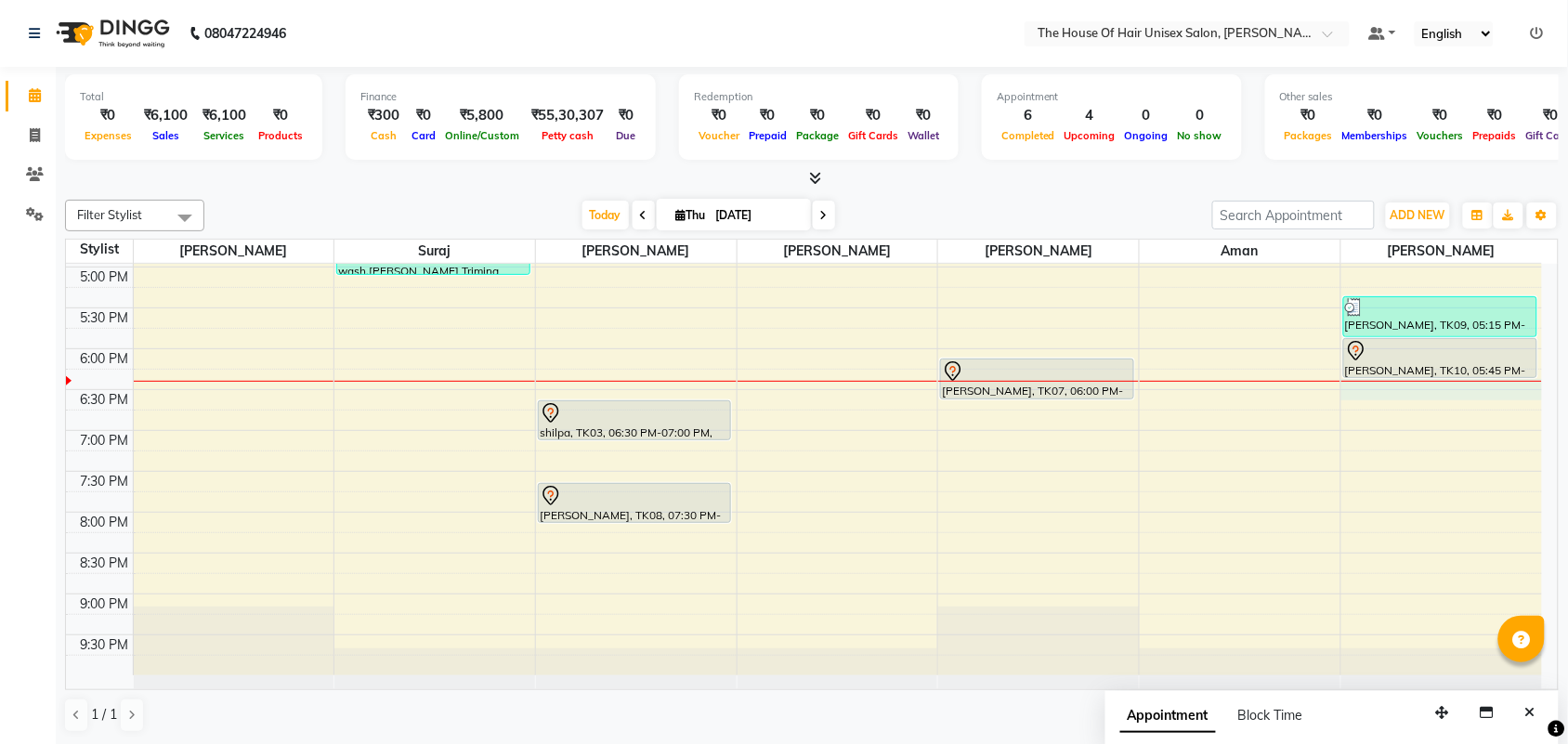 click on "7:00 AM 7:30 AM 8:00 AM 8:30 AM 9:00 AM 9:30 AM 10:00 AM 10:30 AM 11:00 AM 11:30 AM 12:00 PM 12:30 PM 1:00 PM 1:30 PM 2:00 PM 2:30 PM 3:00 PM 3:30 PM 4:00 PM 4:30 PM 5:00 PM 5:30 PM 6:00 PM 6:30 PM 7:00 PM 7:30 PM 8:00 PM 8:30 PM 9:00 PM 9:30 PM     [PERSON_NAME], TK01, 04:00 PM-05:00 PM, HairCut [[DEMOGRAPHIC_DATA]] without wash,[PERSON_NAME] Triming Crafting([DEMOGRAPHIC_DATA])     Neha Cl, TK05, 03:30 PM-04:35 PM, Hair spa ([DEMOGRAPHIC_DATA]),Clear Dose([DEMOGRAPHIC_DATA])             shilpa, TK03, 06:30 PM-07:00 PM, Hairwash+Paddle Dry ([DEMOGRAPHIC_DATA])             [PERSON_NAME], TK08, 07:30 PM-08:00 PM, HairCut [[DEMOGRAPHIC_DATA]] without wash     [PERSON_NAME], TK04, 04:00 PM-04:50 PM, HairCut [[DEMOGRAPHIC_DATA]] without wash,Head Massage ([DEMOGRAPHIC_DATA]) (₹400)     [PERSON_NAME], TK06, 04:00 PM-04:30 PM, HairCut [[DEMOGRAPHIC_DATA]] without wash             [PERSON_NAME], TK07, 06:00 PM-06:30 PM, HairCut [[DEMOGRAPHIC_DATA]] without wash     Abhishek Kalarikandi, TK02, 01:30 PM-02:45 PM, [PERSON_NAME] Triming Crafting([DEMOGRAPHIC_DATA]),FACE o3 de tan  (₹1000)     [PERSON_NAME], TK09, 05:15 PM-05:45 PM, [PERSON_NAME] Triming Crafting([DEMOGRAPHIC_DATA])" at bounding box center [804, 62] 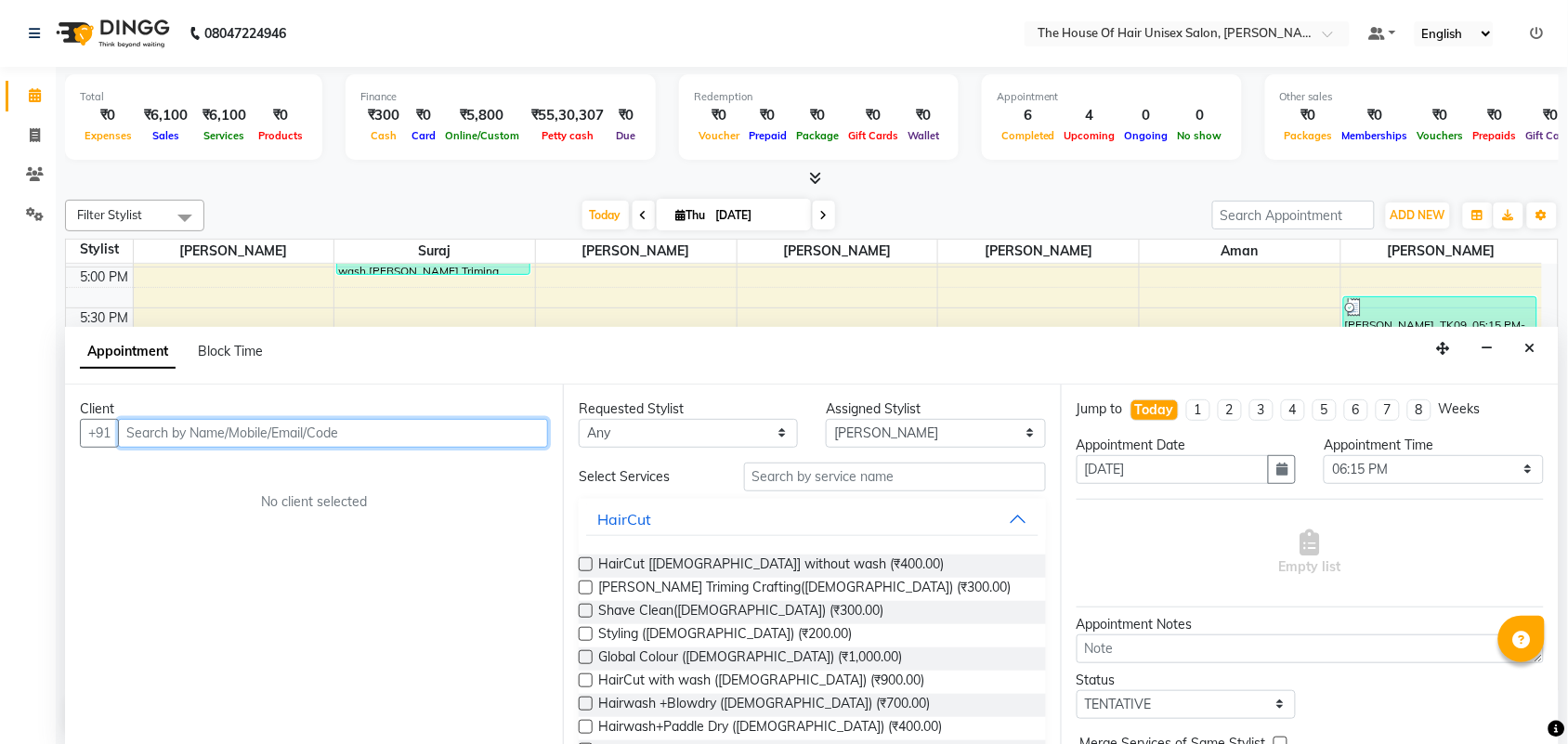 scroll, scrollTop: 1, scrollLeft: 0, axis: vertical 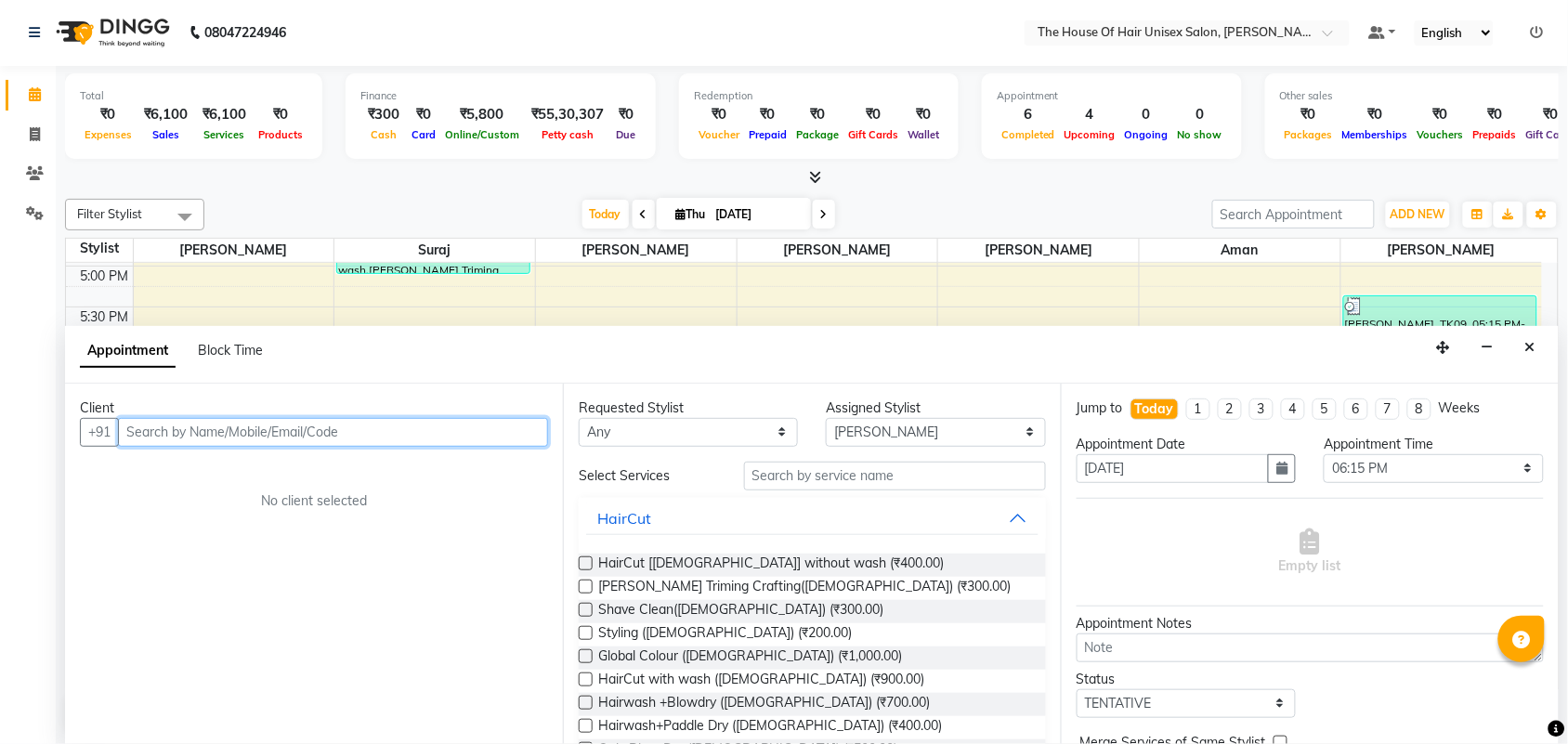 click at bounding box center [333, 432] 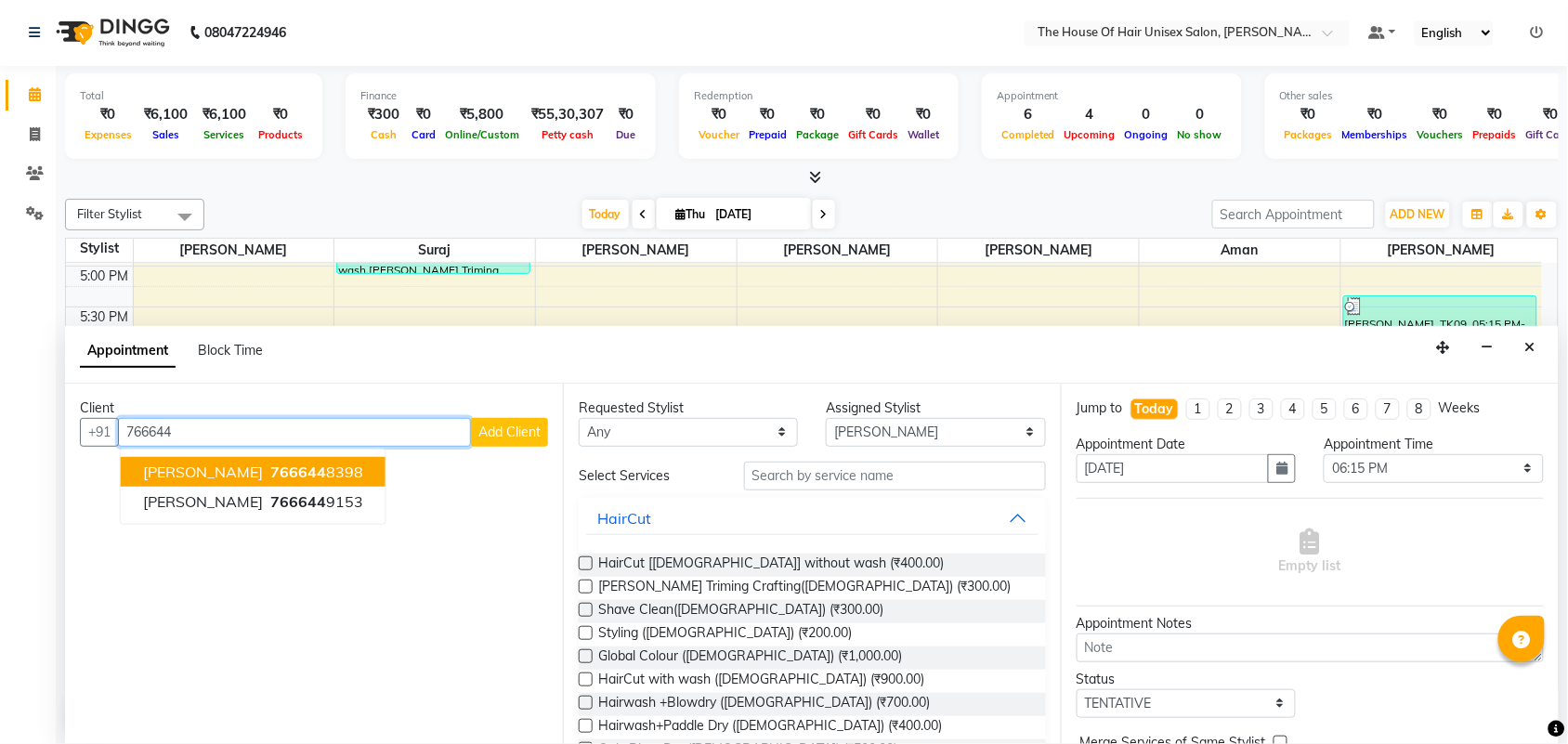 click on "766644 8398" at bounding box center [315, 472] 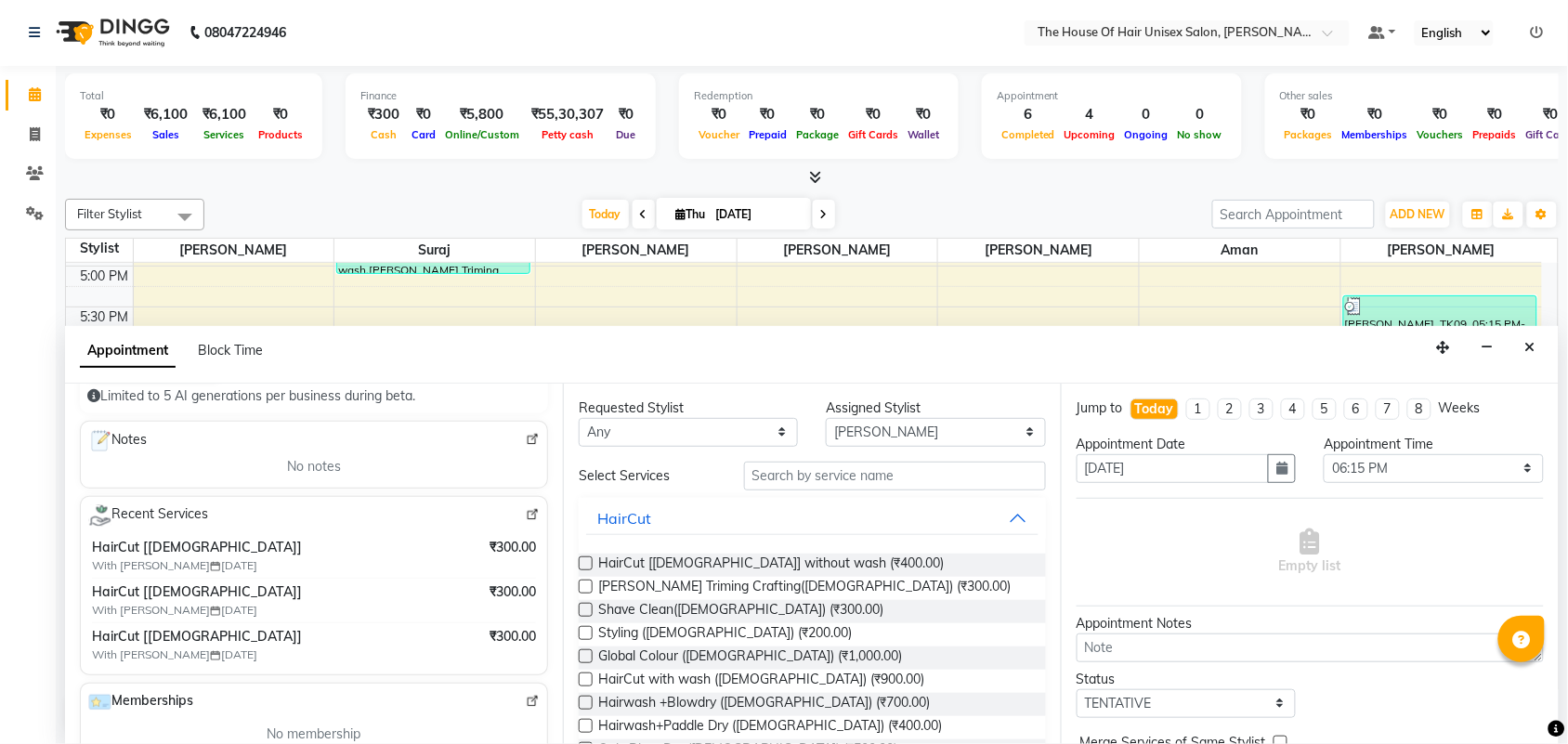 scroll, scrollTop: 235, scrollLeft: 0, axis: vertical 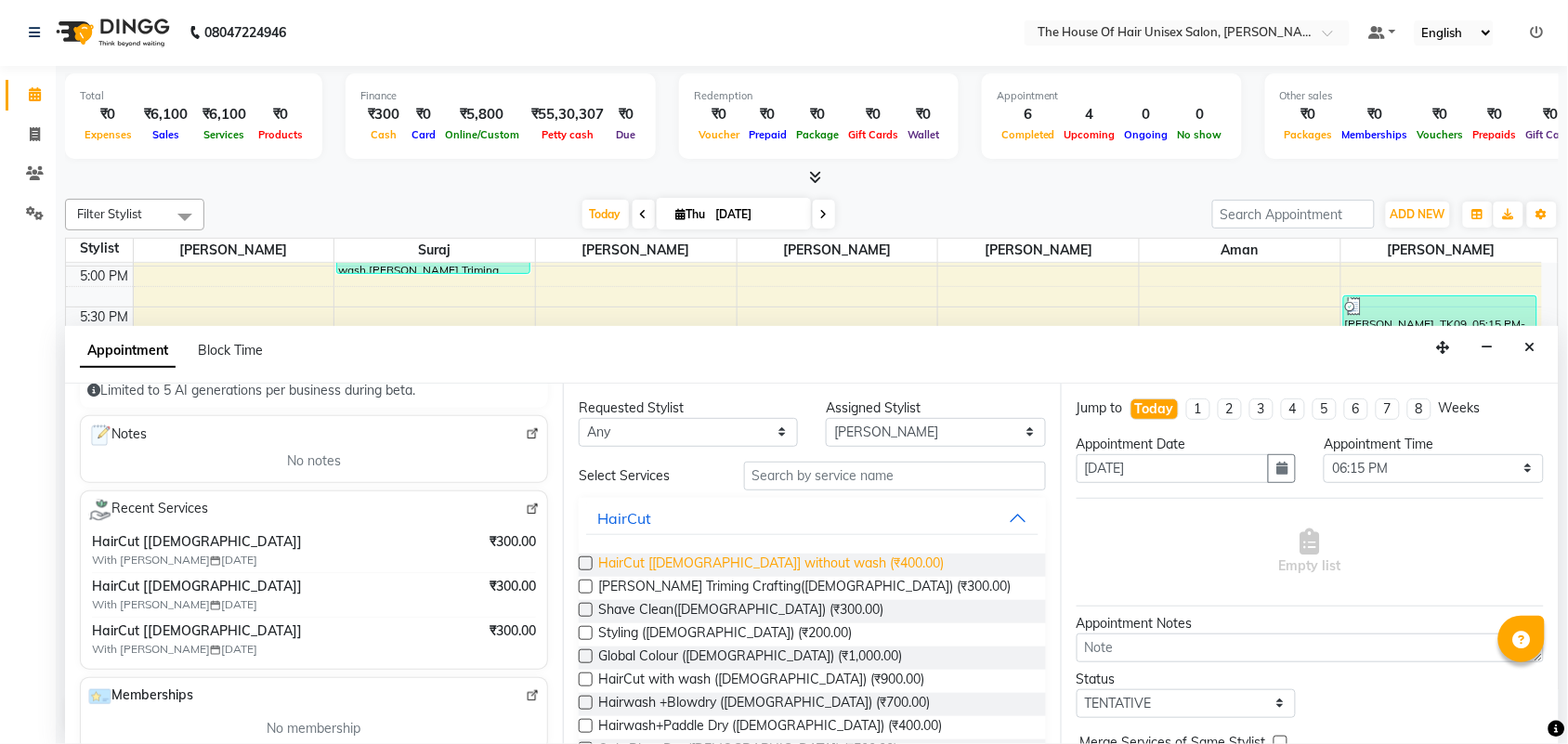 click on "HairCut [[DEMOGRAPHIC_DATA]] without wash (₹400.00)" at bounding box center [771, 565] 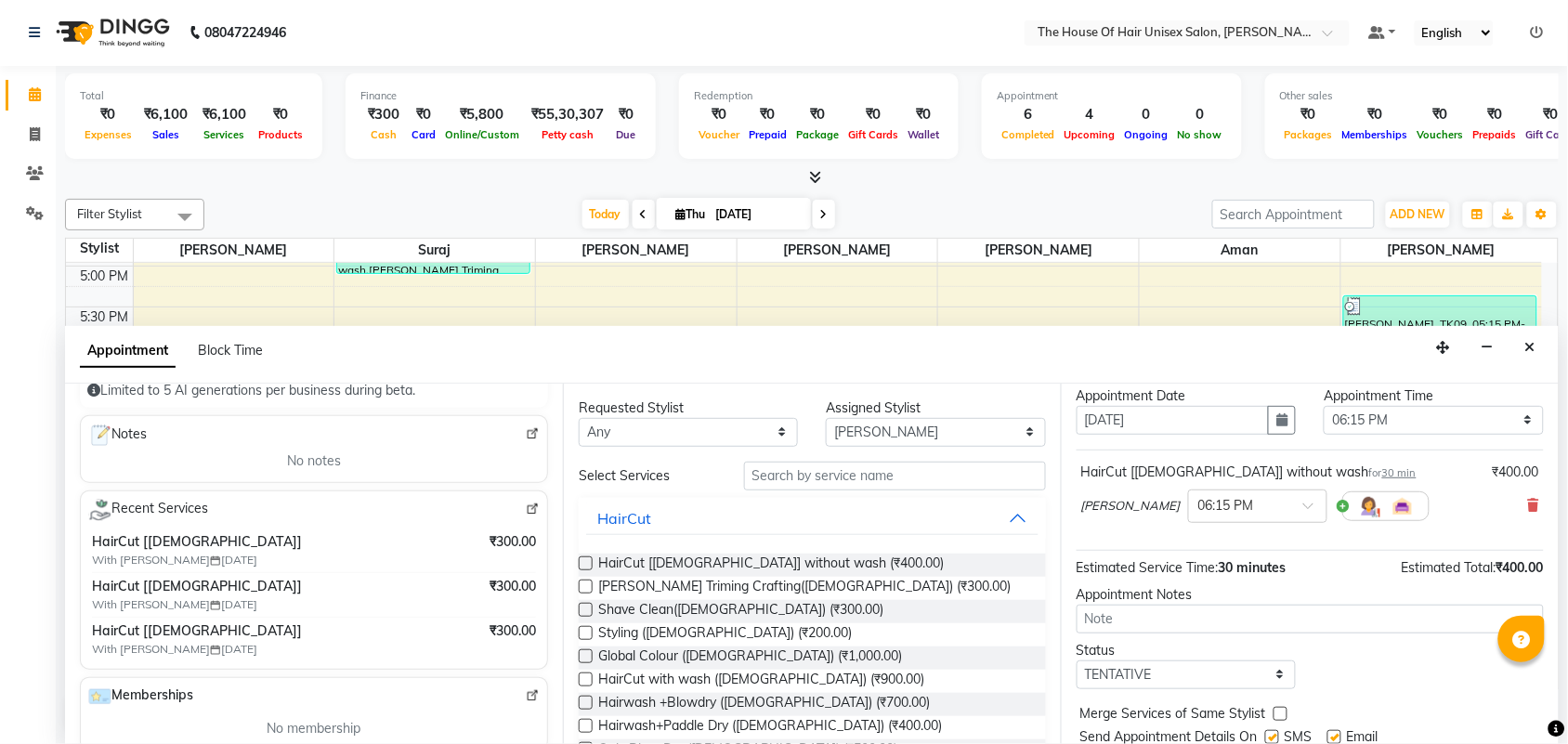 scroll, scrollTop: 111, scrollLeft: 0, axis: vertical 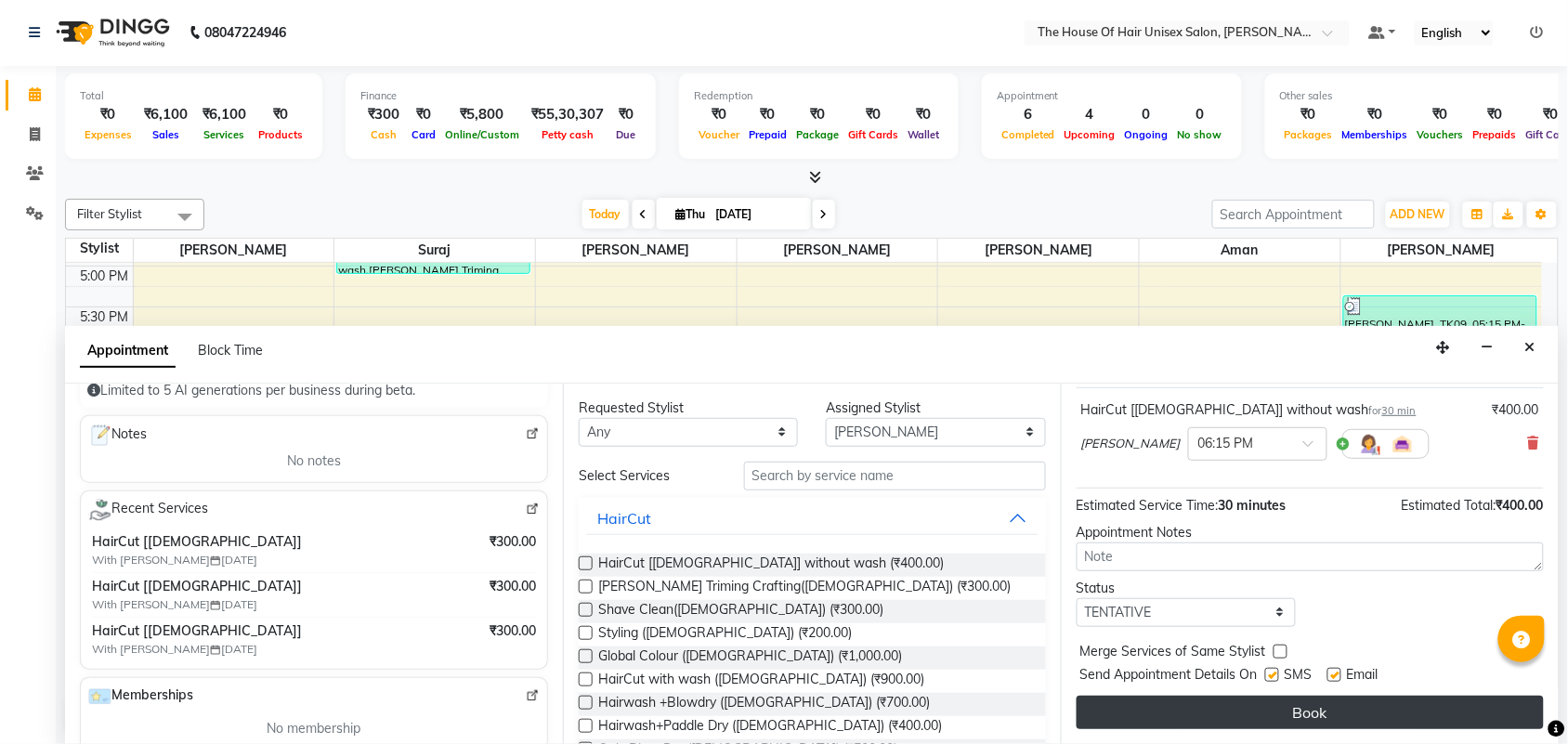 click on "Book" at bounding box center (1310, 712) 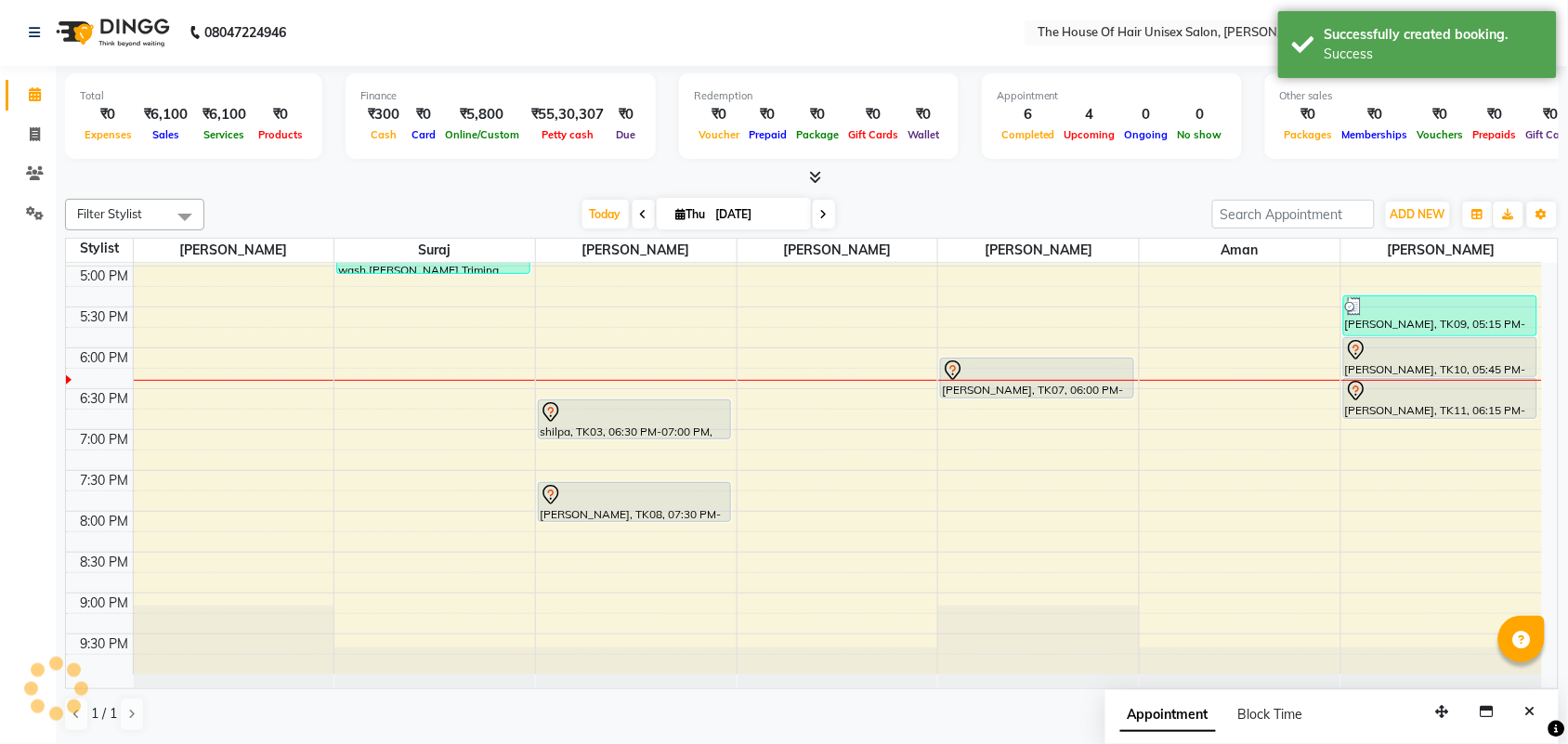 scroll, scrollTop: 0, scrollLeft: 0, axis: both 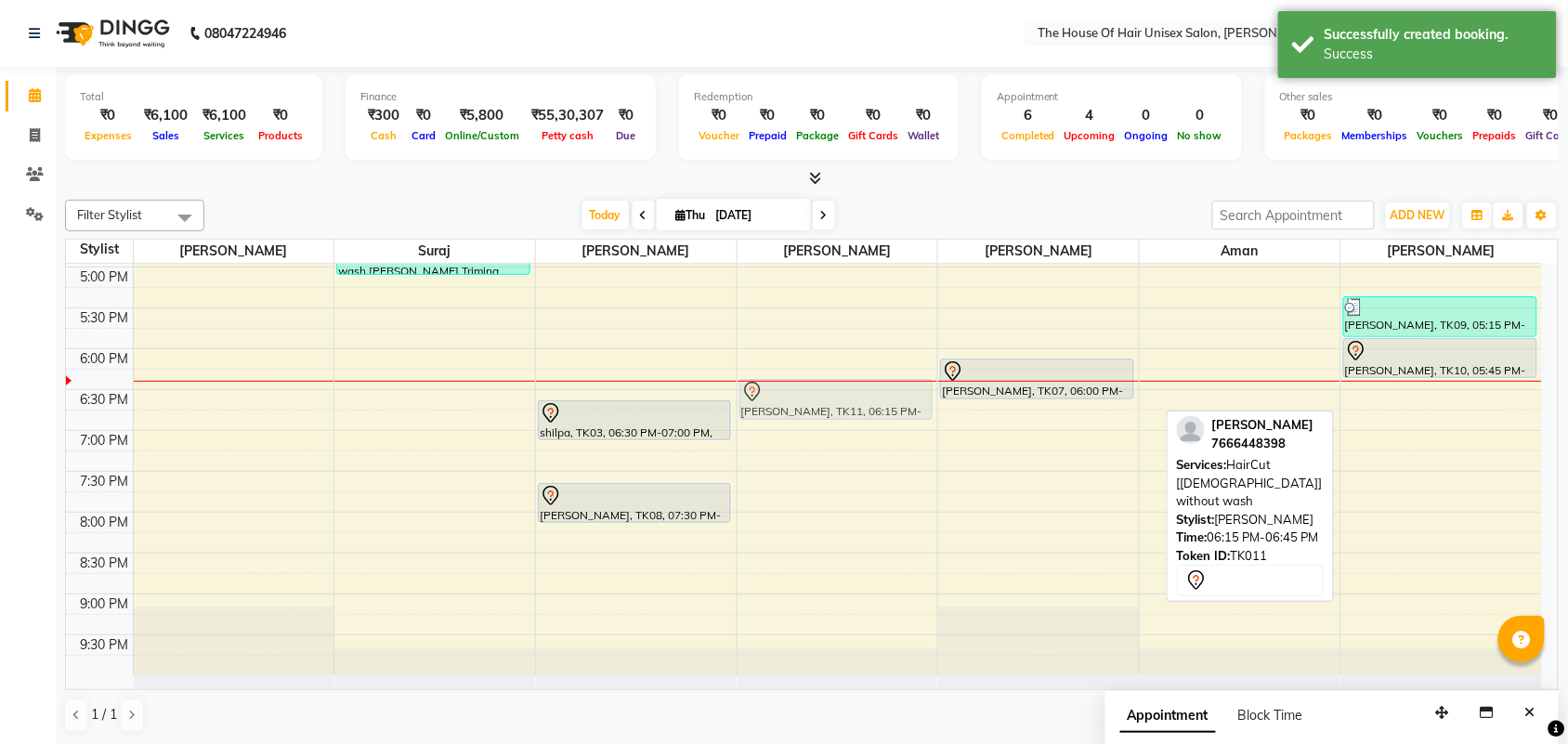 drag, startPoint x: 1431, startPoint y: 398, endPoint x: 828, endPoint y: 392, distance: 603.0299 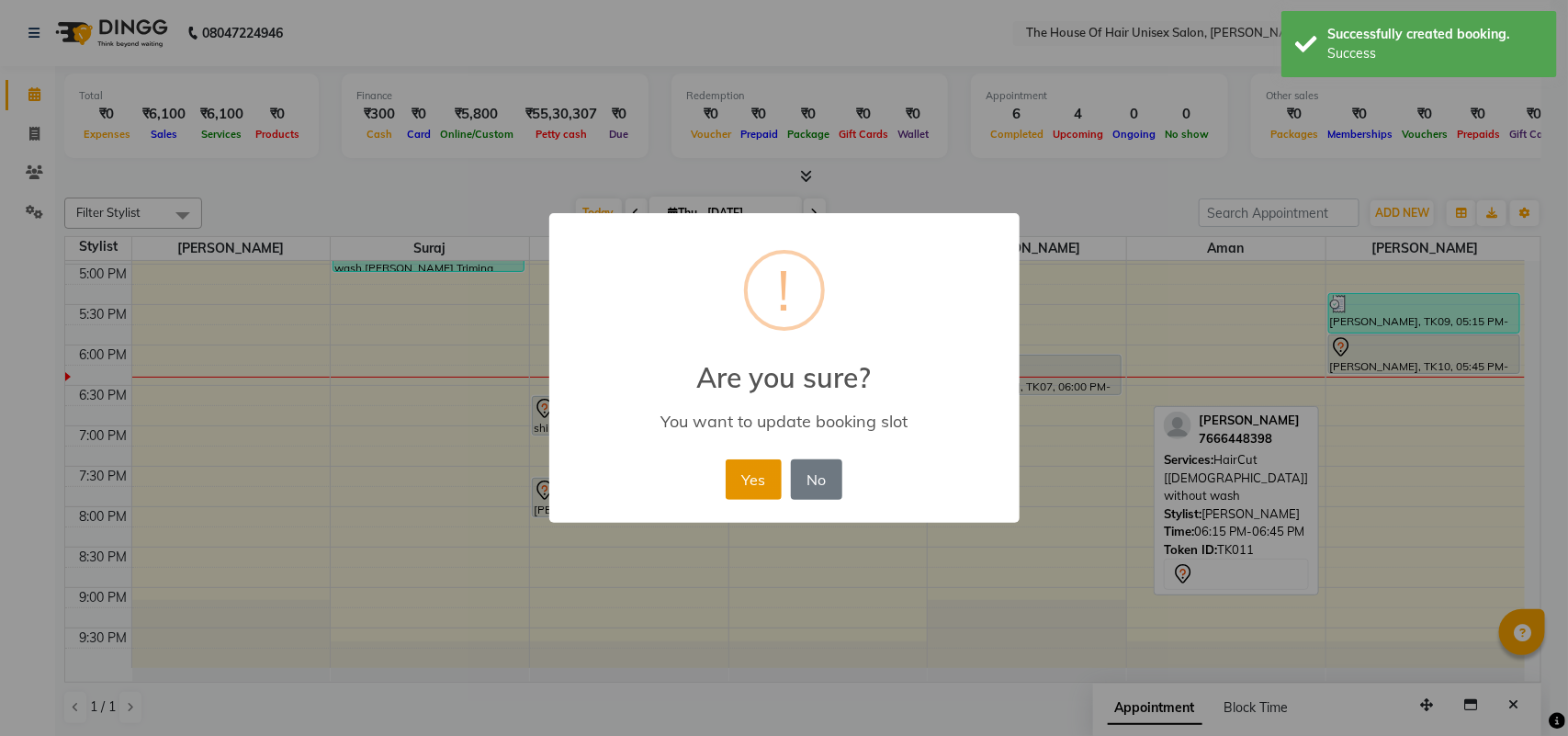 click on "Yes" at bounding box center (753, 480) 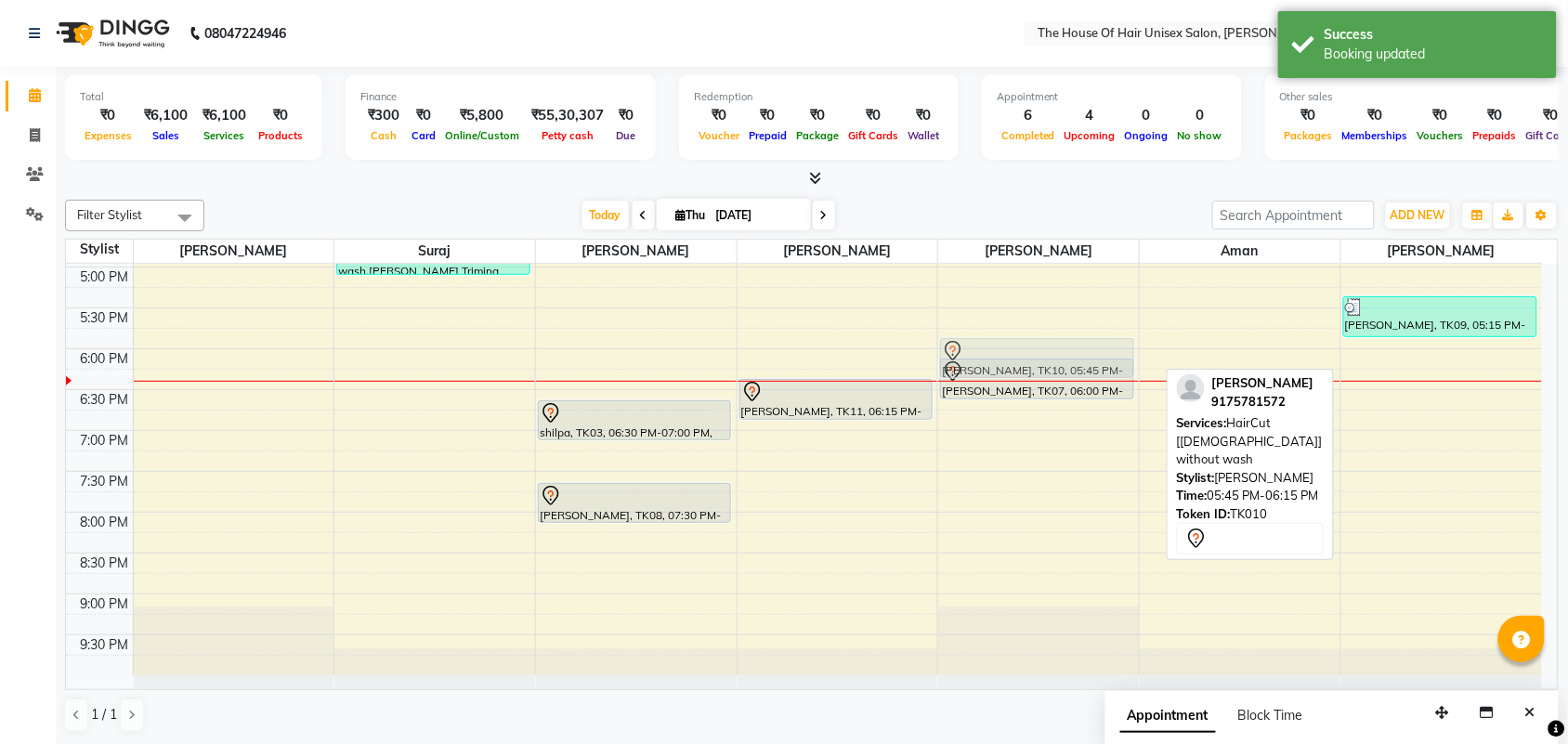 click on "[PERSON_NAME], TK01, 04:00 PM-05:00 PM, HairCut [[DEMOGRAPHIC_DATA]] without wash,[PERSON_NAME] Triming Crafting([DEMOGRAPHIC_DATA])     Neha Cl, TK05, 03:30 PM-04:35 PM, Hair spa ([DEMOGRAPHIC_DATA]),Clear Dose([DEMOGRAPHIC_DATA])             shilpa, TK03, 06:30 PM-07:00 PM, Hairwash+Paddle Dry ([DEMOGRAPHIC_DATA])             [PERSON_NAME], TK08, 07:30 PM-08:00 PM, HairCut [[DEMOGRAPHIC_DATA]] without wash     [PERSON_NAME], TK04, 04:00 PM-04:50 PM, HairCut [[DEMOGRAPHIC_DATA]] without wash,Head Massage ([DEMOGRAPHIC_DATA]) (₹400)             [PERSON_NAME], TK11, 06:15 PM-06:45 PM, HairCut [[DEMOGRAPHIC_DATA]] without wash     [PERSON_NAME], TK06, 04:00 PM-04:30 PM, HairCut [[DEMOGRAPHIC_DATA]] without wash             [PERSON_NAME], TK07, 06:00 PM-06:30 PM, HairCut [[DEMOGRAPHIC_DATA]] without wash             Anand wagchaura, TK10, 05:45 PM-06:15 PM, HairCut [[DEMOGRAPHIC_DATA]] without wash     Abhishek Kalarikandi, TK02, 01:30 PM-02:45 PM, [PERSON_NAME] Triming Crafting([DEMOGRAPHIC_DATA]),FACE o3 de tan  (₹1000)     [PERSON_NAME], TK09, 05:15 PM-05:45 PM, [PERSON_NAME] Triming Crafting([DEMOGRAPHIC_DATA])             [PERSON_NAME], TK10, 05:45 PM-06:15 PM, HairCut [[DEMOGRAPHIC_DATA]] without wash" at bounding box center [804, 62] 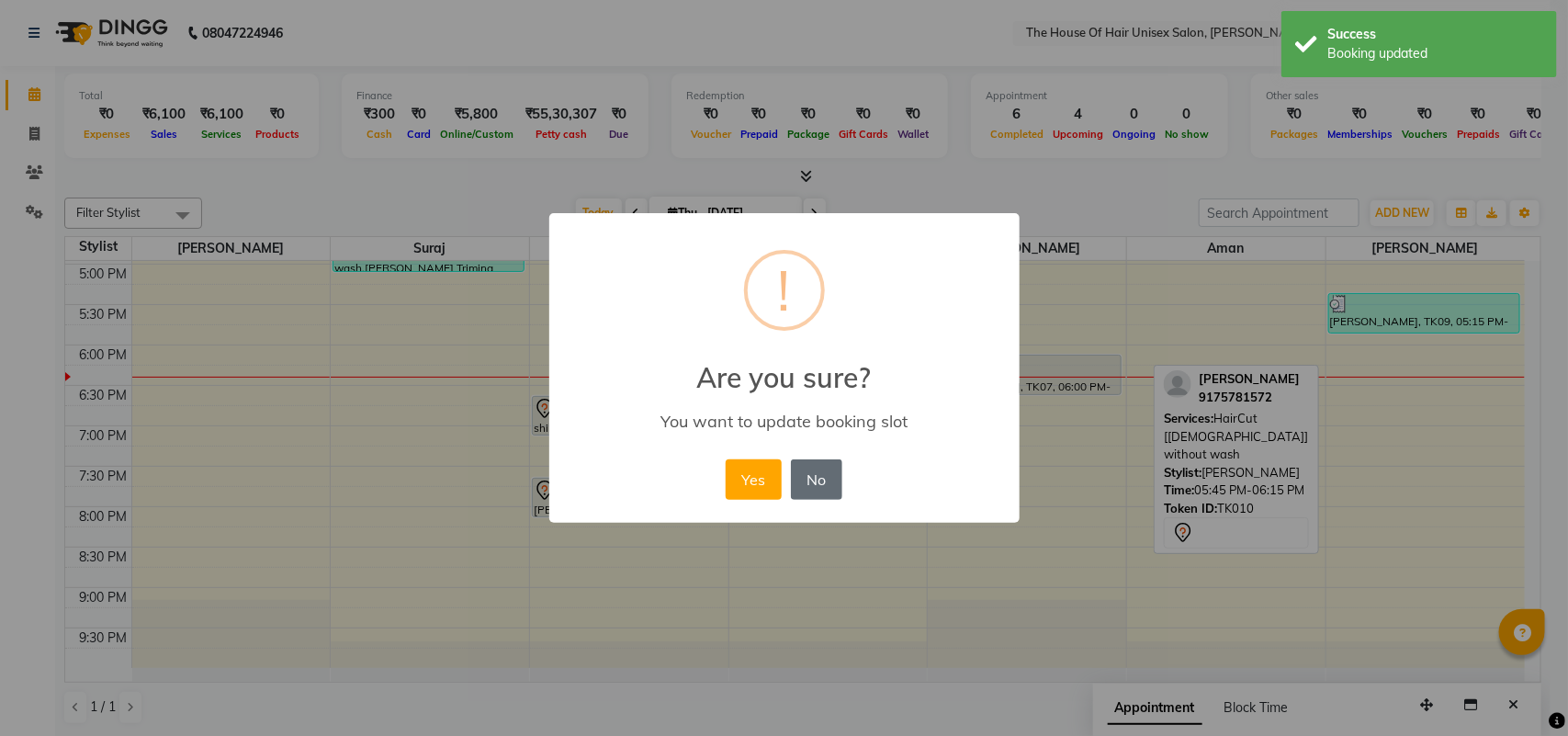 click on "No" at bounding box center (817, 480) 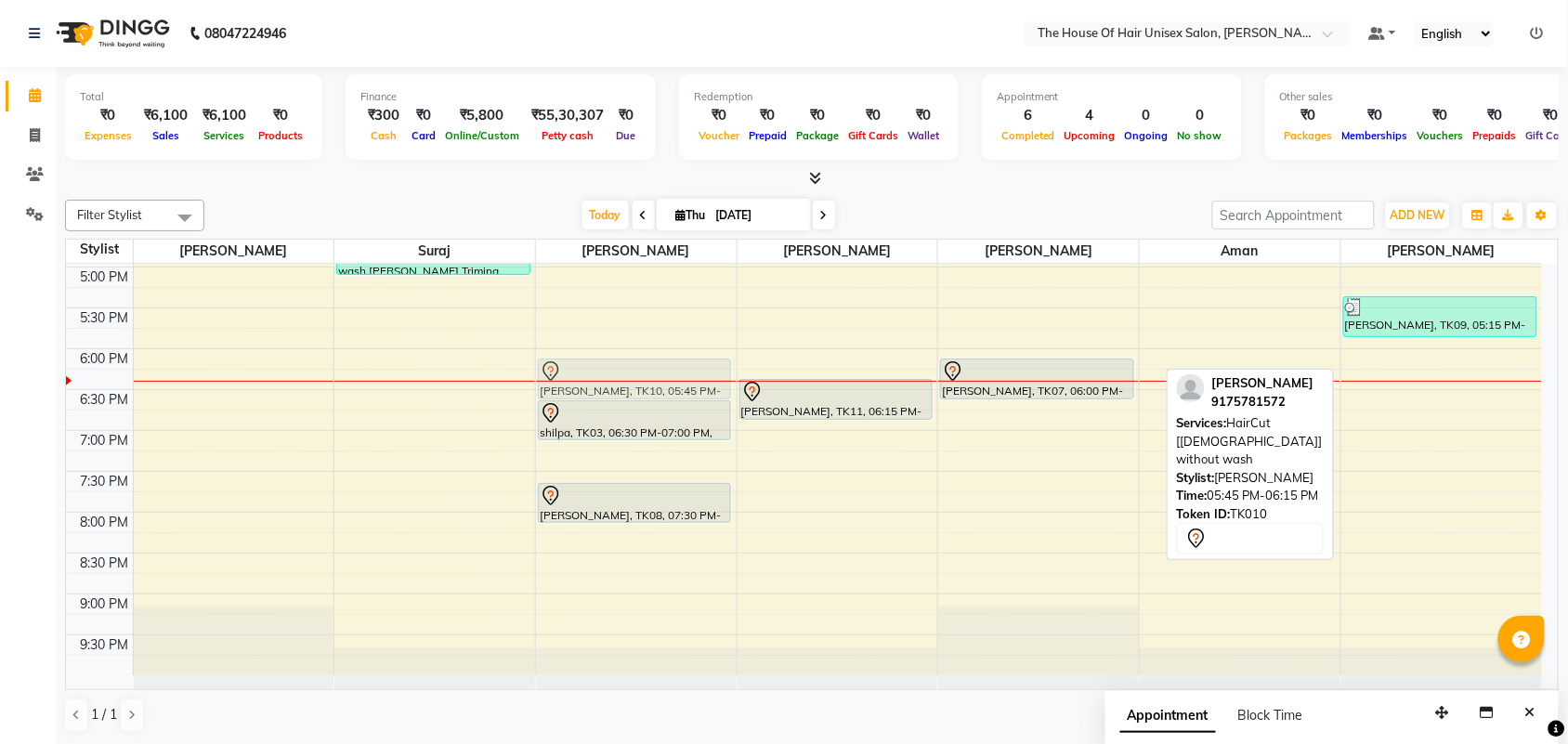 drag, startPoint x: 1497, startPoint y: 363, endPoint x: 698, endPoint y: 388, distance: 799.391 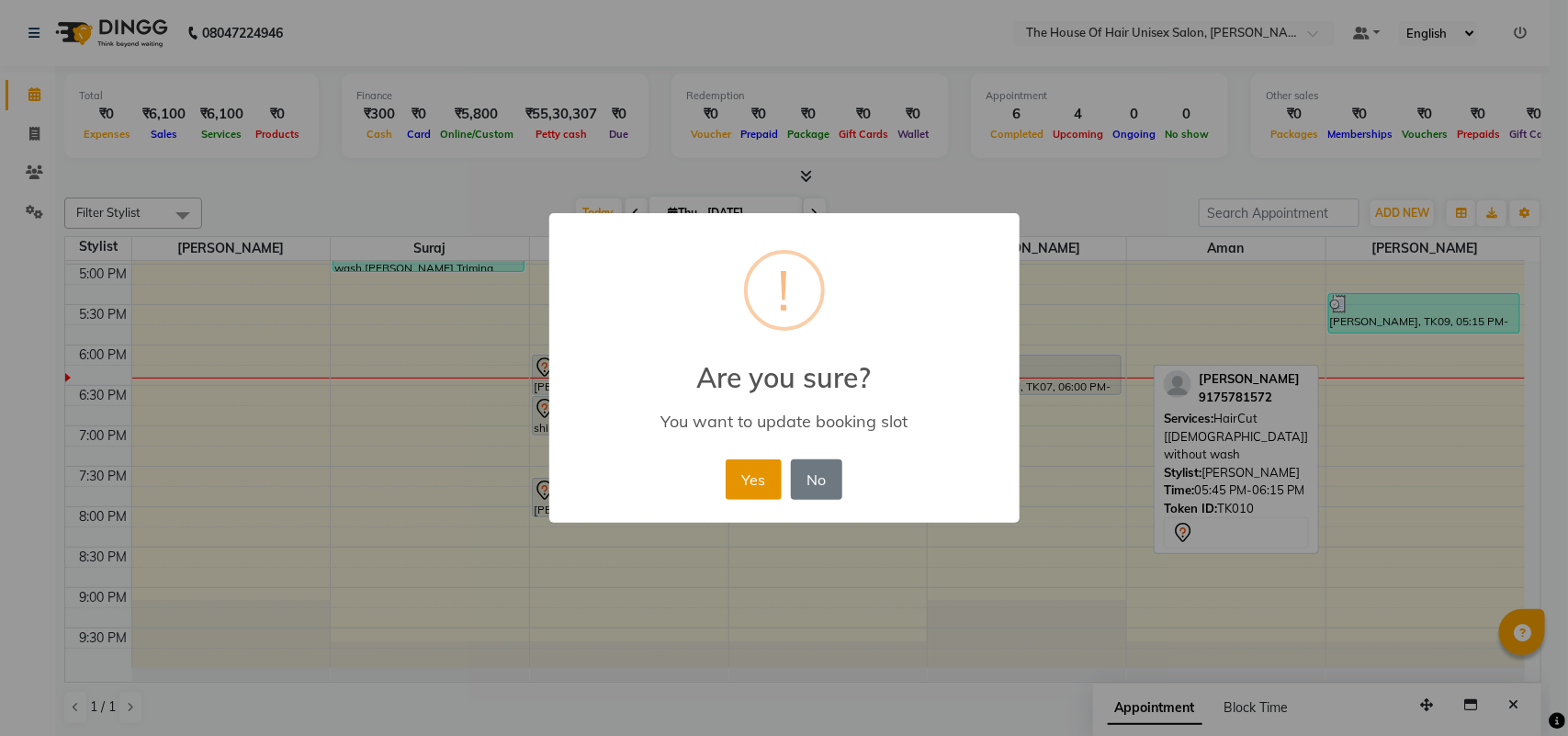 click on "Yes" at bounding box center [753, 480] 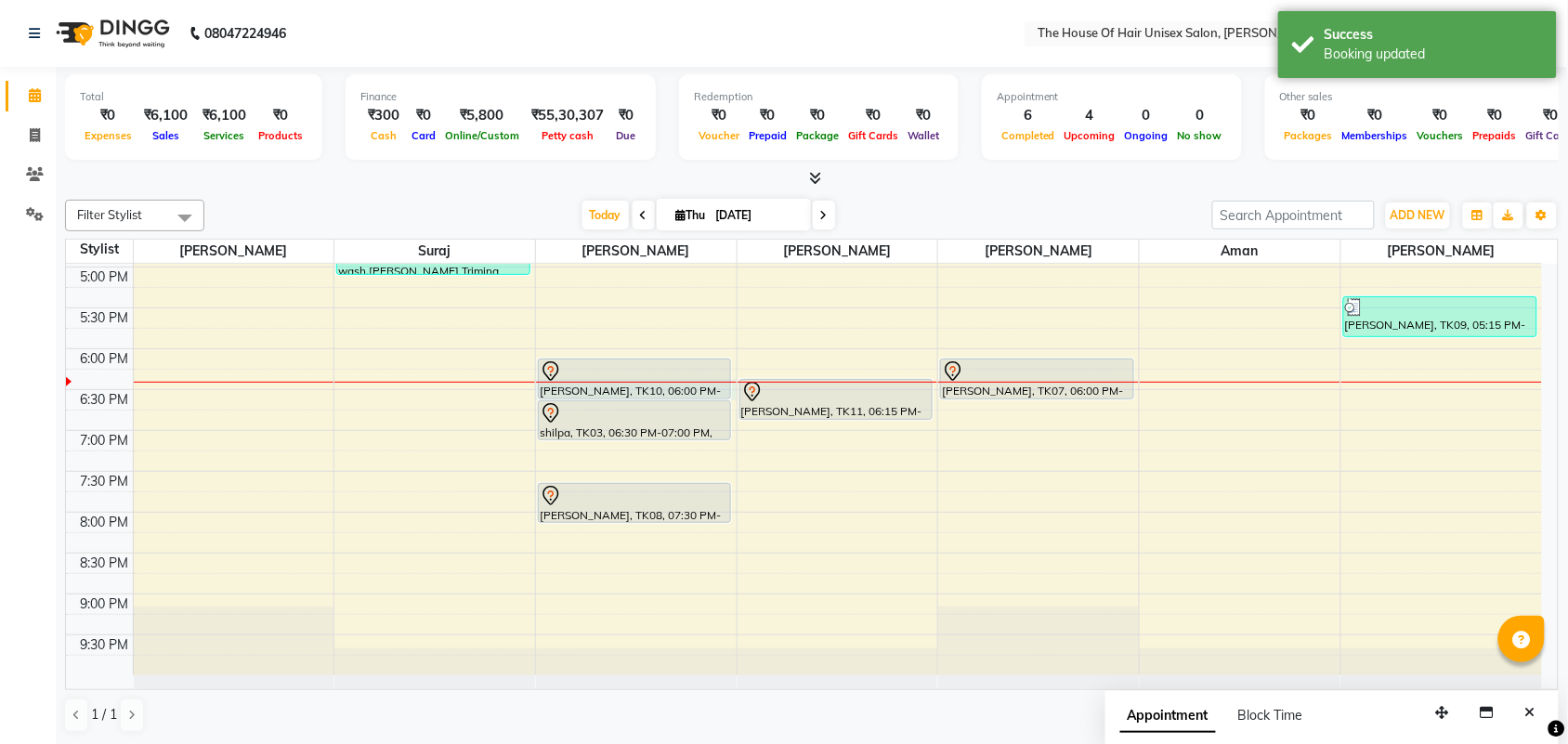 click at bounding box center [636, 382] 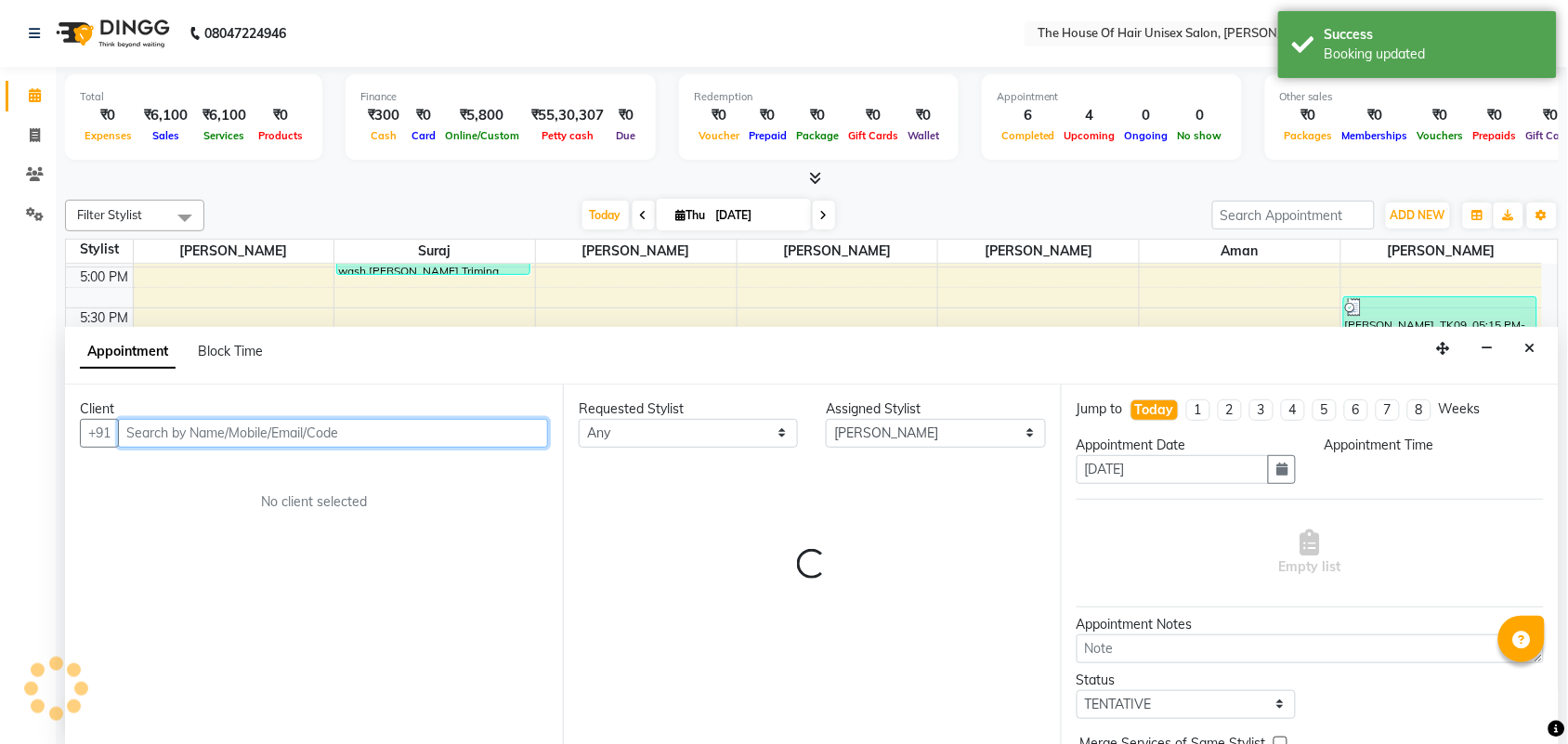 scroll, scrollTop: 1, scrollLeft: 0, axis: vertical 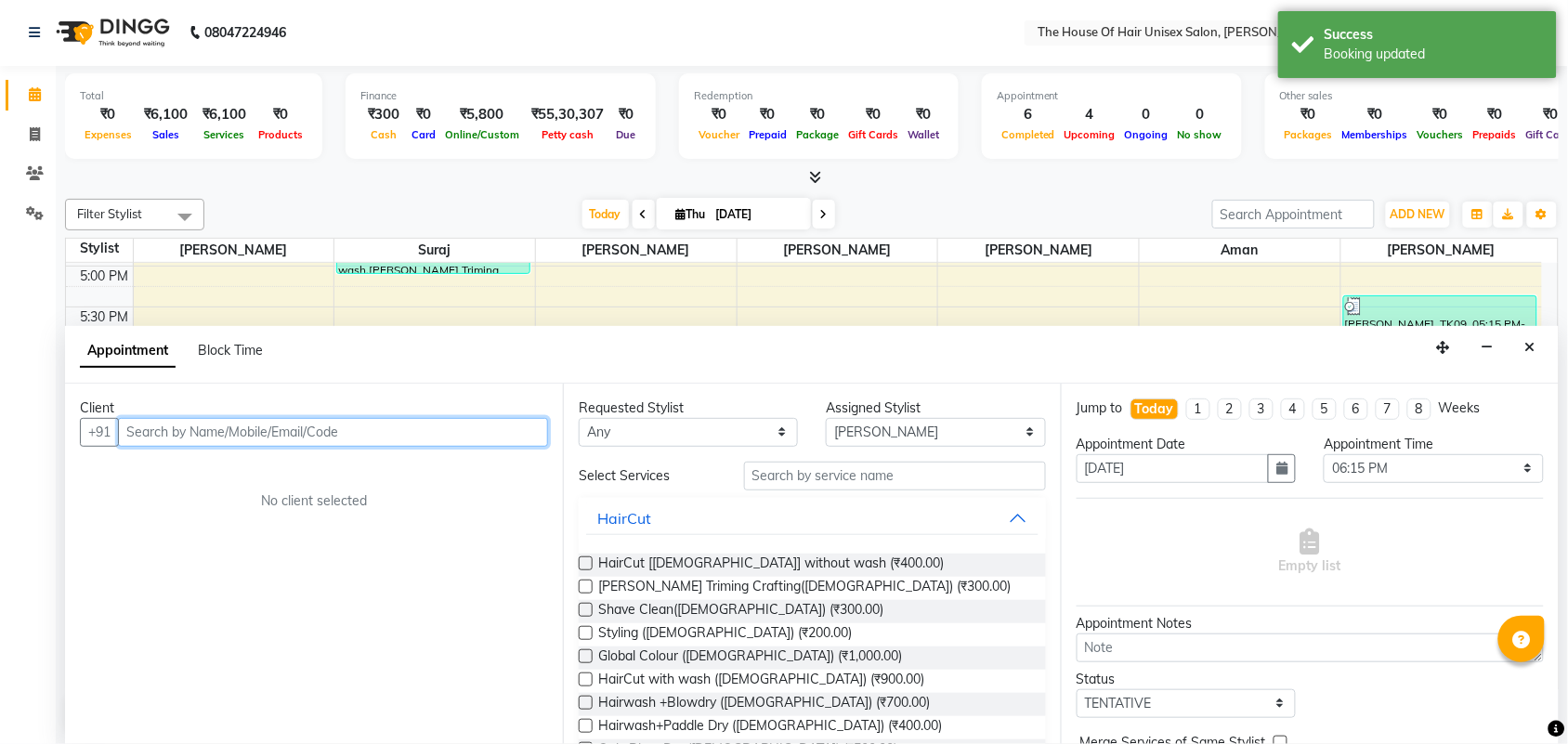 drag, startPoint x: 568, startPoint y: 382, endPoint x: 856, endPoint y: 360, distance: 288.83906 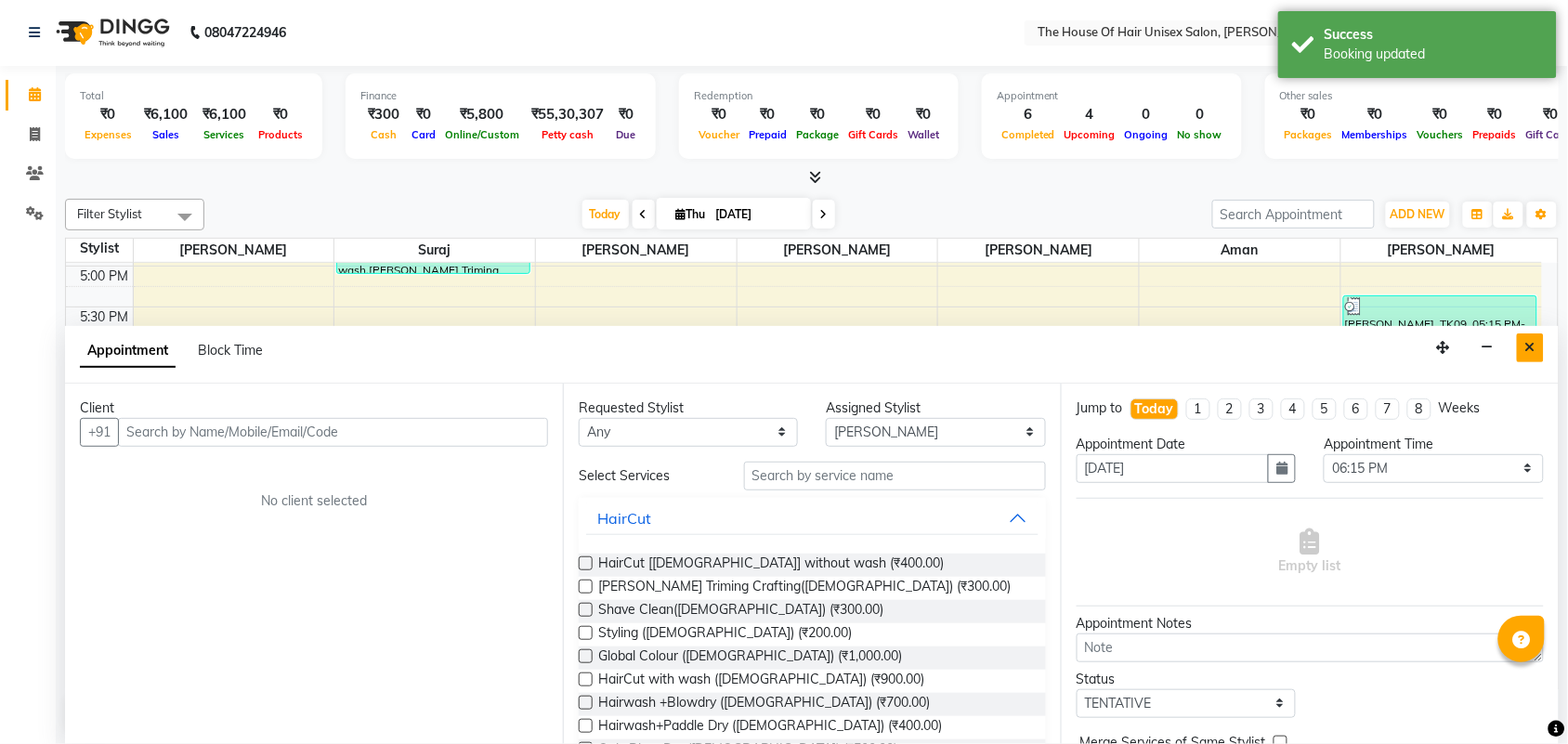 click at bounding box center (1530, 347) 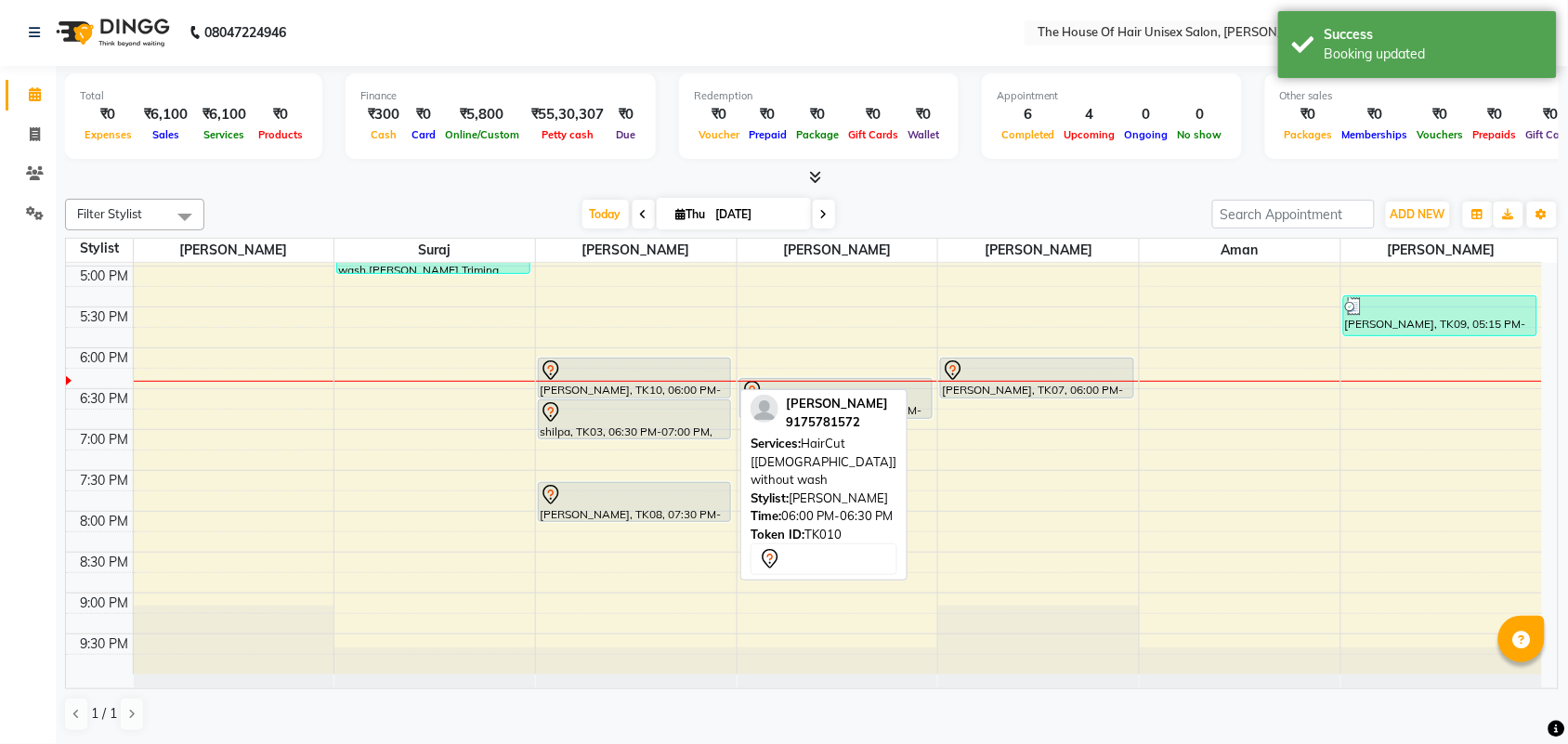 click at bounding box center (634, 371) 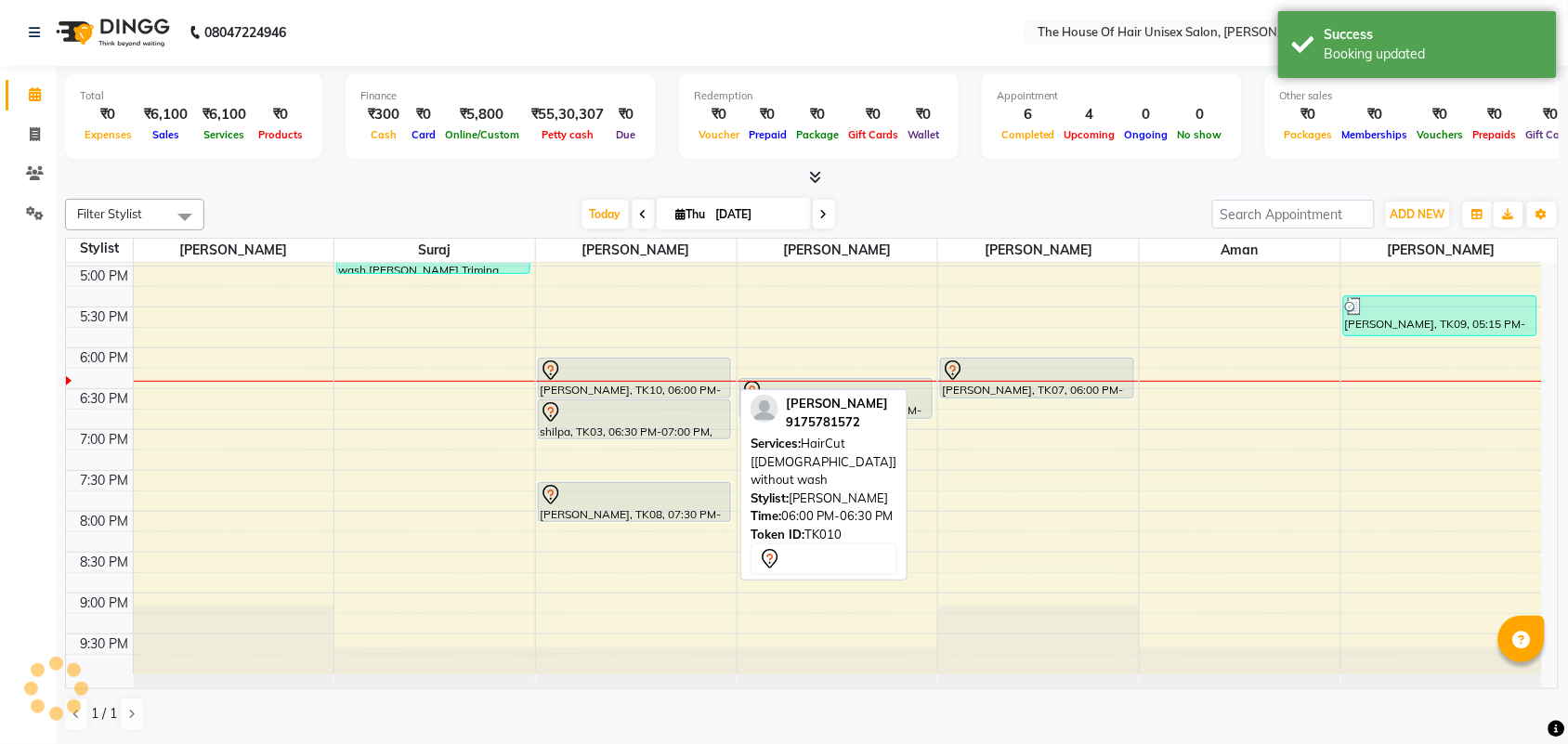 click at bounding box center (634, 371) 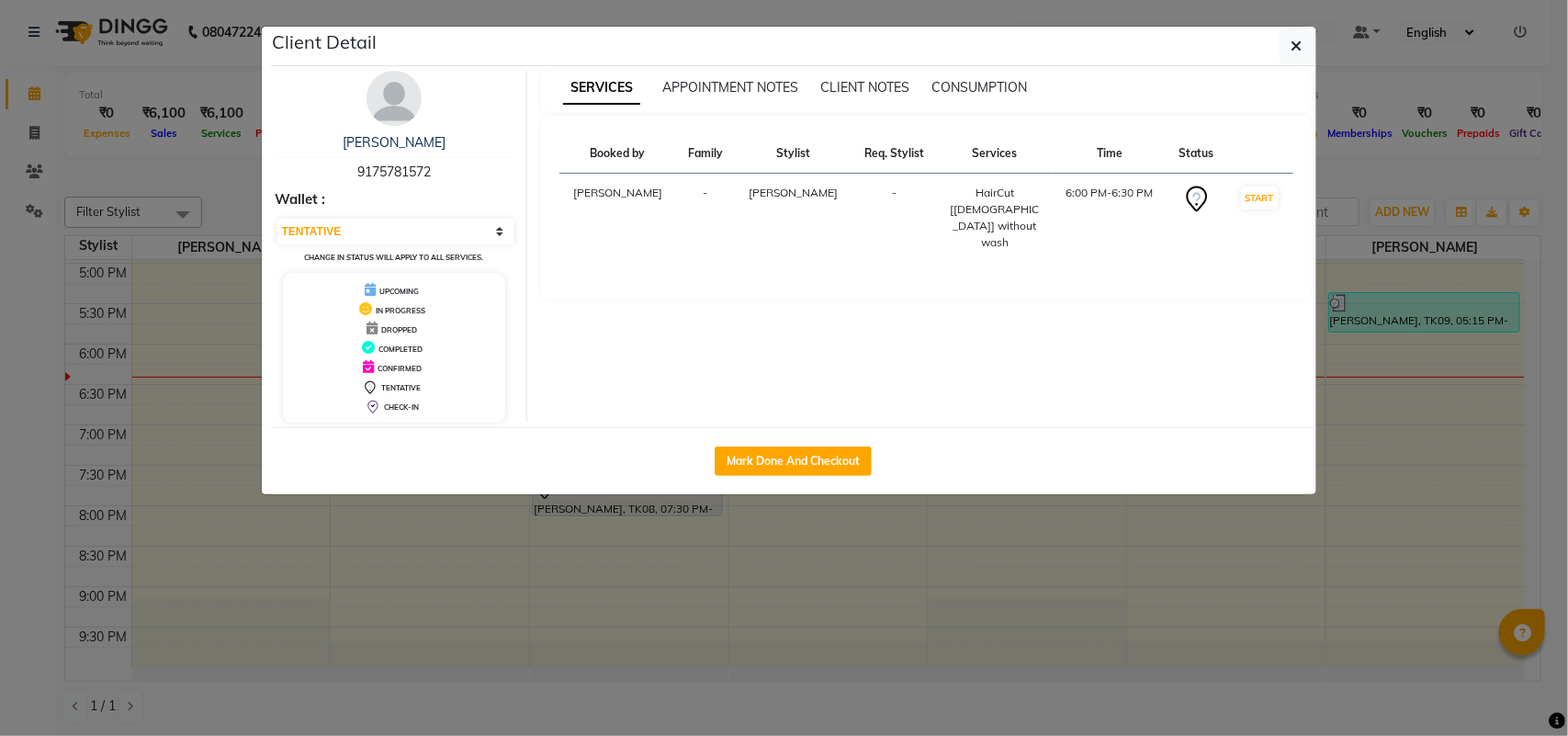 click on "Client Detail  [PERSON_NAME]   9175781572 Wallet : Select IN SERVICE CONFIRMED TENTATIVE CHECK IN MARK DONE DROPPED UPCOMING Change in status will apply to all services. UPCOMING IN PROGRESS DROPPED COMPLETED CONFIRMED TENTATIVE CHECK-IN SERVICES APPOINTMENT NOTES CLIENT NOTES CONSUMPTION Booked by Family Stylist Req. Stylist Services Time Status  [PERSON_NAME] -  HairCut [[DEMOGRAPHIC_DATA]] without wash   6:00 PM-6:30 PM   START   Mark Done And Checkout" 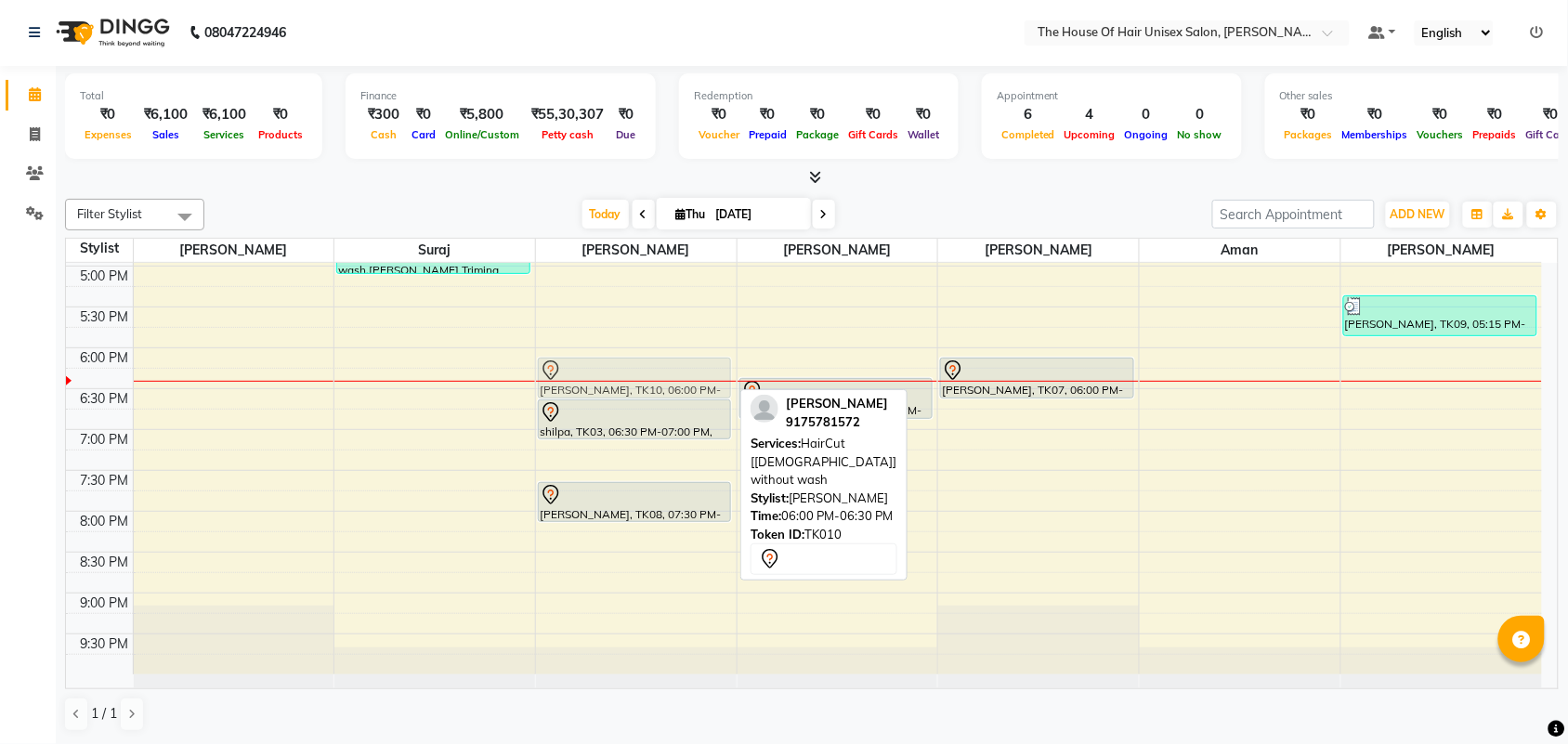 drag, startPoint x: 571, startPoint y: 362, endPoint x: 591, endPoint y: 367, distance: 20.615528 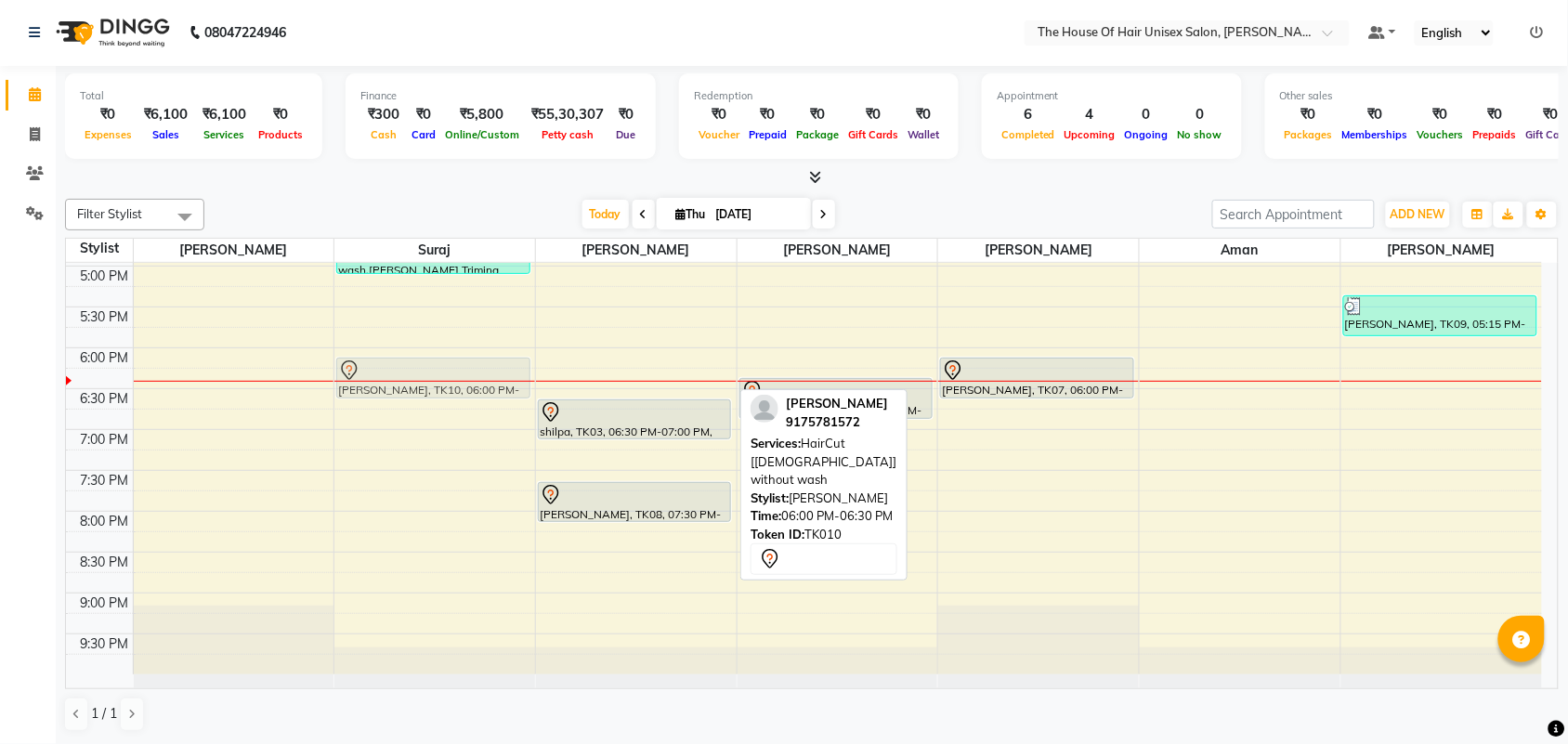 drag, startPoint x: 591, startPoint y: 367, endPoint x: 460, endPoint y: 372, distance: 131.09539 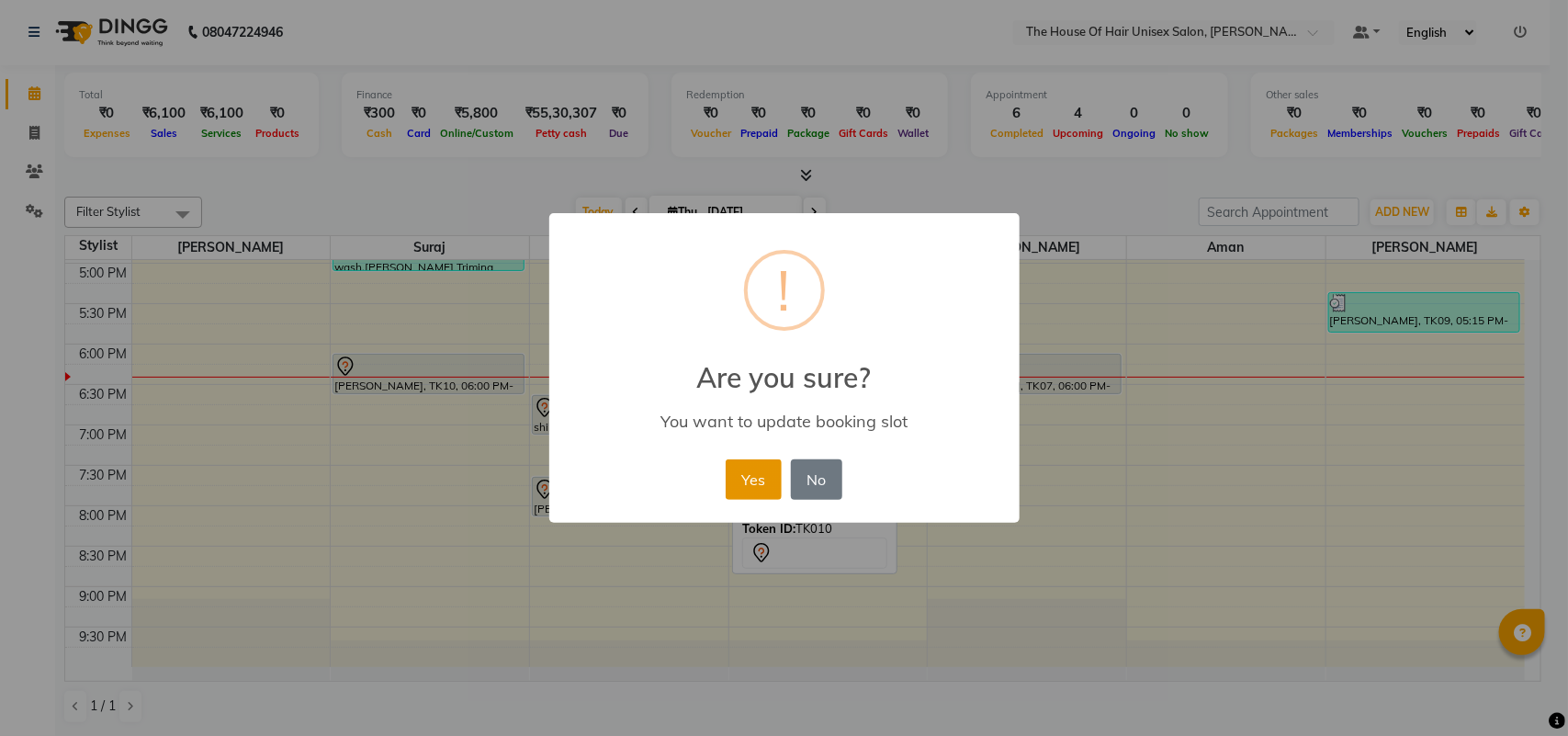 click on "Yes" at bounding box center [753, 480] 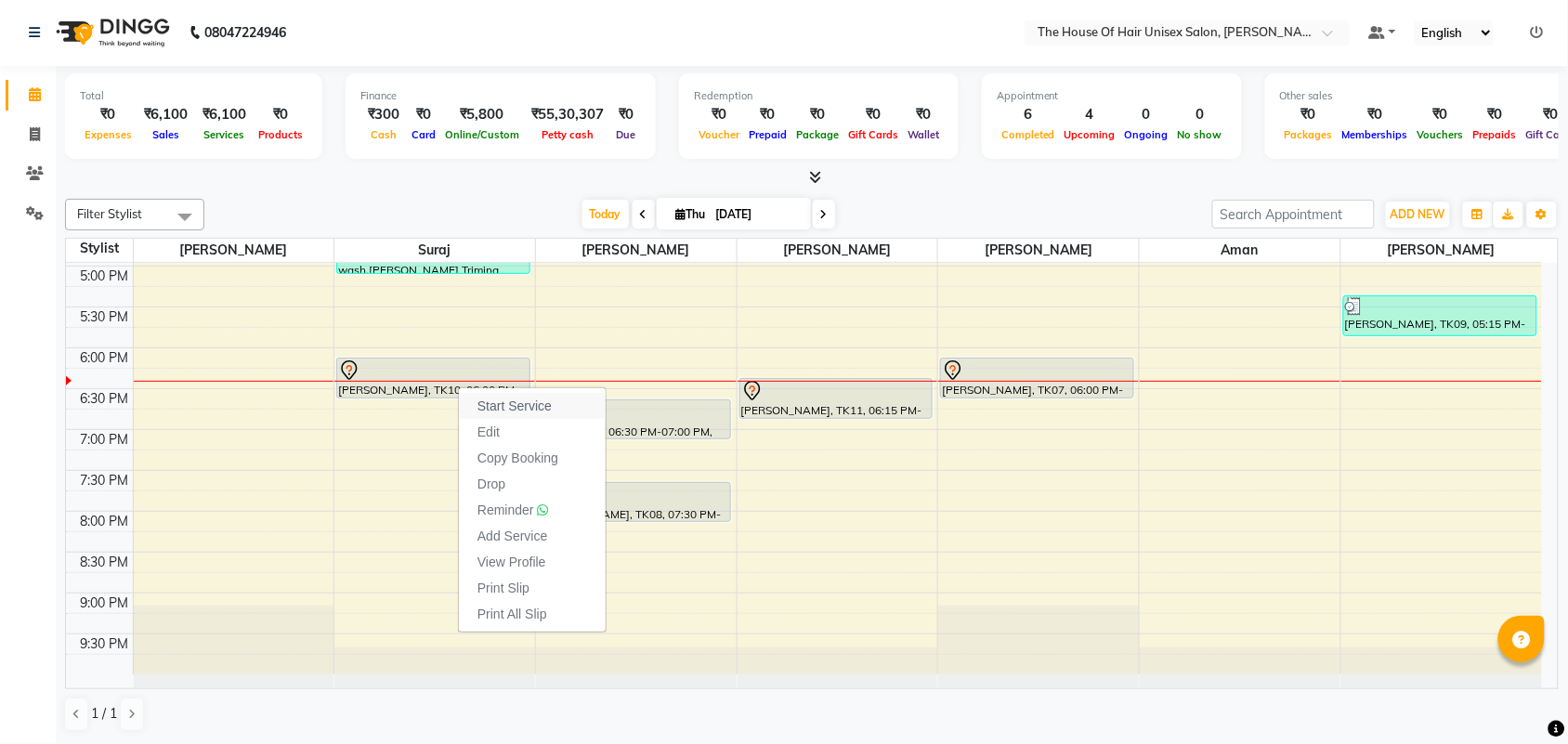 click on "Start Service" at bounding box center [515, 406] 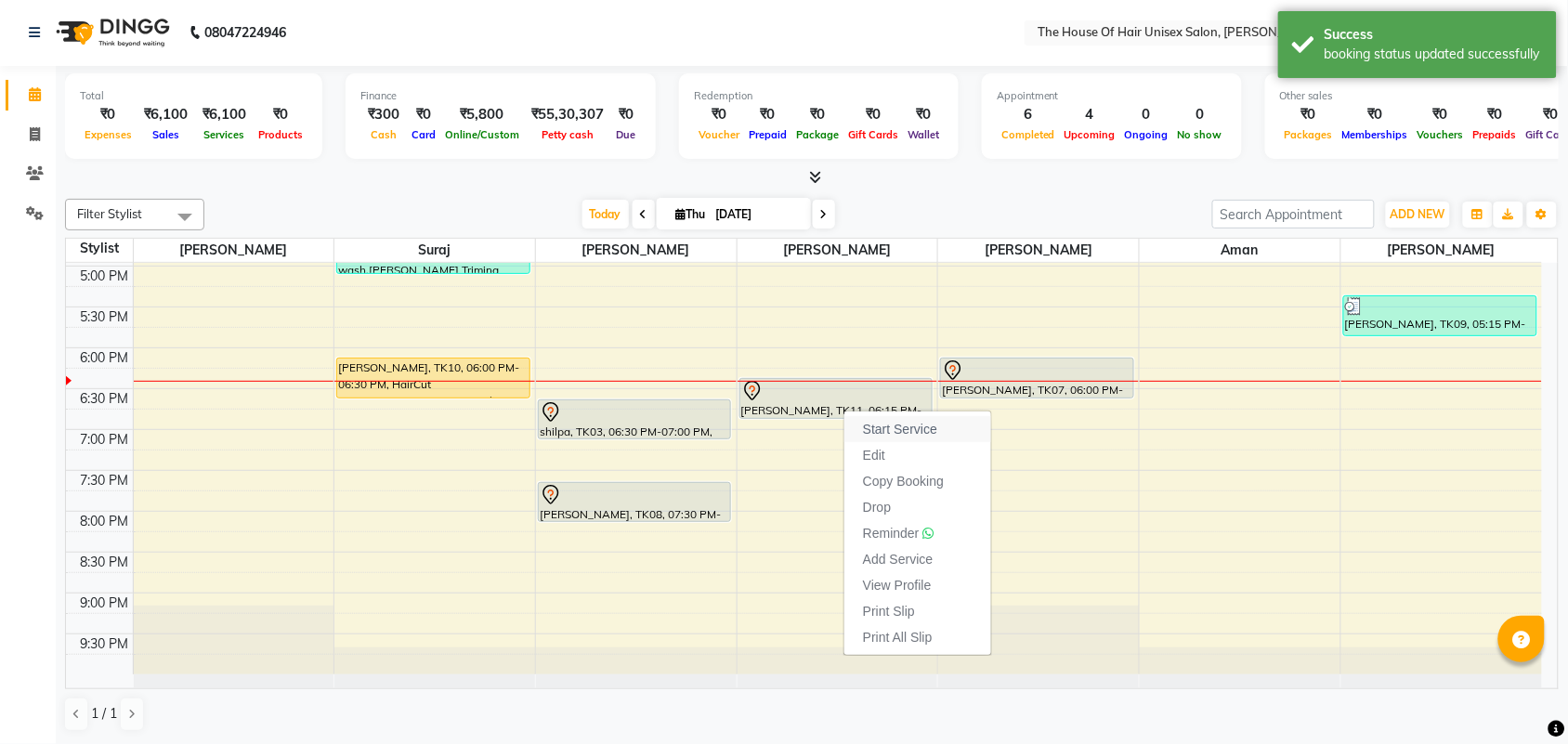 click on "Start Service" at bounding box center (900, 429) 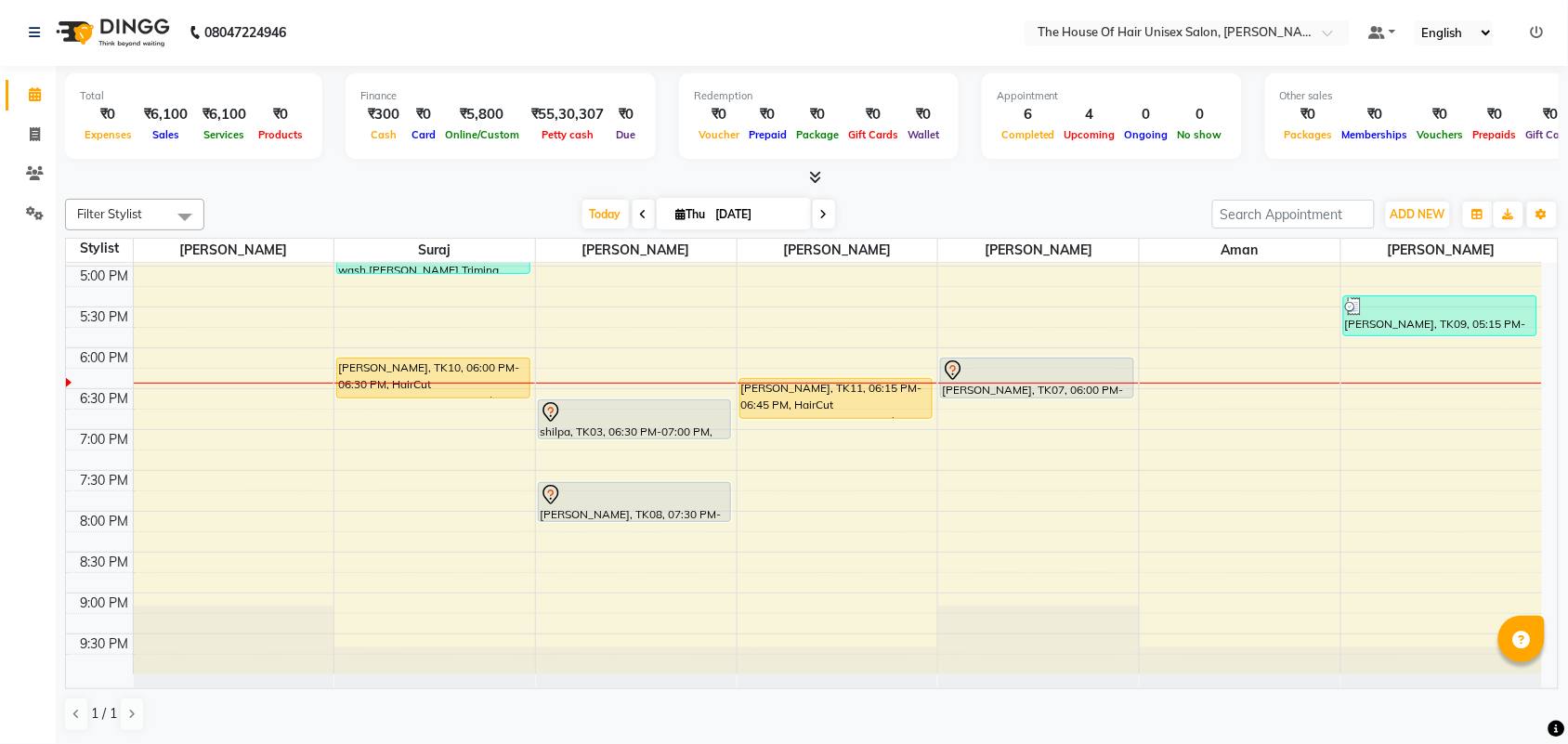 click at bounding box center (824, 214) 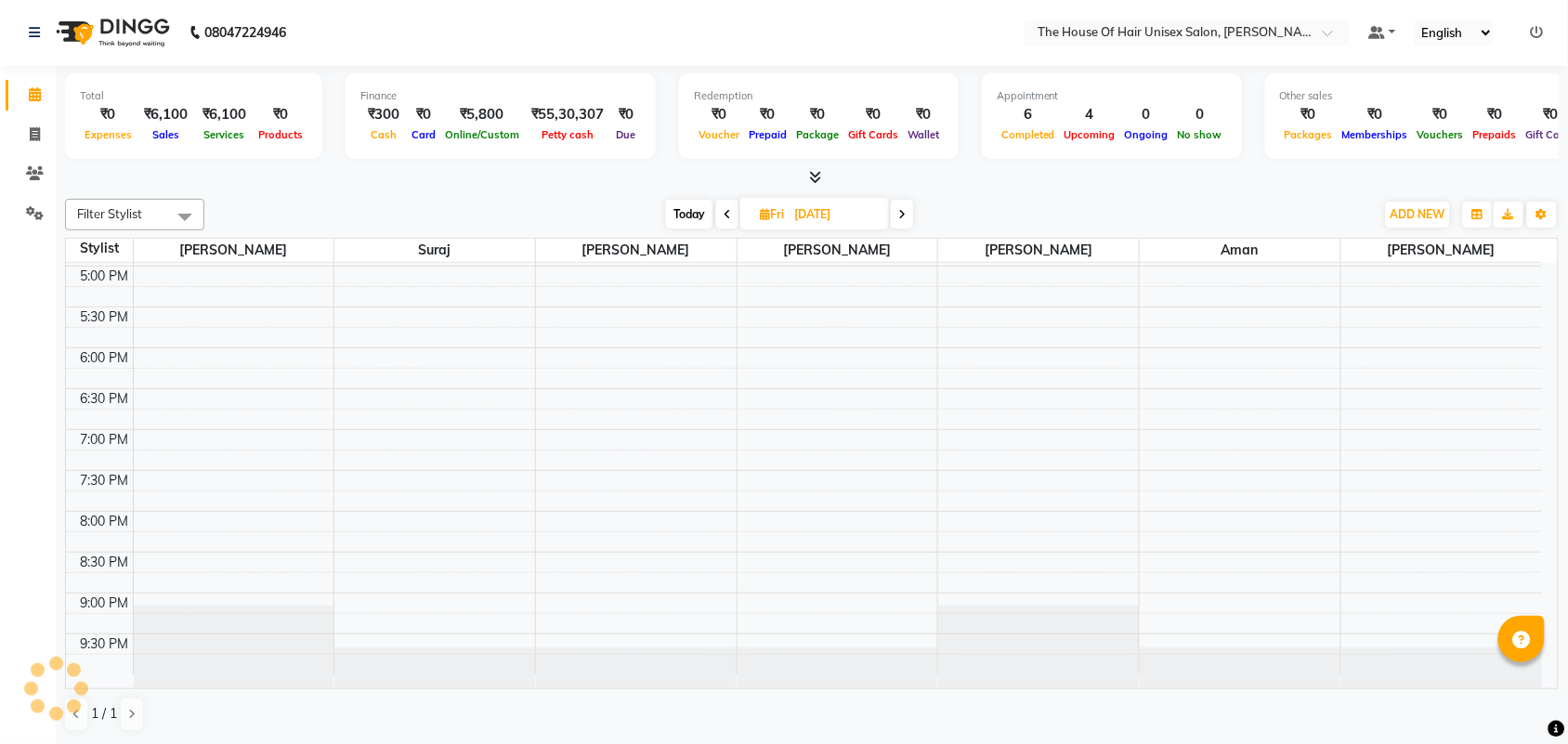 scroll, scrollTop: 814, scrollLeft: 0, axis: vertical 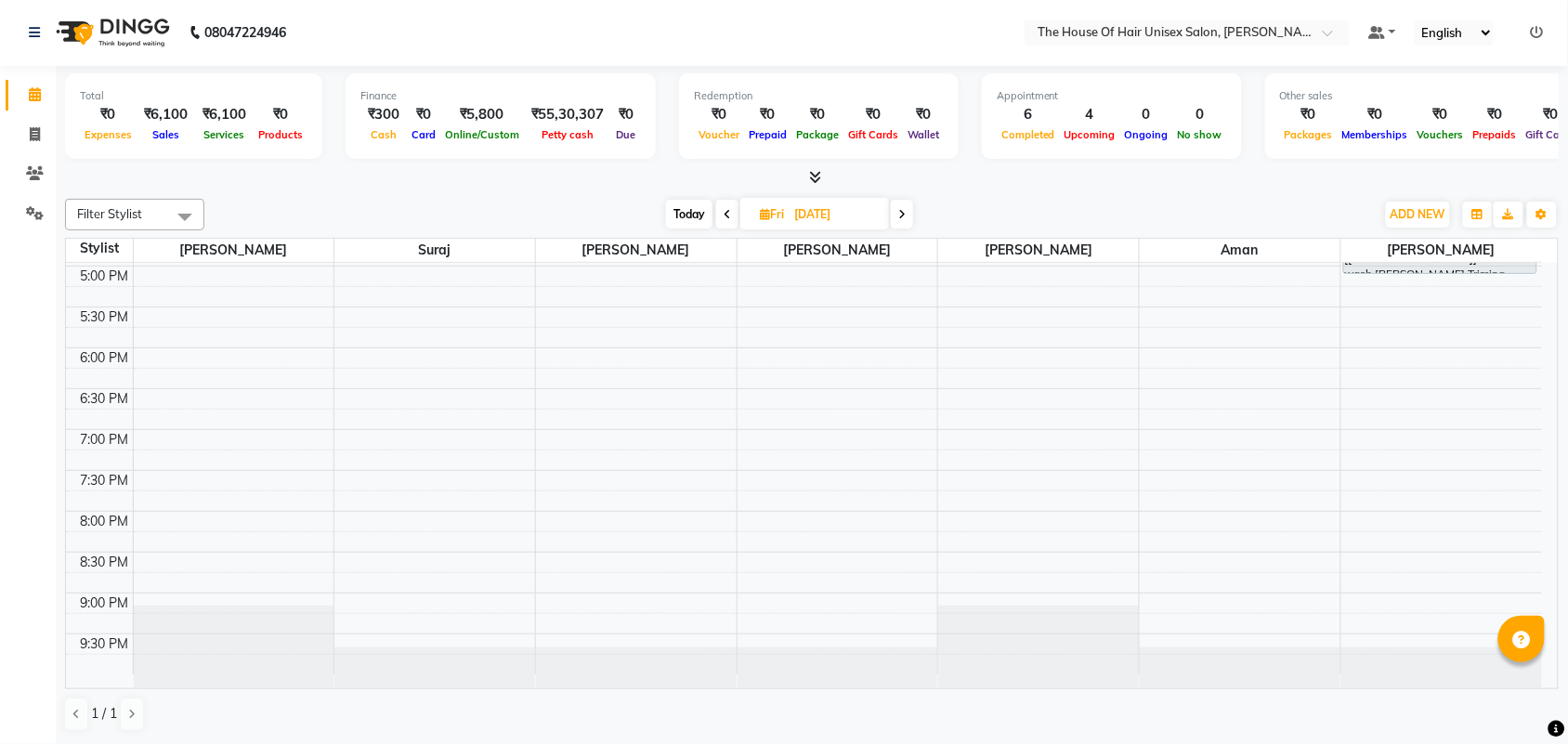 click at bounding box center (902, 215) 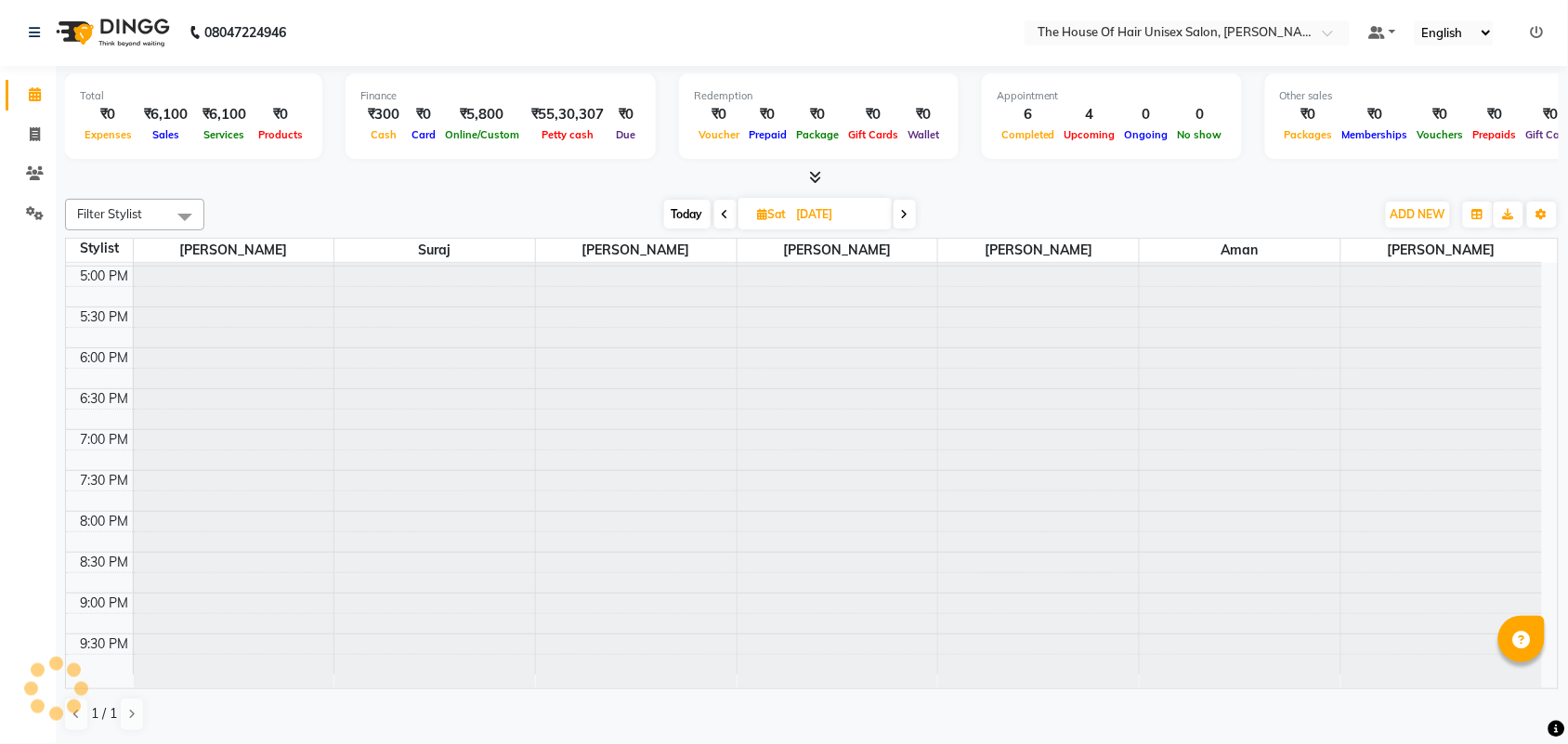 scroll, scrollTop: 814, scrollLeft: 0, axis: vertical 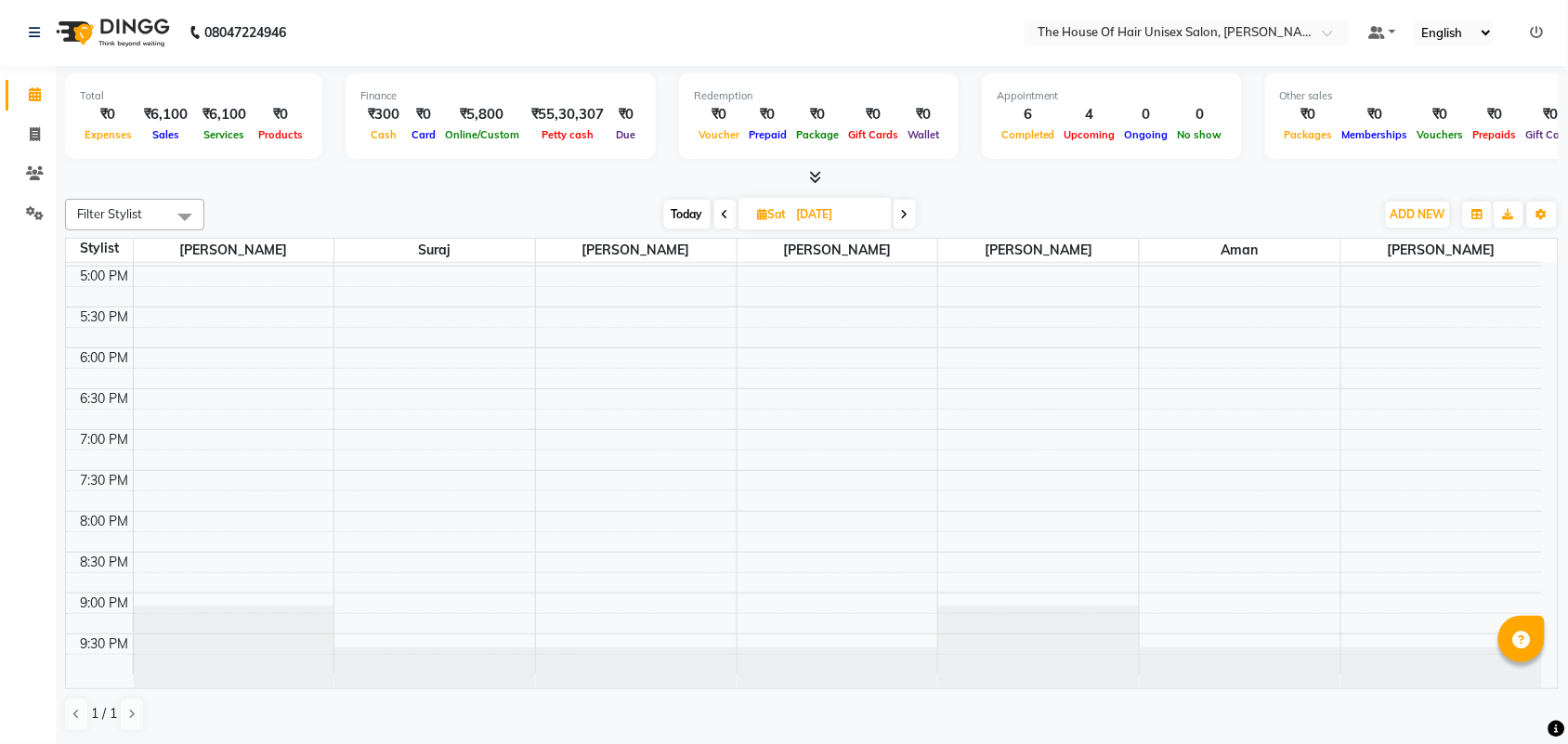 click at bounding box center [905, 214] 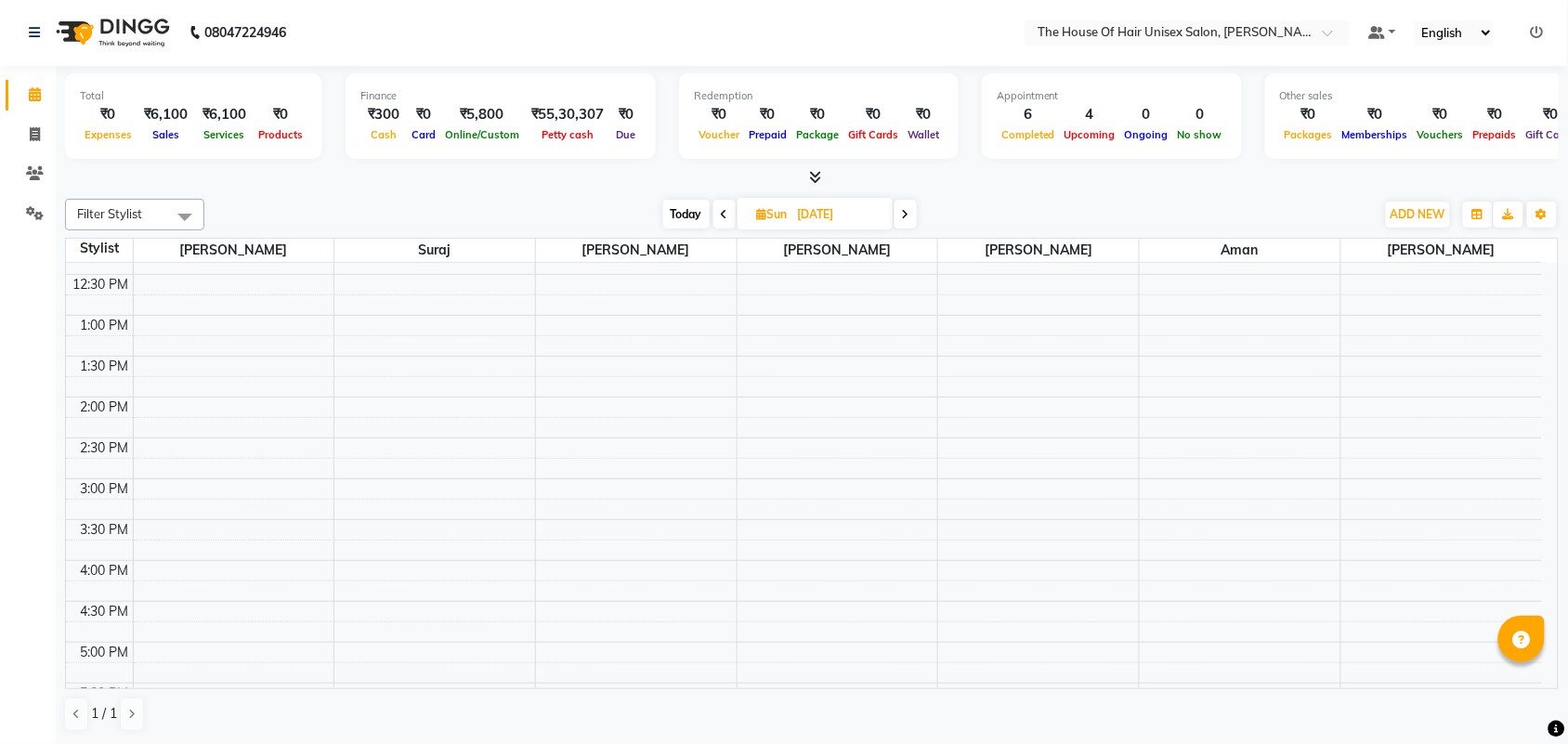 scroll, scrollTop: 488, scrollLeft: 0, axis: vertical 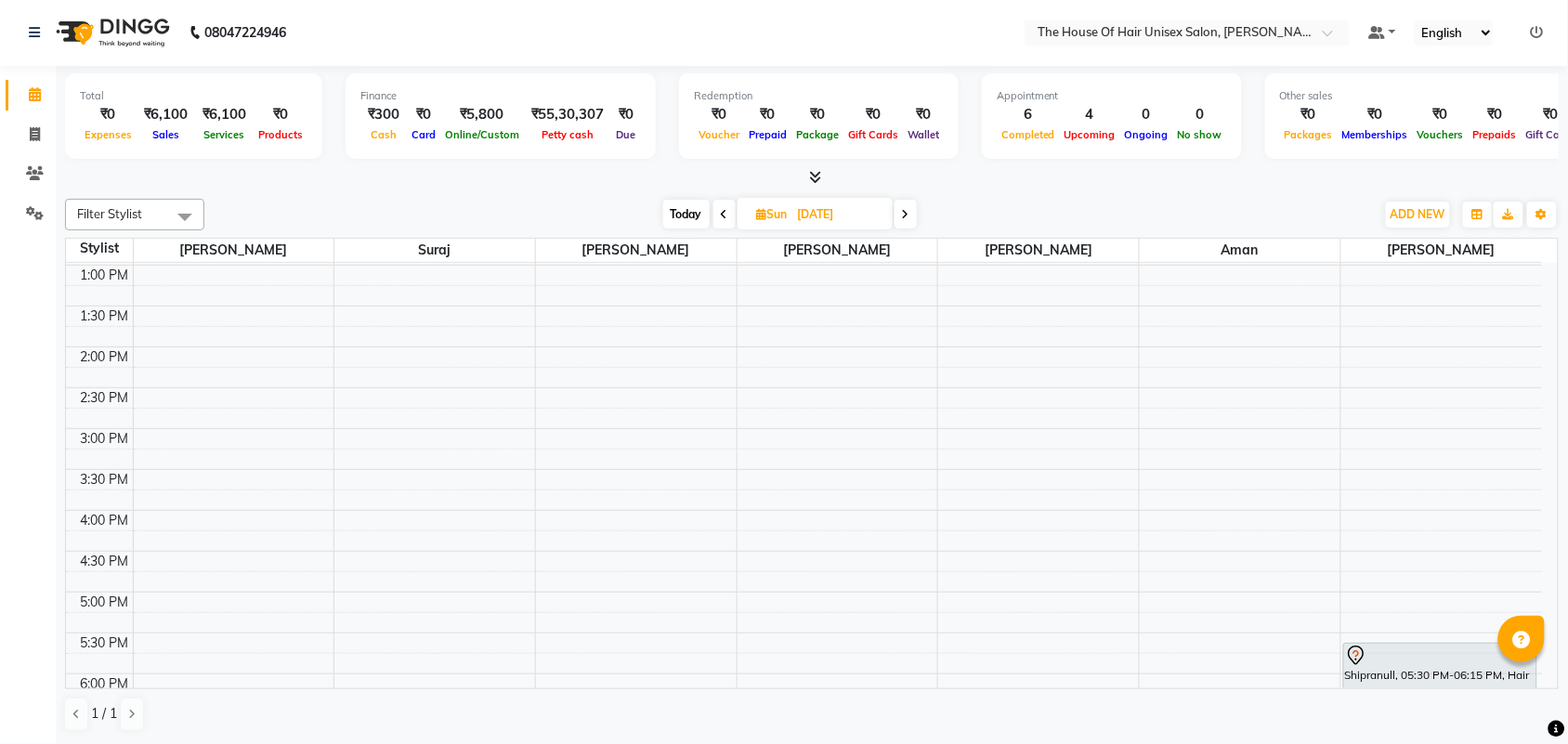 click on "Today" at bounding box center (686, 214) 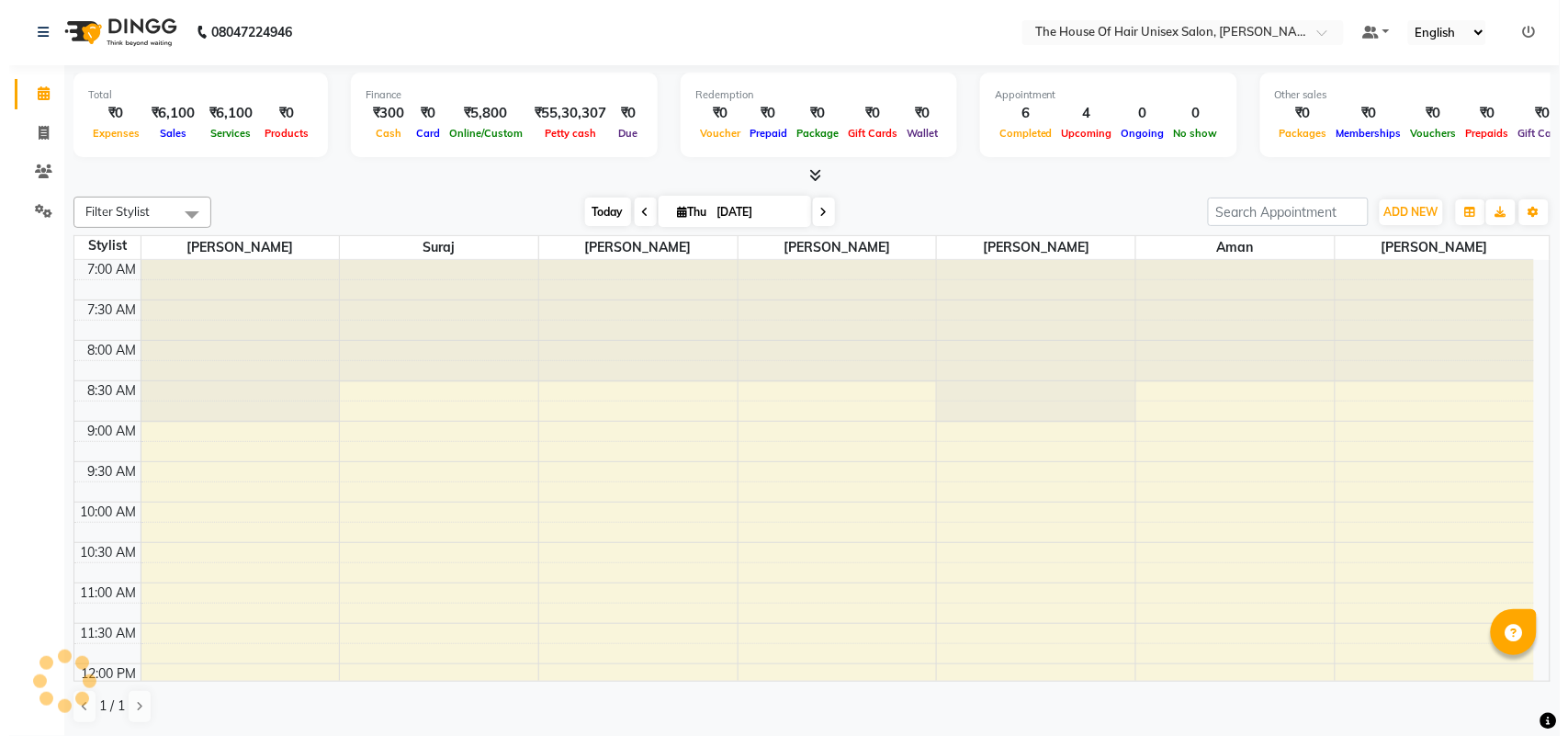 scroll, scrollTop: 805, scrollLeft: 0, axis: vertical 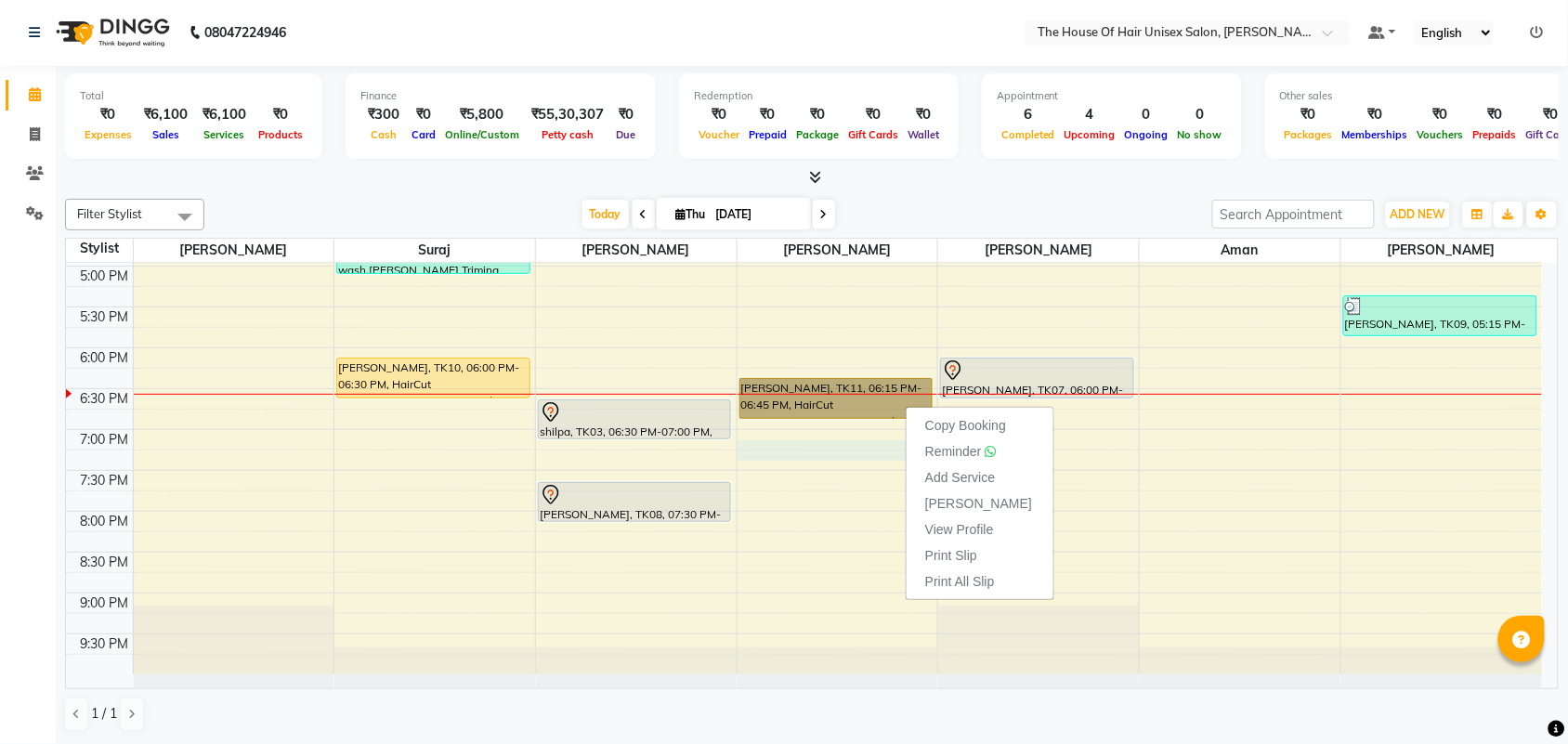 click on "7:00 AM 7:30 AM 8:00 AM 8:30 AM 9:00 AM 9:30 AM 10:00 AM 10:30 AM 11:00 AM 11:30 AM 12:00 PM 12:30 PM 1:00 PM 1:30 PM 2:00 PM 2:30 PM 3:00 PM 3:30 PM 4:00 PM 4:30 PM 5:00 PM 5:30 PM 6:00 PM 6:30 PM 7:00 PM 7:30 PM 8:00 PM 8:30 PM 9:00 PM 9:30 PM     [PERSON_NAME], TK01, 04:00 PM-05:00 PM, HairCut [[DEMOGRAPHIC_DATA]] without wash,[PERSON_NAME] Triming Crafting([DEMOGRAPHIC_DATA])    Anand wagchaura, TK10, 06:00 PM-06:30 PM, HairCut [[DEMOGRAPHIC_DATA]] without wash     Neha Cl, TK05, 03:30 PM-04:35 PM, Hair spa ([DEMOGRAPHIC_DATA]),Clear Dose([DEMOGRAPHIC_DATA])             shilpa, TK03, 06:30 PM-07:00 PM, Hairwash+Paddle Dry ([DEMOGRAPHIC_DATA])             [PERSON_NAME], TK08, 07:30 PM-08:00 PM, HairCut [[DEMOGRAPHIC_DATA]] without wash     [PERSON_NAME], TK04, 04:00 PM-04:50 PM, HairCut [[DEMOGRAPHIC_DATA]] without wash,Head Massage ([DEMOGRAPHIC_DATA]) (₹400)    [PERSON_NAME], TK11, 06:15 PM-06:45 PM, HairCut [[DEMOGRAPHIC_DATA]] without wash     [PERSON_NAME], TK06, 04:00 PM-04:30 PM, HairCut [[DEMOGRAPHIC_DATA]] without wash             [PERSON_NAME], TK07, 06:00 PM-06:30 PM, HairCut [[DEMOGRAPHIC_DATA]] without wash" at bounding box center (804, 61) 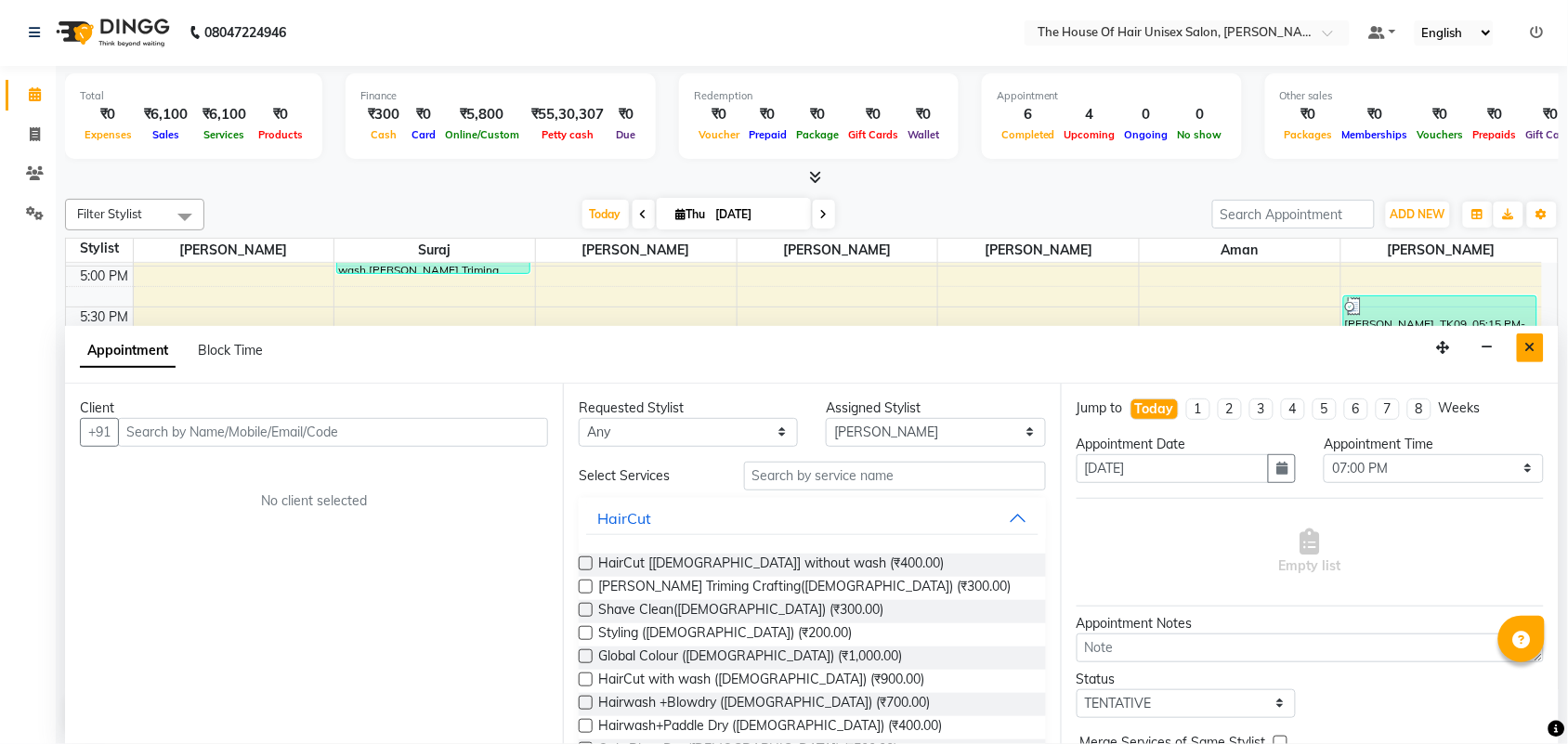click at bounding box center (1530, 347) 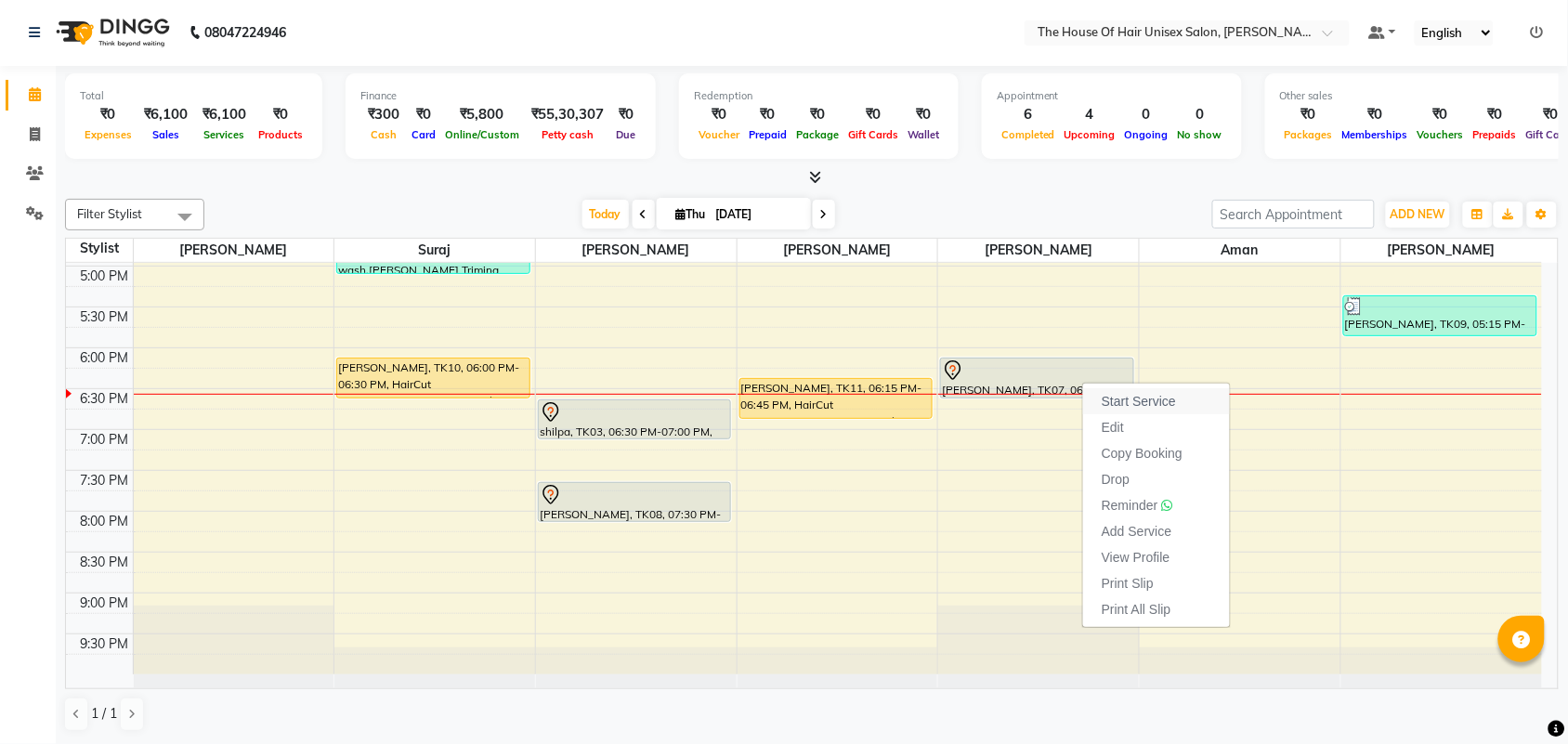 click on "Start Service" at bounding box center (1139, 401) 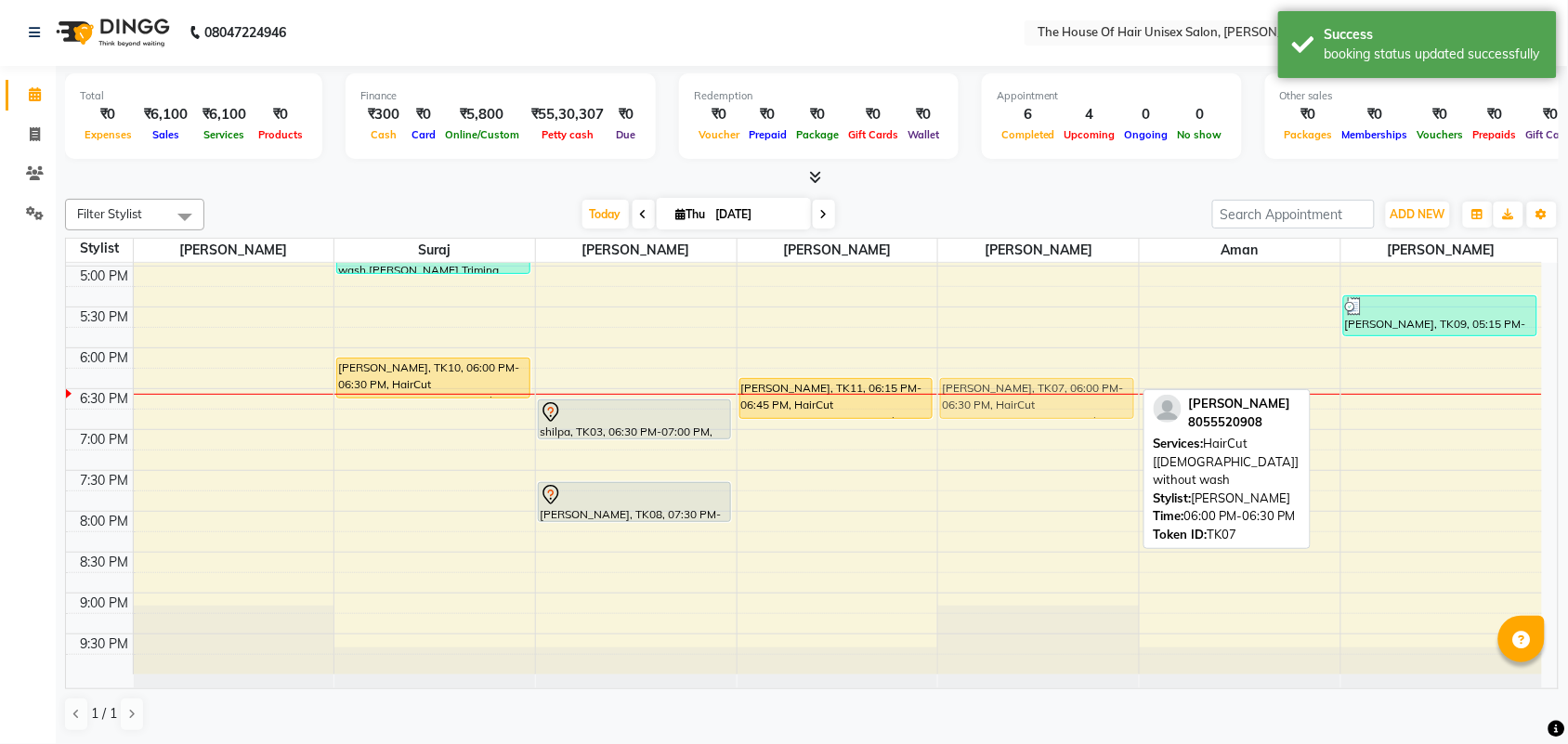 drag, startPoint x: 1057, startPoint y: 377, endPoint x: 1057, endPoint y: 392, distance: 15 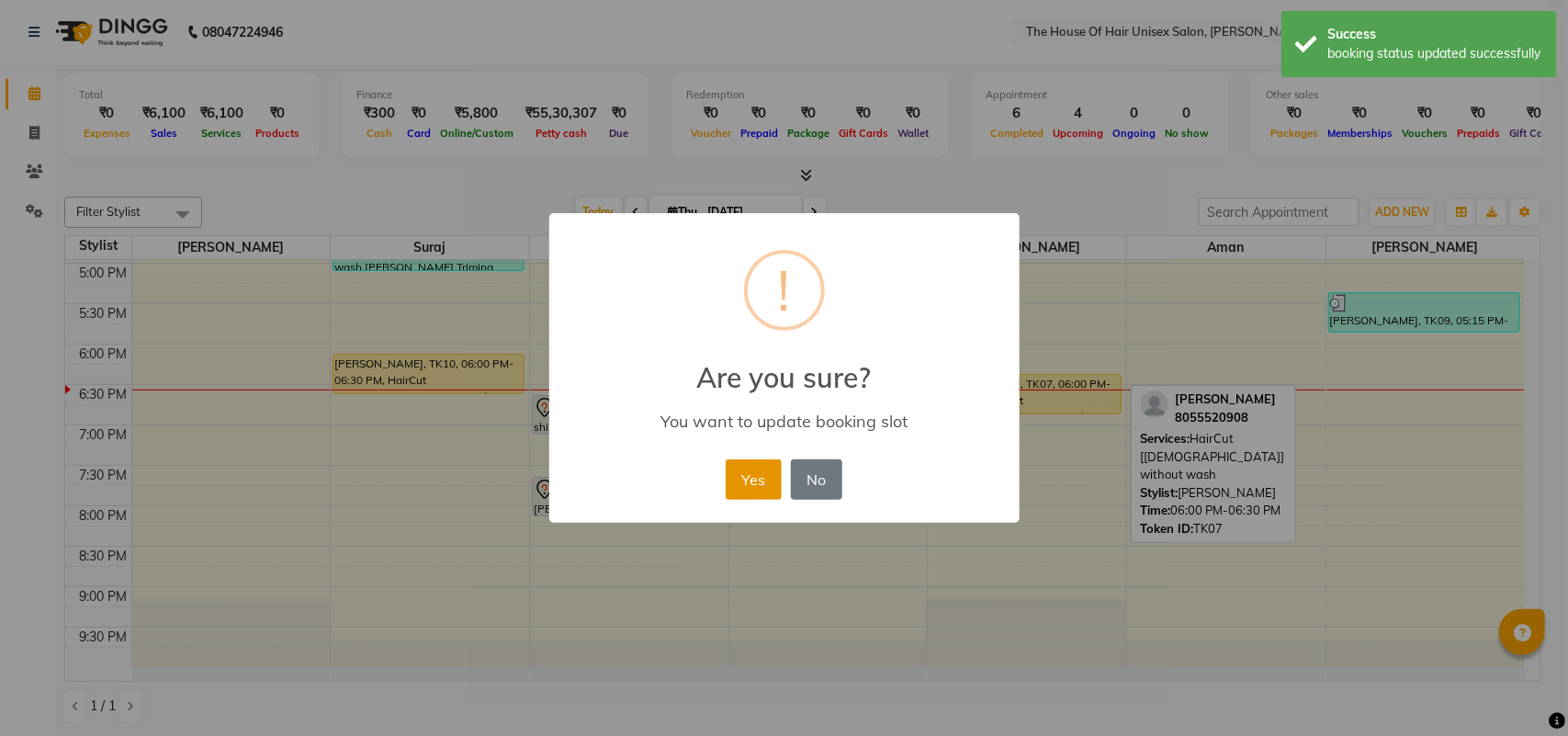 click on "Yes" at bounding box center (753, 480) 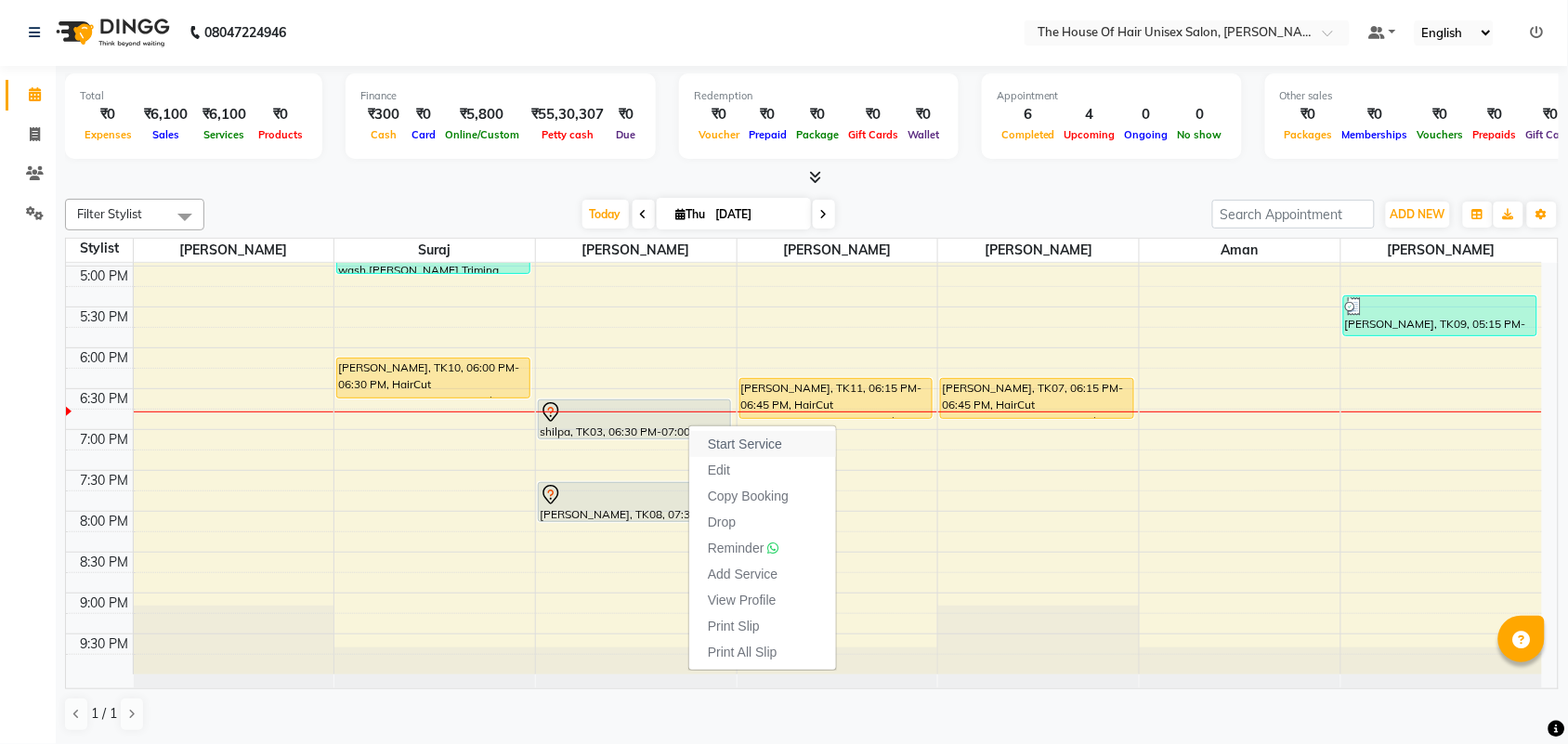 click on "Start Service" at bounding box center (745, 444) 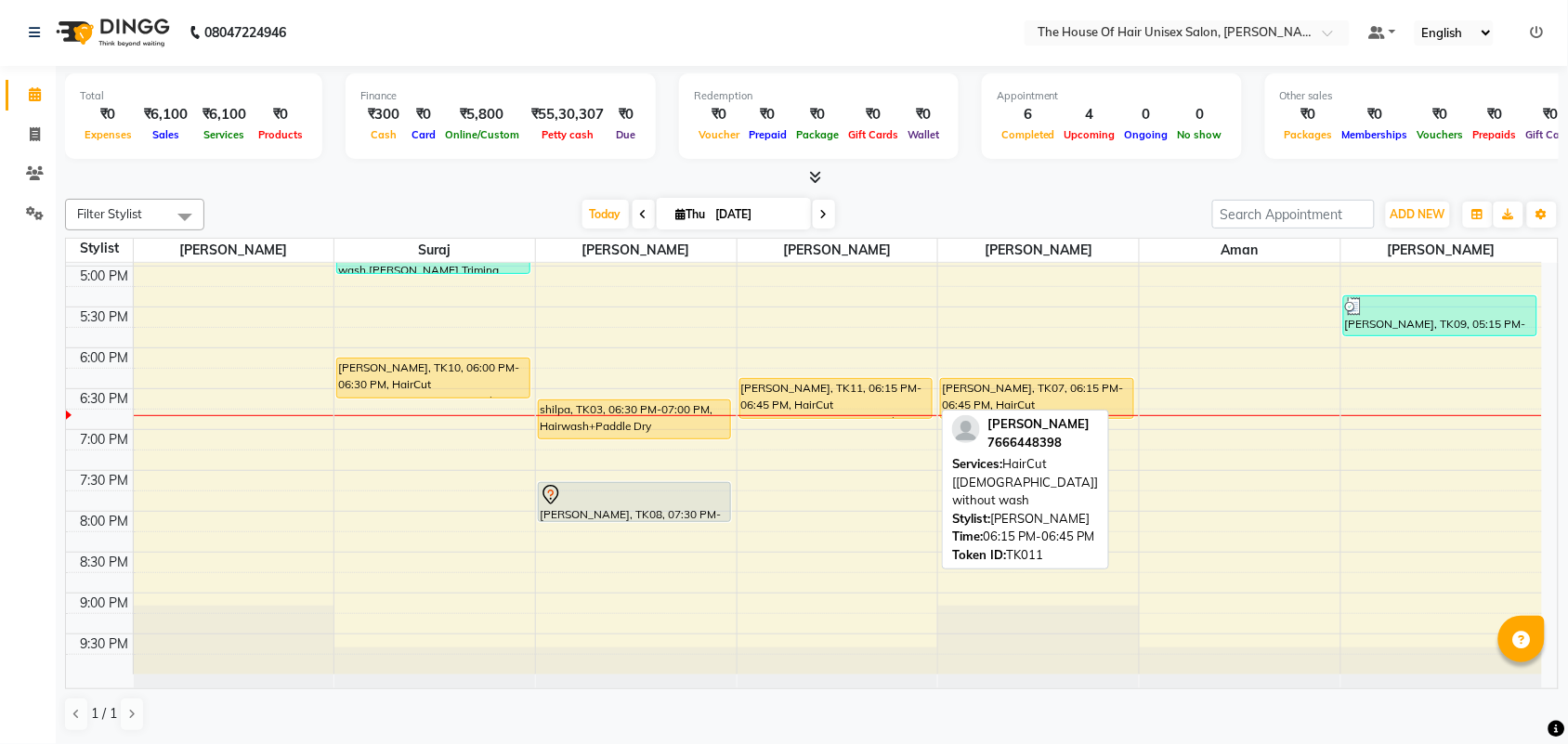 click on "[PERSON_NAME], TK11, 06:15 PM-06:45 PM, HairCut [[DEMOGRAPHIC_DATA]] without wash" at bounding box center (836, 398) 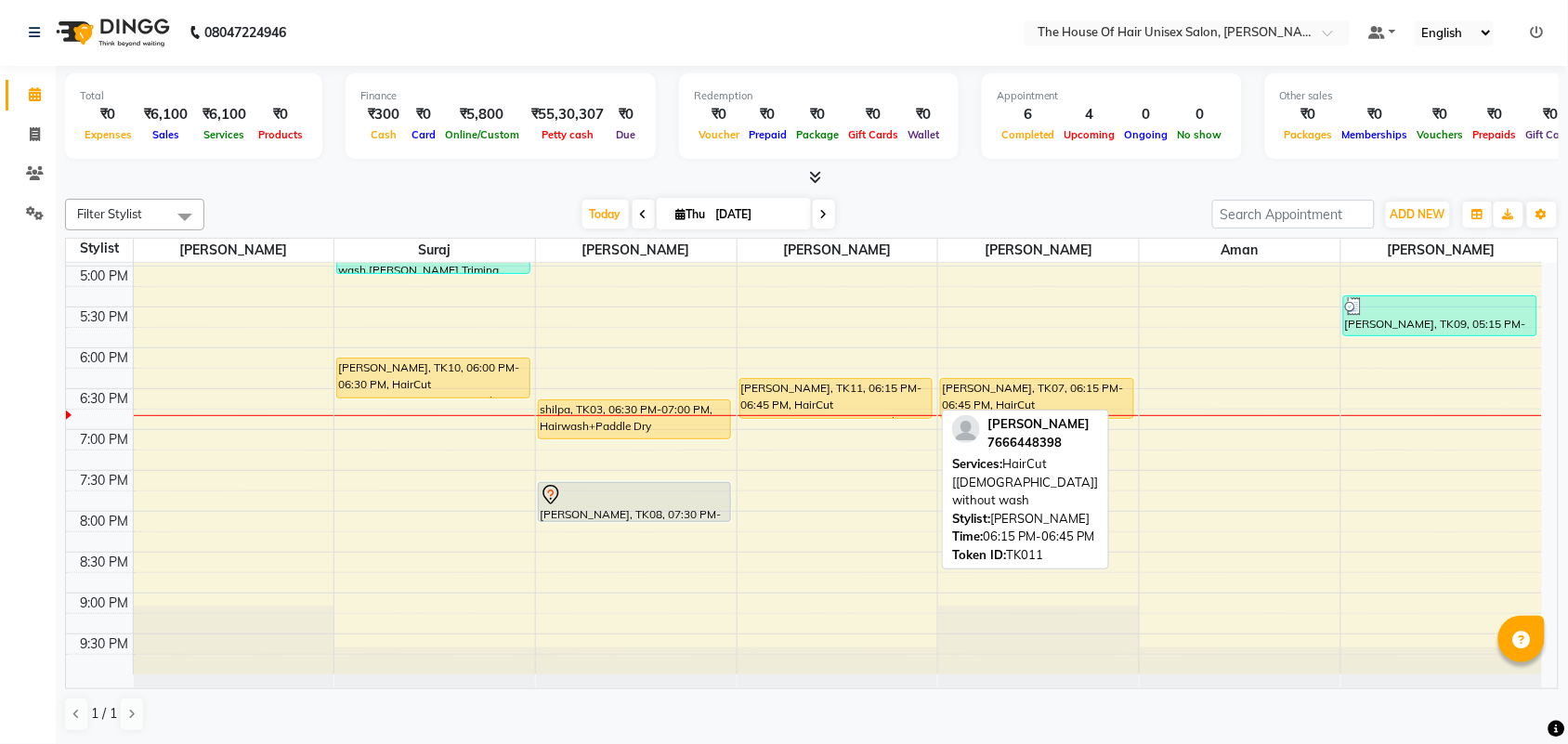click on "[PERSON_NAME], TK11, 06:15 PM-06:45 PM, HairCut [[DEMOGRAPHIC_DATA]] without wash" at bounding box center [836, 398] 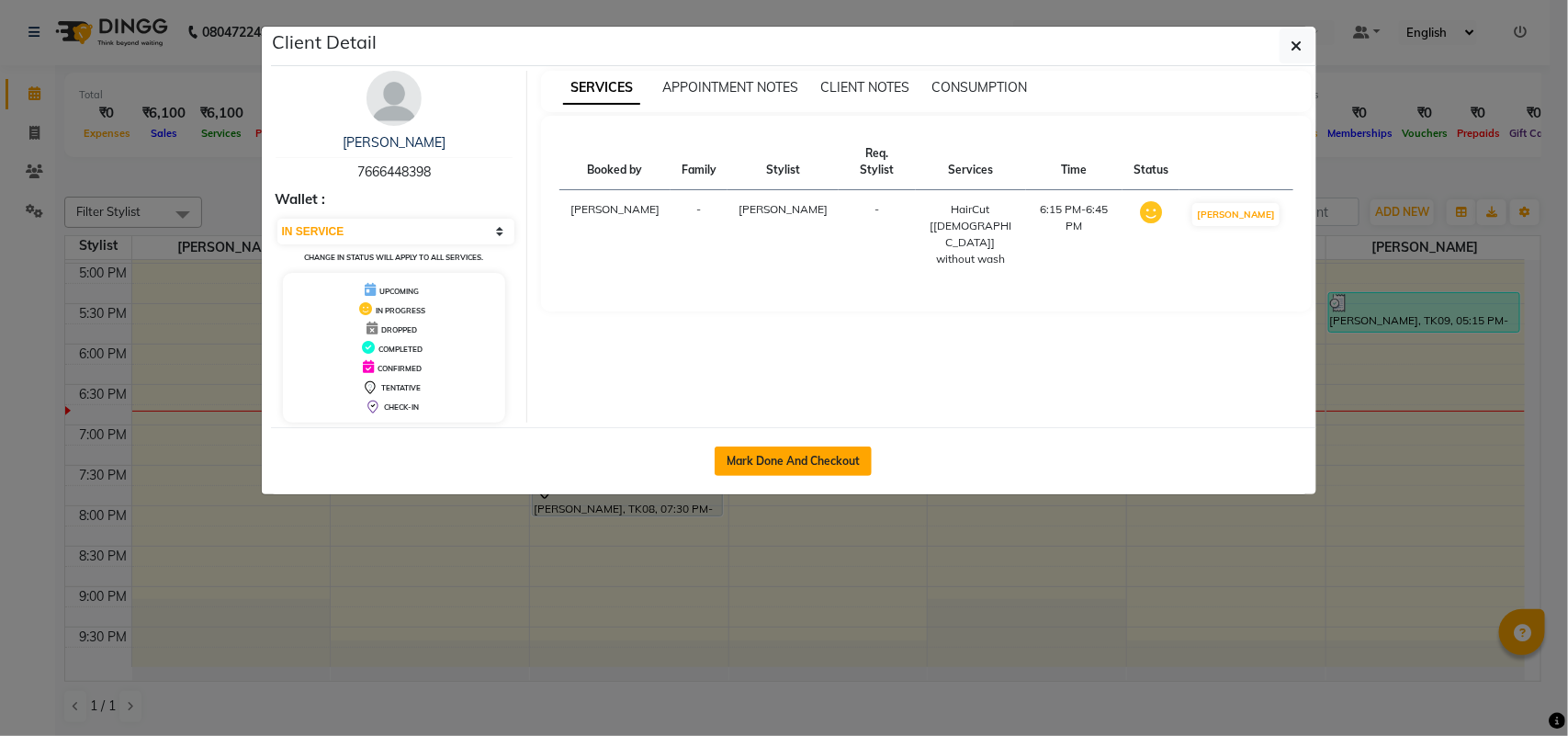 click on "Mark Done And Checkout" 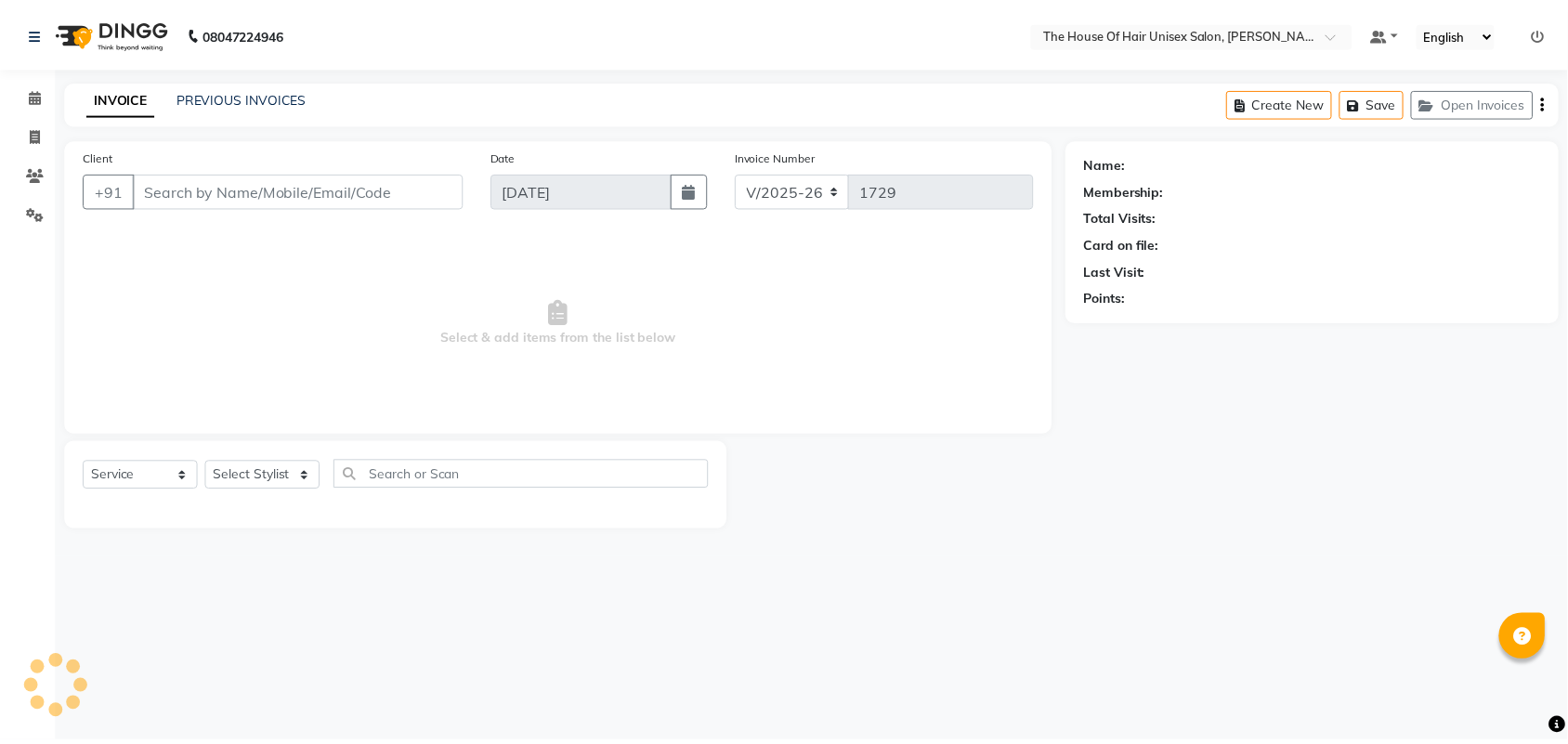 scroll, scrollTop: 0, scrollLeft: 0, axis: both 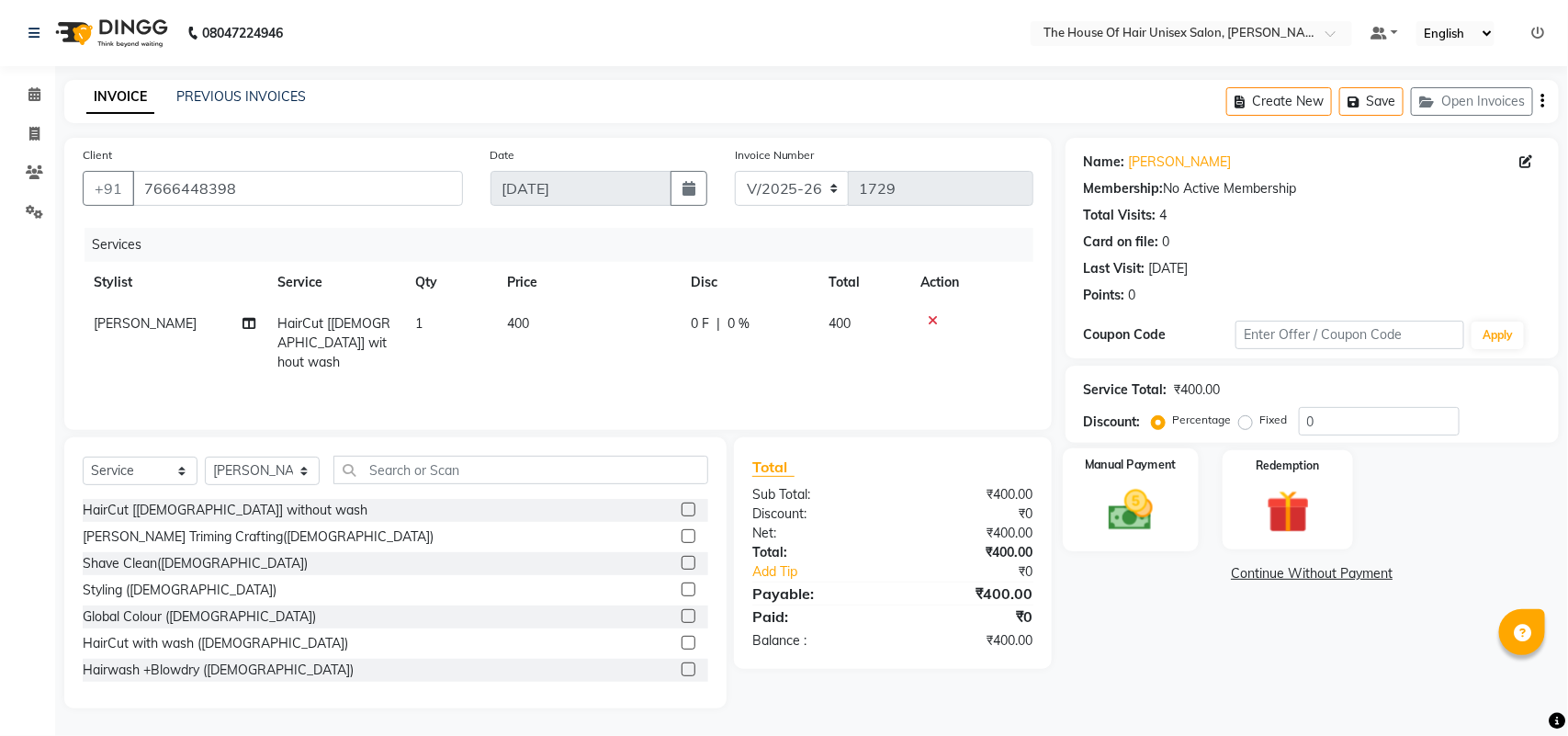click 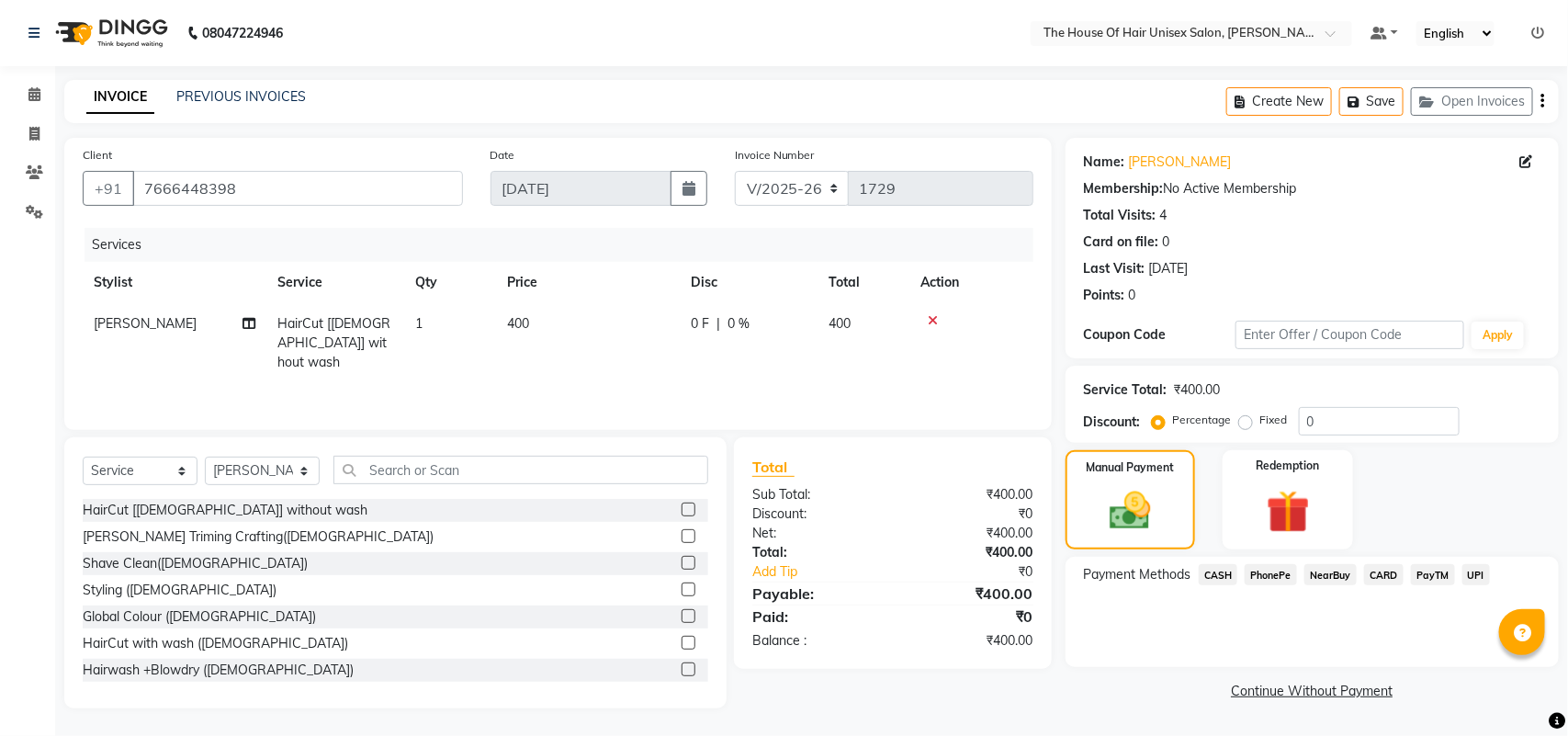 click on "UPI" 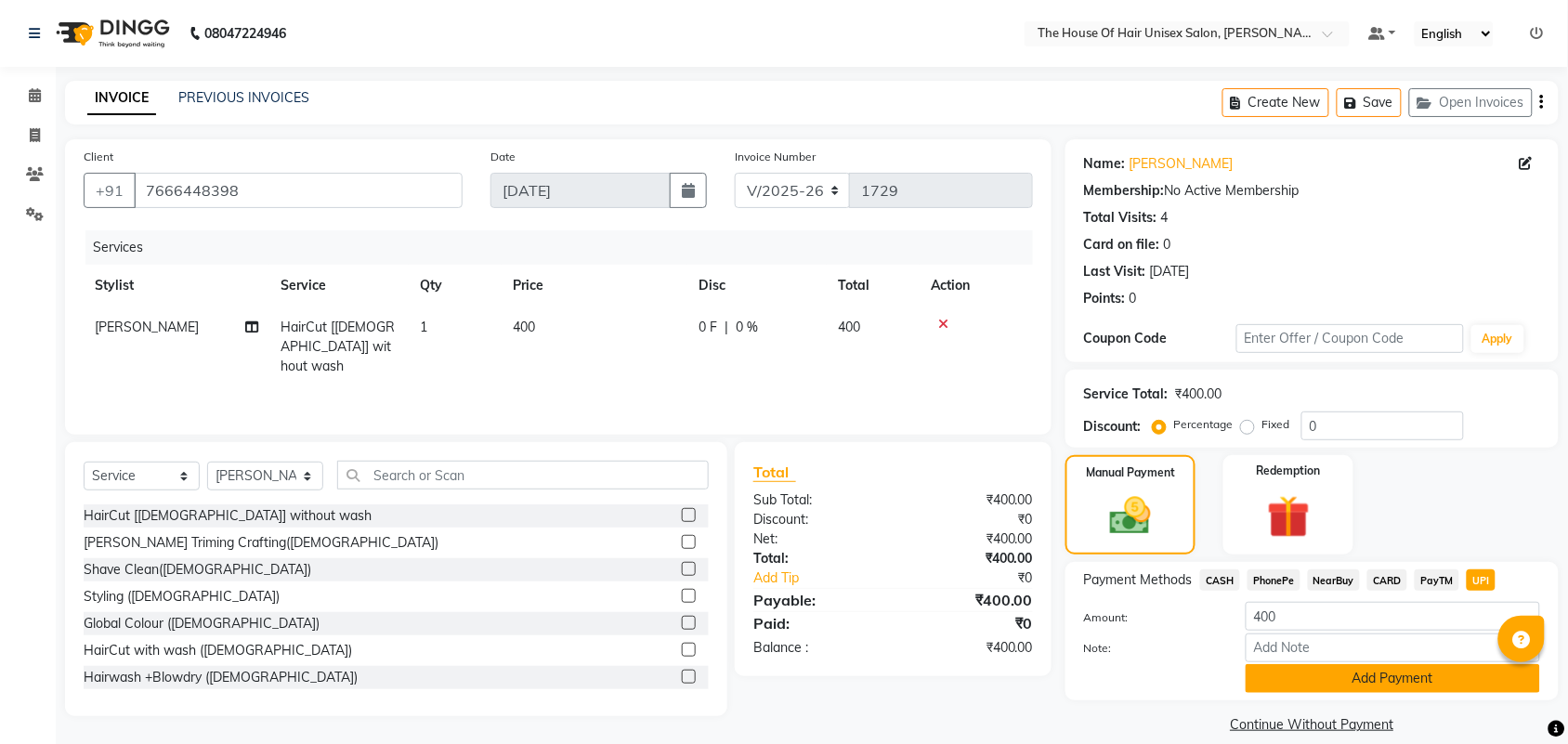 click on "Add Payment" 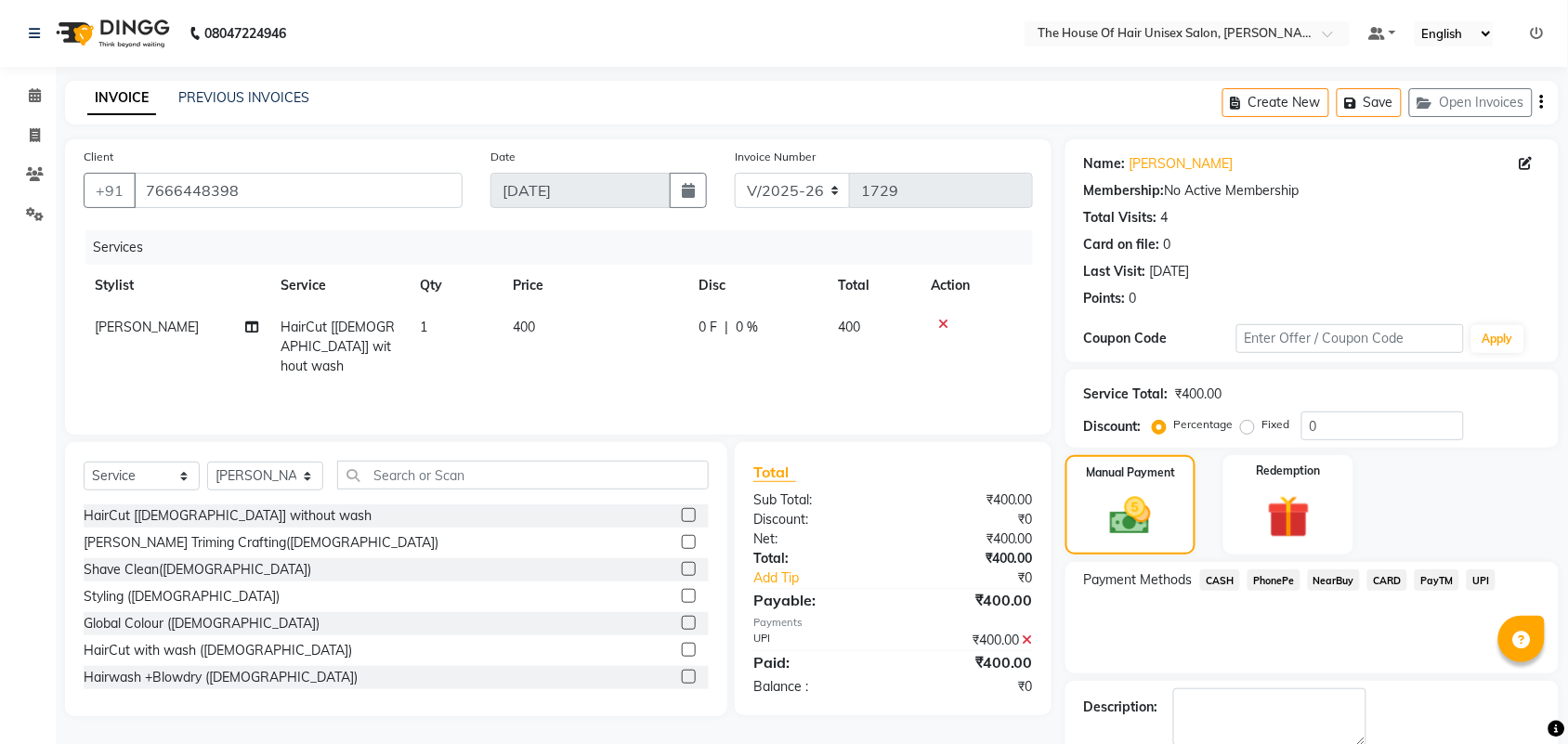 scroll, scrollTop: 100, scrollLeft: 0, axis: vertical 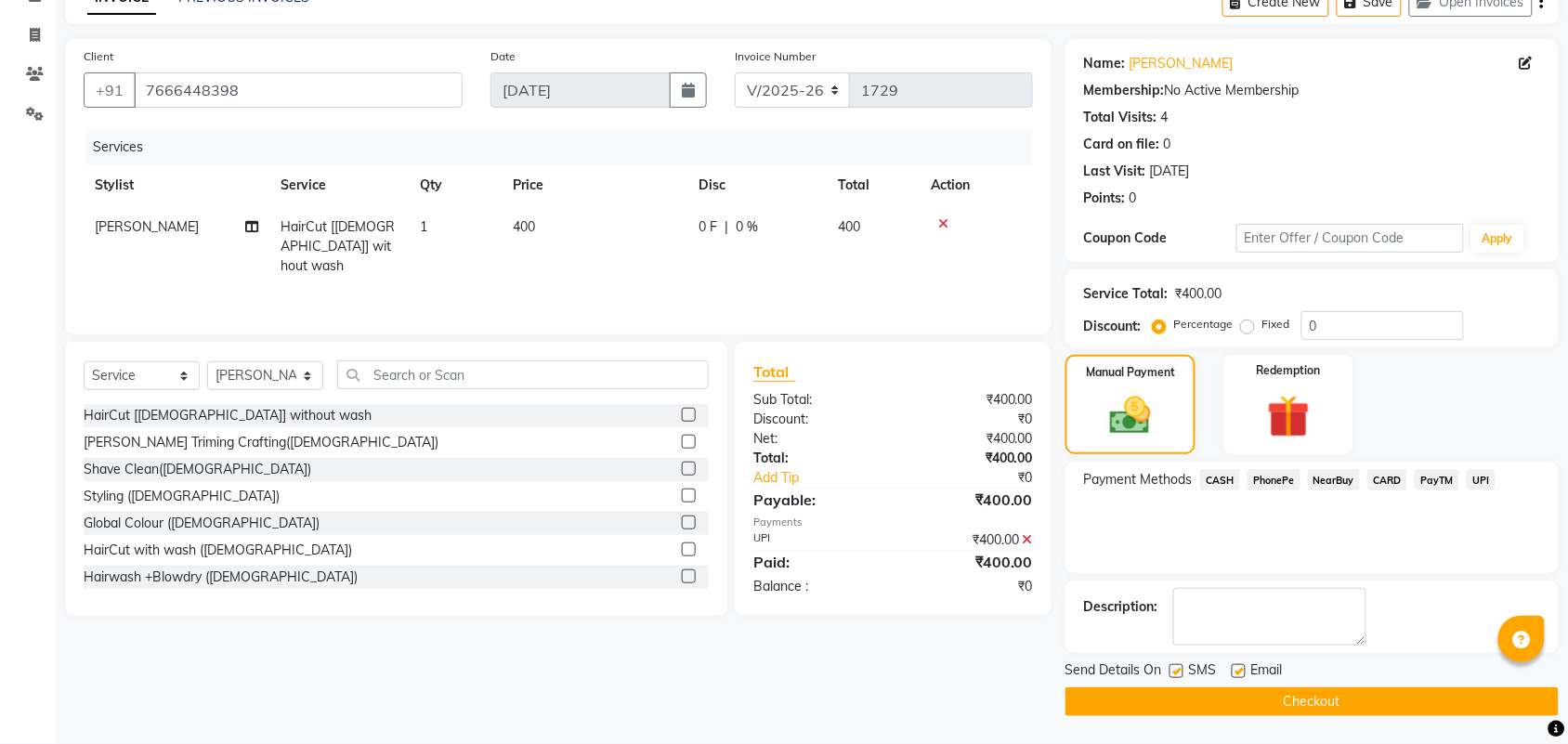 click on "Checkout" 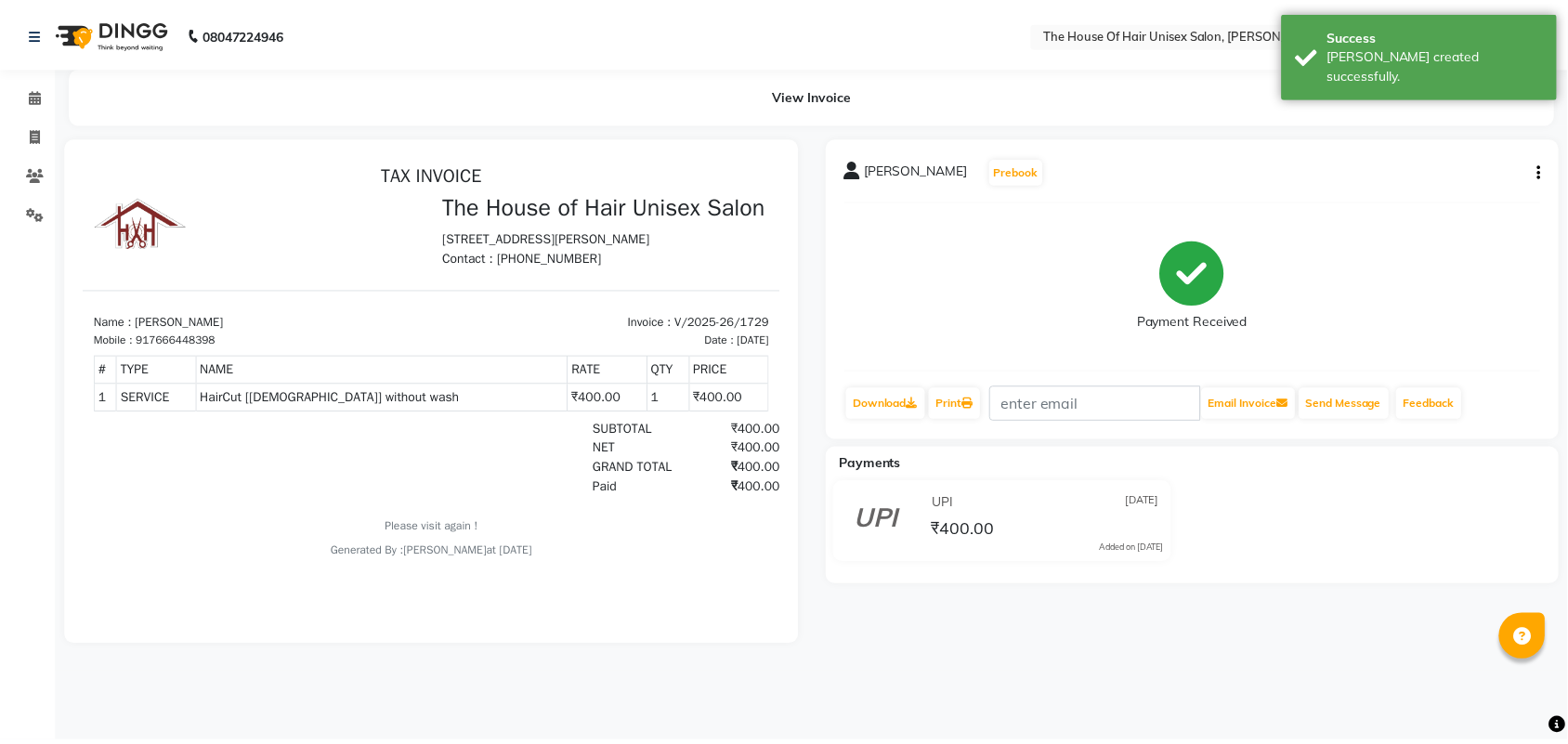 scroll, scrollTop: 0, scrollLeft: 0, axis: both 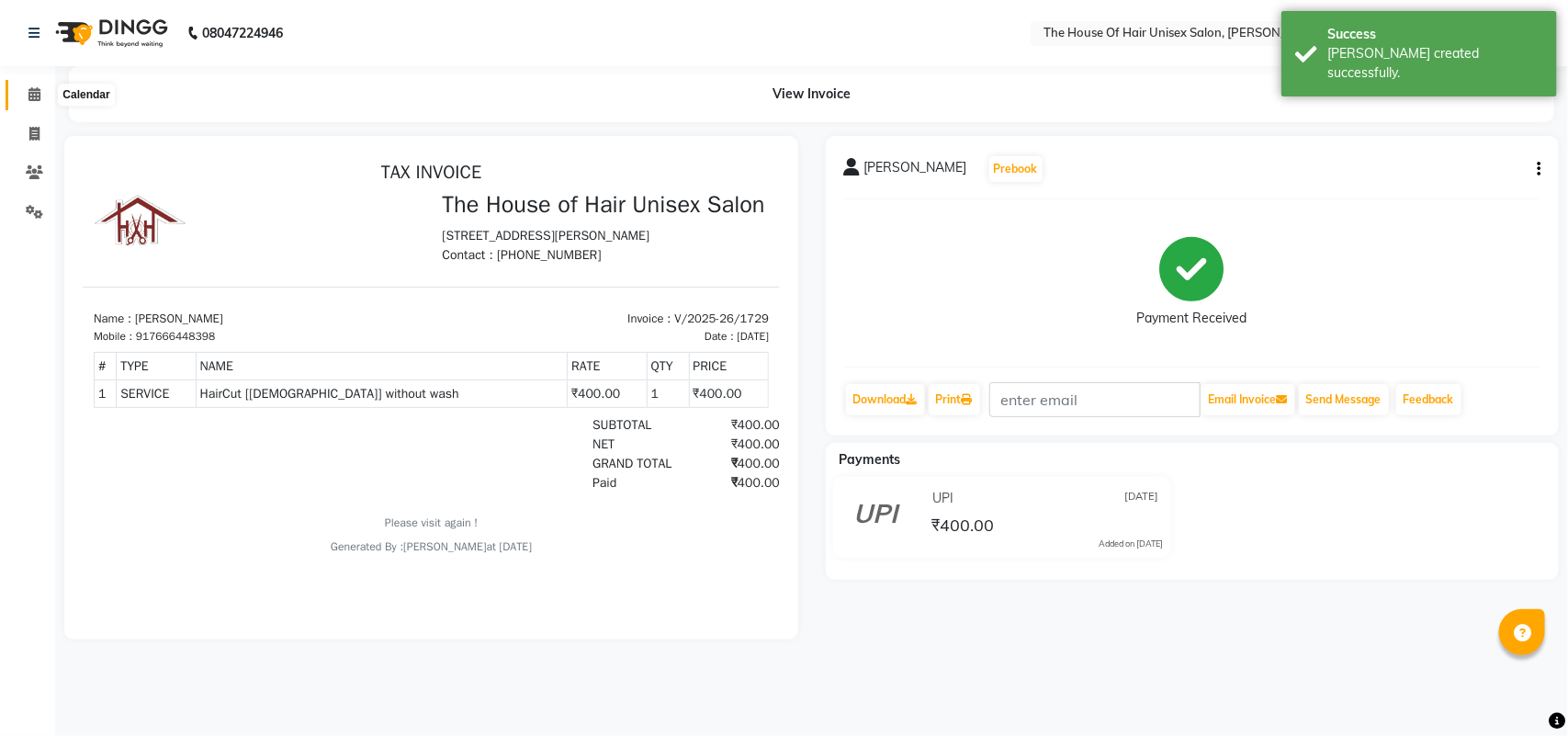 click 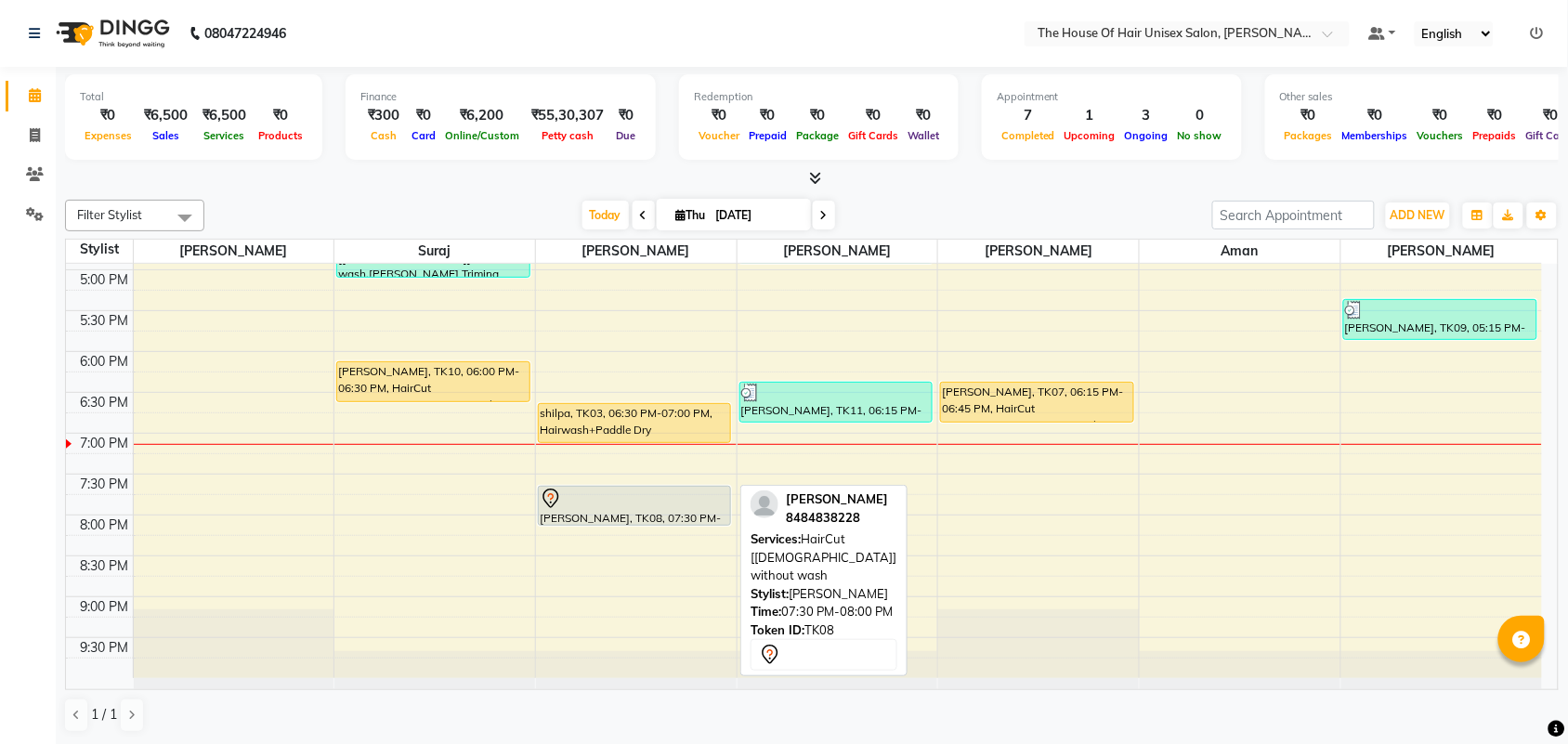 scroll, scrollTop: 814, scrollLeft: 0, axis: vertical 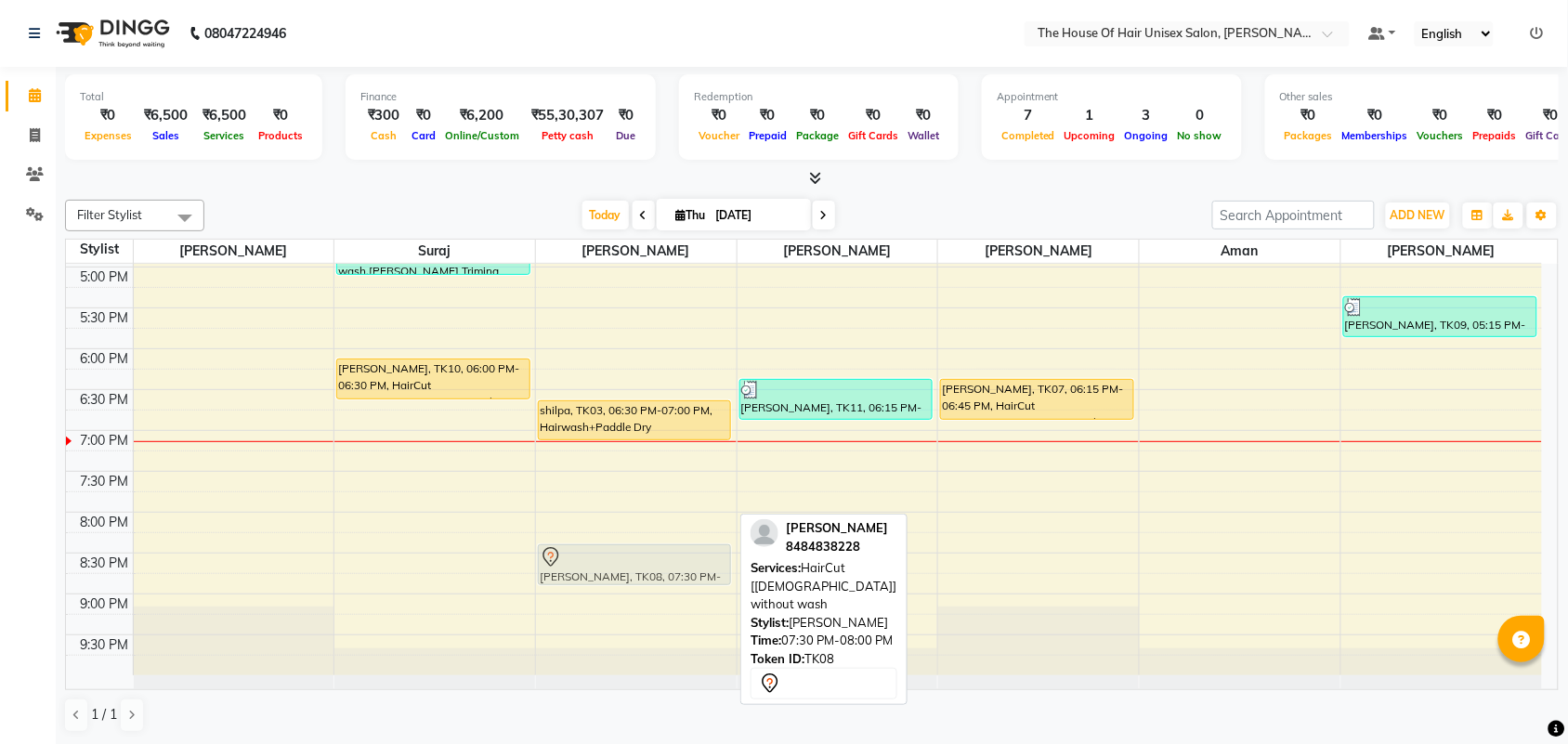 drag, startPoint x: 630, startPoint y: 504, endPoint x: 630, endPoint y: 560, distance: 56 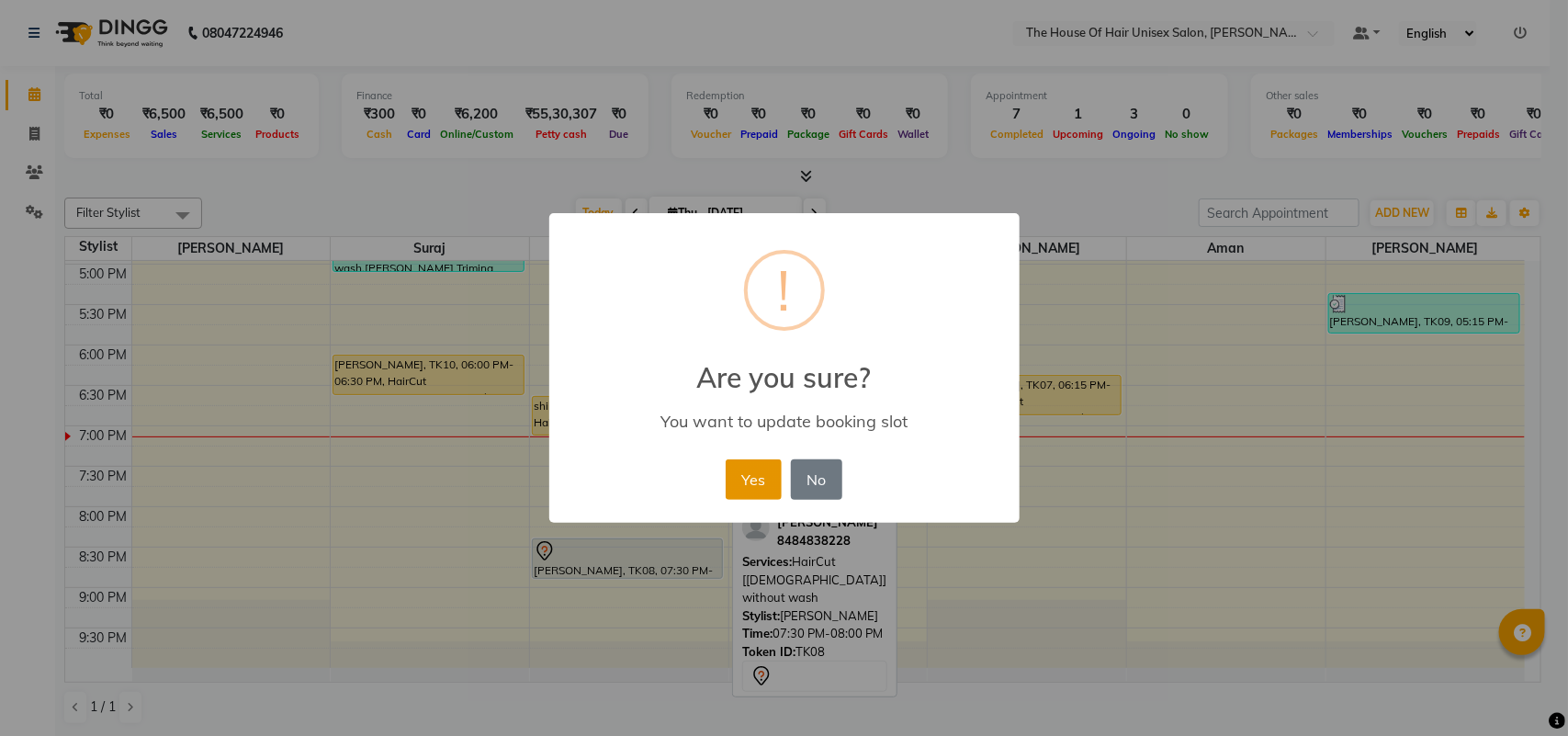 click on "Yes" at bounding box center [753, 480] 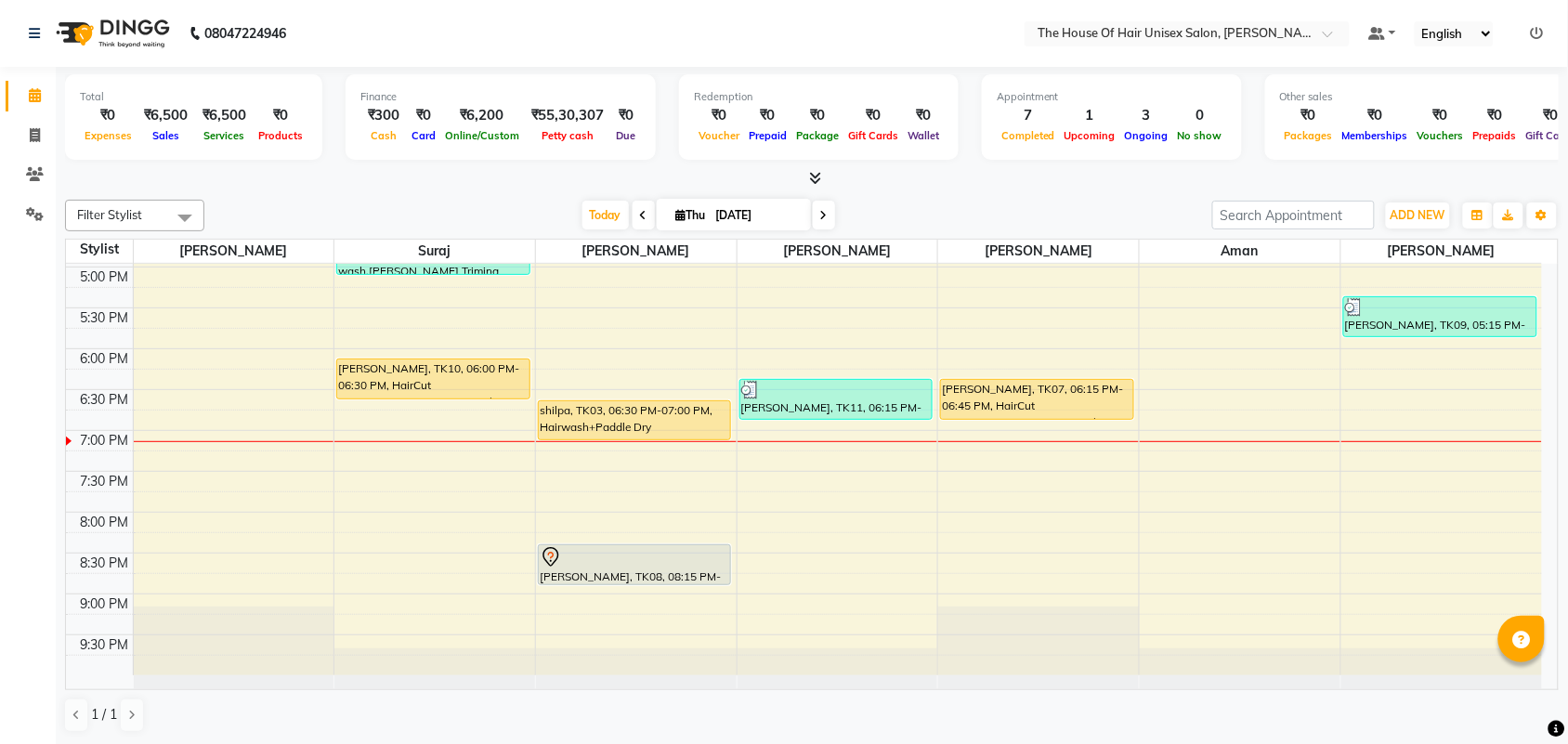 click at bounding box center [824, 215] 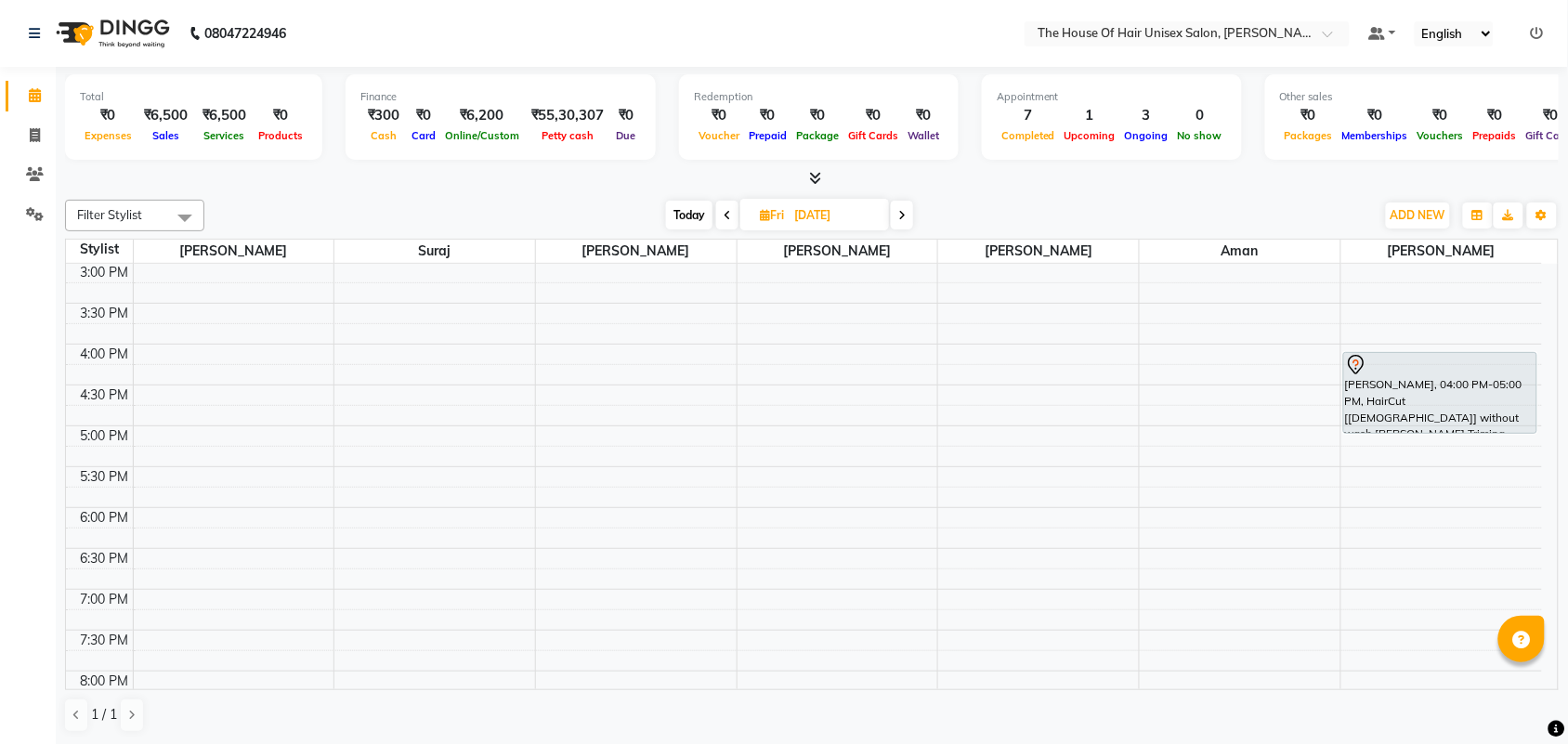 scroll, scrollTop: 653, scrollLeft: 0, axis: vertical 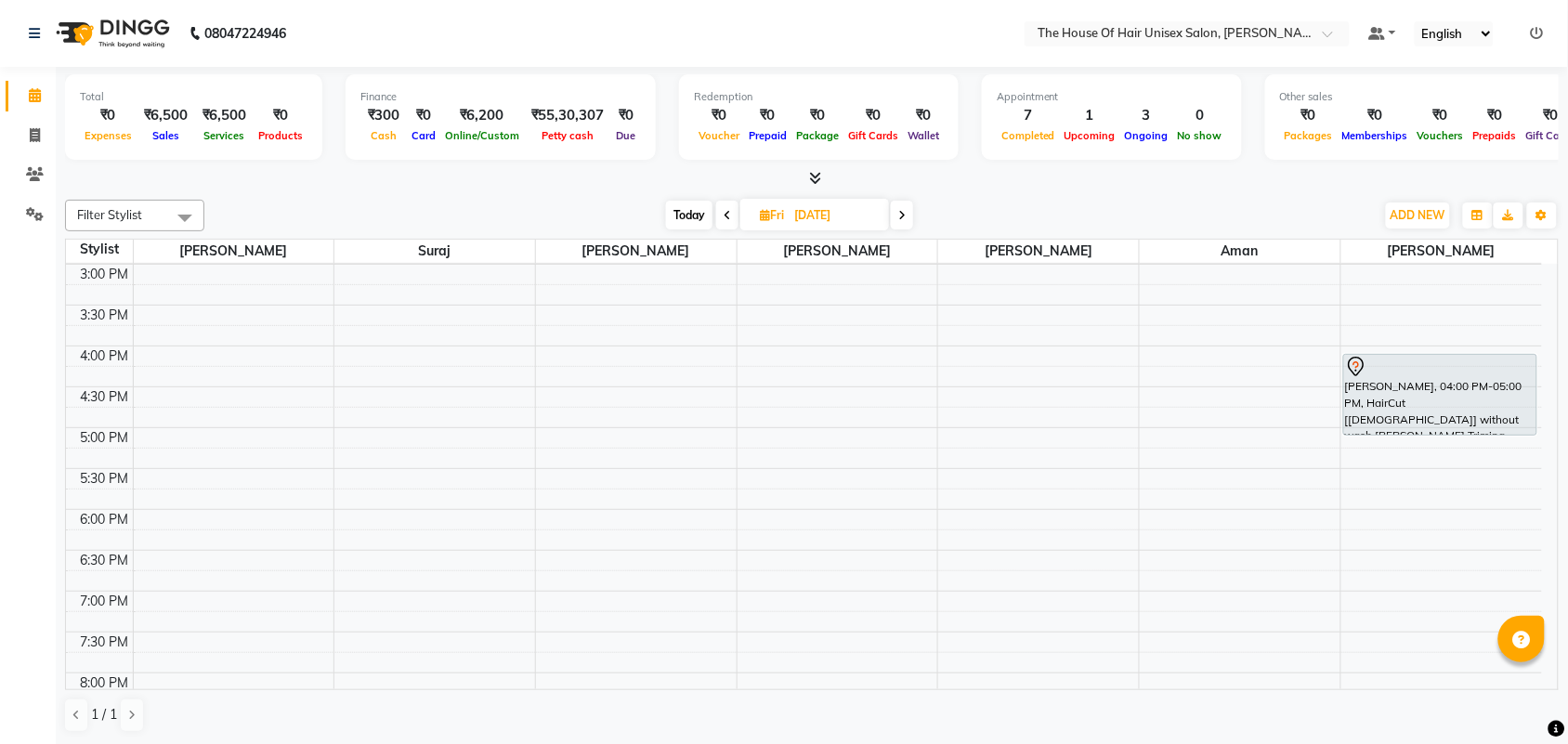 click on "7:00 AM 7:30 AM 8:00 AM 8:30 AM 9:00 AM 9:30 AM 10:00 AM 10:30 AM 11:00 AM 11:30 AM 12:00 PM 12:30 PM 1:00 PM 1:30 PM 2:00 PM 2:30 PM 3:00 PM 3:30 PM 4:00 PM 4:30 PM 5:00 PM 5:30 PM 6:00 PM 6:30 PM 7:00 PM 7:30 PM 8:00 PM 8:30 PM 9:00 PM 9:30 PM             [PERSON_NAME], 09:30 AM-10:00 AM, [PERSON_NAME] Triming Crafting([DEMOGRAPHIC_DATA])             [PERSON_NAME], 11:30 AM-12:30 PM, HairCut [[DEMOGRAPHIC_DATA]] without wash,[PERSON_NAME] Triming Crafting([DEMOGRAPHIC_DATA])             [PERSON_NAME], 04:00 PM-05:00 PM, HairCut [[DEMOGRAPHIC_DATA]] without wash,[PERSON_NAME] Triming Crafting([DEMOGRAPHIC_DATA])" at bounding box center (804, 223) 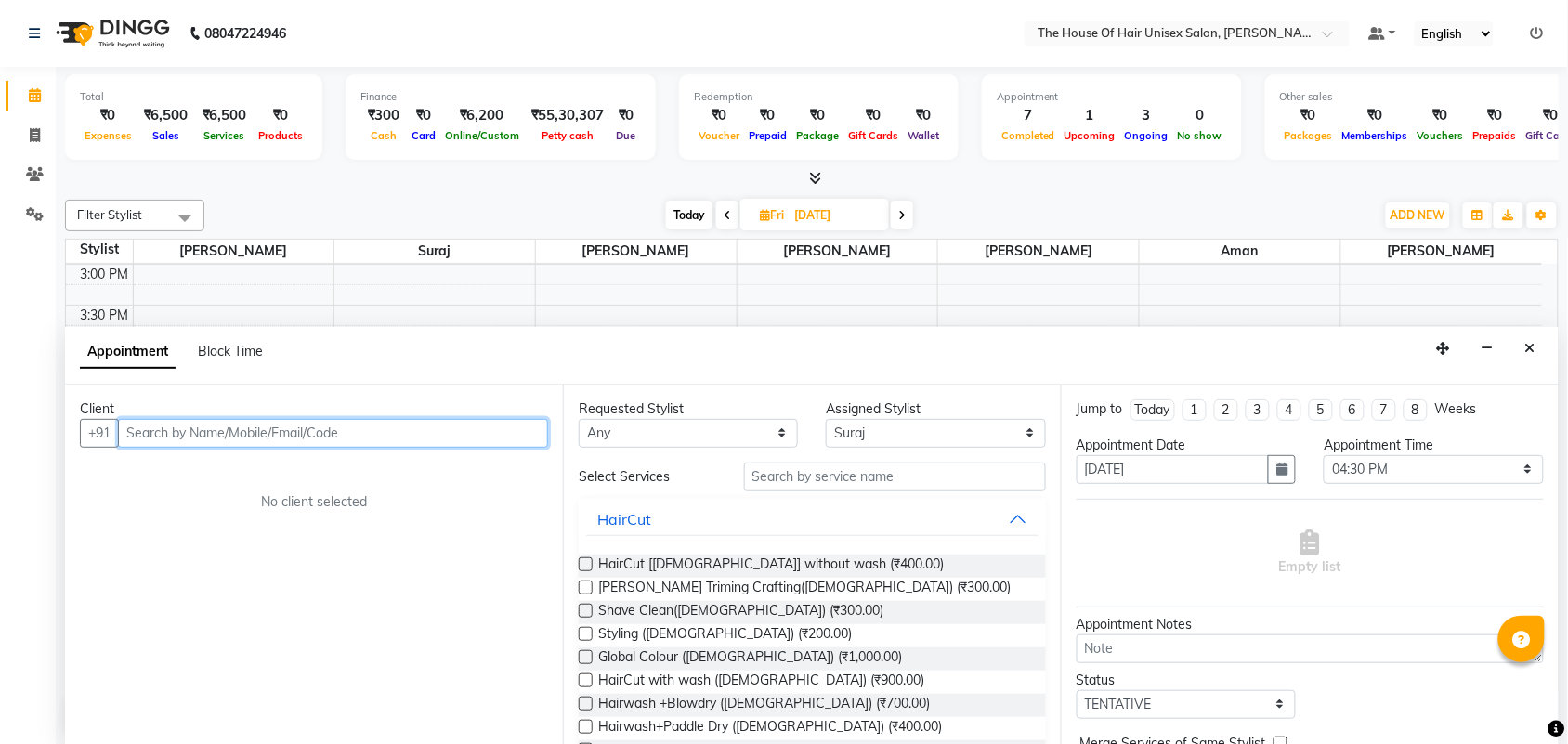 scroll, scrollTop: 1, scrollLeft: 0, axis: vertical 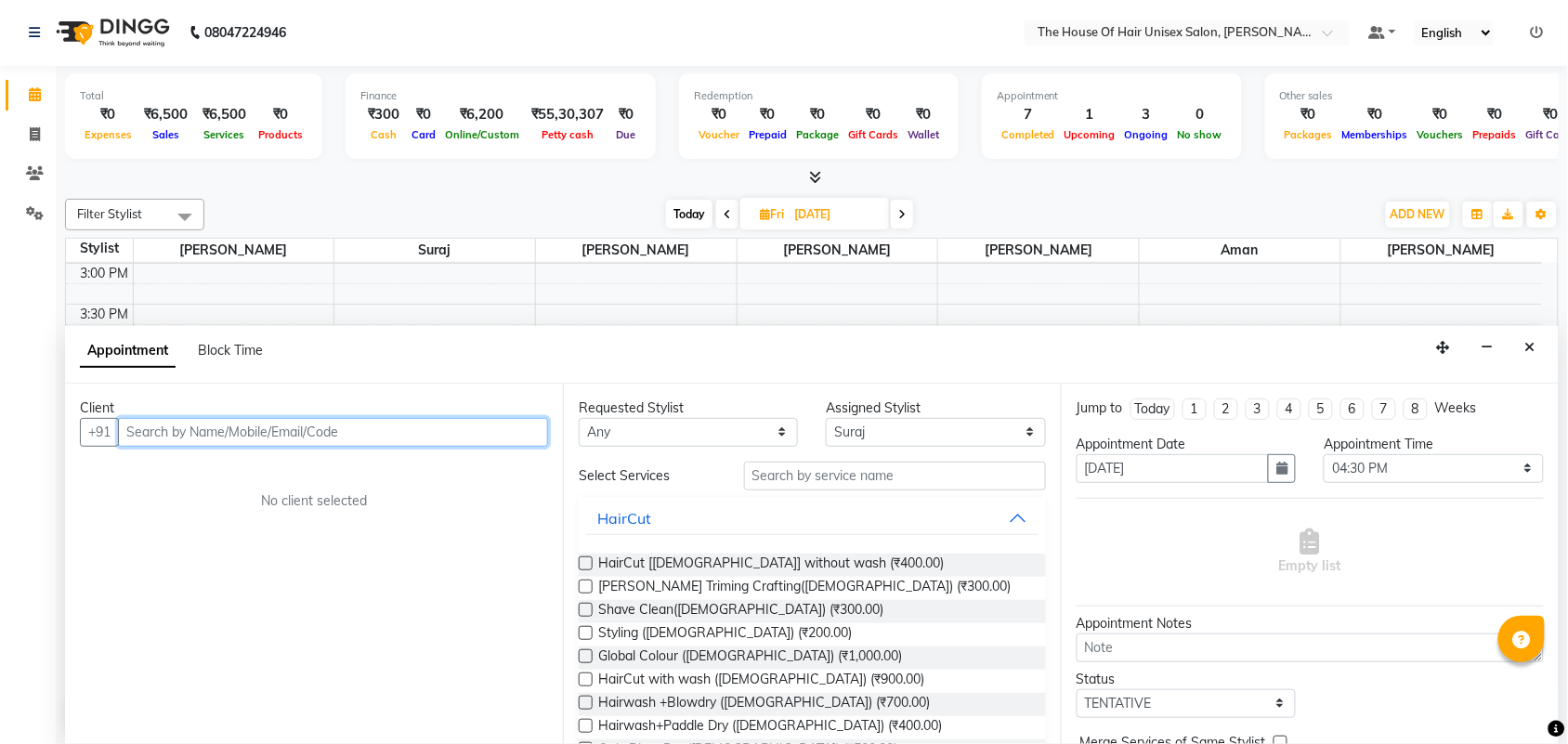 click at bounding box center (333, 432) 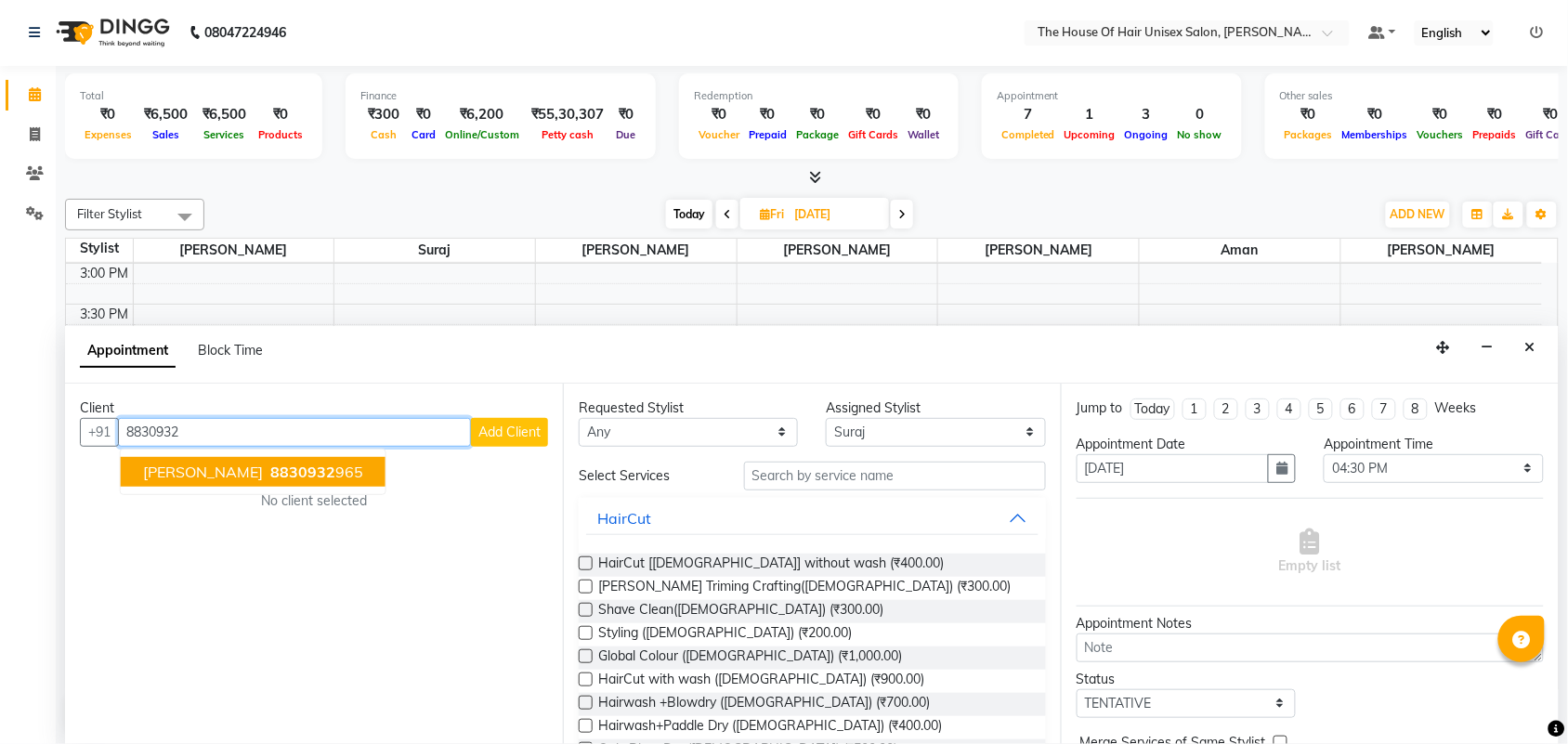 click on "8830932" at bounding box center (303, 472) 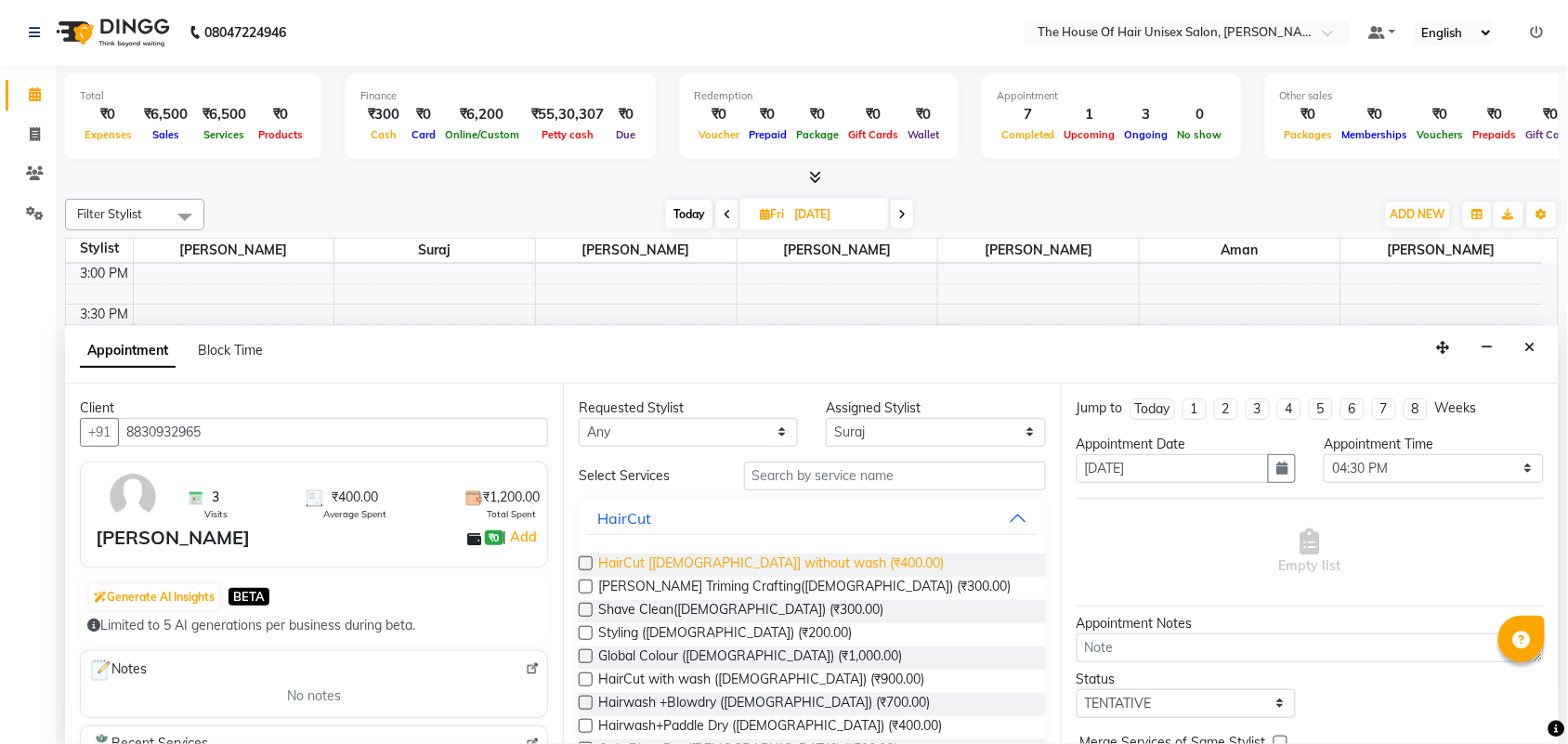 click on "HairCut [[DEMOGRAPHIC_DATA]] without wash (₹400.00)" at bounding box center [771, 565] 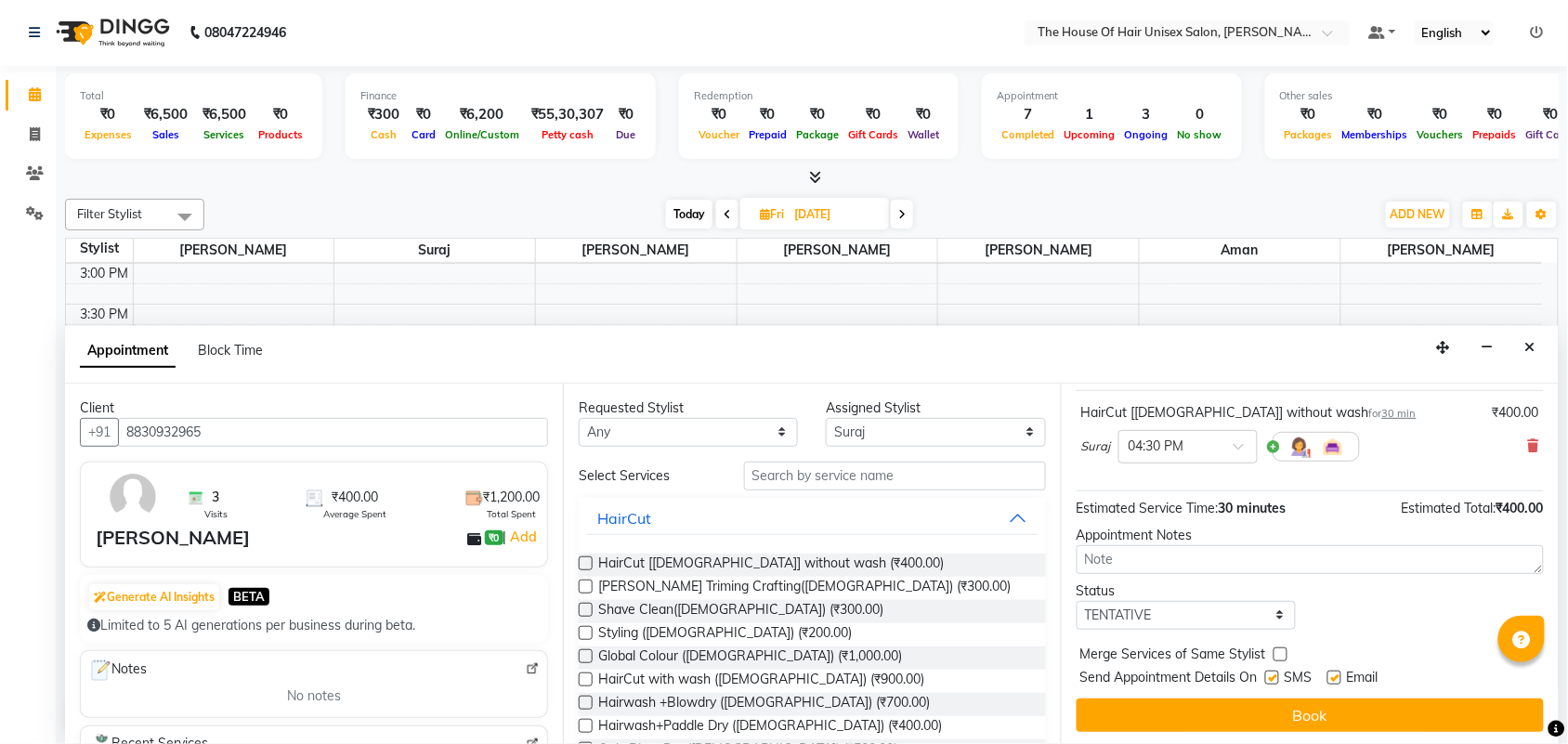 scroll, scrollTop: 111, scrollLeft: 0, axis: vertical 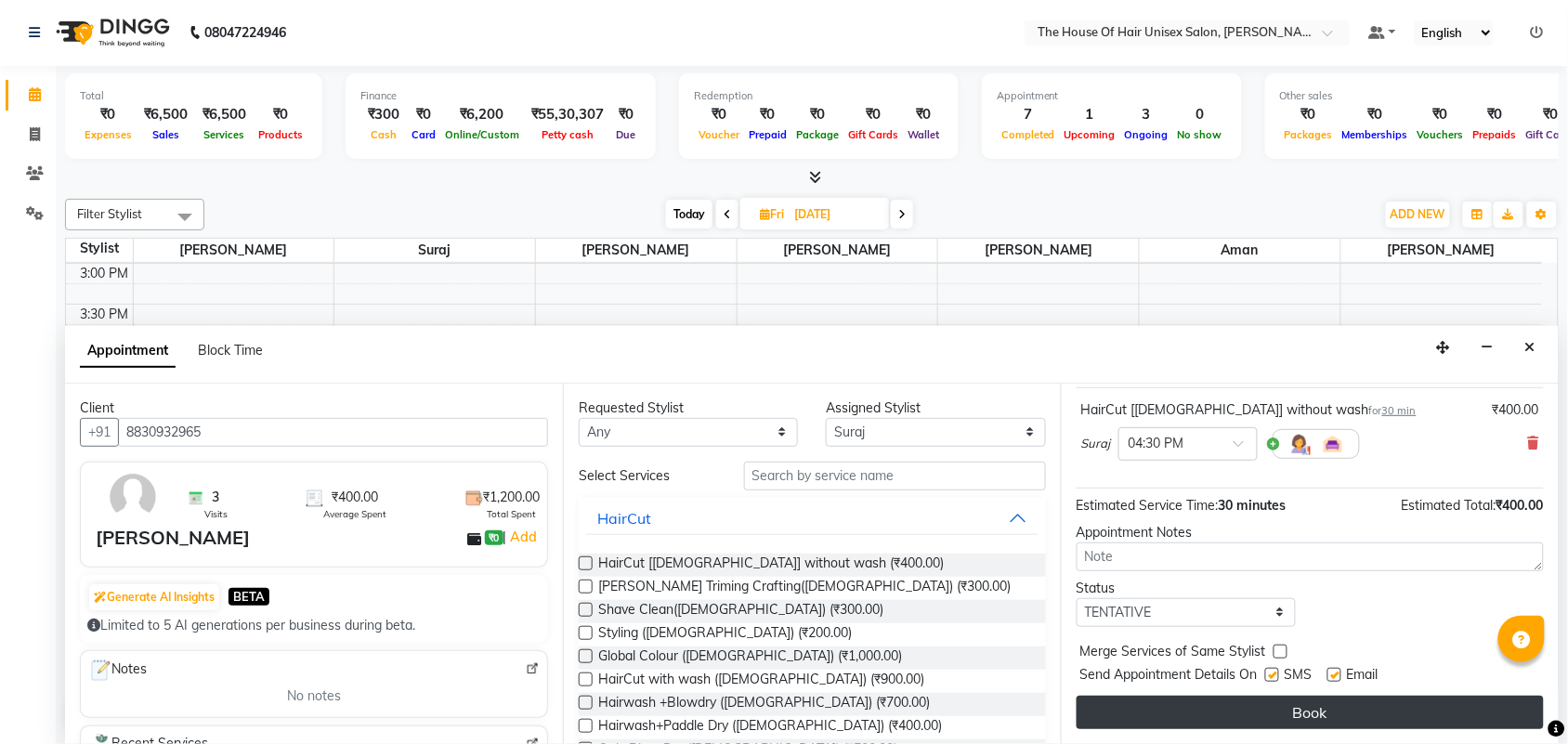 click on "Book" at bounding box center [1310, 712] 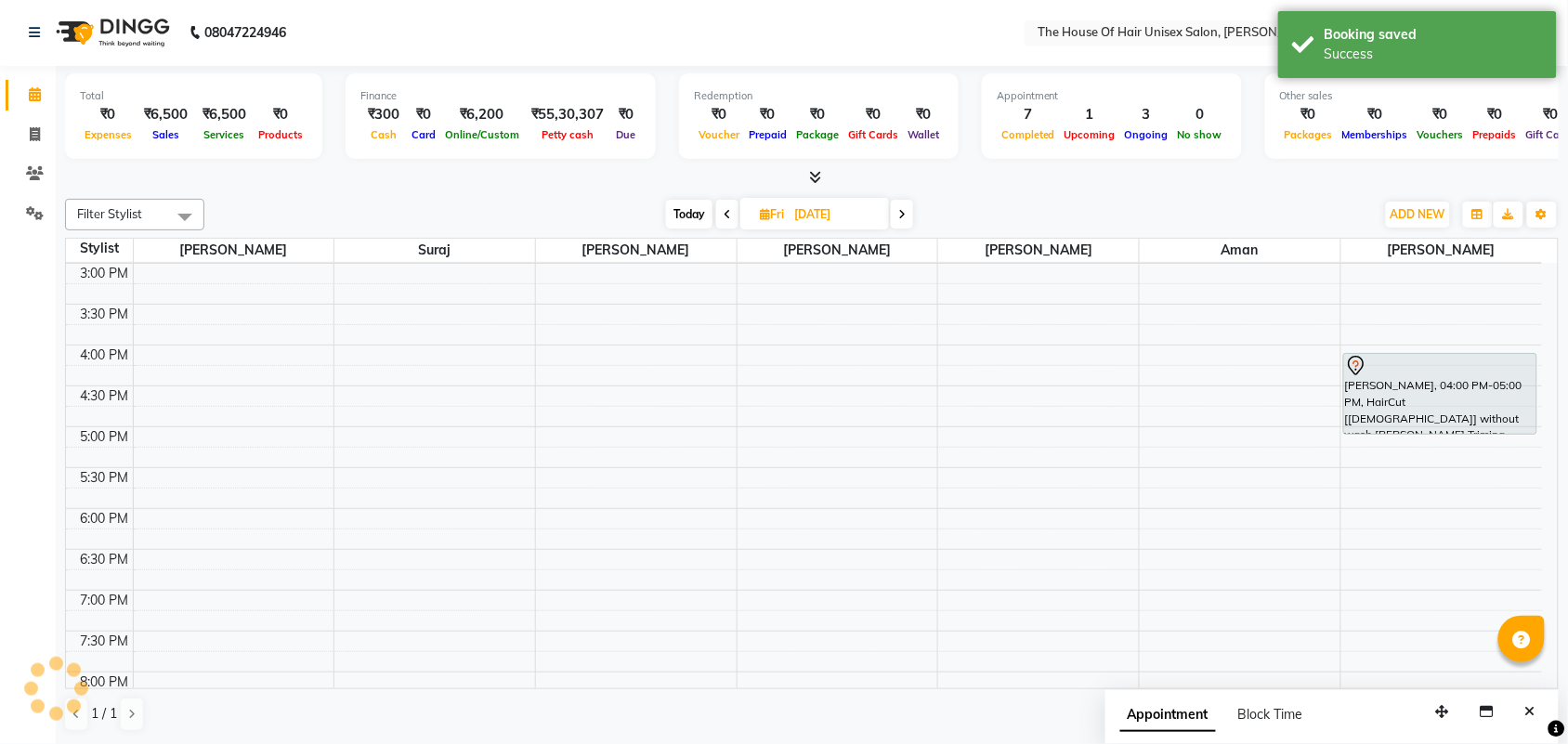 scroll, scrollTop: 0, scrollLeft: 0, axis: both 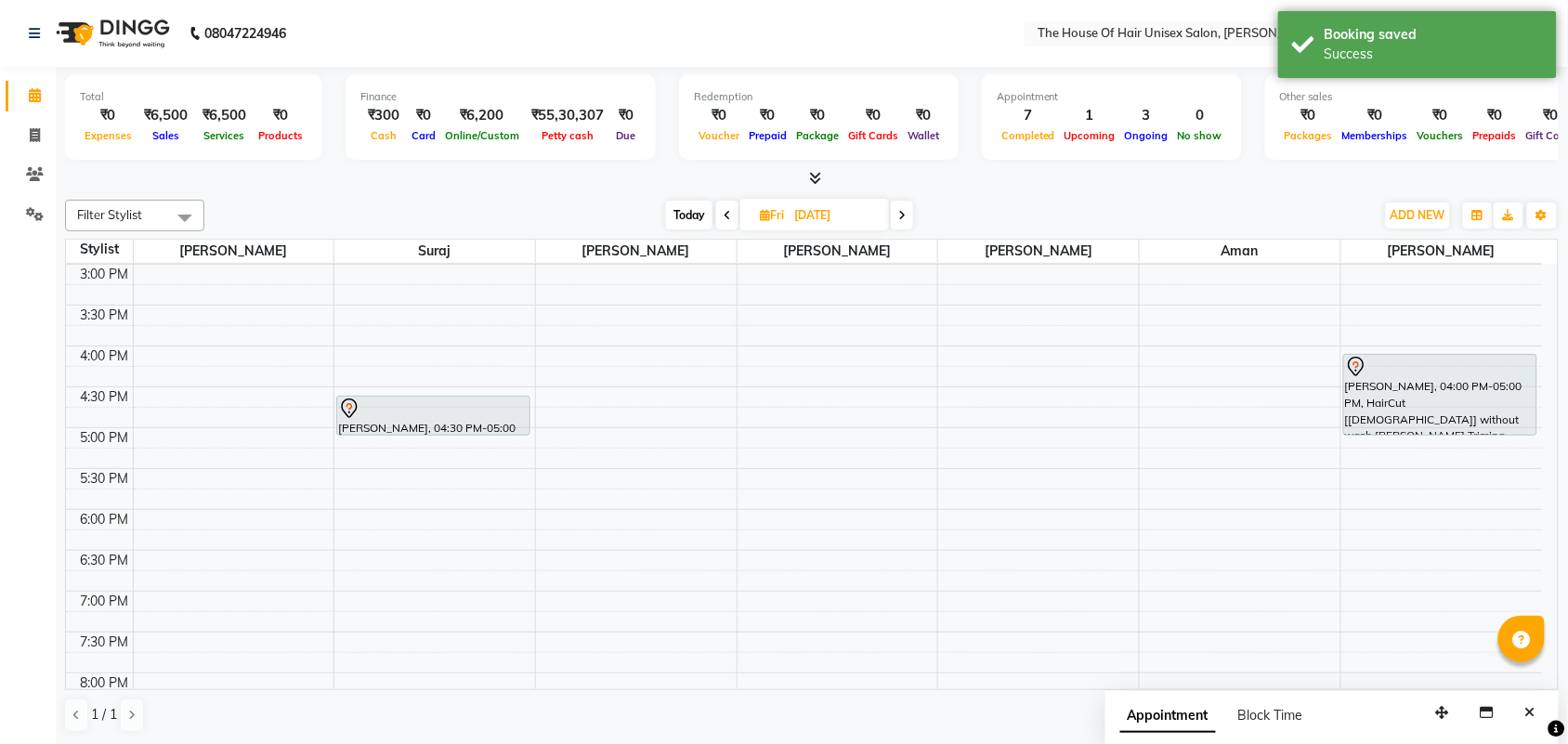 click at bounding box center [902, 215] 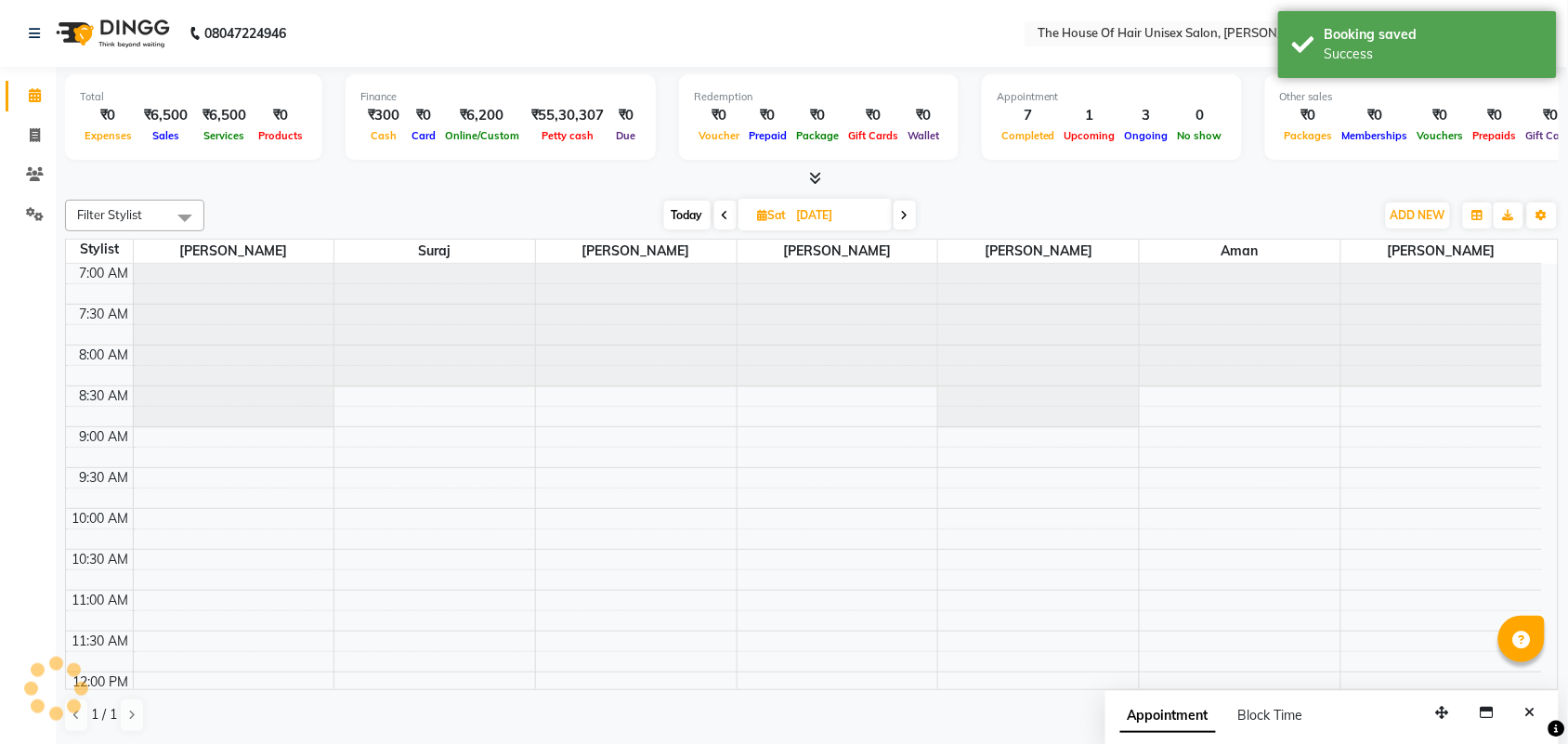 scroll, scrollTop: 814, scrollLeft: 0, axis: vertical 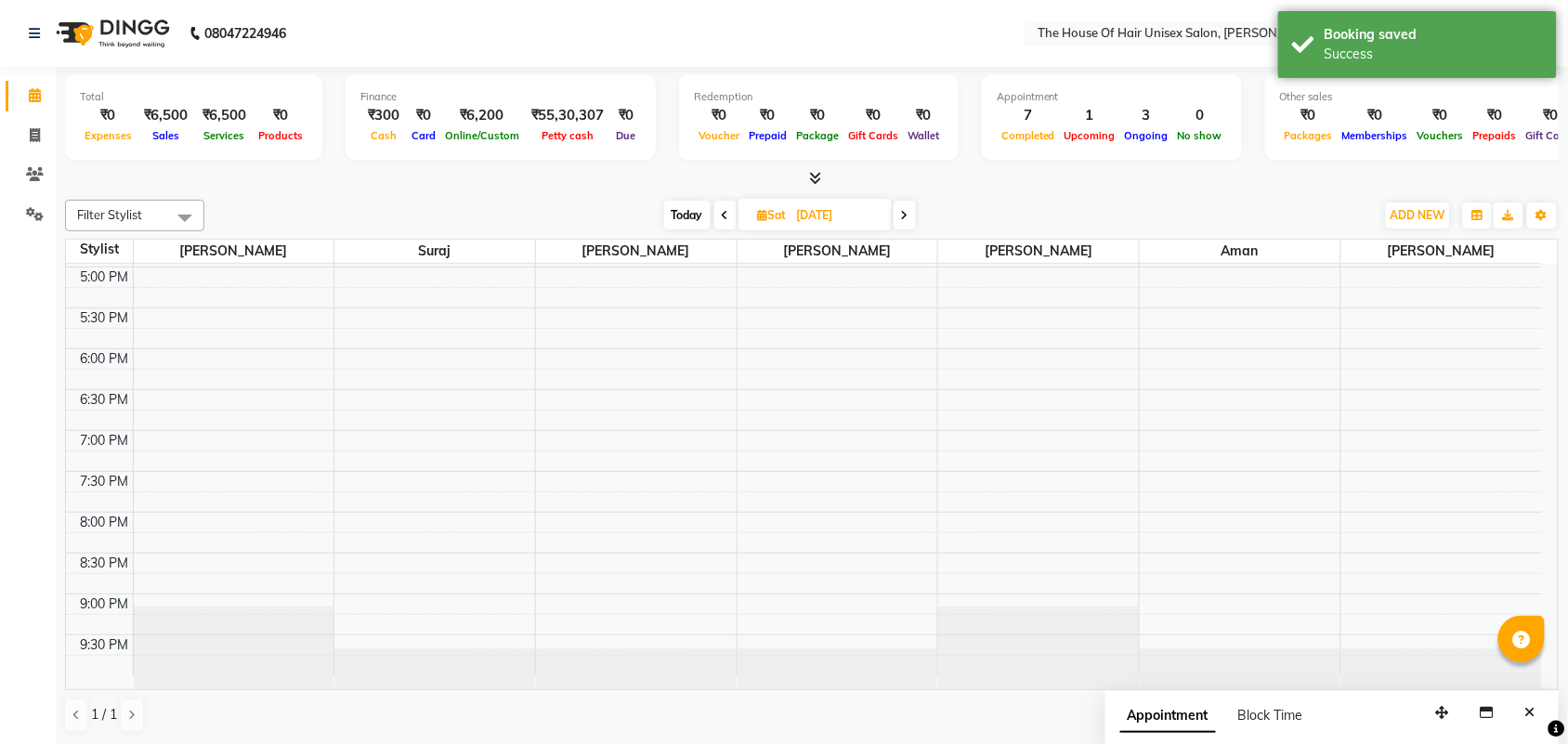 click on "Today" at bounding box center [687, 215] 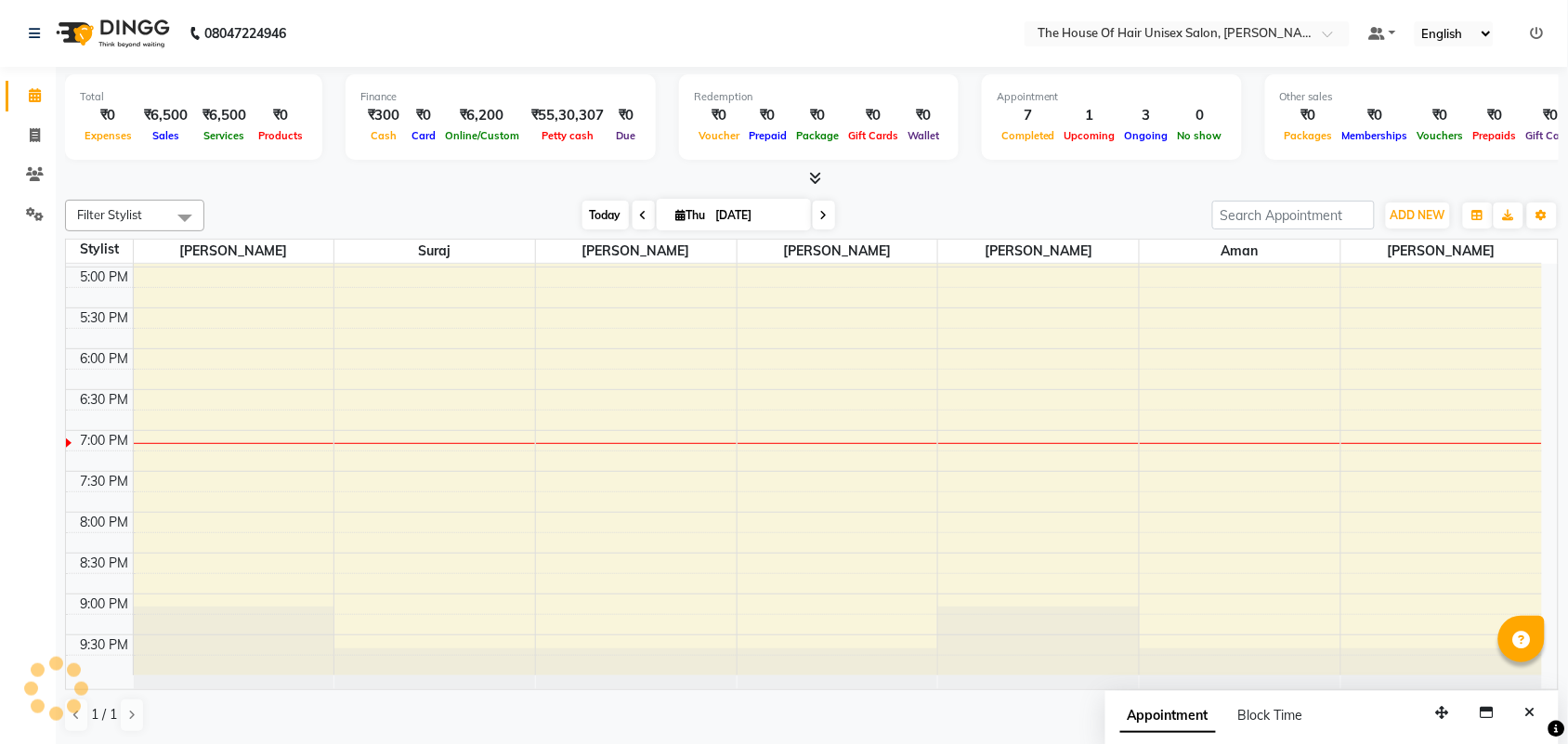 scroll, scrollTop: 814, scrollLeft: 0, axis: vertical 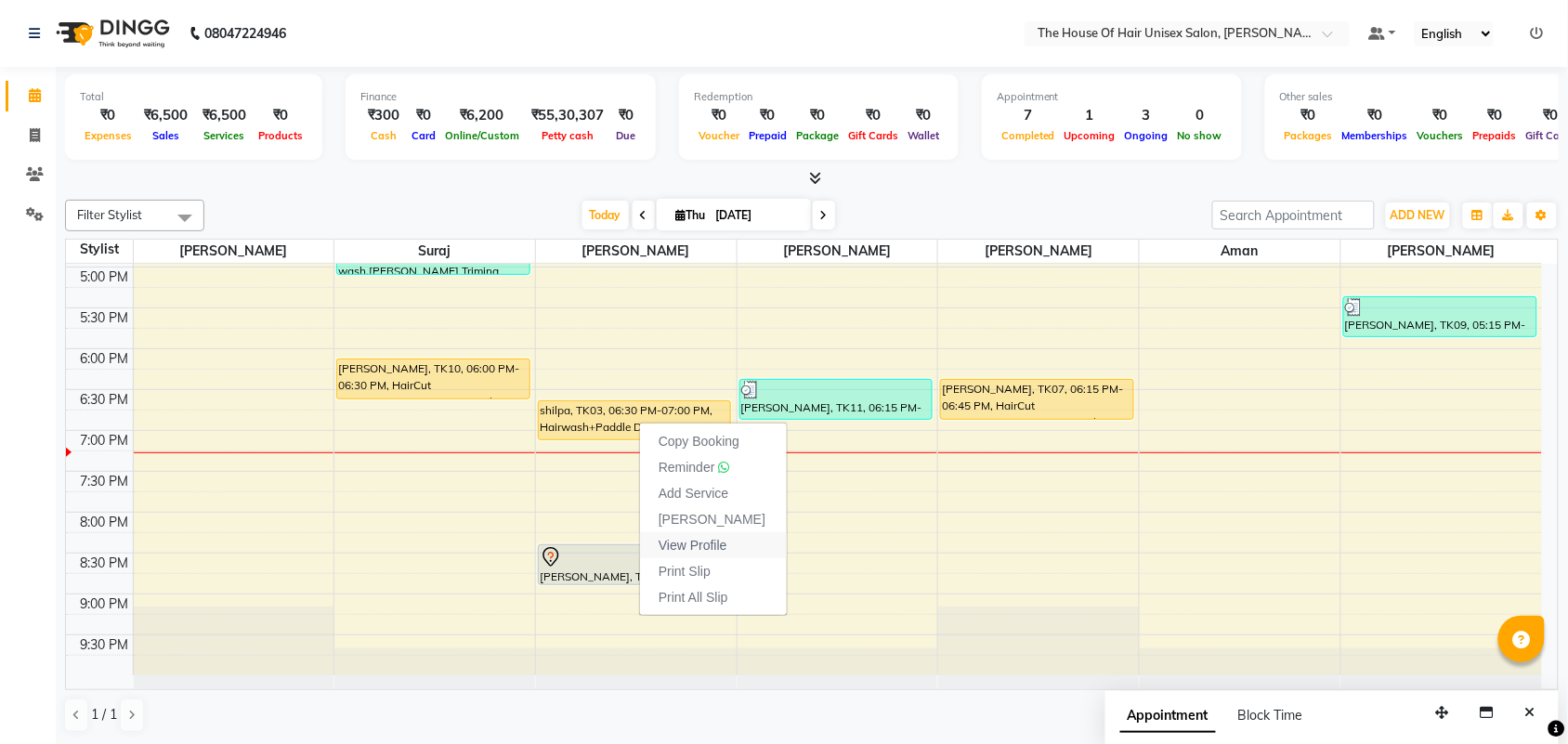 click on "View Profile" at bounding box center (693, 545) 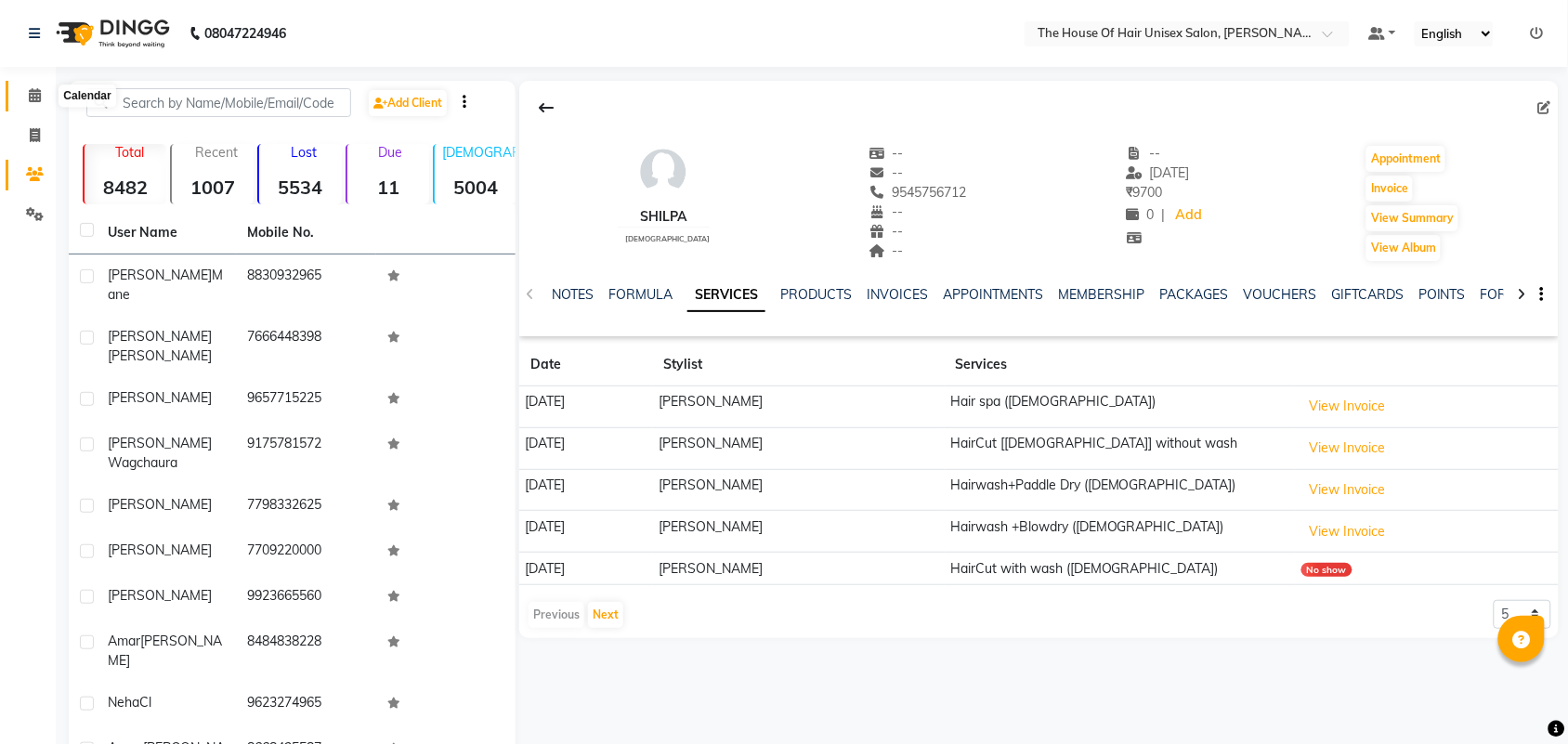 click 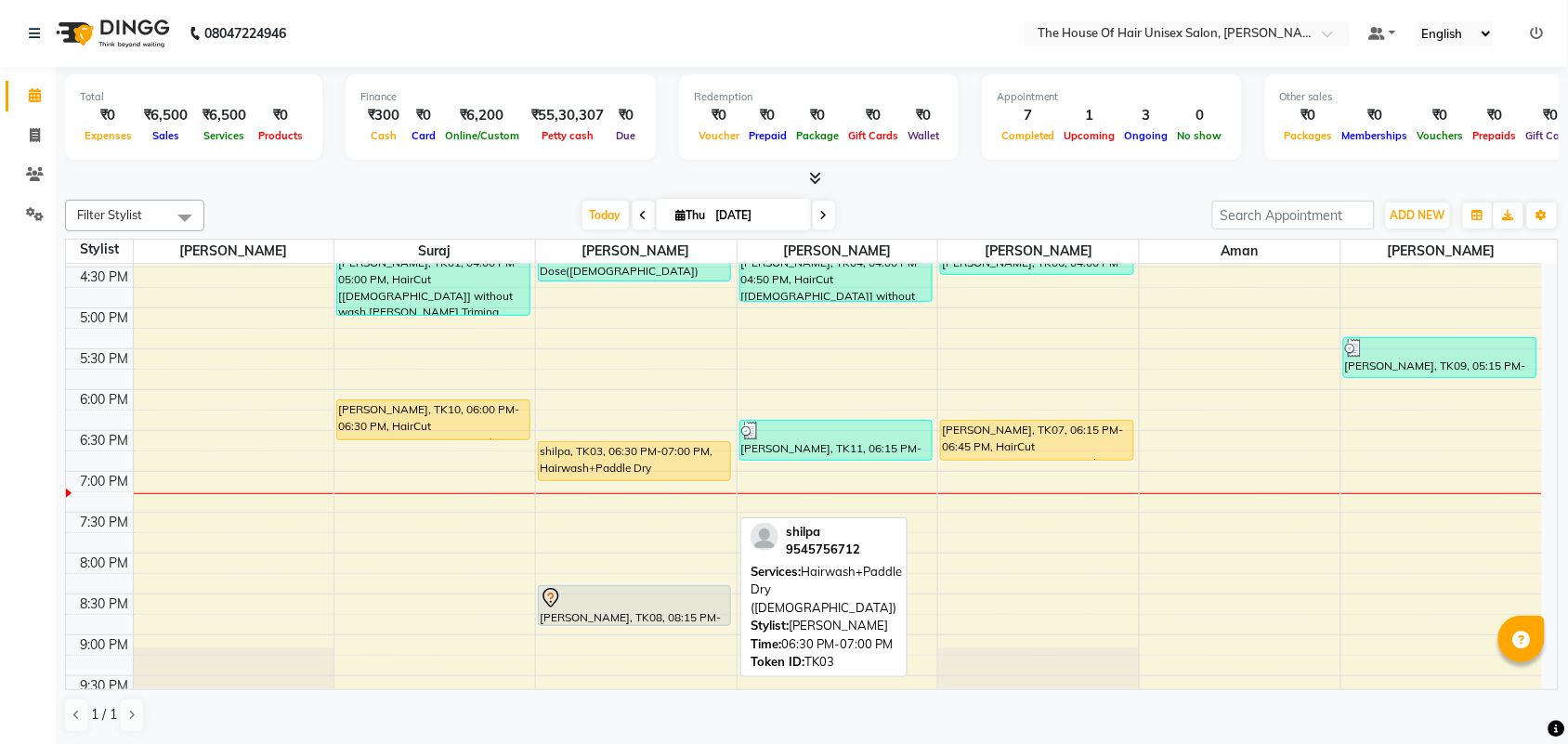 scroll, scrollTop: 814, scrollLeft: 0, axis: vertical 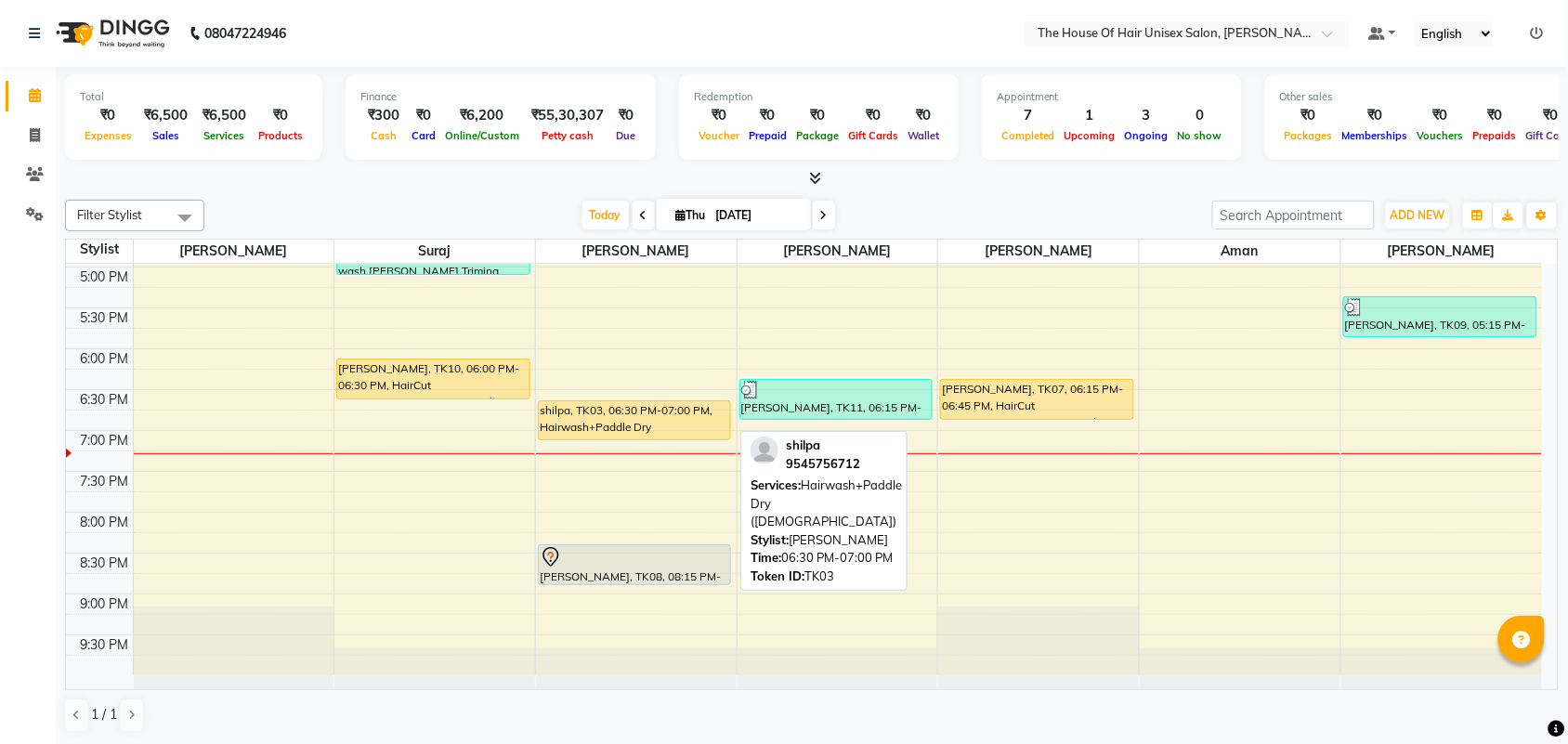 click on "shilpa, TK03, 06:30 PM-07:00 PM, Hairwash+Paddle Dry ([DEMOGRAPHIC_DATA])" at bounding box center [634, 420] 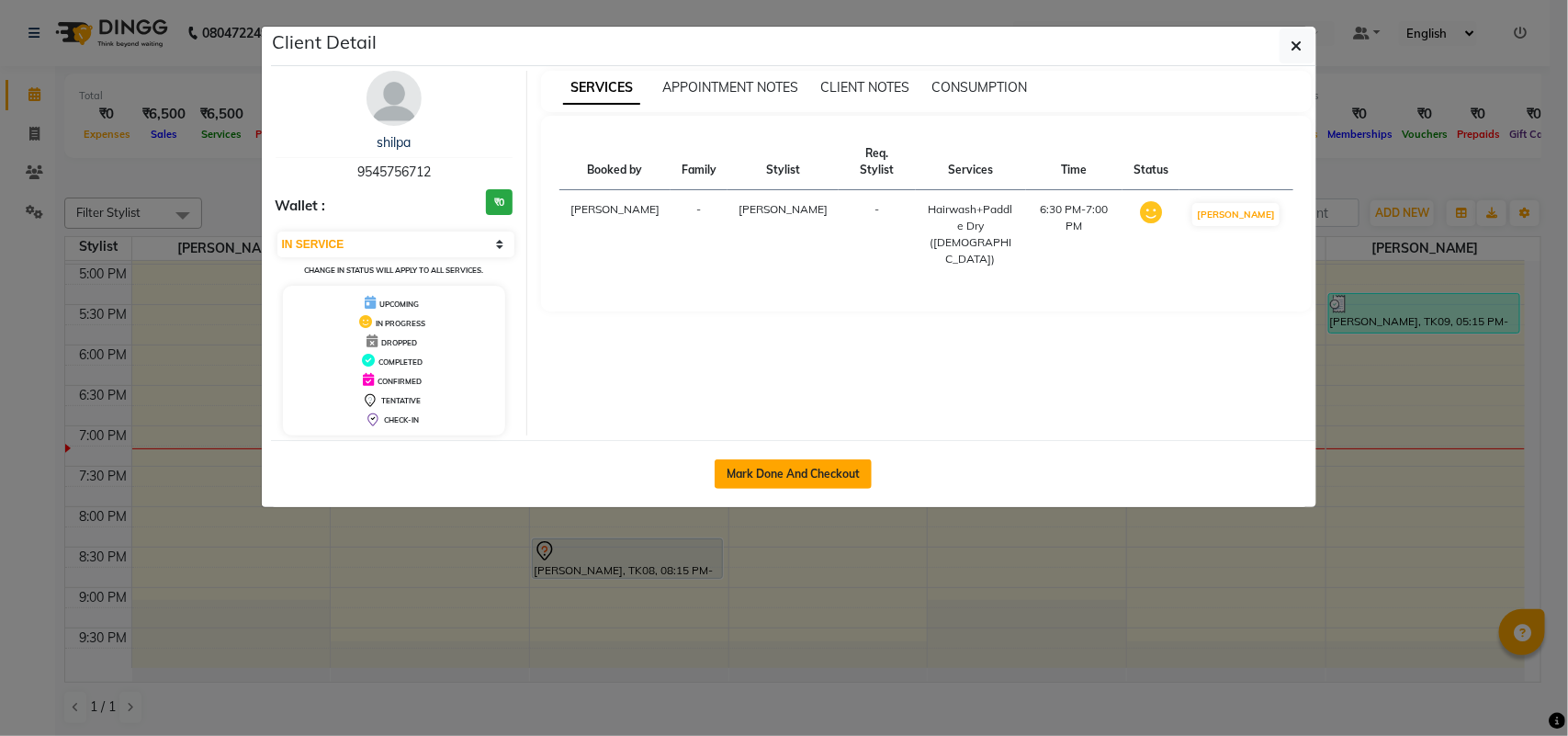 click on "Mark Done And Checkout" 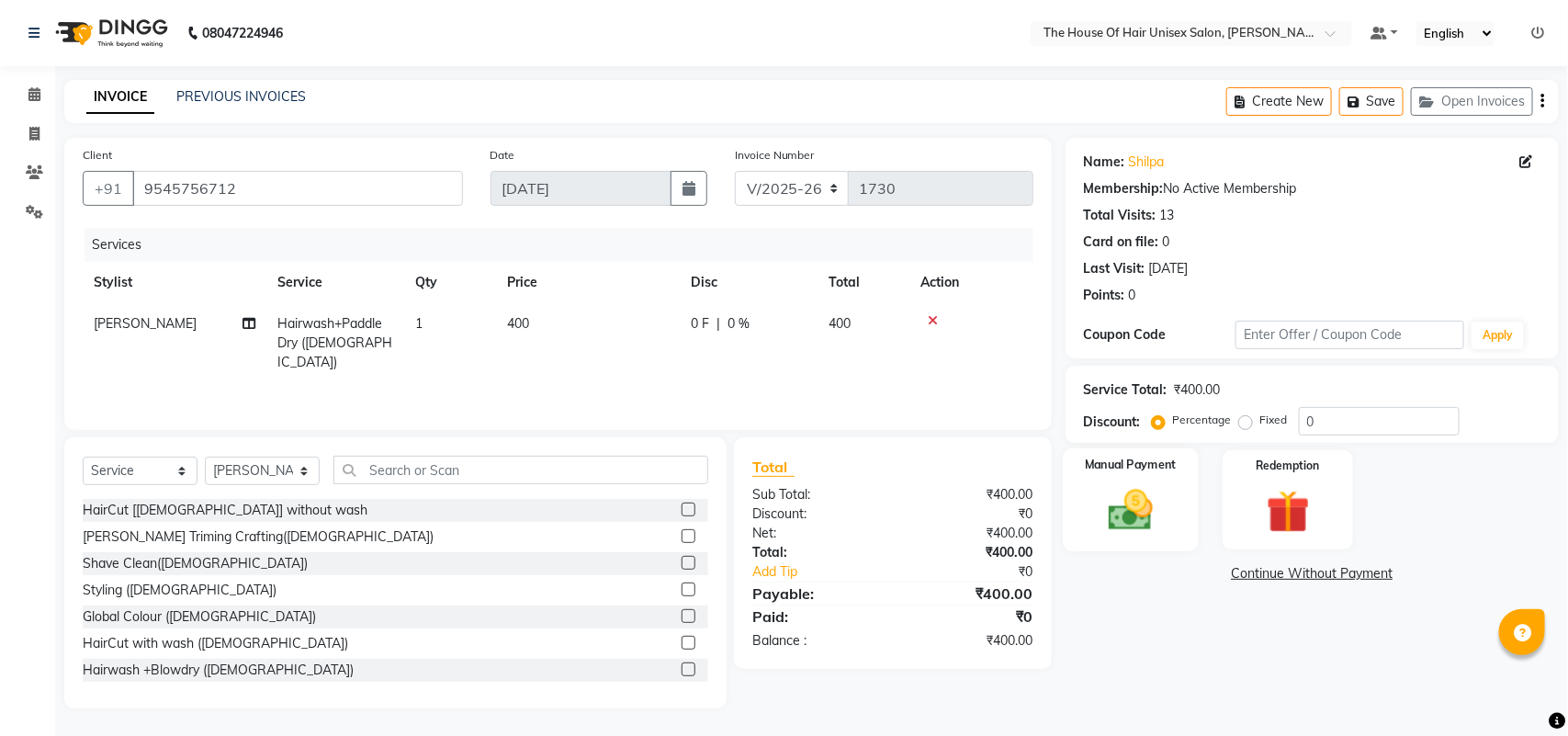 click 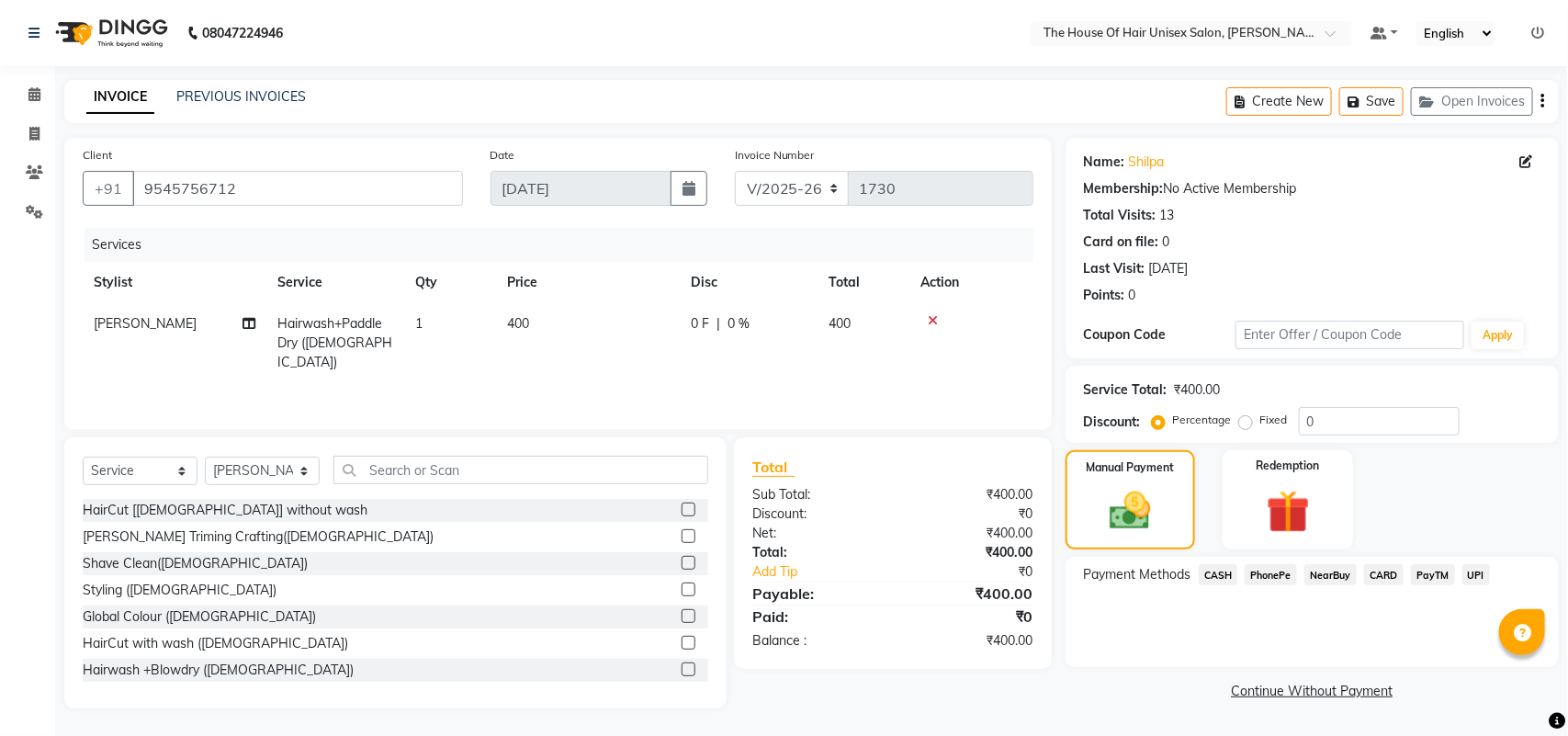 click on "UPI" 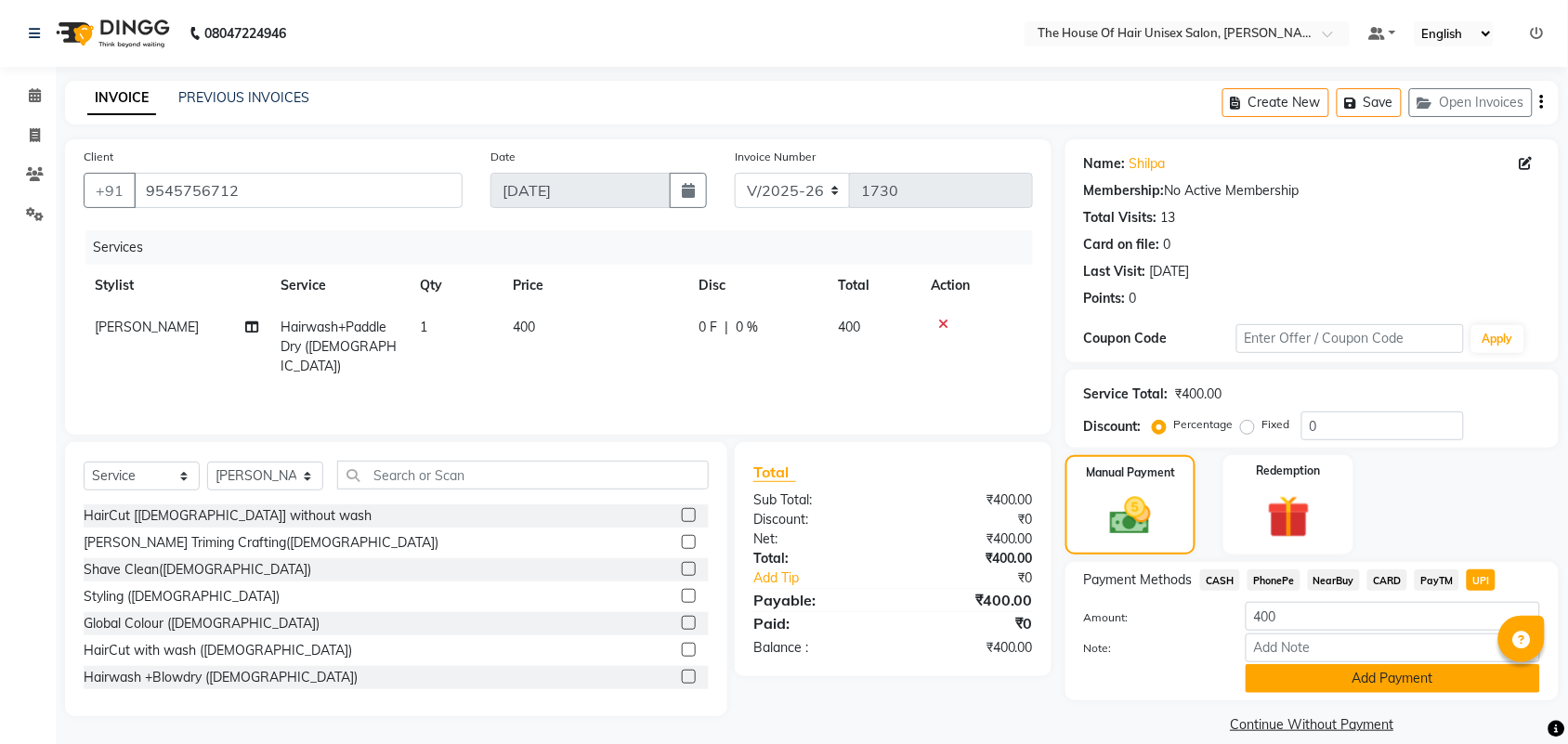 click on "Add Payment" 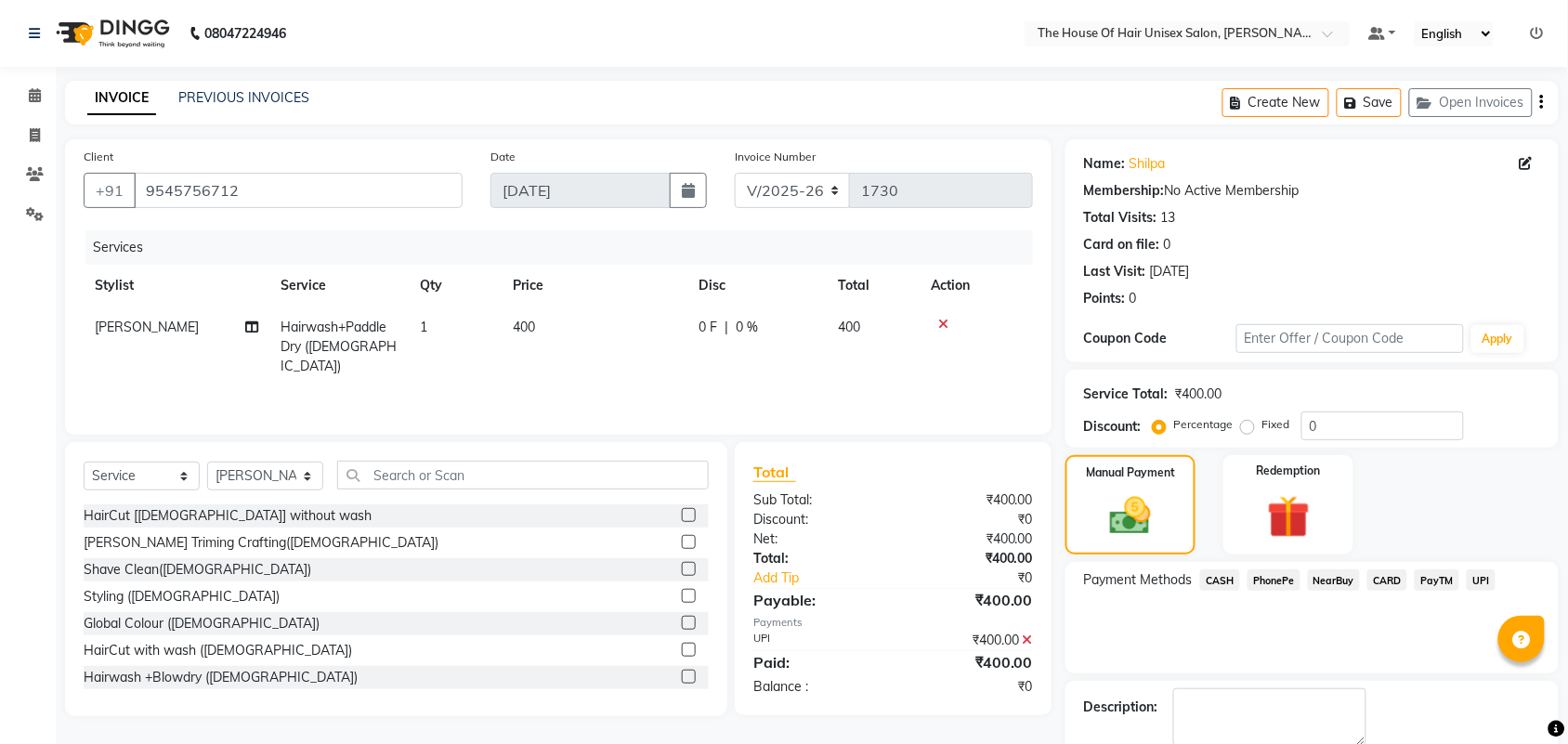 scroll, scrollTop: 100, scrollLeft: 0, axis: vertical 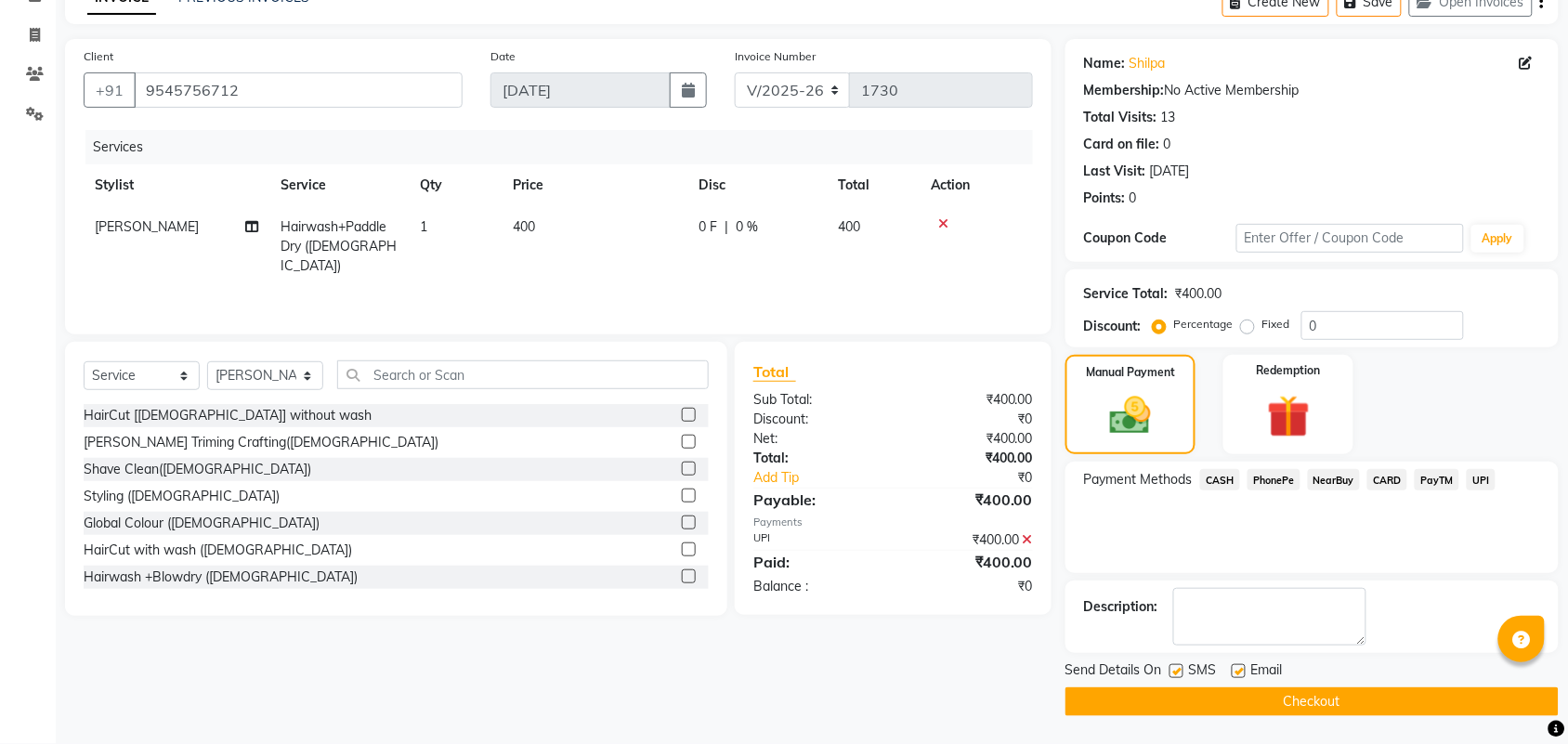 click on "Checkout" 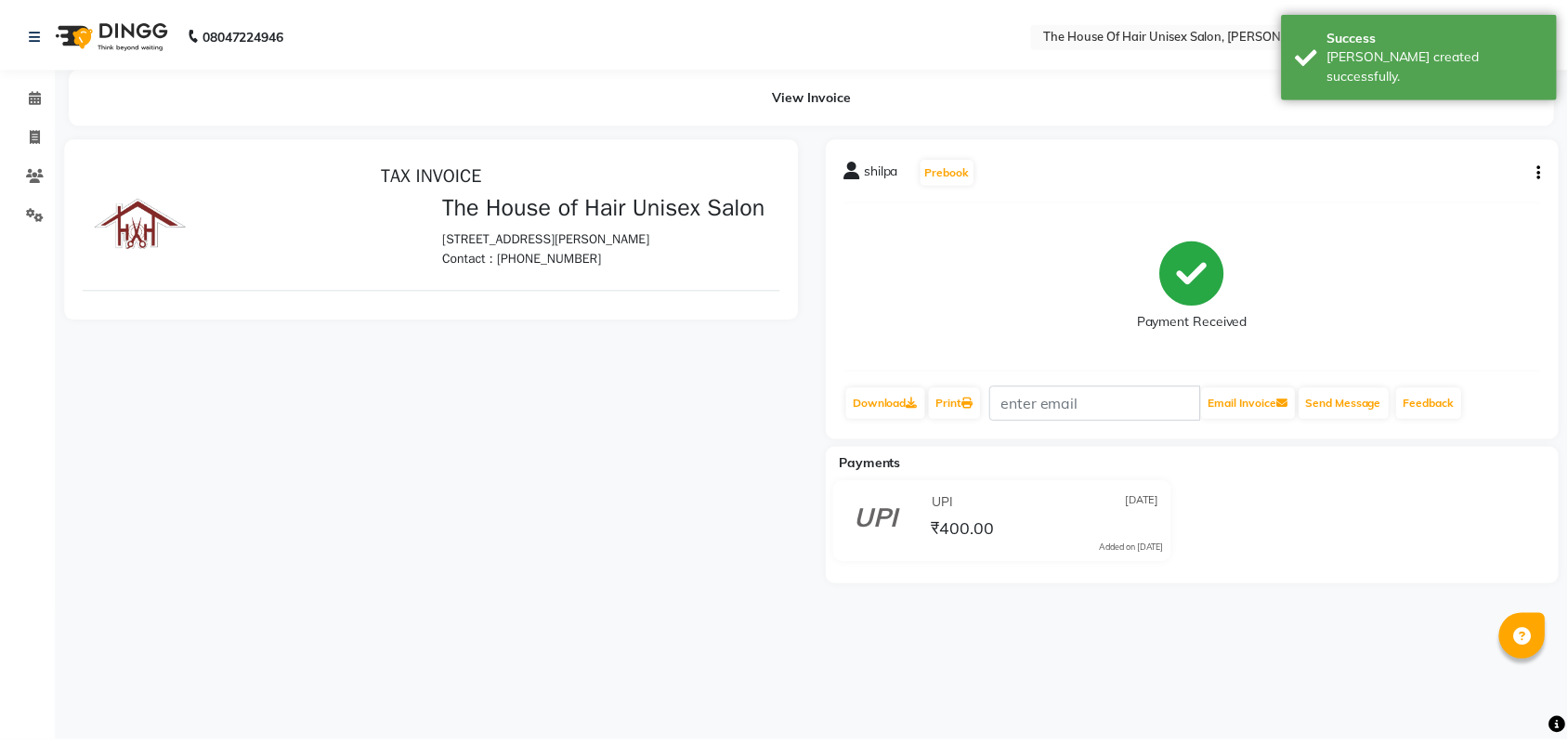 scroll, scrollTop: 0, scrollLeft: 0, axis: both 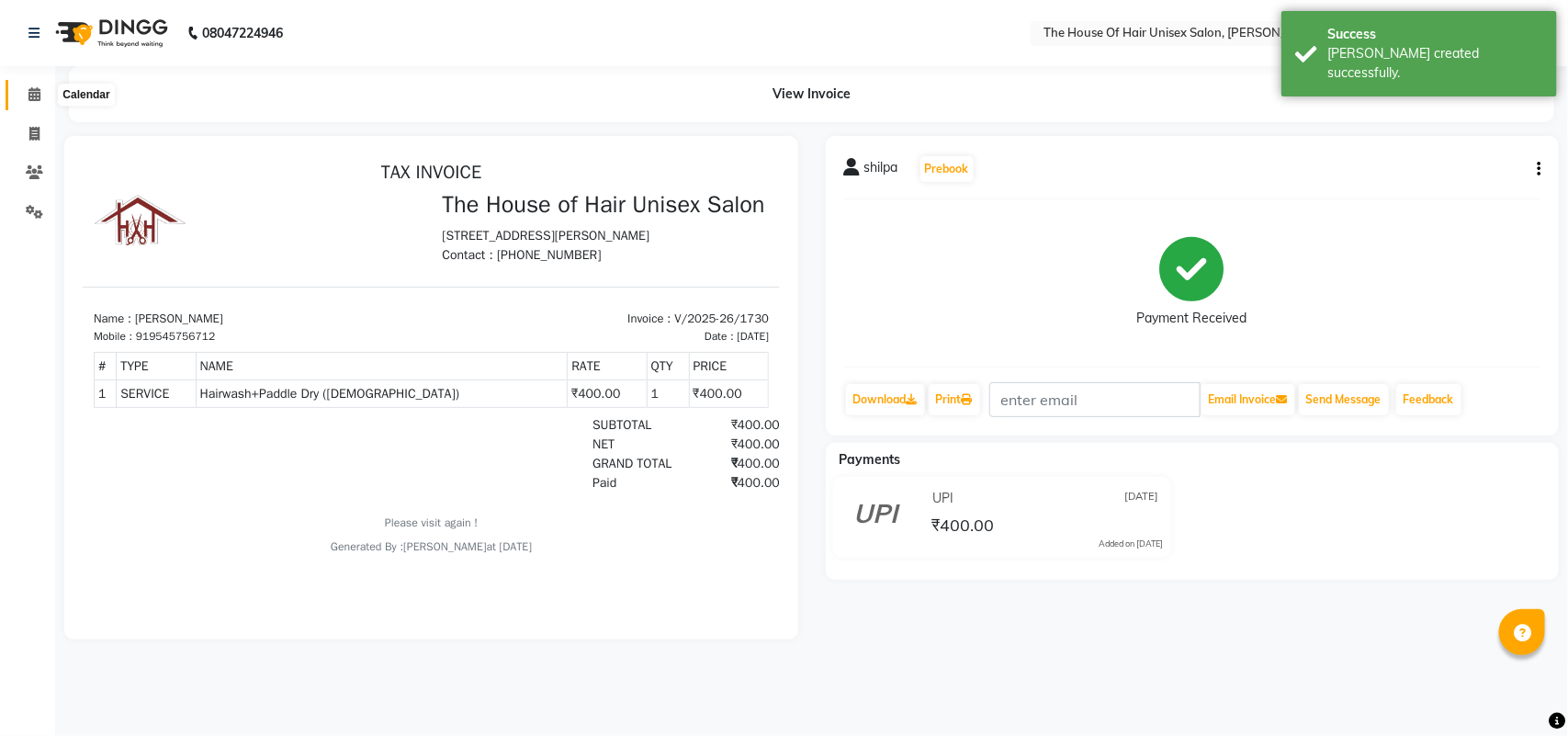 click 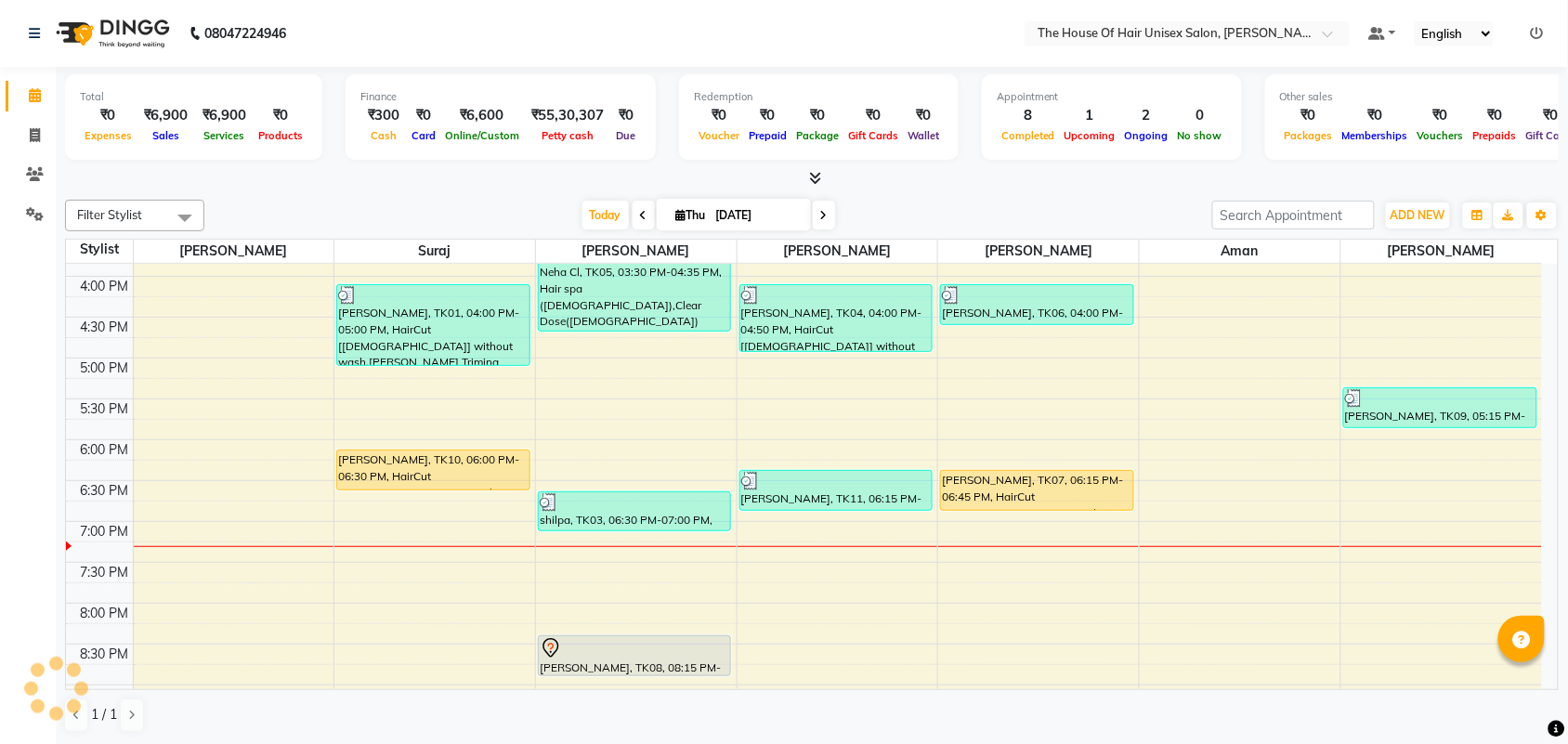 scroll, scrollTop: 814, scrollLeft: 0, axis: vertical 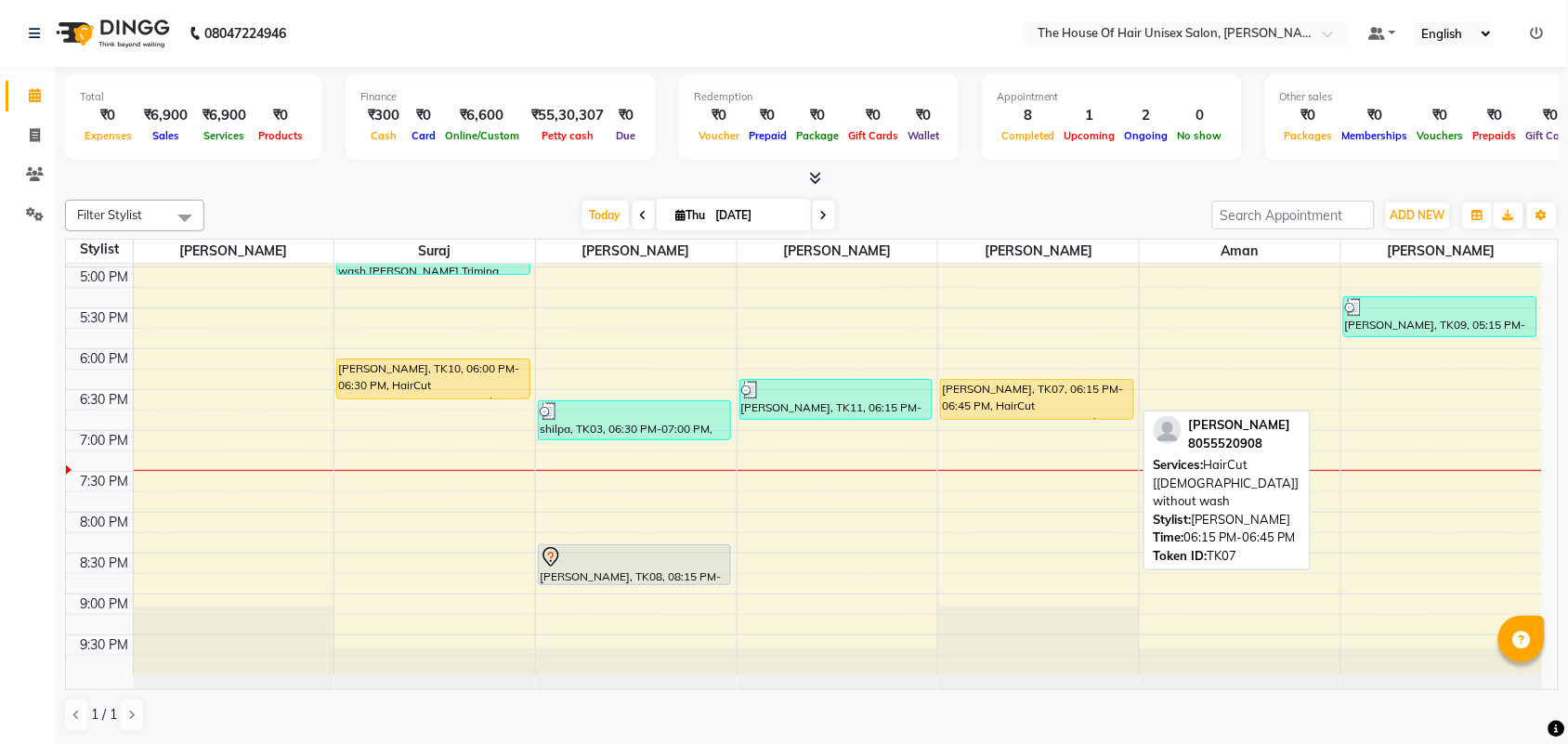 click on "[PERSON_NAME], TK07, 06:15 PM-06:45 PM, HairCut [[DEMOGRAPHIC_DATA]] without wash" at bounding box center (1037, 399) 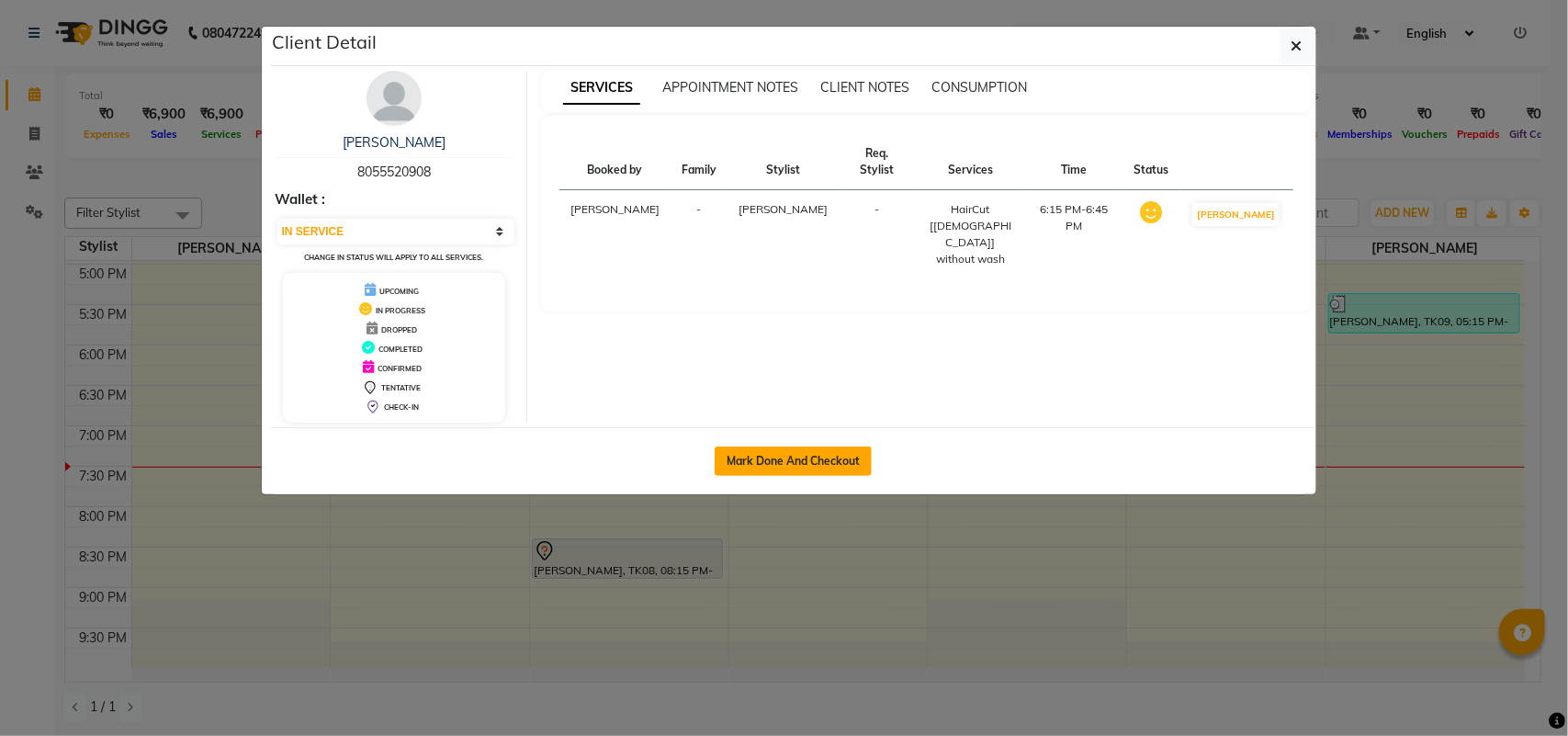 click on "Mark Done And Checkout" 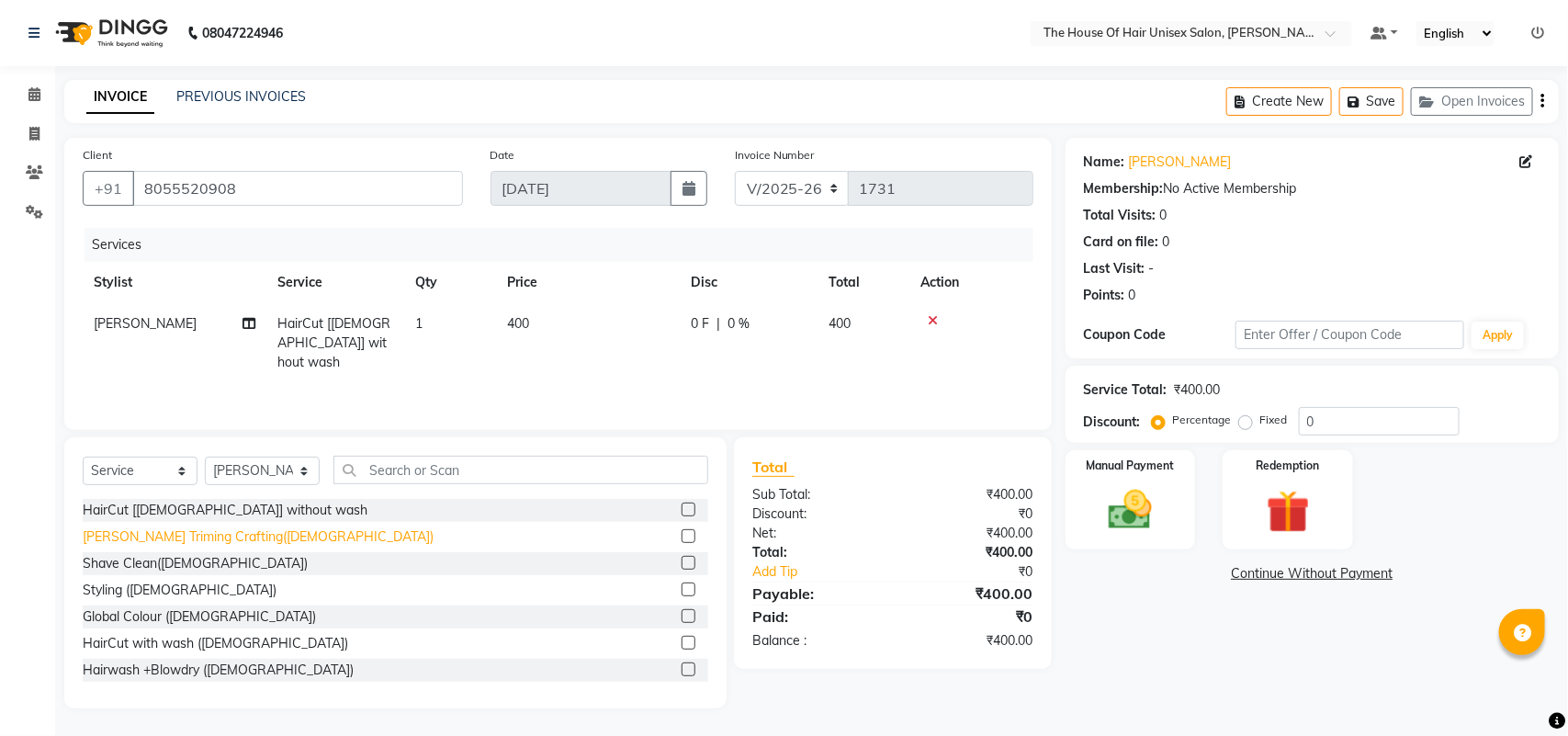 click on "[PERSON_NAME] Triming Crafting([DEMOGRAPHIC_DATA])" 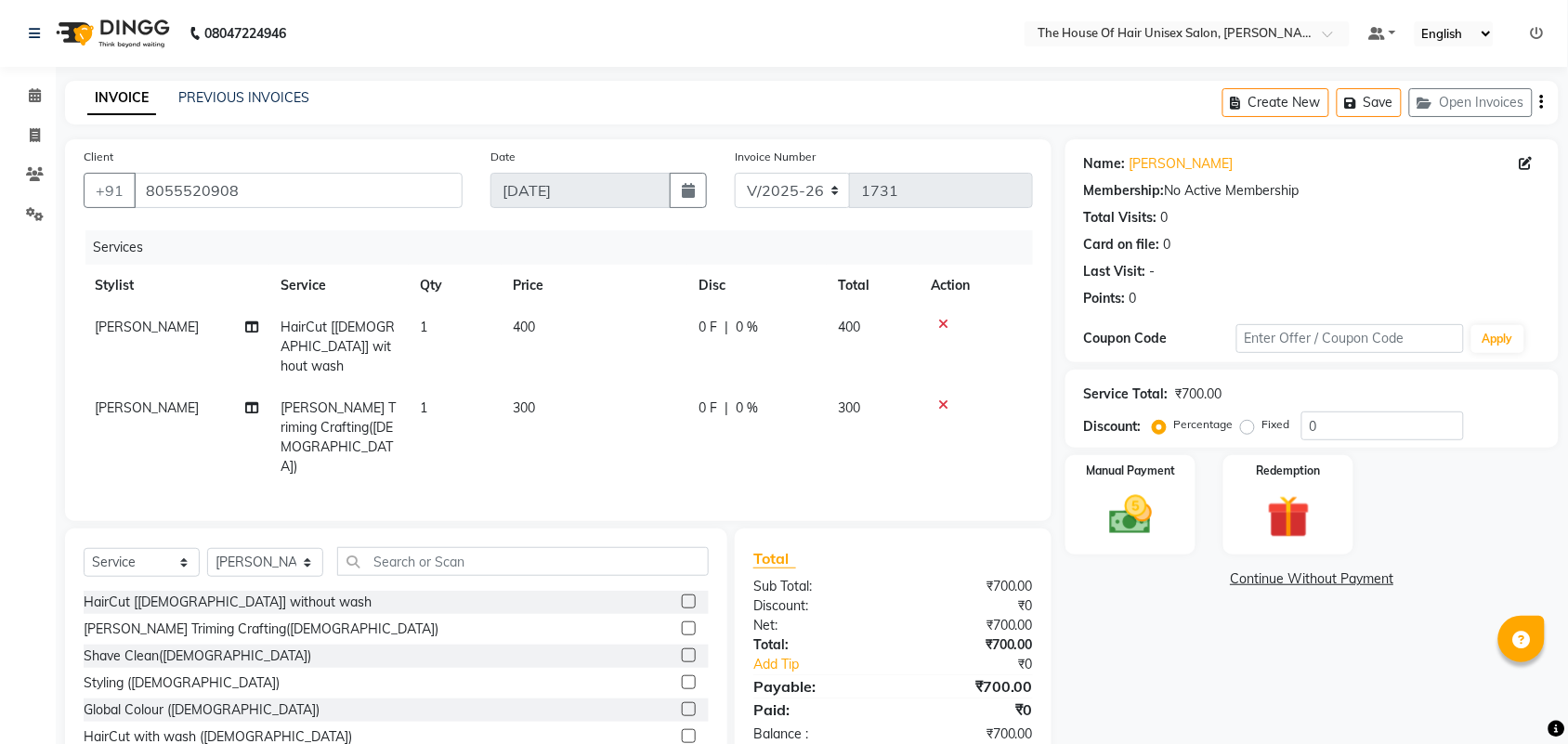 click on "400" 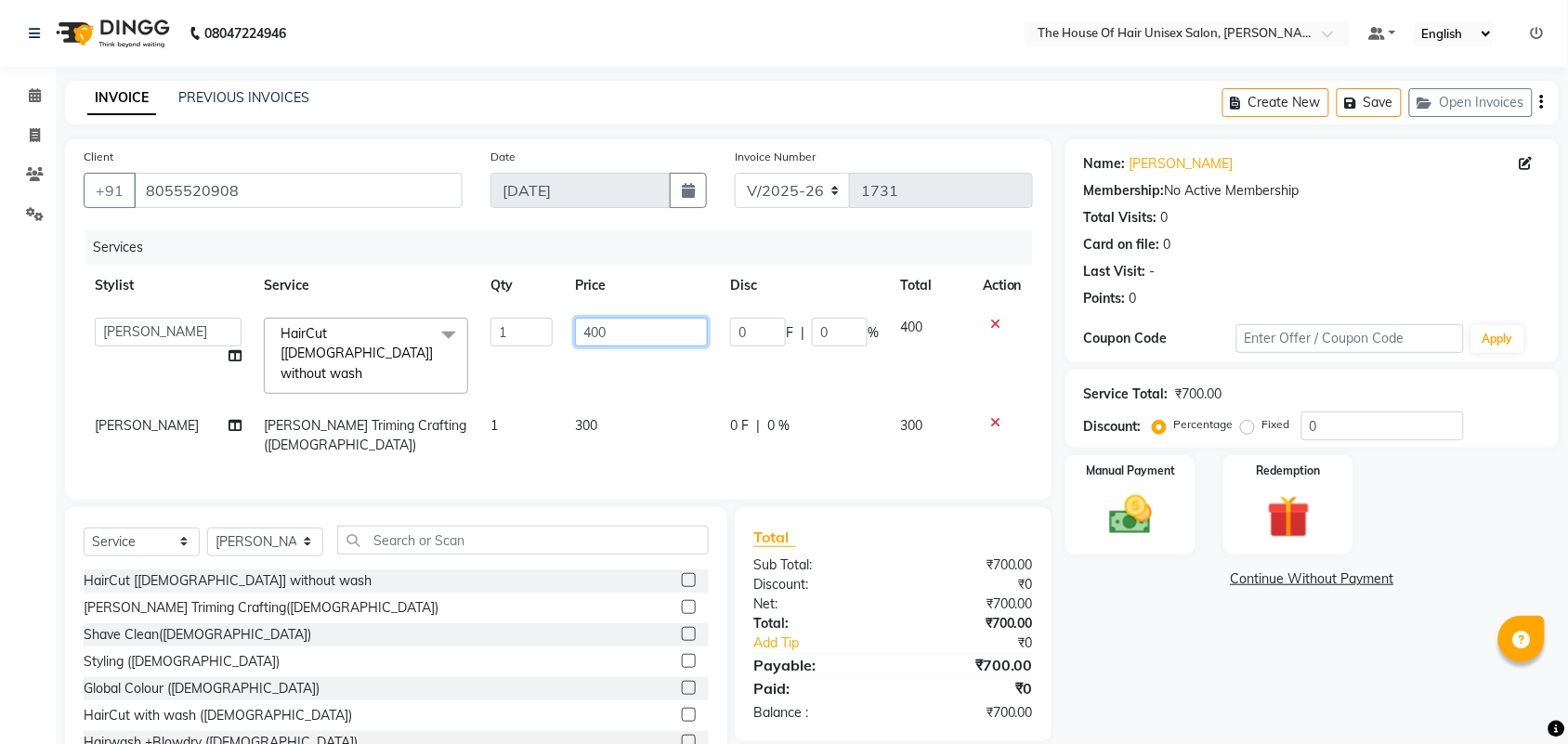 click on "400" 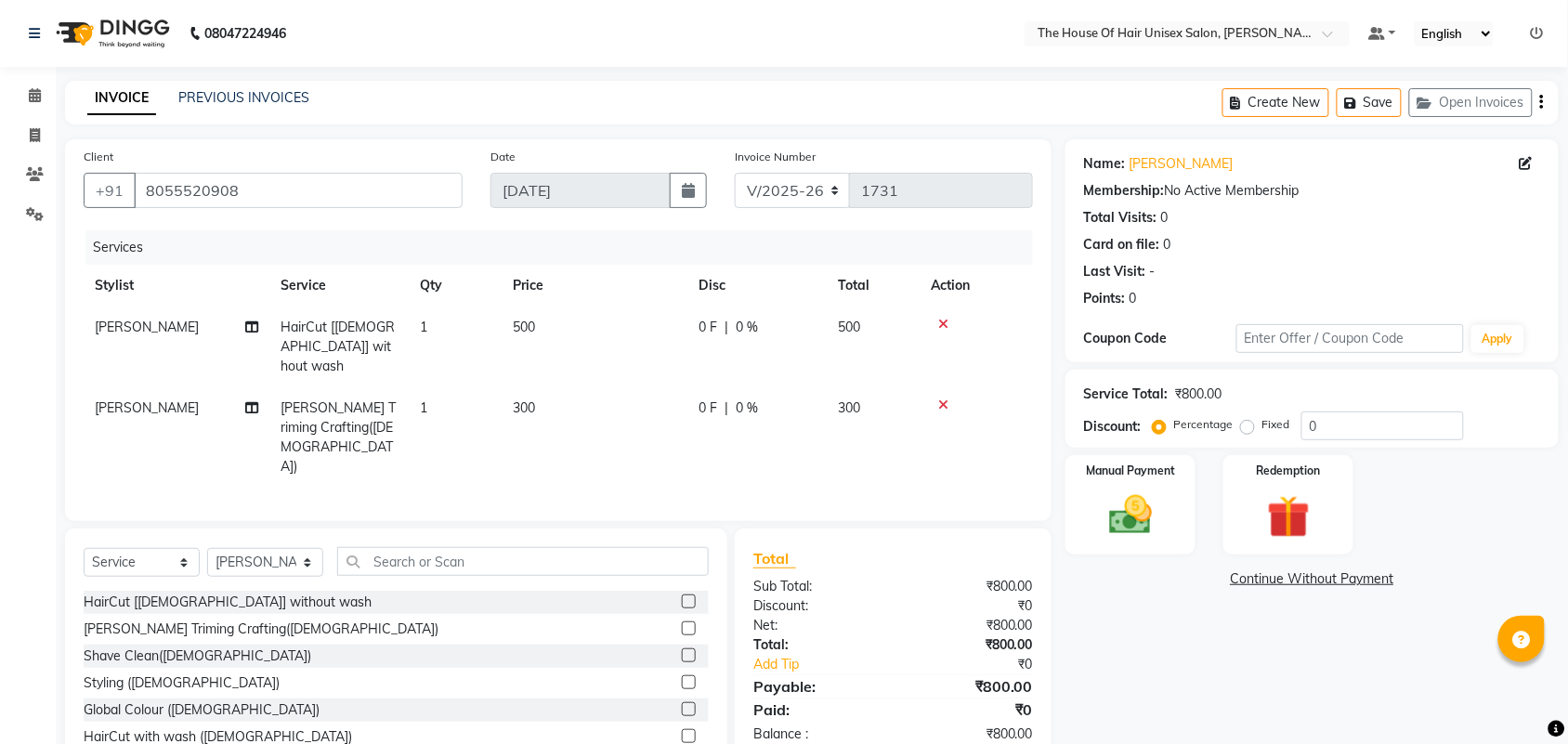 click on "Manual Payment Redemption" 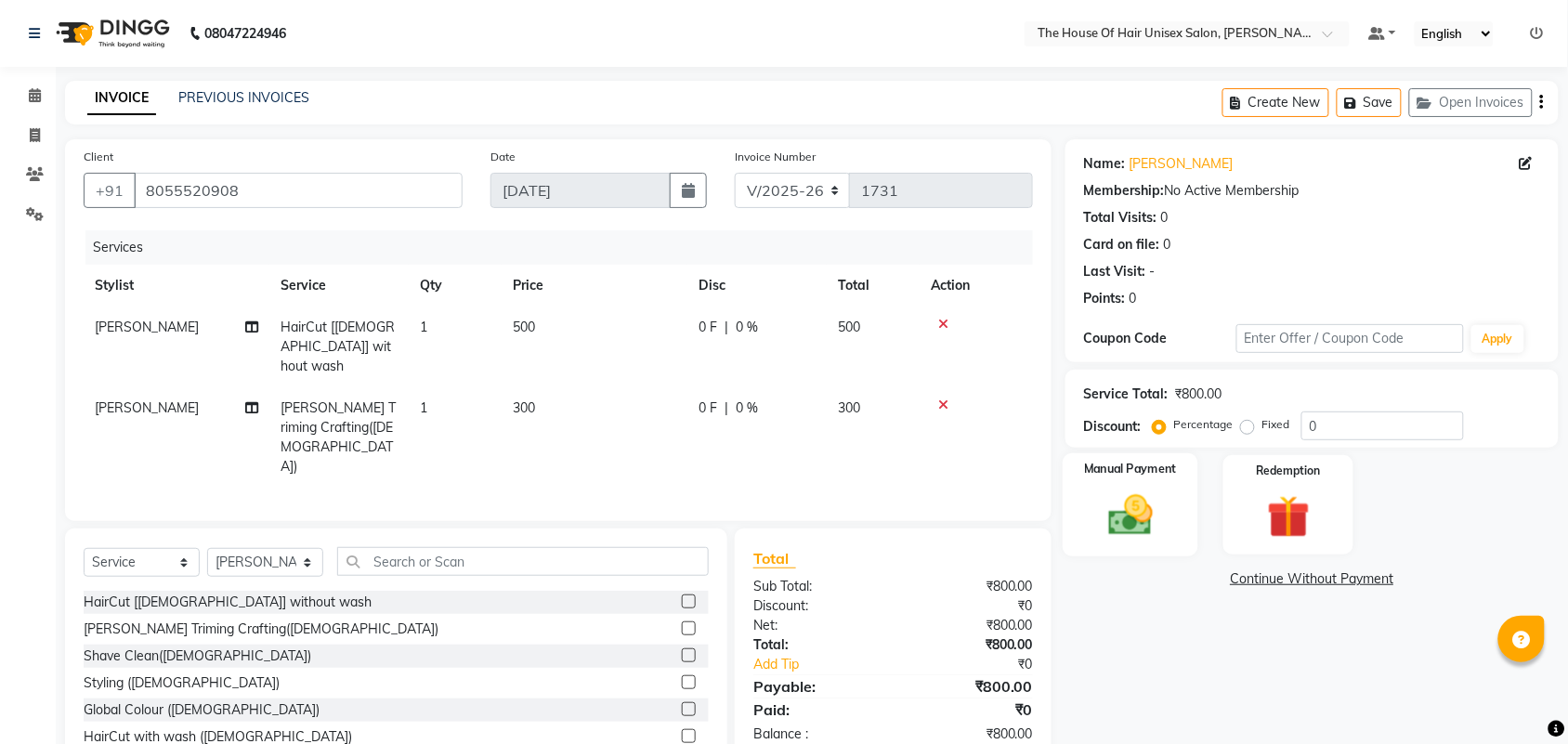 click 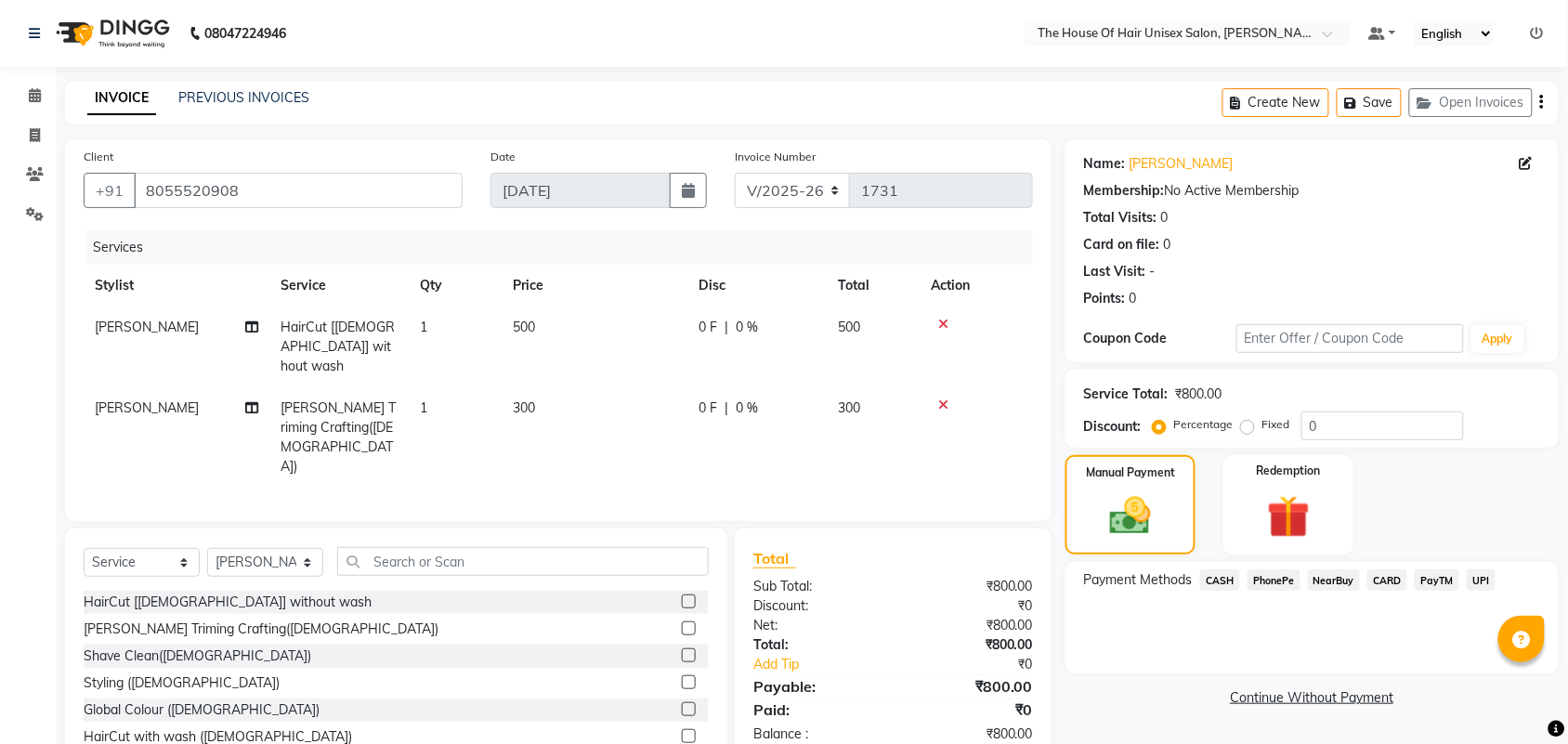 click on "UPI" 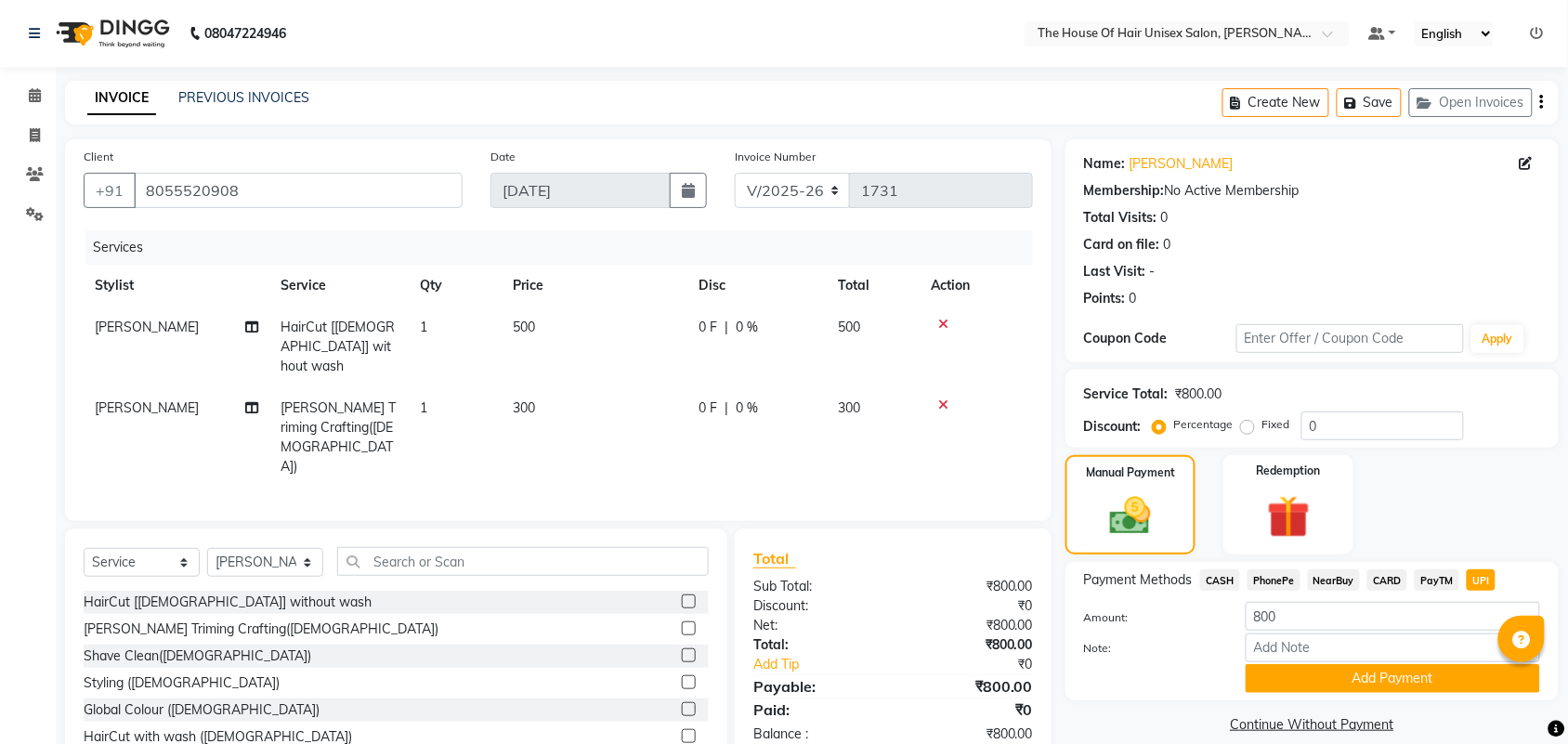 click 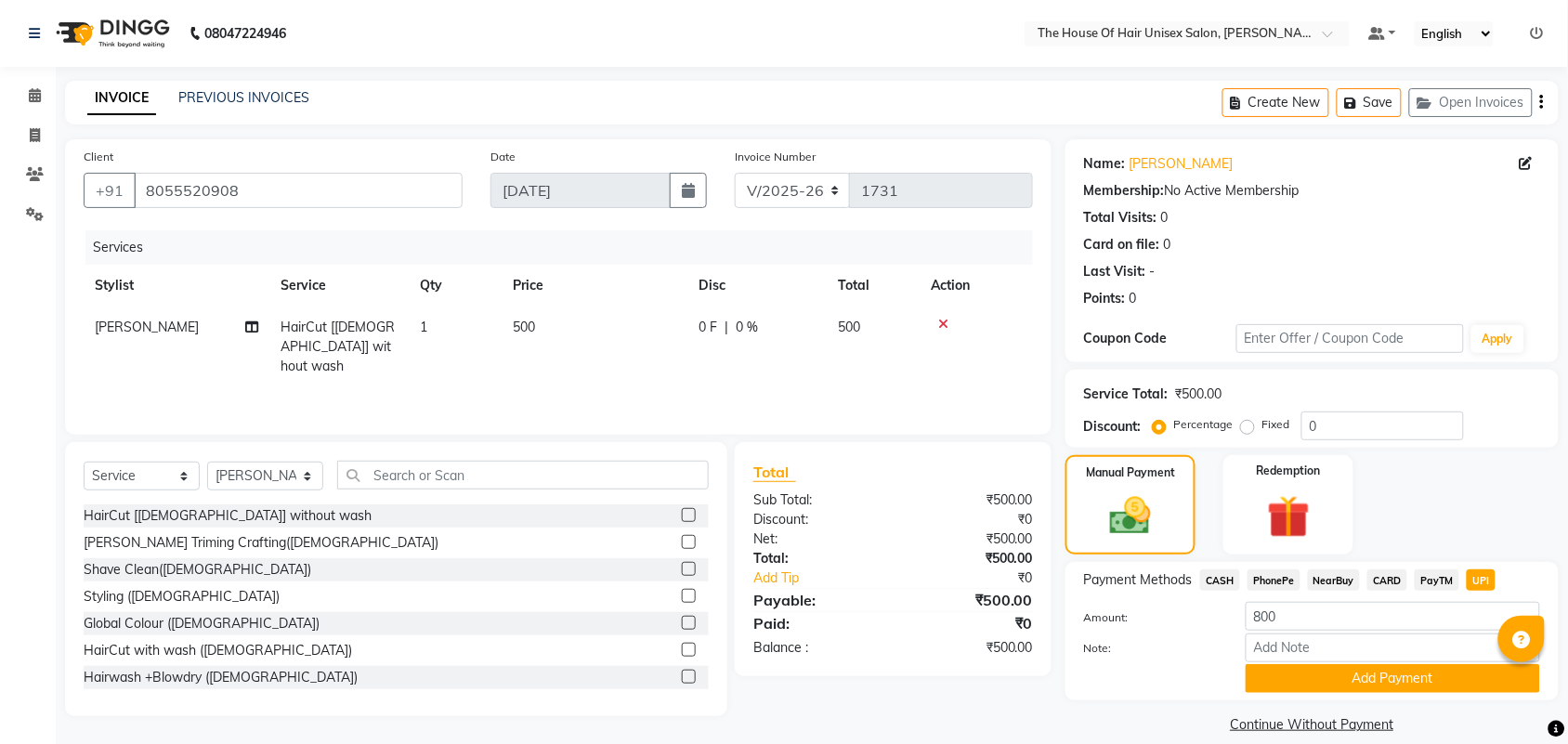 click on "500" 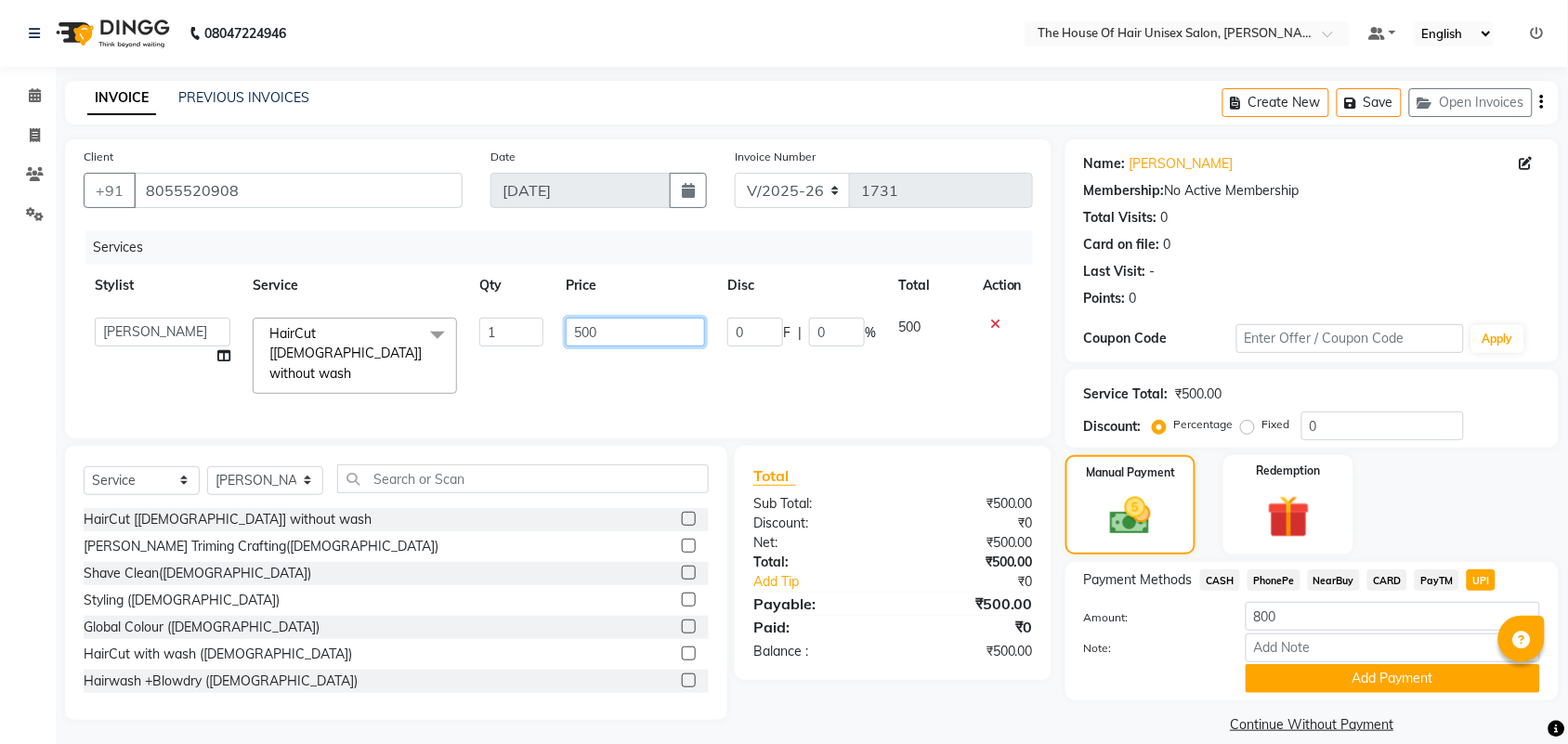 click on "500" 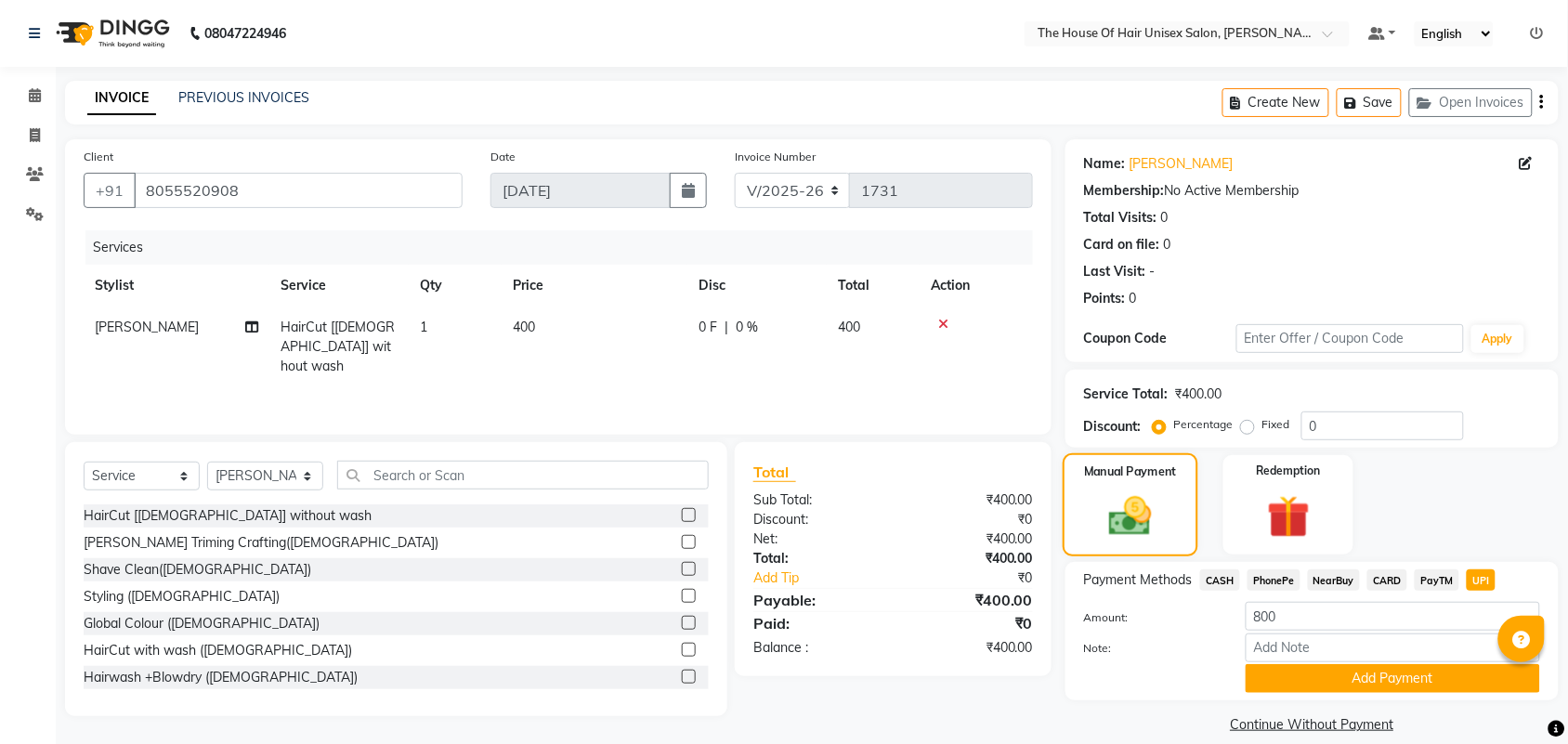 click 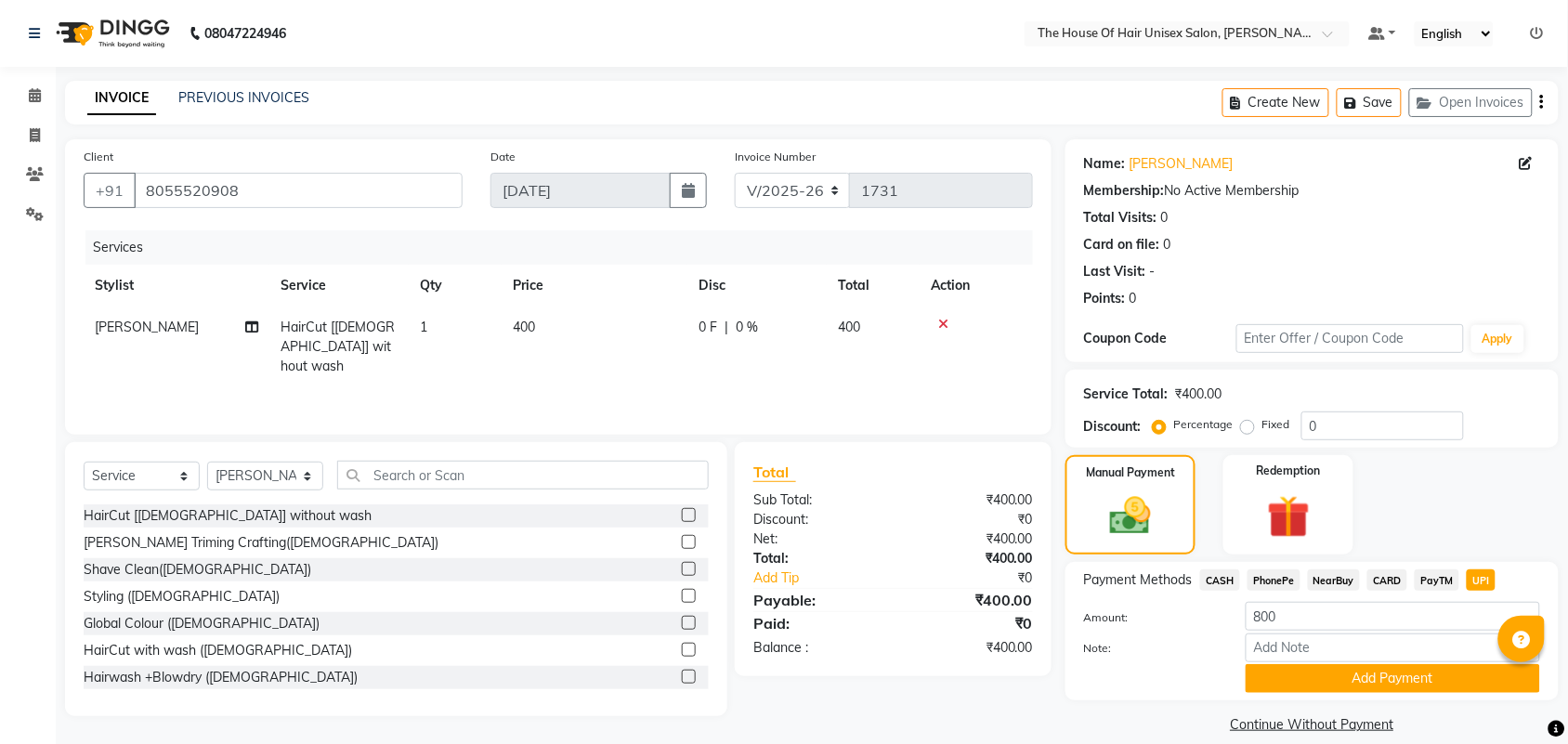 click on "UPI" 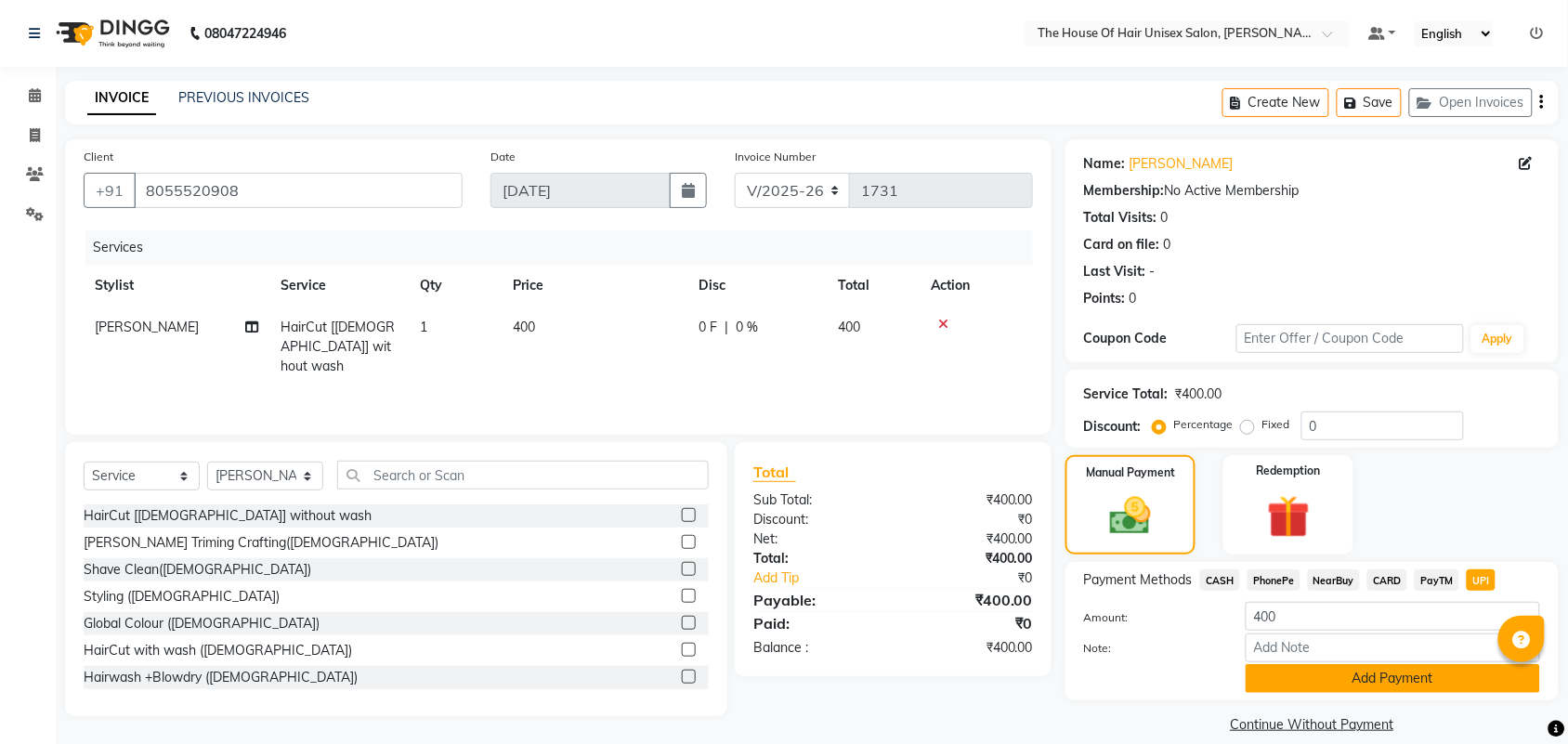 click on "Add Payment" 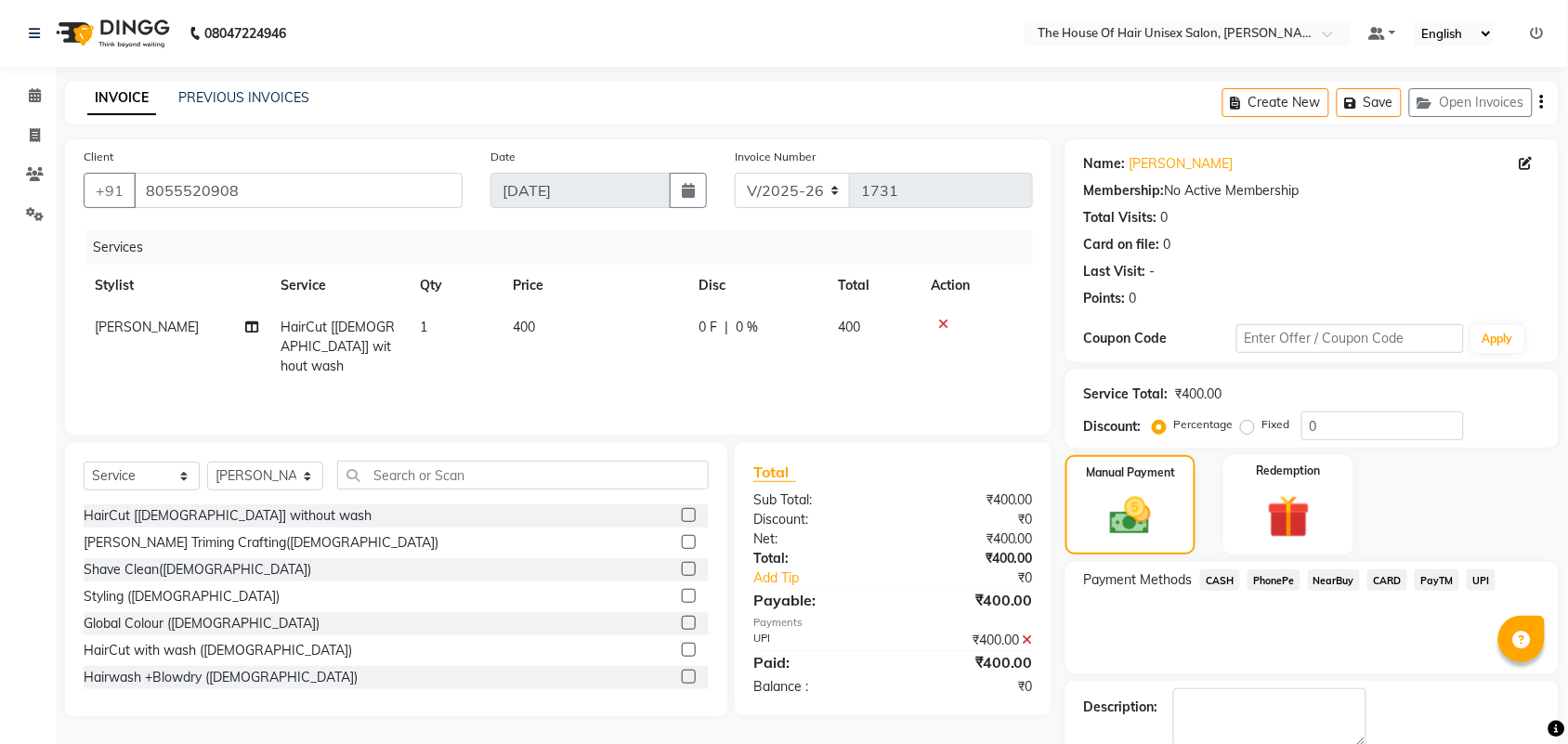 scroll, scrollTop: 100, scrollLeft: 0, axis: vertical 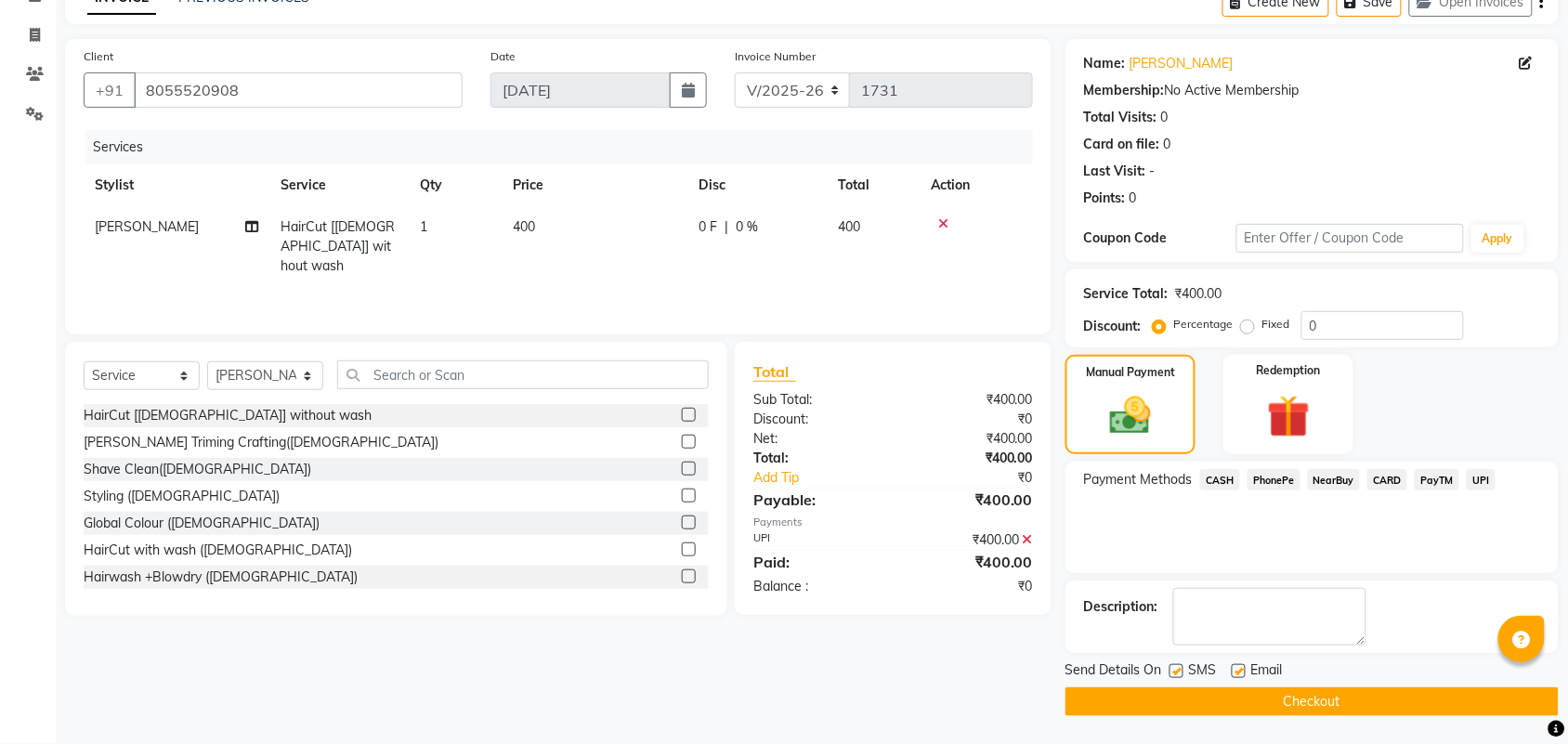 click on "Checkout" 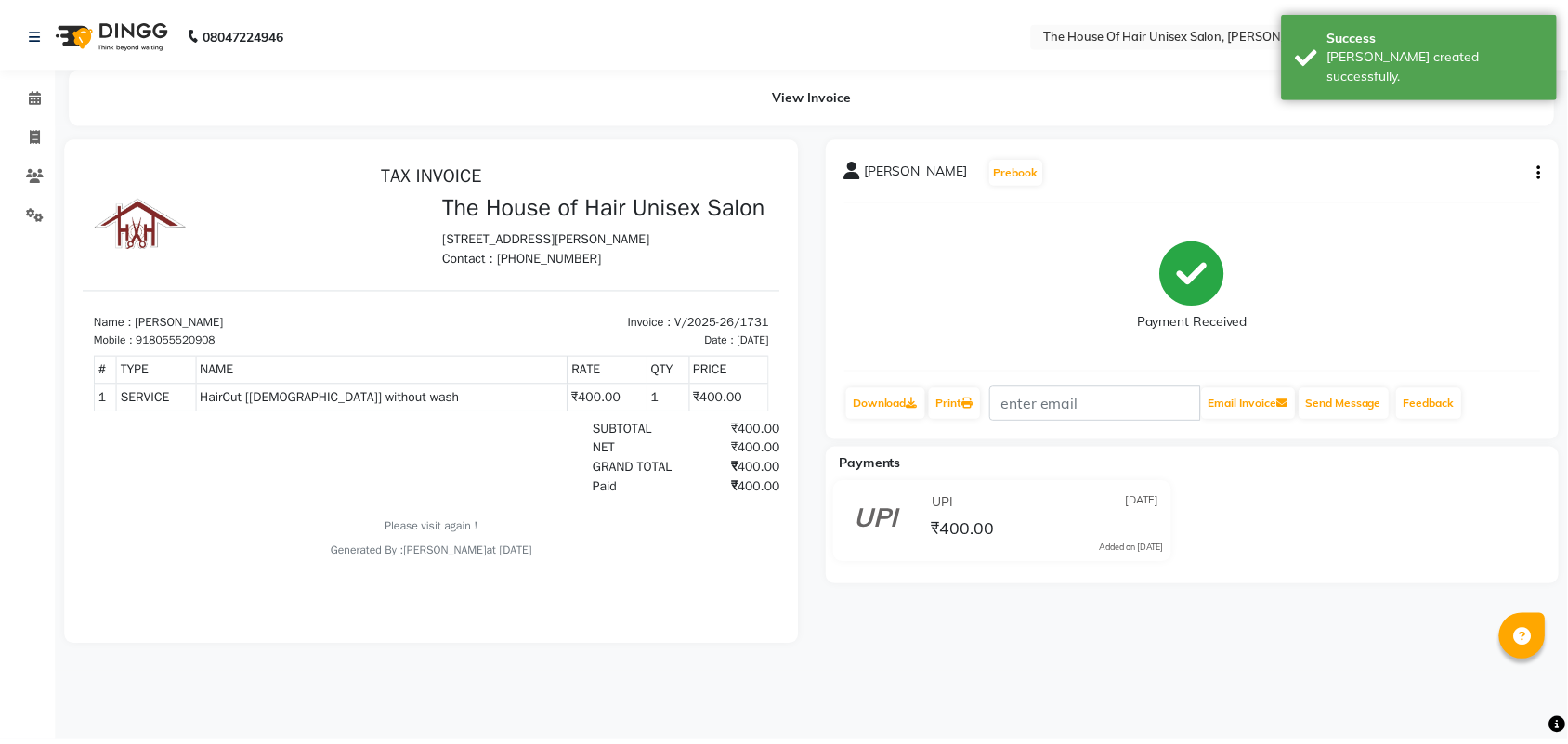 scroll, scrollTop: 0, scrollLeft: 0, axis: both 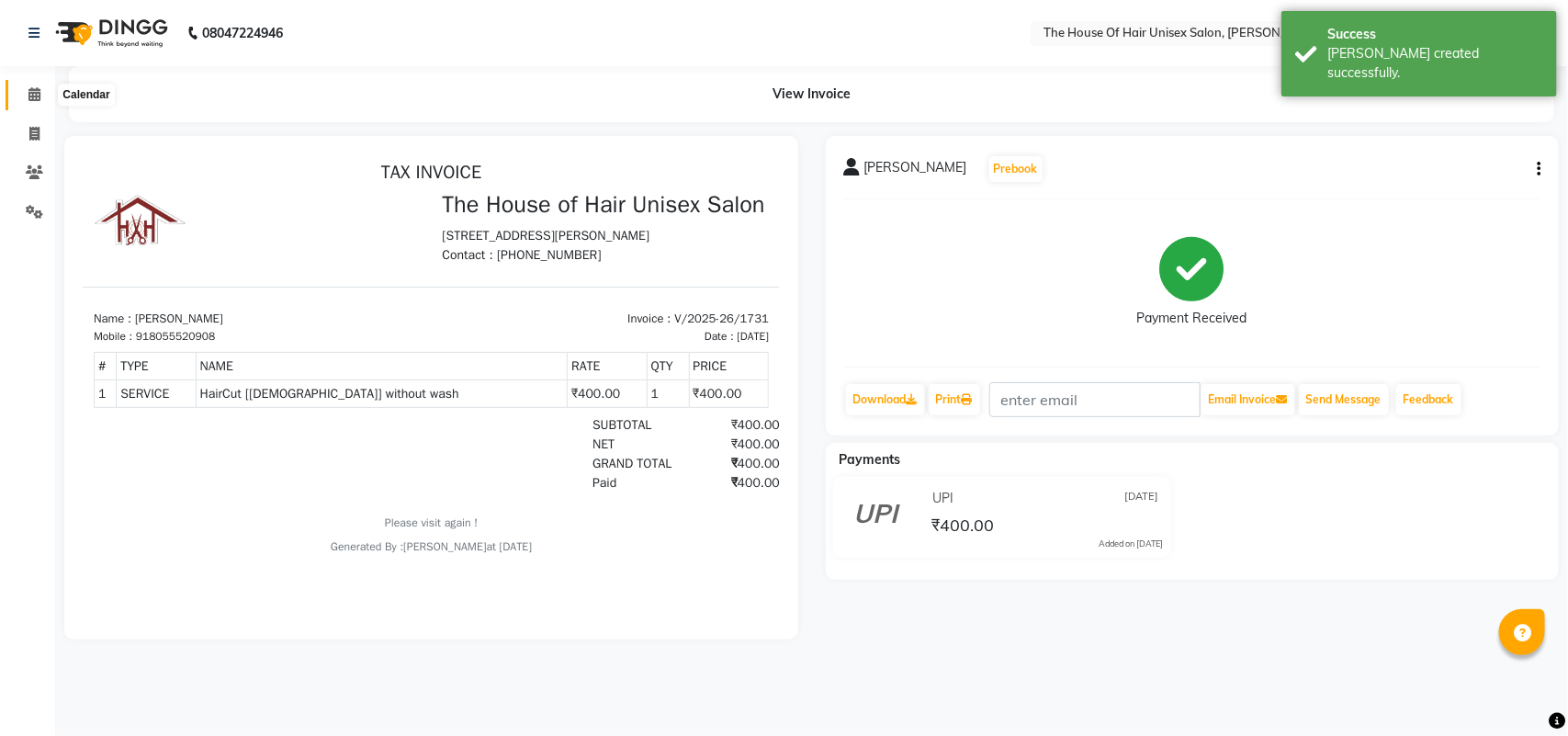 click 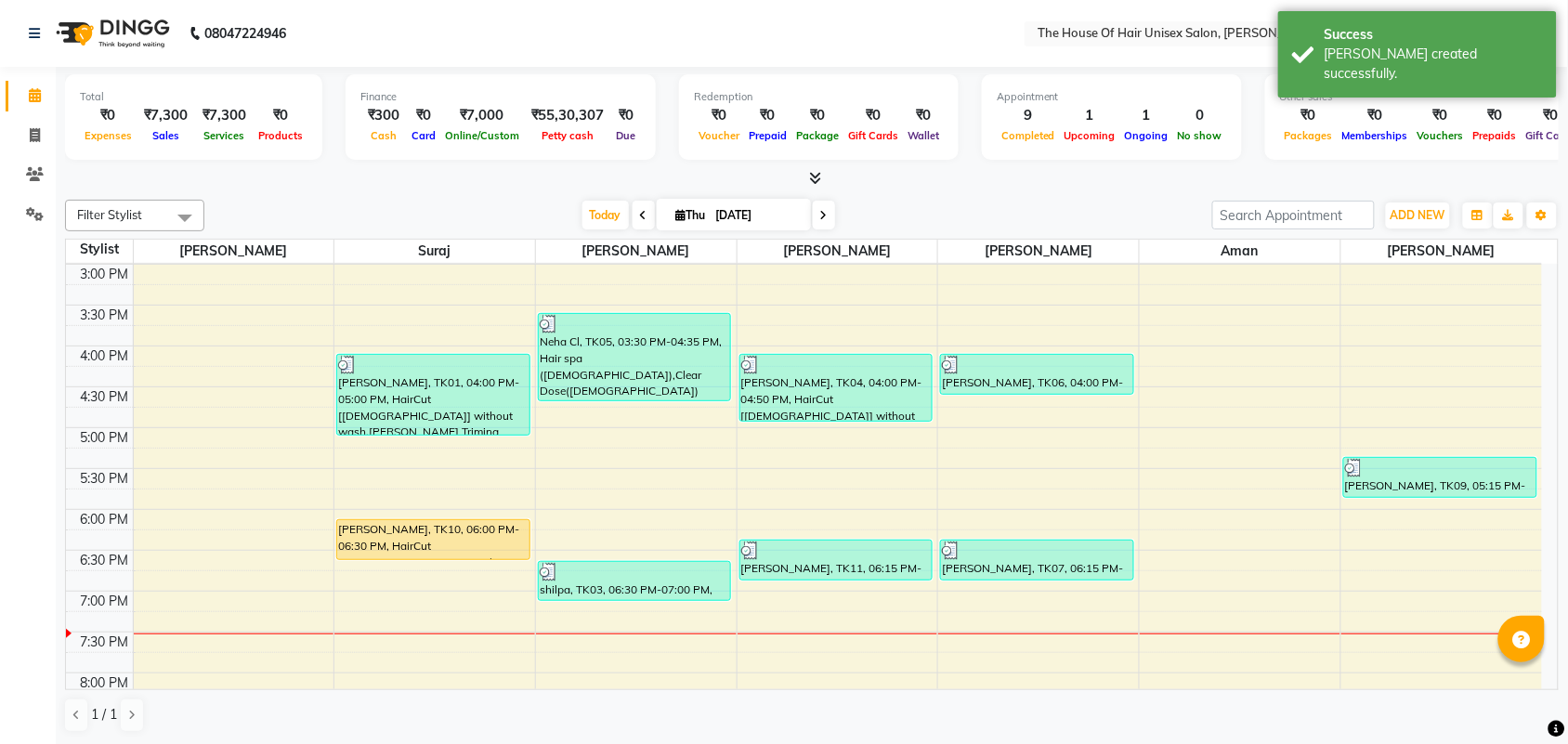 scroll, scrollTop: 664, scrollLeft: 0, axis: vertical 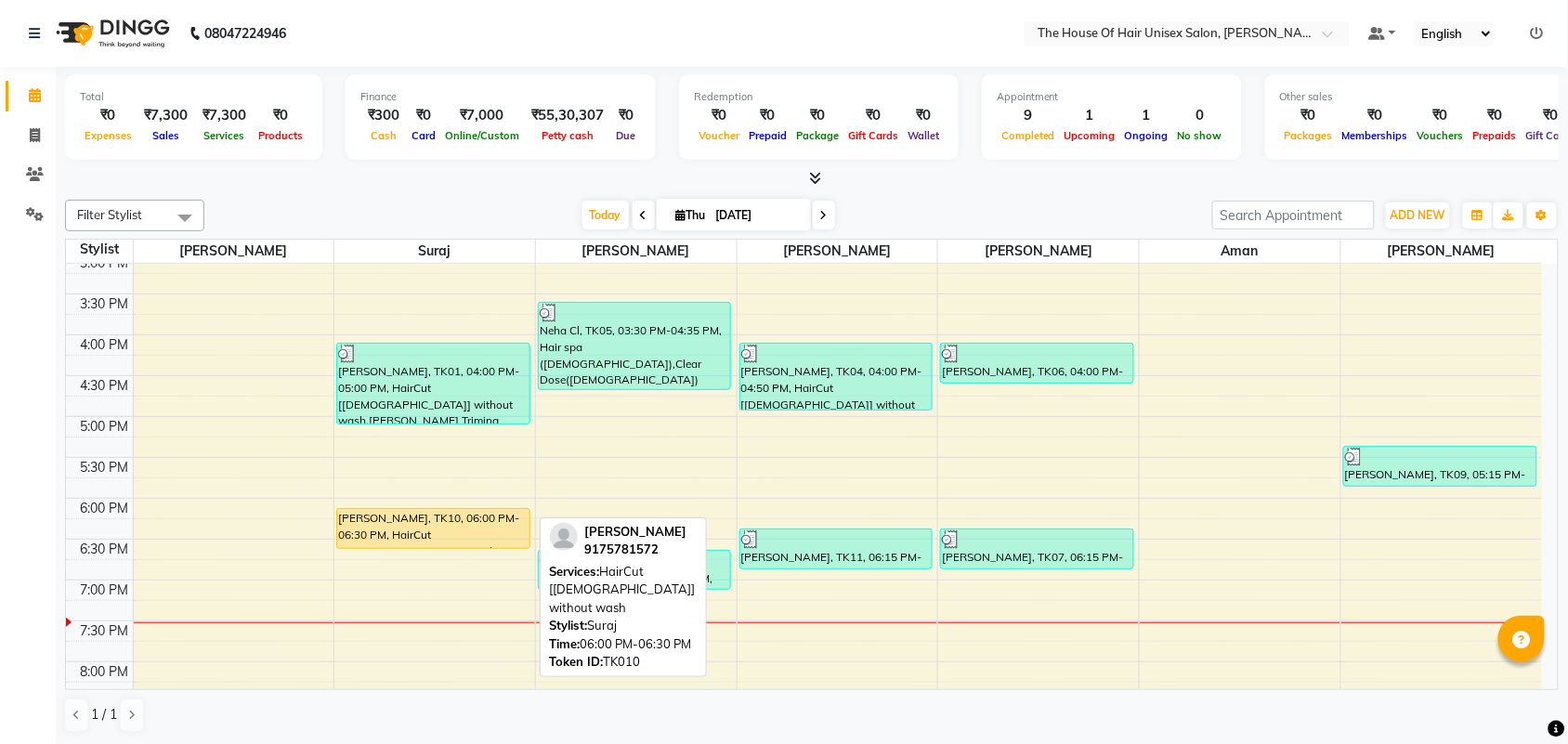 click on "[PERSON_NAME], TK10, 06:00 PM-06:30 PM, HairCut [[DEMOGRAPHIC_DATA]] without wash" at bounding box center [433, 529] 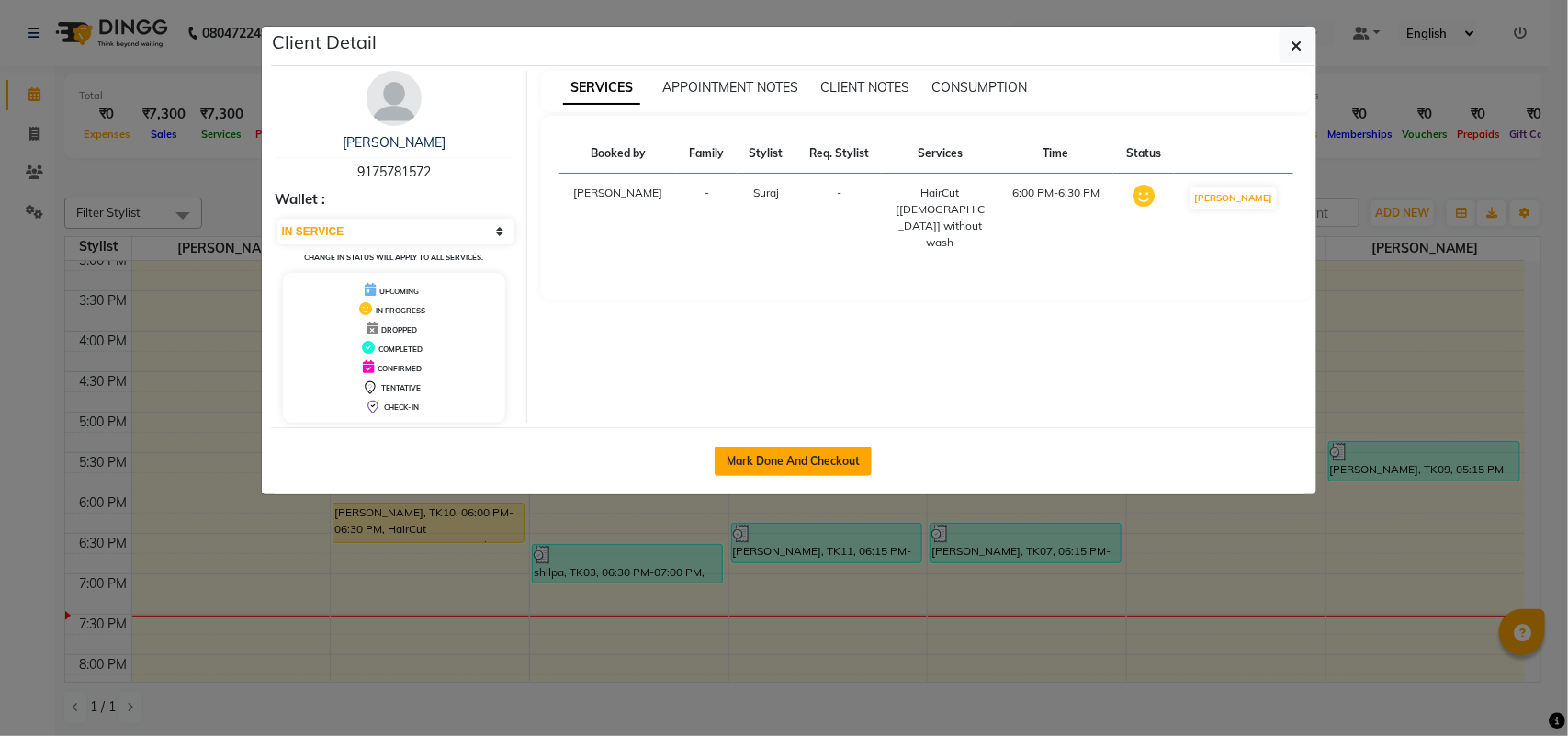 click on "Mark Done And Checkout" 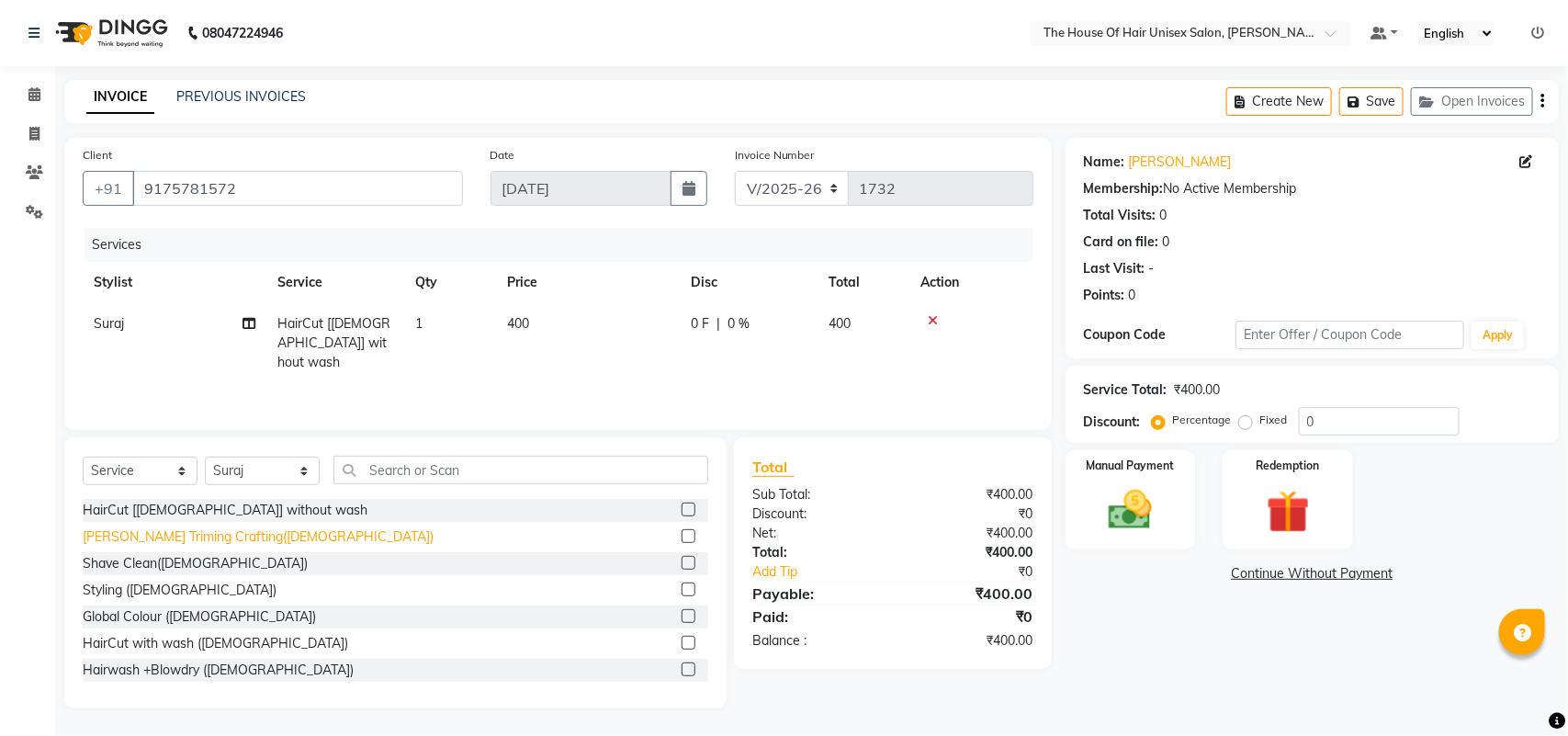 click on "[PERSON_NAME] Triming Crafting([DEMOGRAPHIC_DATA])" 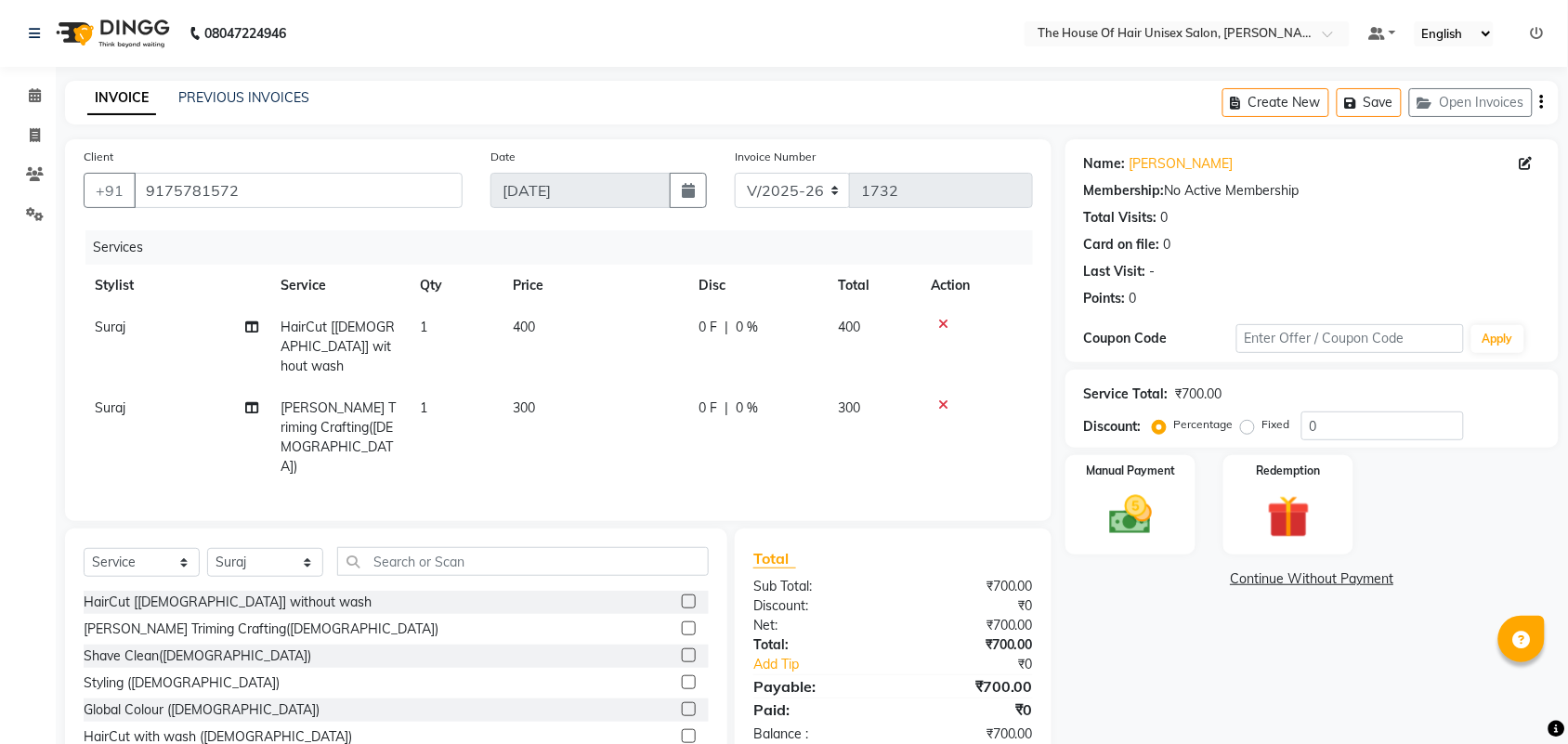click on "400" 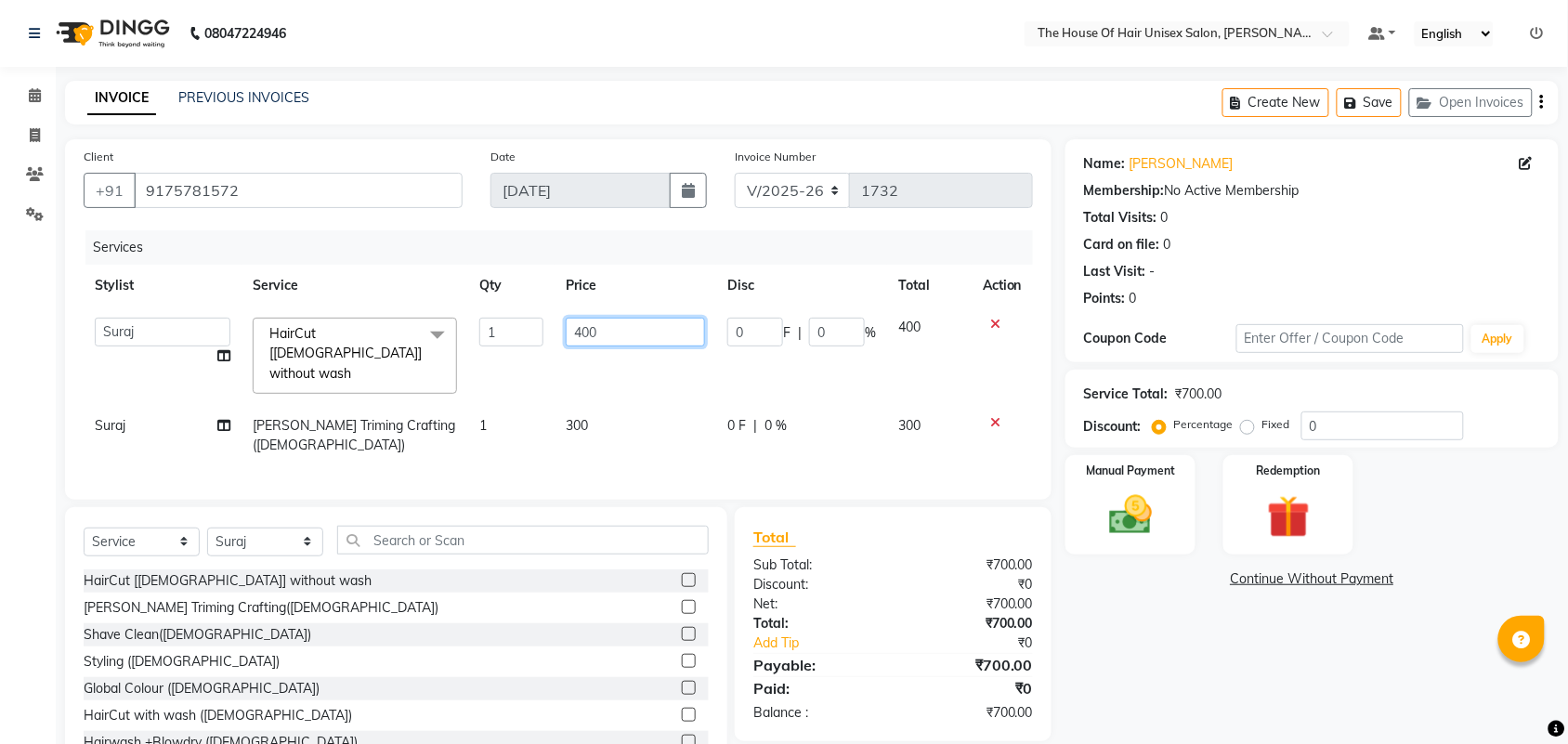 click on "400" 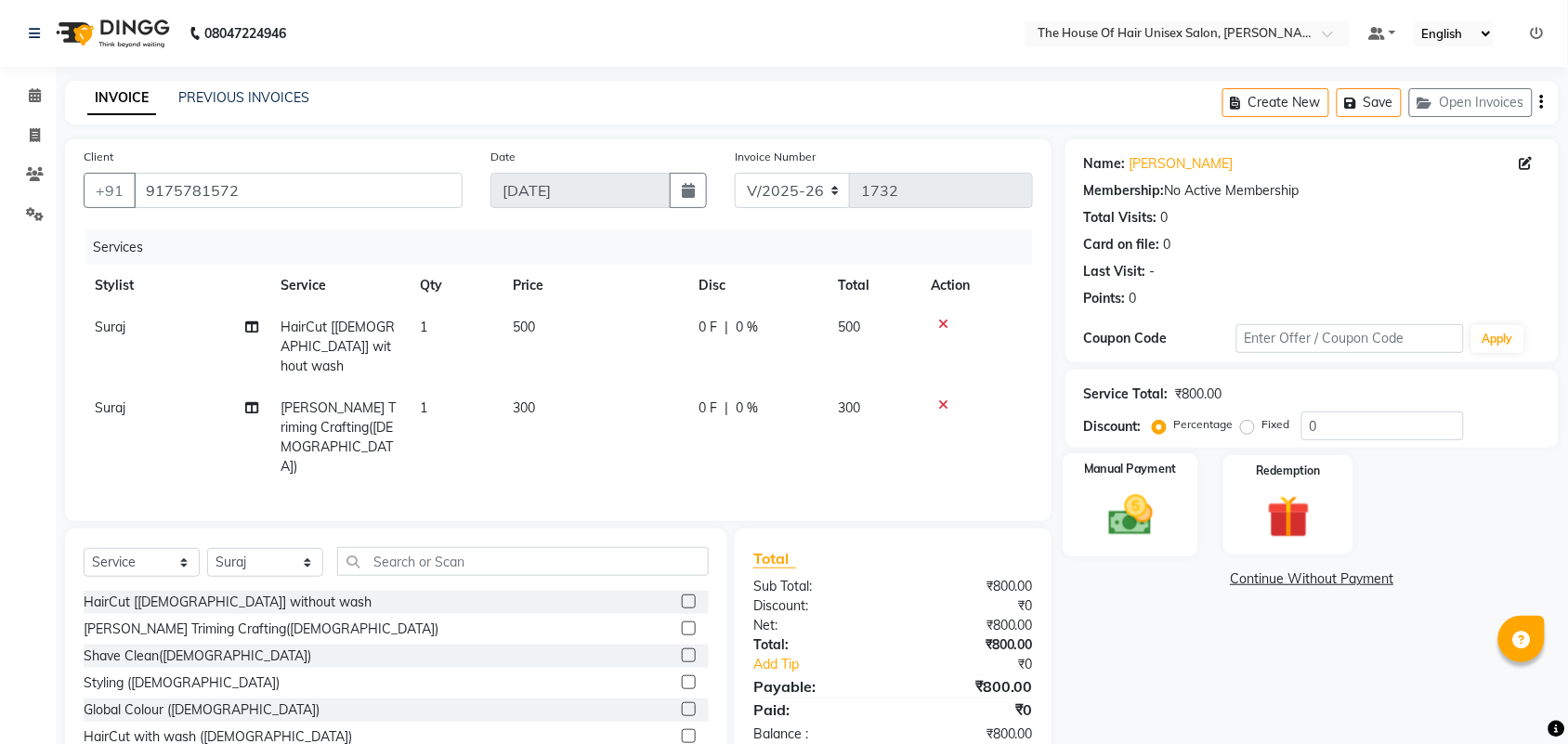 click 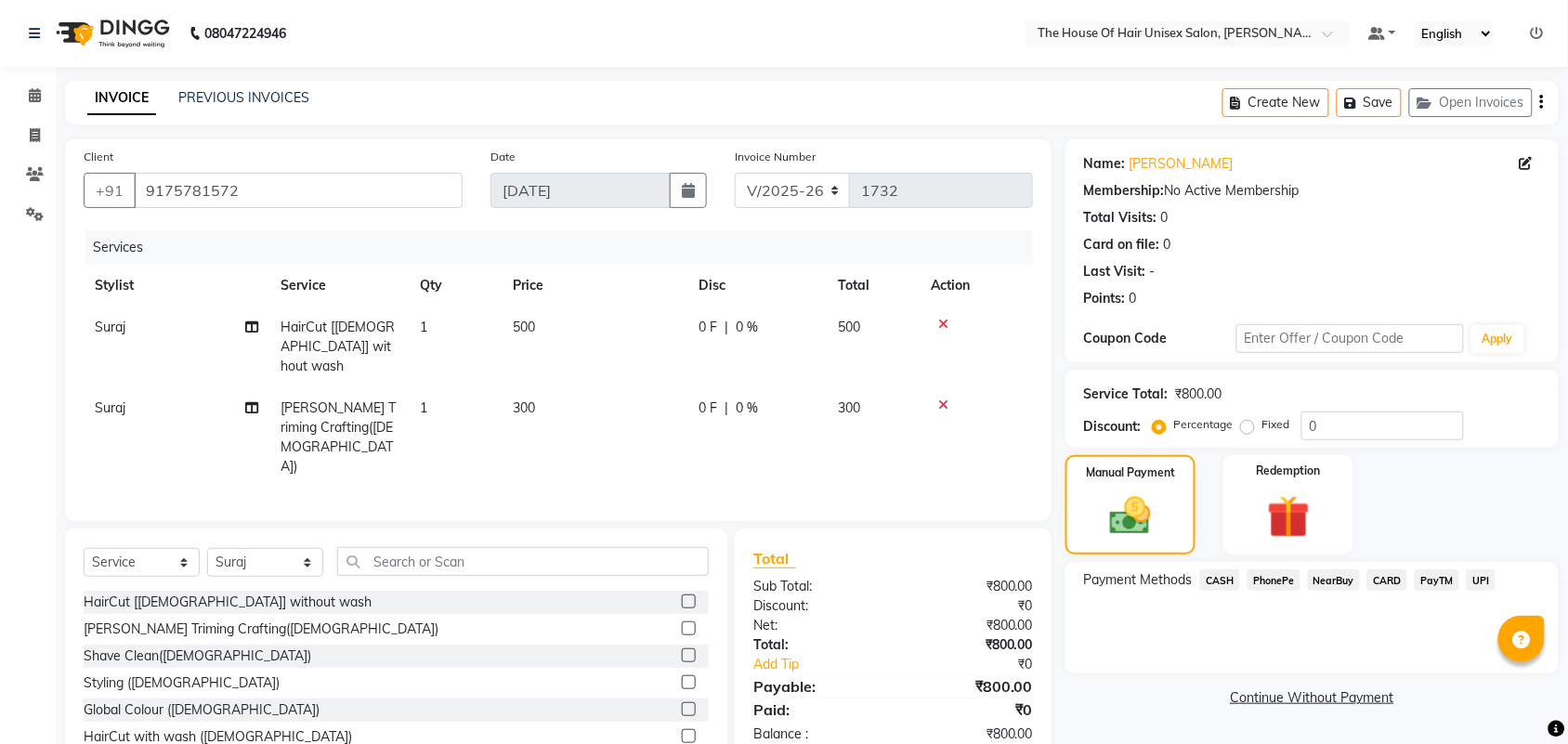 click on "UPI" 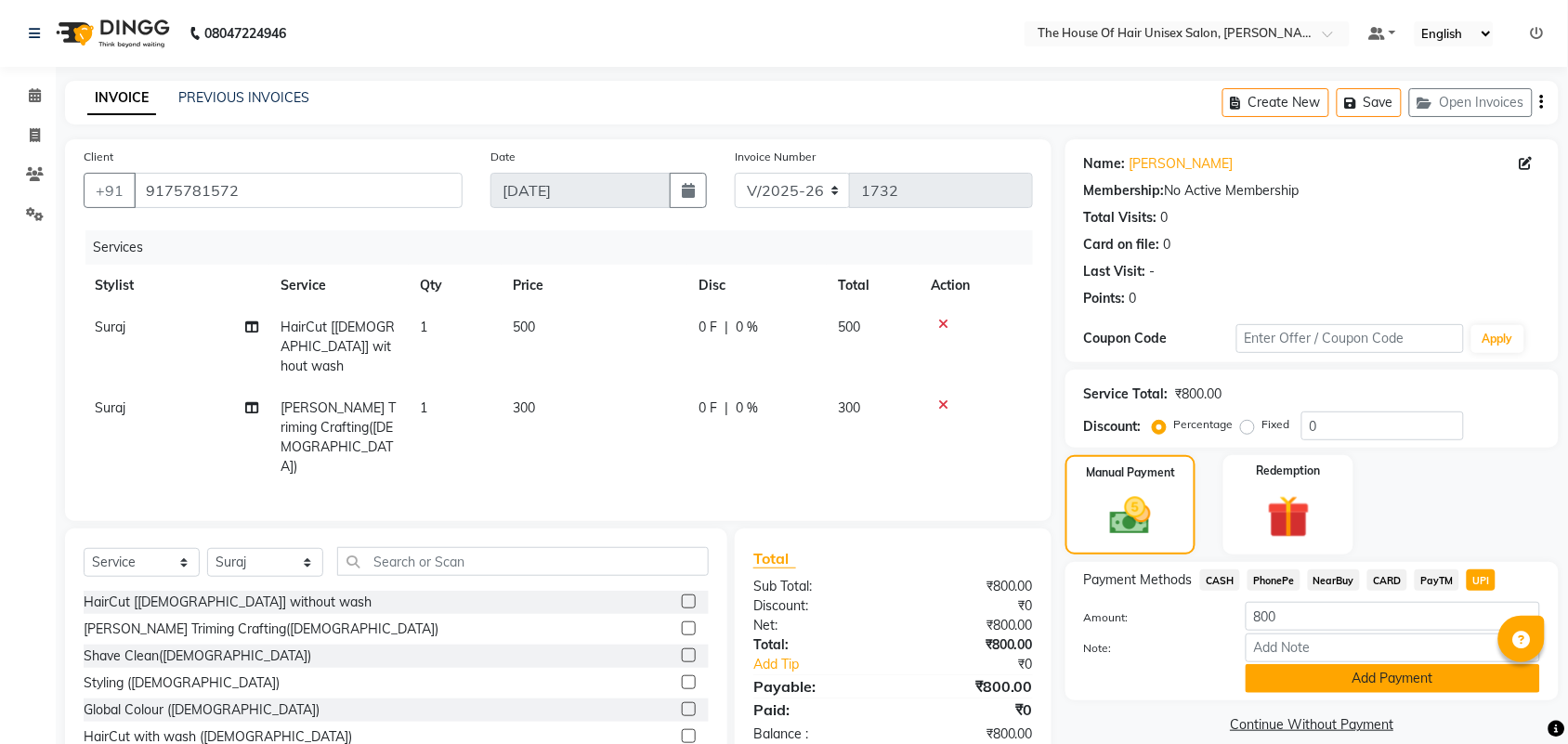 scroll, scrollTop: 44, scrollLeft: 0, axis: vertical 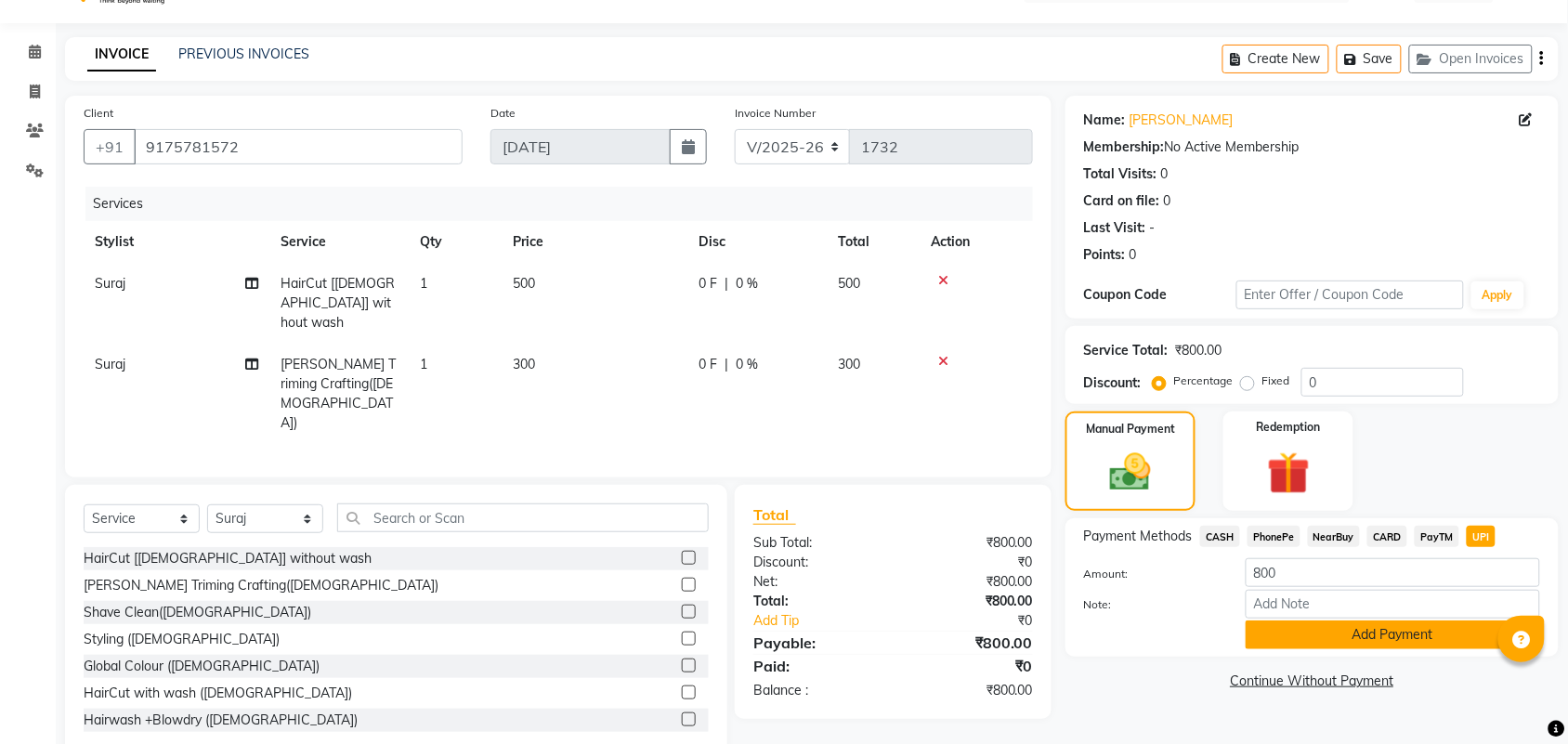 click on "Add Payment" 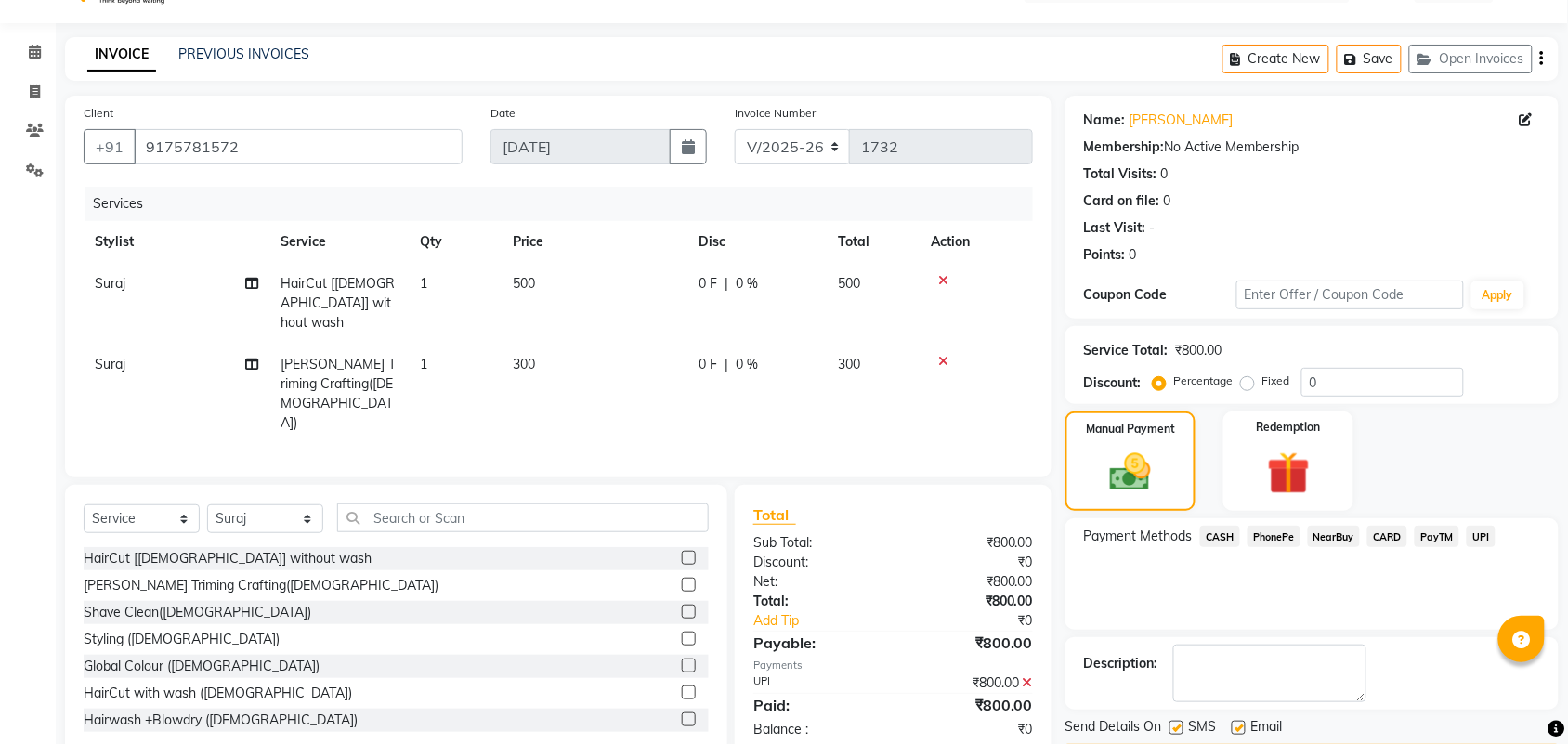 scroll, scrollTop: 100, scrollLeft: 0, axis: vertical 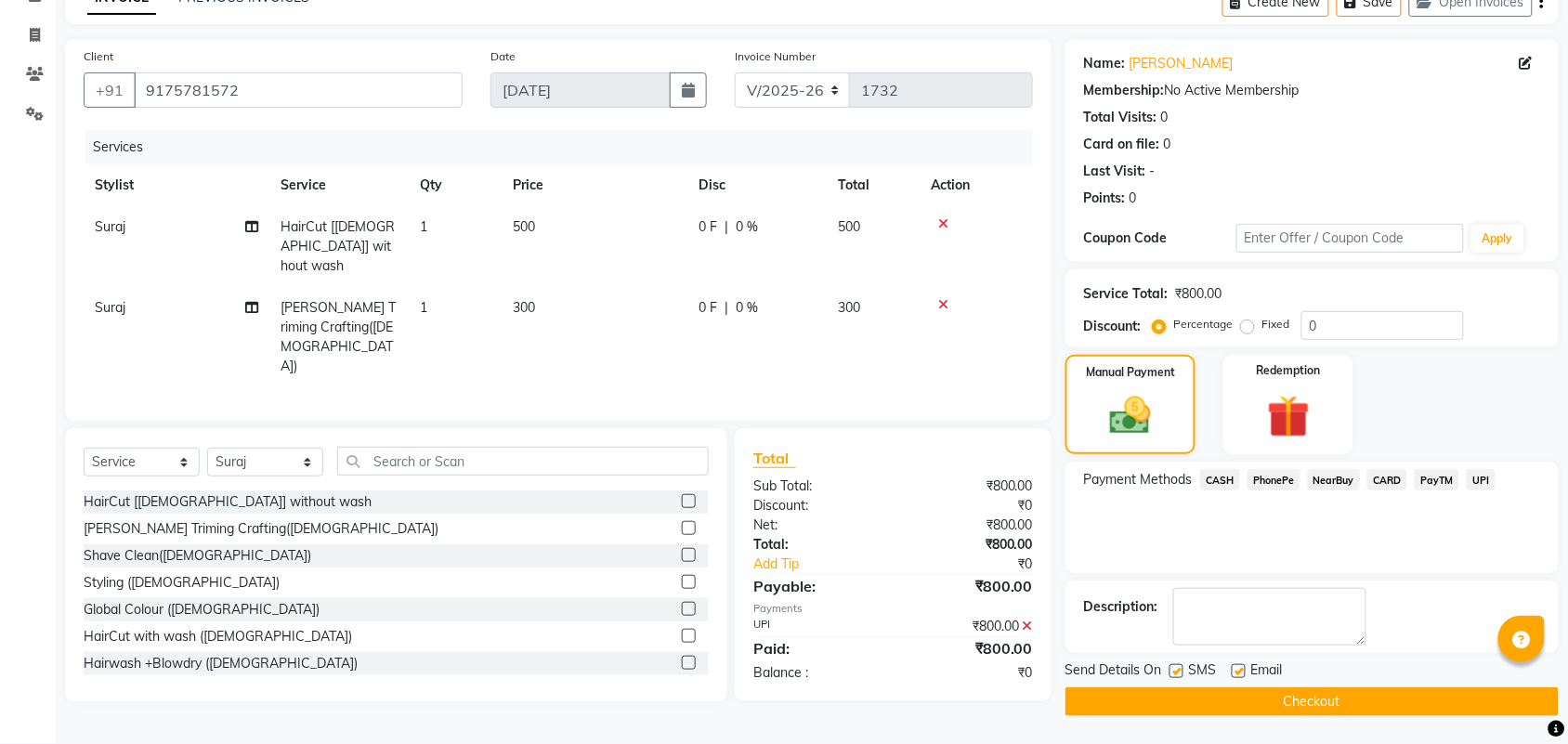 click on "Checkout" 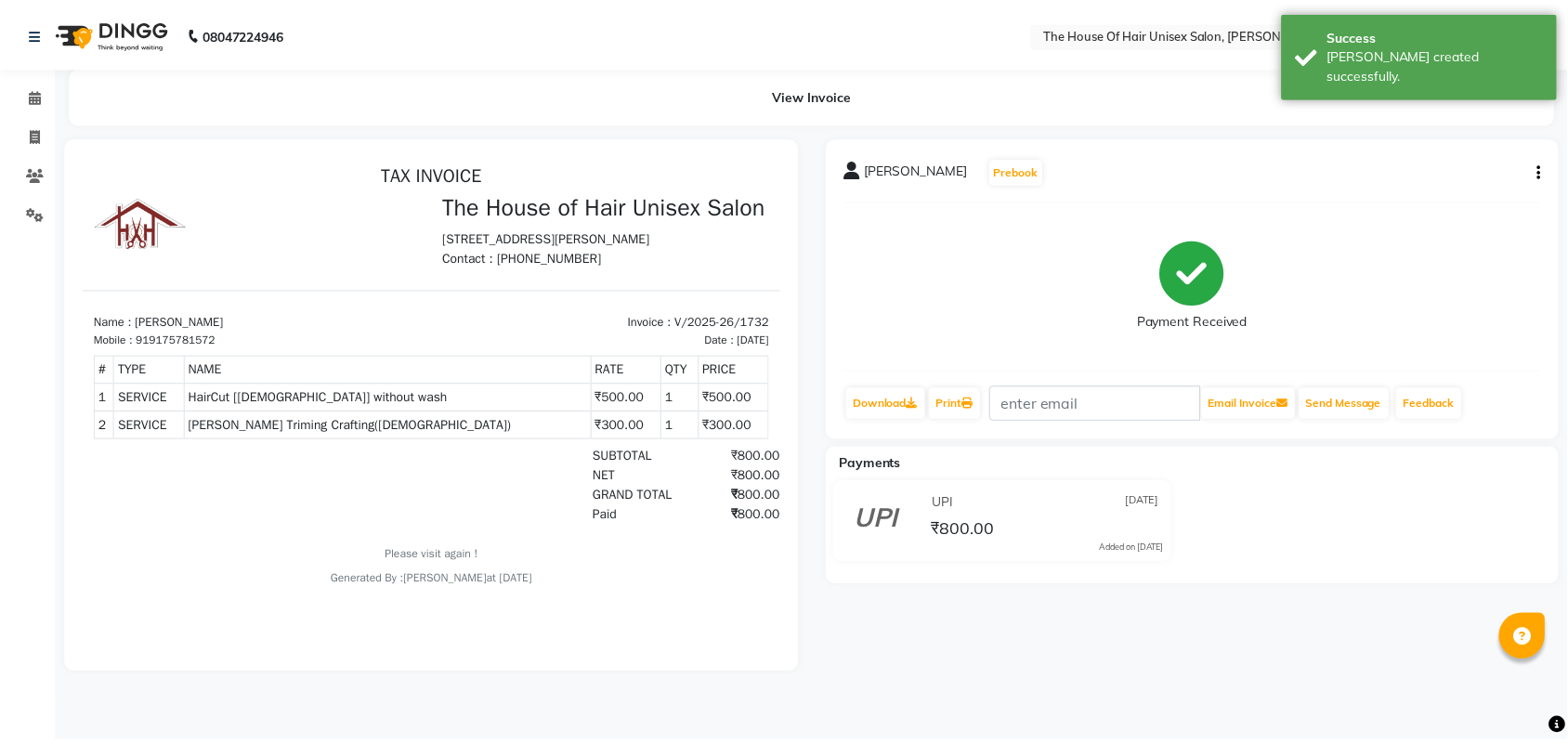 scroll, scrollTop: 0, scrollLeft: 0, axis: both 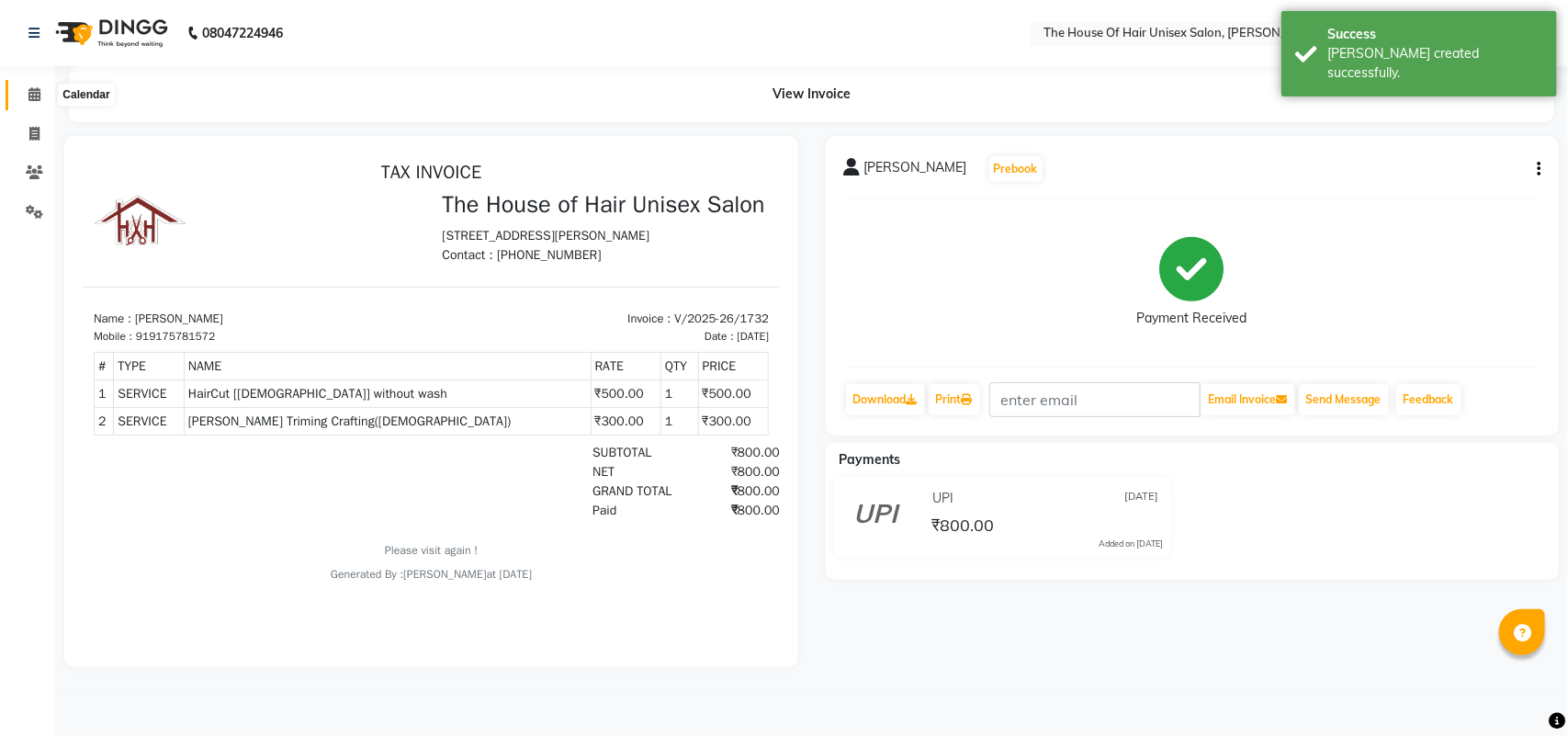 click 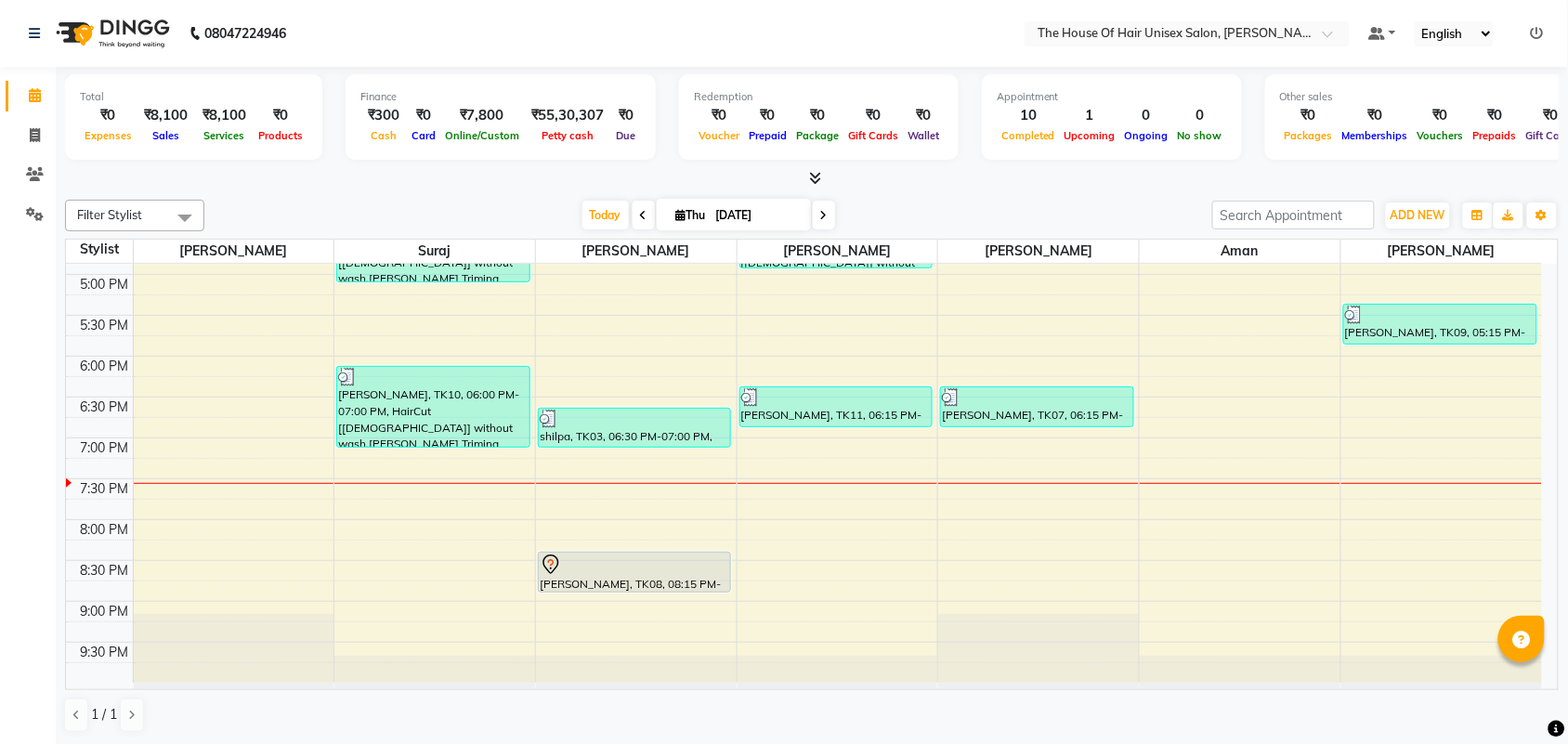 scroll, scrollTop: 814, scrollLeft: 0, axis: vertical 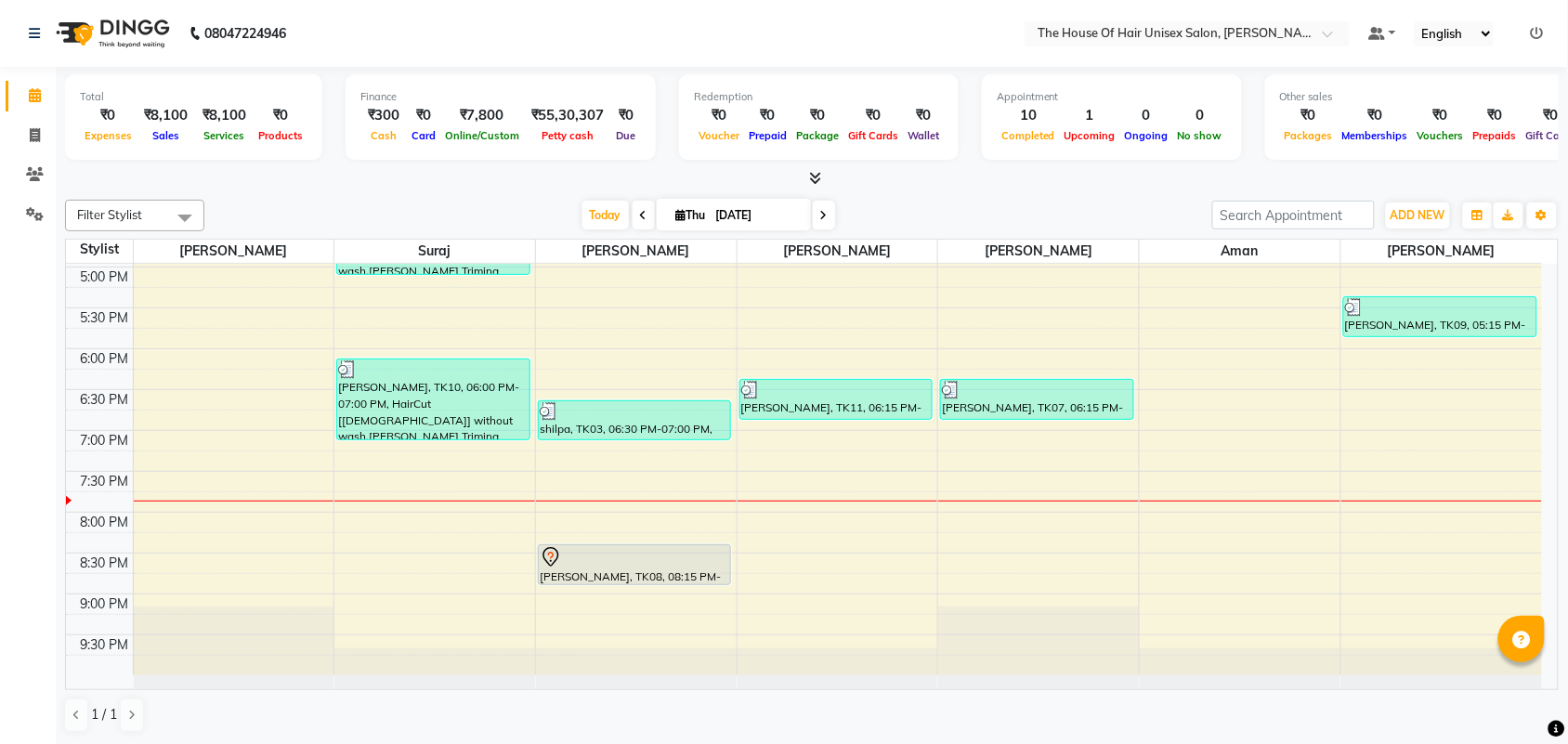 click at bounding box center [824, 215] 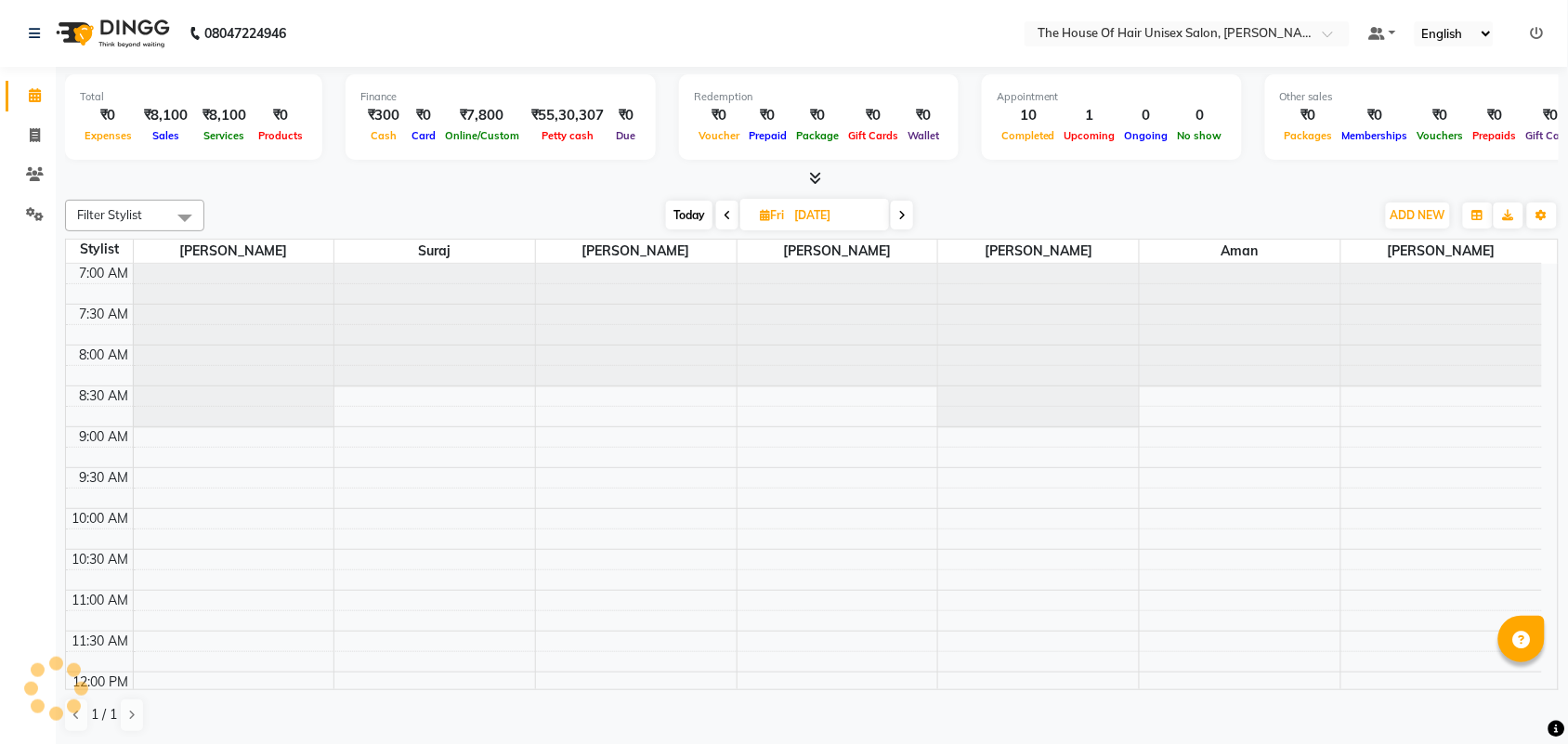 scroll, scrollTop: 814, scrollLeft: 0, axis: vertical 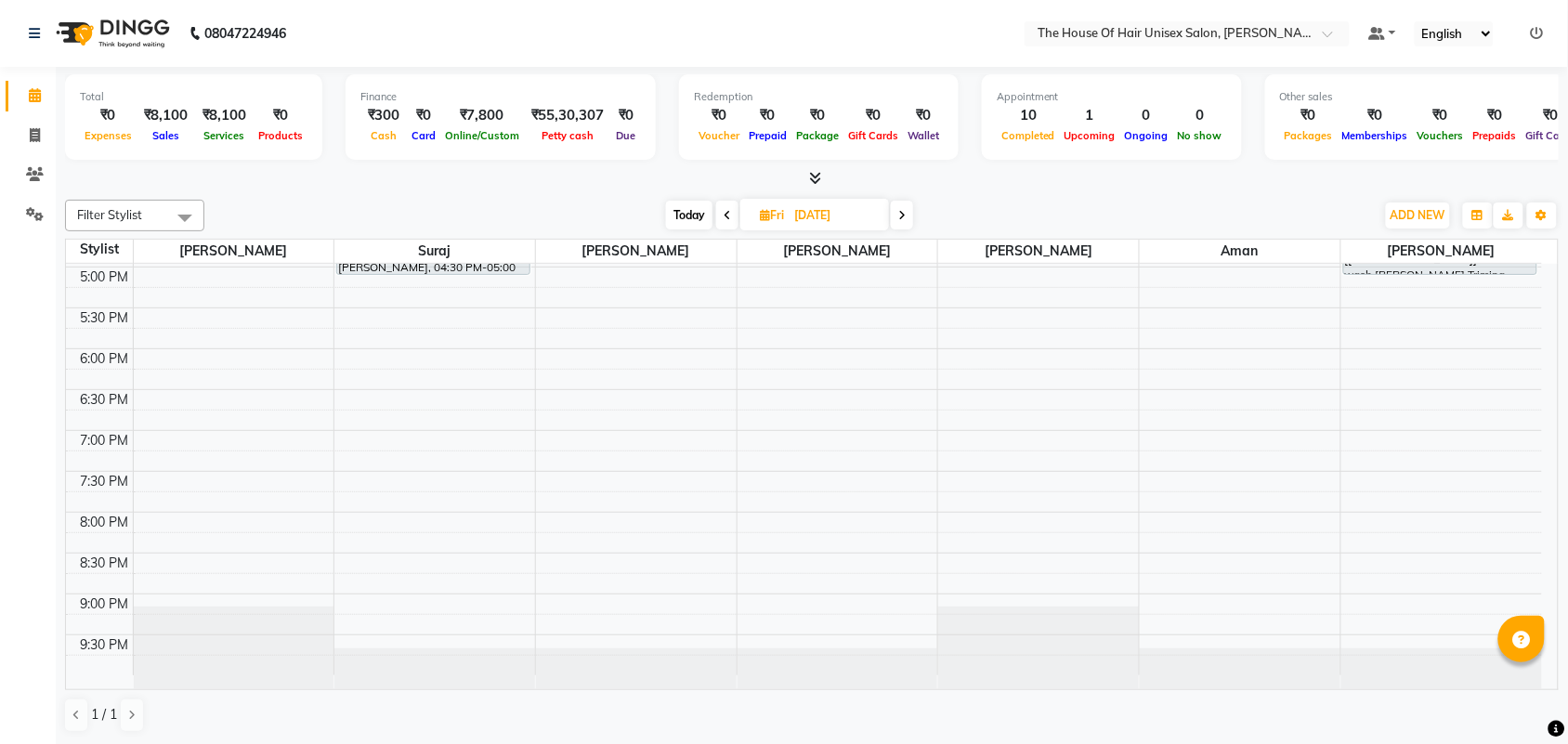 click at bounding box center [902, 215] 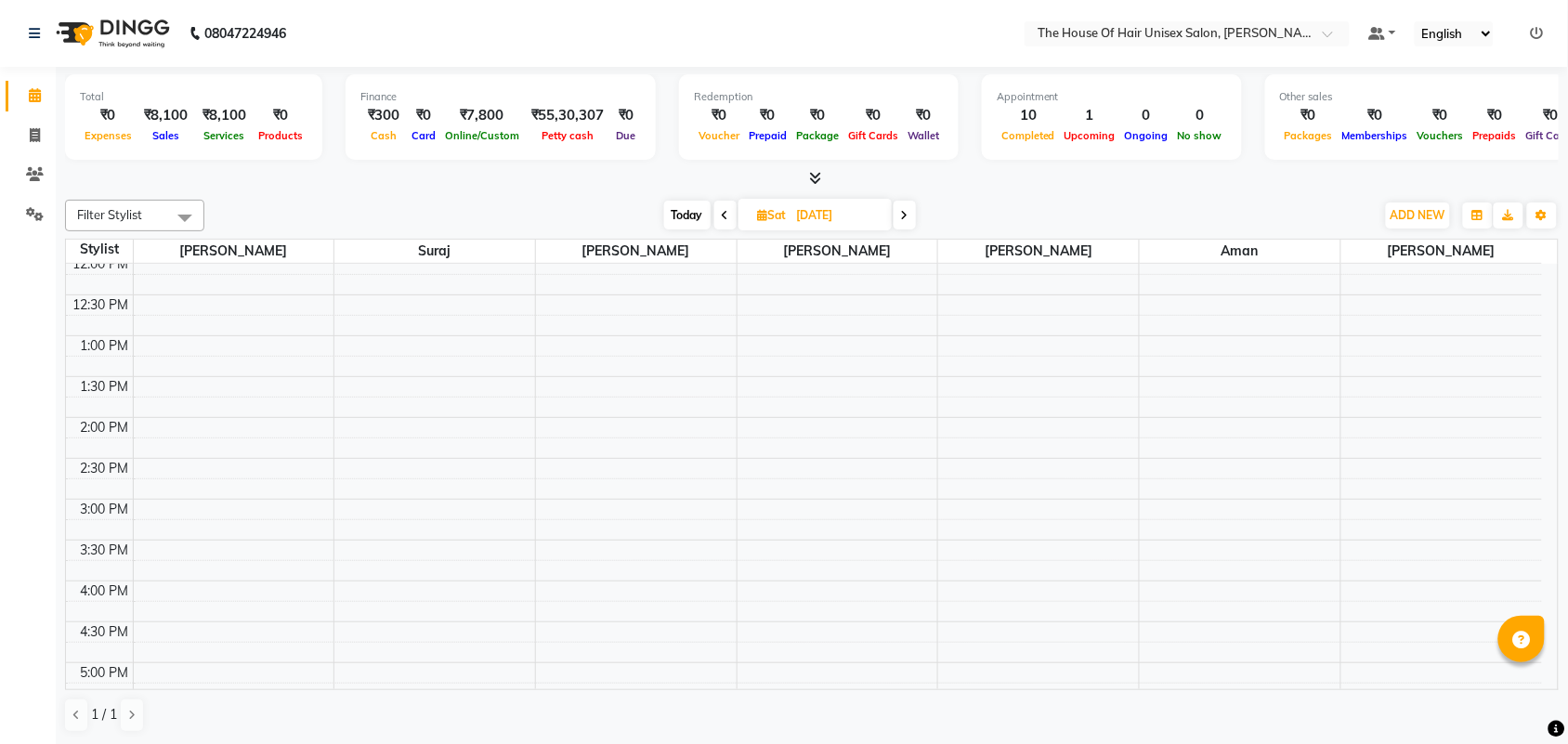 scroll, scrollTop: 419, scrollLeft: 0, axis: vertical 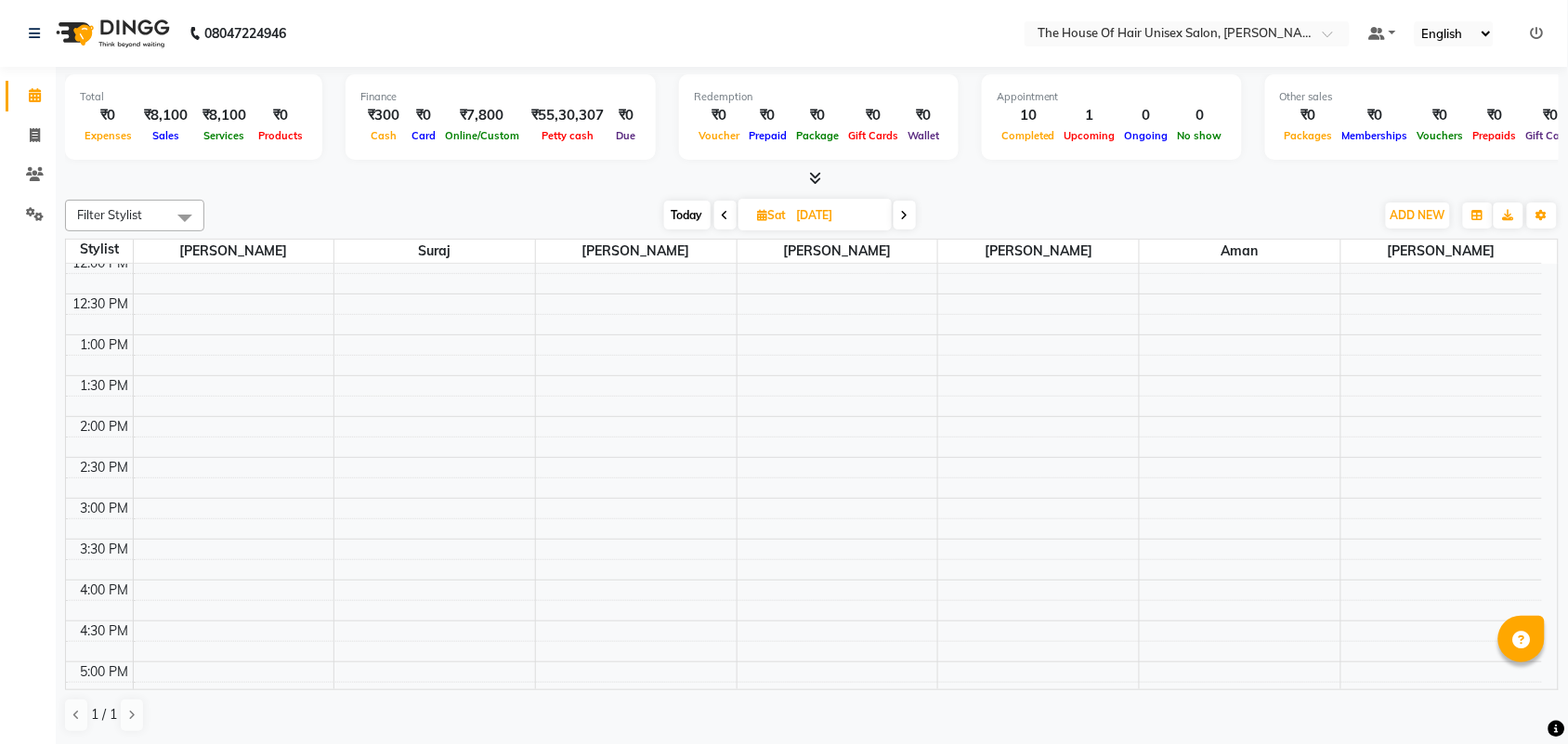 click on "7:00 AM 7:30 AM 8:00 AM 8:30 AM 9:00 AM 9:30 AM 10:00 AM 10:30 AM 11:00 AM 11:30 AM 12:00 PM 12:30 PM 1:00 PM 1:30 PM 2:00 PM 2:30 PM 3:00 PM 3:30 PM 4:00 PM 4:30 PM 5:00 PM 5:30 PM 6:00 PM 6:30 PM 7:00 PM 7:30 PM 8:00 PM 8:30 PM 9:00 PM 9:30 PM" at bounding box center (804, 457) 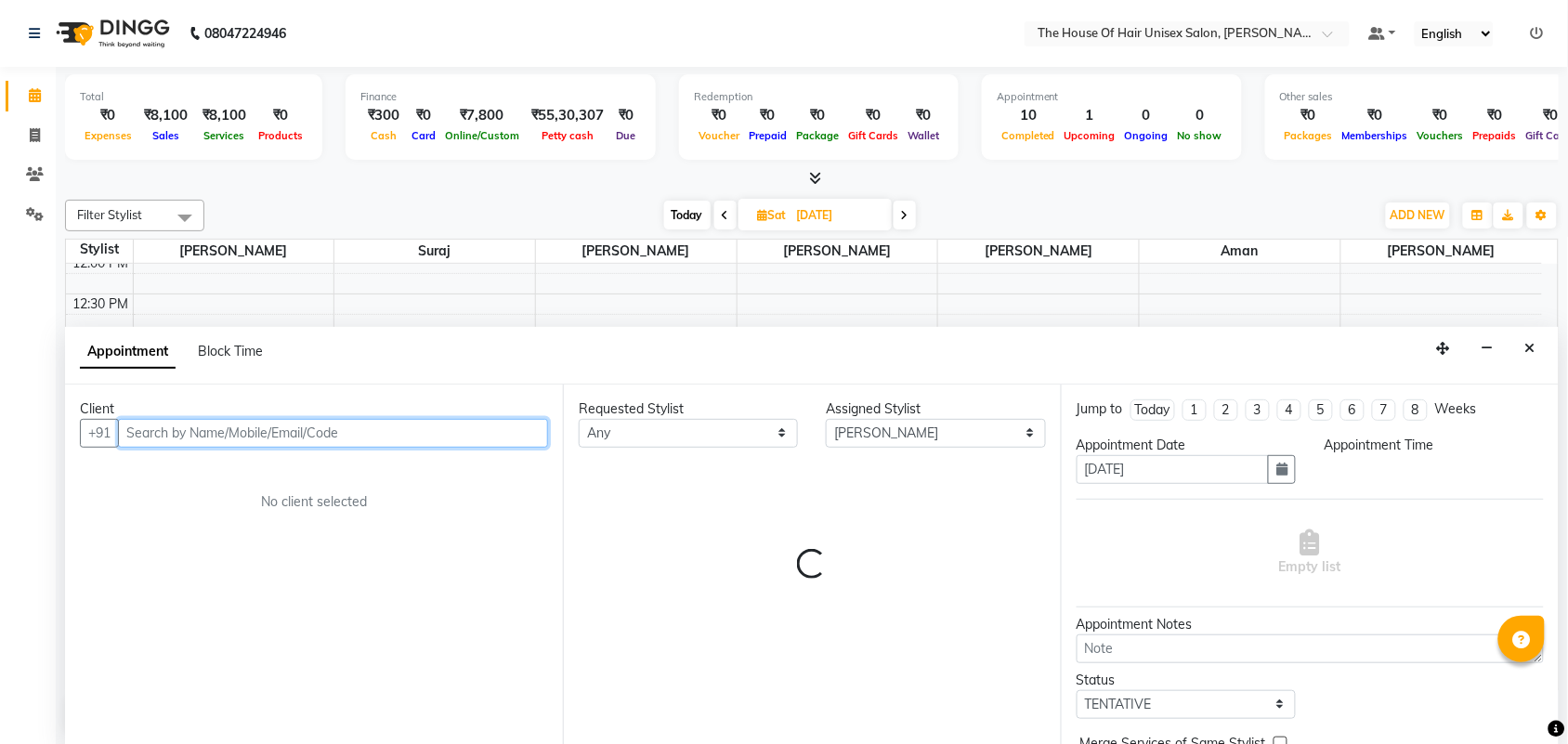 scroll, scrollTop: 1, scrollLeft: 0, axis: vertical 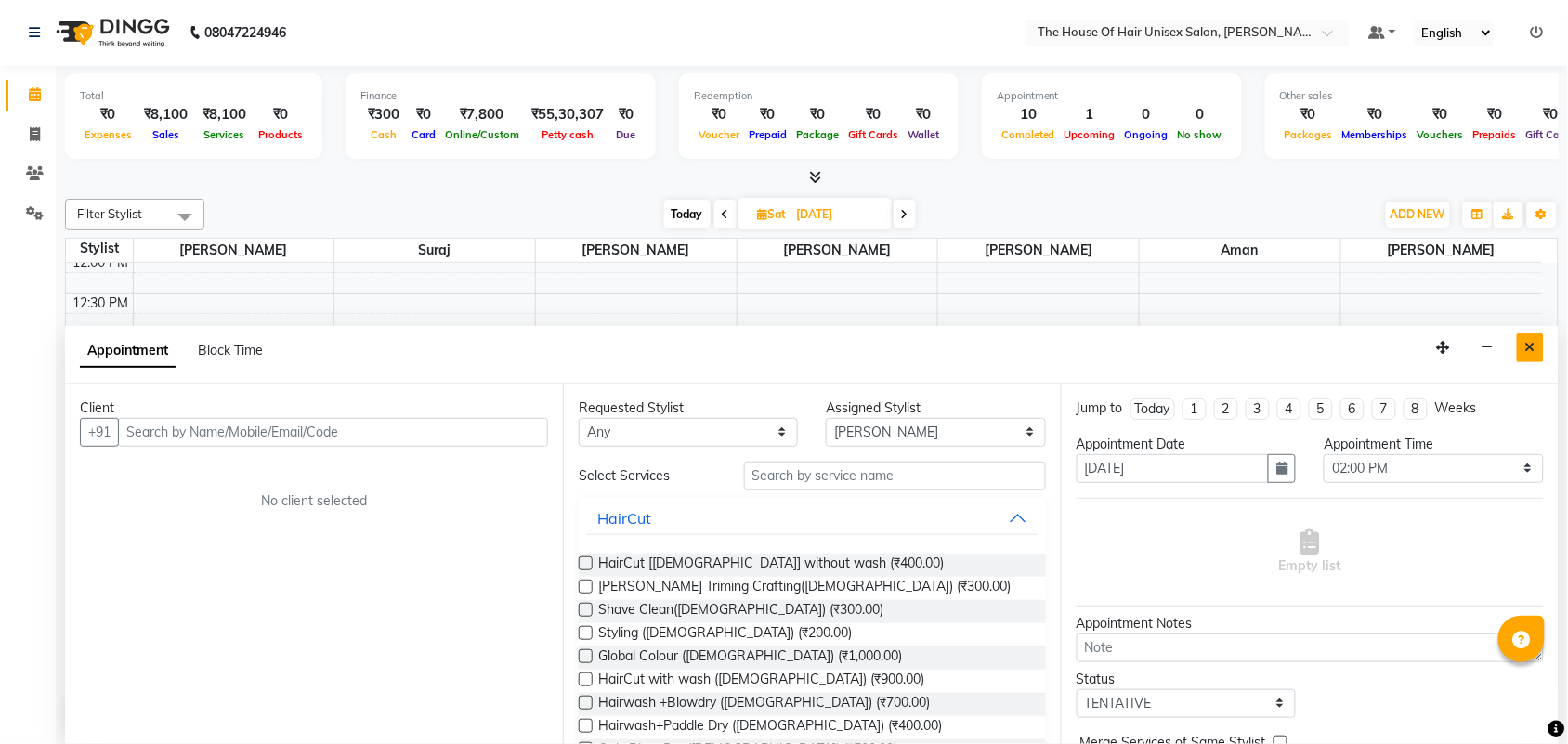 click at bounding box center [1530, 347] 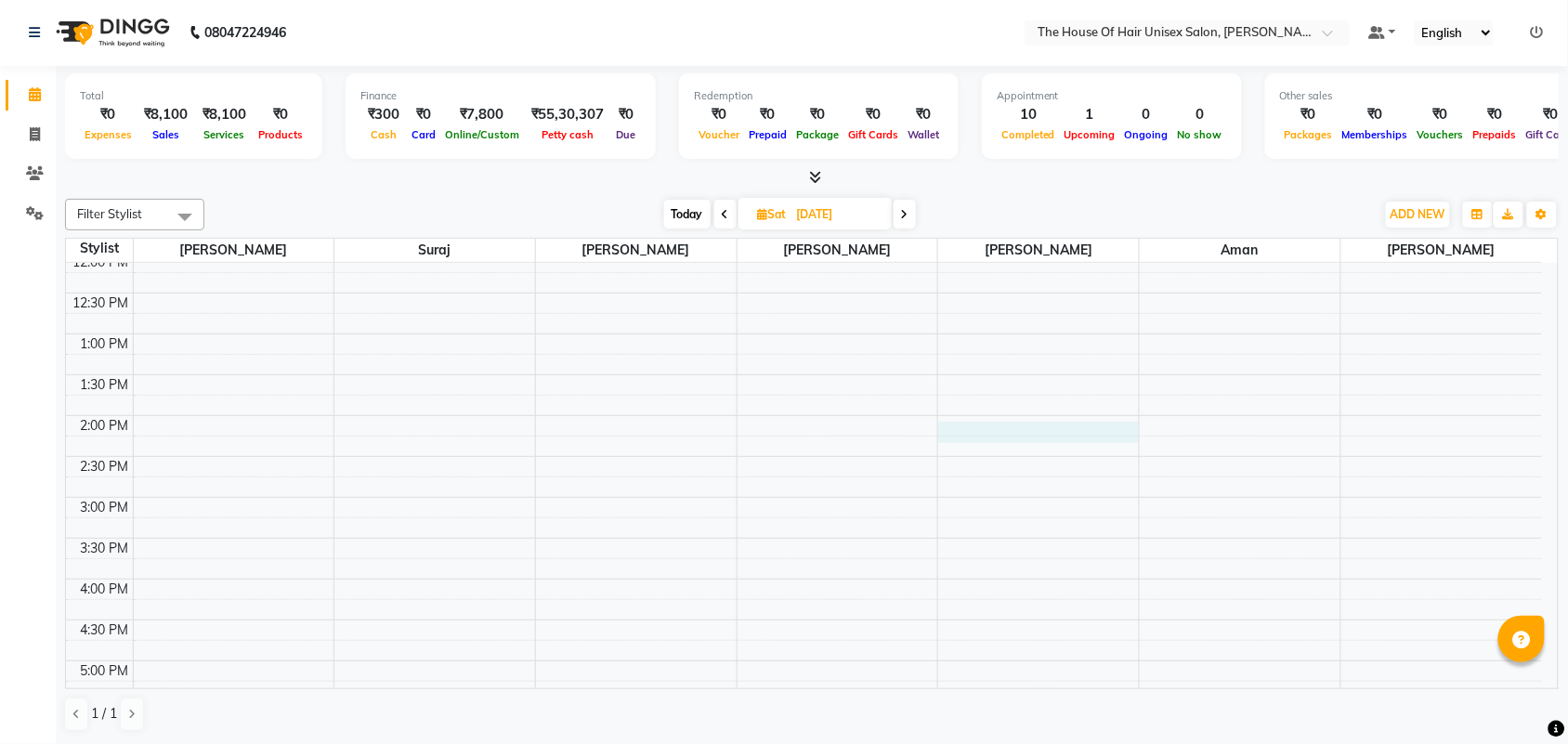 click on "7:00 AM 7:30 AM 8:00 AM 8:30 AM 9:00 AM 9:30 AM 10:00 AM 10:30 AM 11:00 AM 11:30 AM 12:00 PM 12:30 PM 1:00 PM 1:30 PM 2:00 PM 2:30 PM 3:00 PM 3:30 PM 4:00 PM 4:30 PM 5:00 PM 5:30 PM 6:00 PM 6:30 PM 7:00 PM 7:30 PM 8:00 PM 8:30 PM 9:00 PM 9:30 PM" at bounding box center [804, 456] 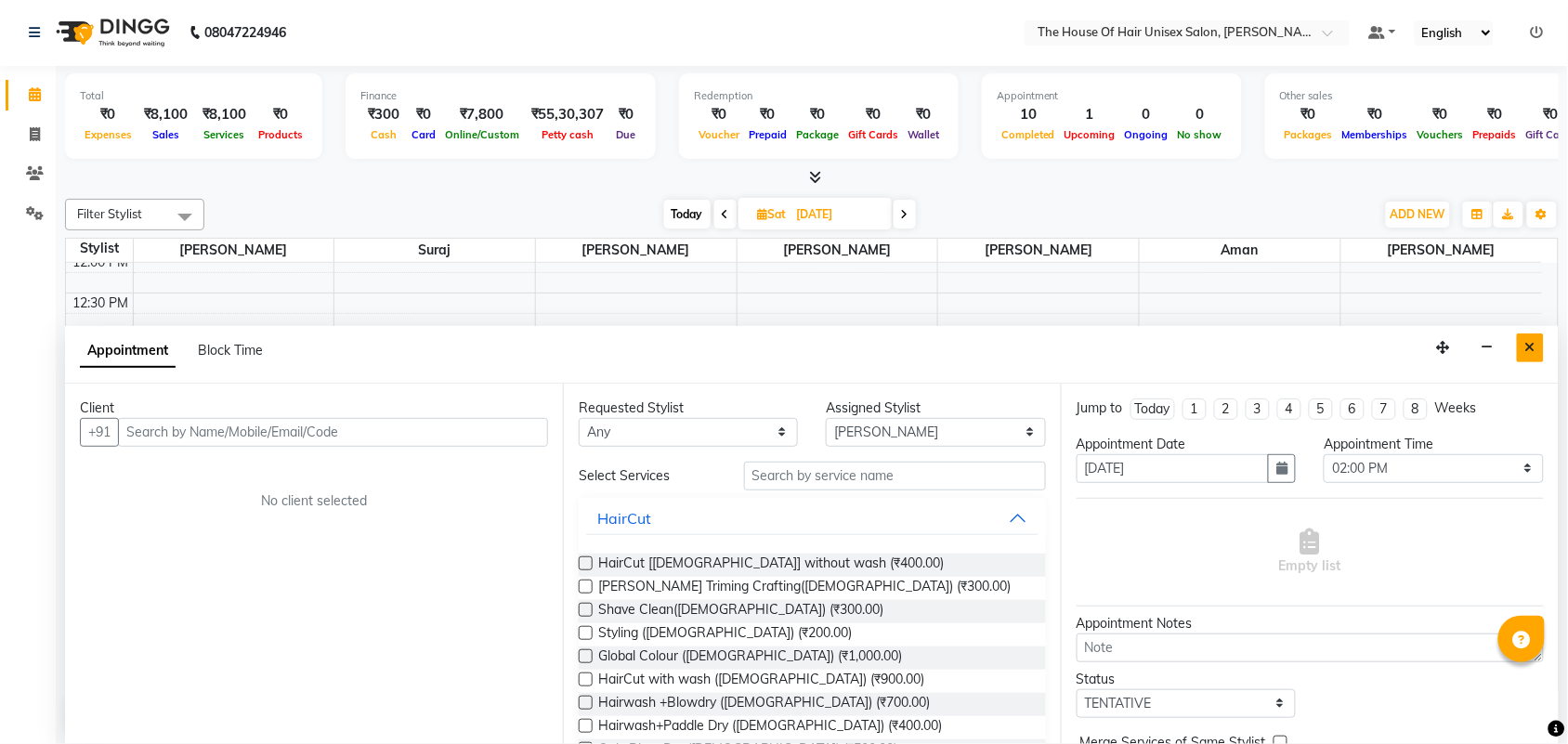 click at bounding box center [1530, 347] 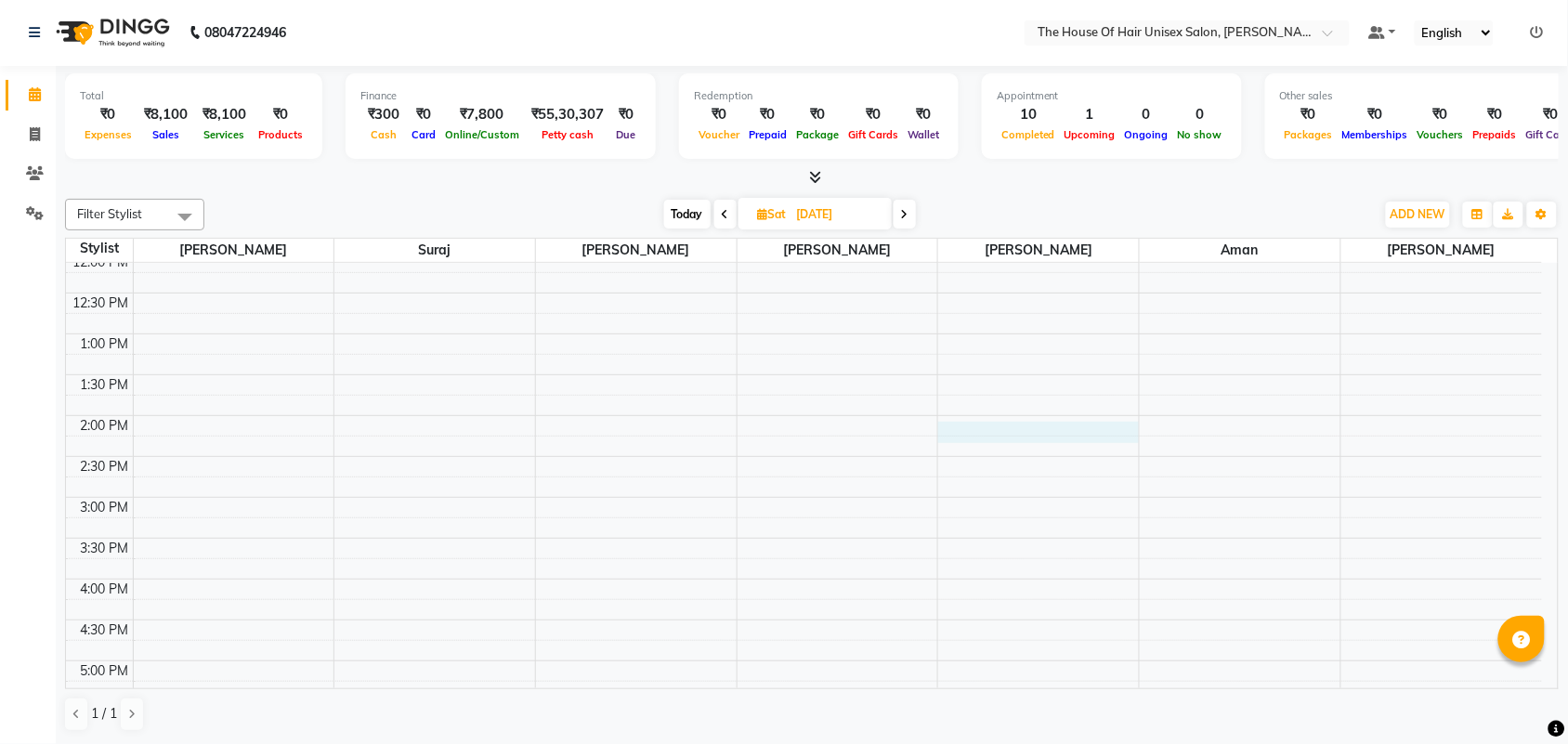 click on "7:00 AM 7:30 AM 8:00 AM 8:30 AM 9:00 AM 9:30 AM 10:00 AM 10:30 AM 11:00 AM 11:30 AM 12:00 PM 12:30 PM 1:00 PM 1:30 PM 2:00 PM 2:30 PM 3:00 PM 3:30 PM 4:00 PM 4:30 PM 5:00 PM 5:30 PM 6:00 PM 6:30 PM 7:00 PM 7:30 PM 8:00 PM 8:30 PM 9:00 PM 9:30 PM" at bounding box center (804, 456) 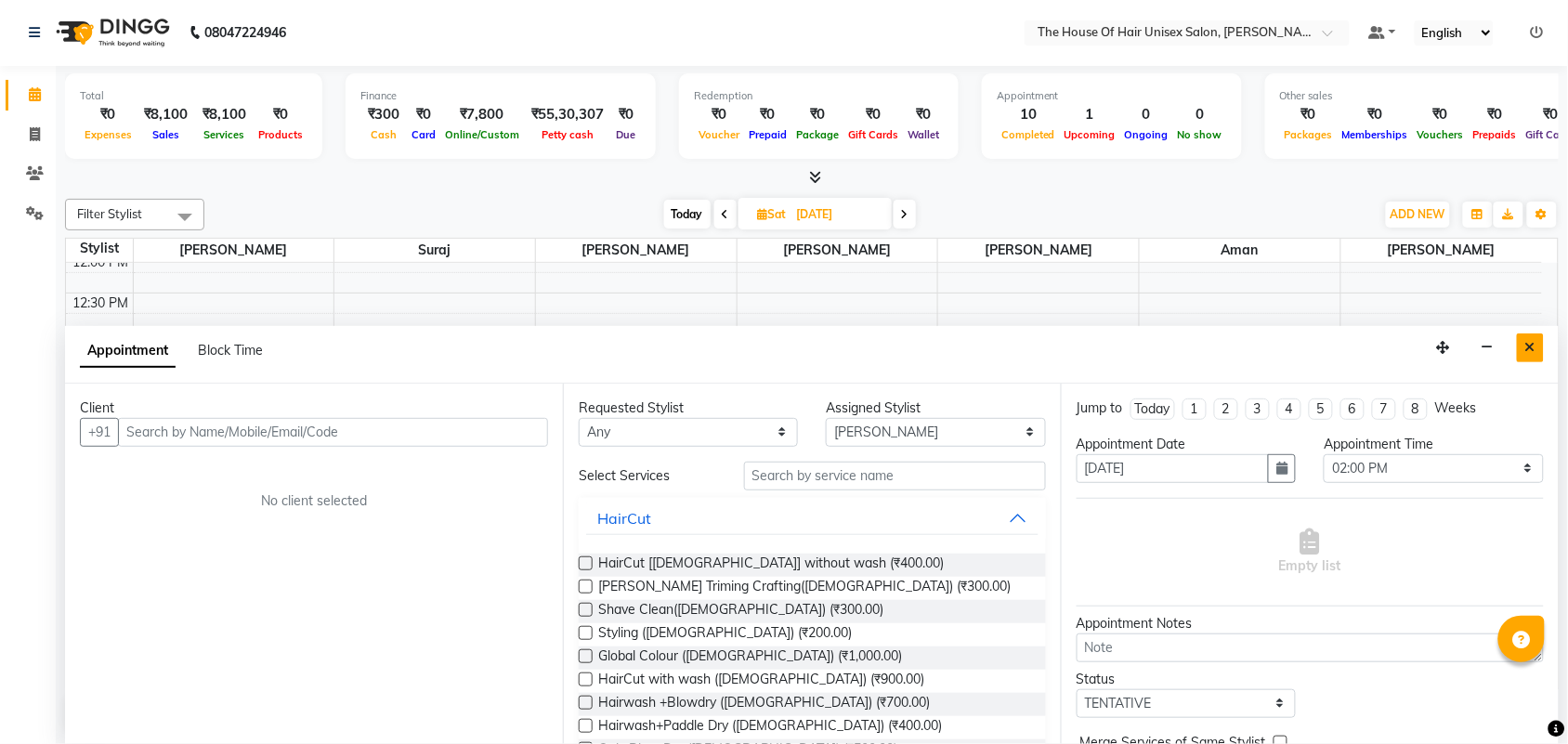 click at bounding box center [1530, 347] 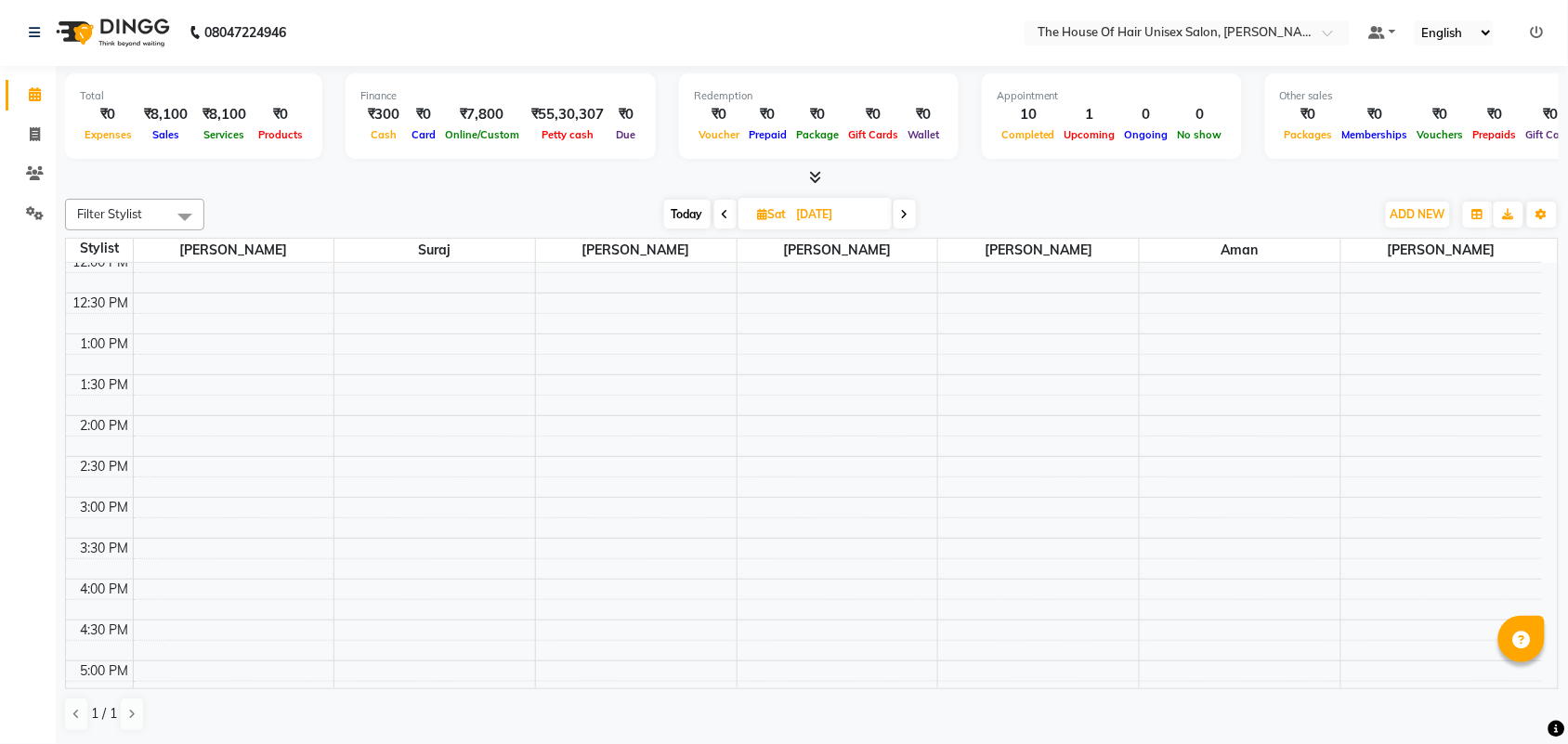 click on "Today" at bounding box center (687, 214) 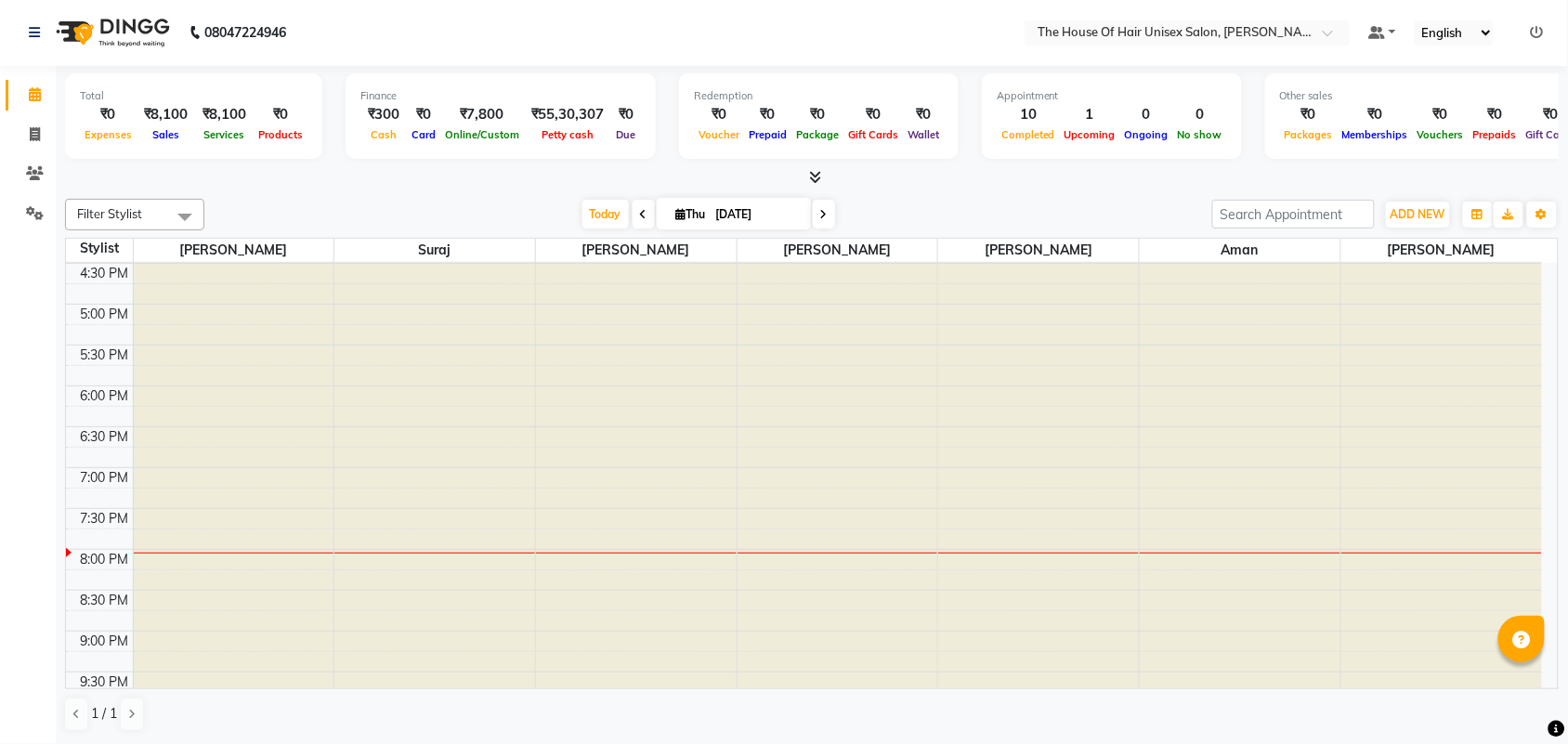 scroll, scrollTop: 814, scrollLeft: 0, axis: vertical 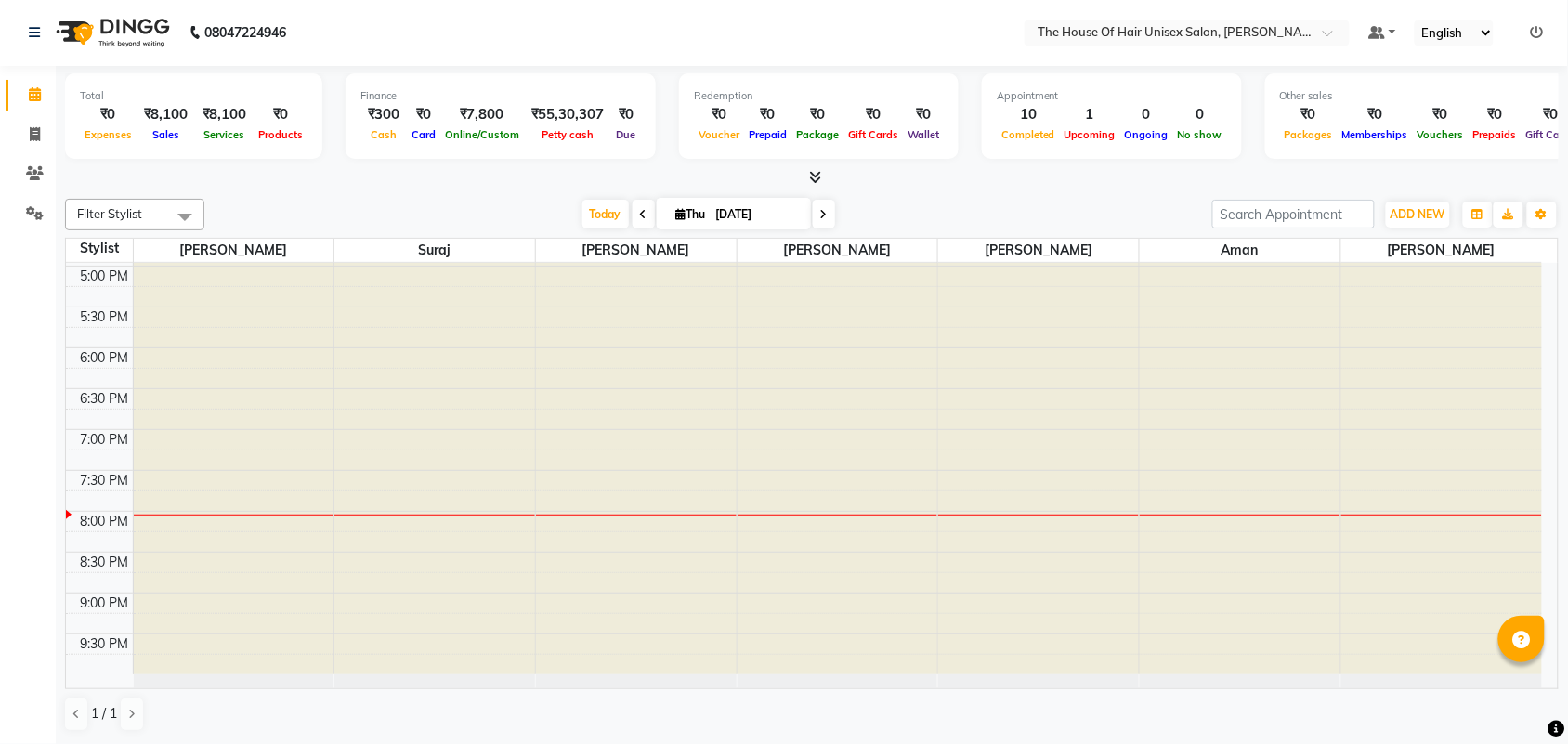 click at bounding box center (1039, -551) 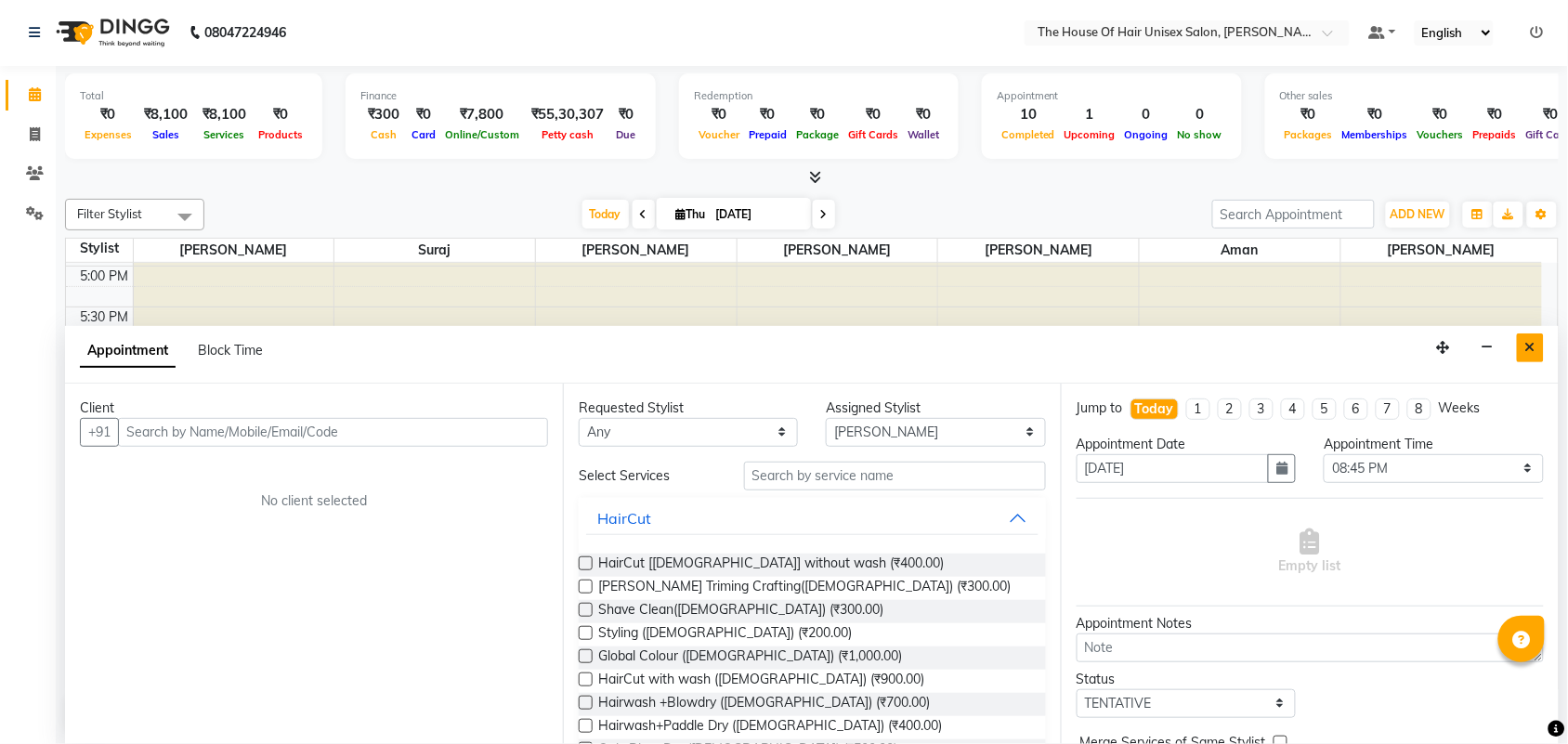 click at bounding box center (1530, 347) 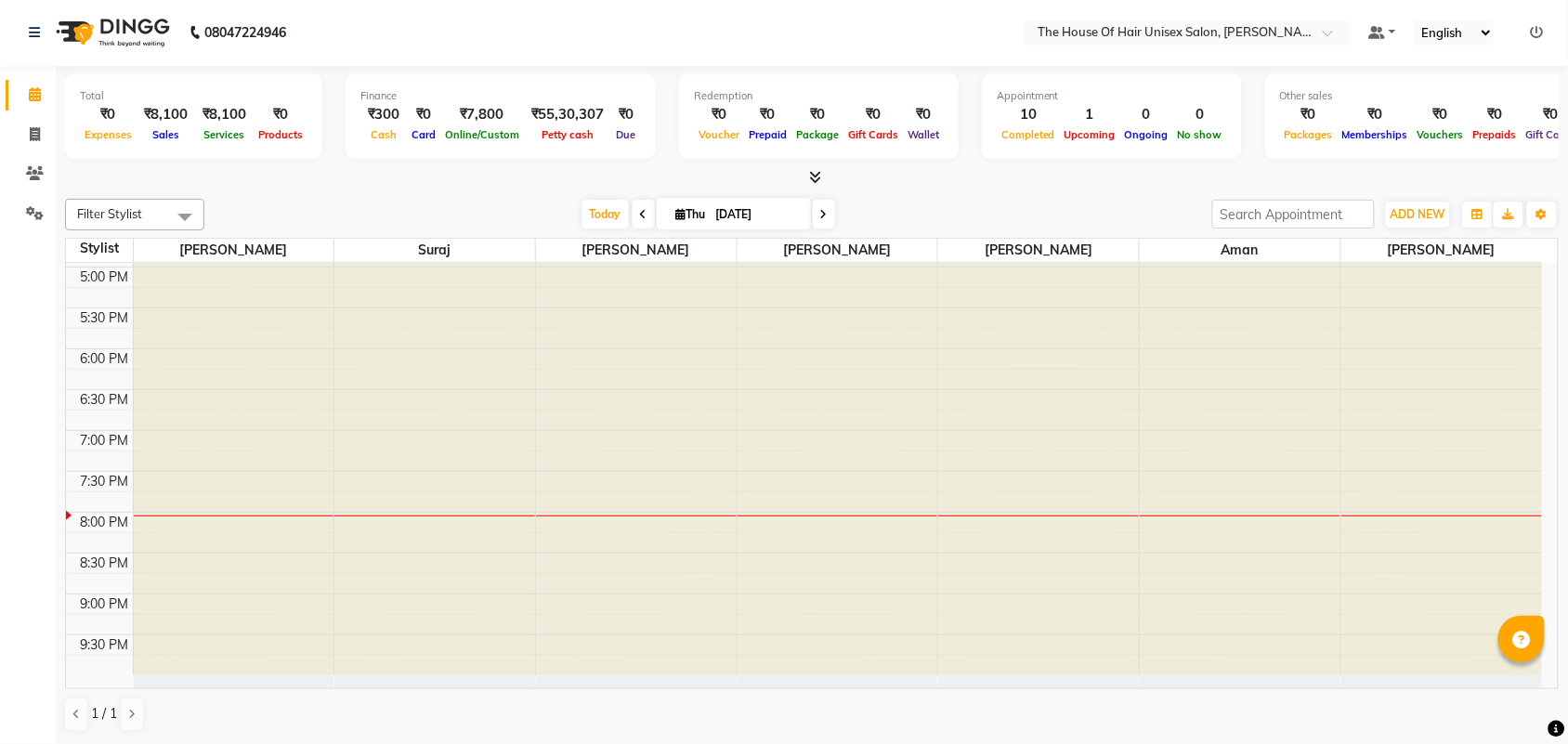 scroll, scrollTop: 814, scrollLeft: 0, axis: vertical 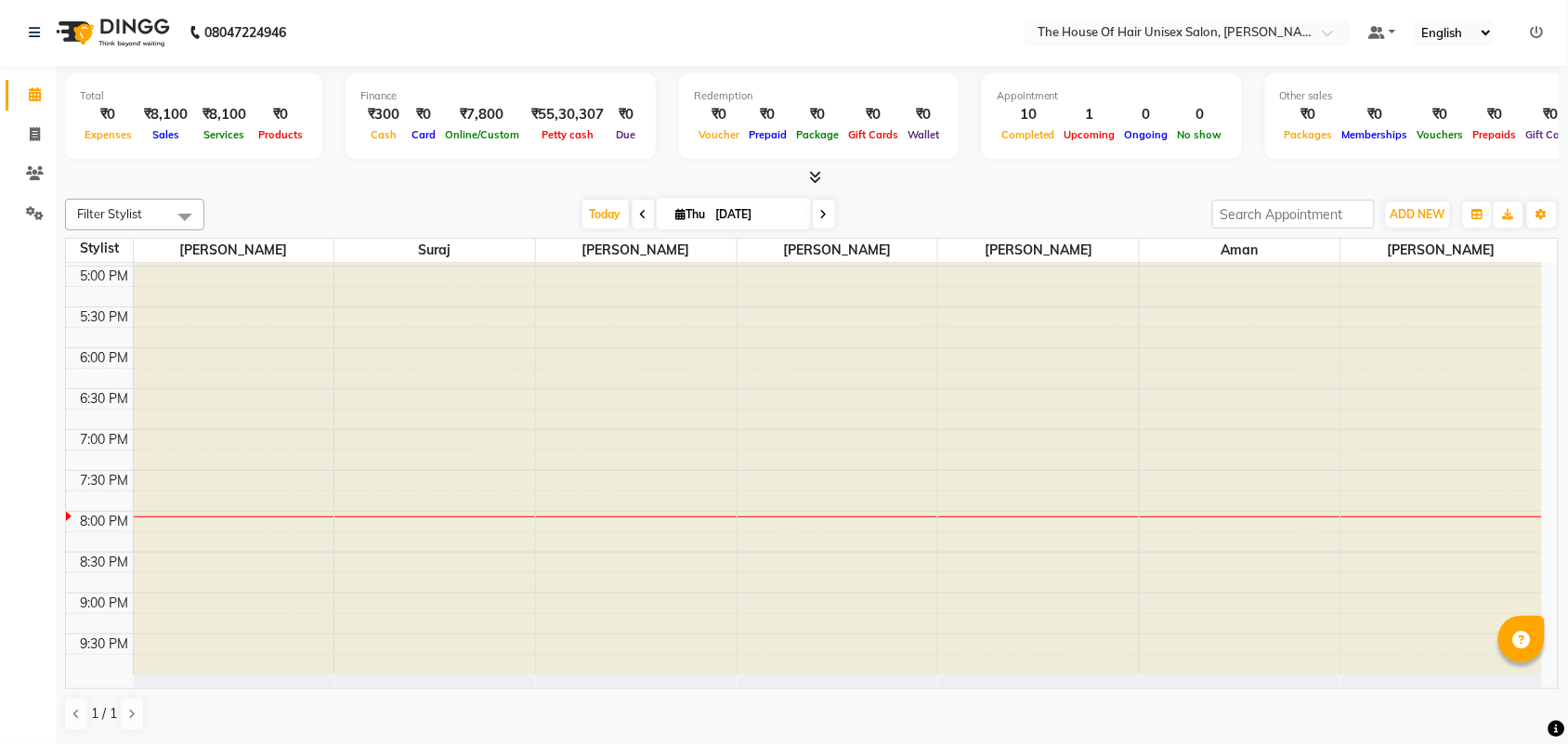 click at bounding box center [1039, -551] 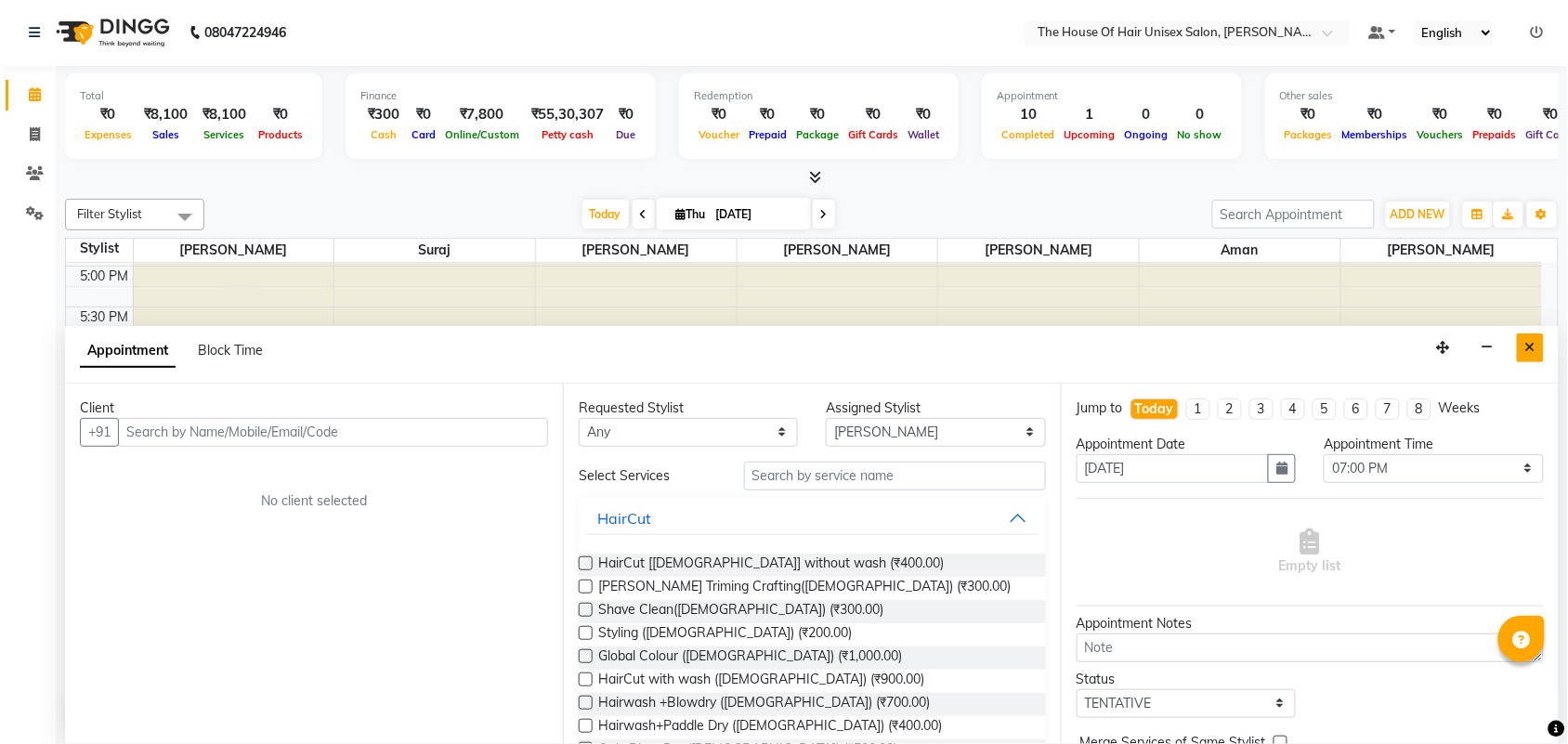 click at bounding box center (1530, 347) 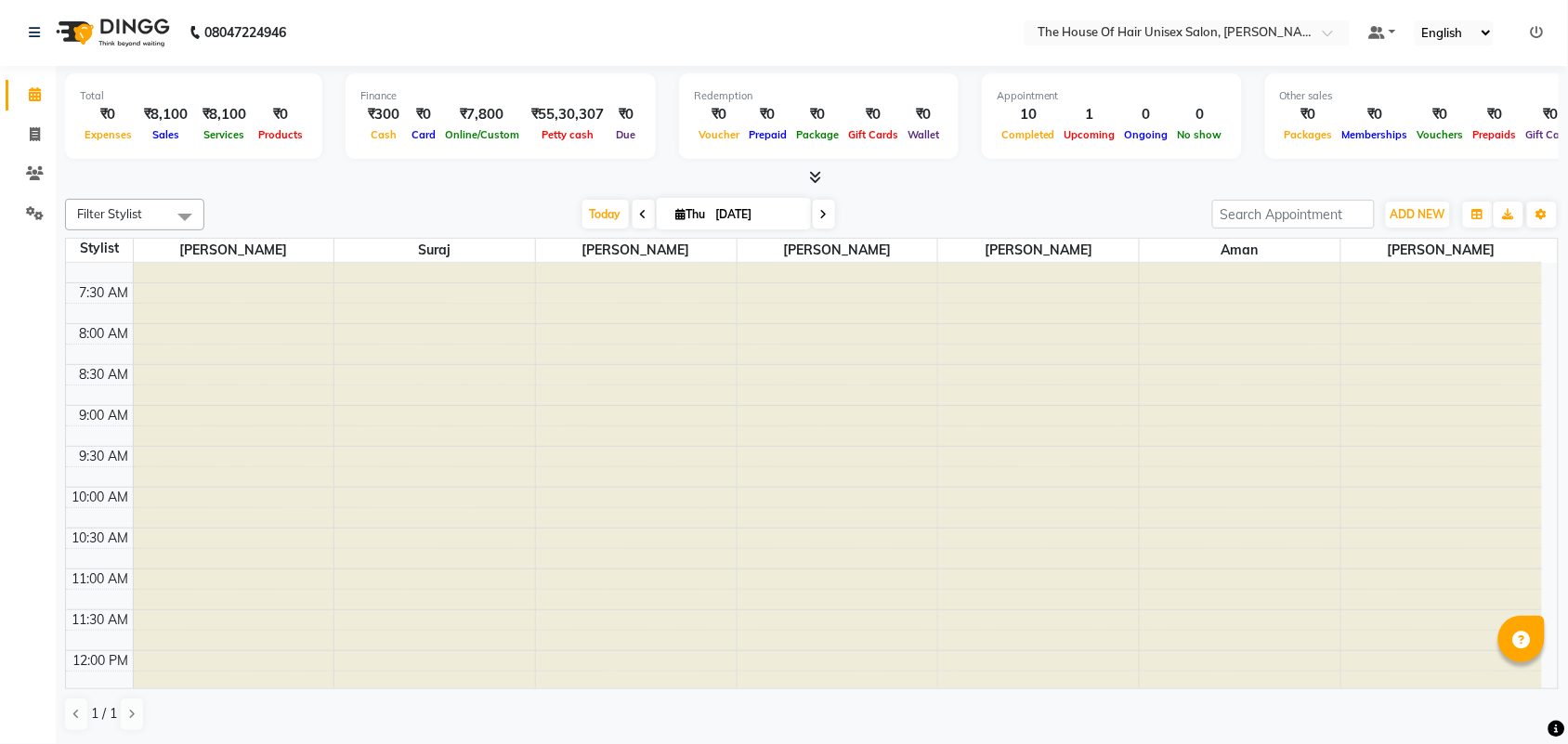 scroll, scrollTop: 0, scrollLeft: 0, axis: both 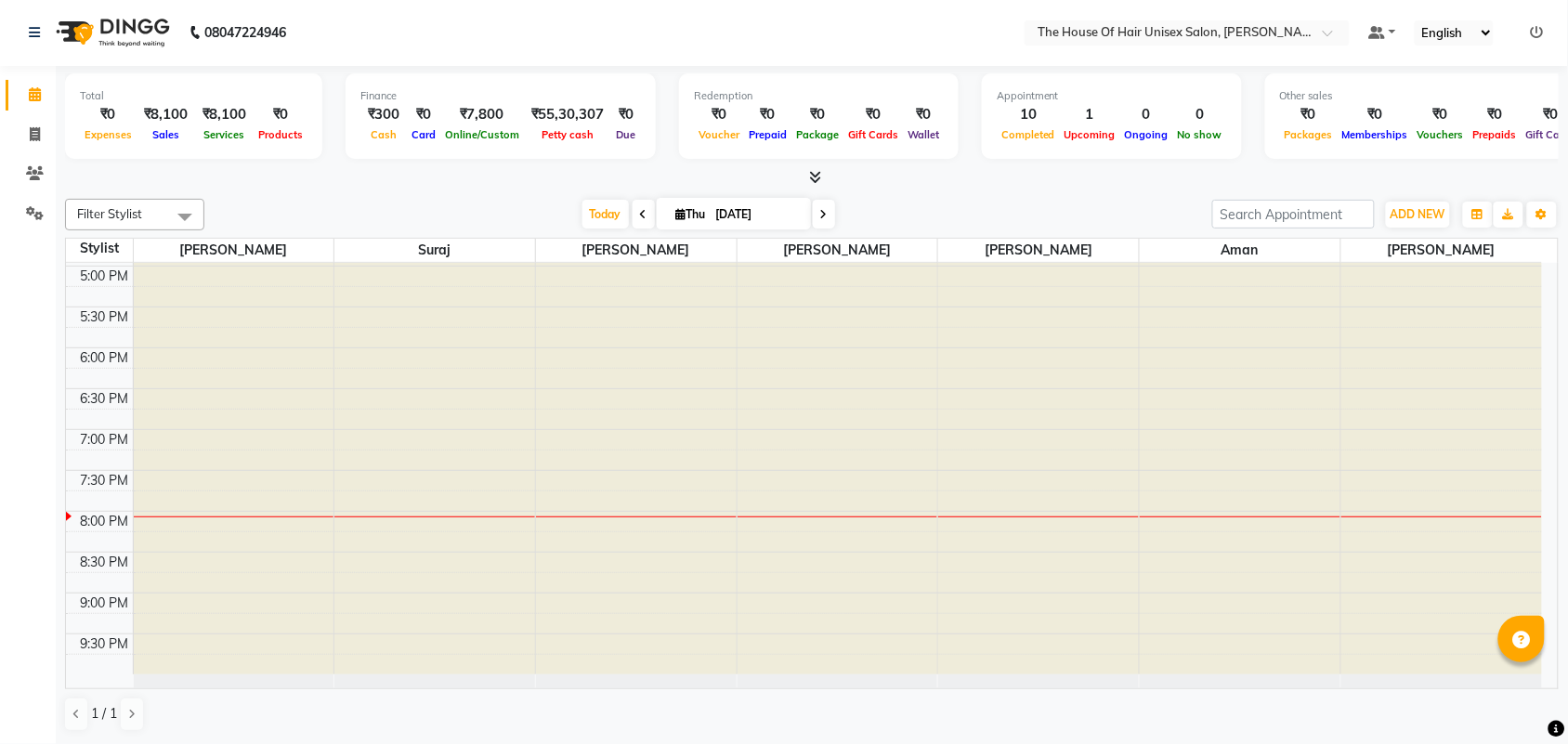click at bounding box center [824, 215] 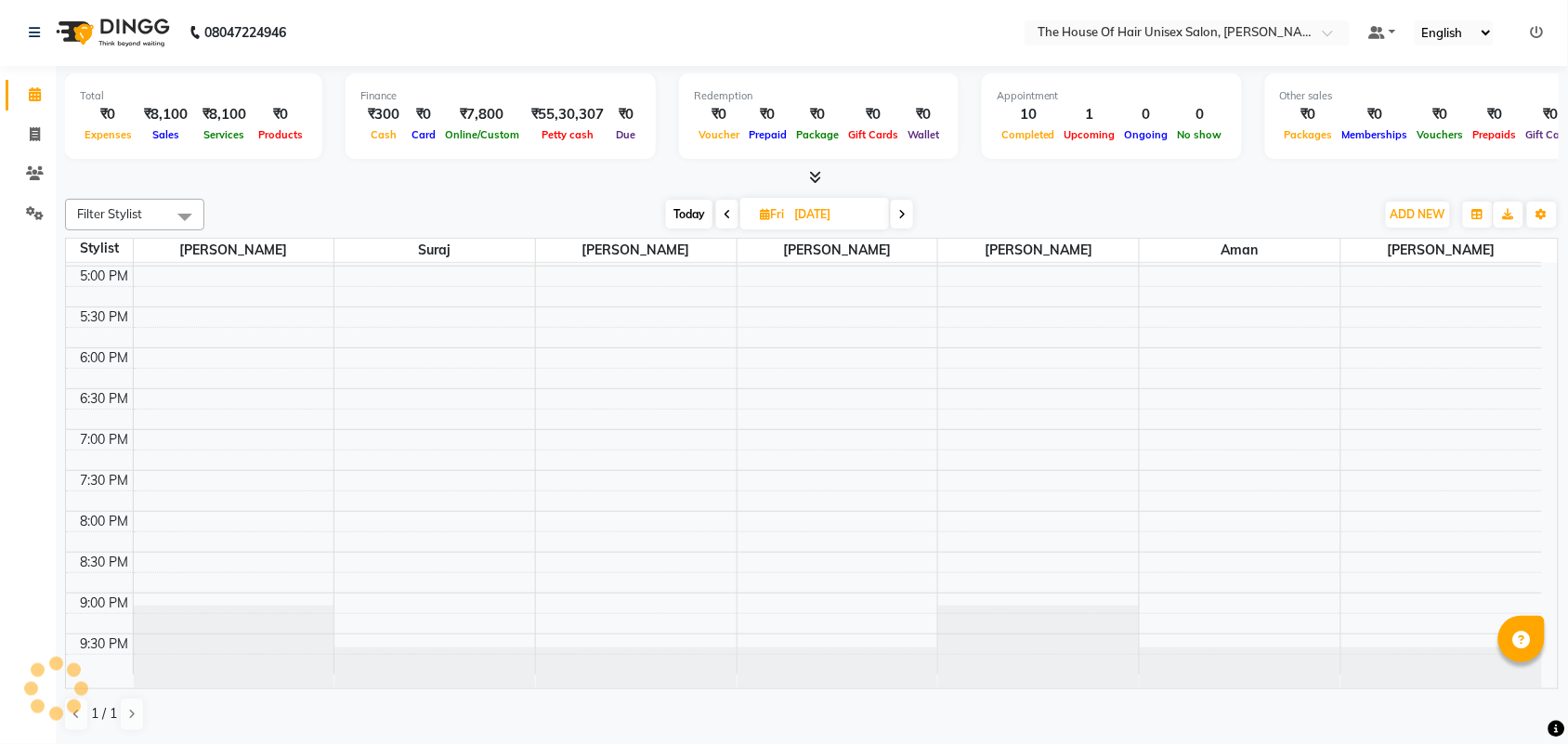 scroll, scrollTop: 814, scrollLeft: 0, axis: vertical 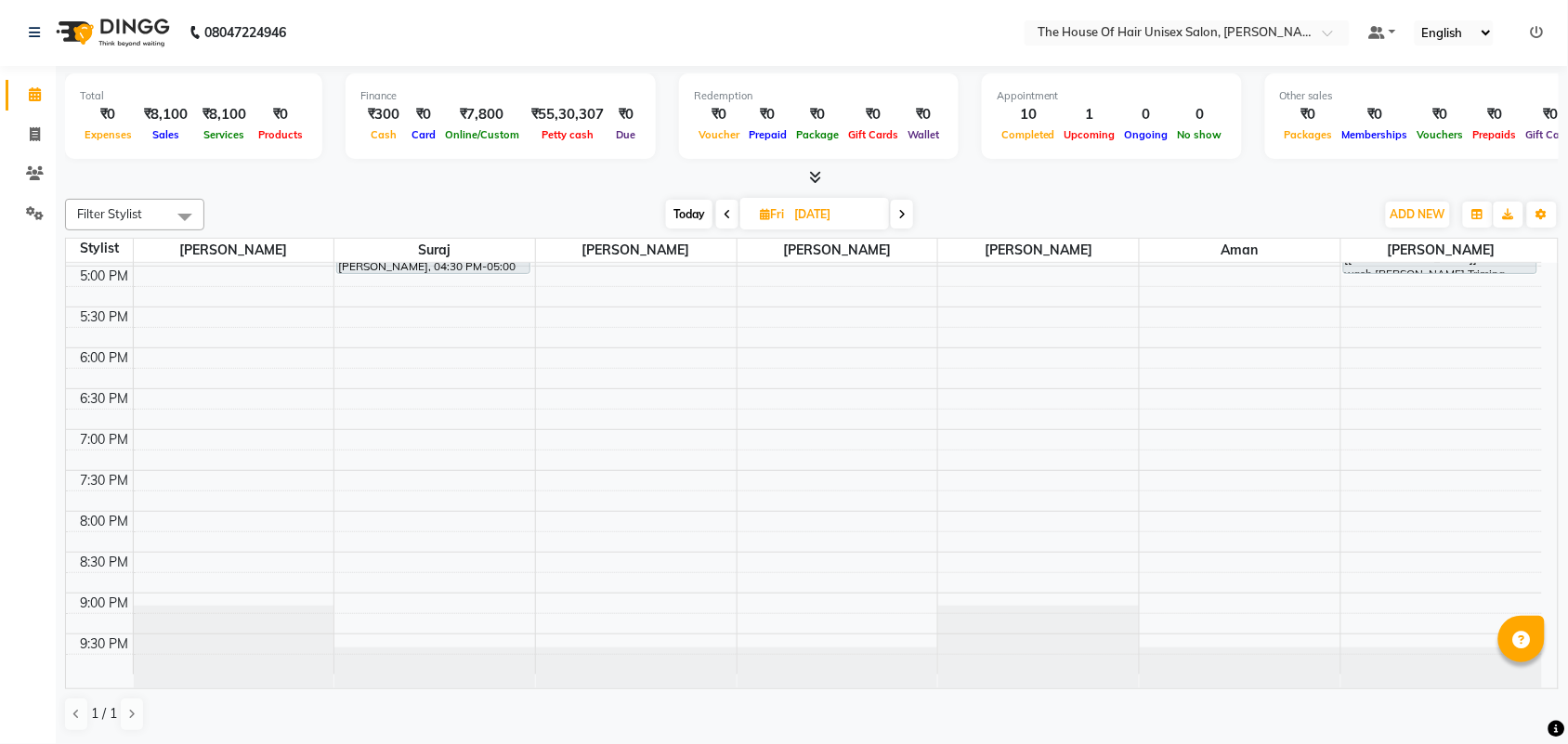 click at bounding box center (727, 214) 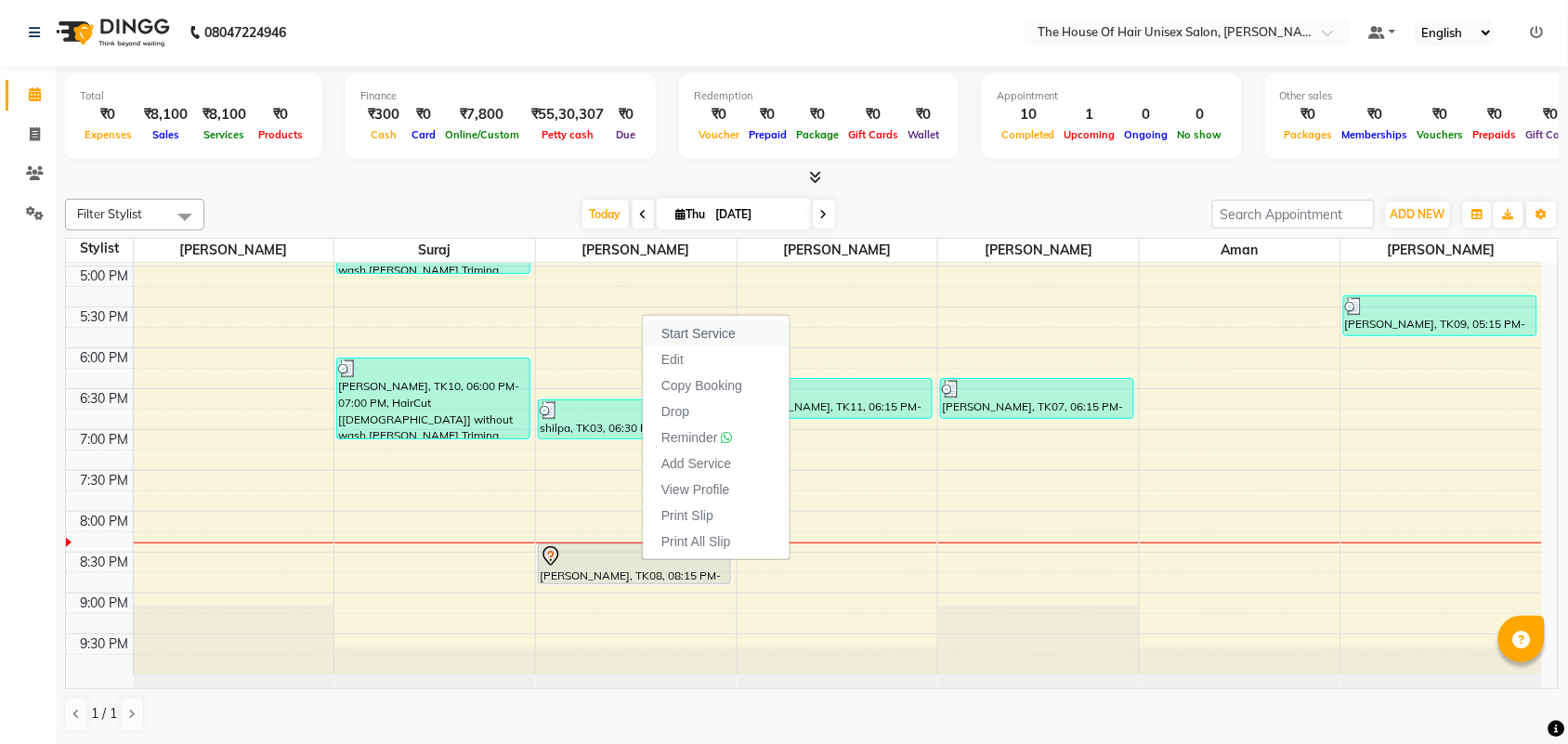 click on "Start Service" at bounding box center (699, 333) 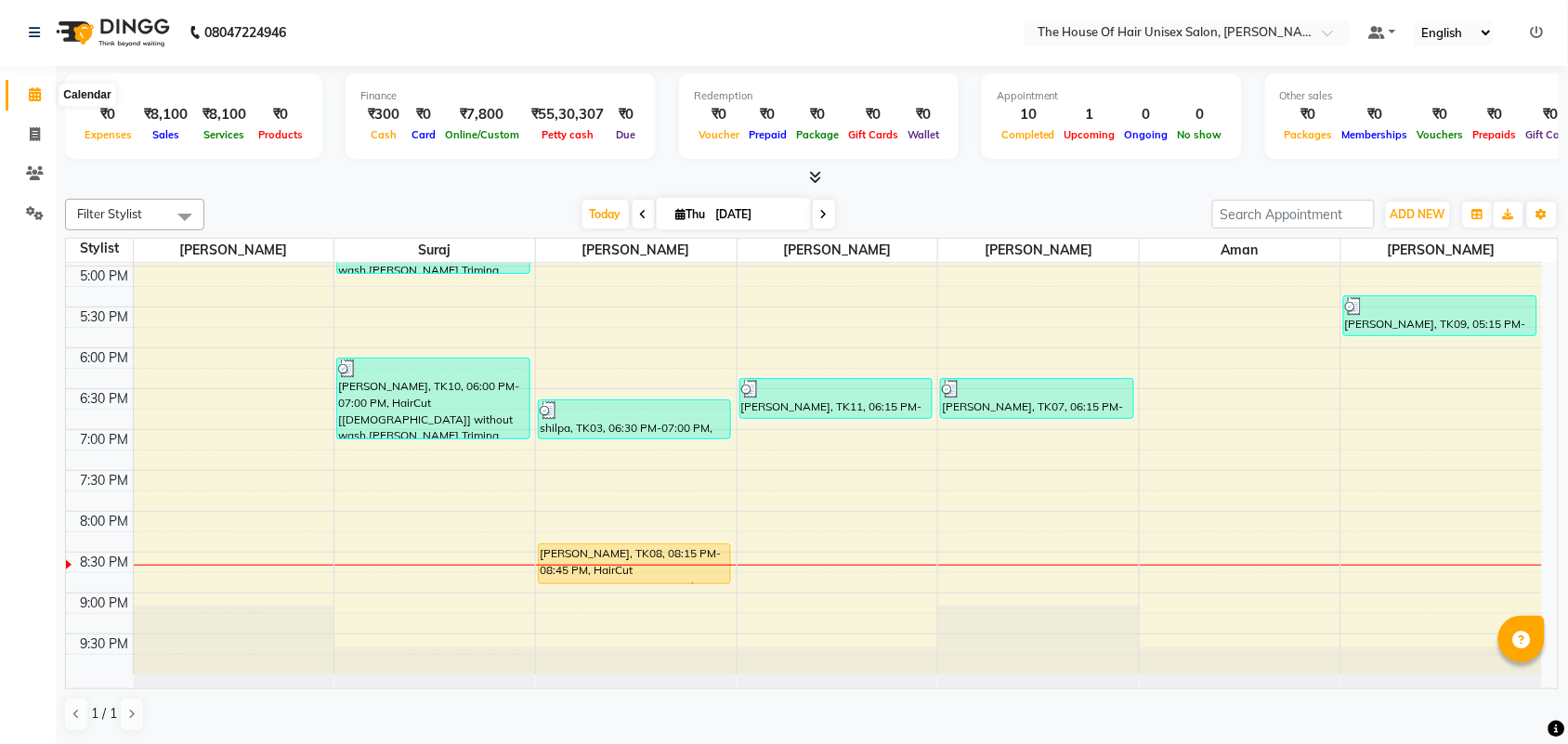 click 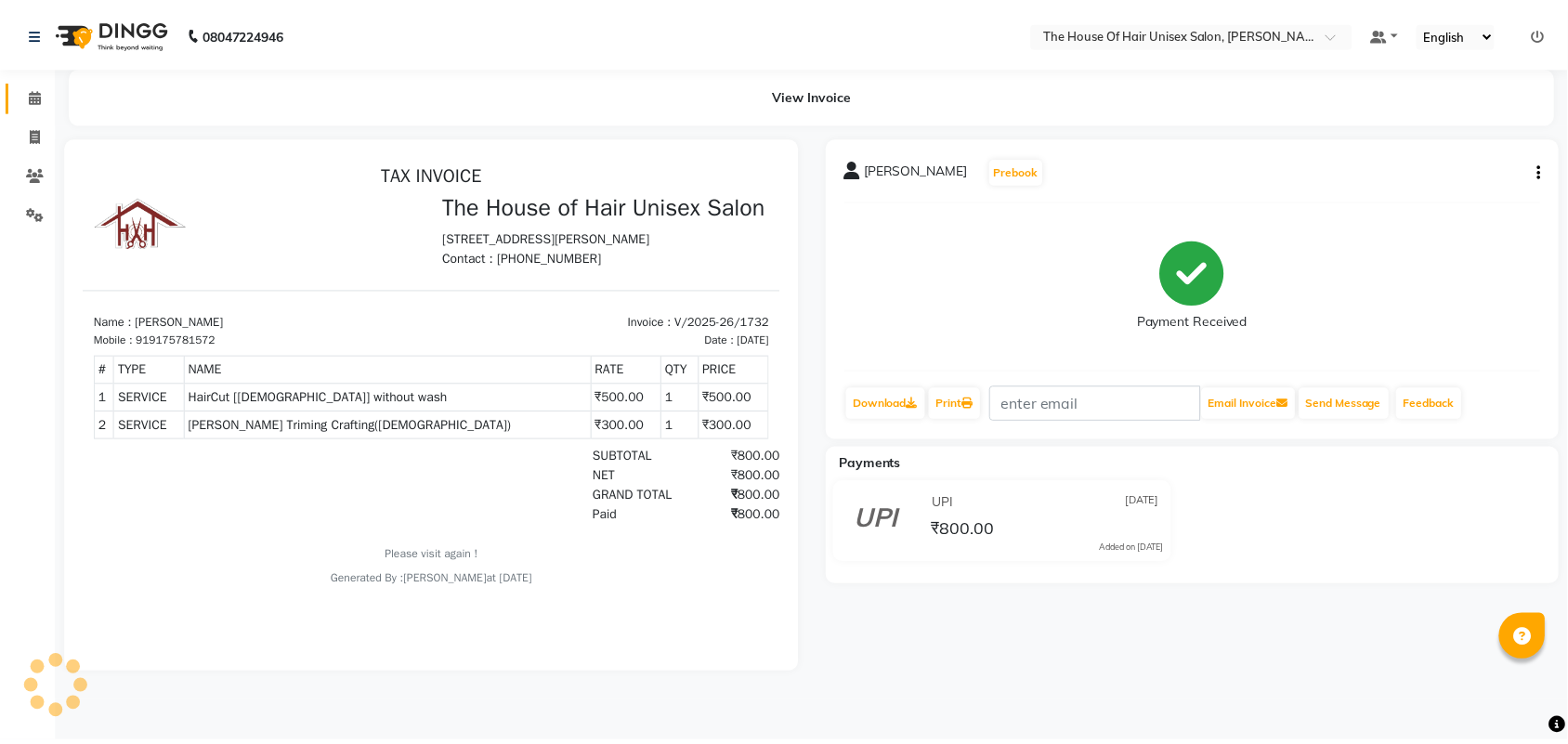 scroll, scrollTop: 0, scrollLeft: 0, axis: both 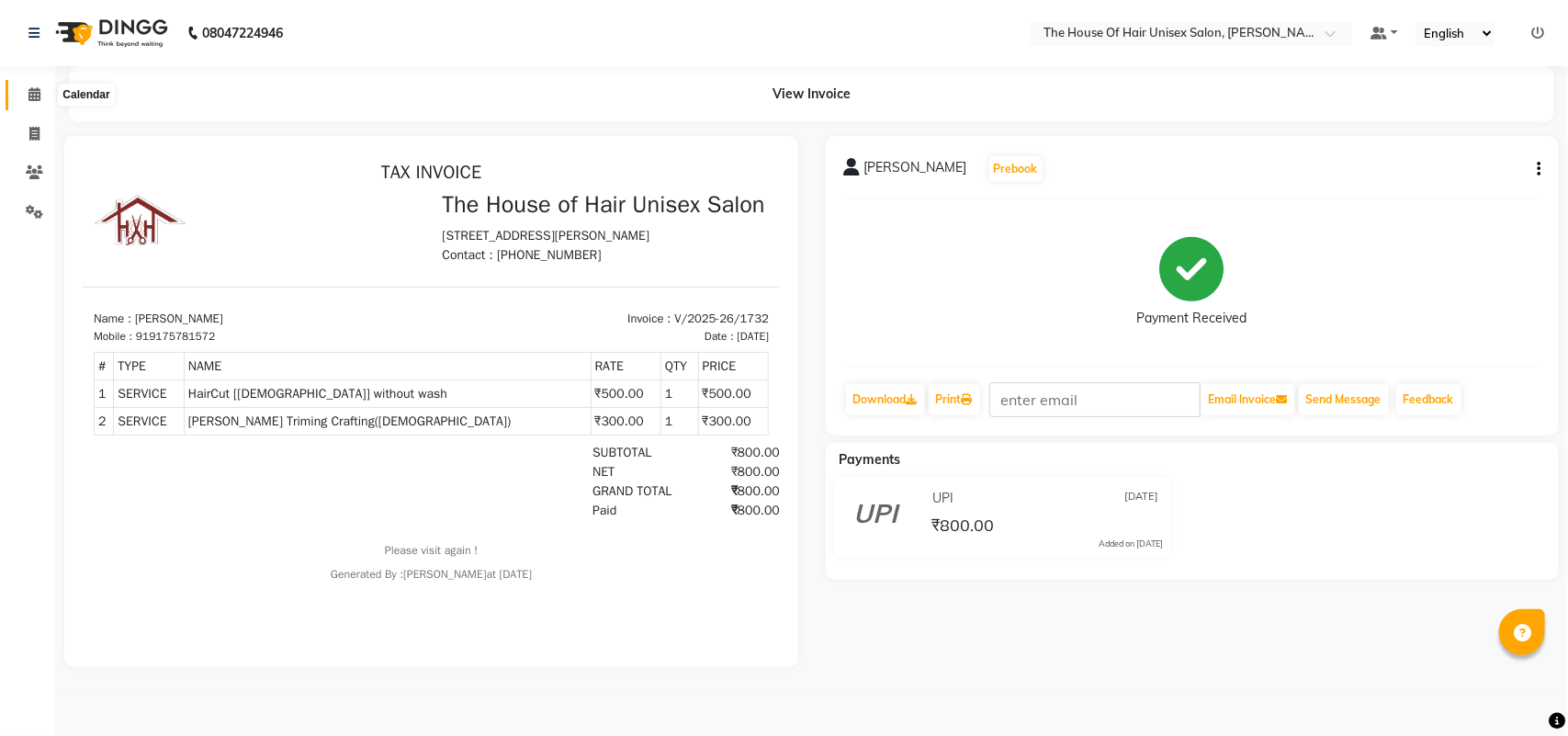 click 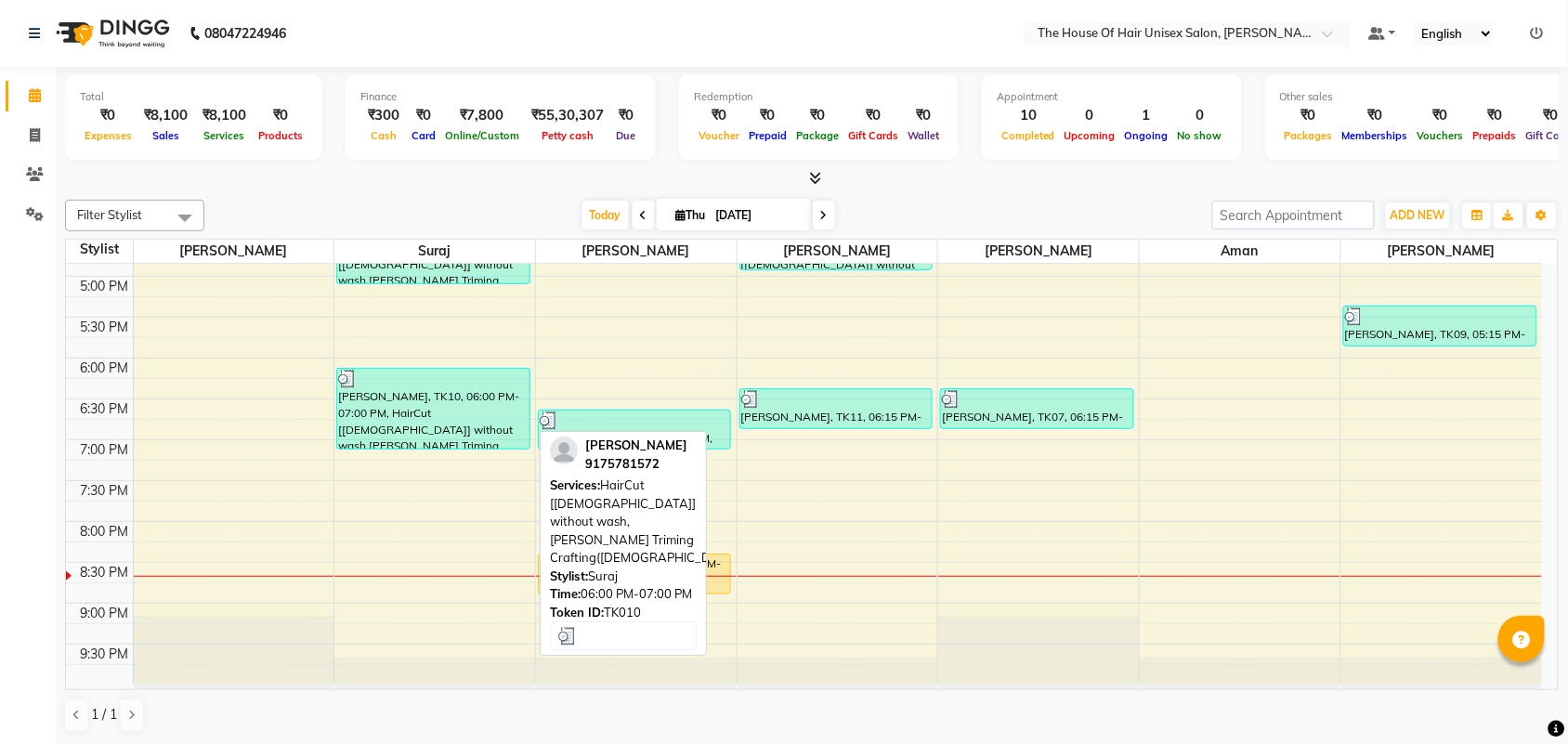 scroll, scrollTop: 814, scrollLeft: 0, axis: vertical 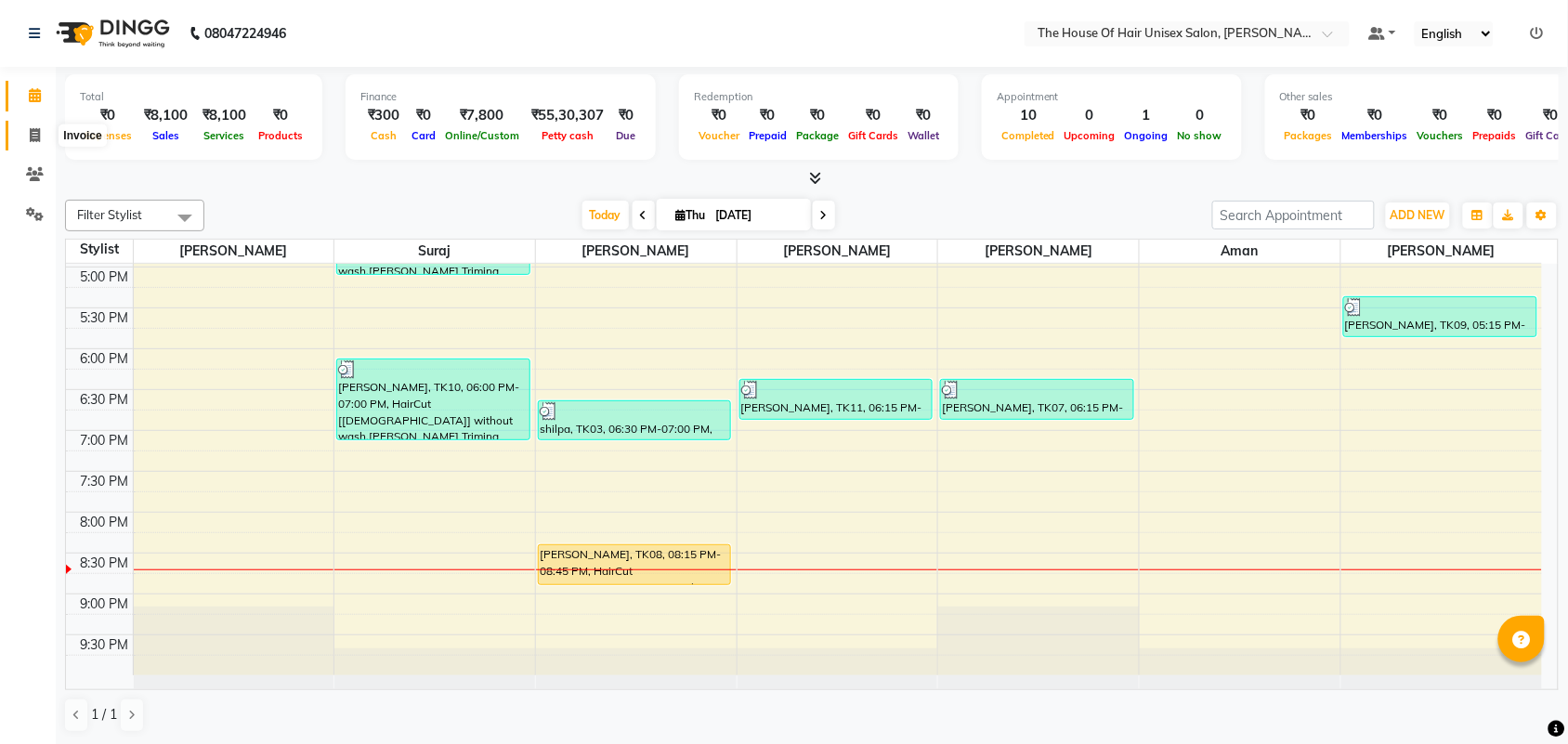 click 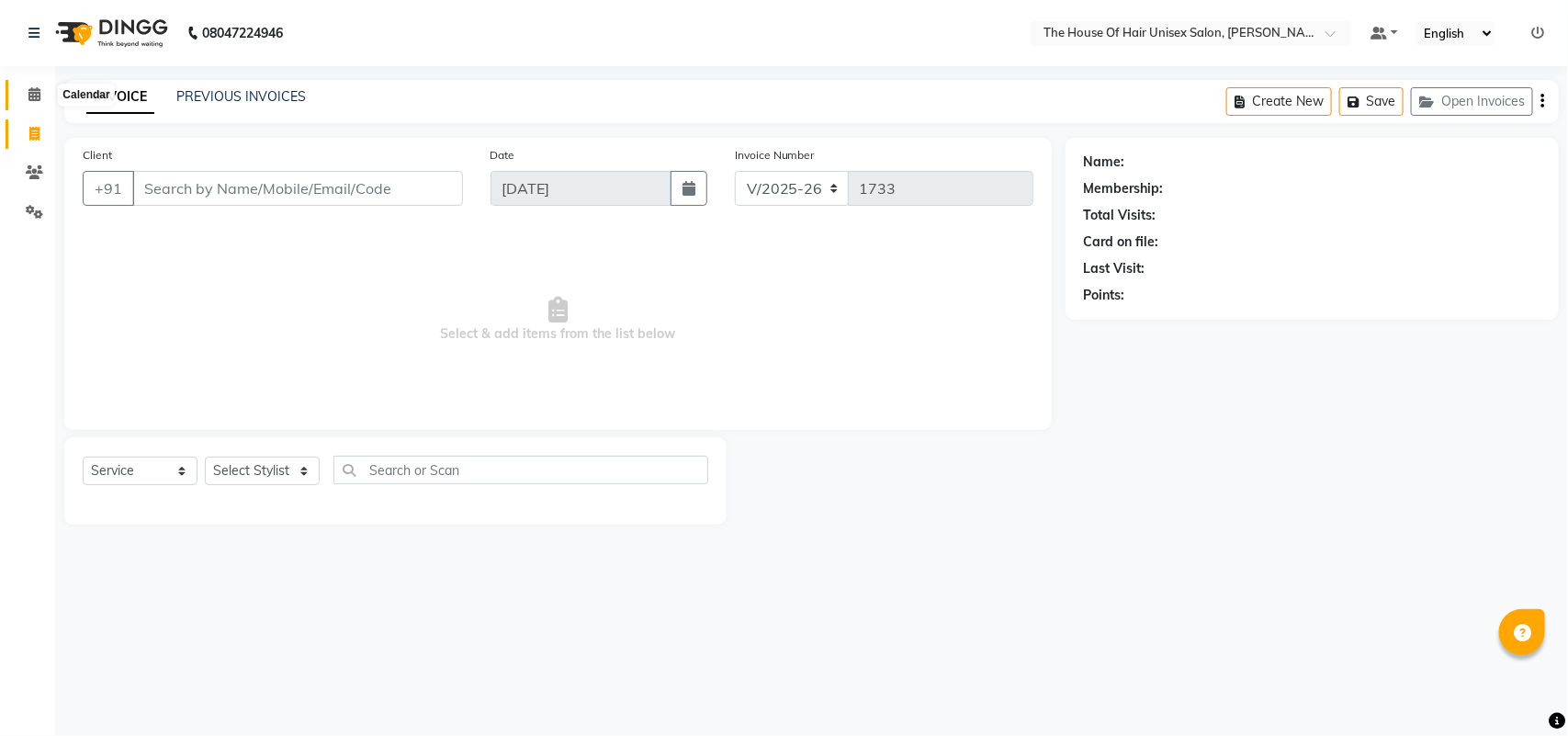 click 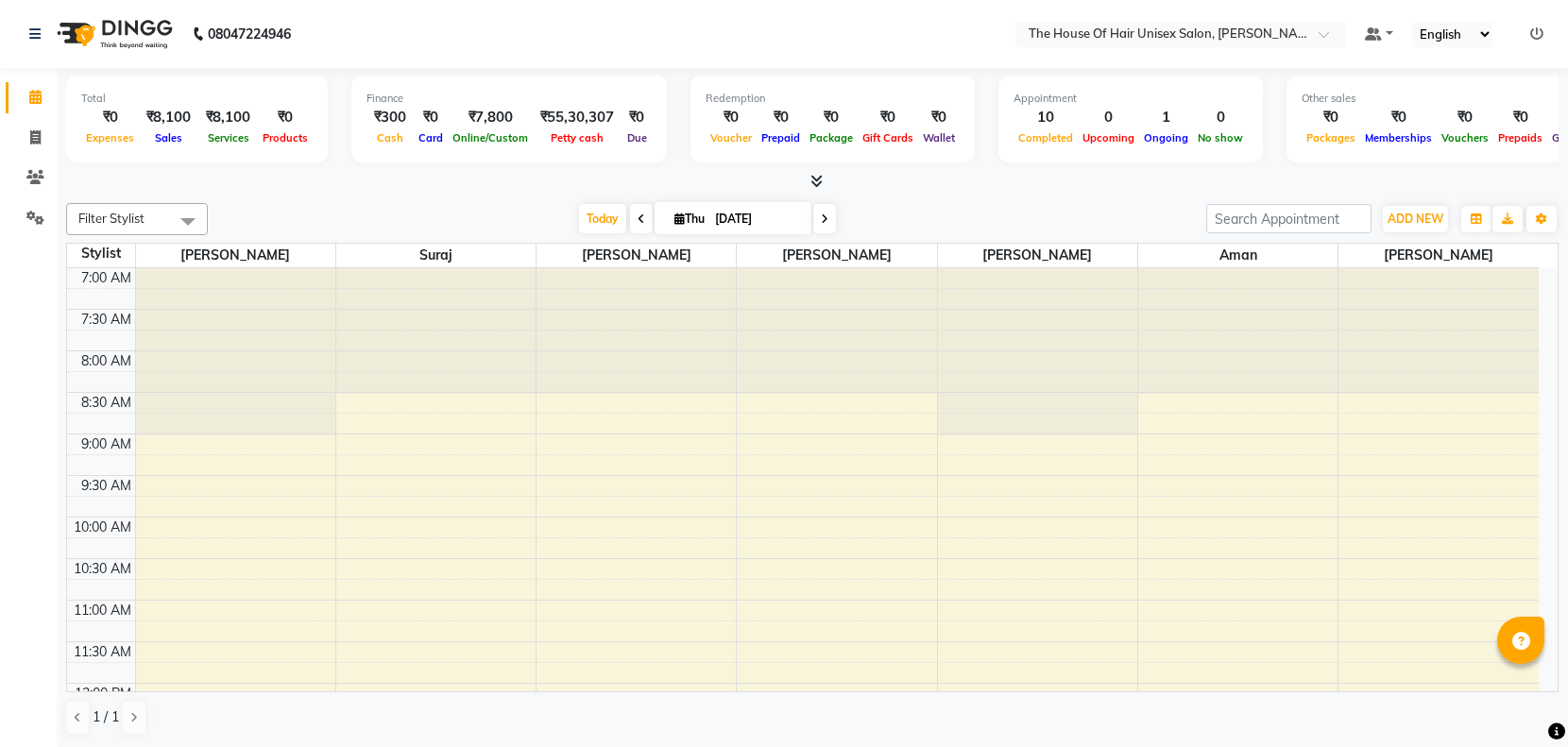 scroll, scrollTop: 0, scrollLeft: 0, axis: both 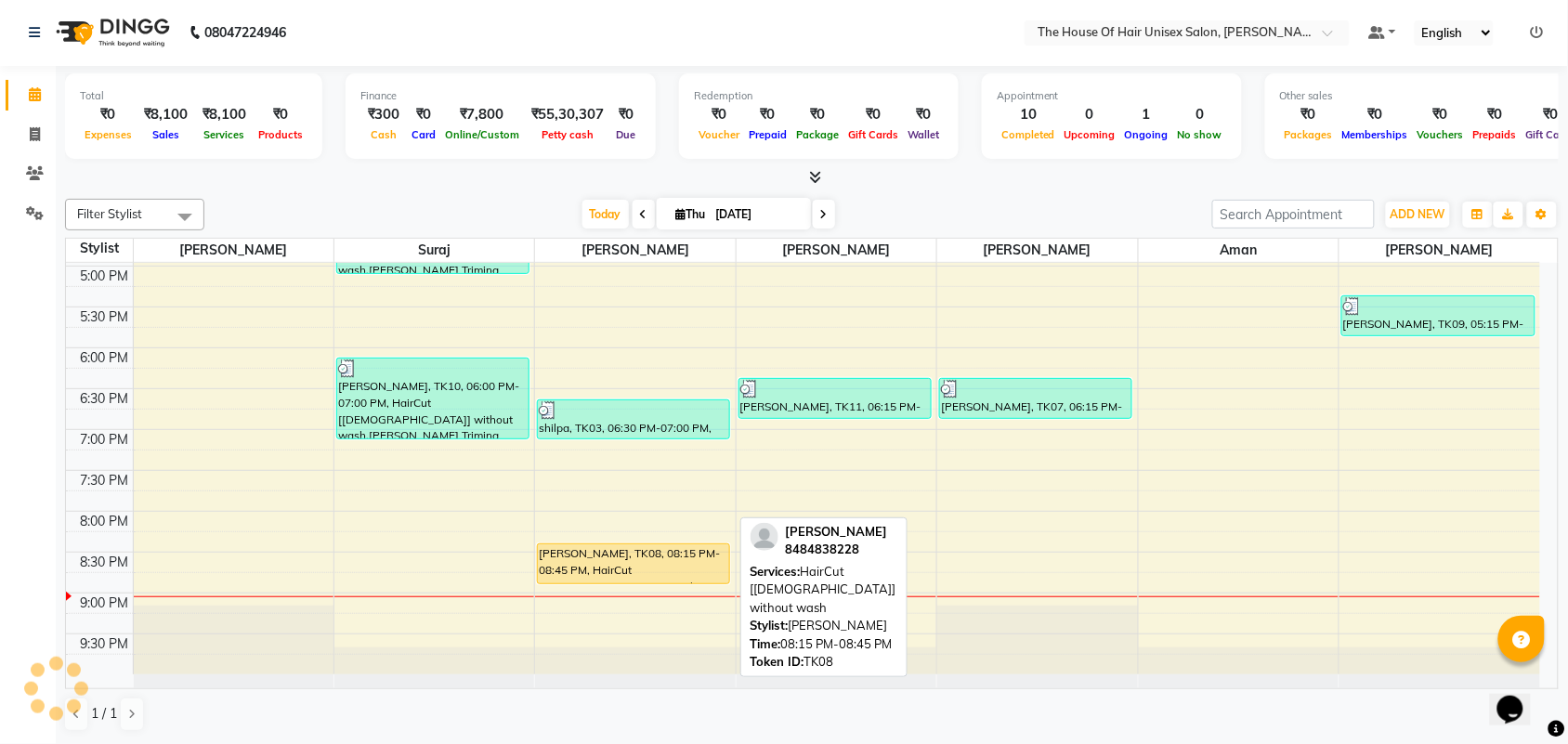 click on "Amar Bediskar, TK08, 08:15 PM-08:45 PM, HairCut [Male] without wash" at bounding box center (634, 564) 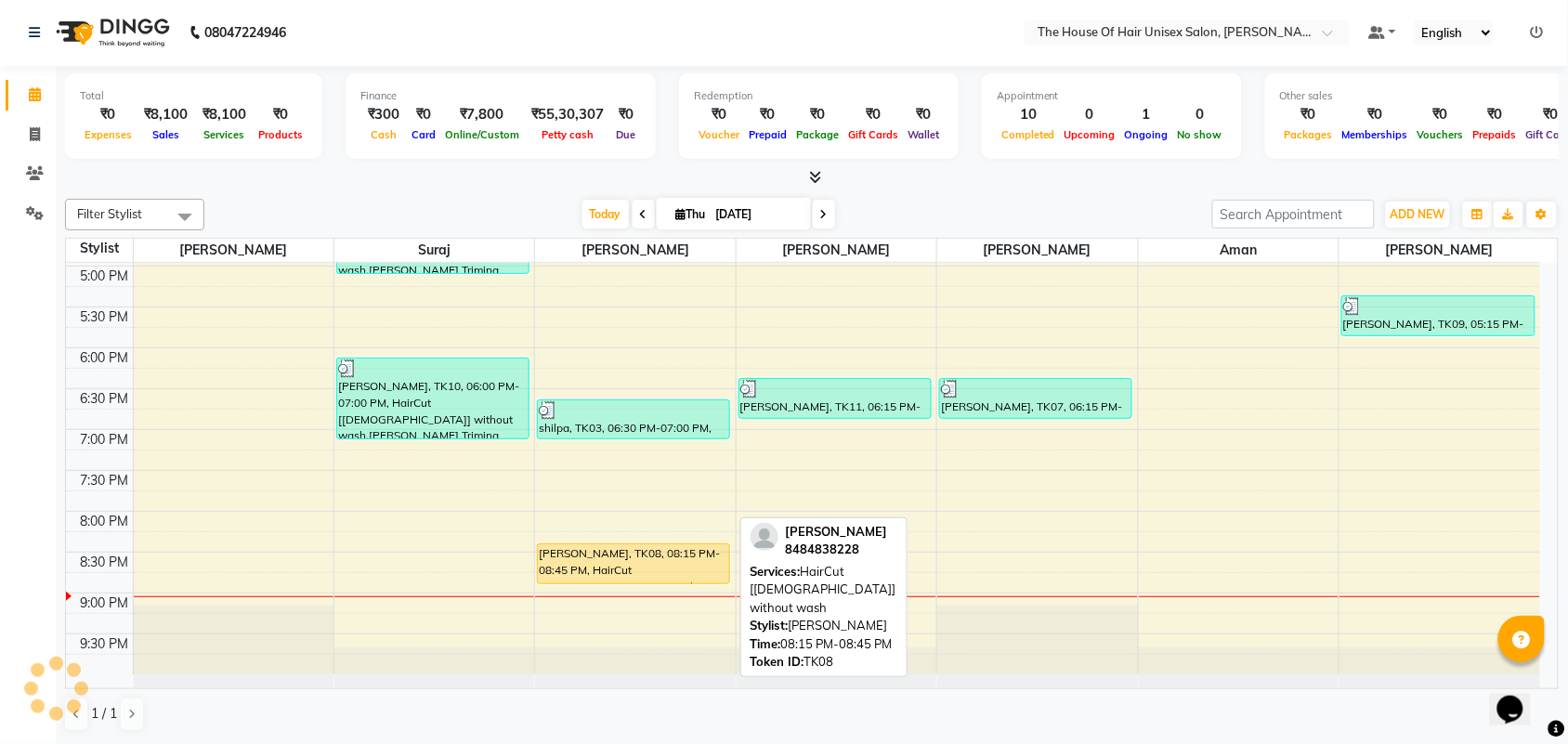 select on "1" 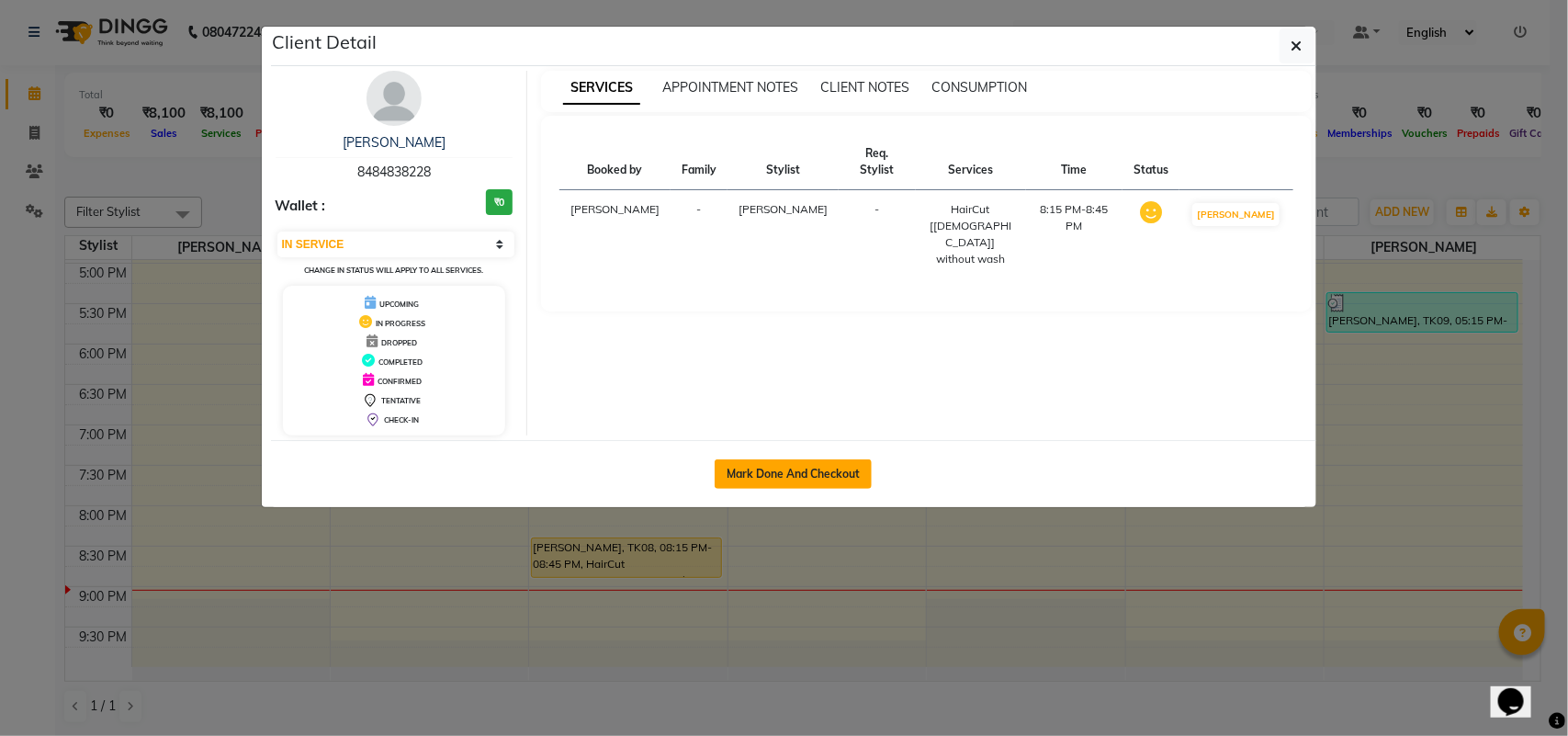 click on "Mark Done And Checkout" 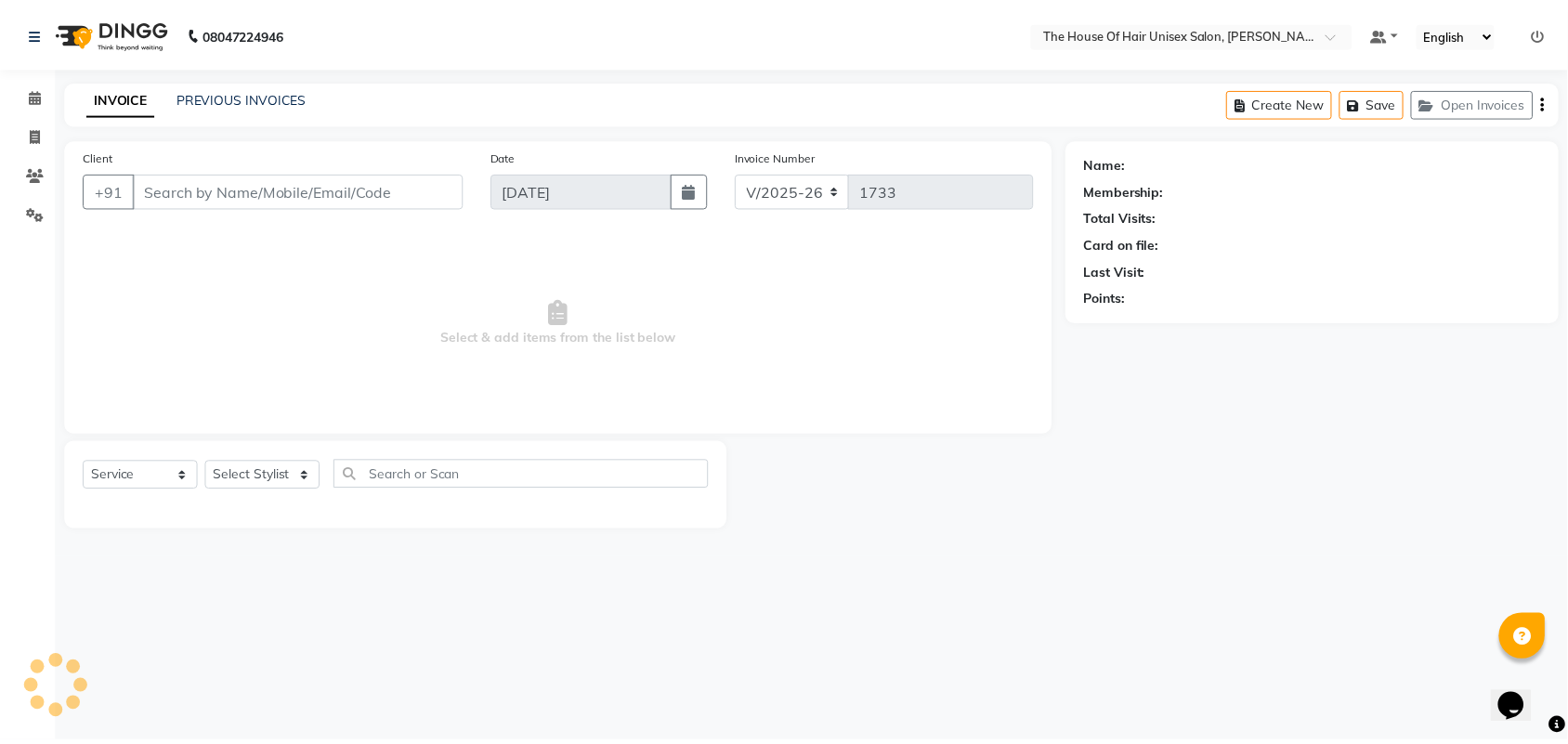 scroll, scrollTop: 0, scrollLeft: 0, axis: both 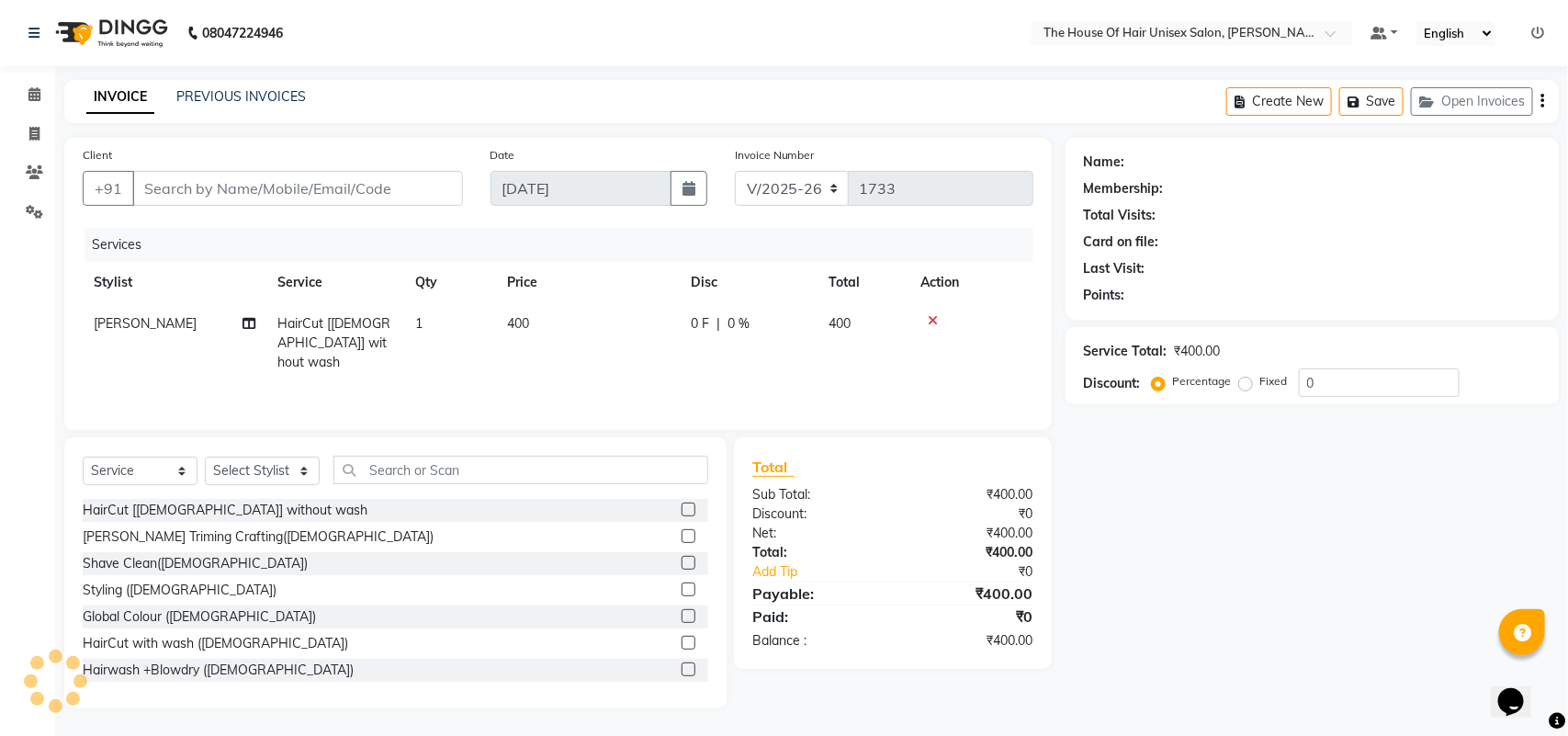 type on "8484838228" 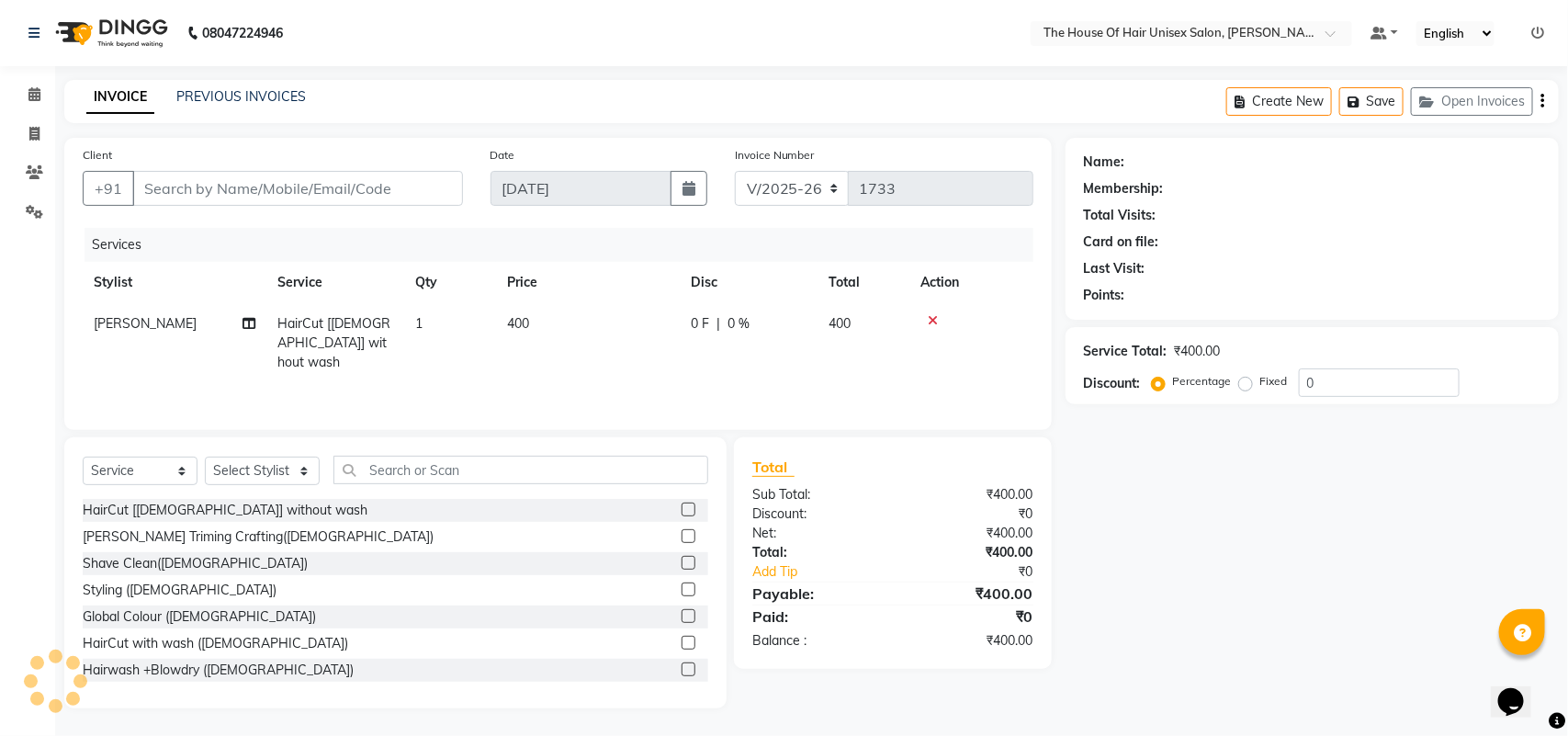 select on "13497" 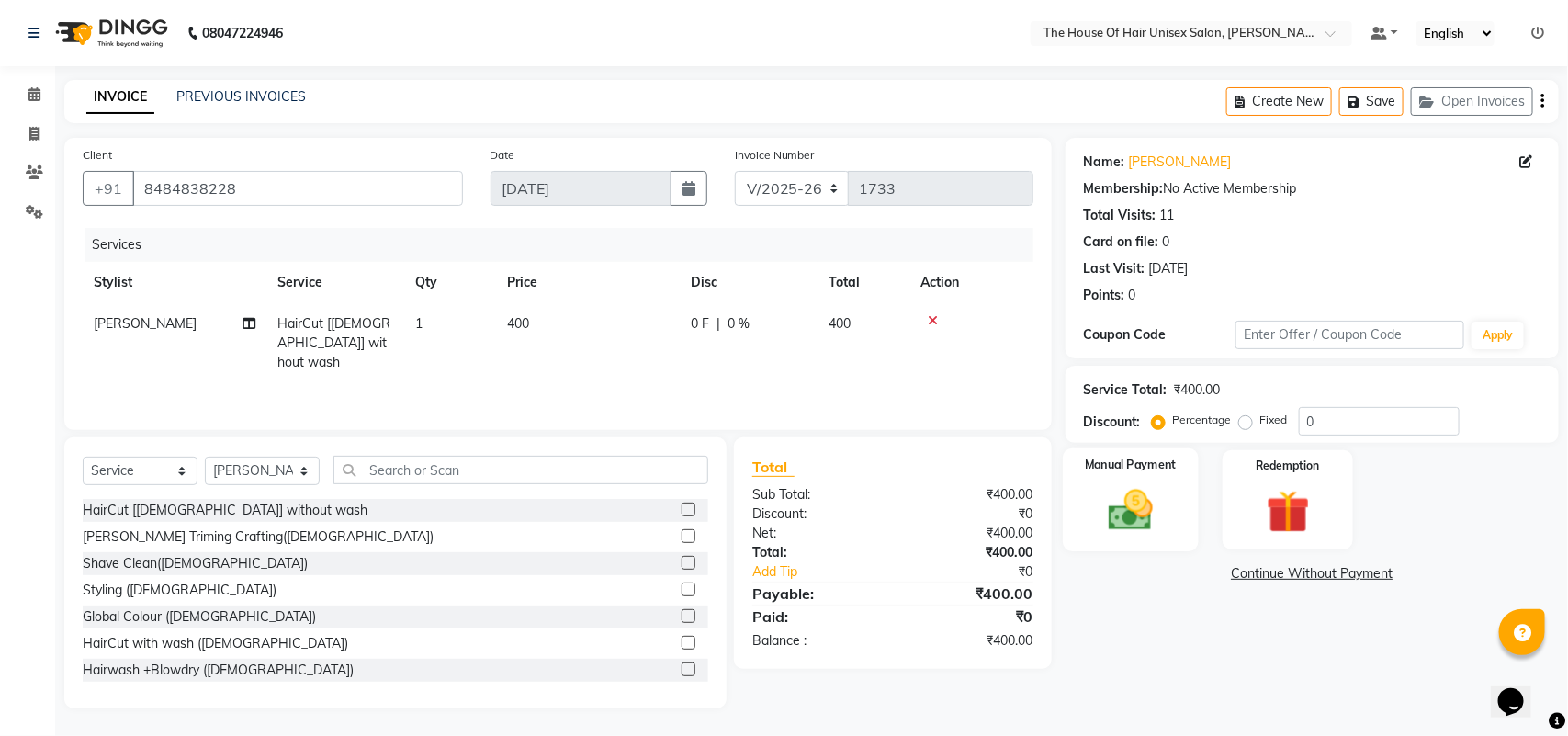 click 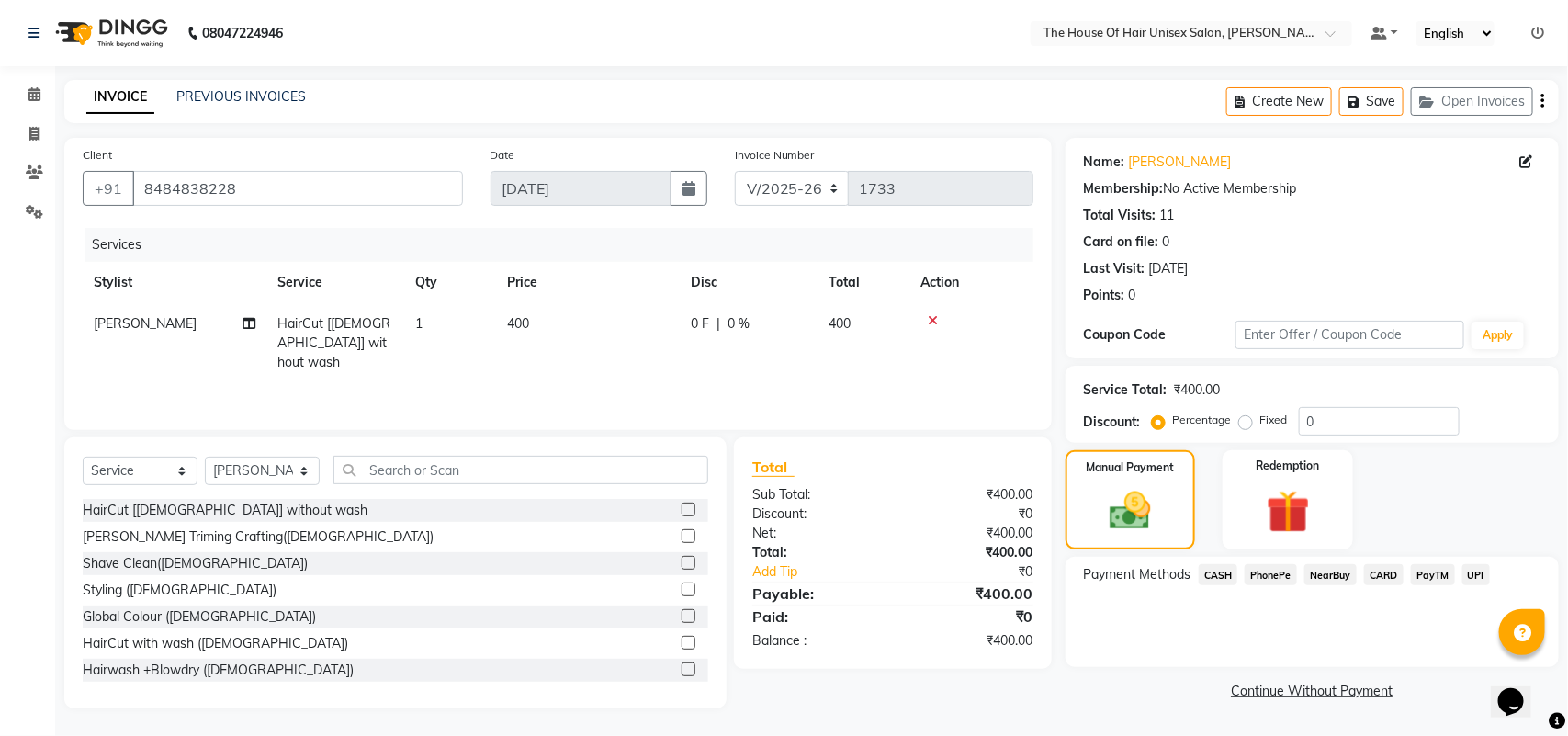 click on "UPI" 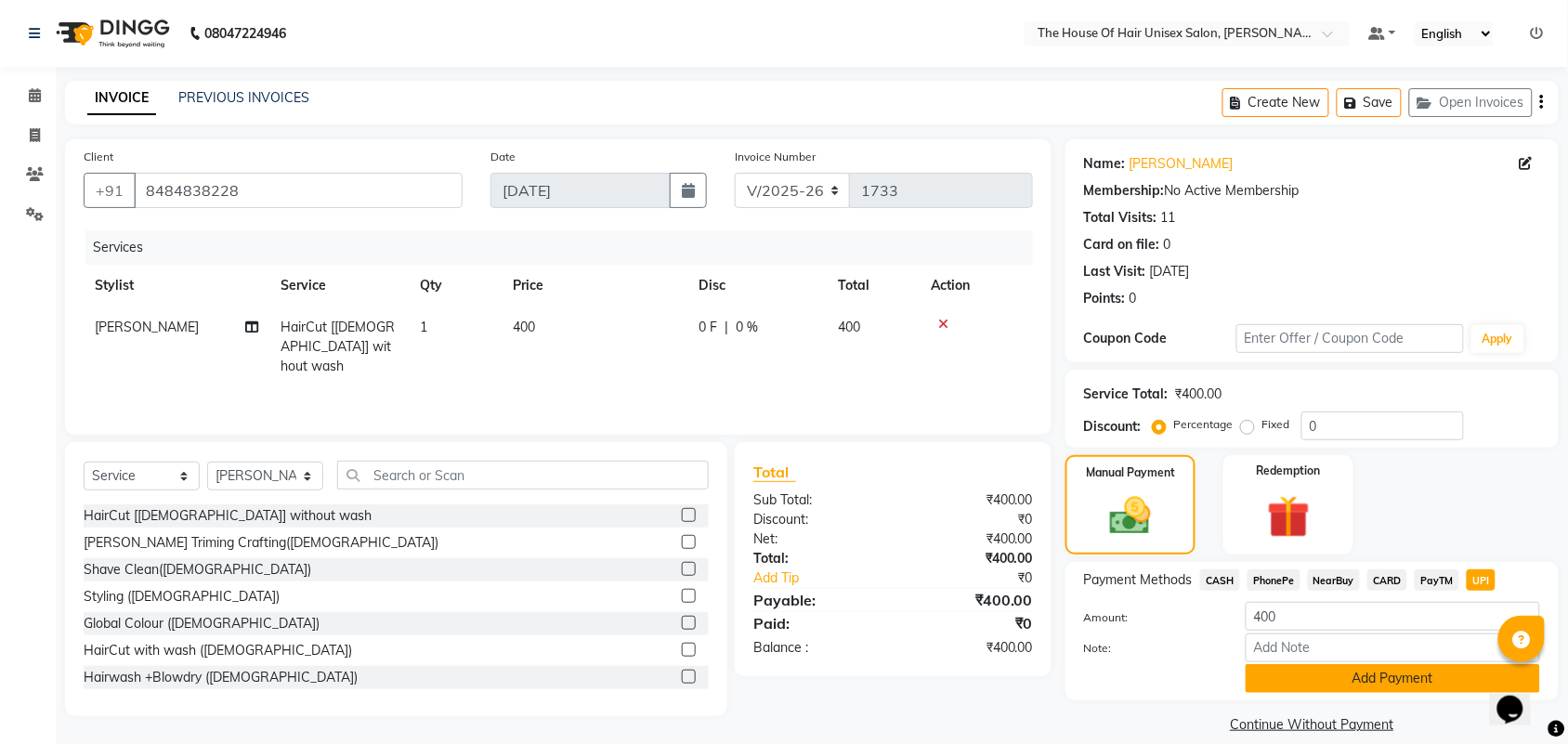 click on "Add Payment" 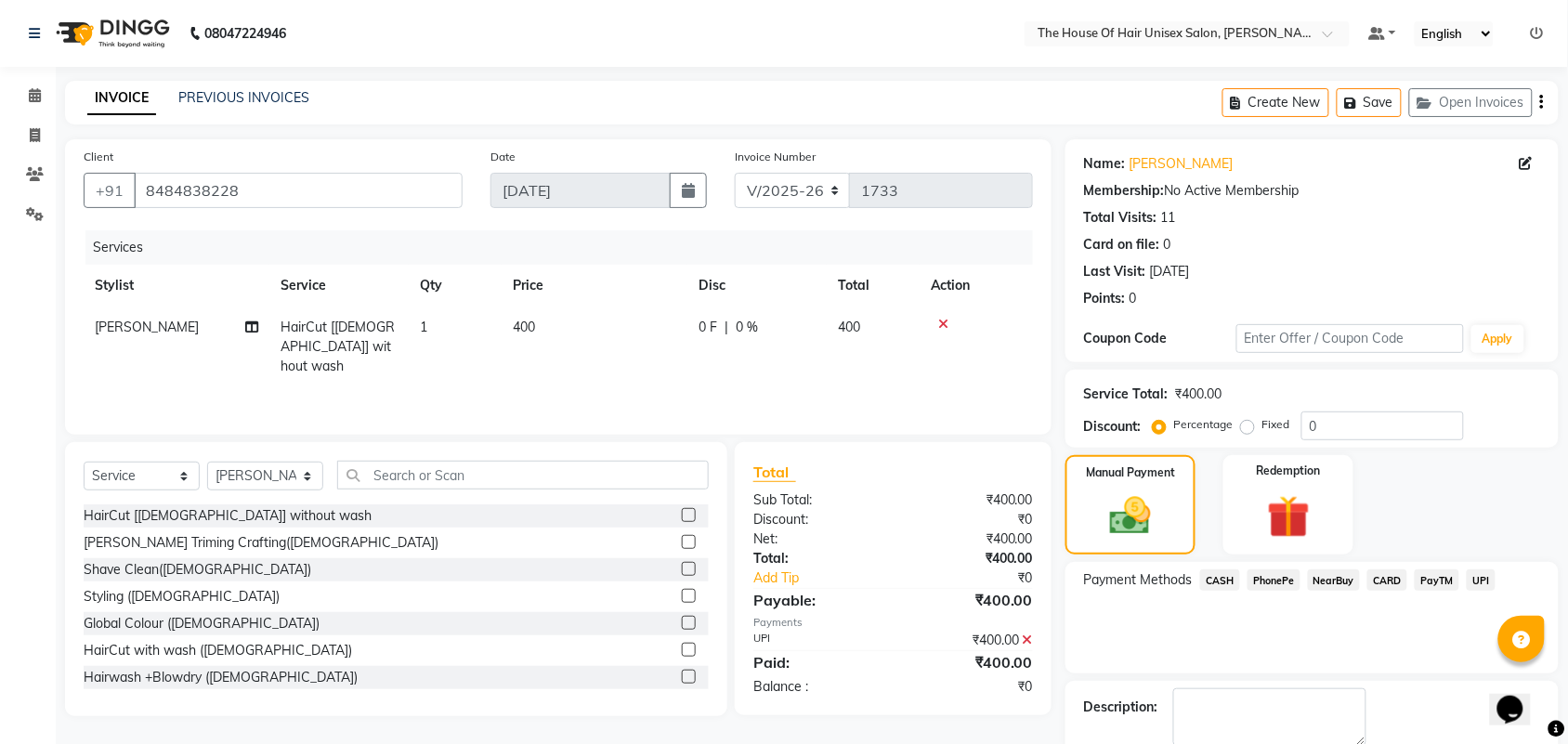 scroll, scrollTop: 100, scrollLeft: 0, axis: vertical 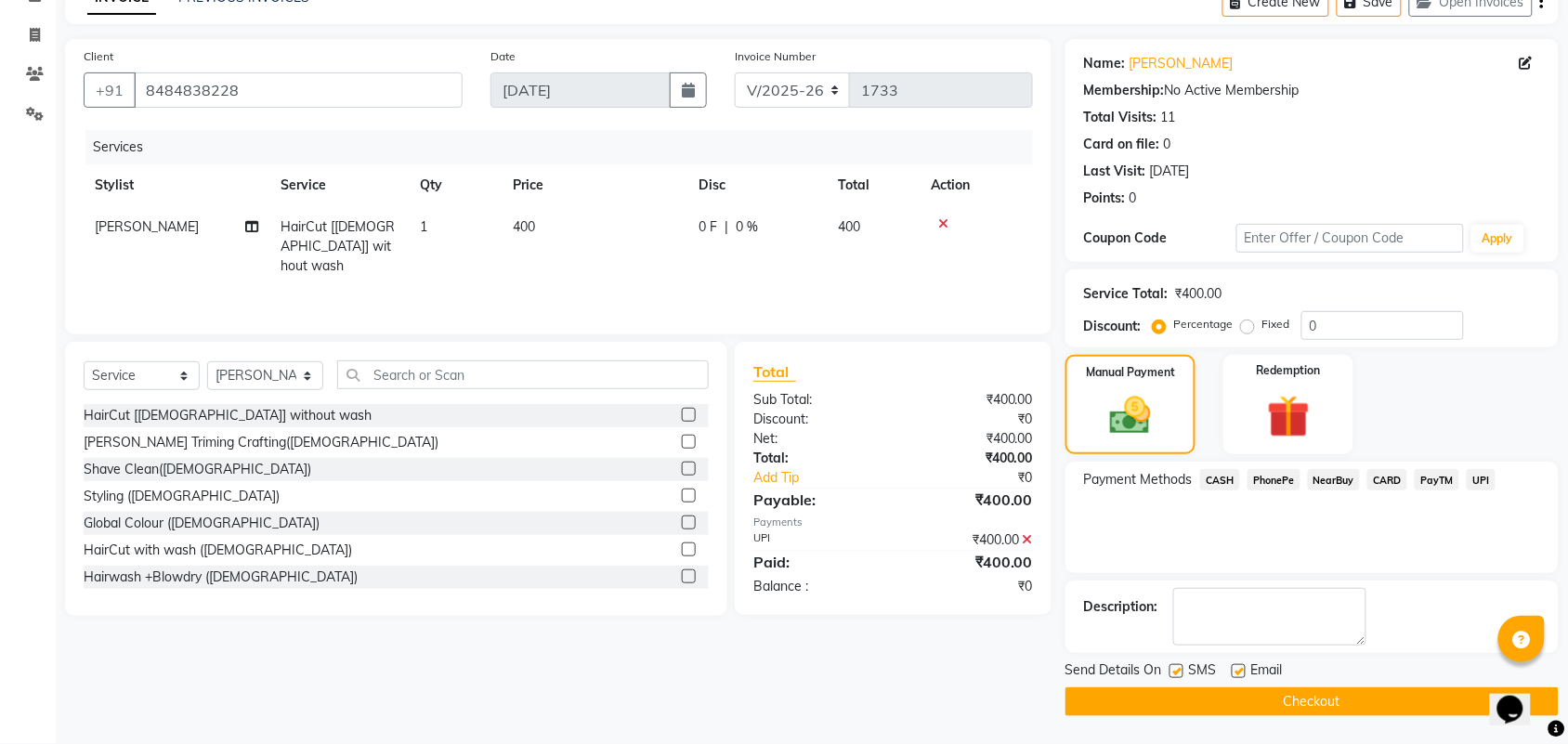 click on "Checkout" 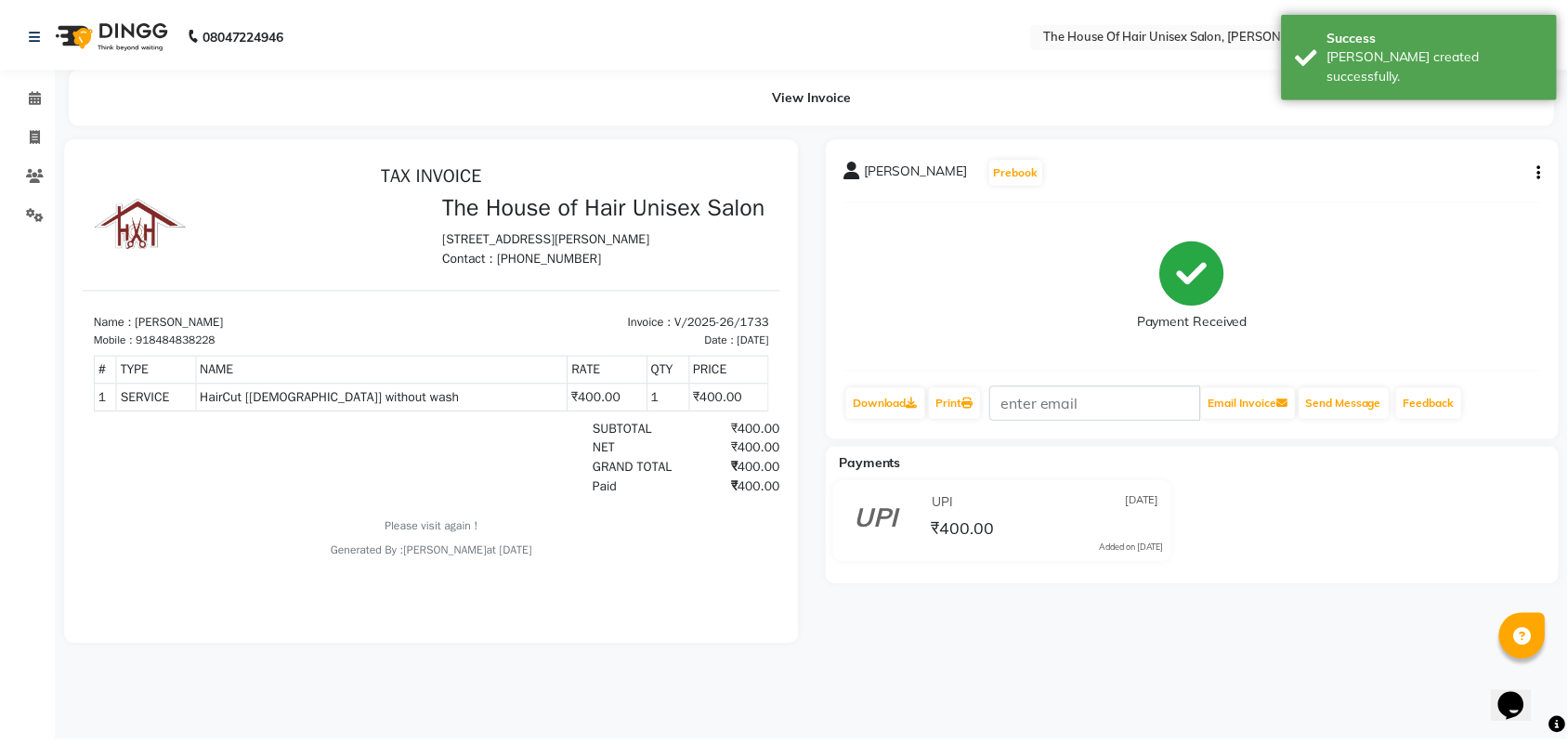 scroll, scrollTop: 0, scrollLeft: 0, axis: both 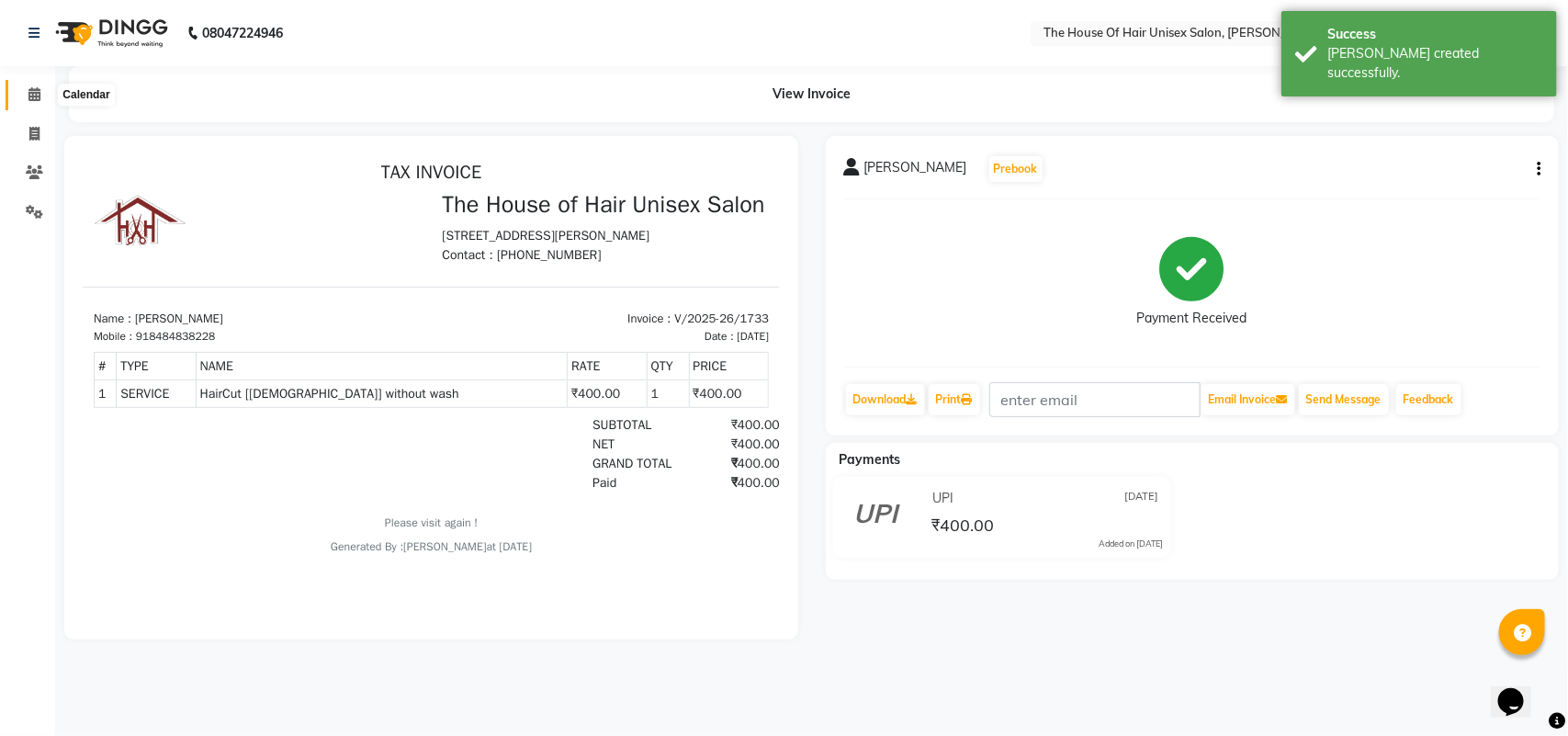 click 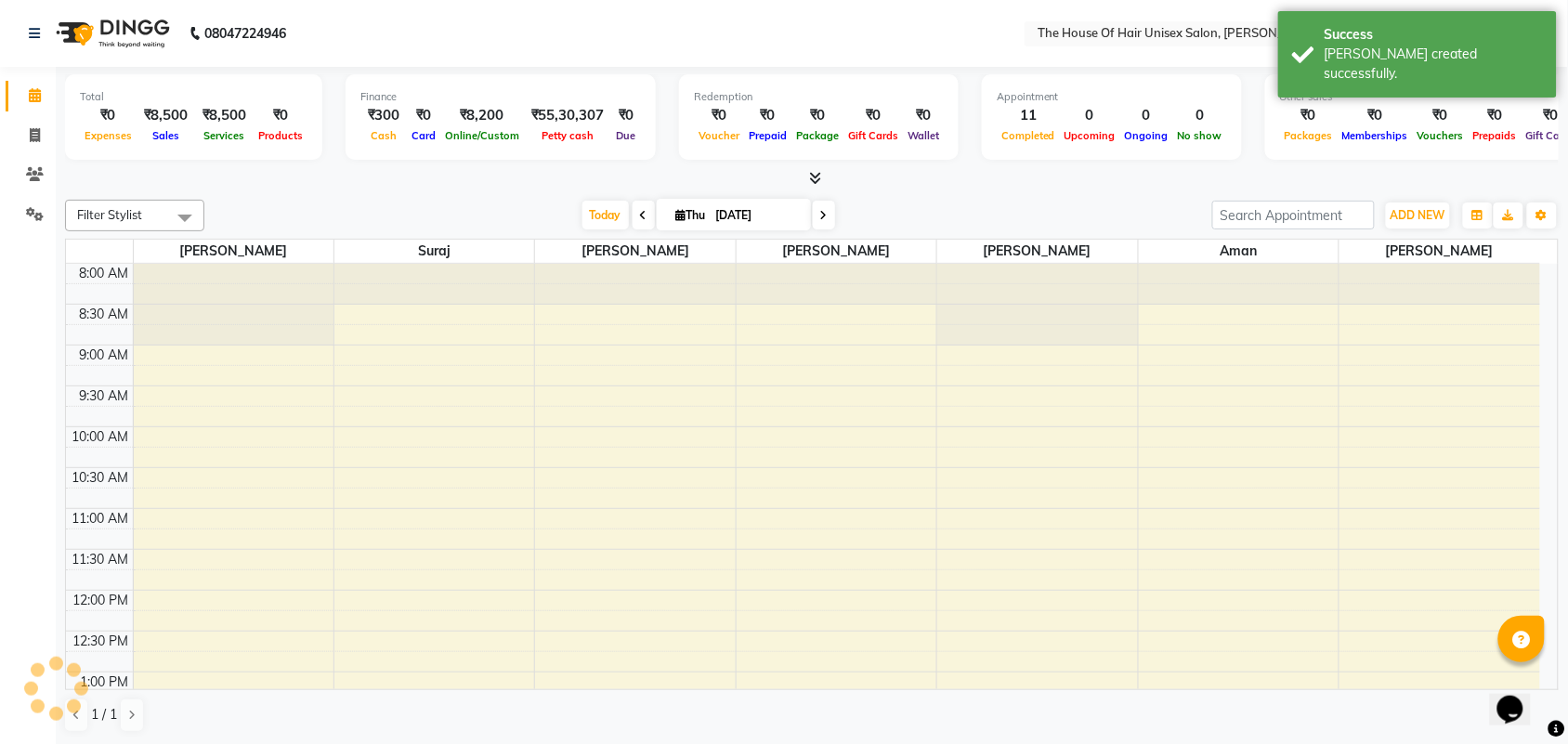 scroll, scrollTop: 0, scrollLeft: 0, axis: both 